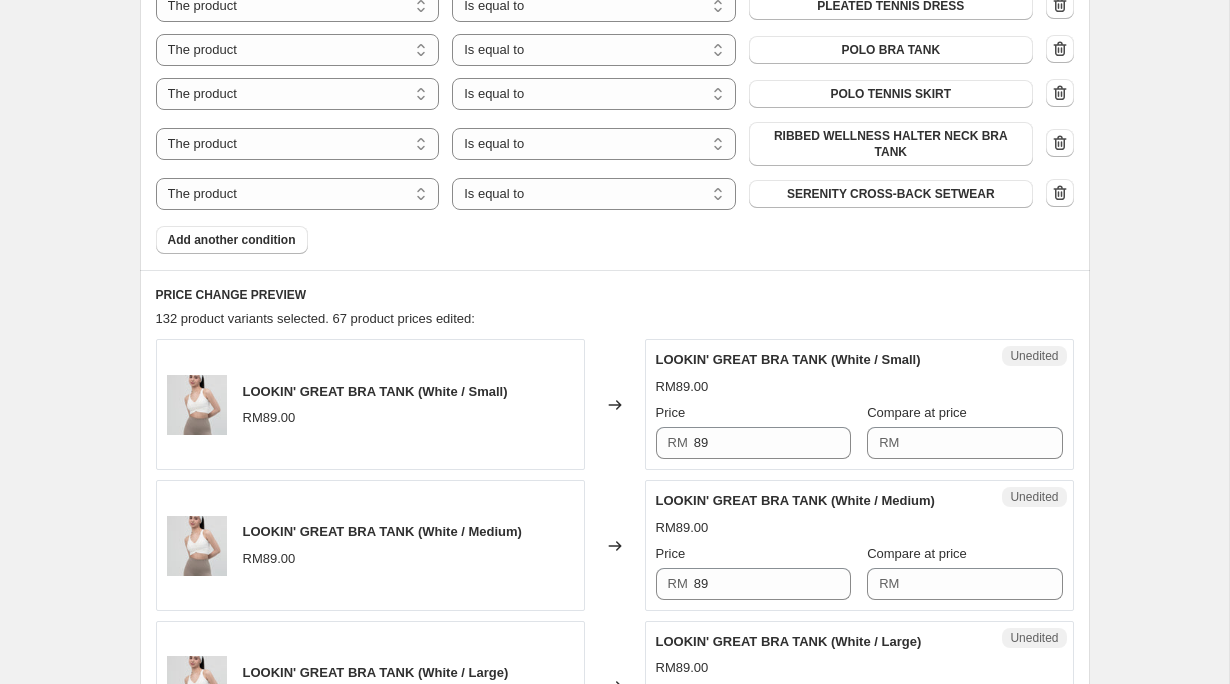 scroll, scrollTop: 1161, scrollLeft: 0, axis: vertical 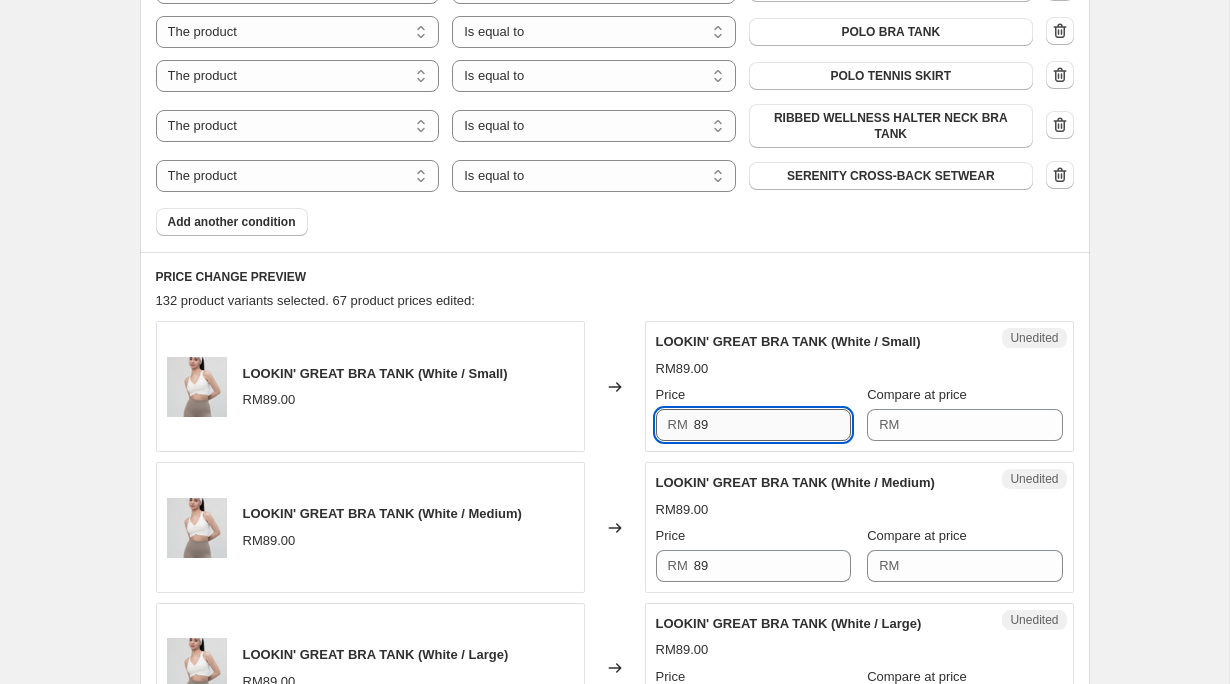 click on "89" at bounding box center (772, 425) 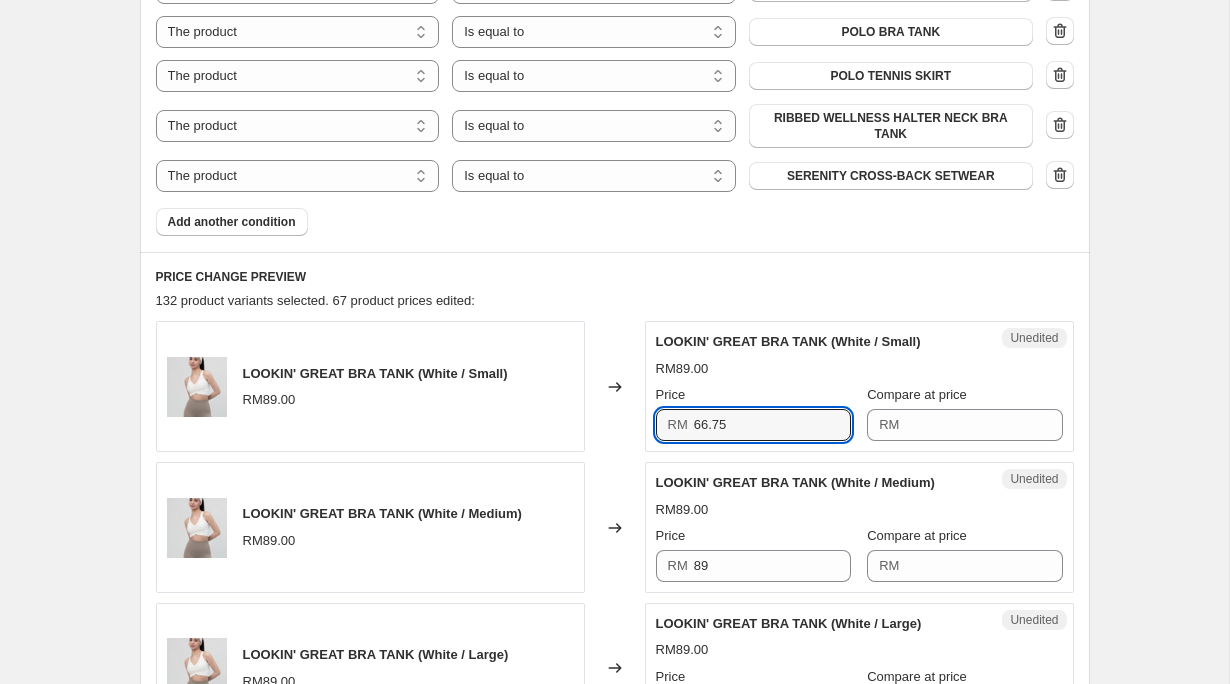 type on "66.75" 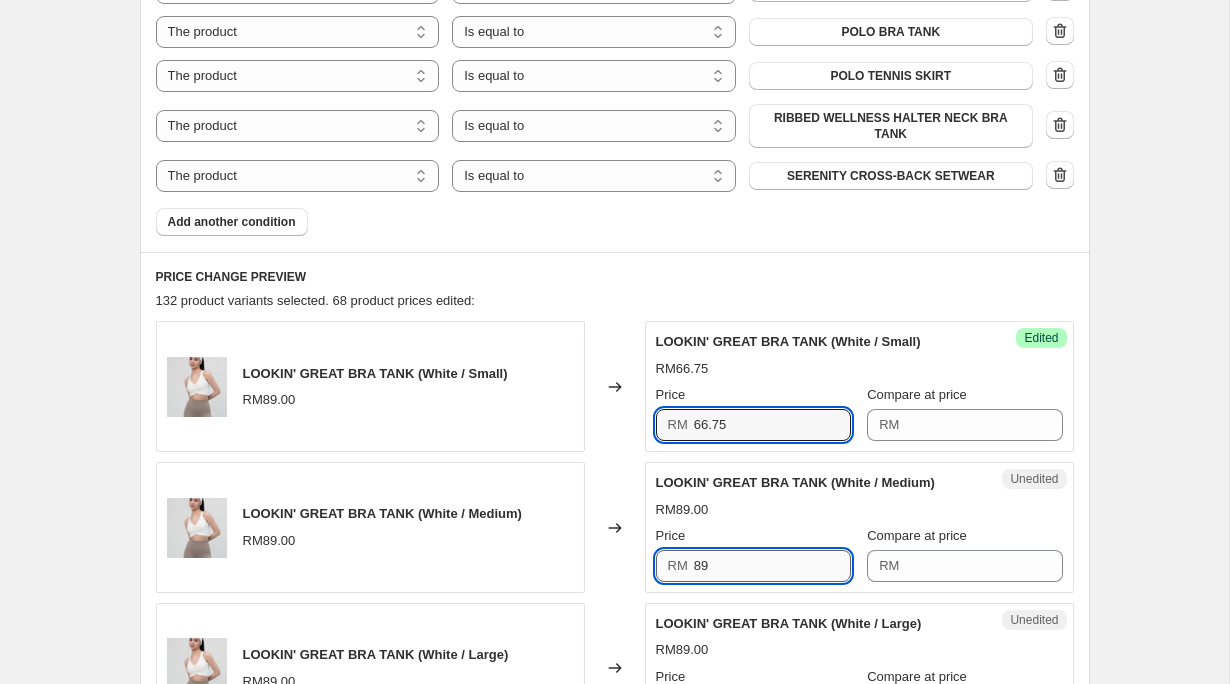 click on "89" at bounding box center [772, 566] 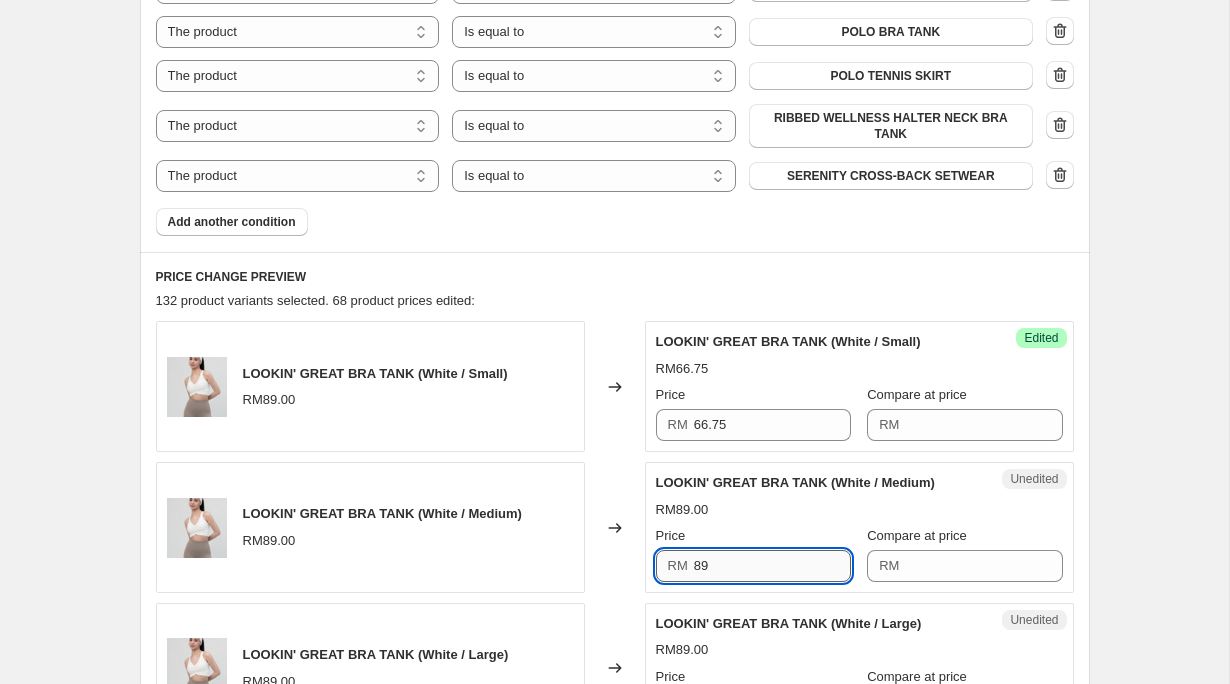 type on "8" 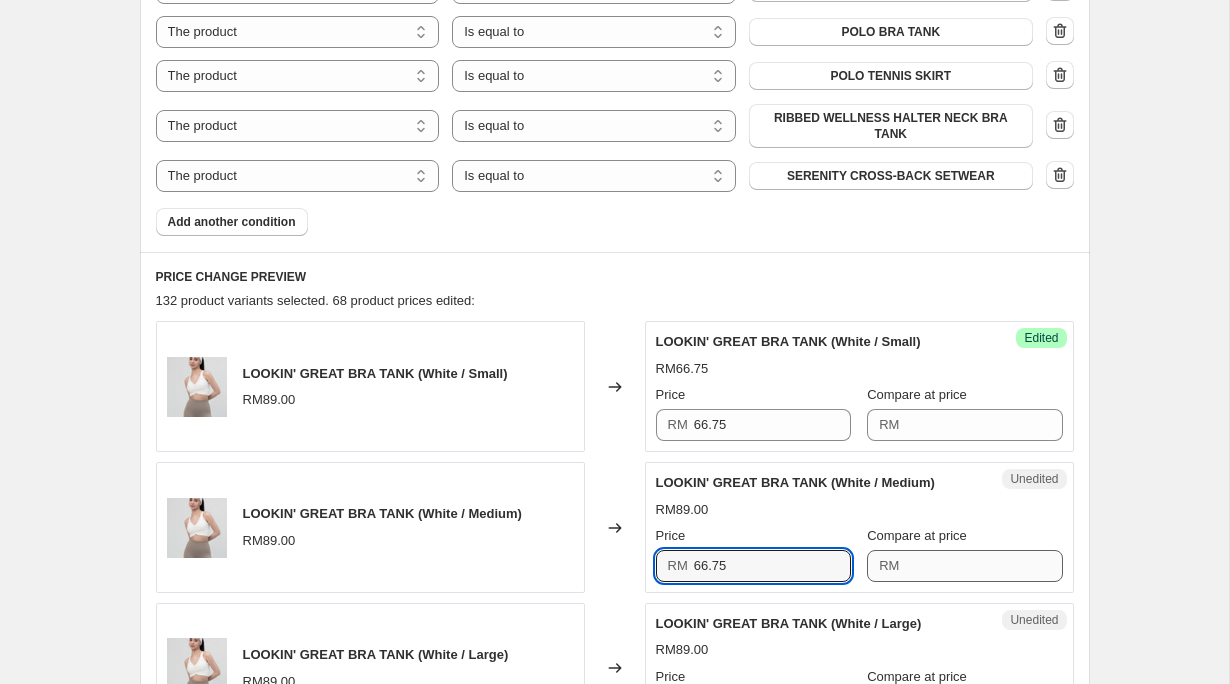 type on "66.75" 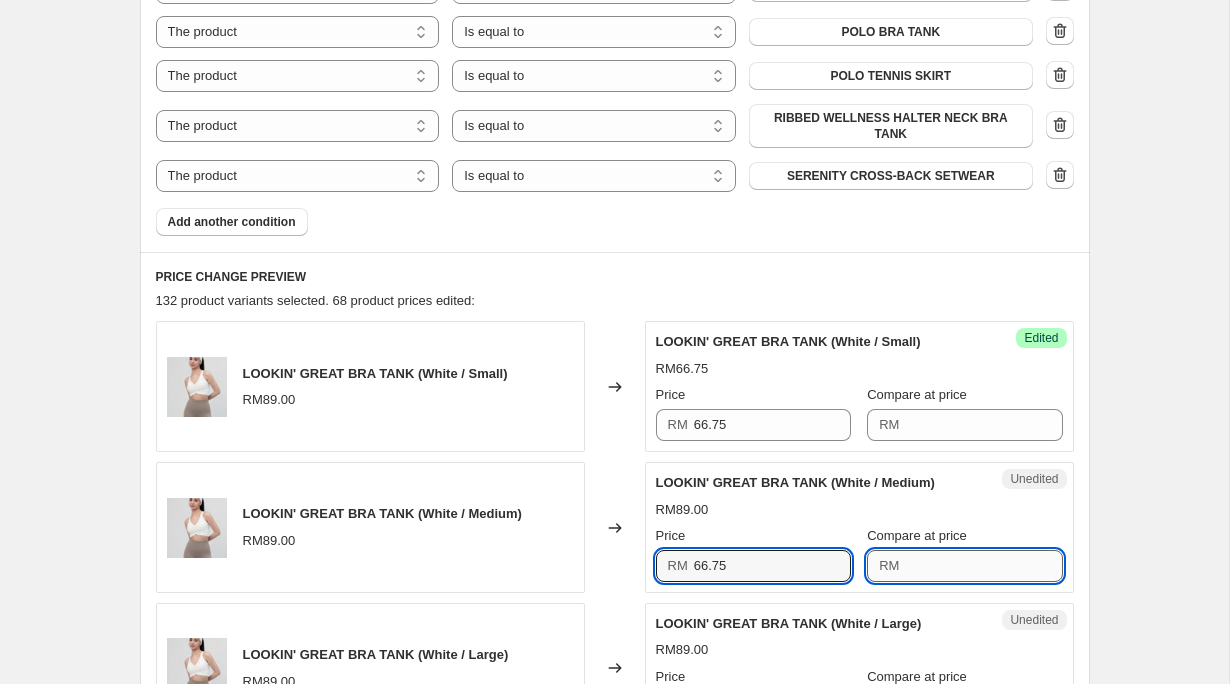 click on "Compare at price" at bounding box center (983, 566) 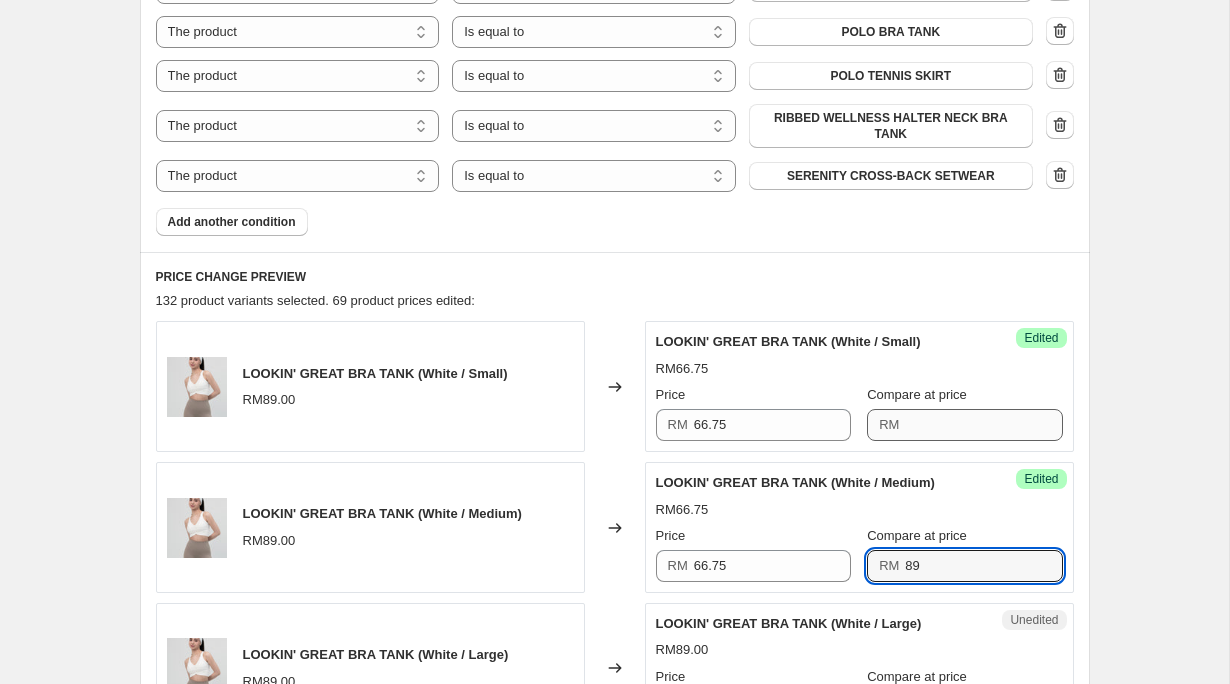 type on "89" 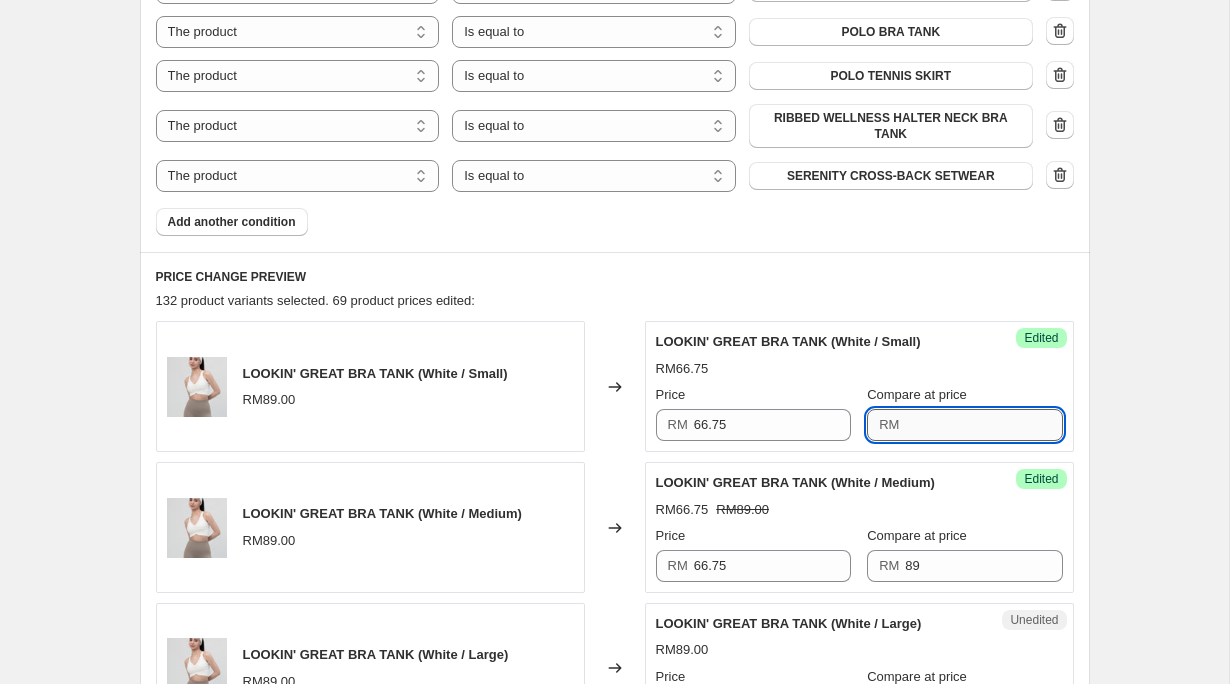 click on "Compare at price" at bounding box center (983, 425) 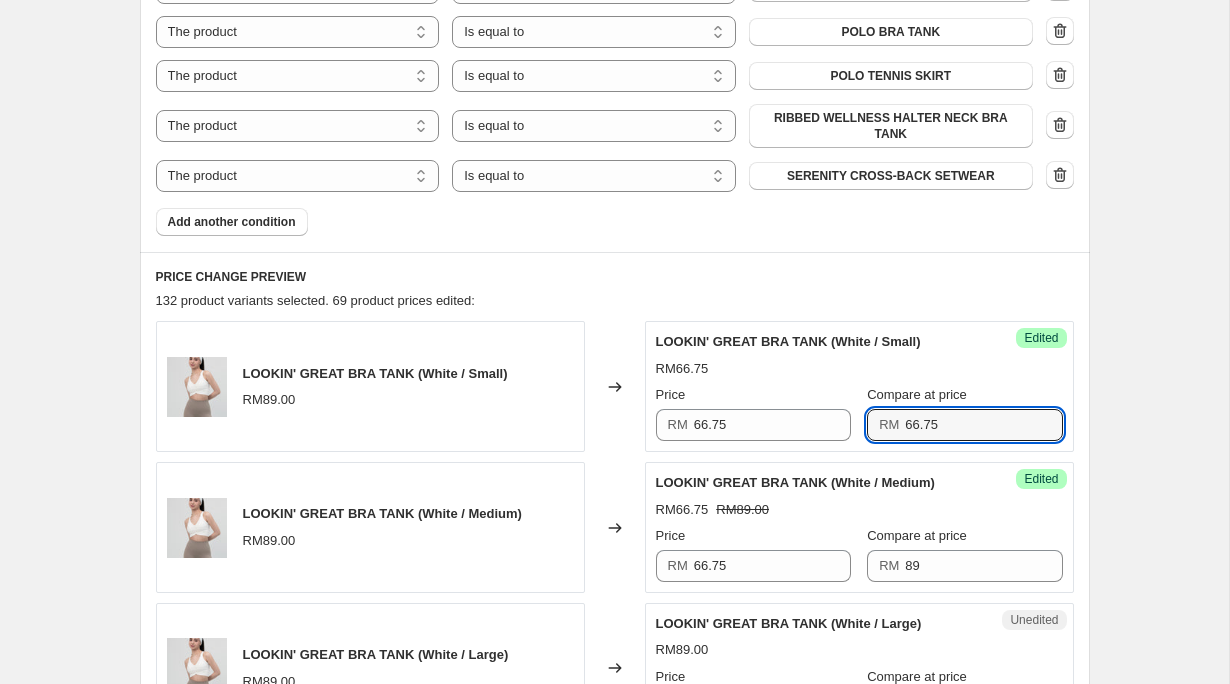 scroll, scrollTop: 1333, scrollLeft: 0, axis: vertical 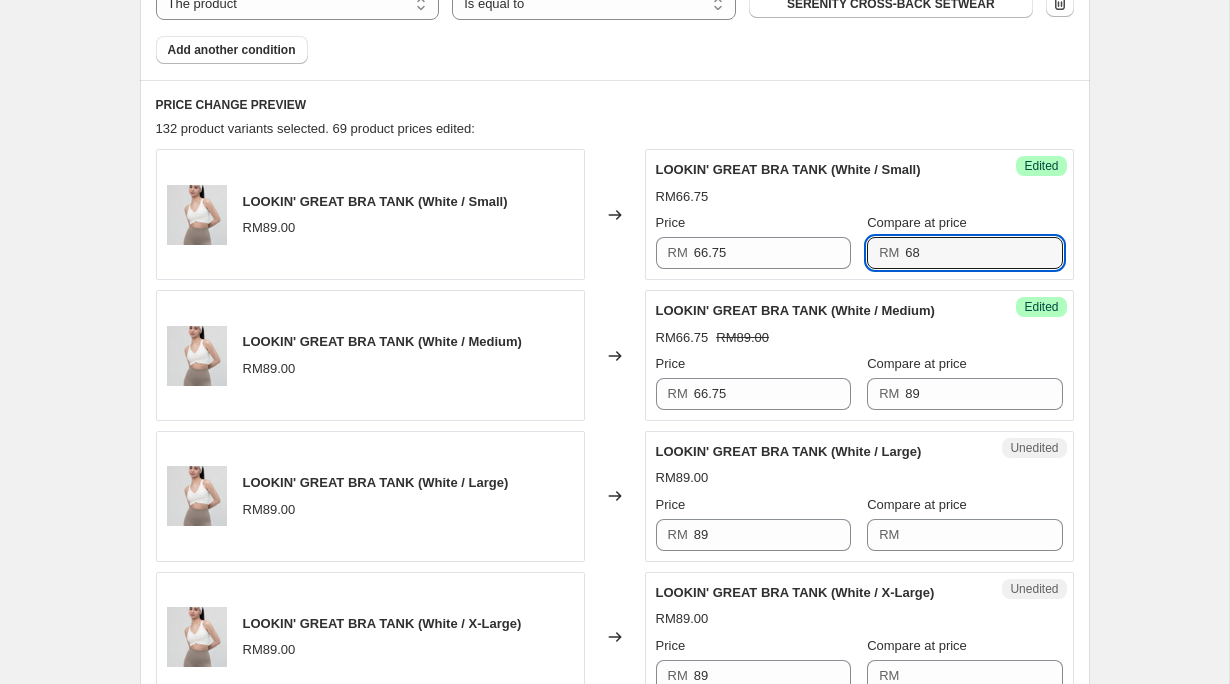 type on "6" 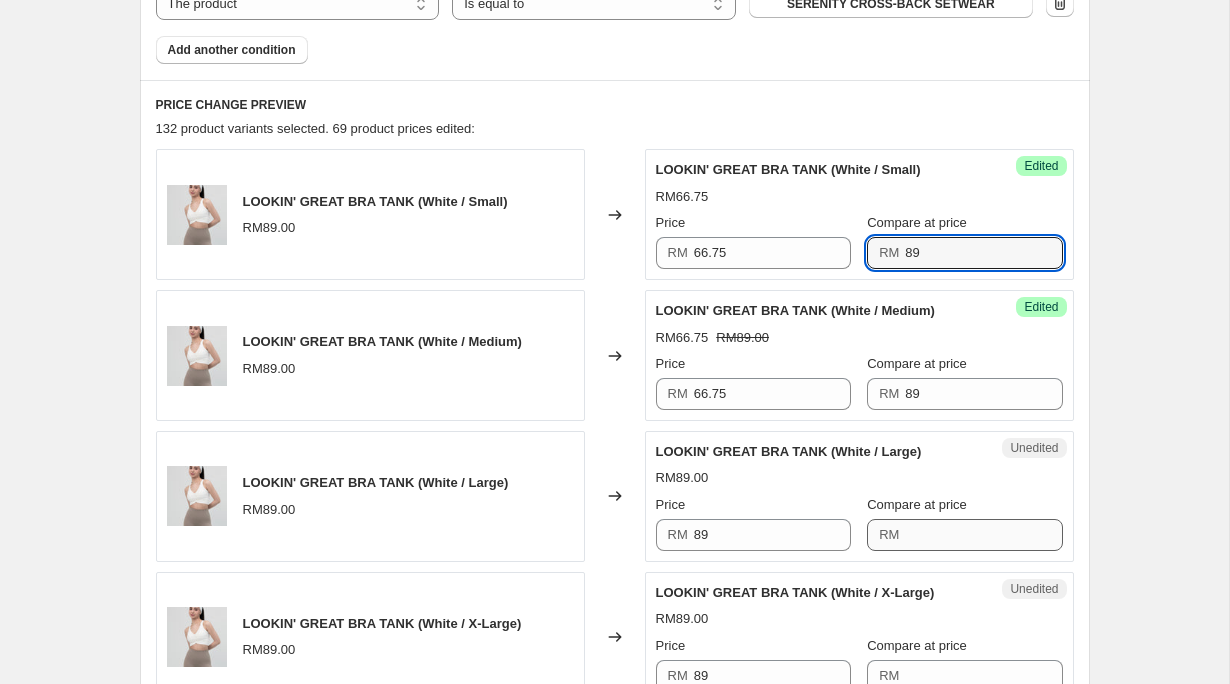 type on "89" 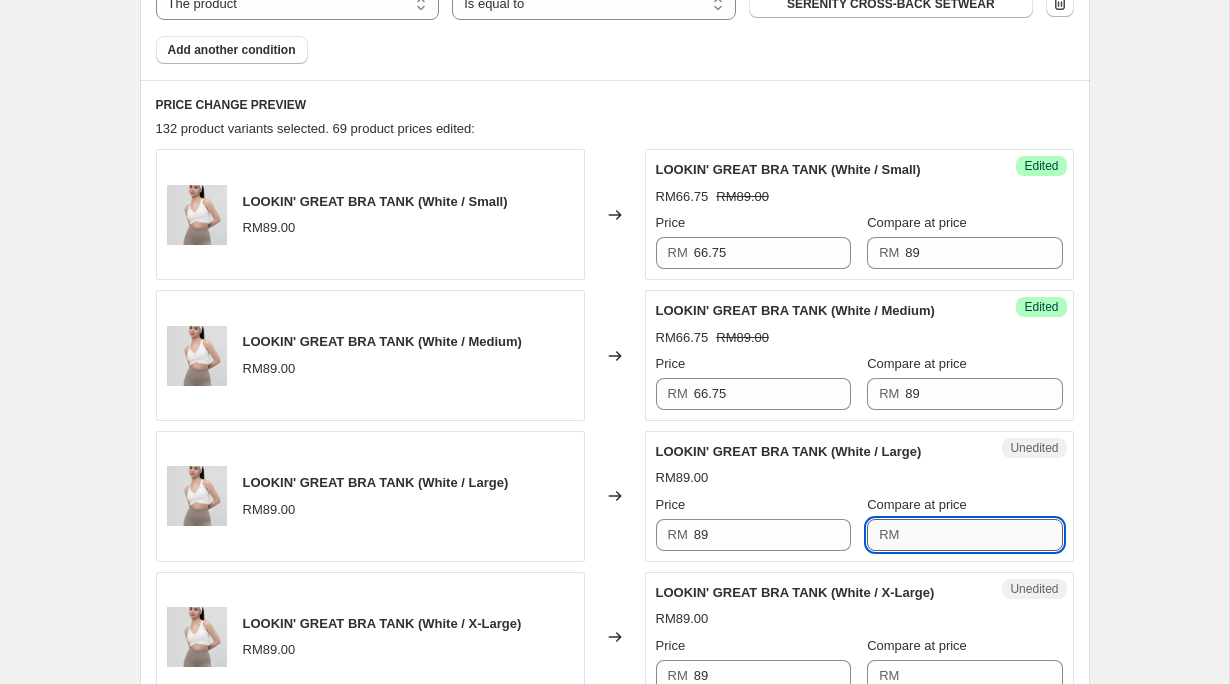 click on "Compare at price" at bounding box center (983, 535) 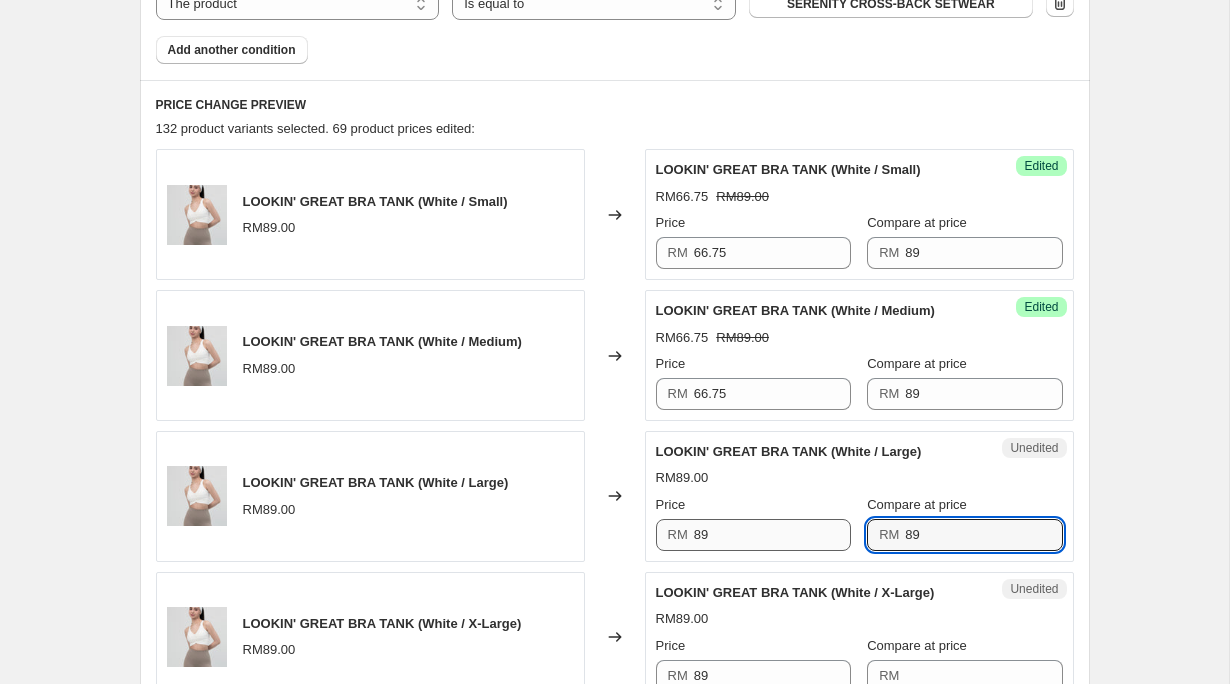 type on "89" 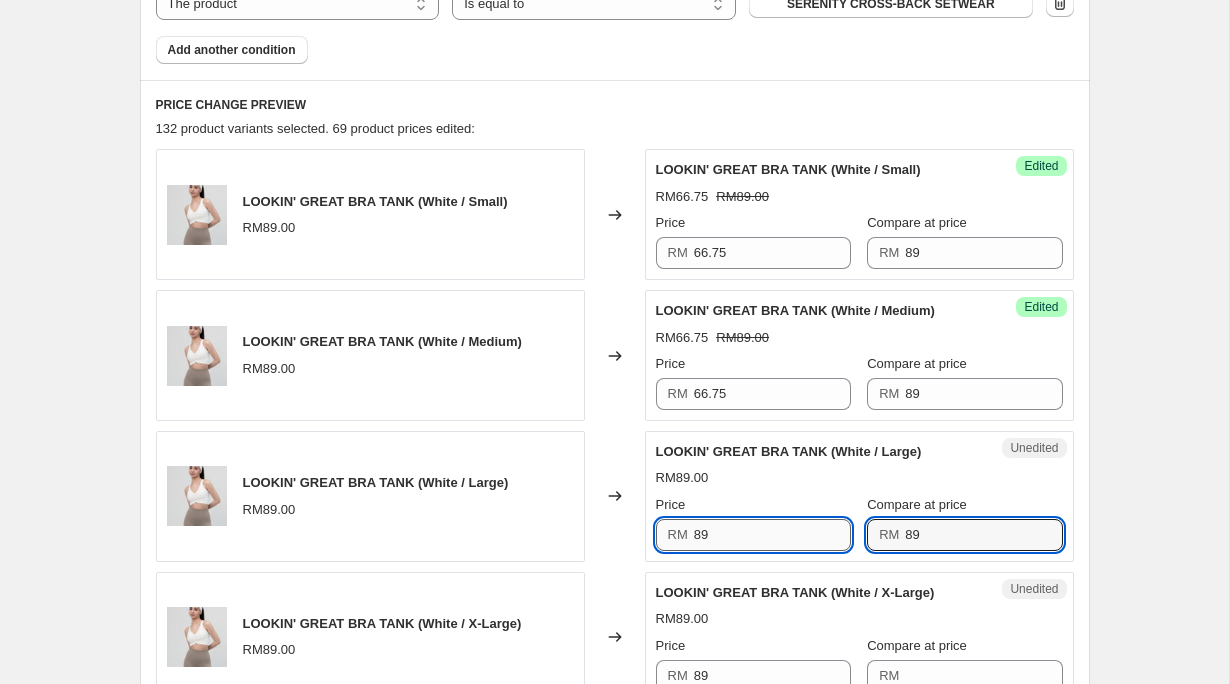 click on "89" at bounding box center (772, 535) 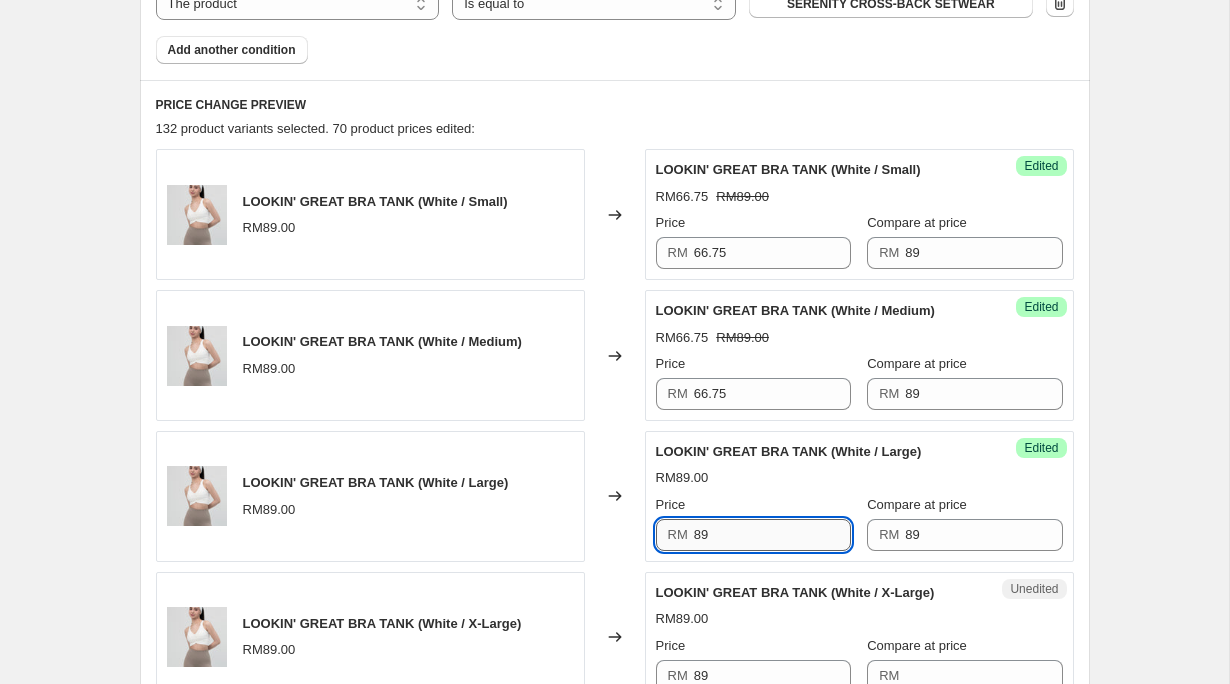 type on "8" 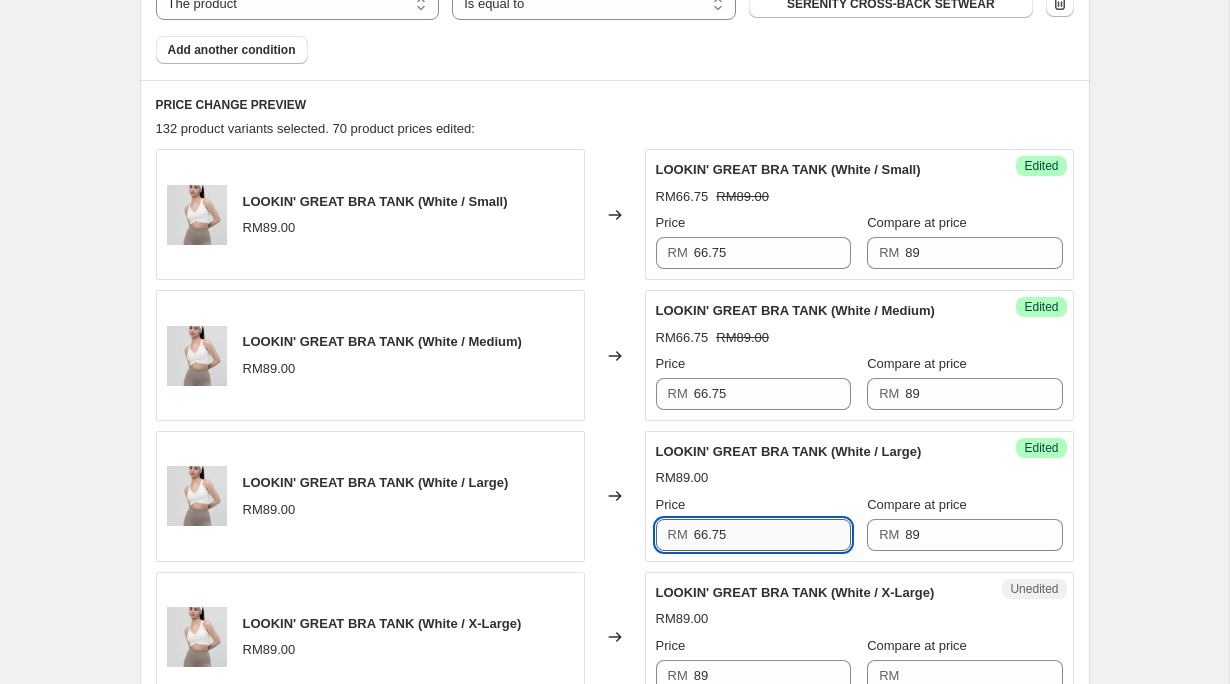 scroll, scrollTop: 1500, scrollLeft: 0, axis: vertical 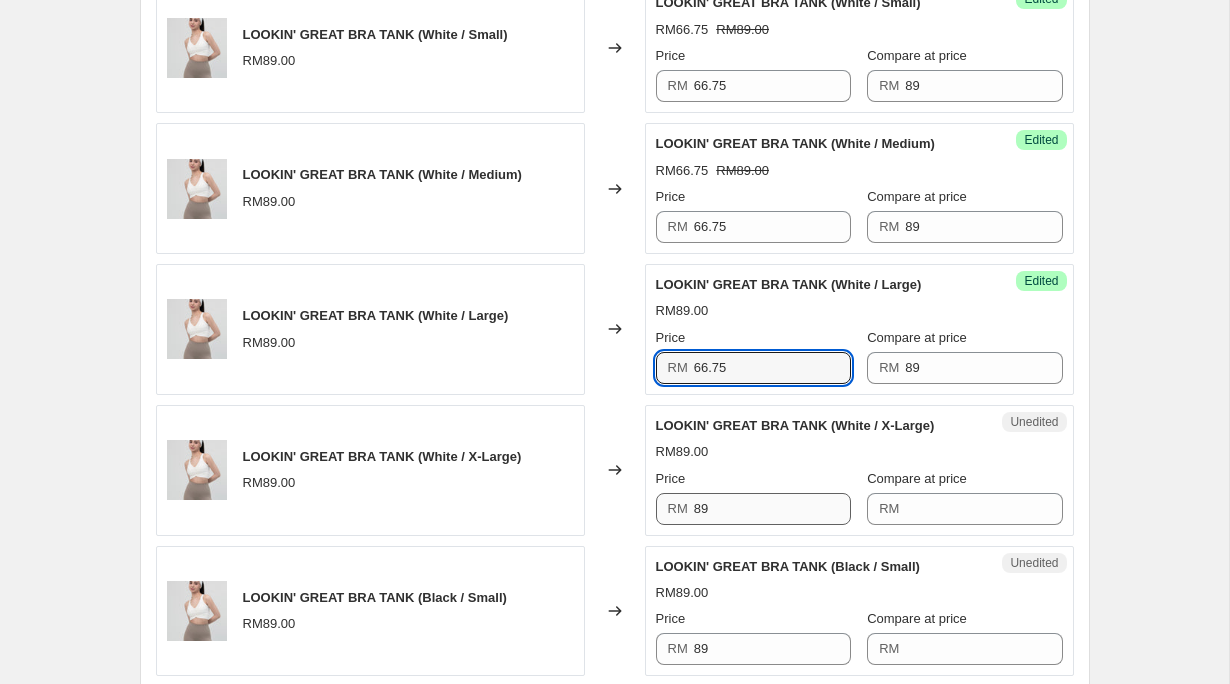 type on "66.75" 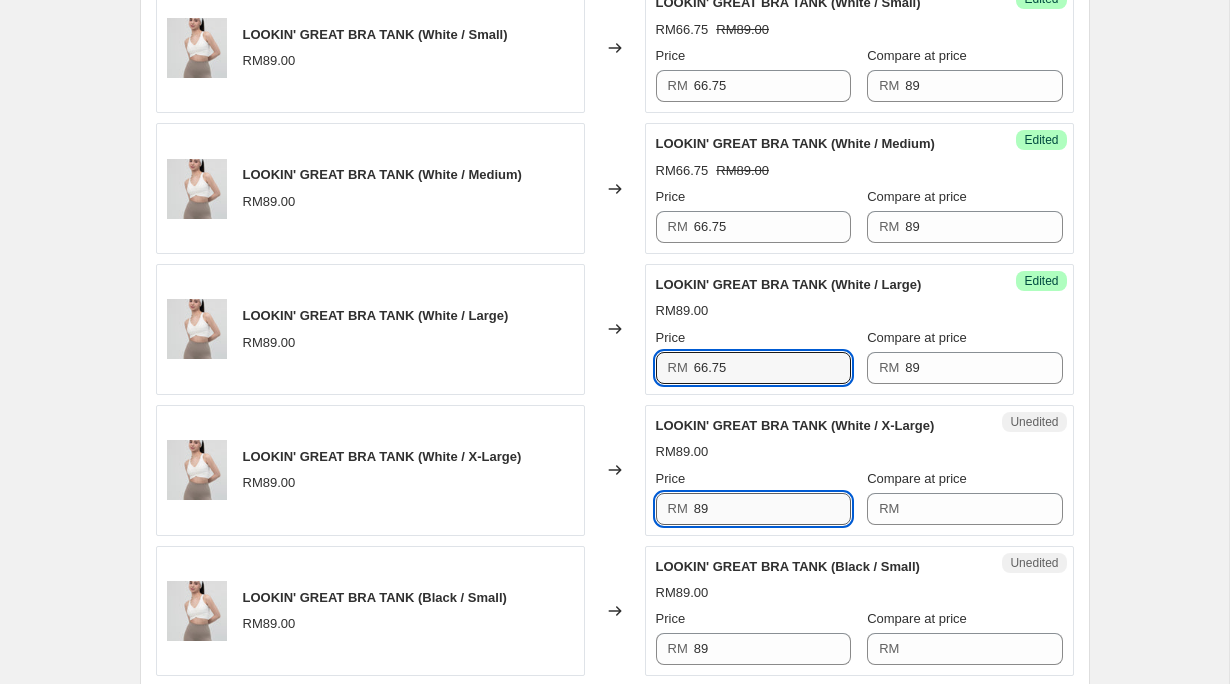 click on "89" at bounding box center [772, 509] 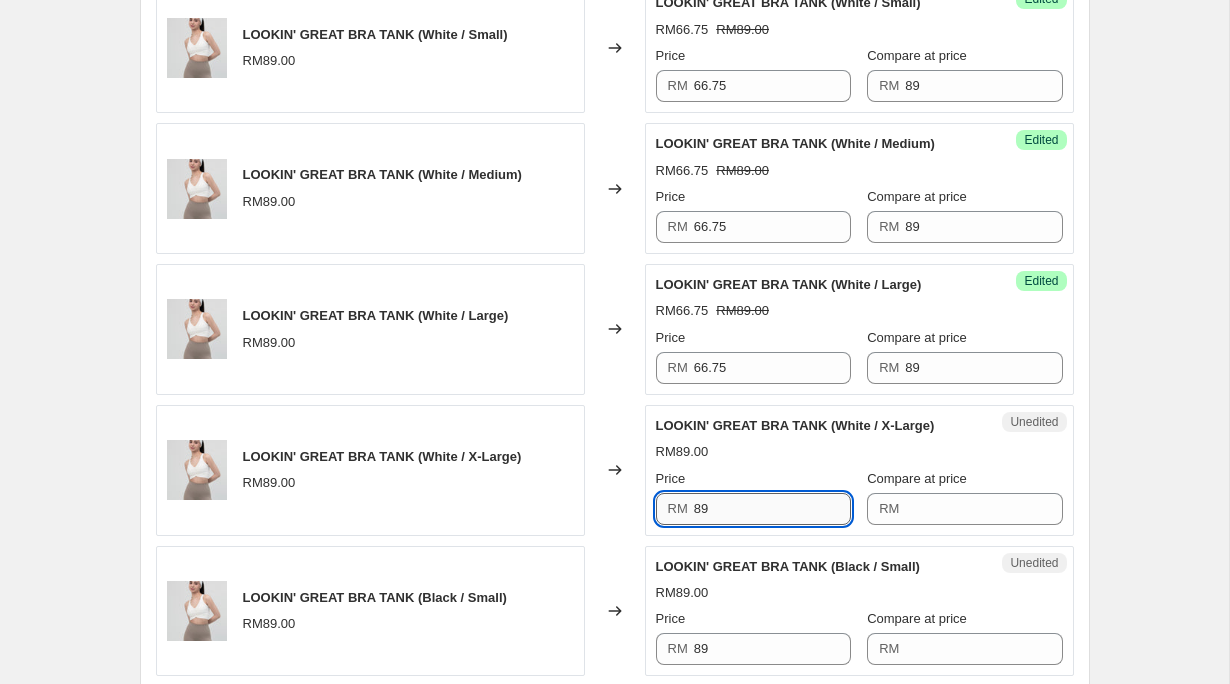 type on "8" 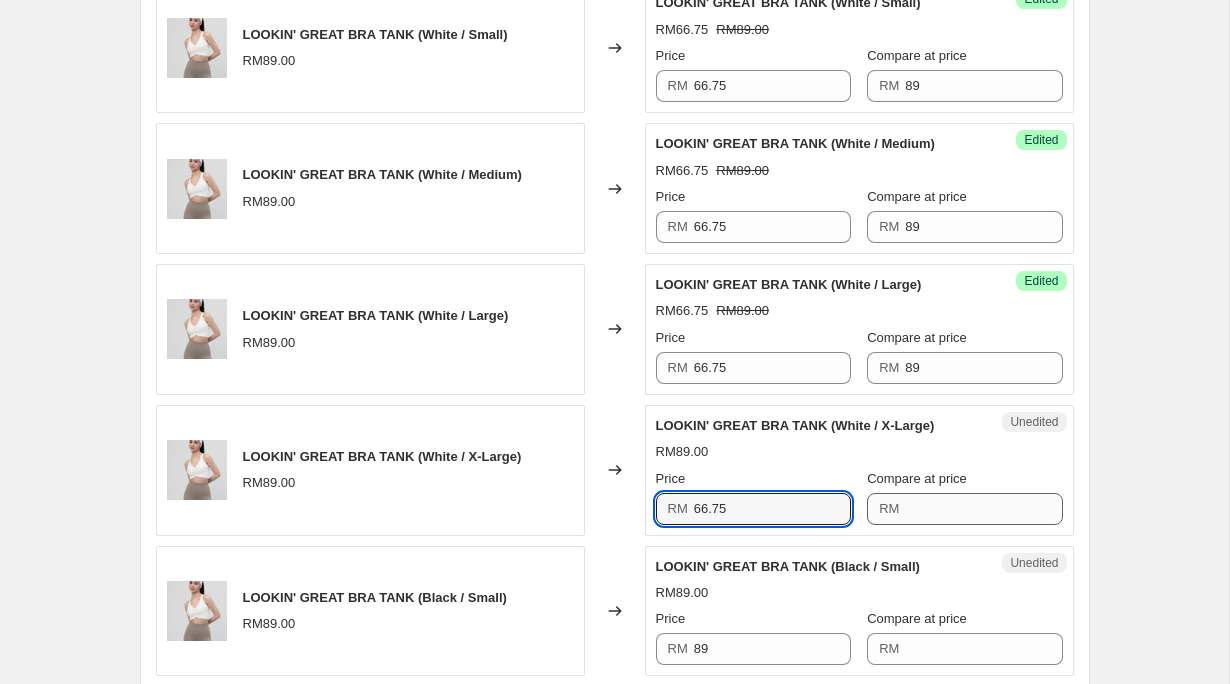 type on "66.75" 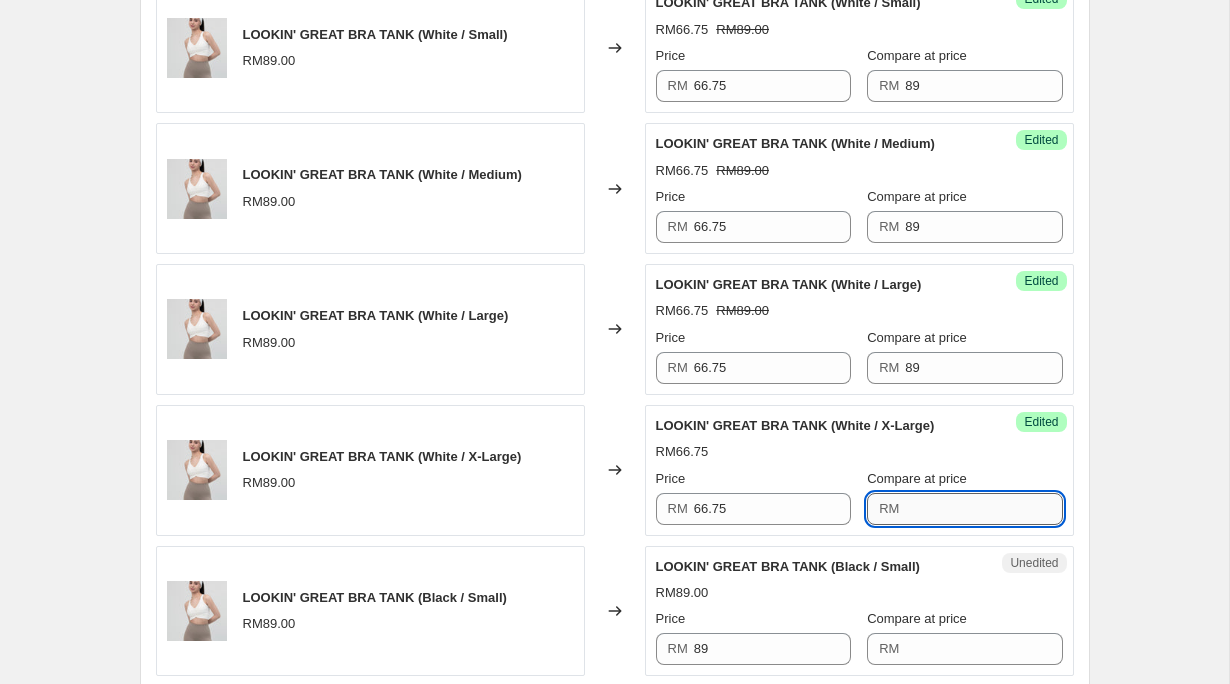 click on "Compare at price" at bounding box center [983, 509] 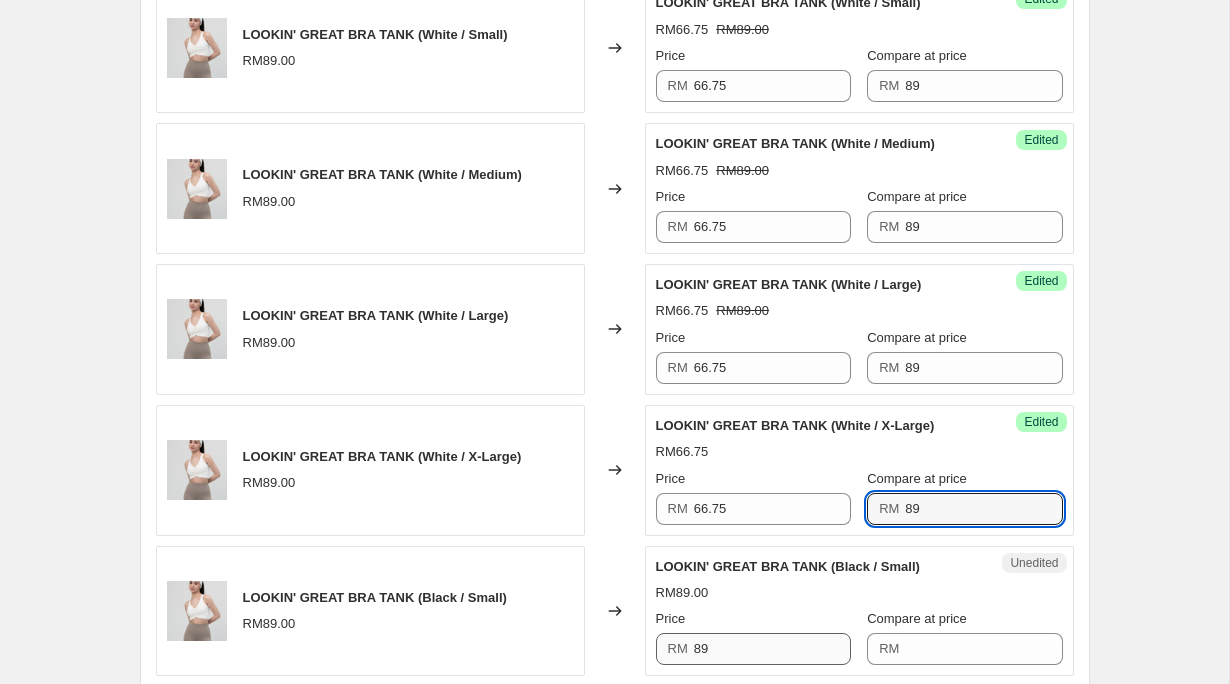 type on "89" 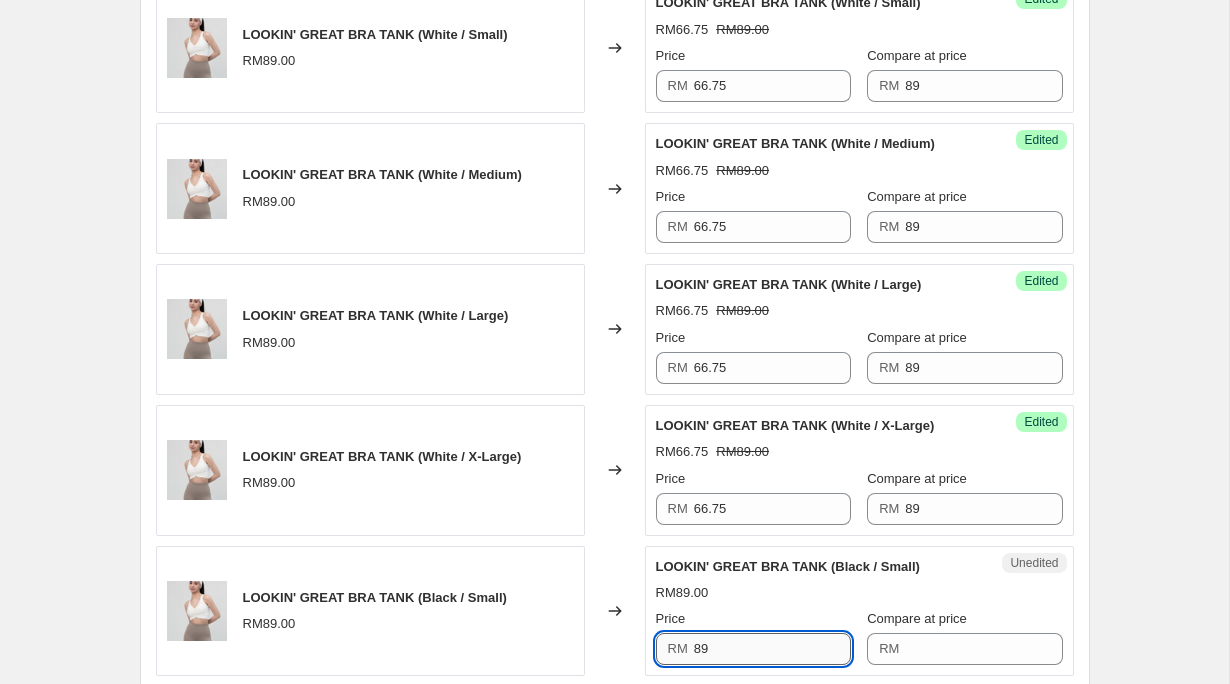 click on "89" at bounding box center (772, 649) 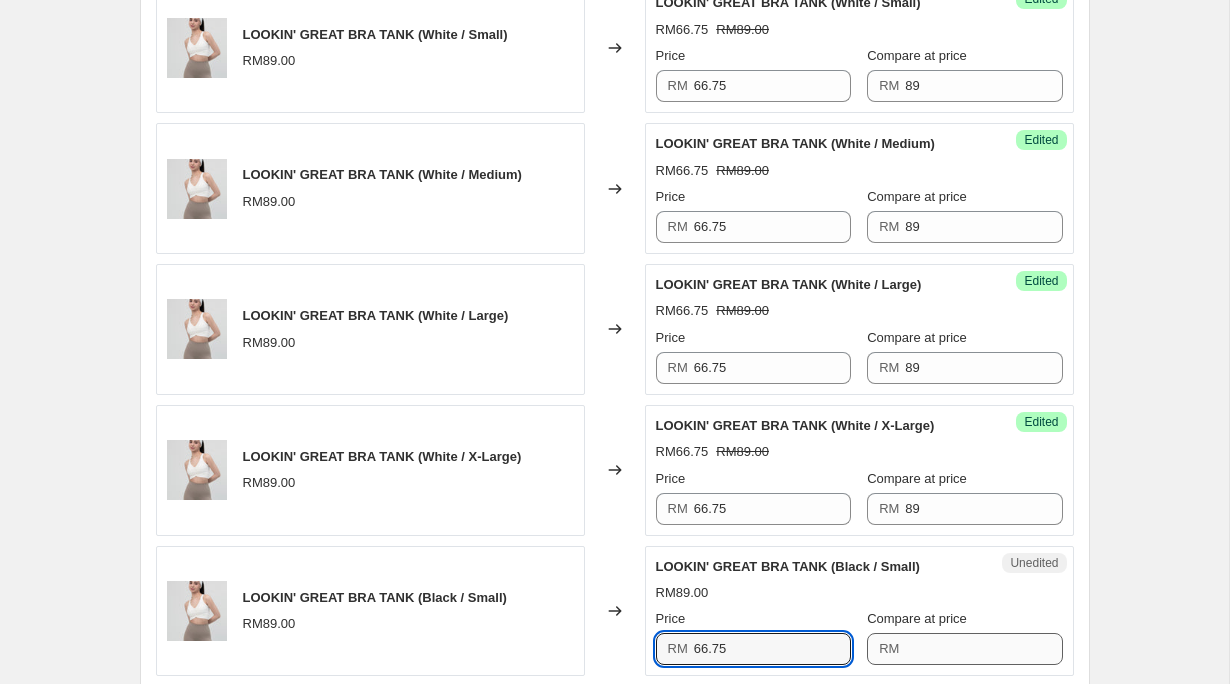 type on "66.75" 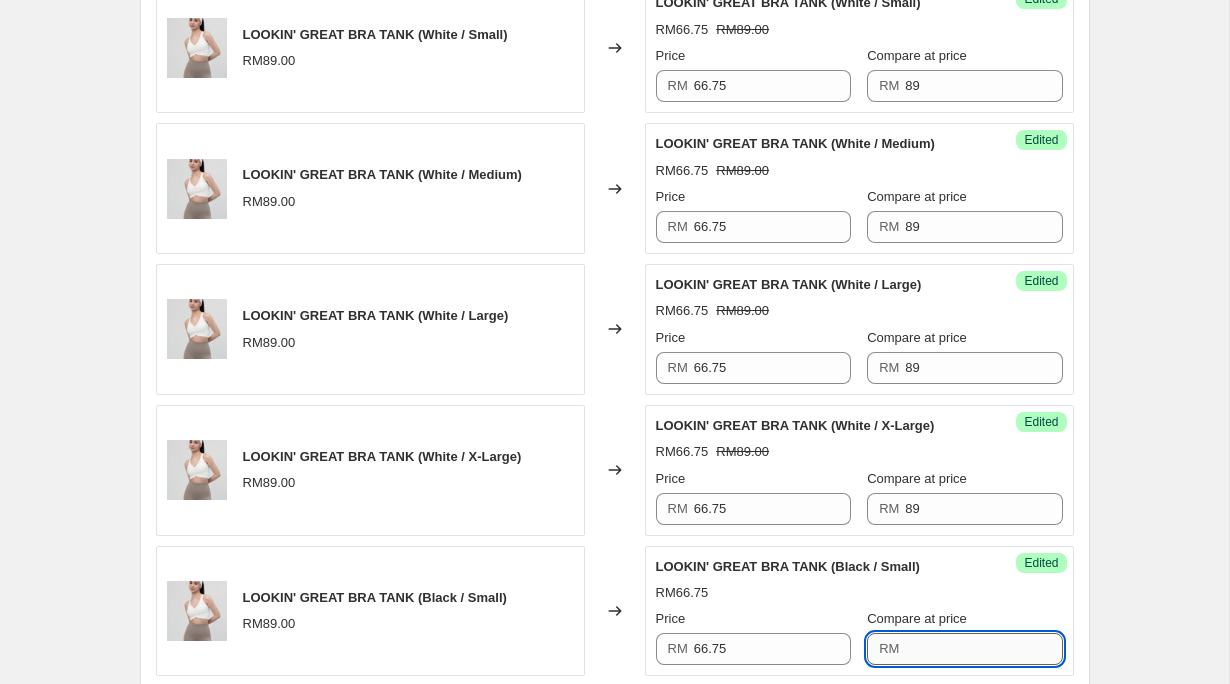 click on "Compare at price" at bounding box center (983, 649) 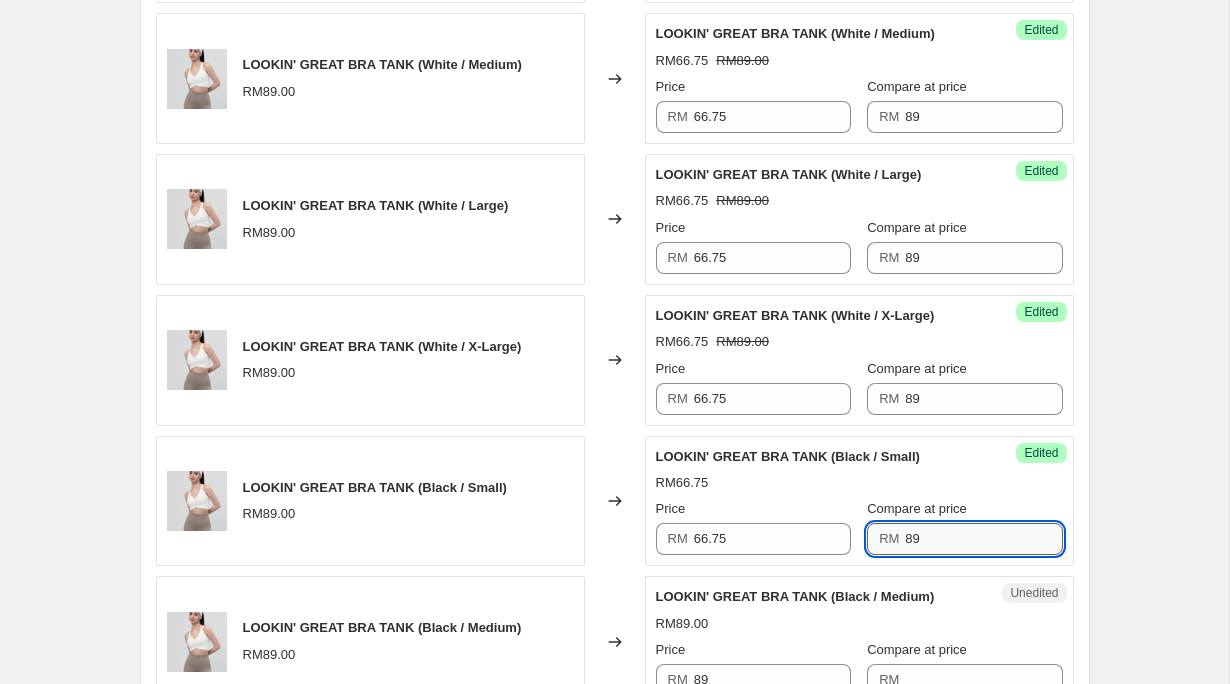 scroll, scrollTop: 1625, scrollLeft: 0, axis: vertical 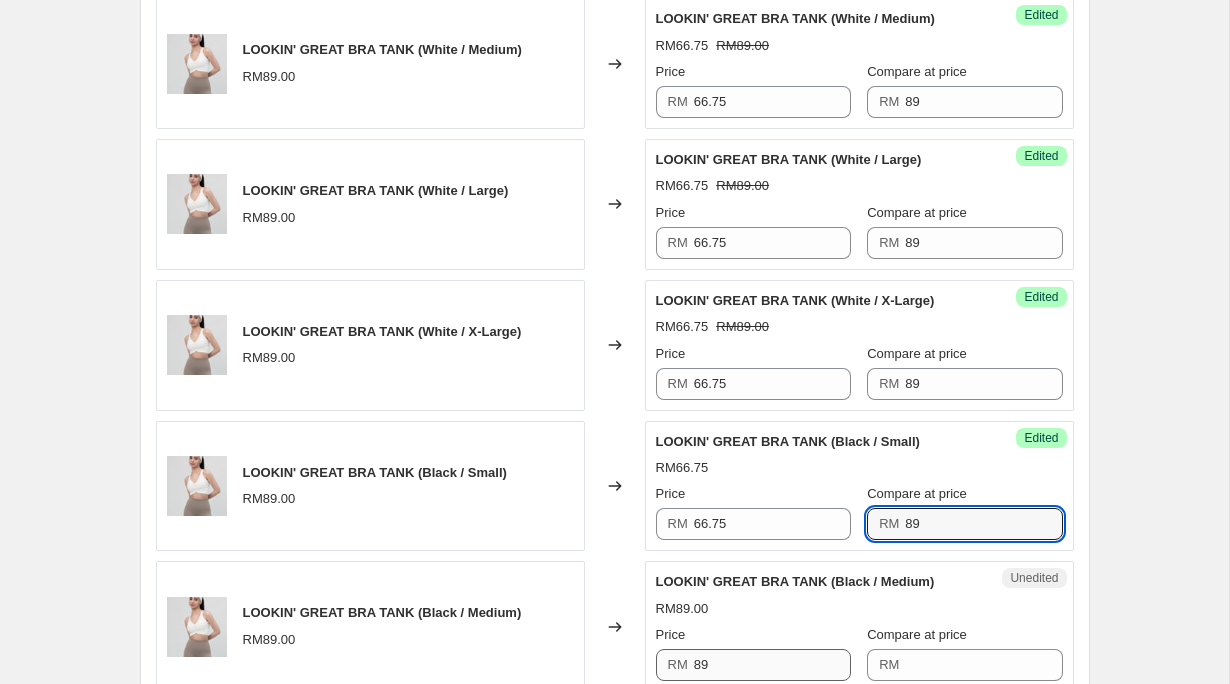 type on "89" 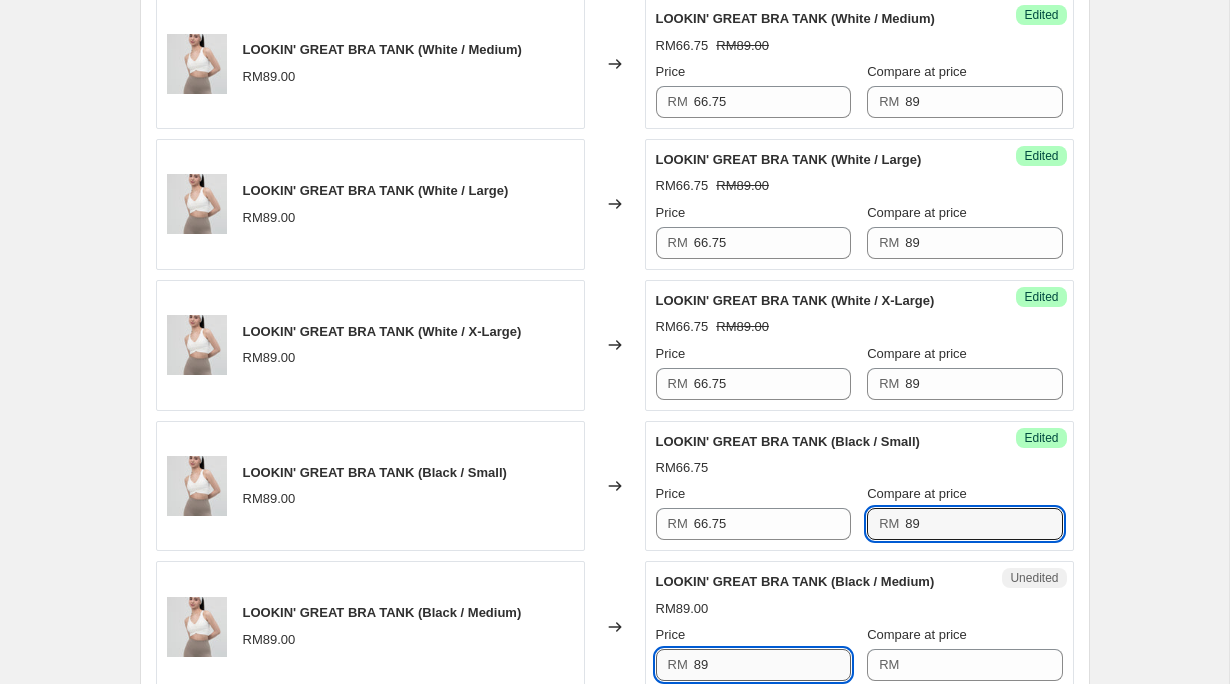 click on "89" at bounding box center [772, 665] 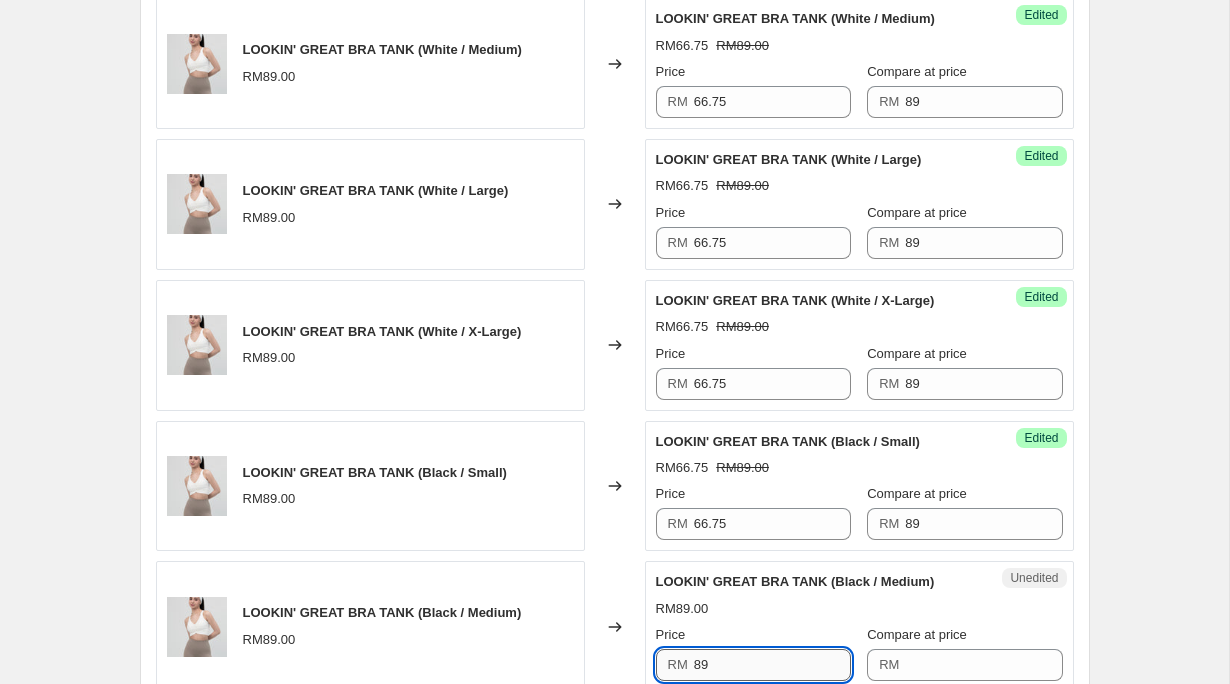 type on "8" 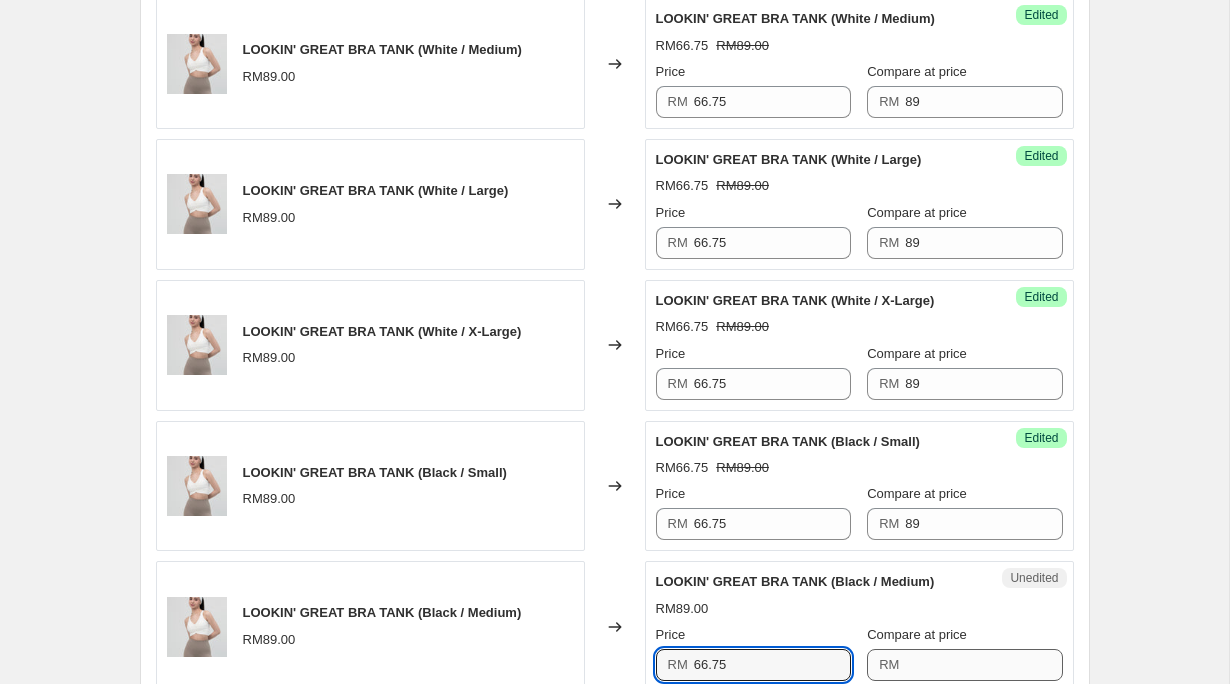 type on "66.75" 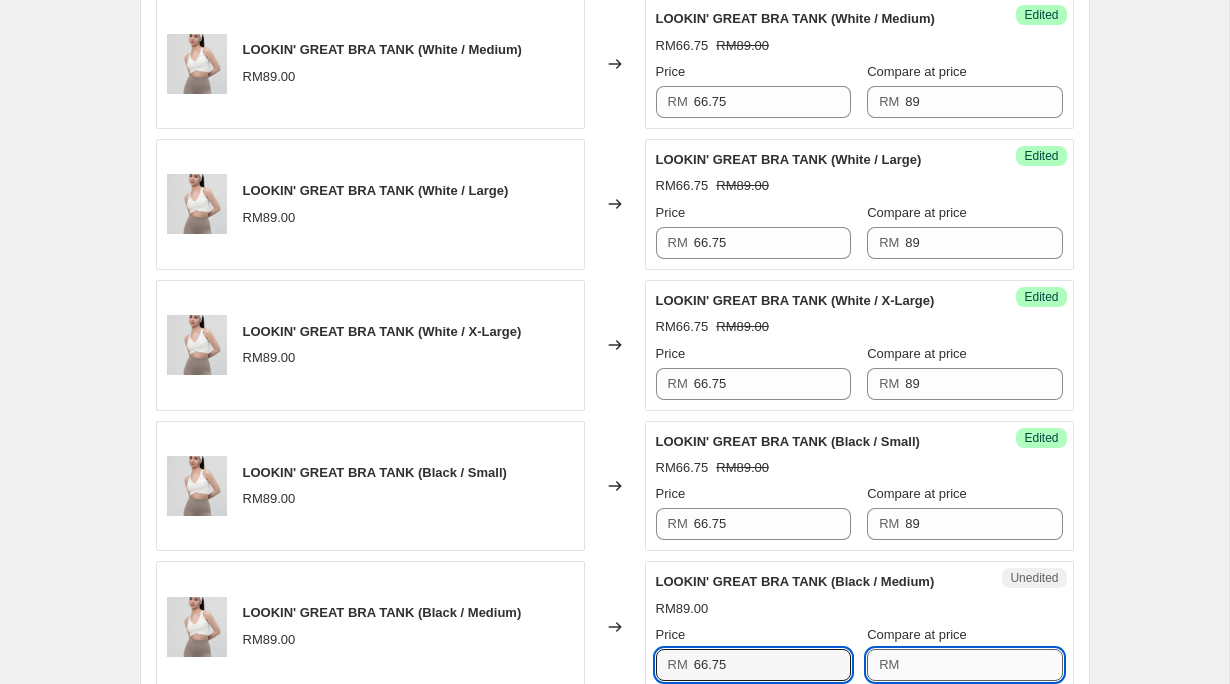 click on "Compare at price" at bounding box center (983, 665) 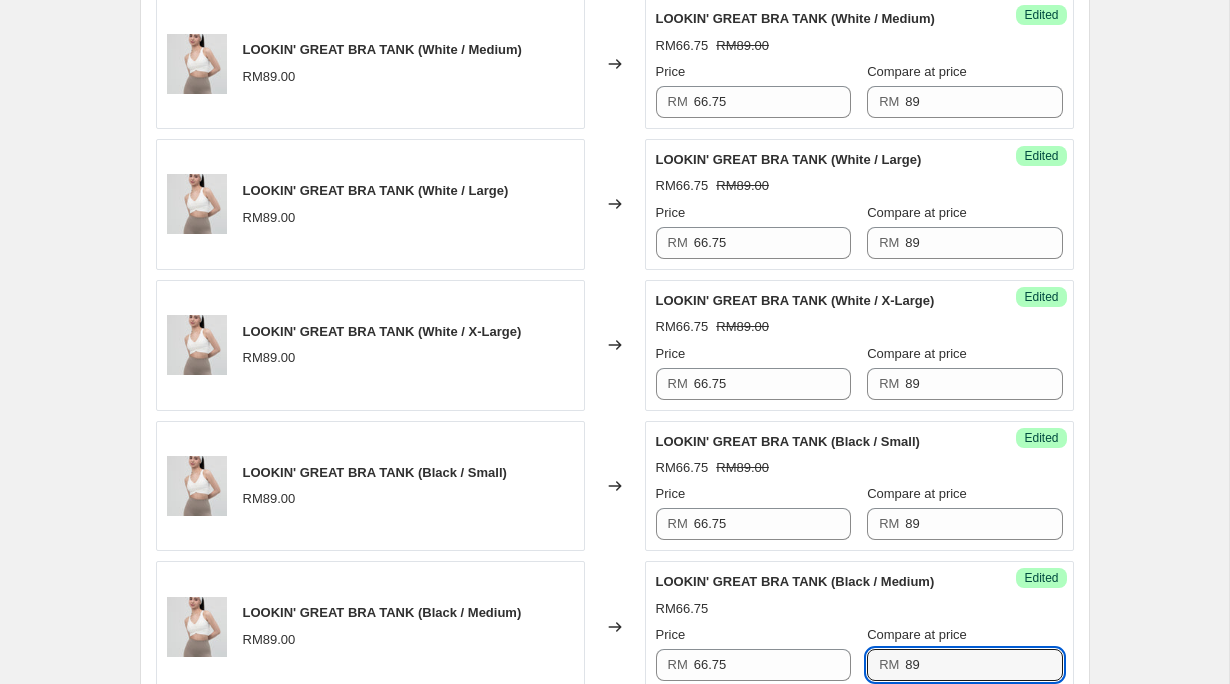 type on "89" 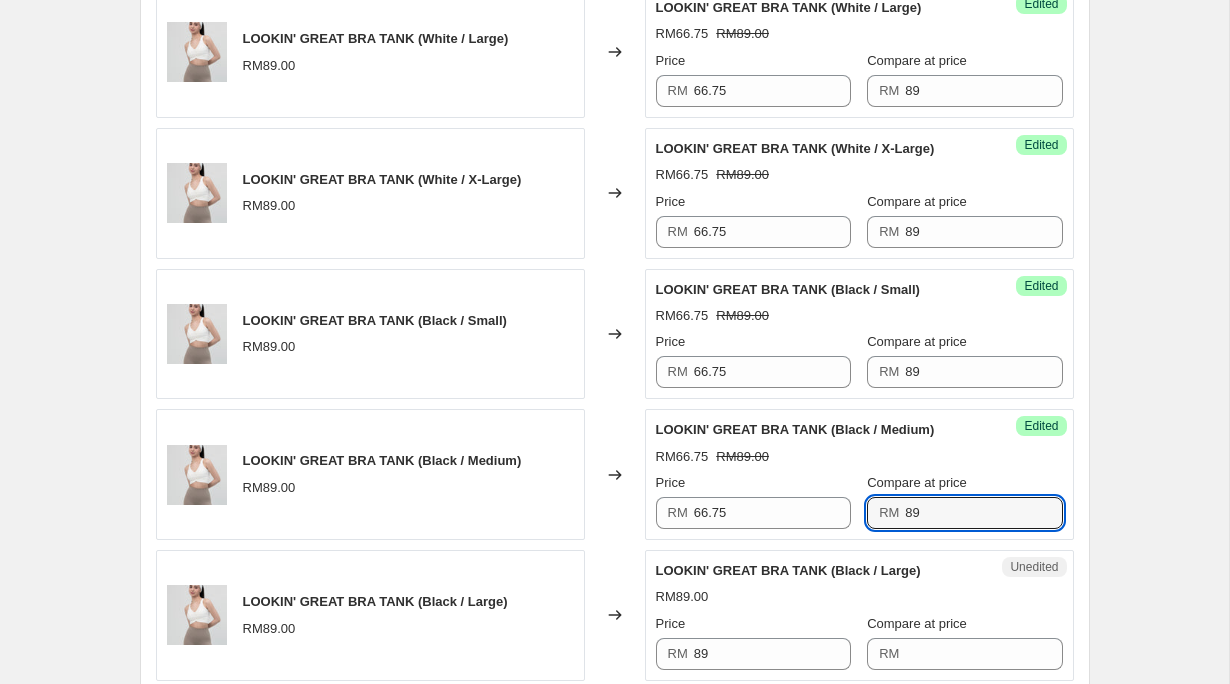 scroll, scrollTop: 1816, scrollLeft: 0, axis: vertical 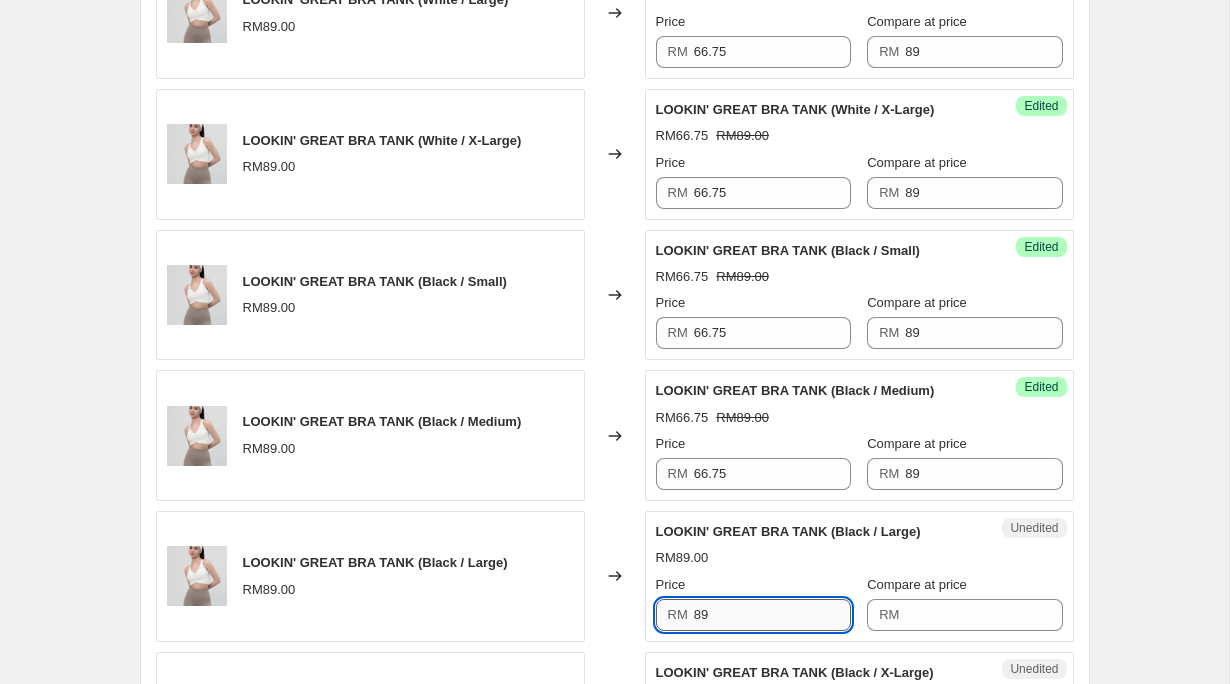 click on "89" at bounding box center (772, 615) 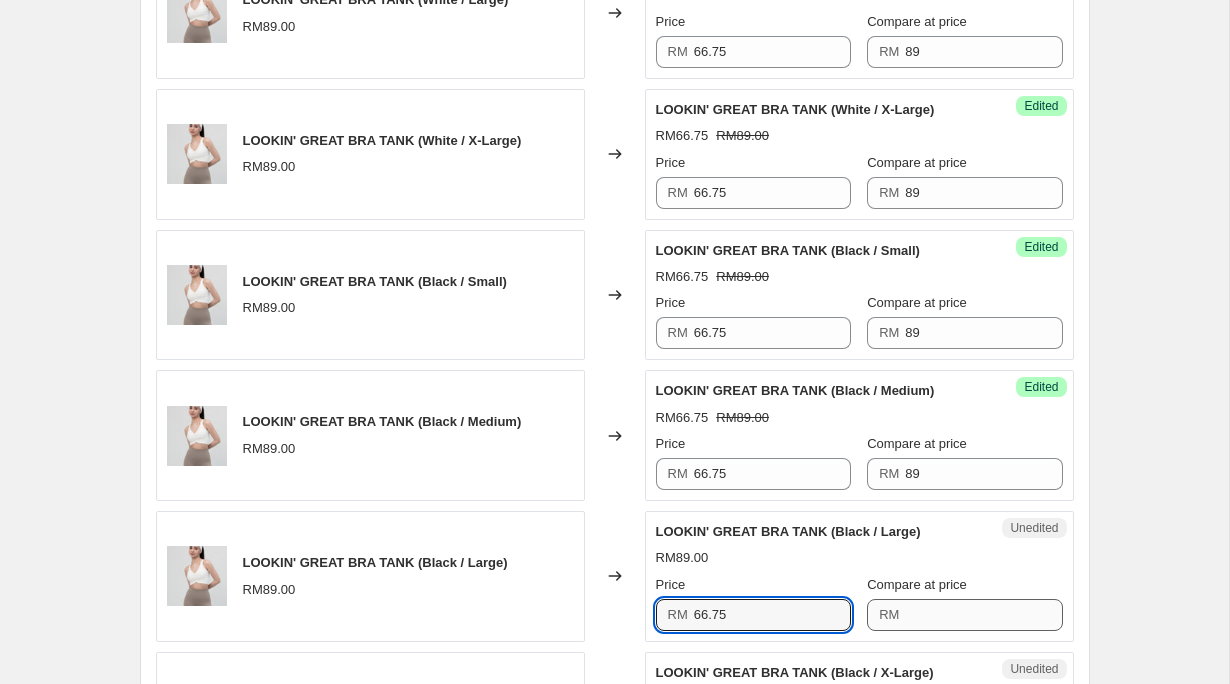 type on "66.75" 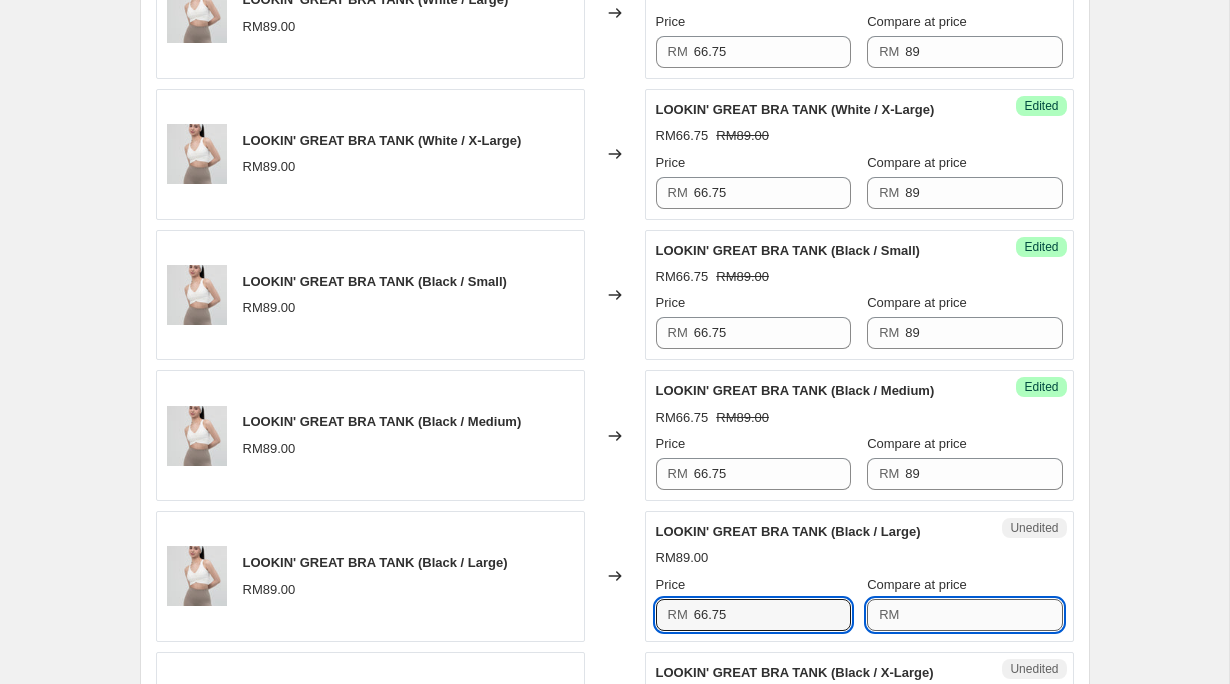 click on "Compare at price" at bounding box center [983, 615] 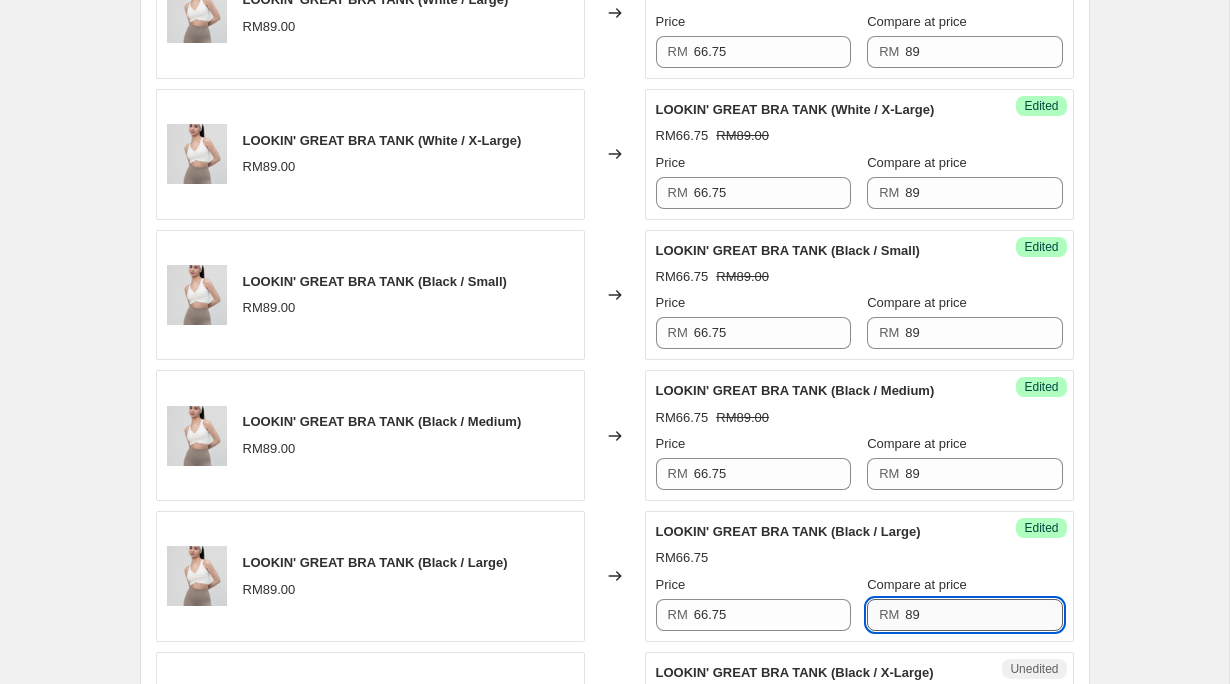 scroll, scrollTop: 1959, scrollLeft: 0, axis: vertical 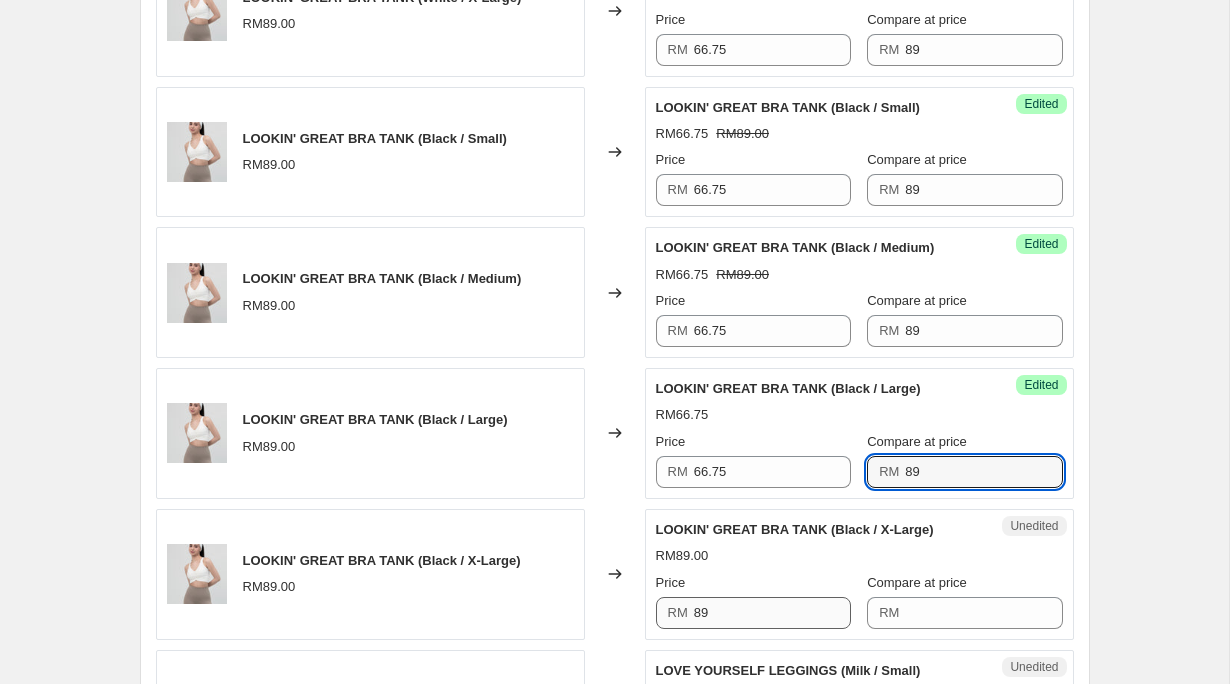 type on "89" 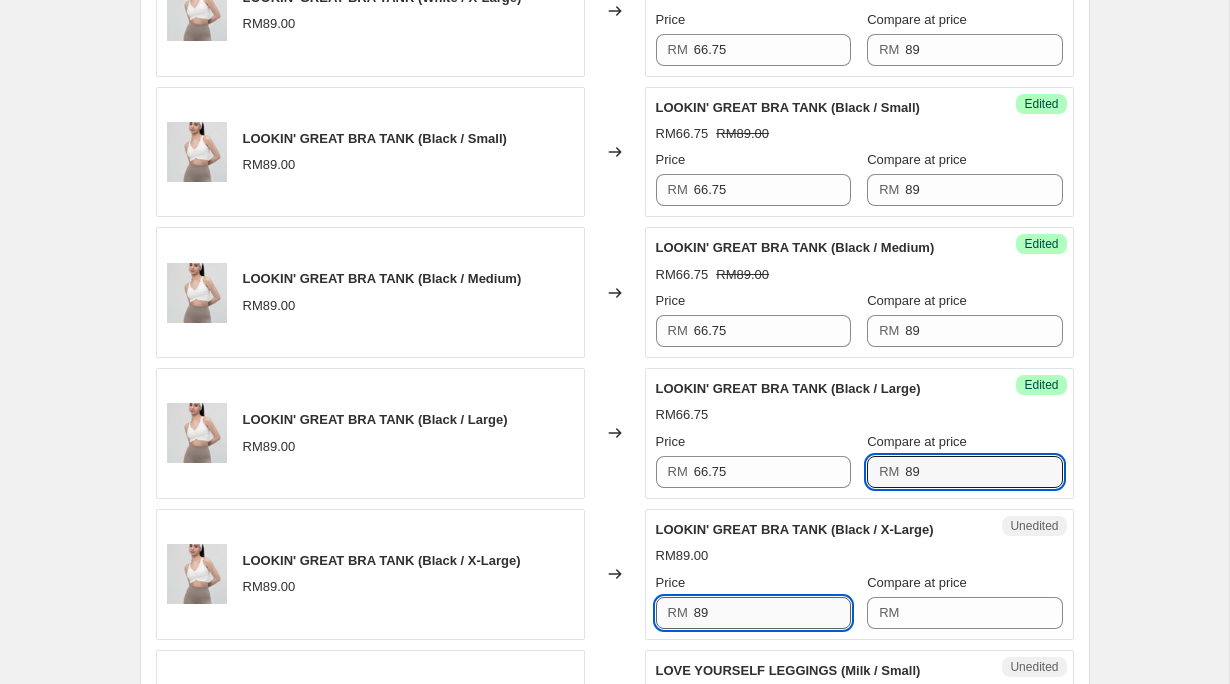 click on "89" at bounding box center (772, 613) 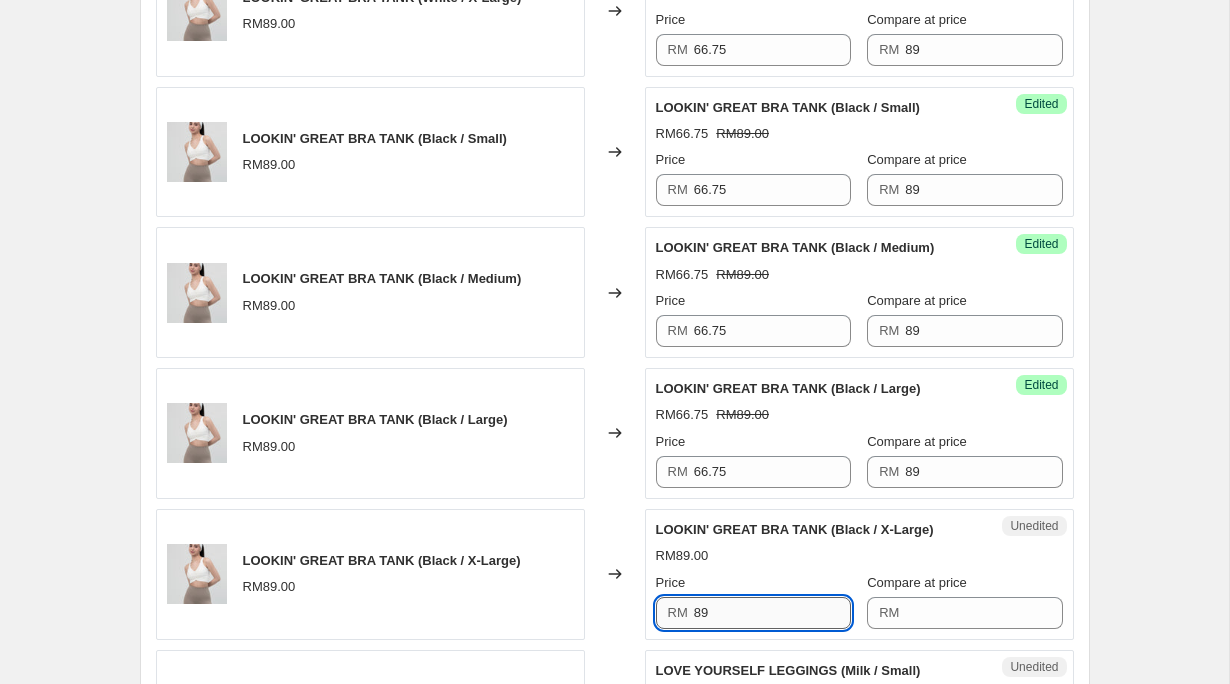 type on "8" 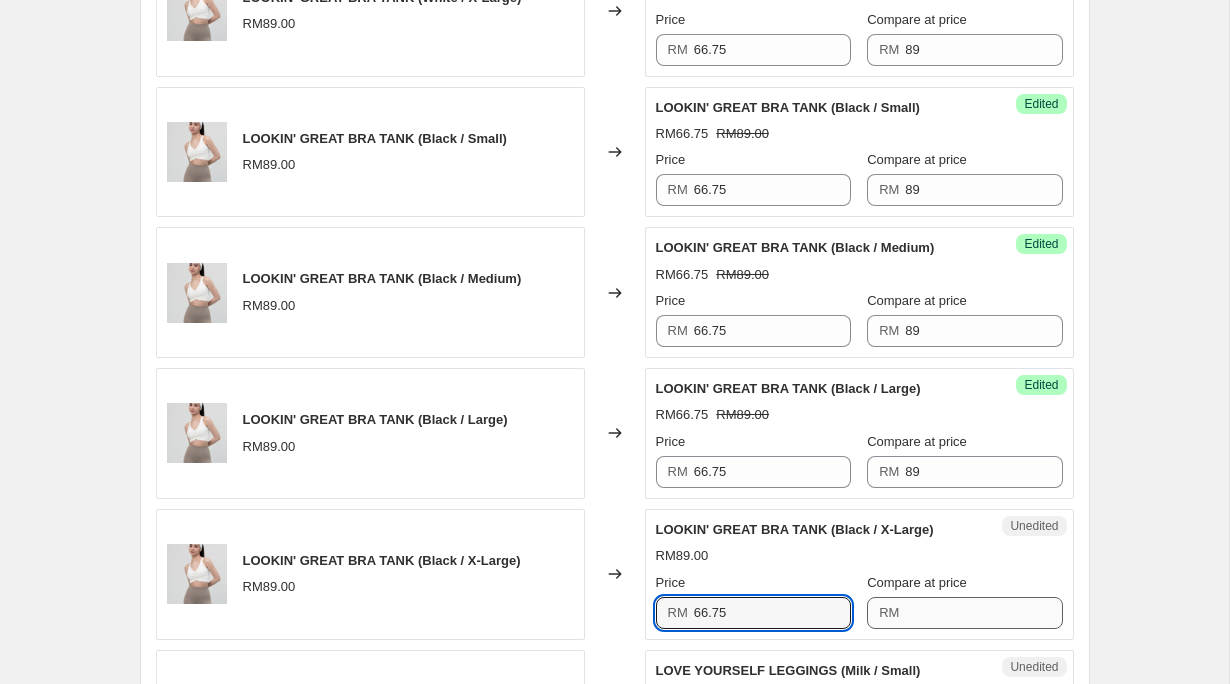 type on "66.75" 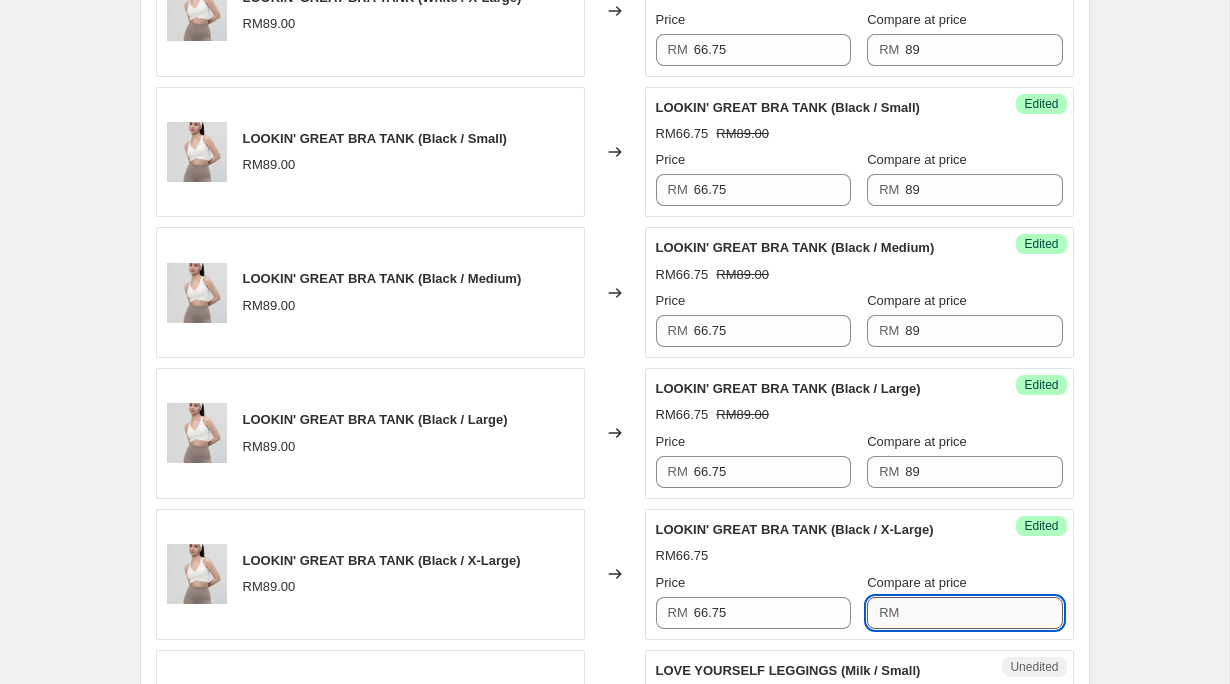 click on "Compare at price" at bounding box center (983, 613) 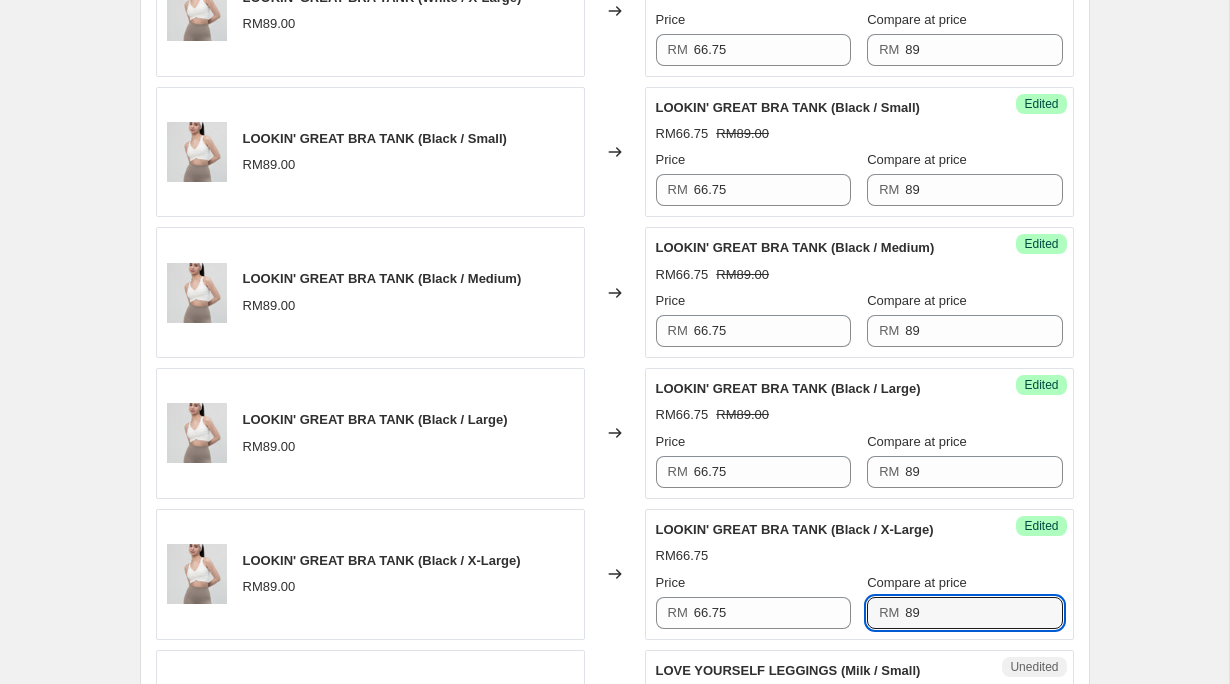 type on "89" 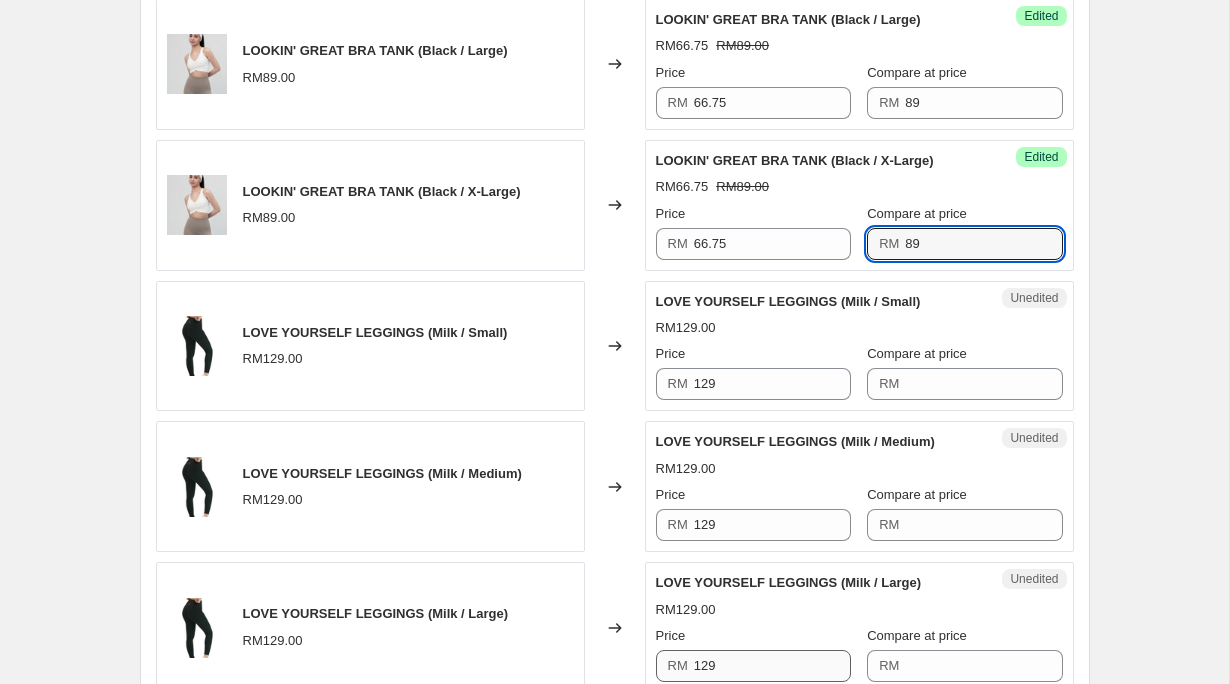 scroll, scrollTop: 2329, scrollLeft: 0, axis: vertical 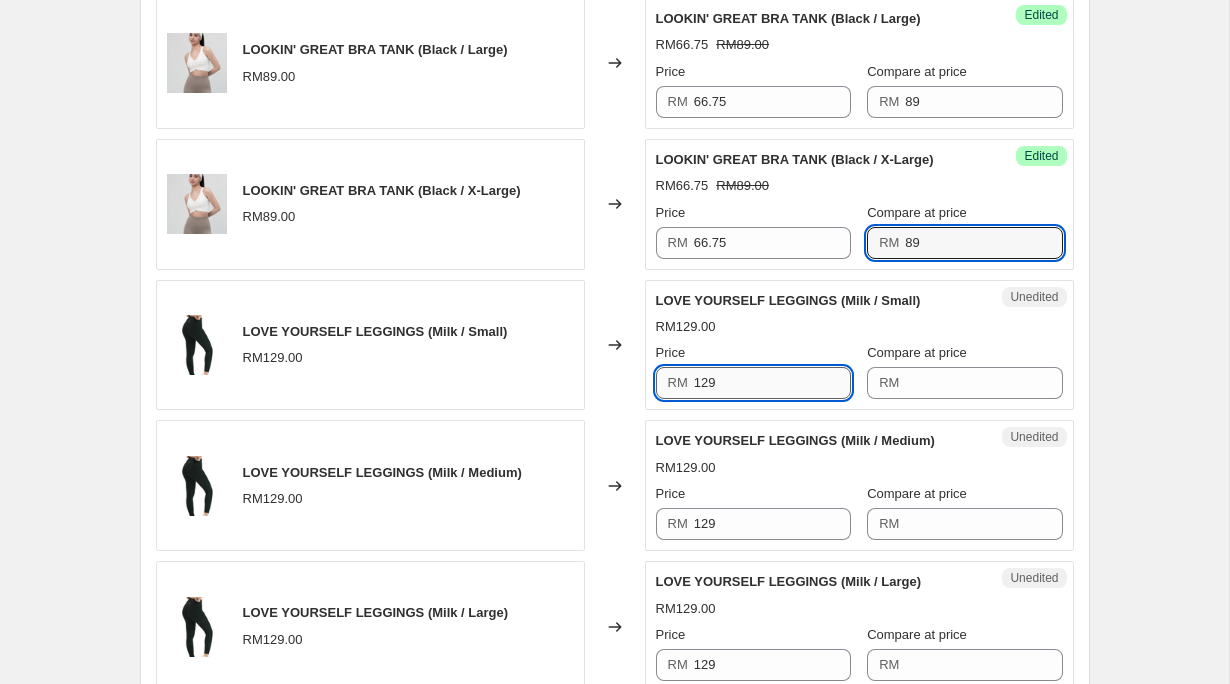 click on "129" at bounding box center (772, 383) 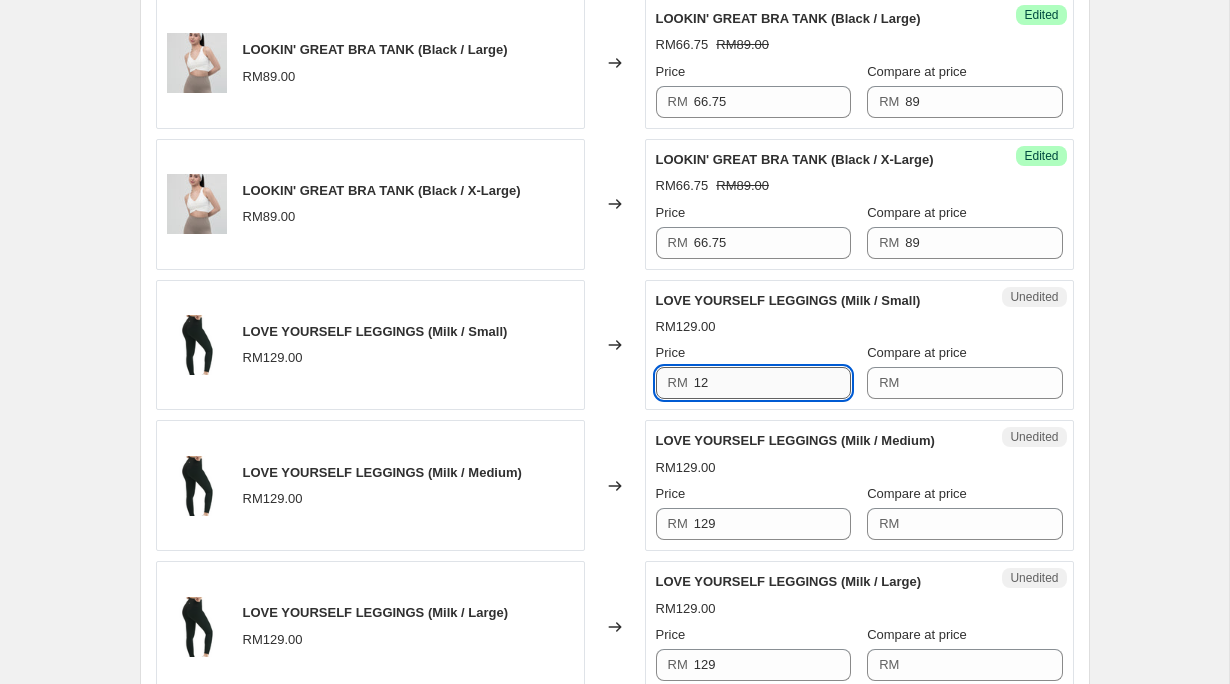 type on "1" 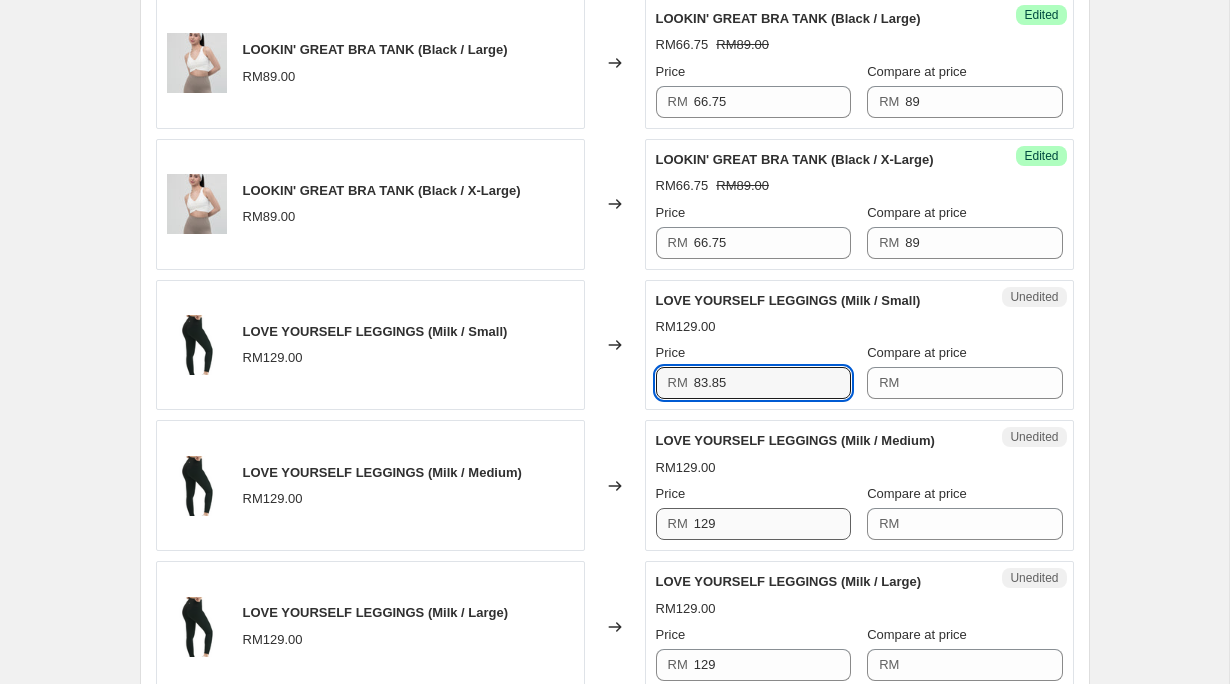 type on "83.85" 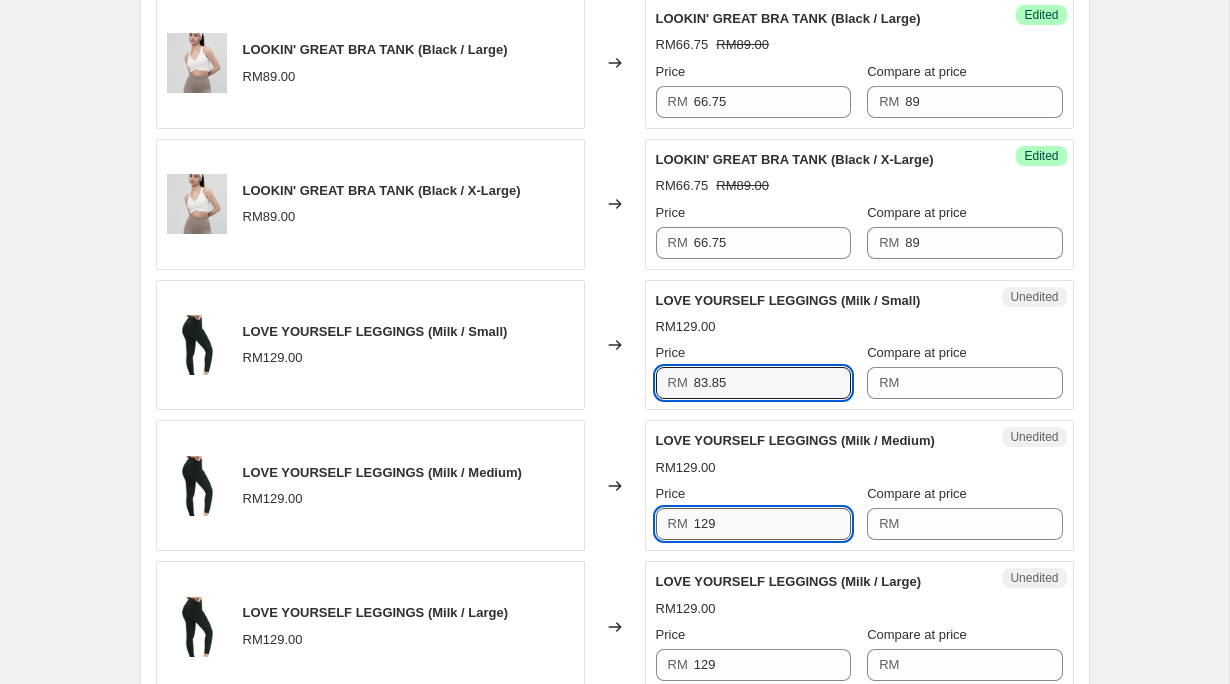 click on "129" at bounding box center (772, 524) 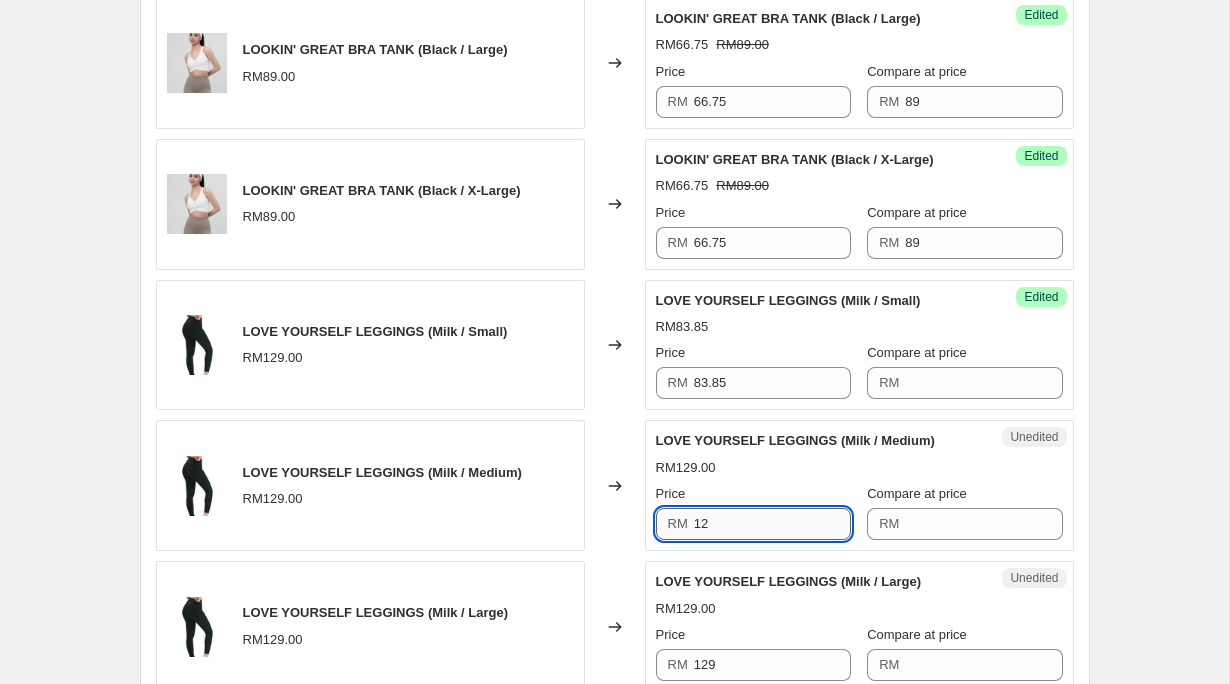 type on "1" 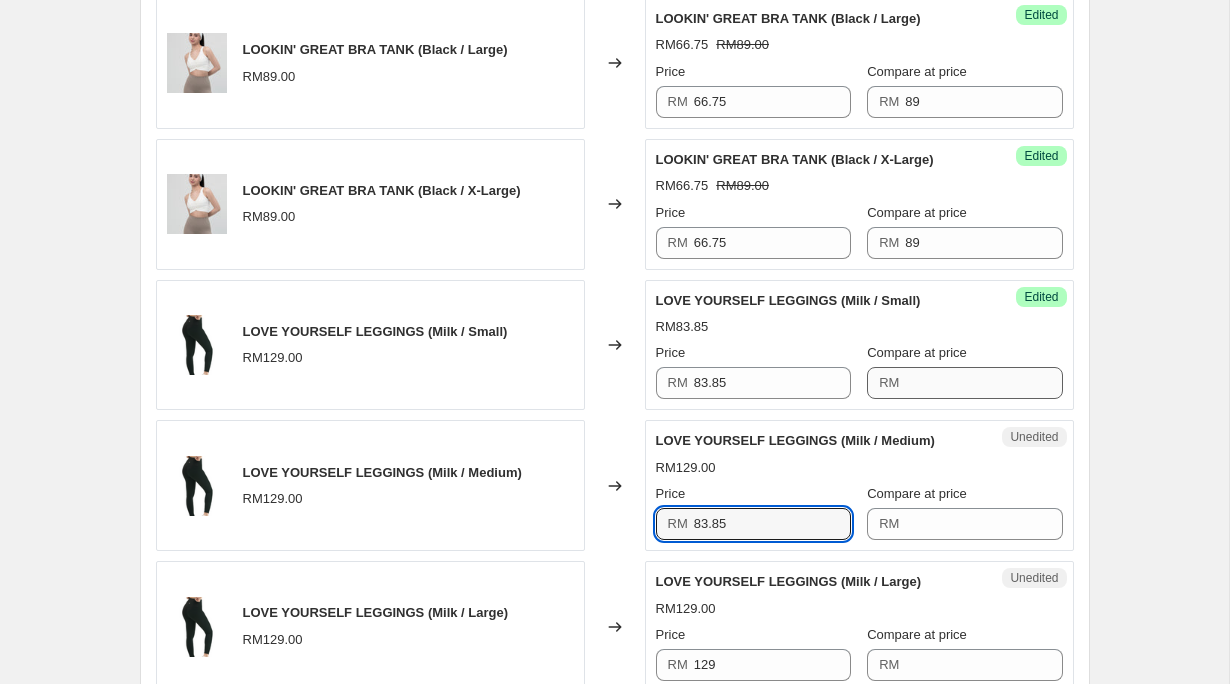 type on "83.85" 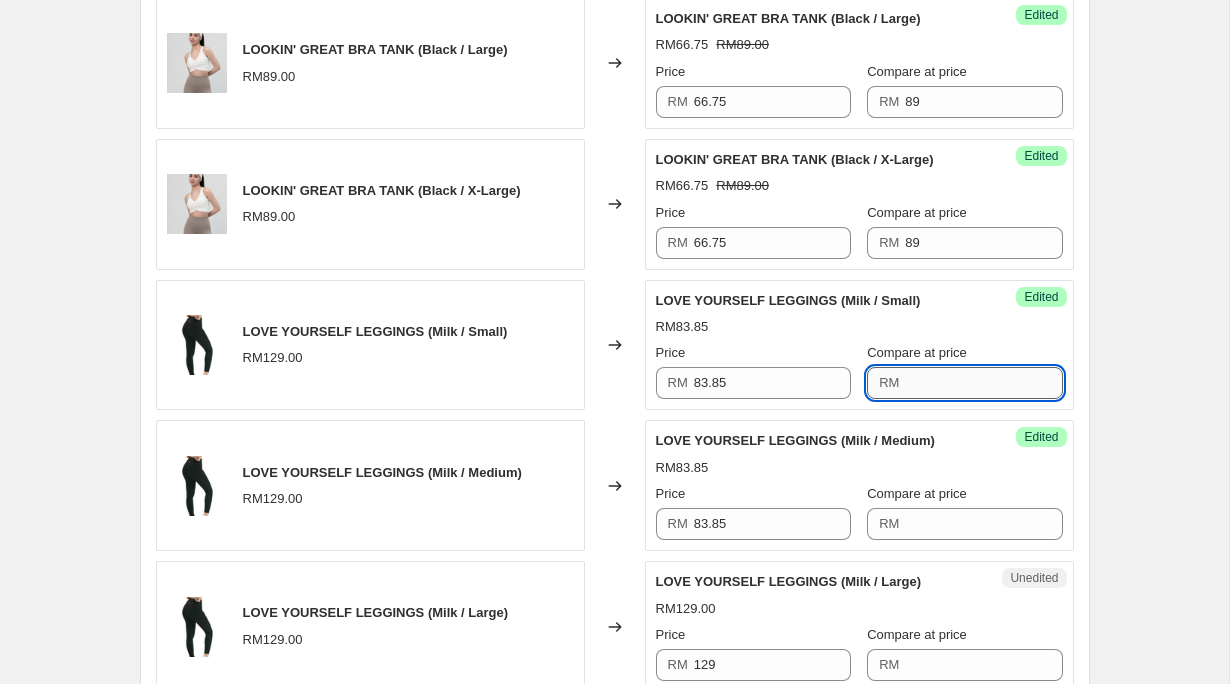 click on "Compare at price" at bounding box center [983, 383] 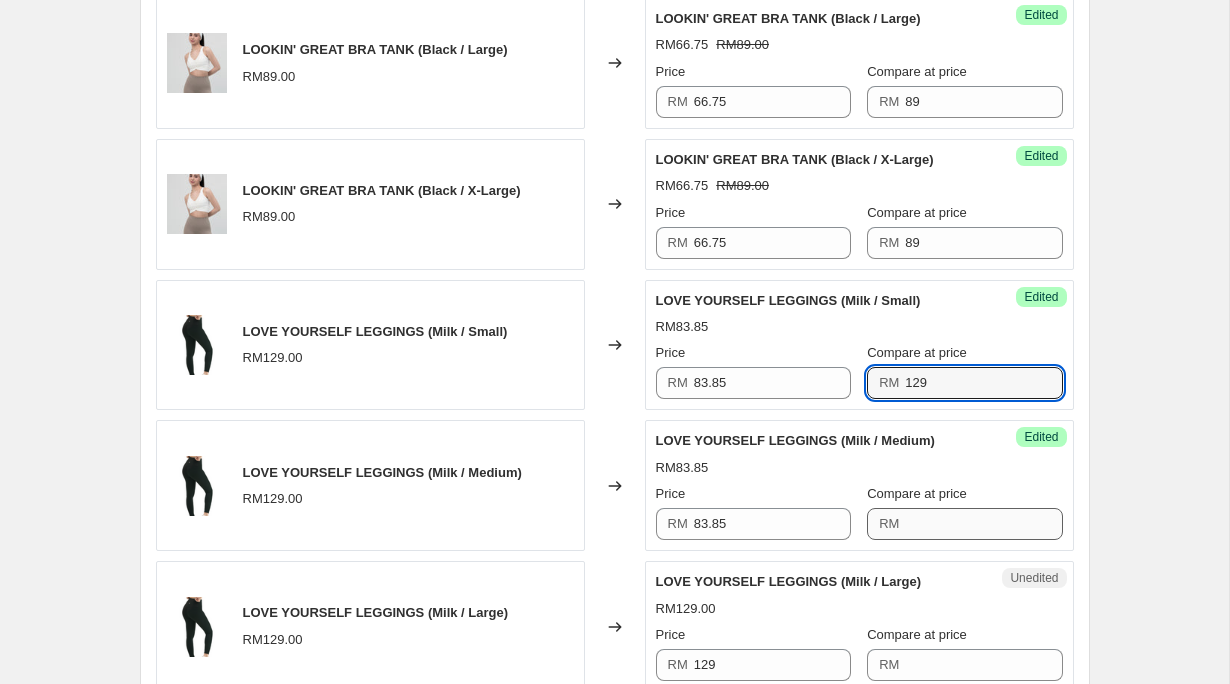 type on "129" 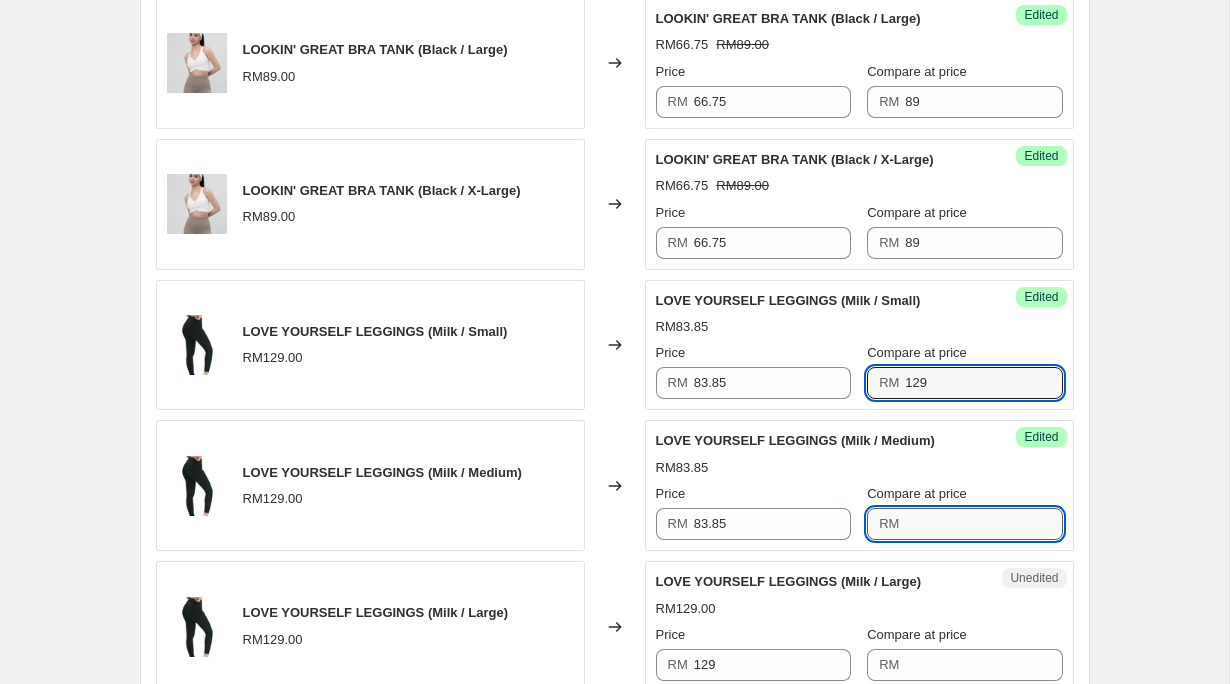click on "Compare at price" at bounding box center (983, 524) 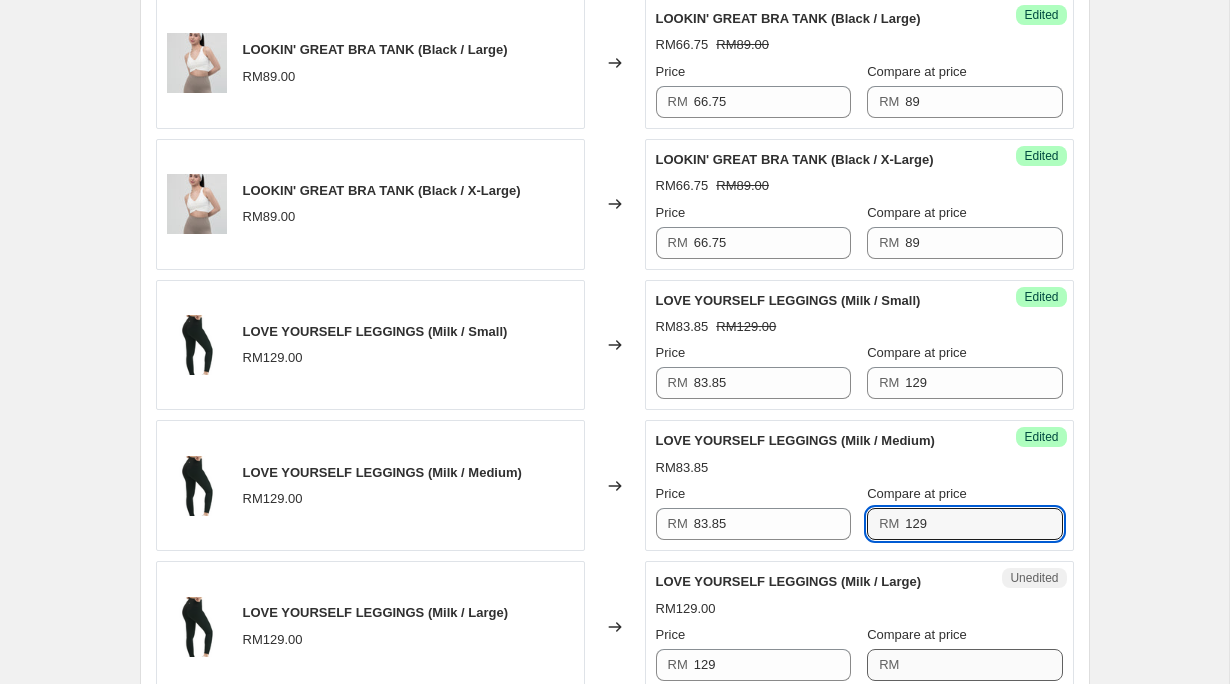 type on "129" 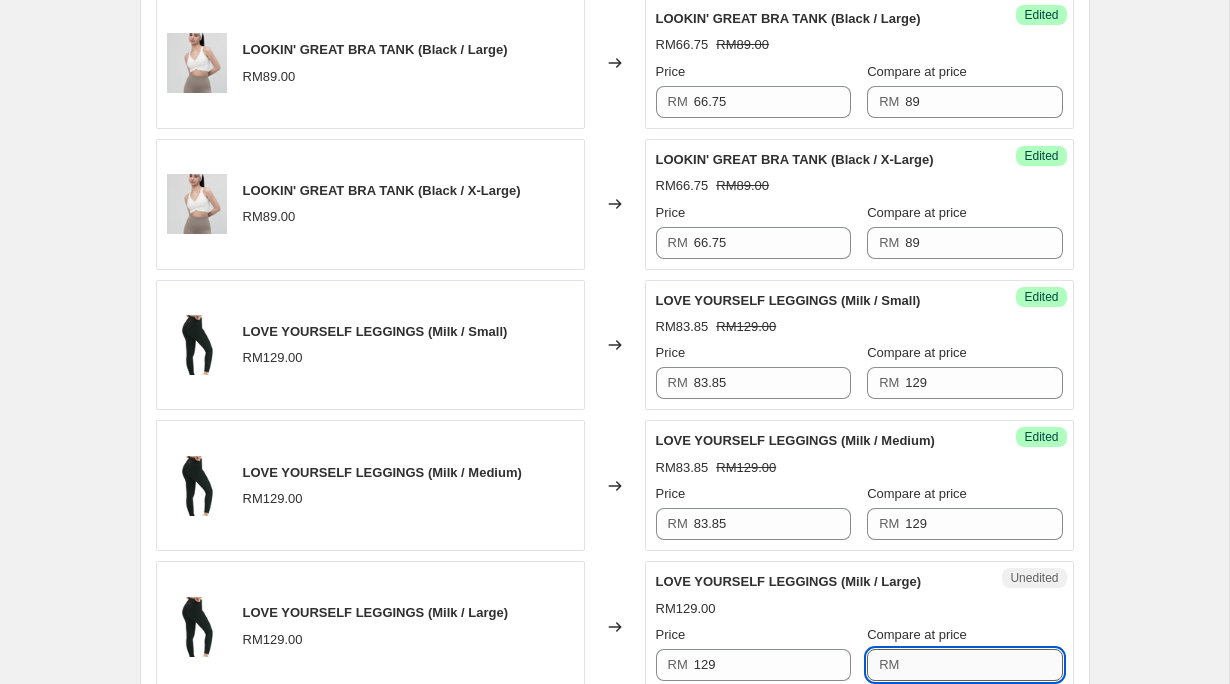 click on "Compare at price" at bounding box center (983, 665) 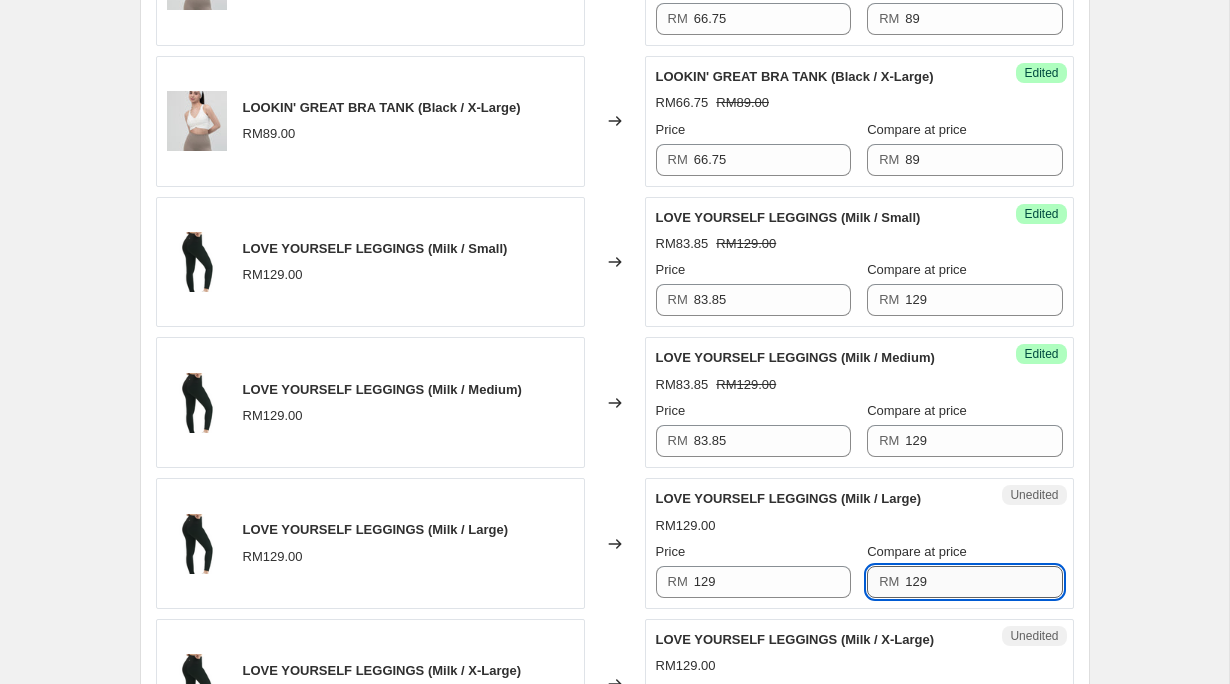 scroll, scrollTop: 2453, scrollLeft: 0, axis: vertical 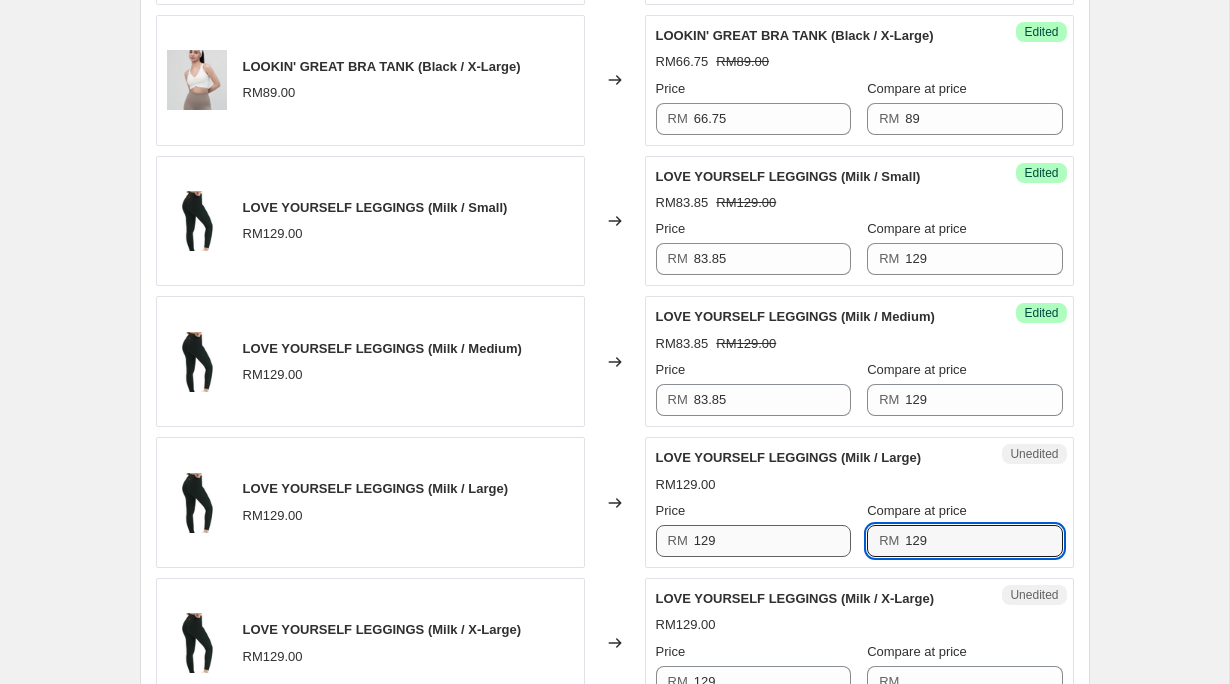 type on "129" 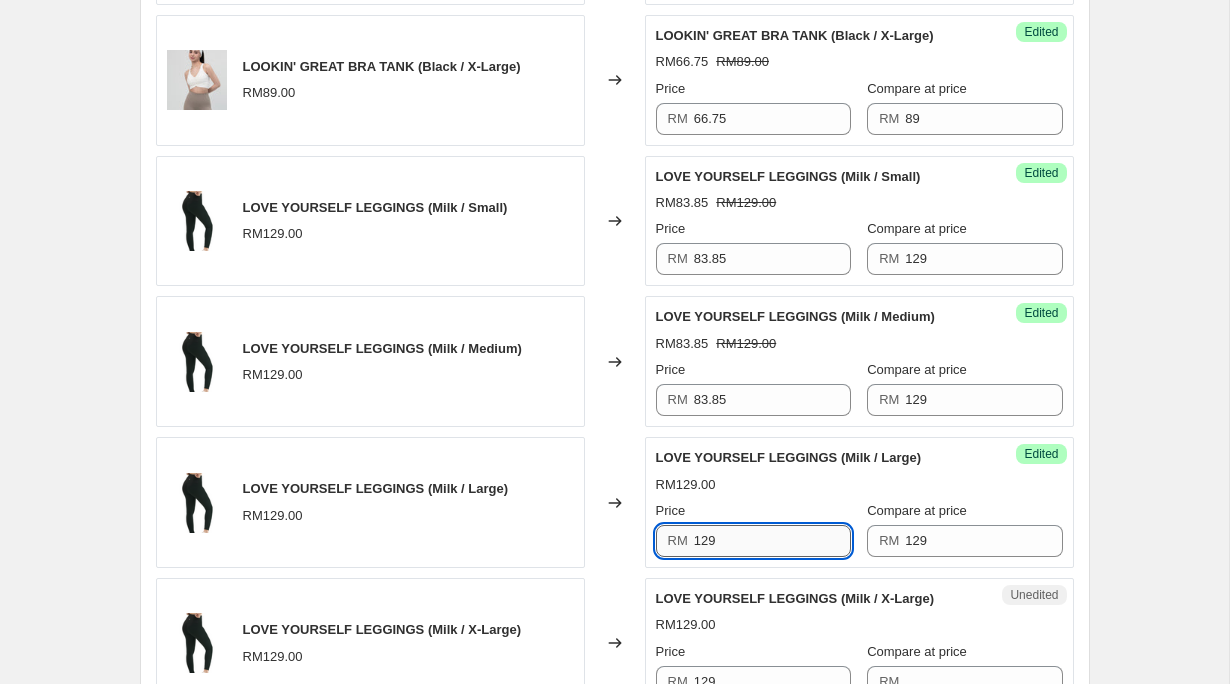 click on "129" at bounding box center (772, 541) 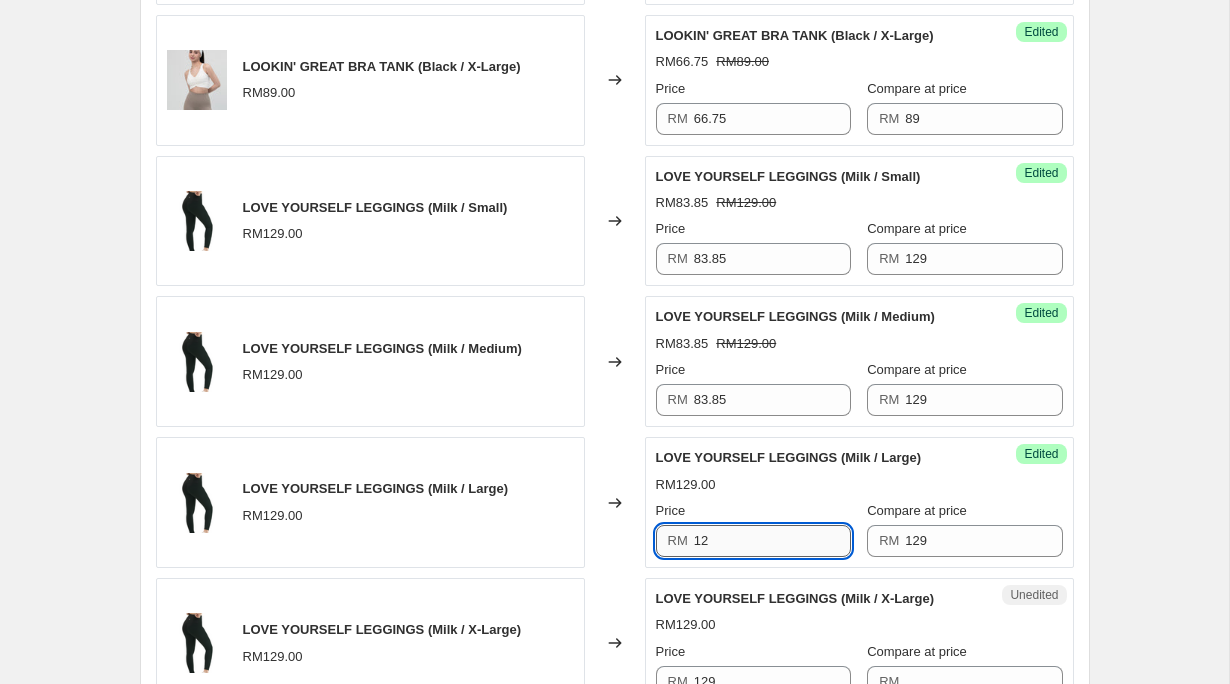 type on "1" 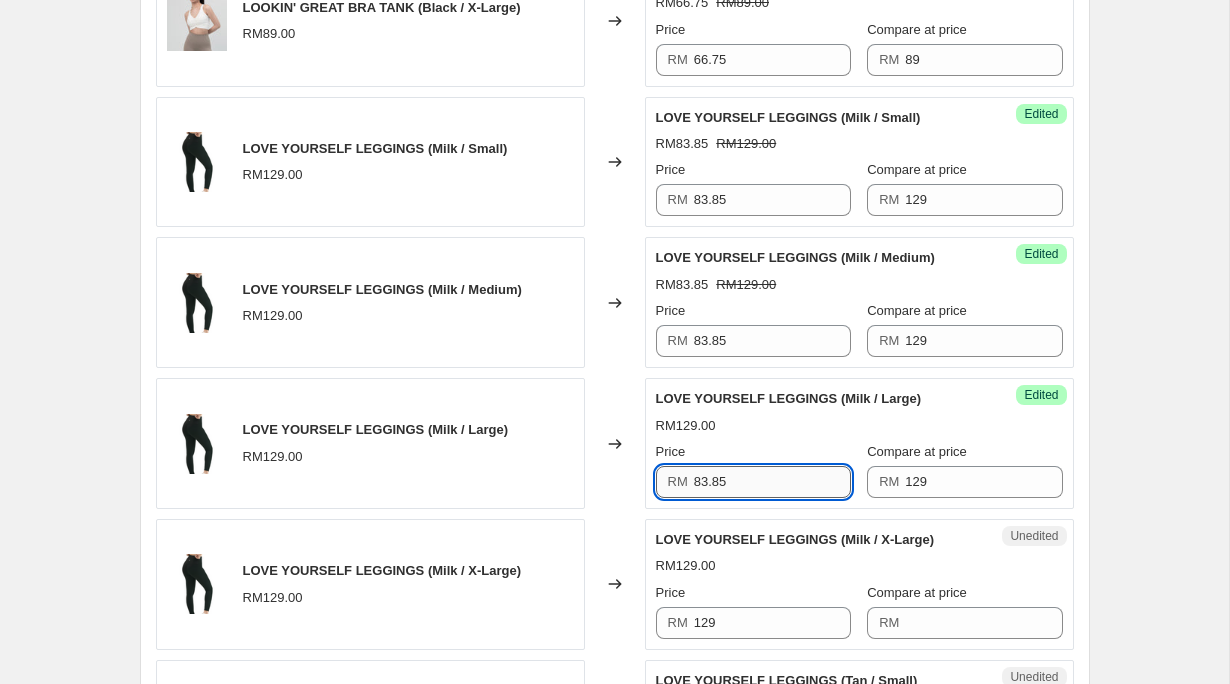 scroll, scrollTop: 2616, scrollLeft: 0, axis: vertical 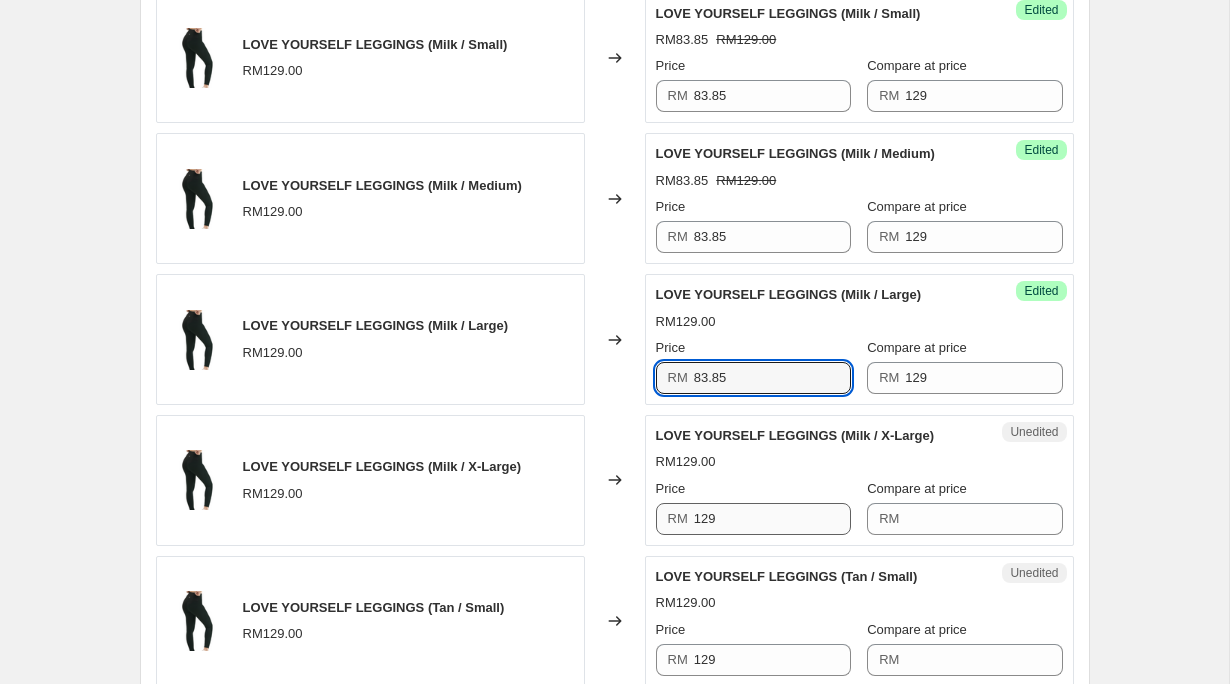 type on "83.85" 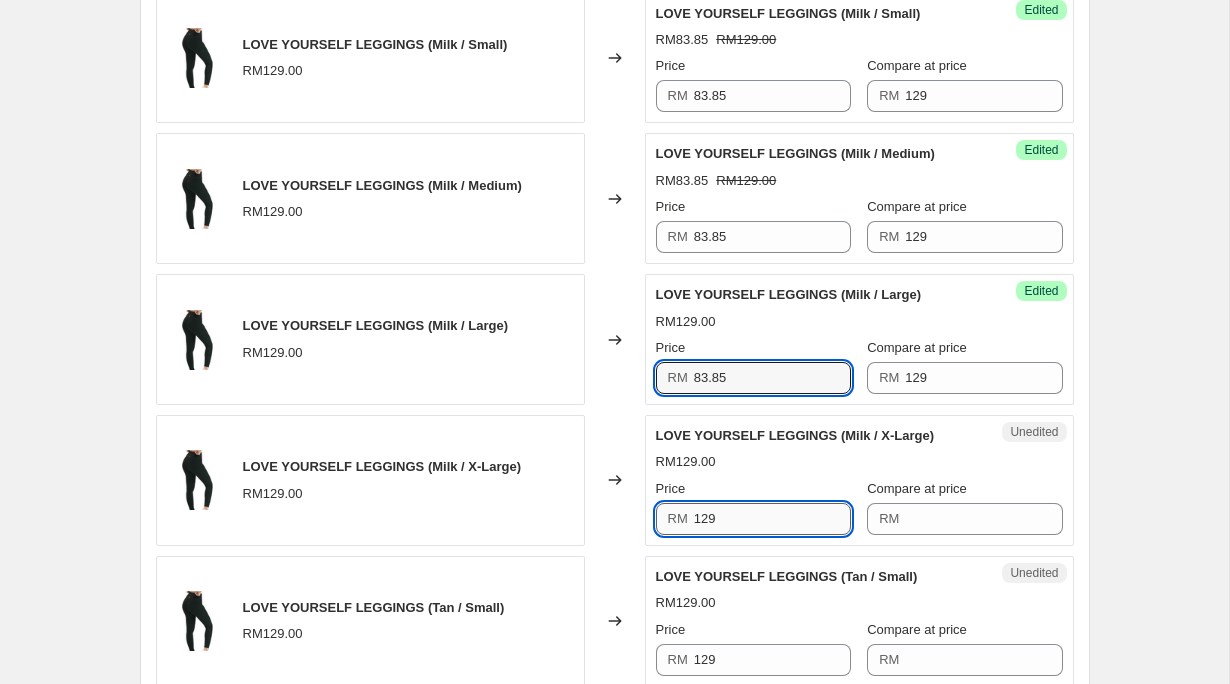 click on "129" at bounding box center (772, 519) 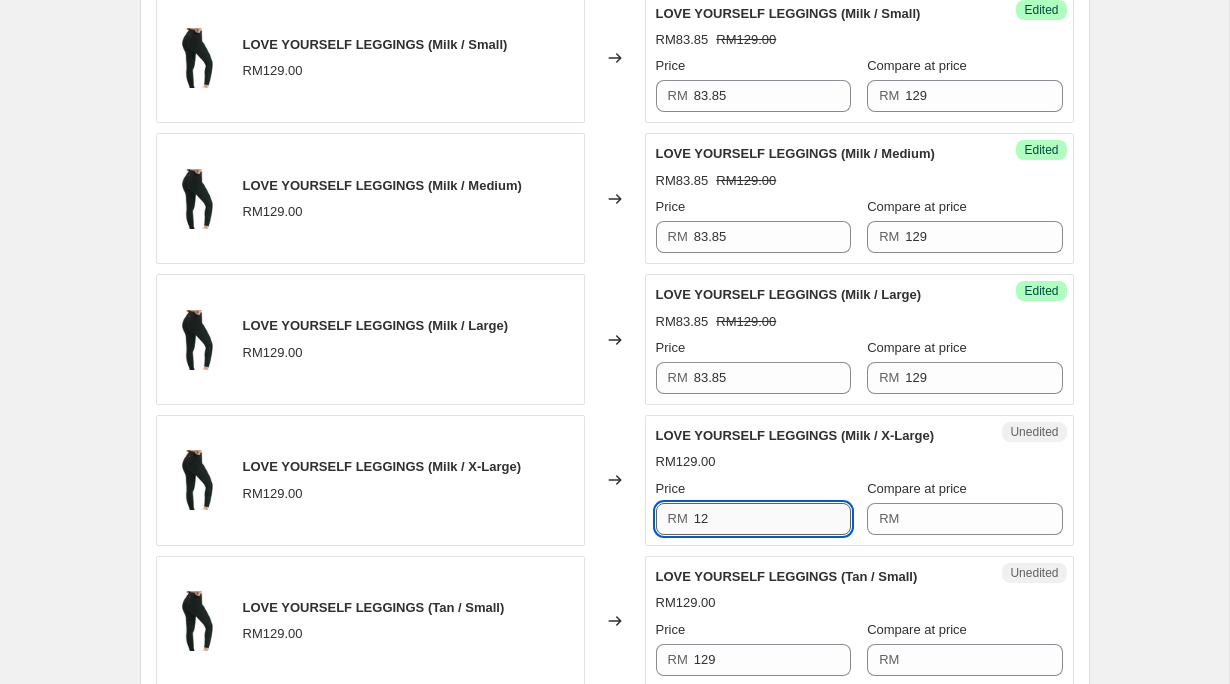 type on "1" 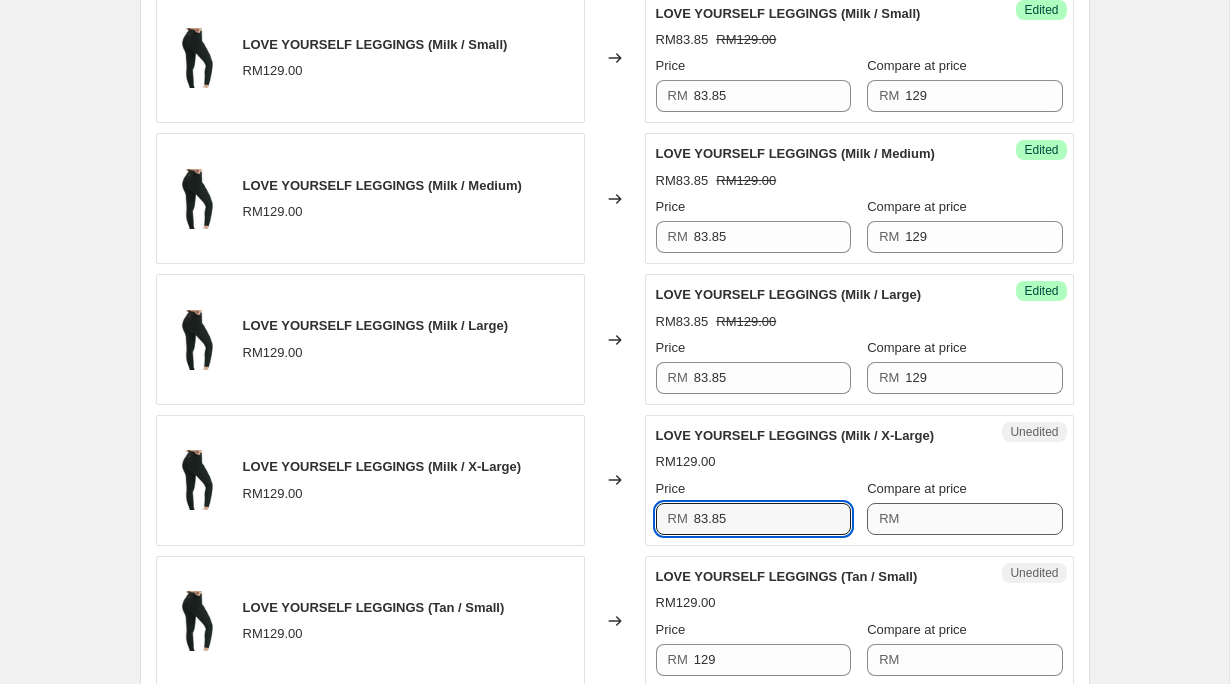 type on "83.85" 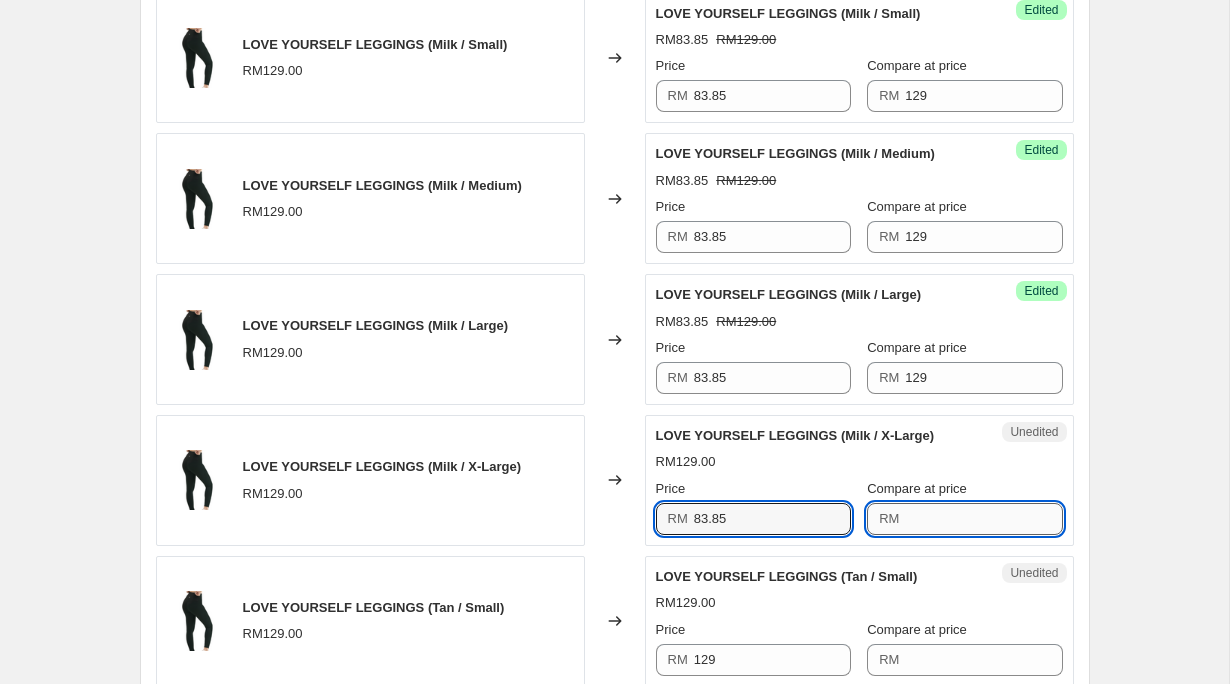 click on "Compare at price" at bounding box center (983, 519) 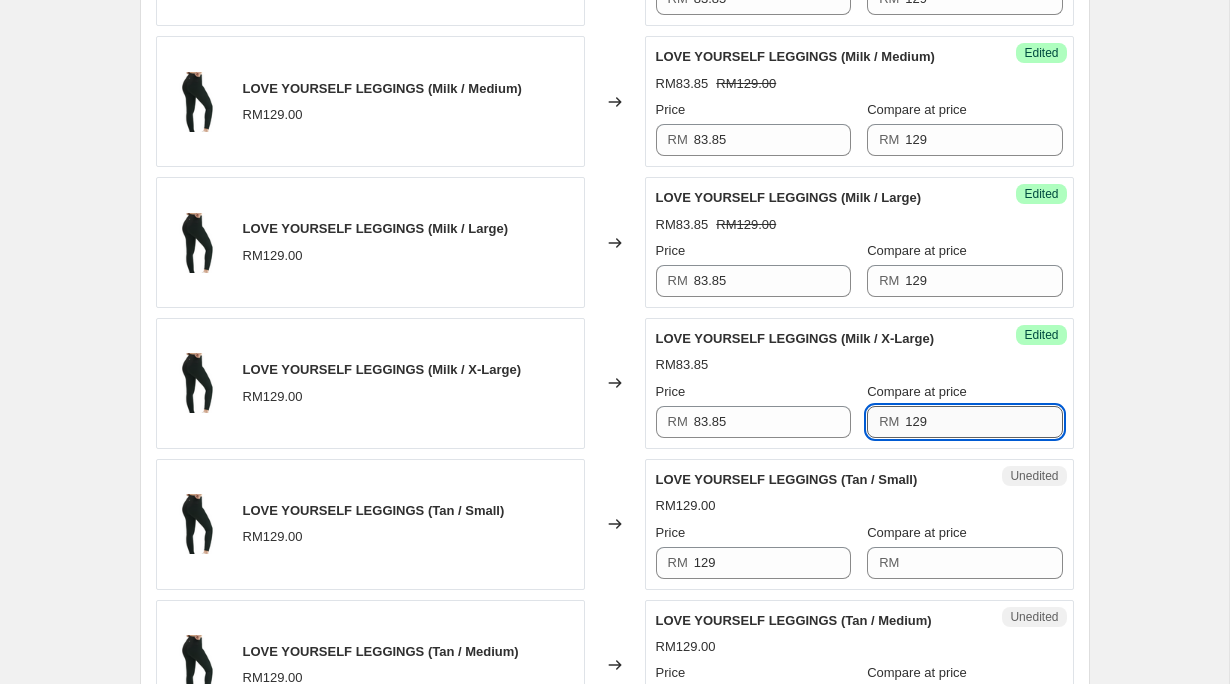 scroll, scrollTop: 2747, scrollLeft: 0, axis: vertical 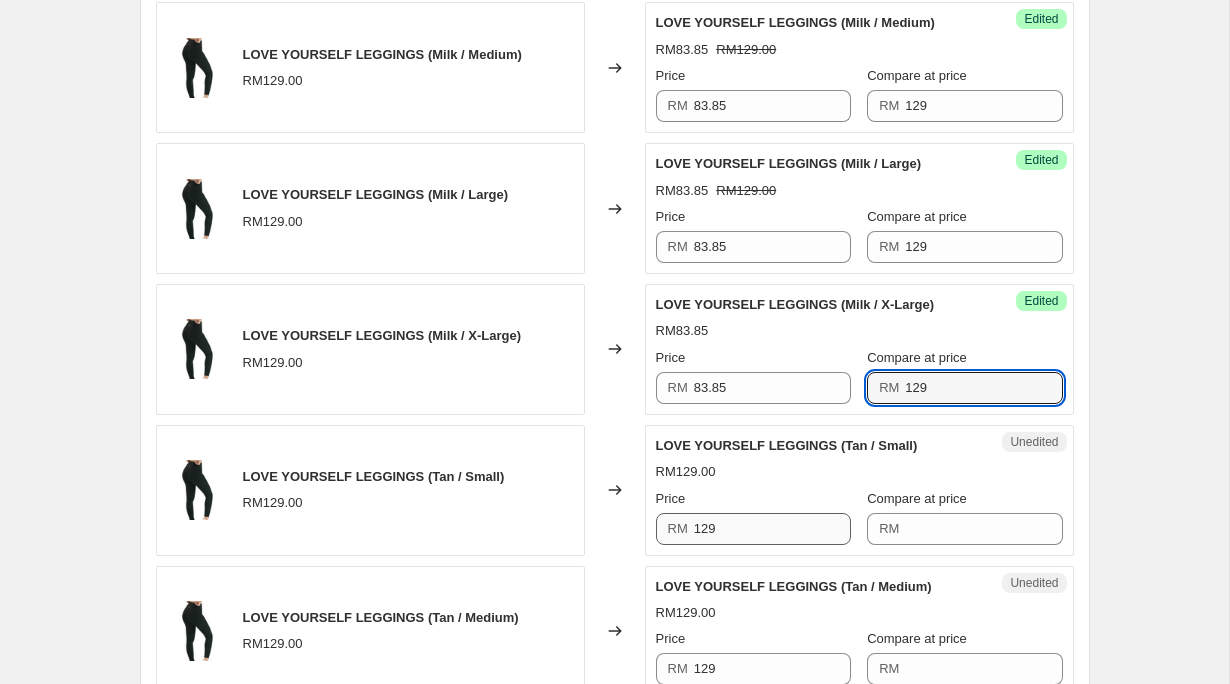 type on "129" 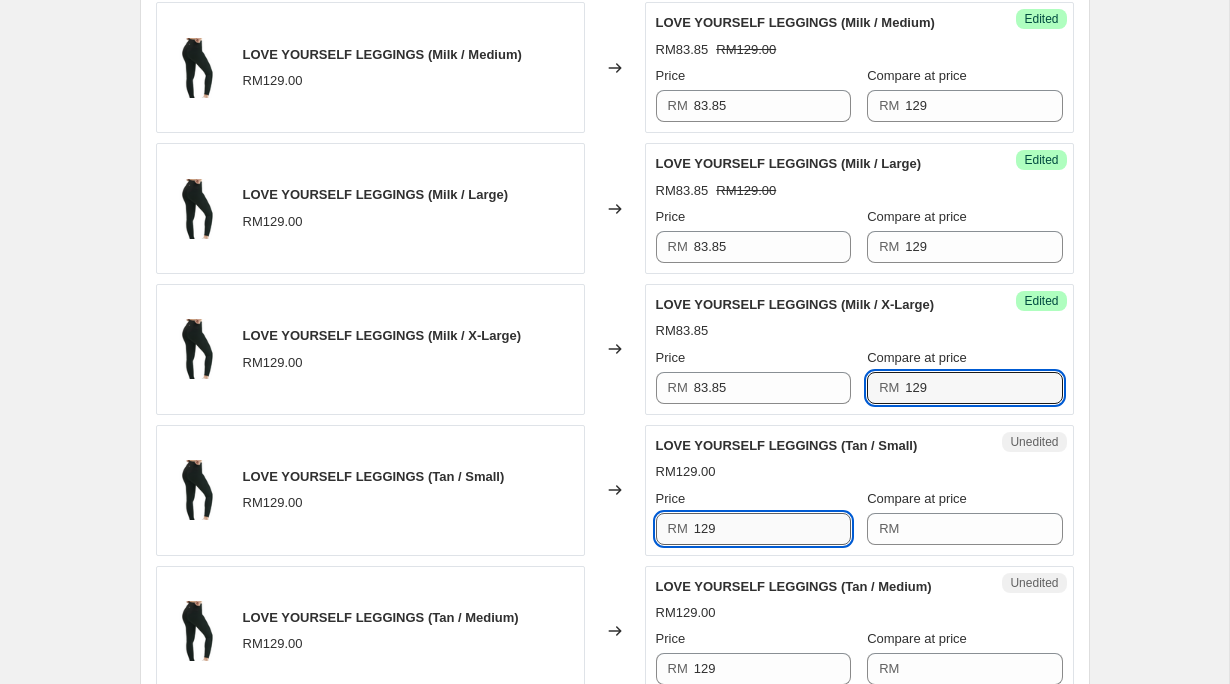 click on "129" at bounding box center (772, 529) 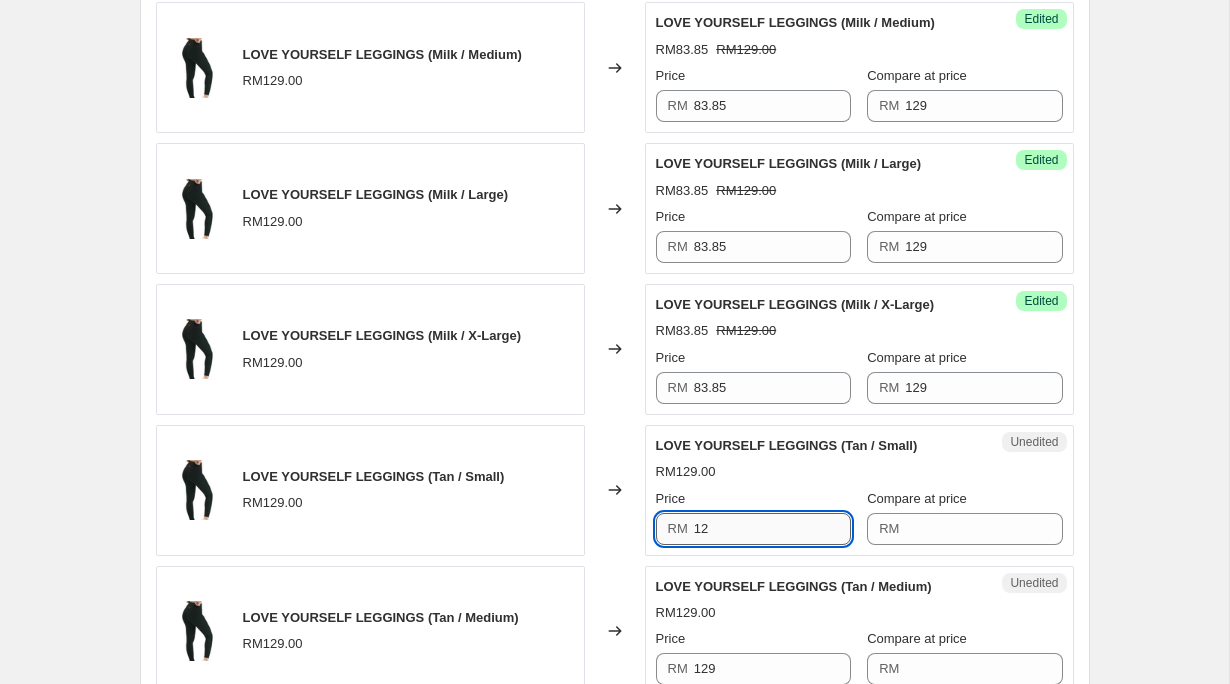 type on "1" 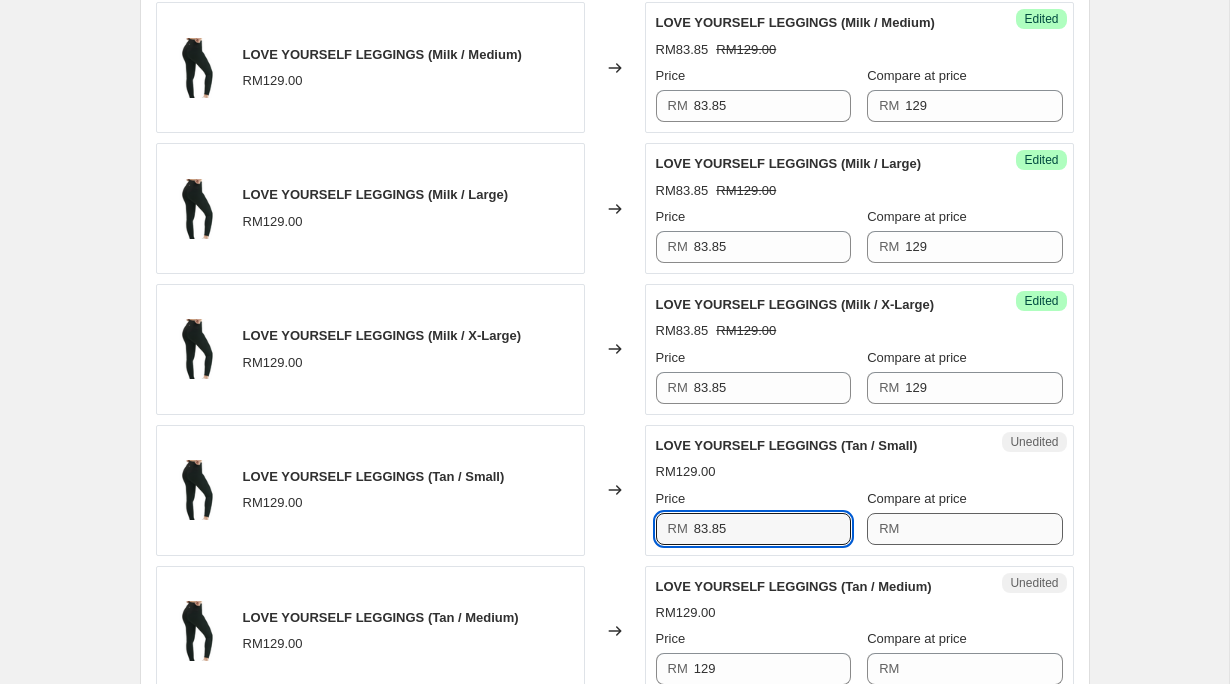 type on "83.85" 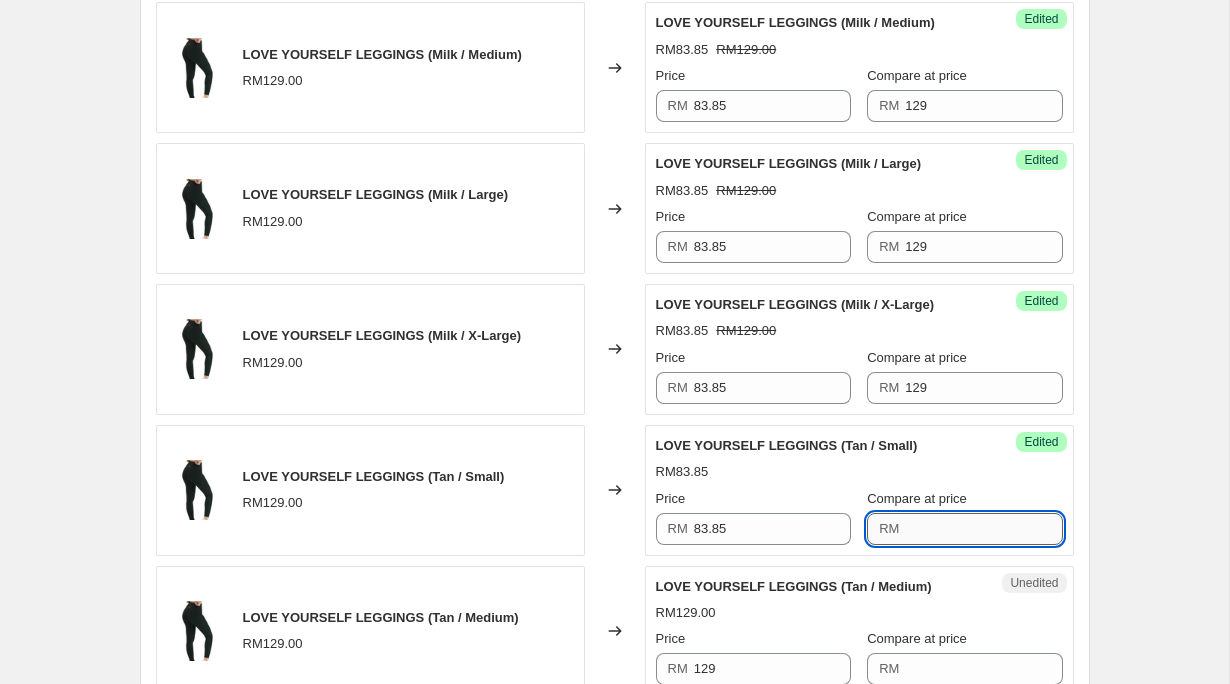 click on "Compare at price" at bounding box center [983, 529] 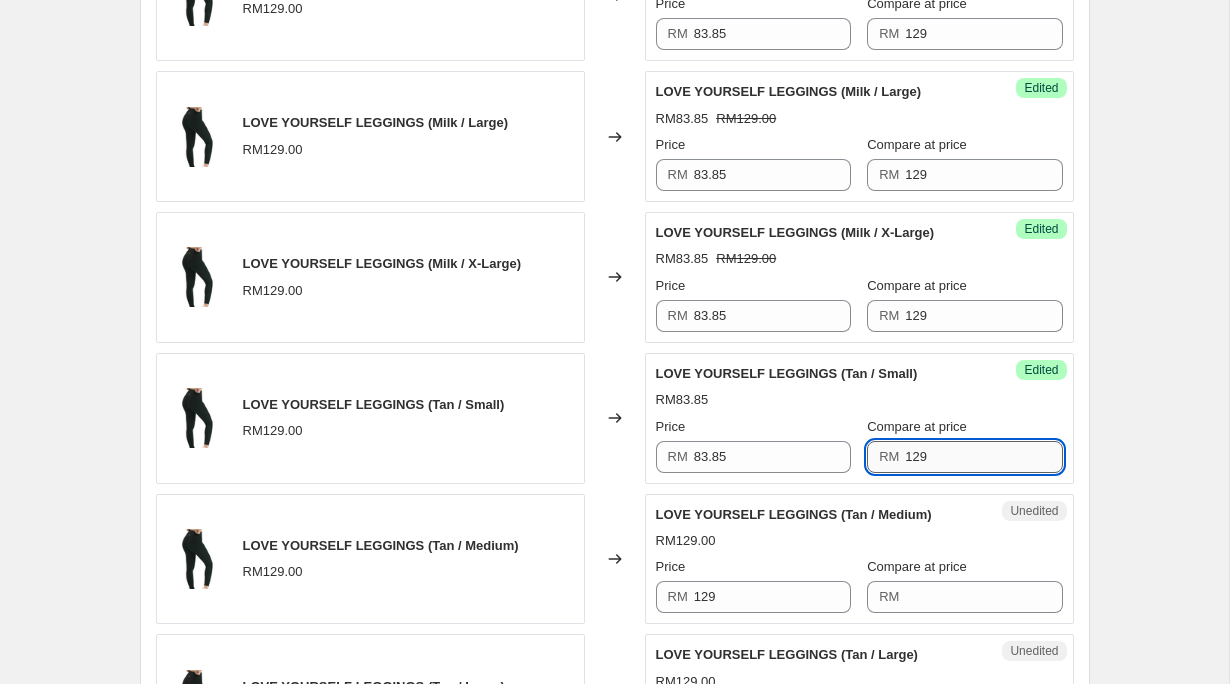 scroll, scrollTop: 2840, scrollLeft: 0, axis: vertical 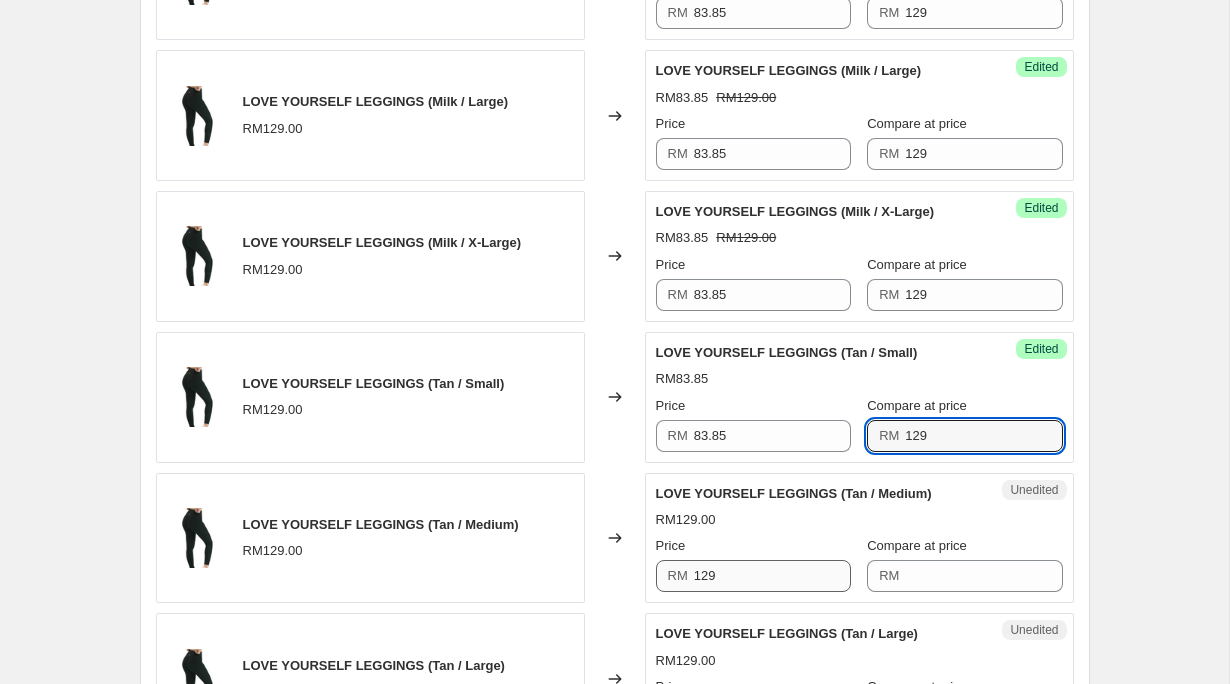 type on "129" 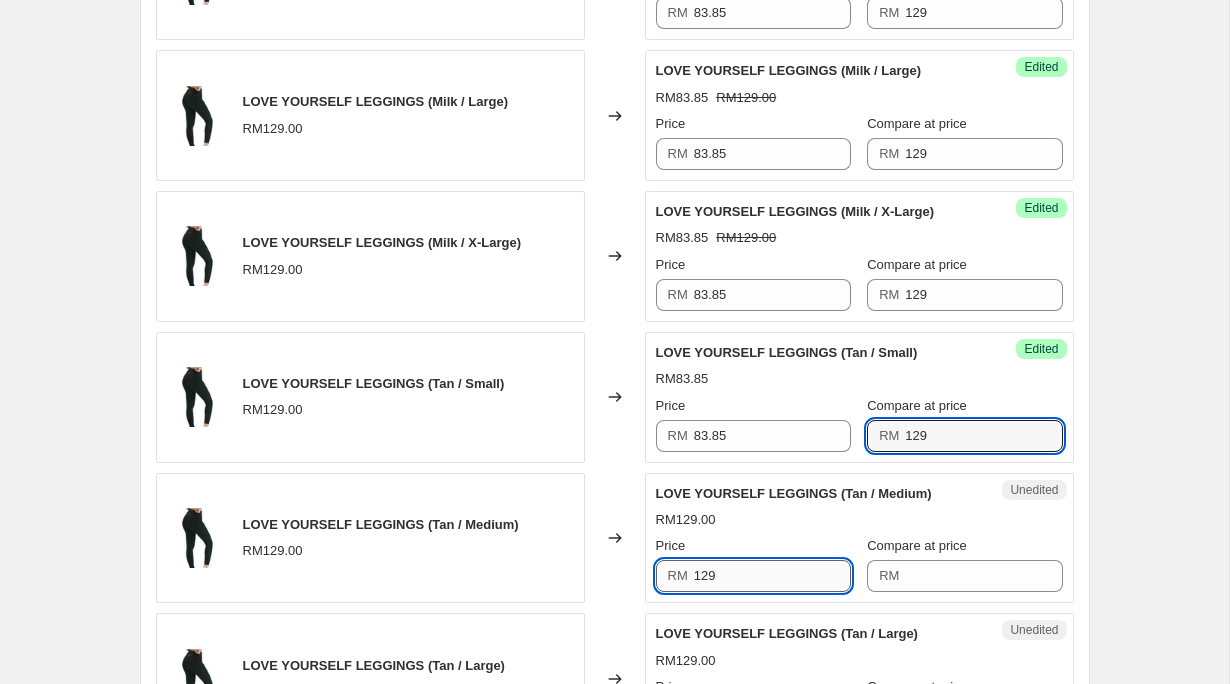 click on "129" at bounding box center [772, 576] 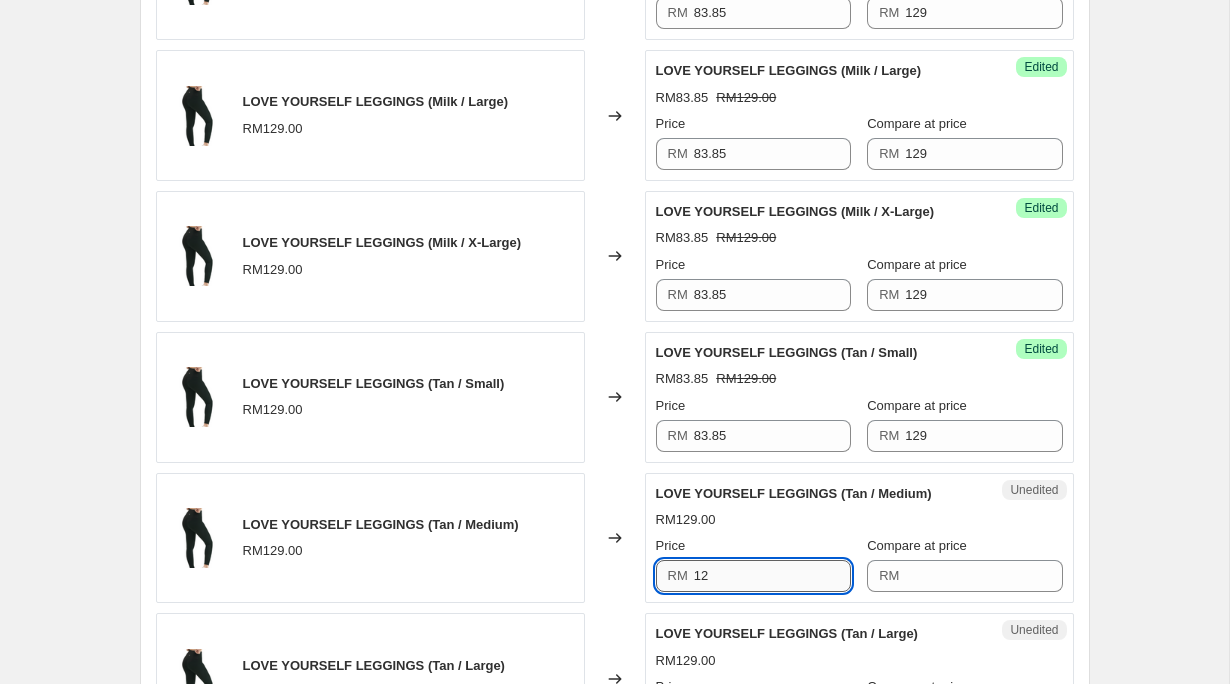 type on "1" 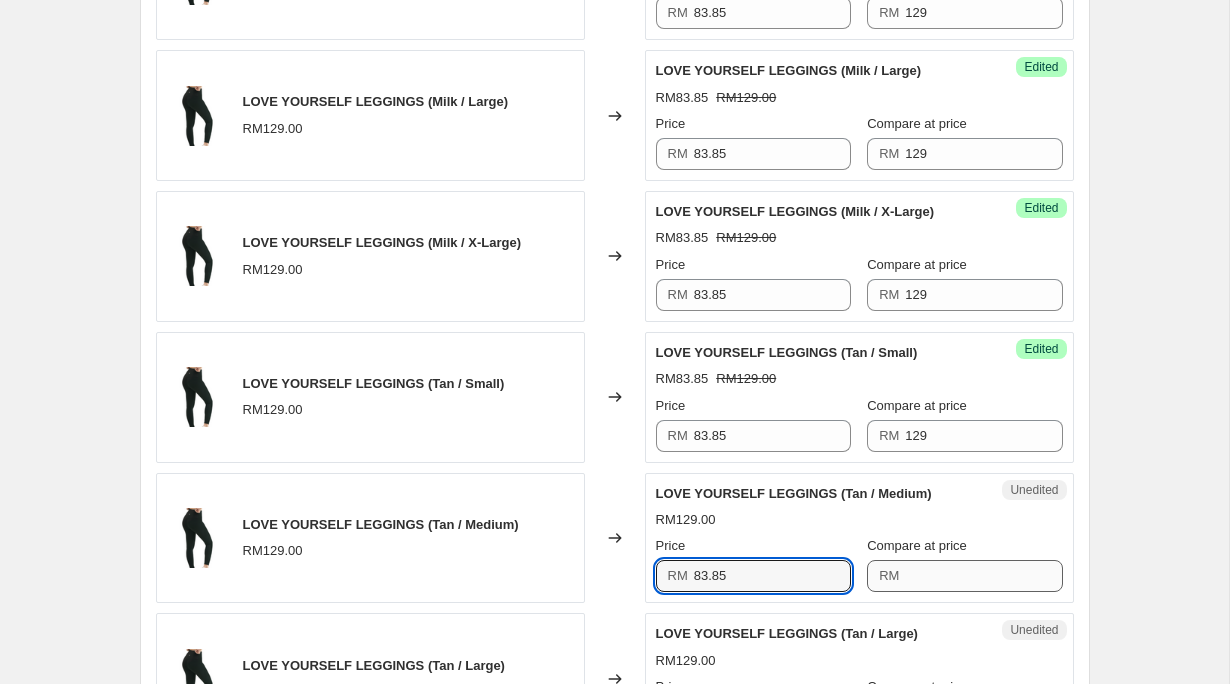 type on "83.85" 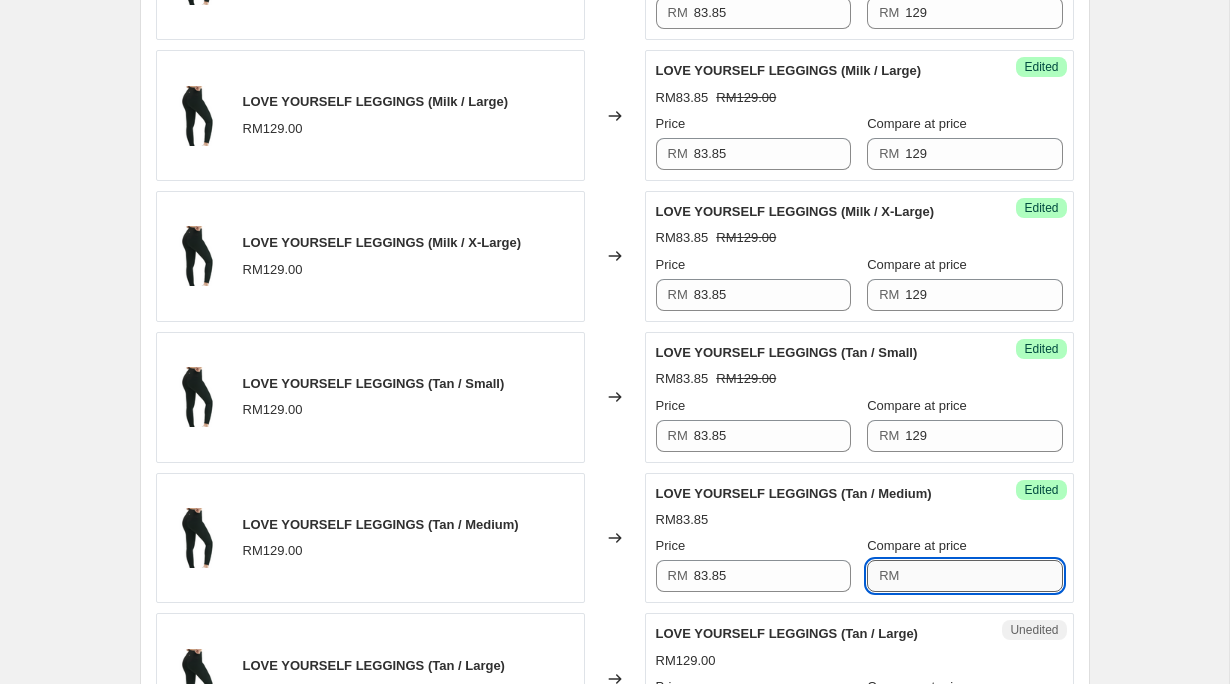 click on "Compare at price" at bounding box center (983, 576) 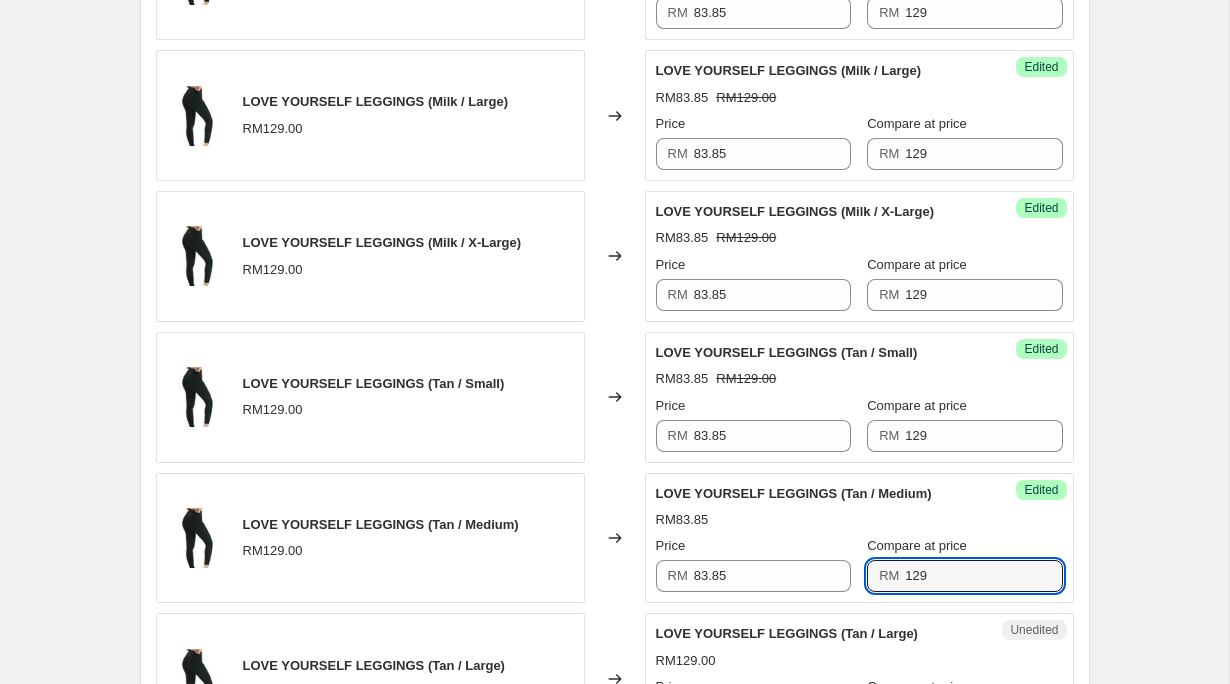 type on "129" 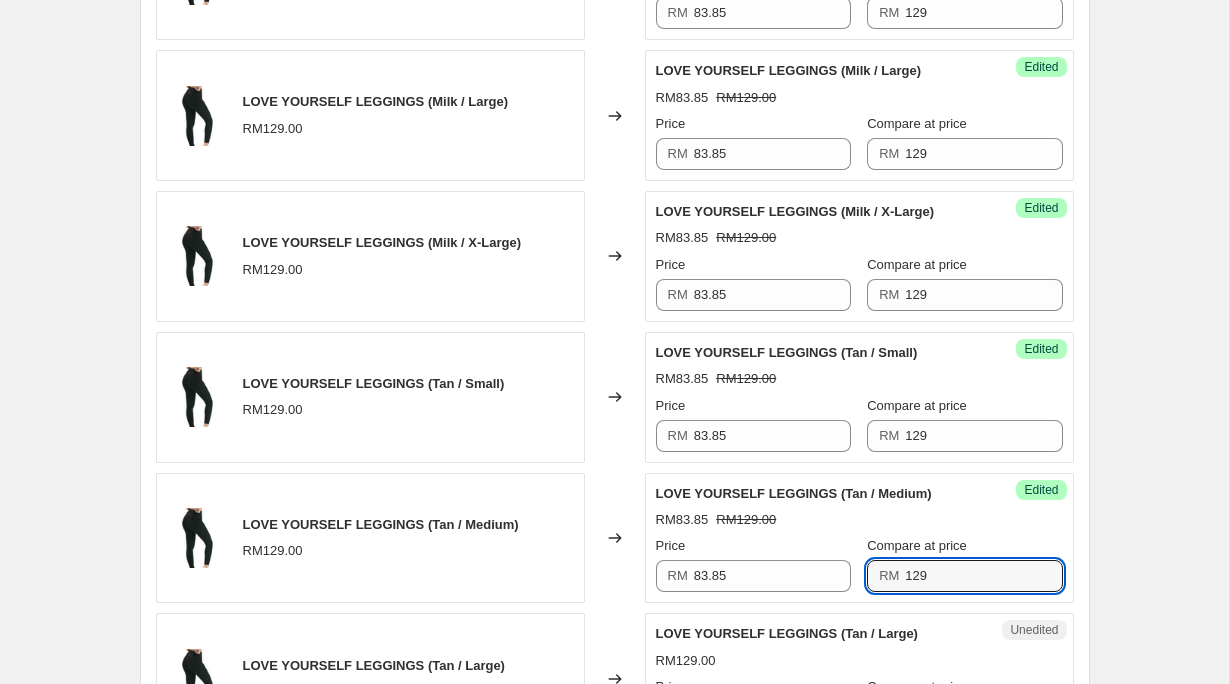 scroll, scrollTop: 3071, scrollLeft: 0, axis: vertical 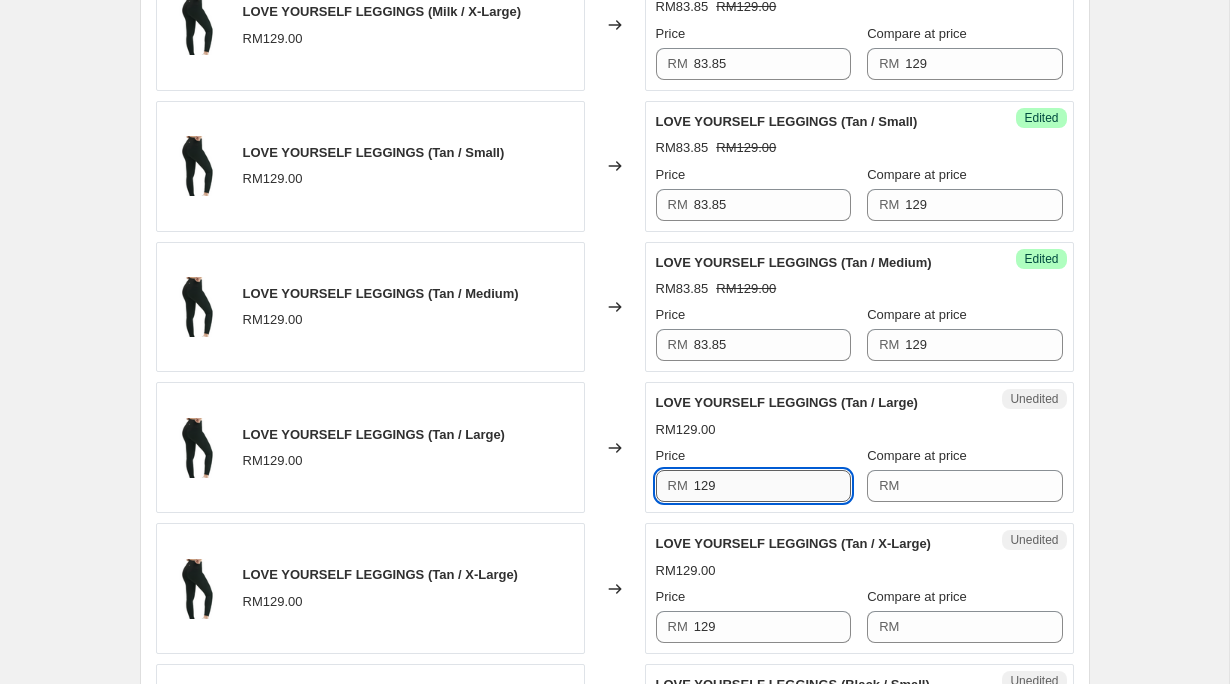 click on "129" at bounding box center [772, 486] 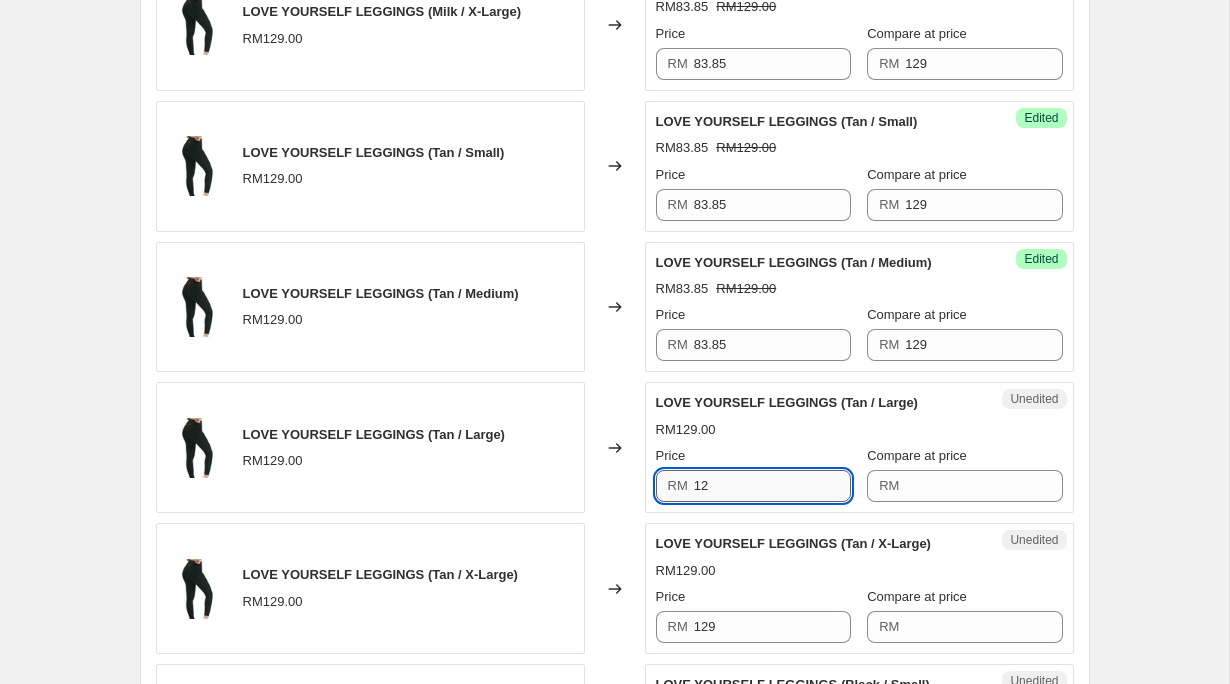 type on "1" 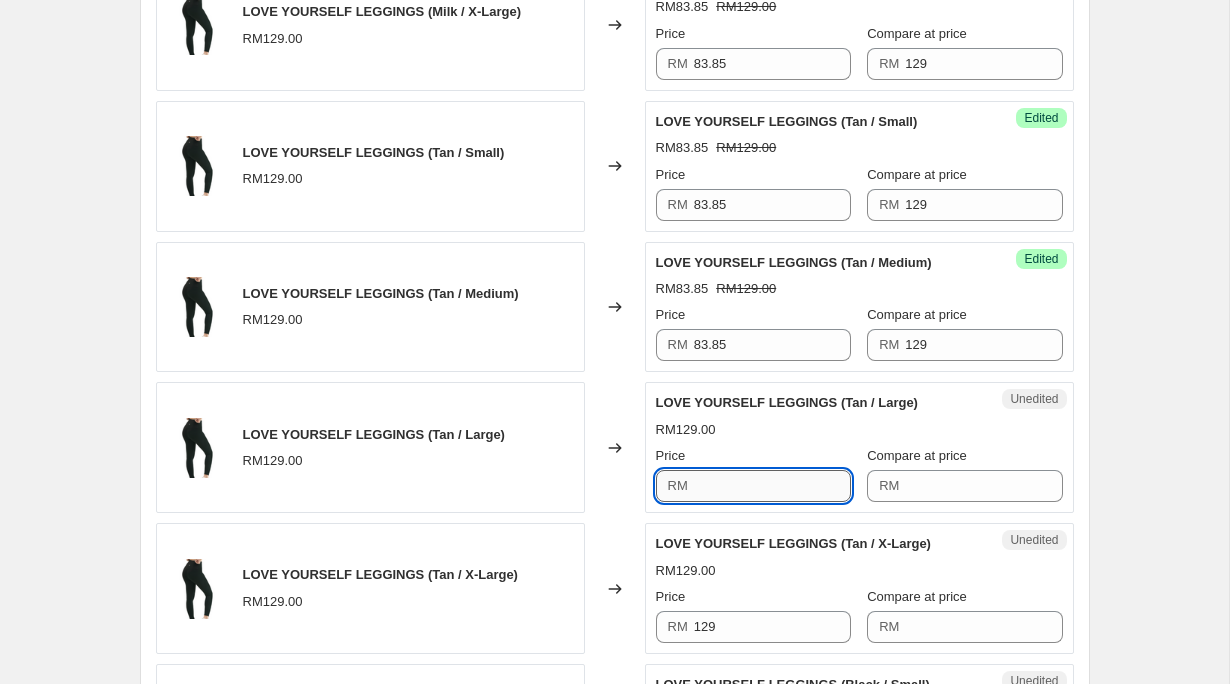 type on "9" 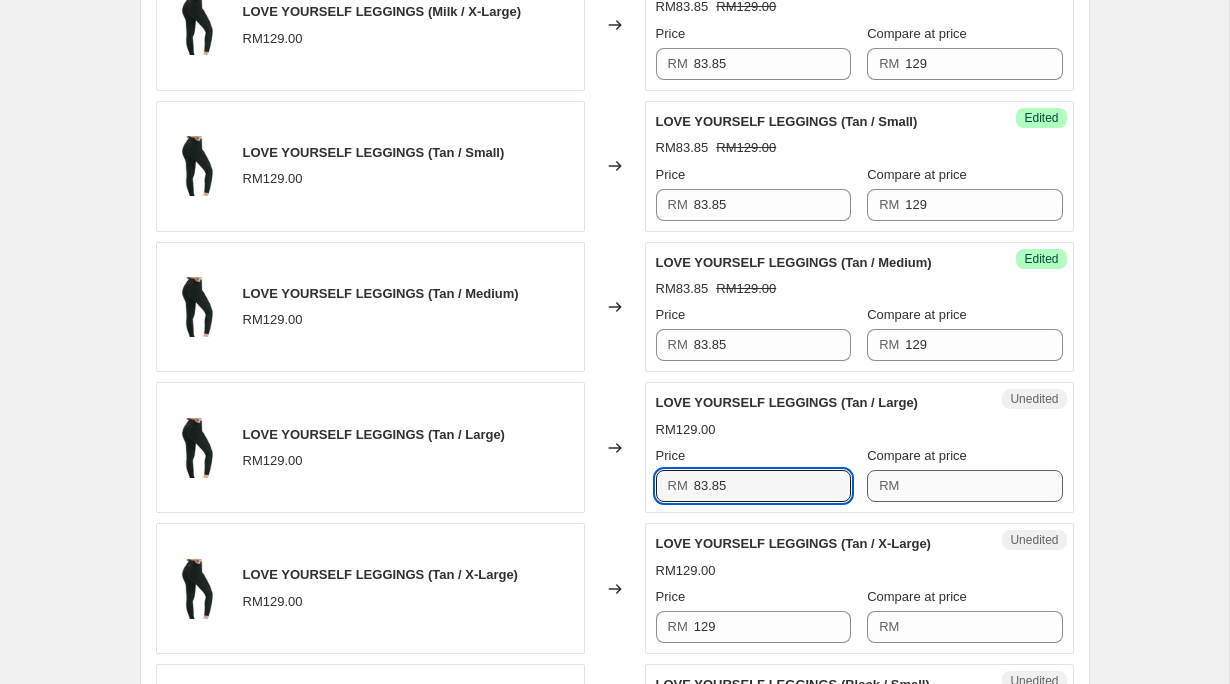 type on "83.85" 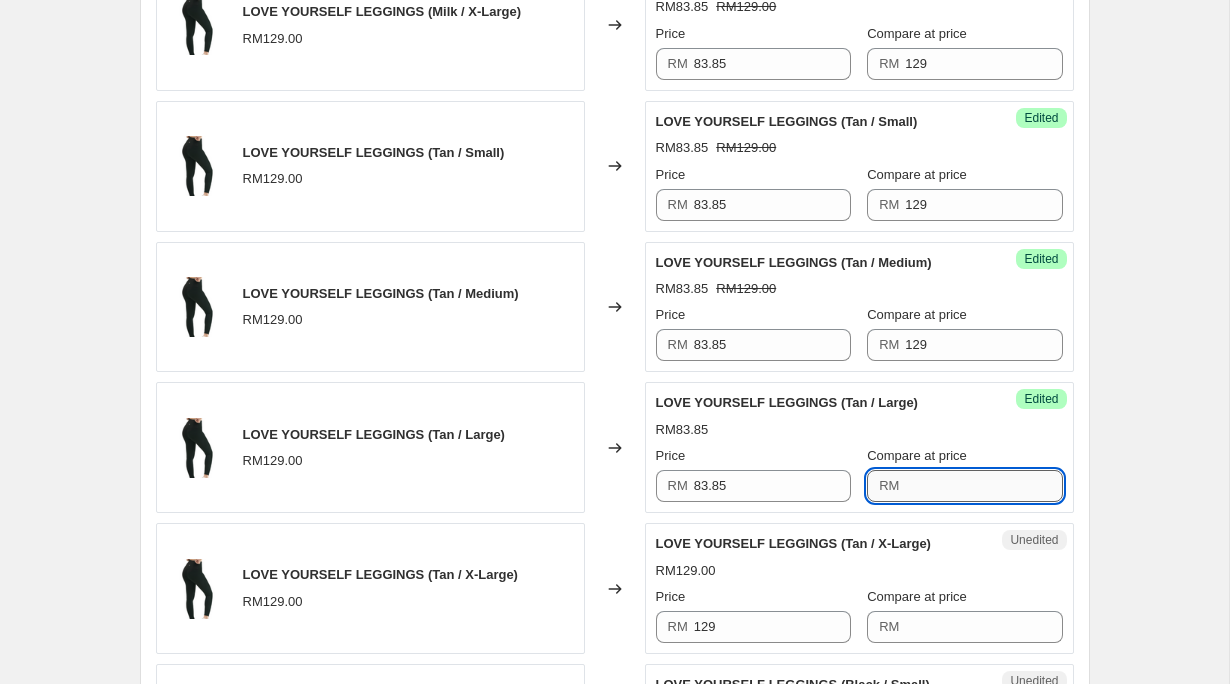 click on "Compare at price" at bounding box center [983, 486] 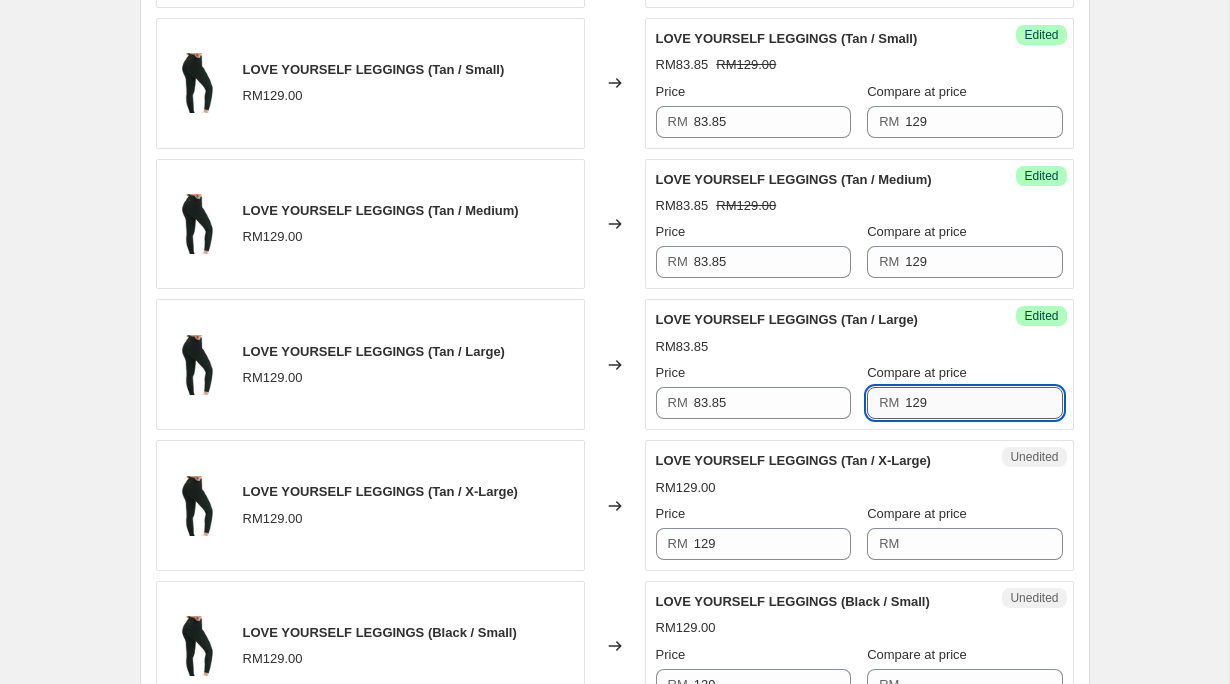 scroll, scrollTop: 3203, scrollLeft: 0, axis: vertical 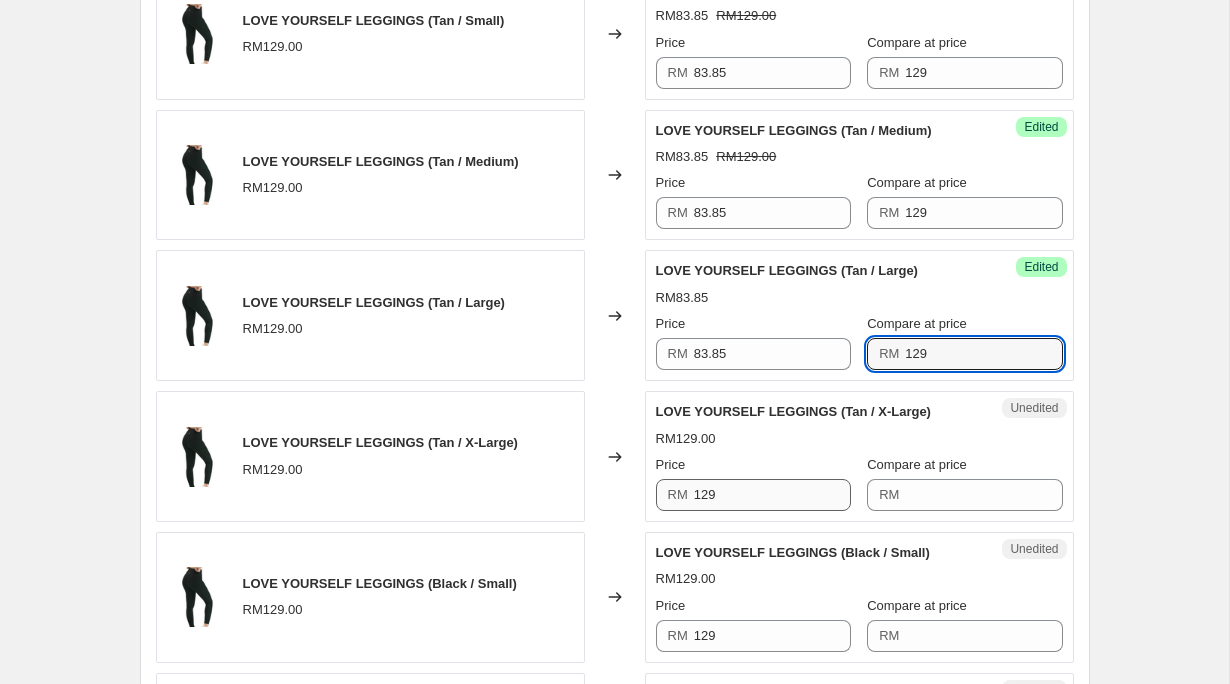 type on "129" 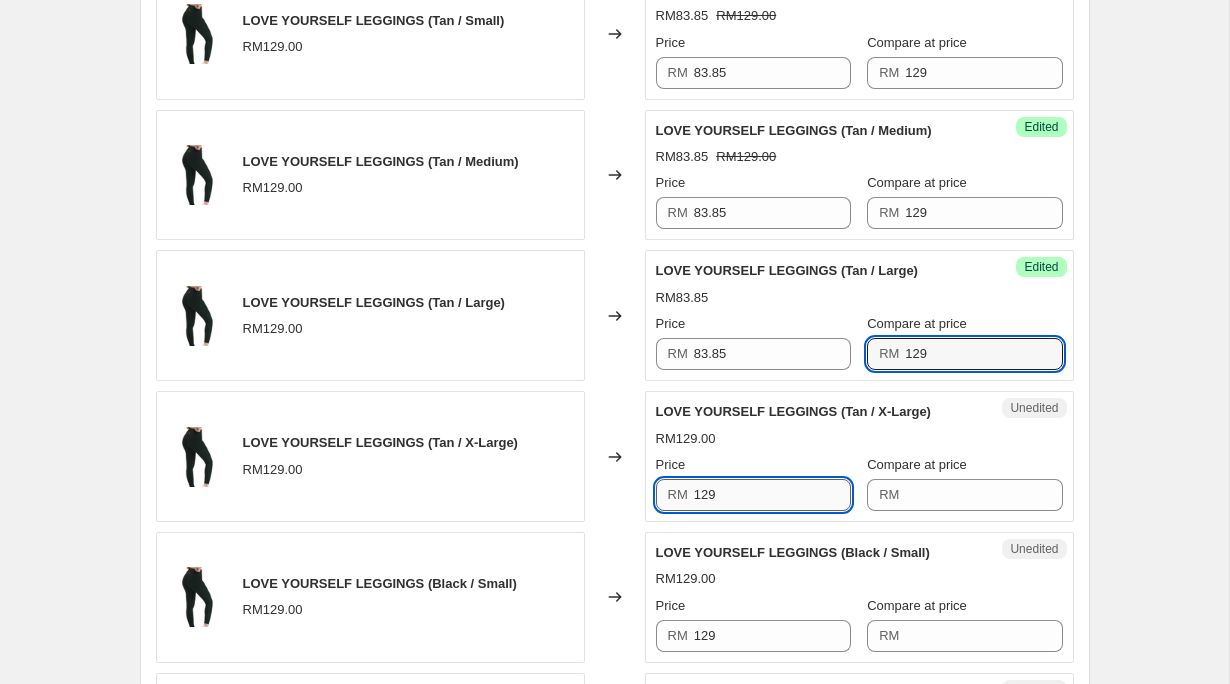 click on "129" at bounding box center (772, 495) 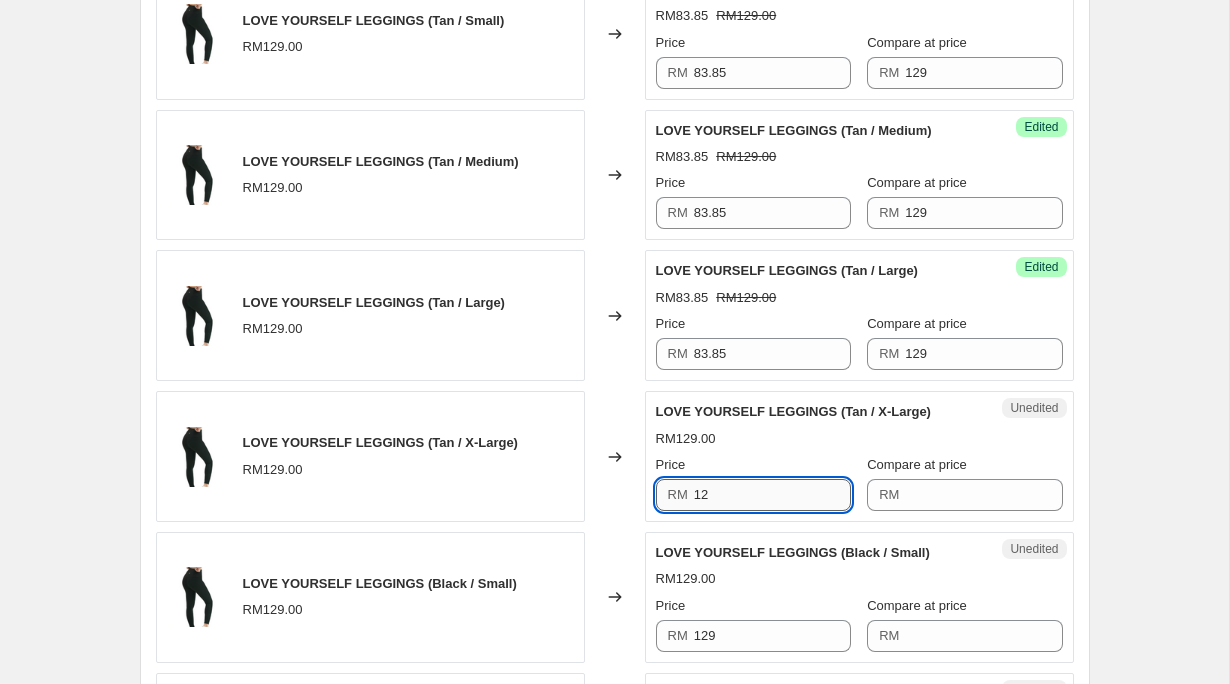 type on "1" 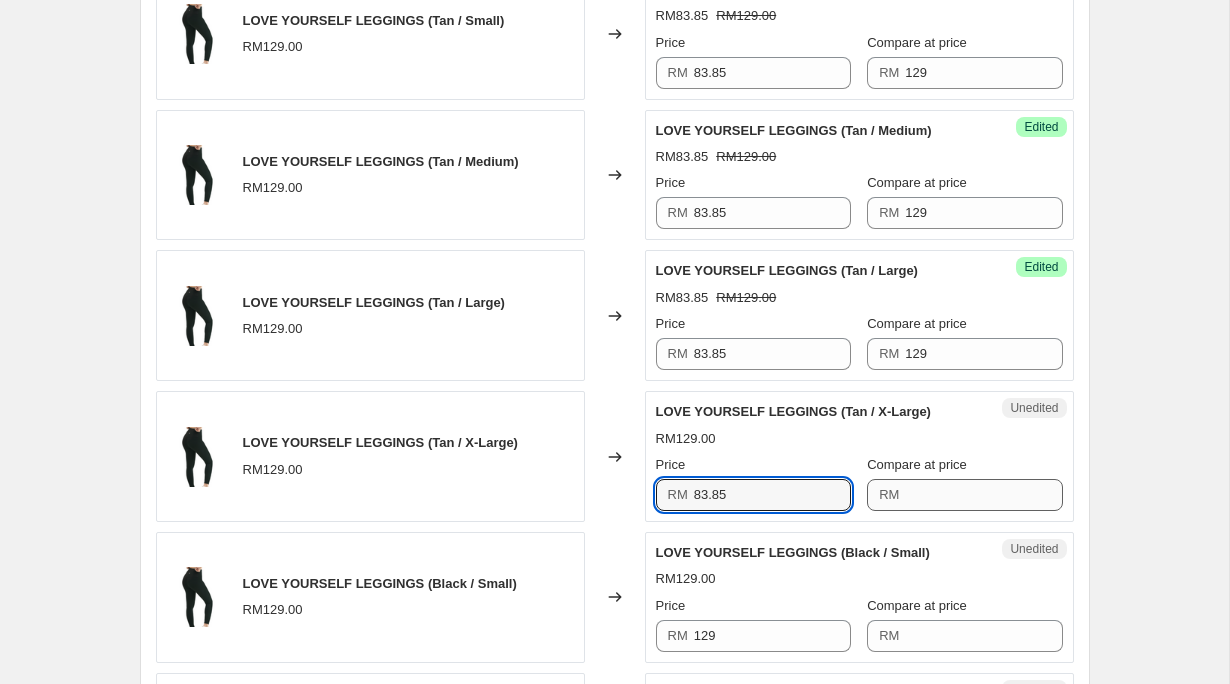 type on "83.85" 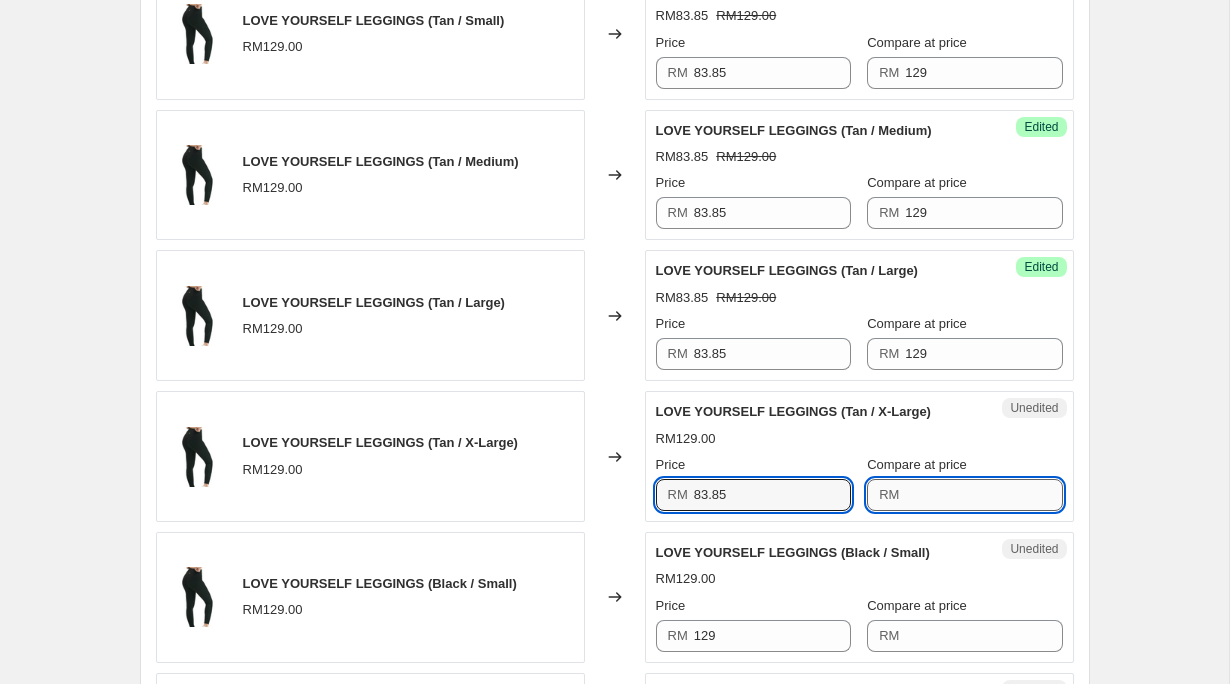 click on "Compare at price" at bounding box center [983, 495] 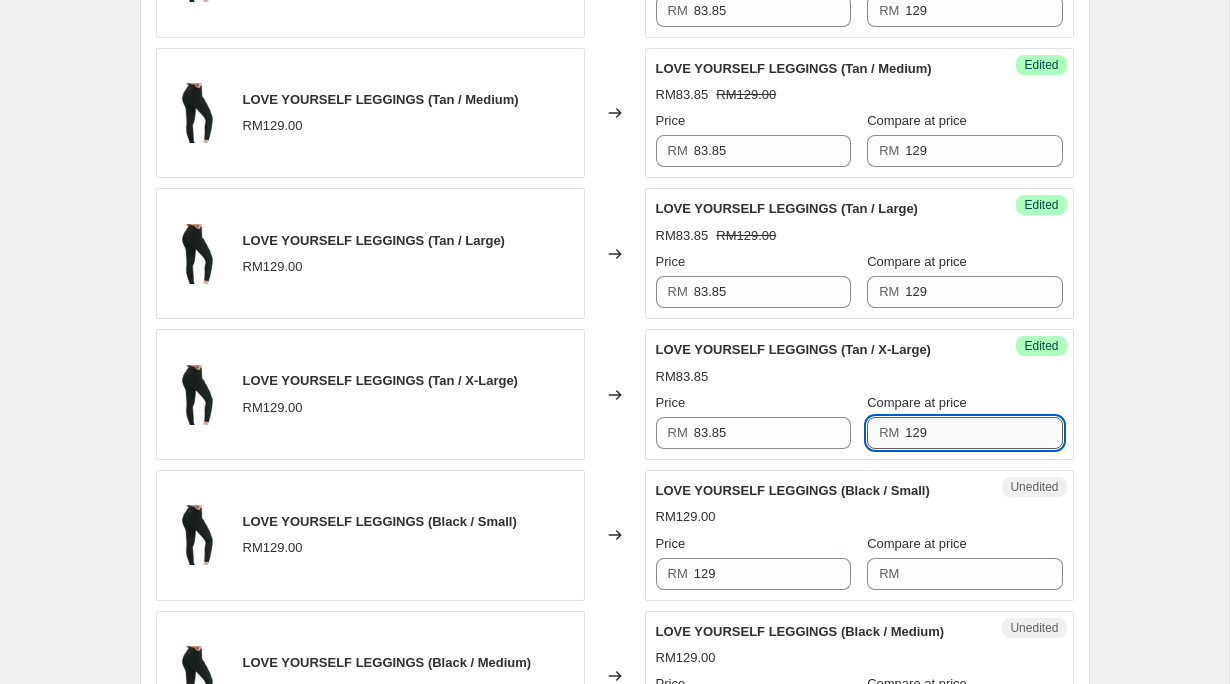 scroll, scrollTop: 3288, scrollLeft: 0, axis: vertical 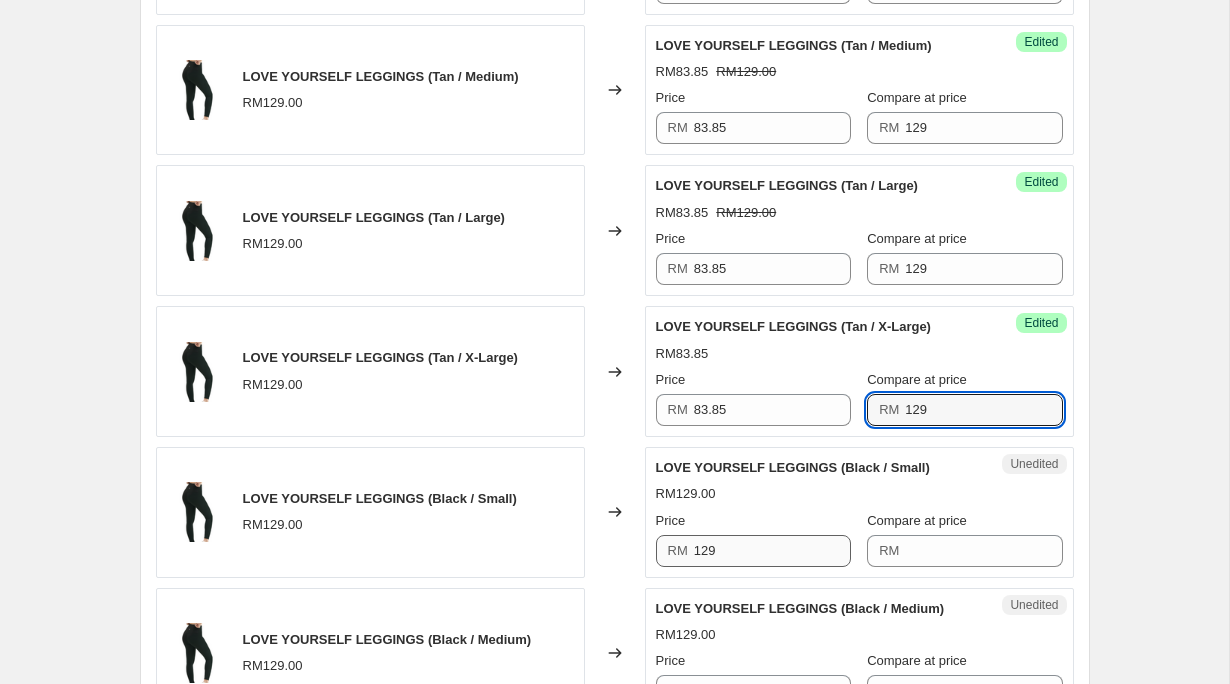 type on "129" 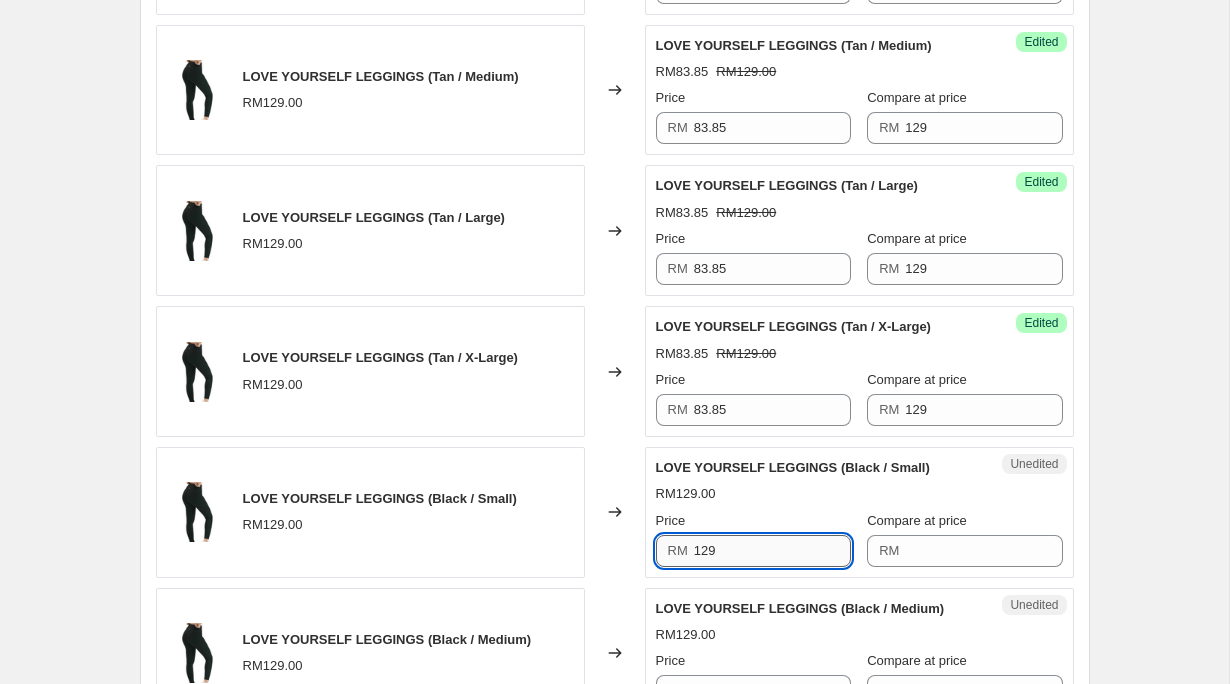click on "129" at bounding box center [772, 551] 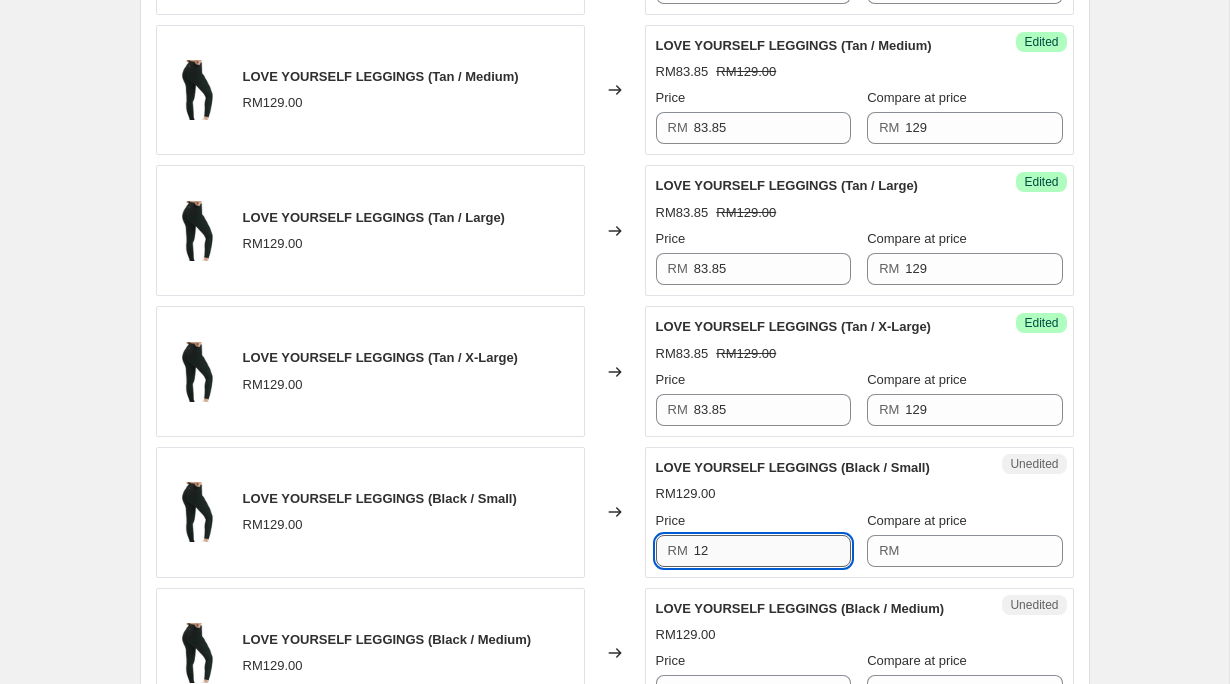 type on "1" 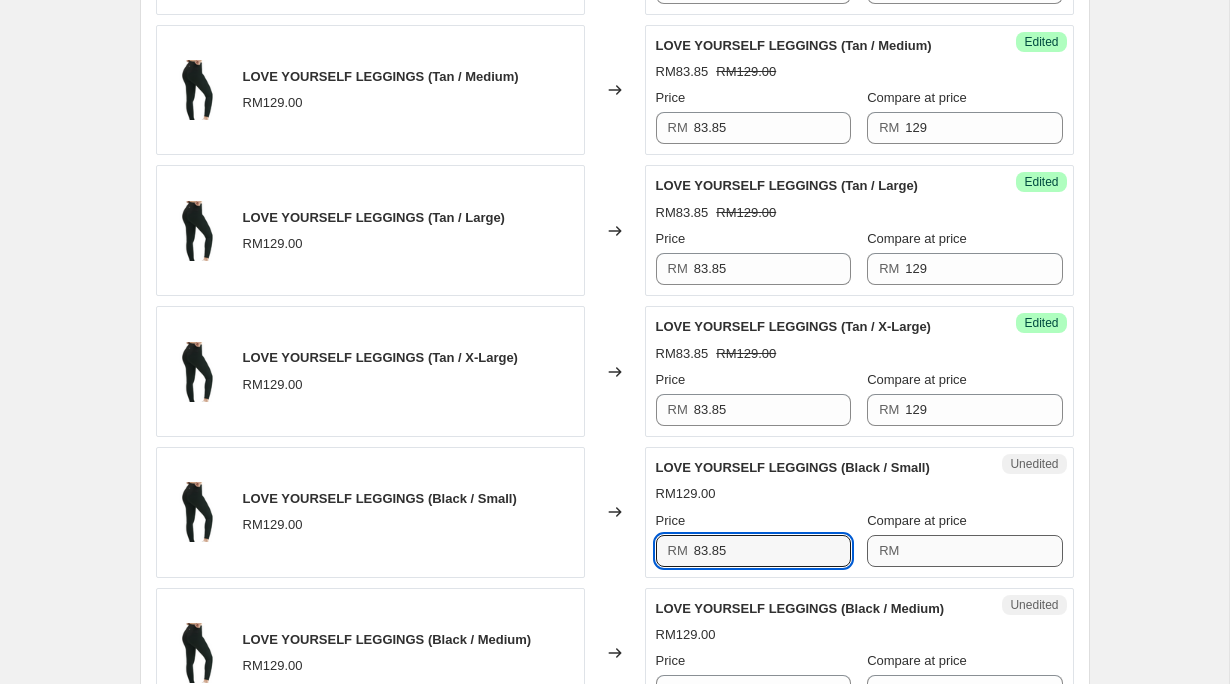 type on "83.85" 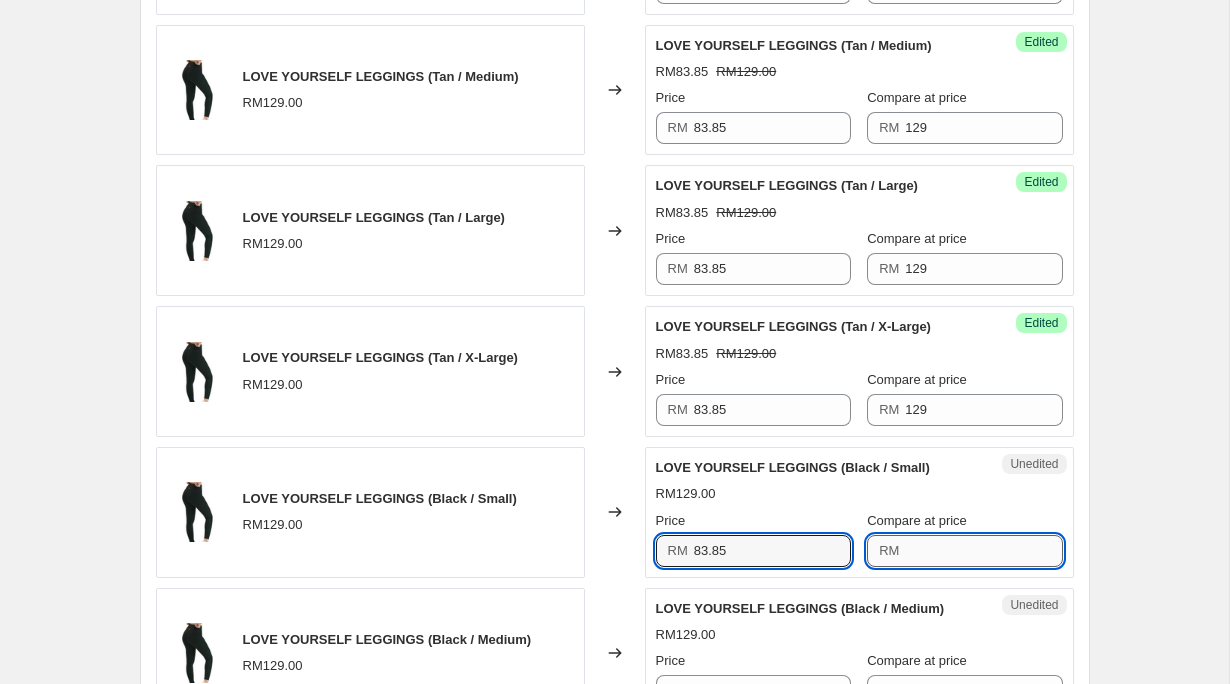 click on "Compare at price" at bounding box center (983, 551) 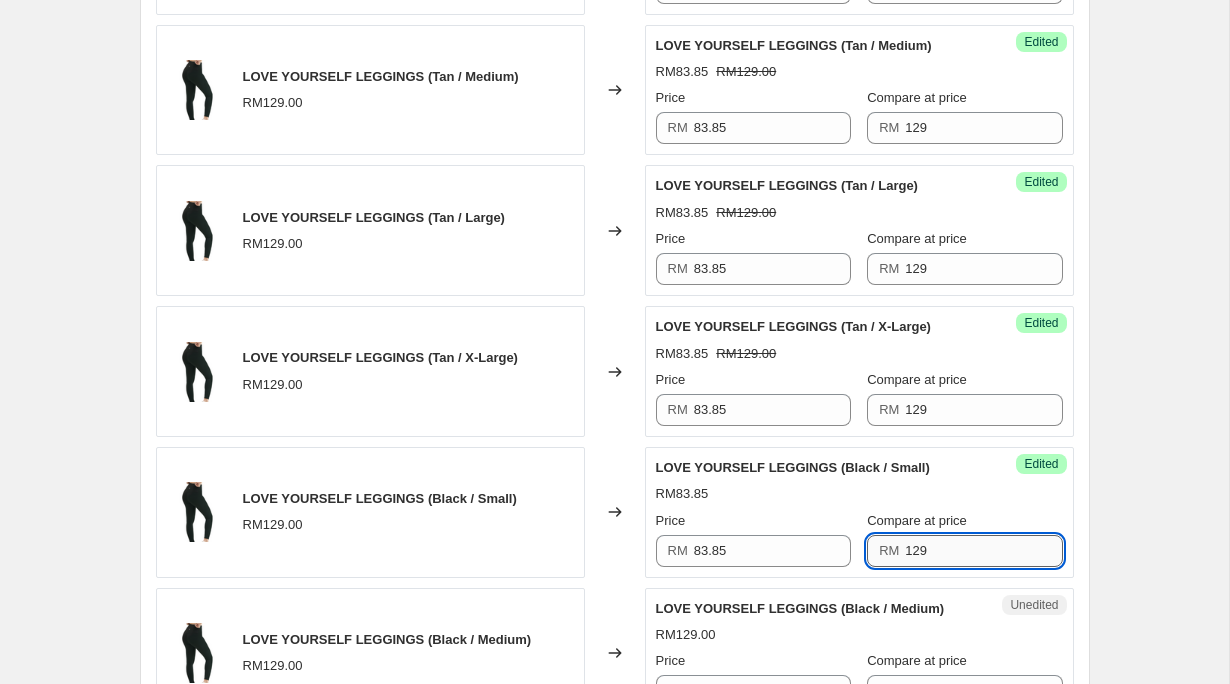 scroll, scrollTop: 3470, scrollLeft: 0, axis: vertical 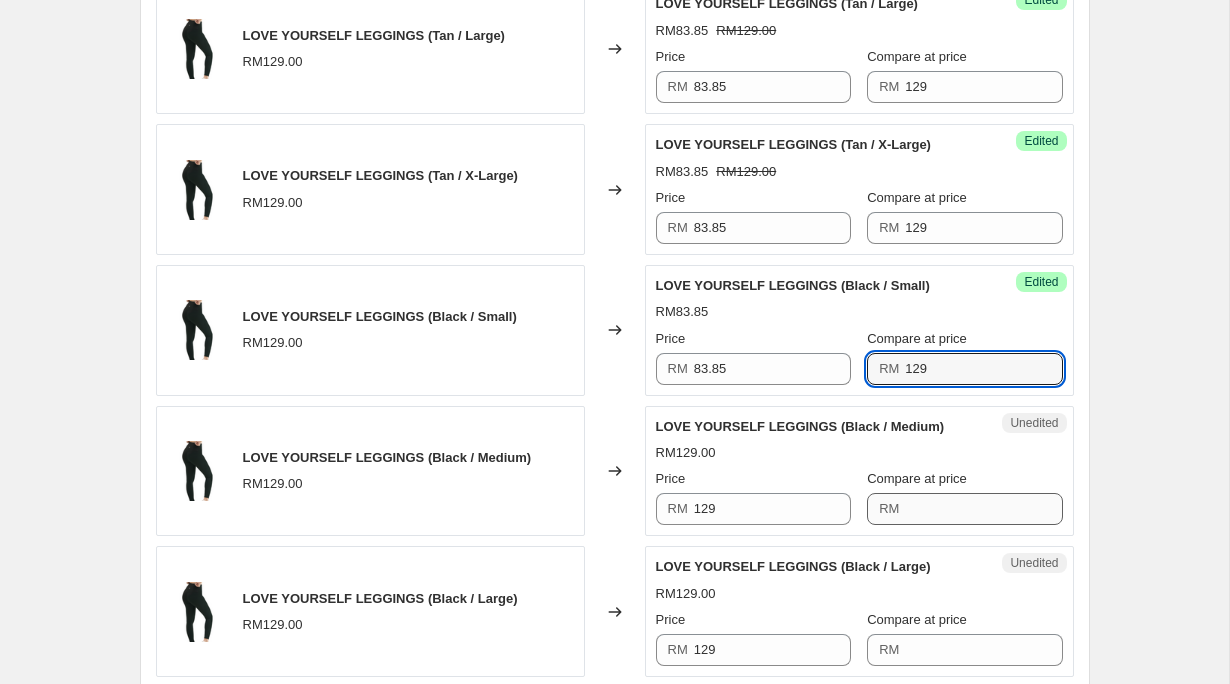 type on "129" 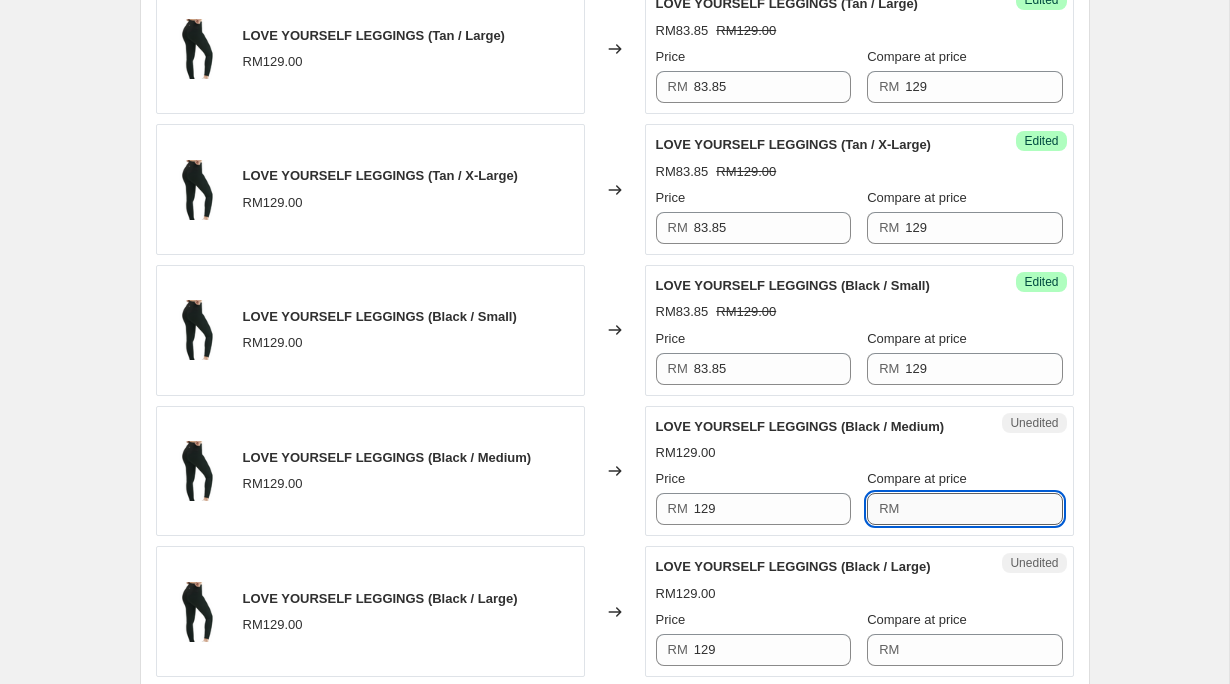 click on "Compare at price" at bounding box center (983, 509) 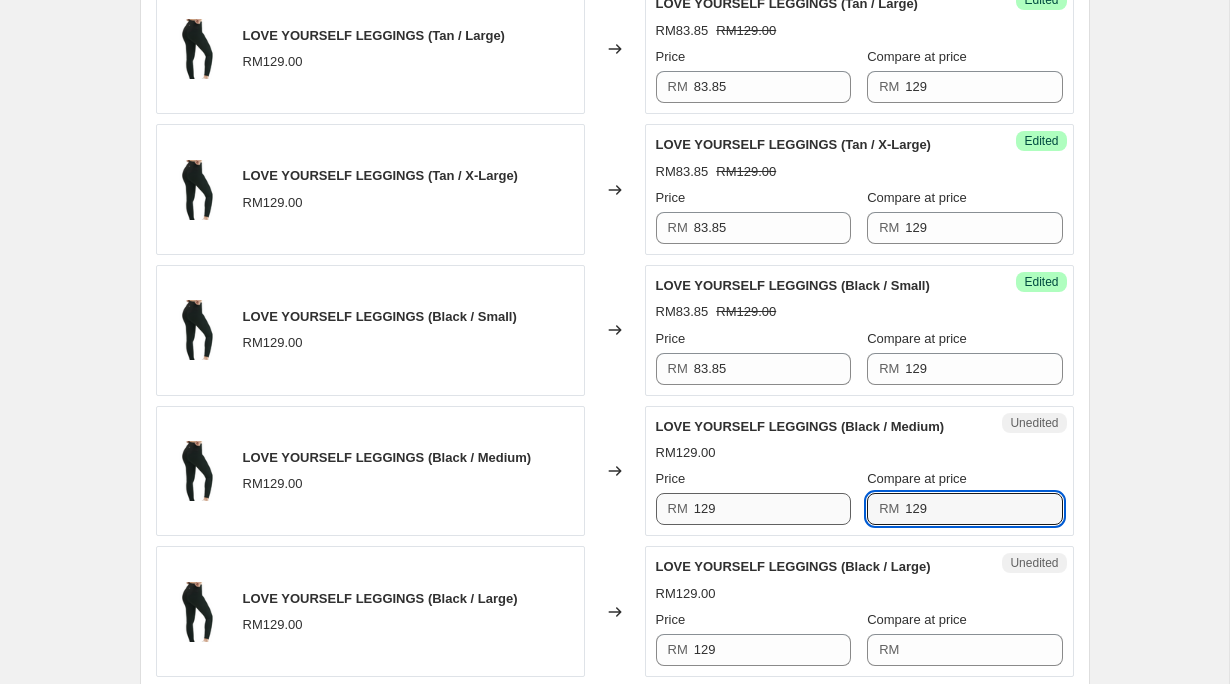type on "129" 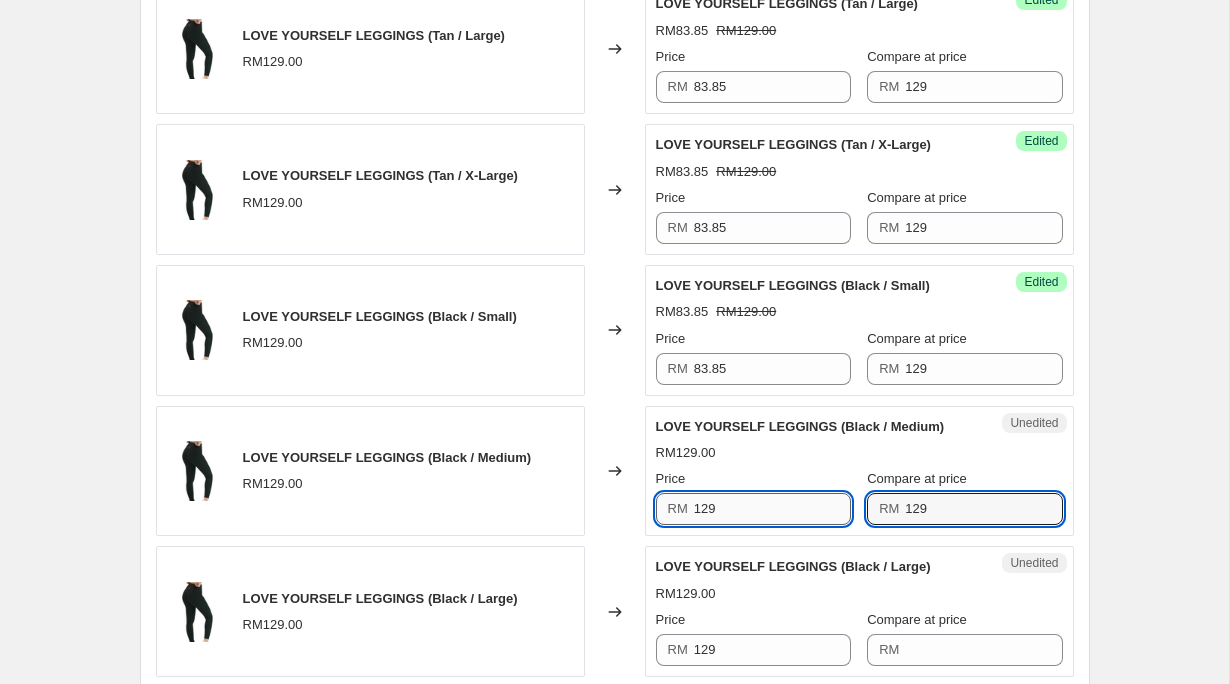 click on "129" at bounding box center (772, 509) 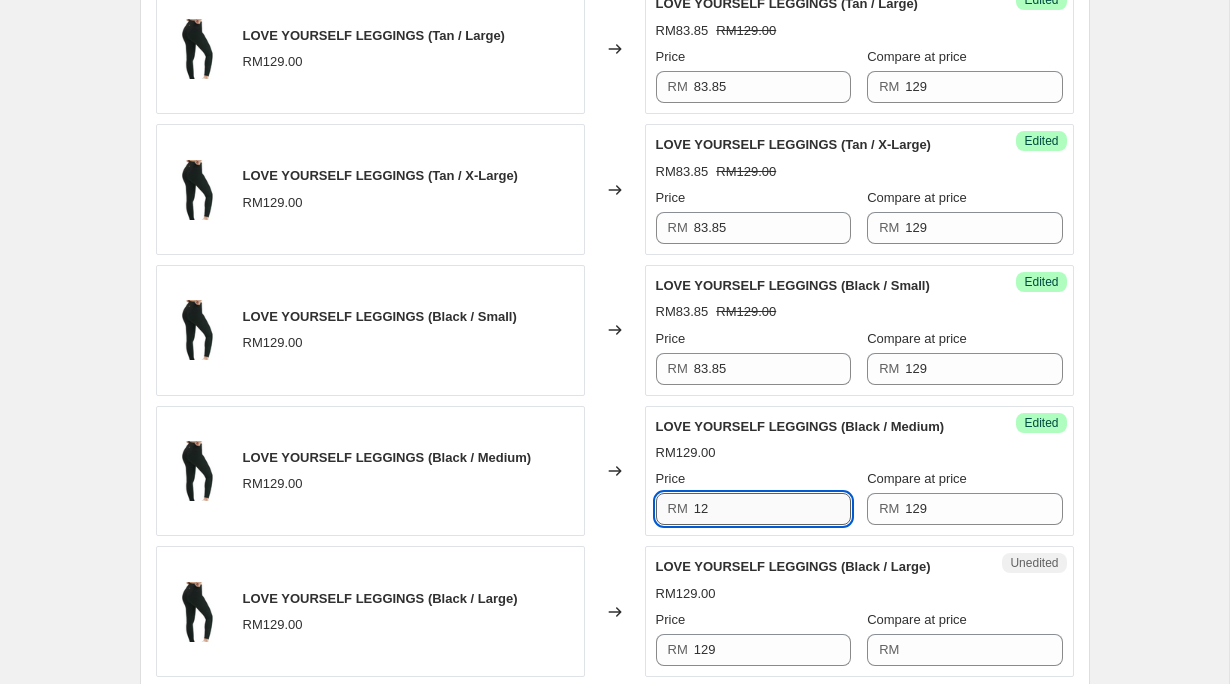 type on "1" 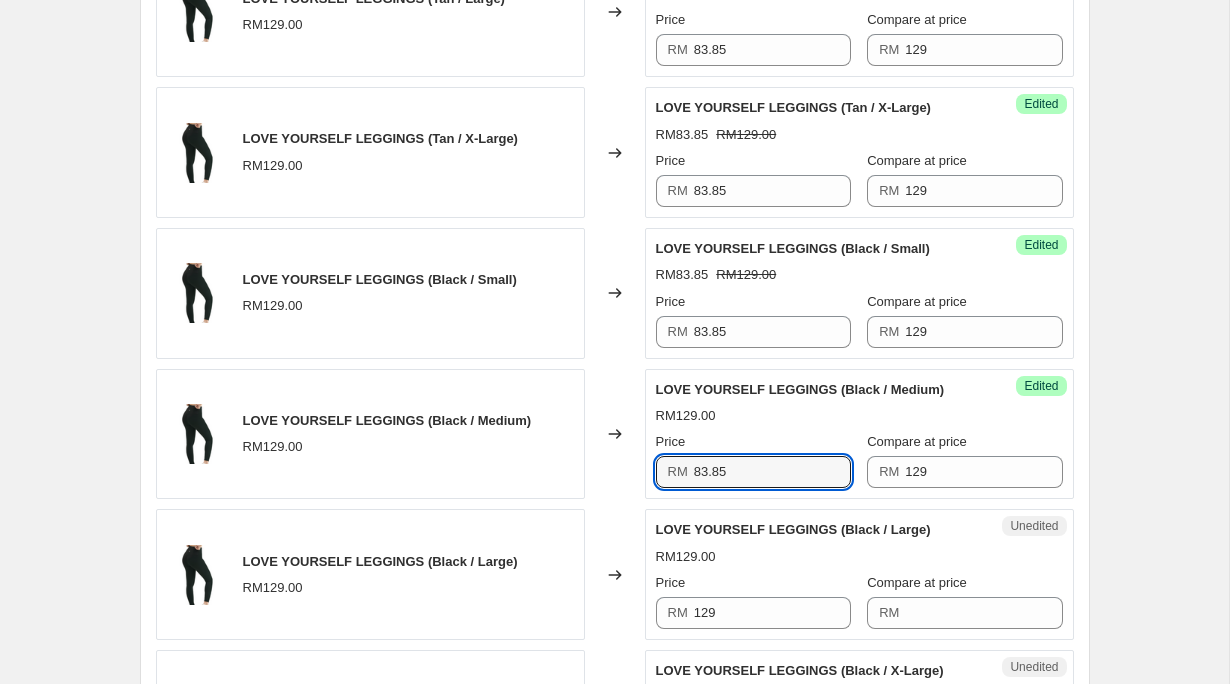 scroll, scrollTop: 3506, scrollLeft: 0, axis: vertical 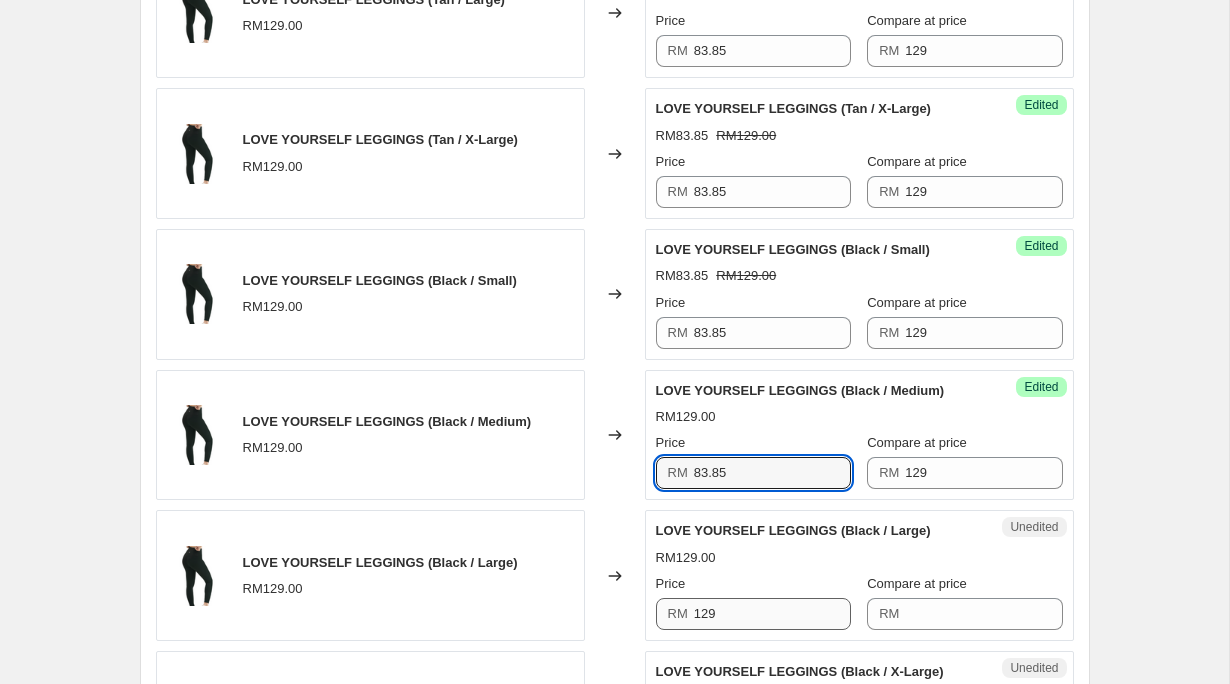 type on "83.85" 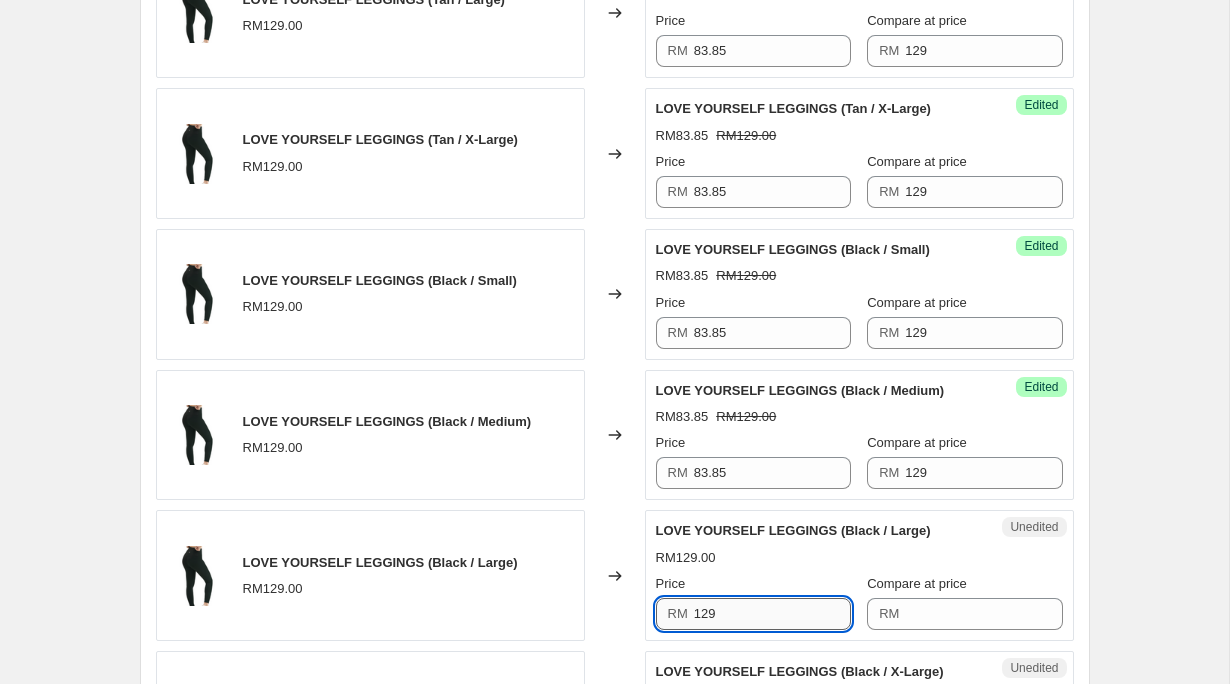 click on "129" at bounding box center (772, 614) 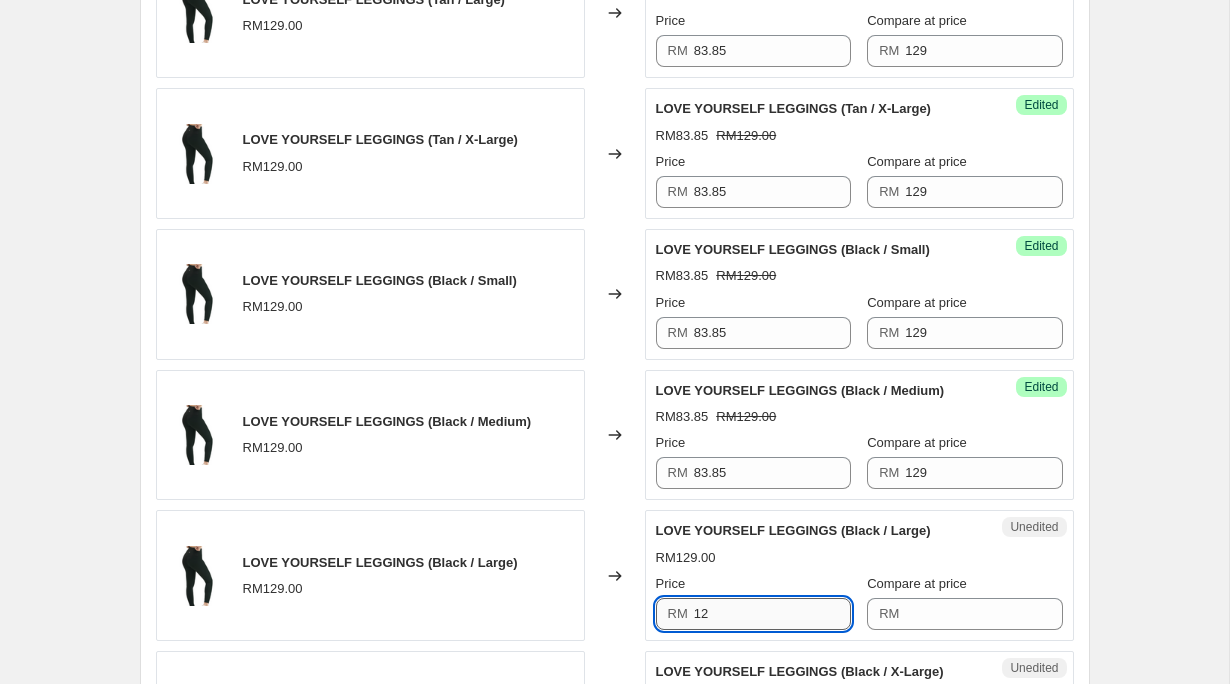 type on "1" 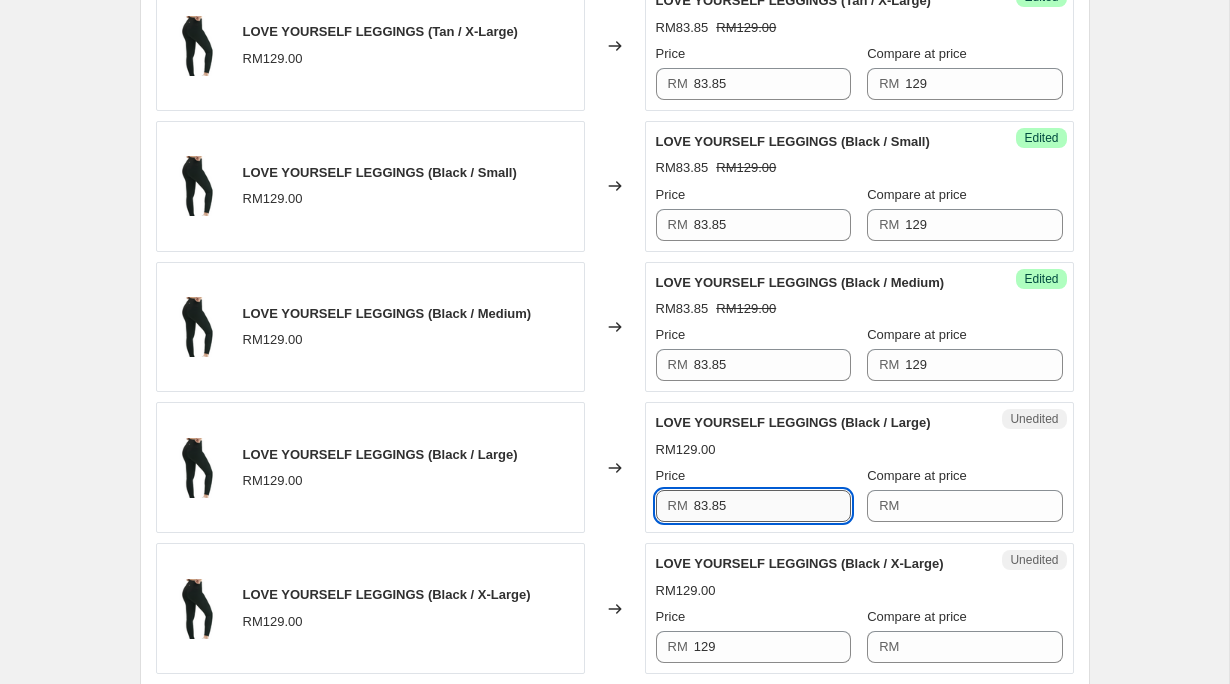 scroll, scrollTop: 3612, scrollLeft: 0, axis: vertical 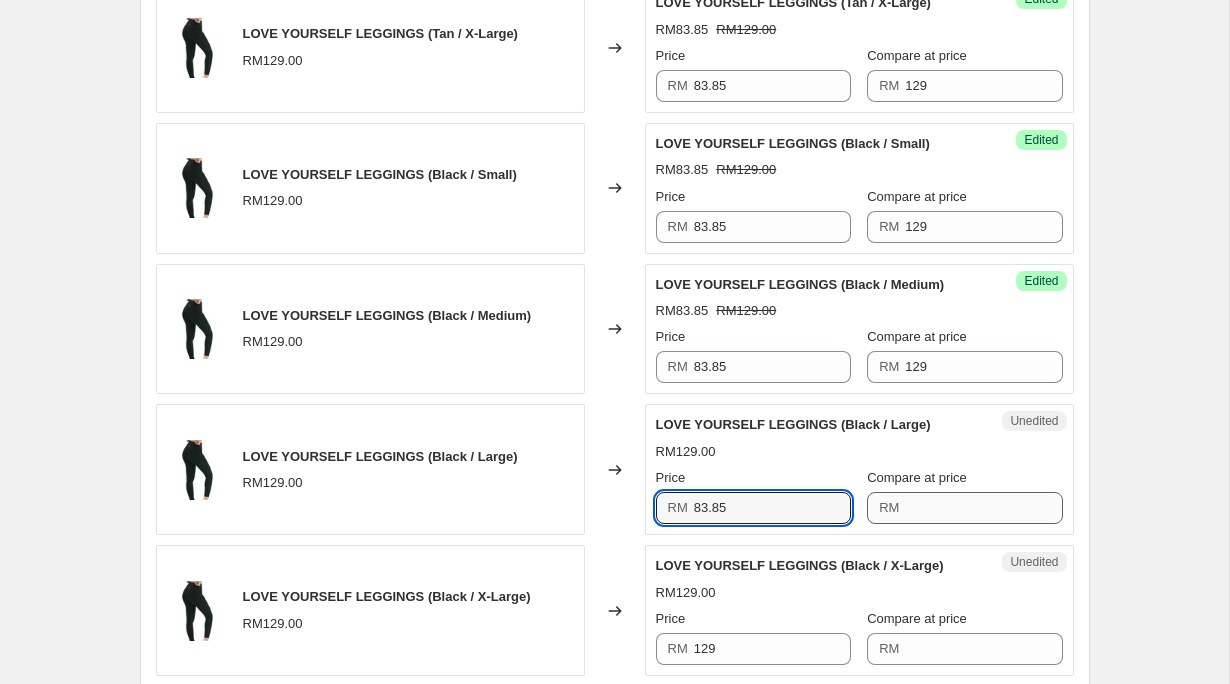 type on "83.85" 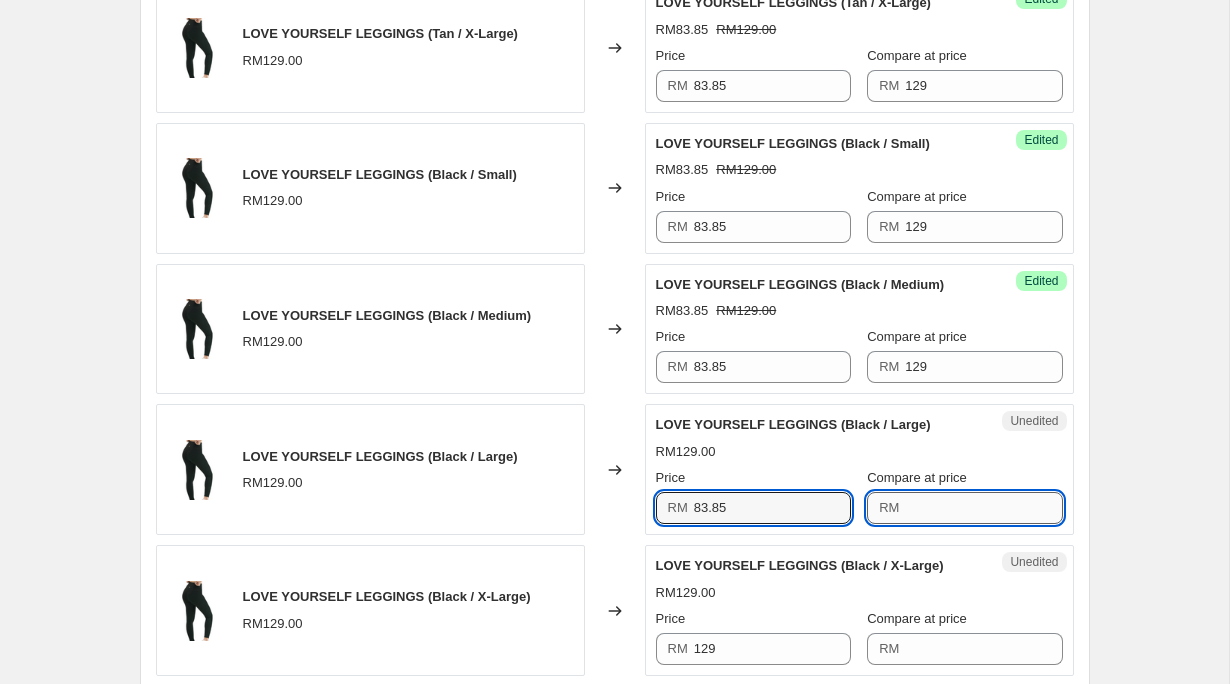 click on "Compare at price" at bounding box center [983, 508] 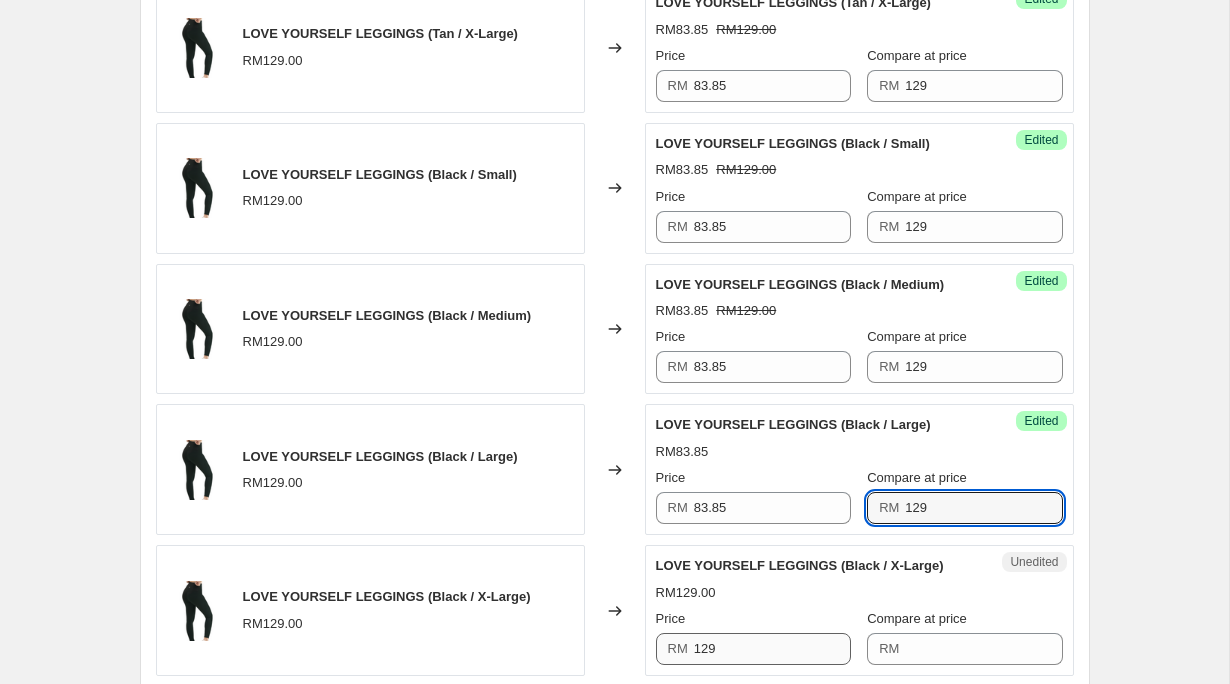 type on "129" 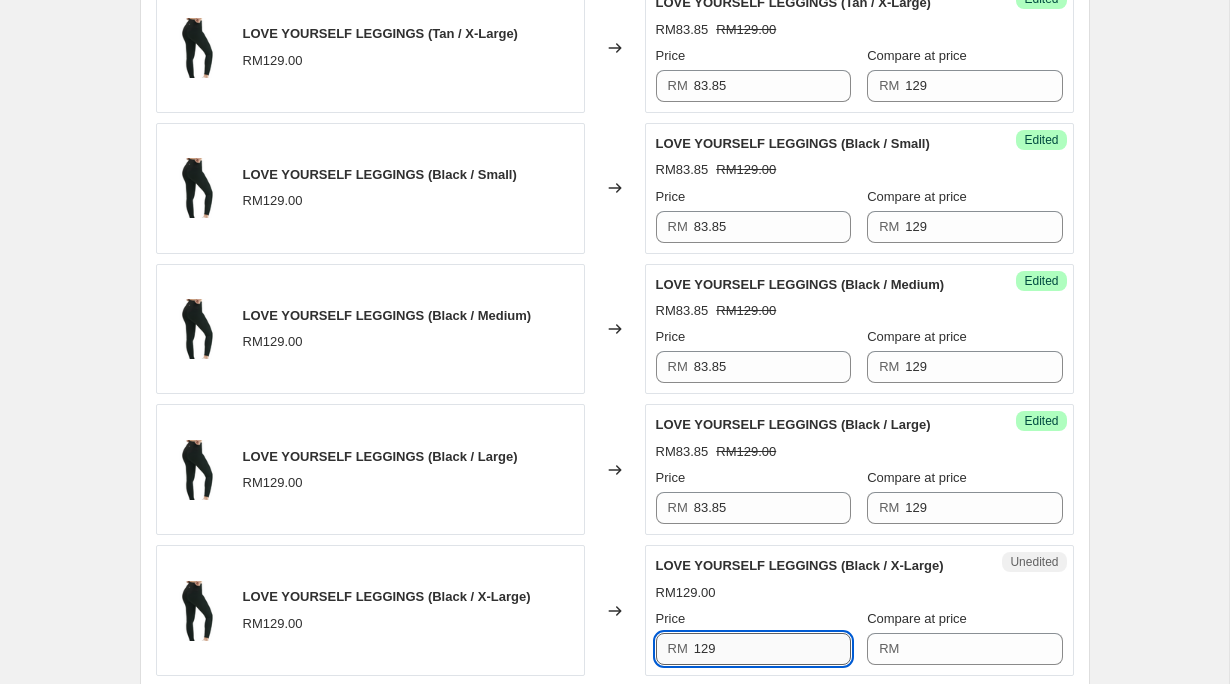 click on "129" at bounding box center (772, 649) 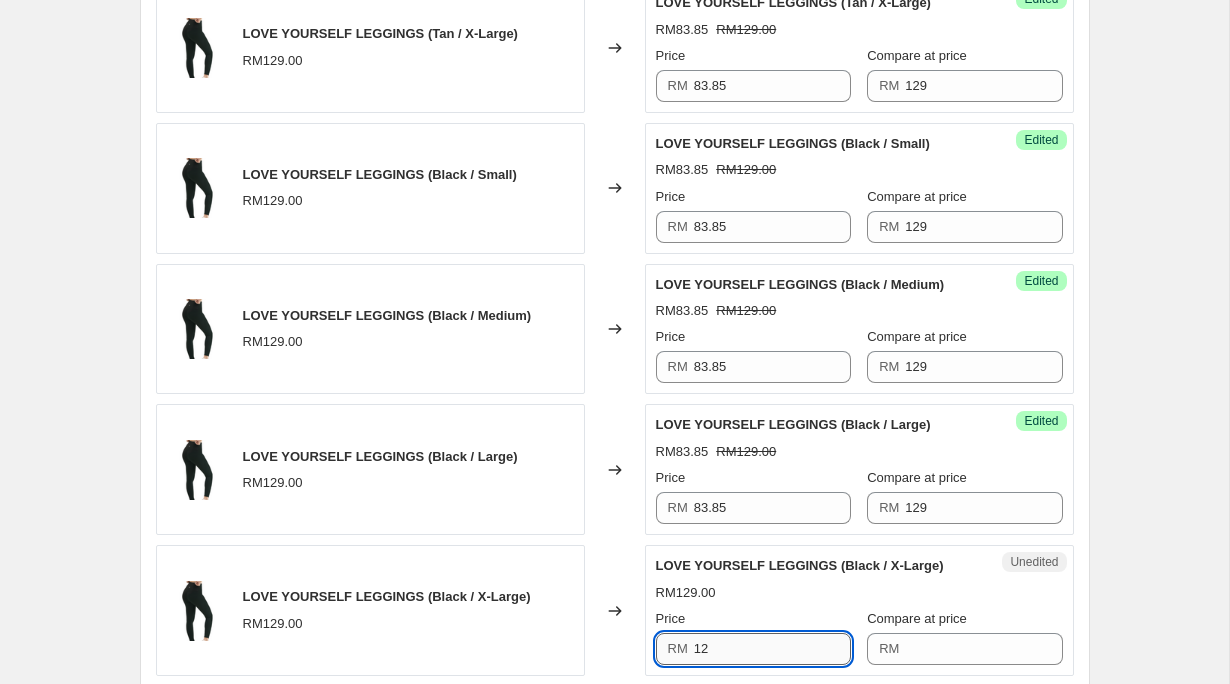 type on "1" 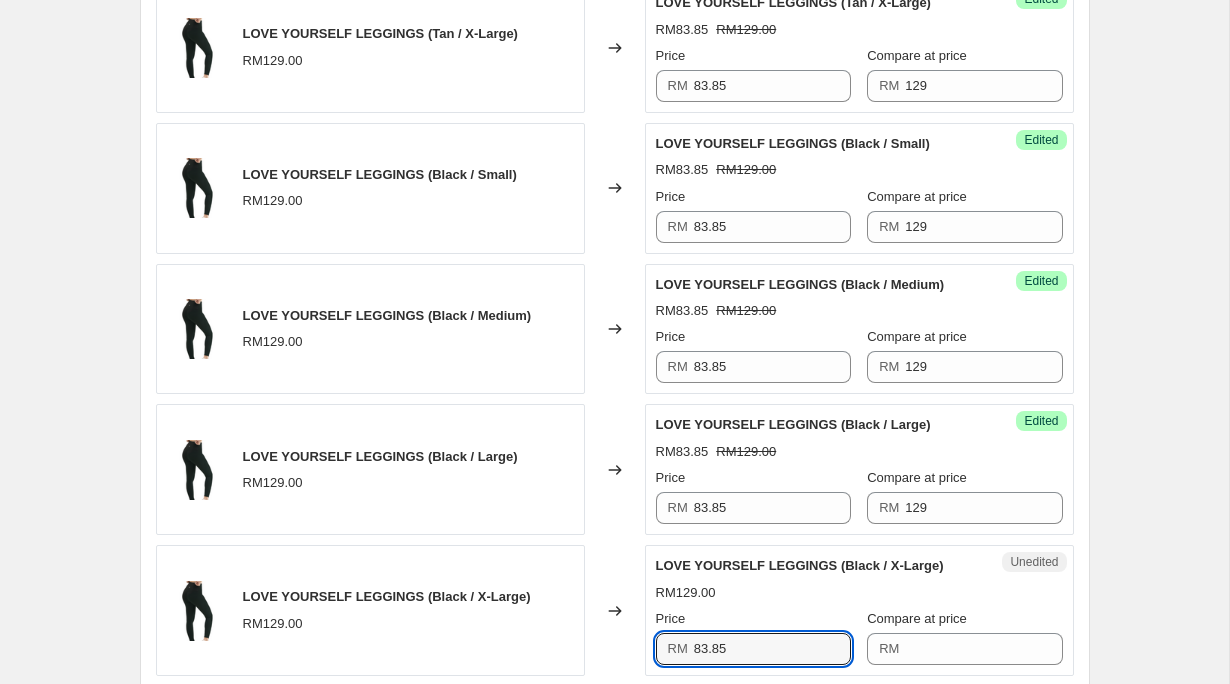 type on "83.85" 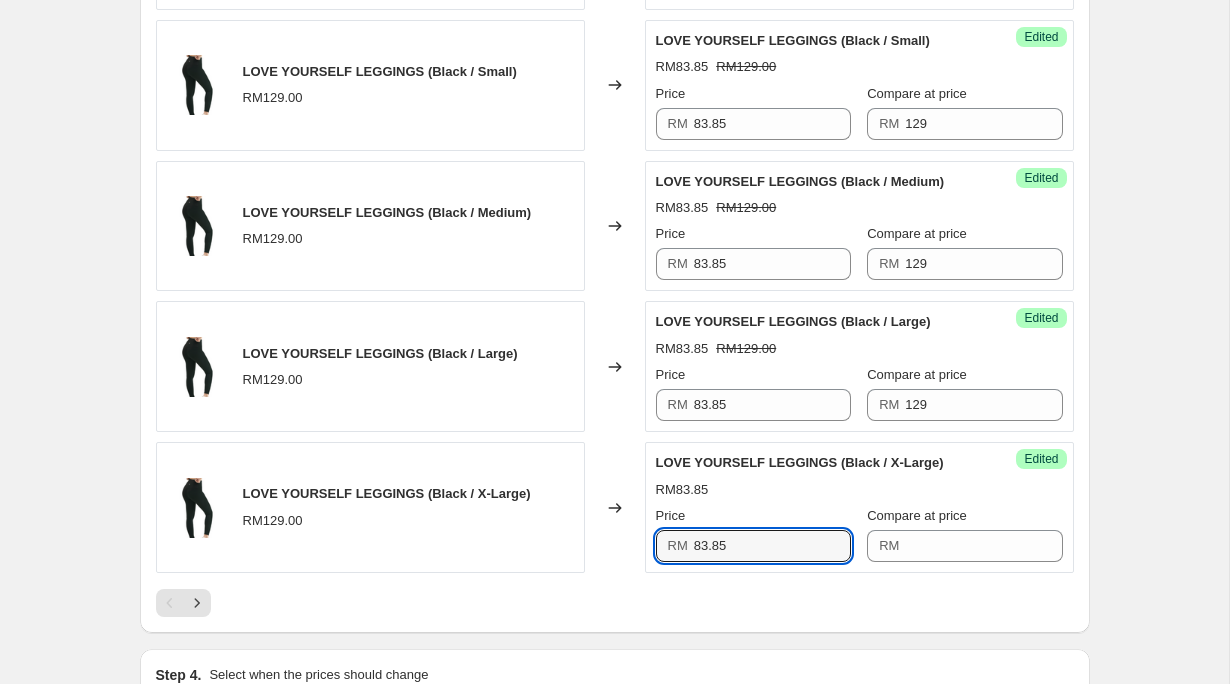 scroll, scrollTop: 3820, scrollLeft: 0, axis: vertical 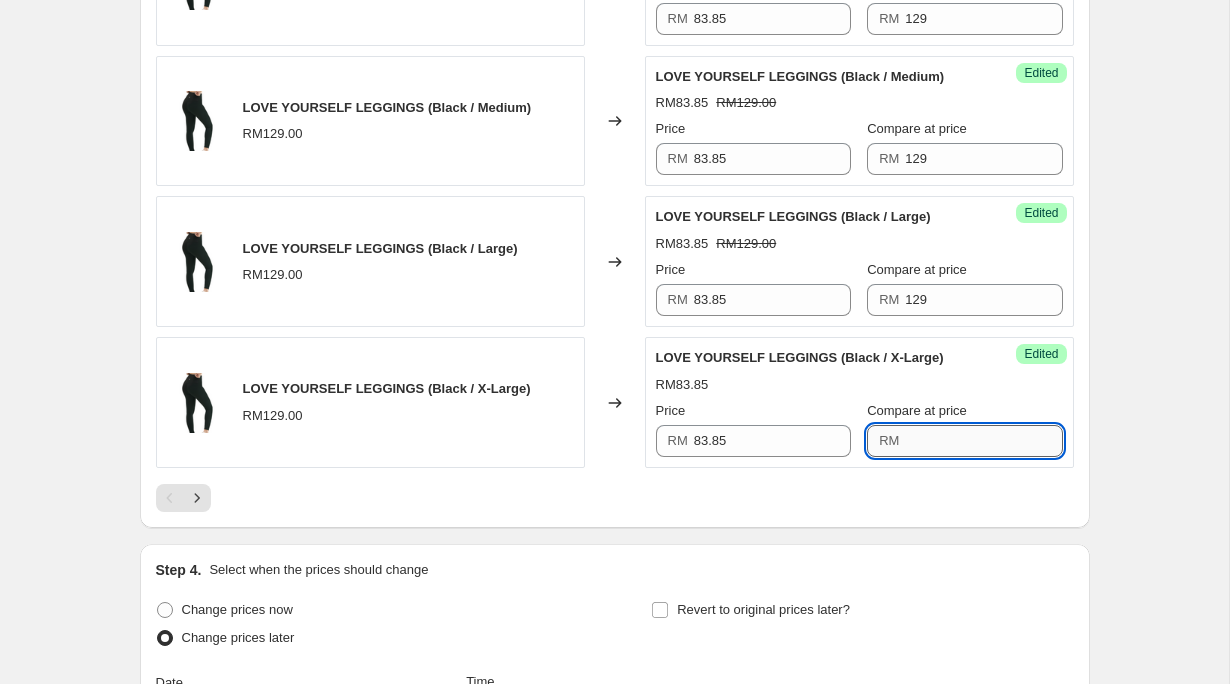 click on "Compare at price" at bounding box center (983, 441) 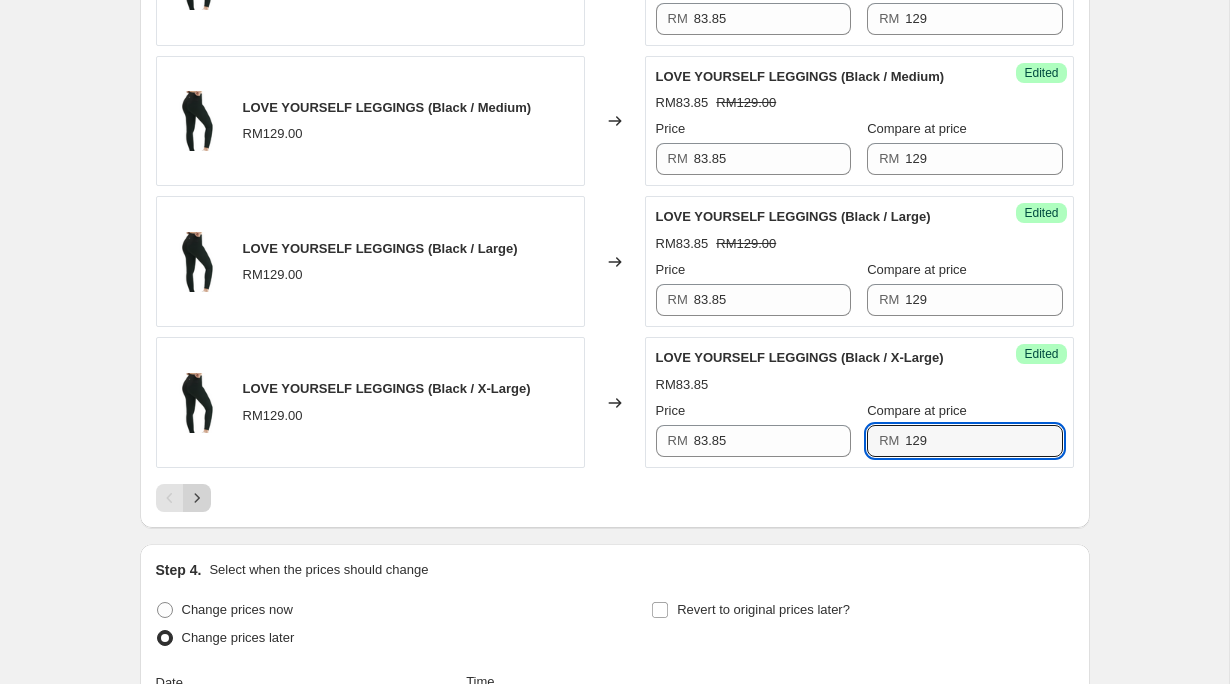 type on "129" 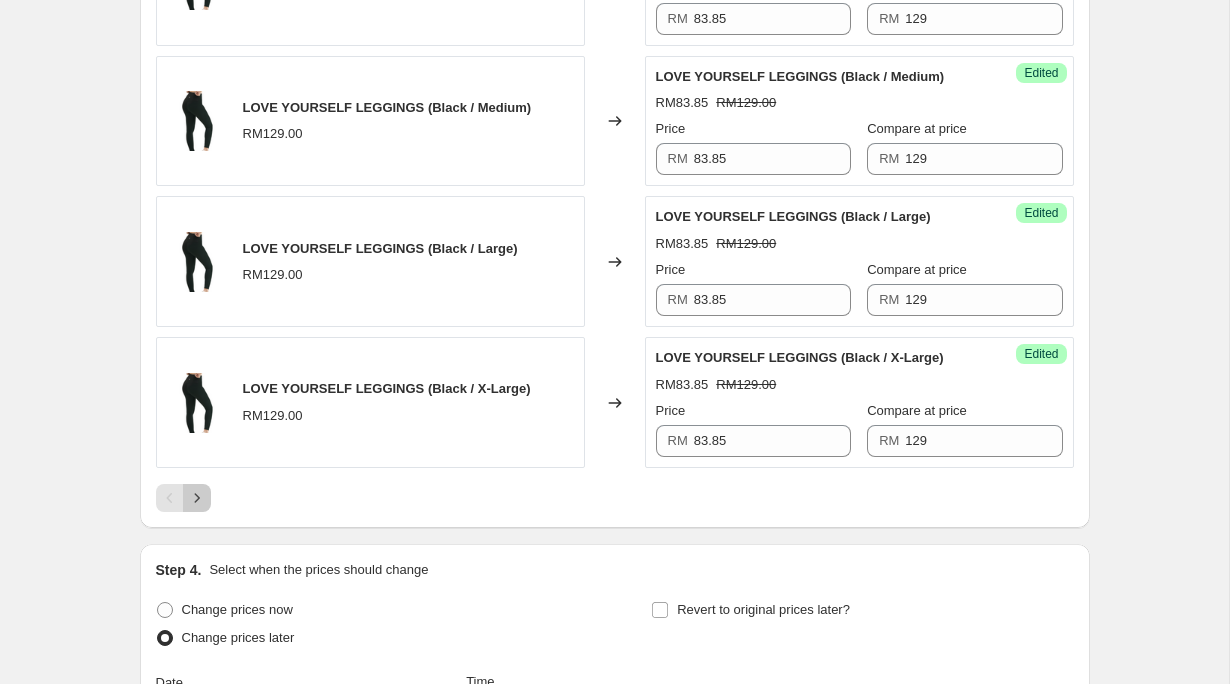click 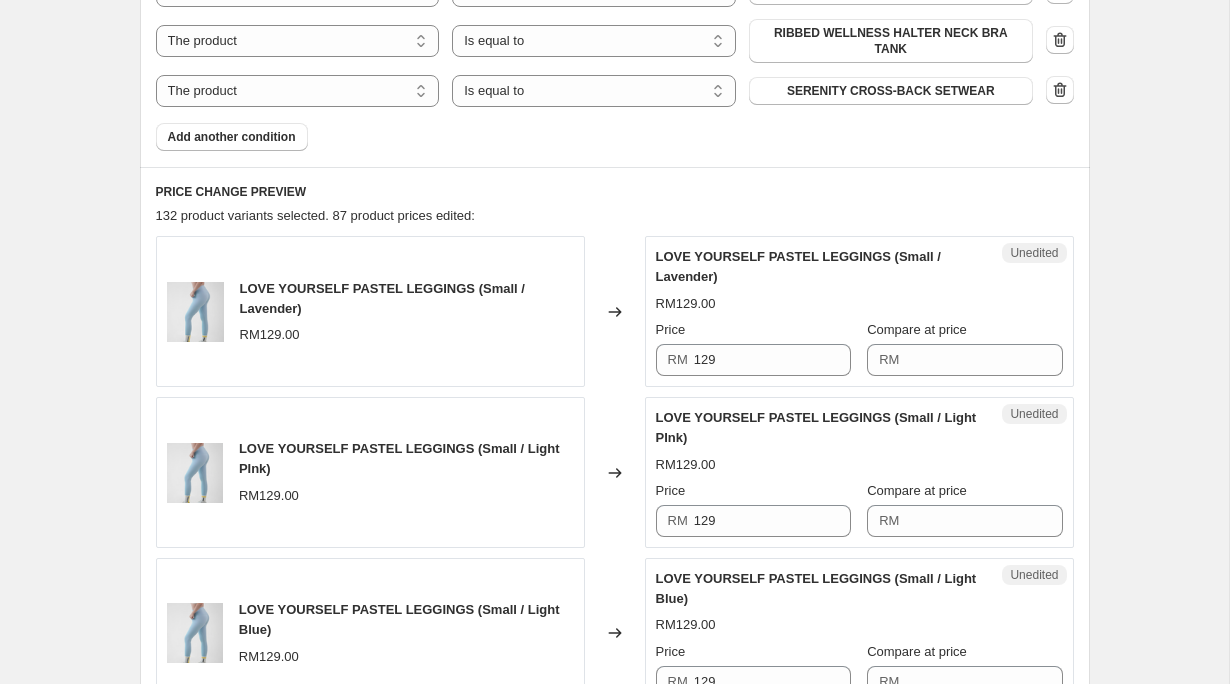 scroll, scrollTop: 1256, scrollLeft: 0, axis: vertical 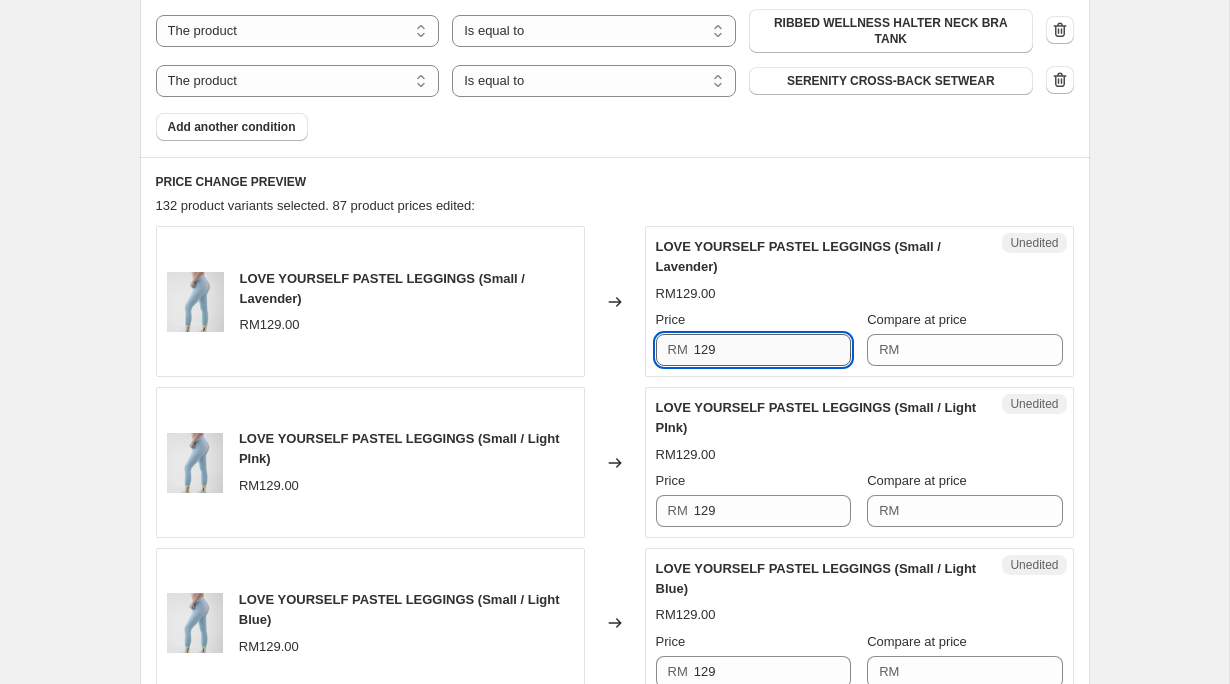 click on "129" at bounding box center (772, 350) 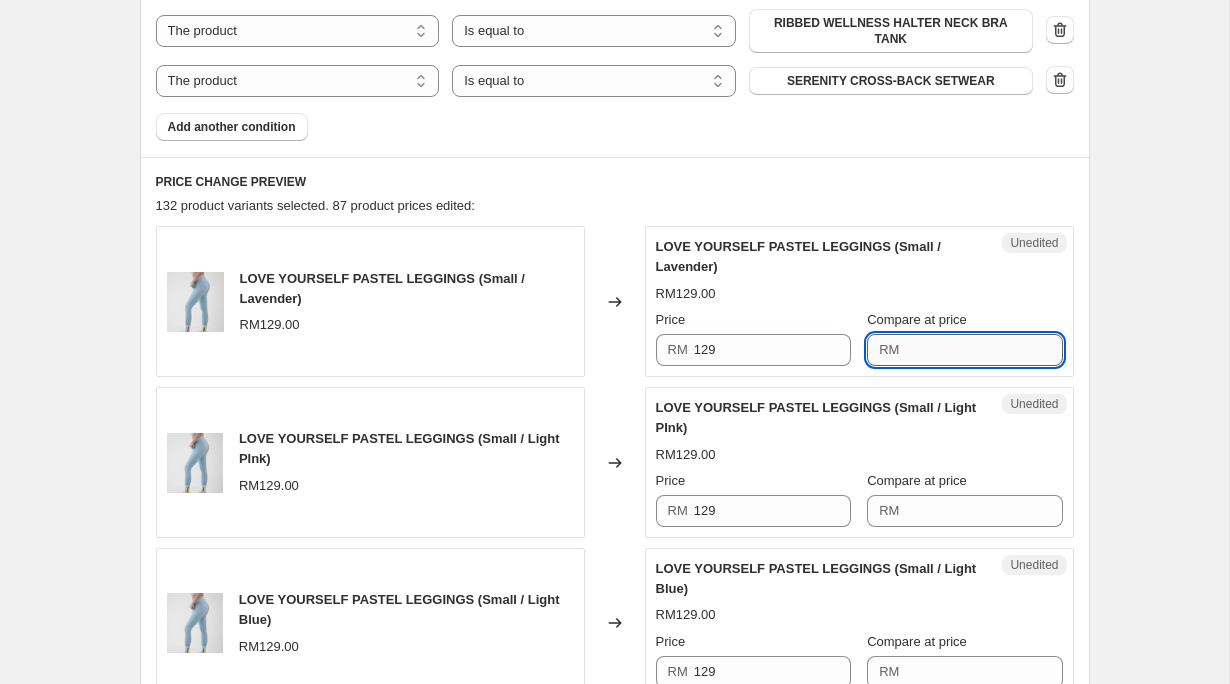 click on "Compare at price" at bounding box center (983, 350) 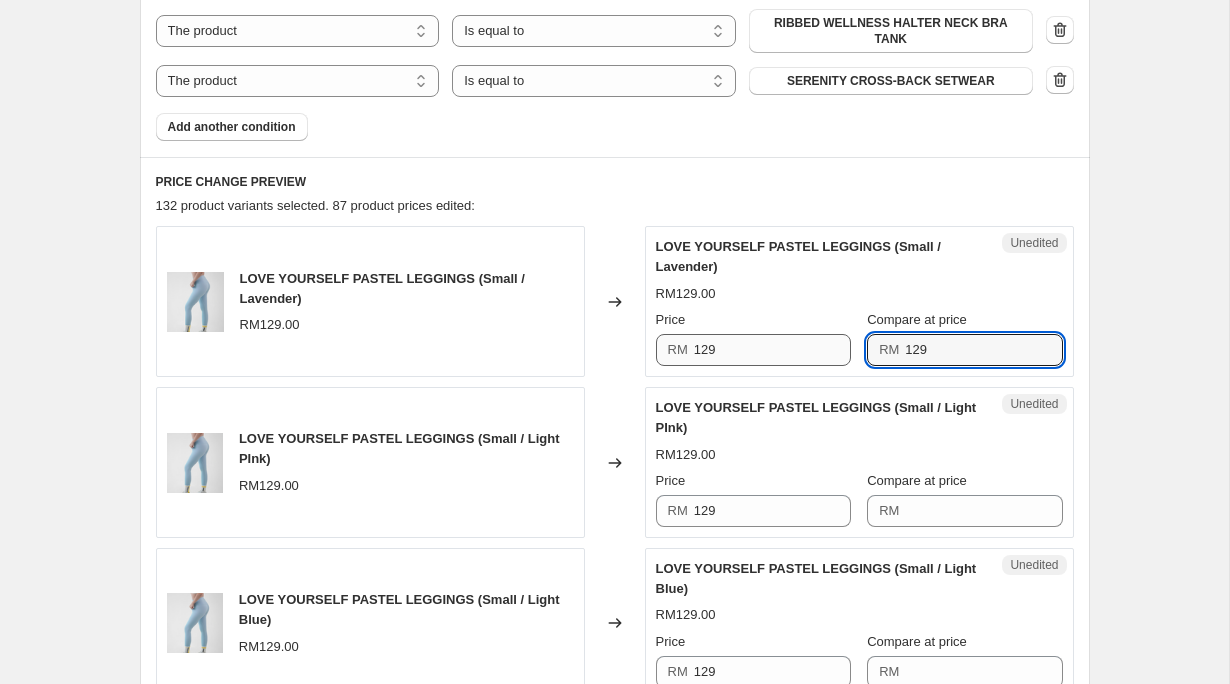 type on "129" 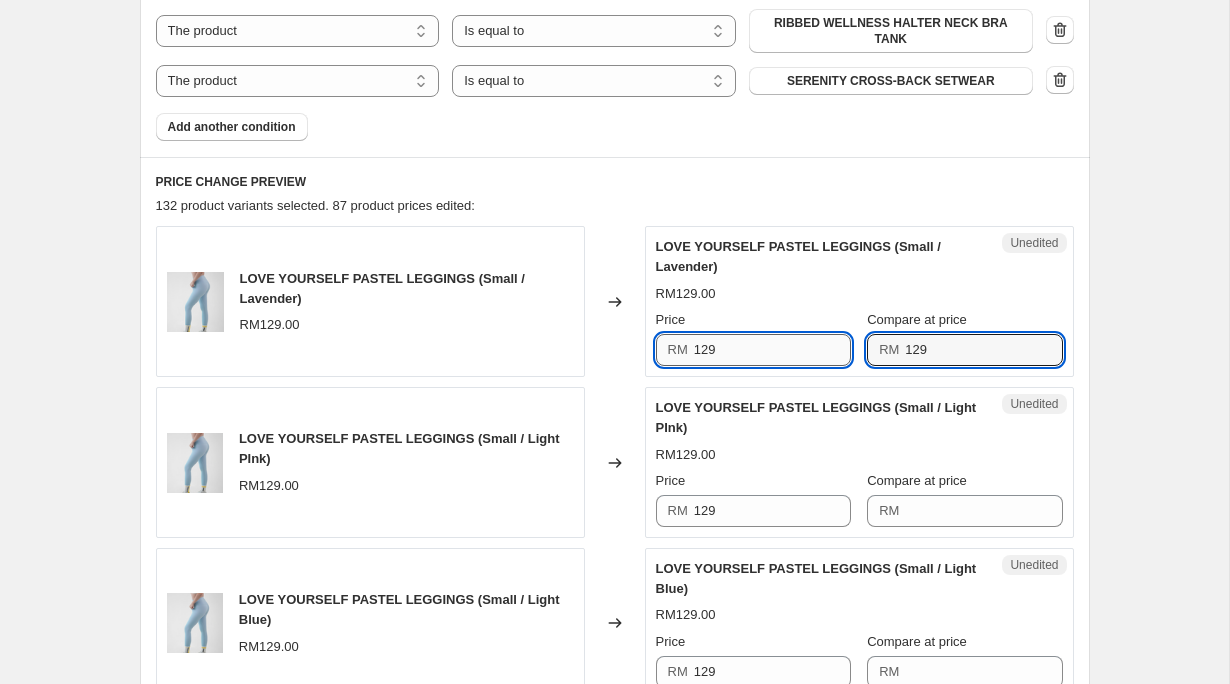 click on "129" at bounding box center (772, 350) 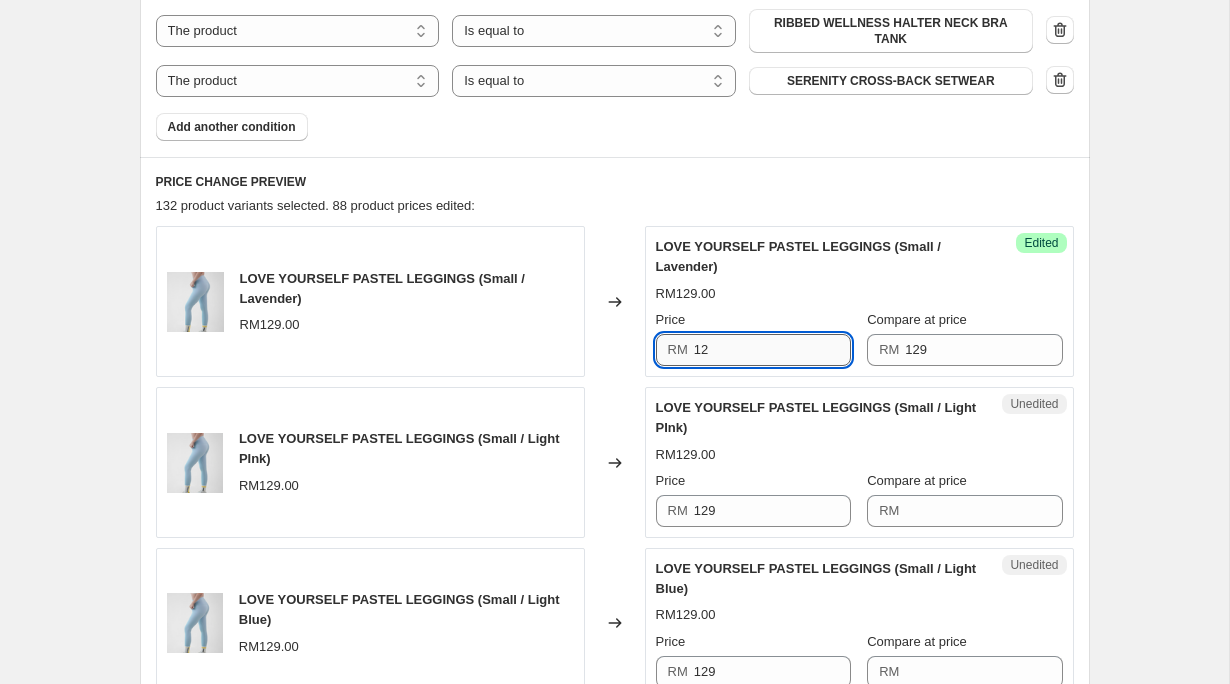 type on "1" 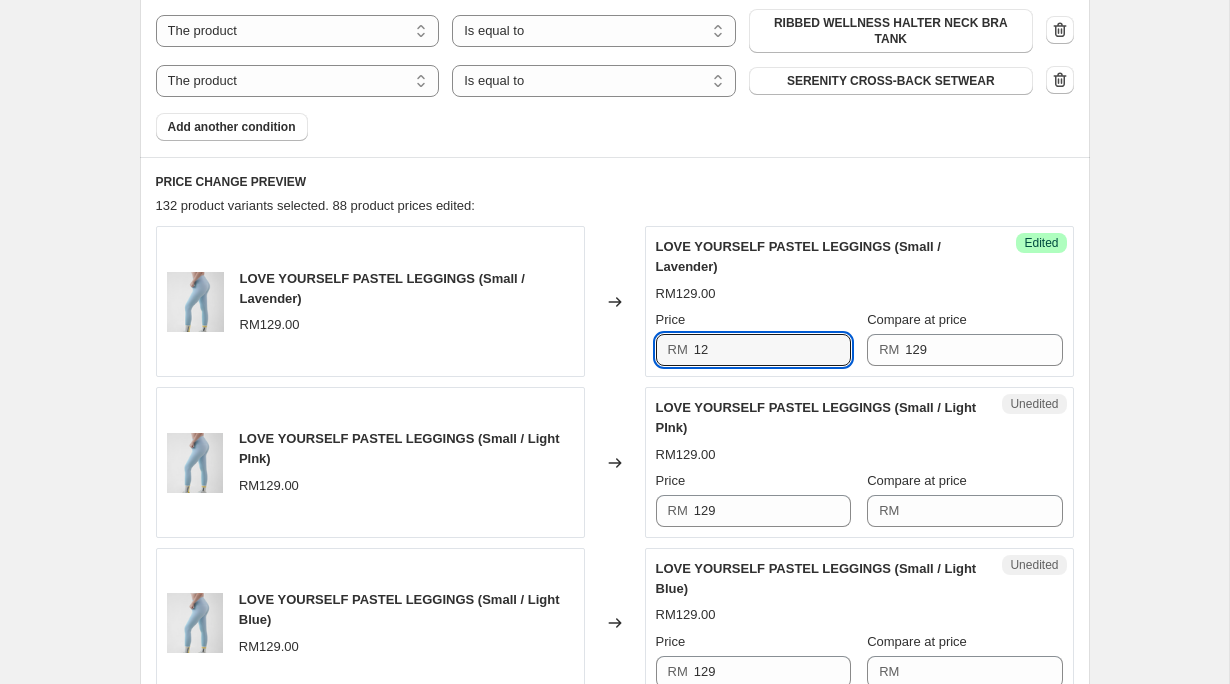 type on "1" 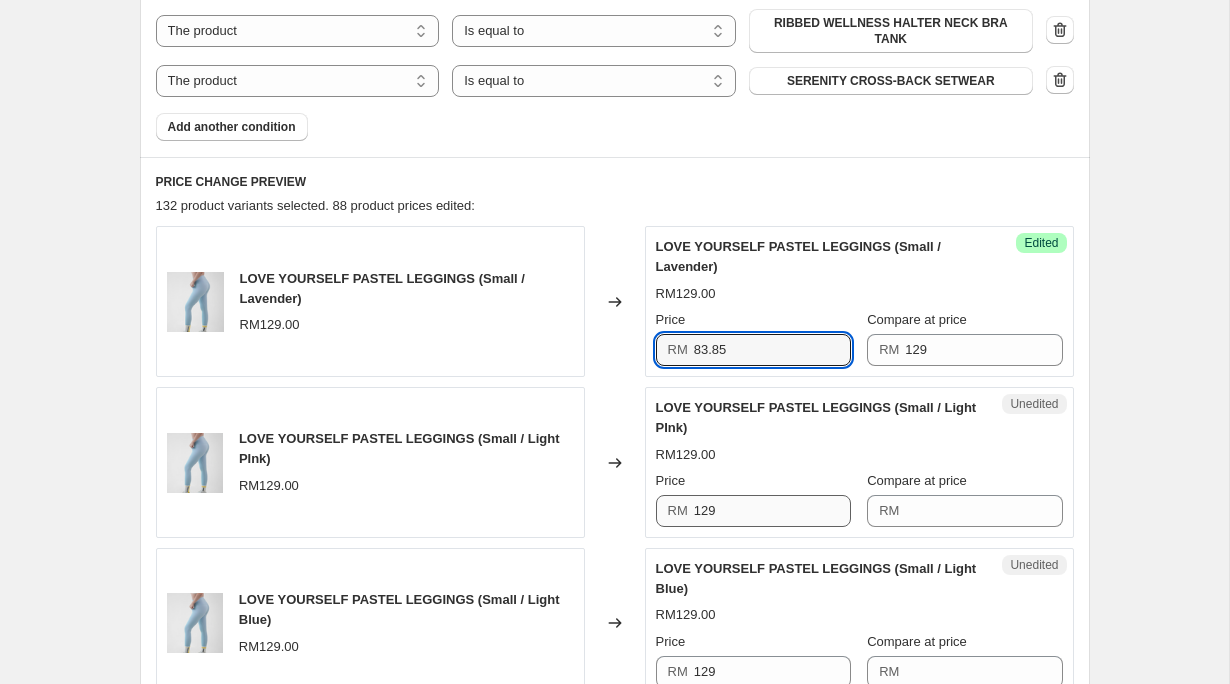 type on "83.85" 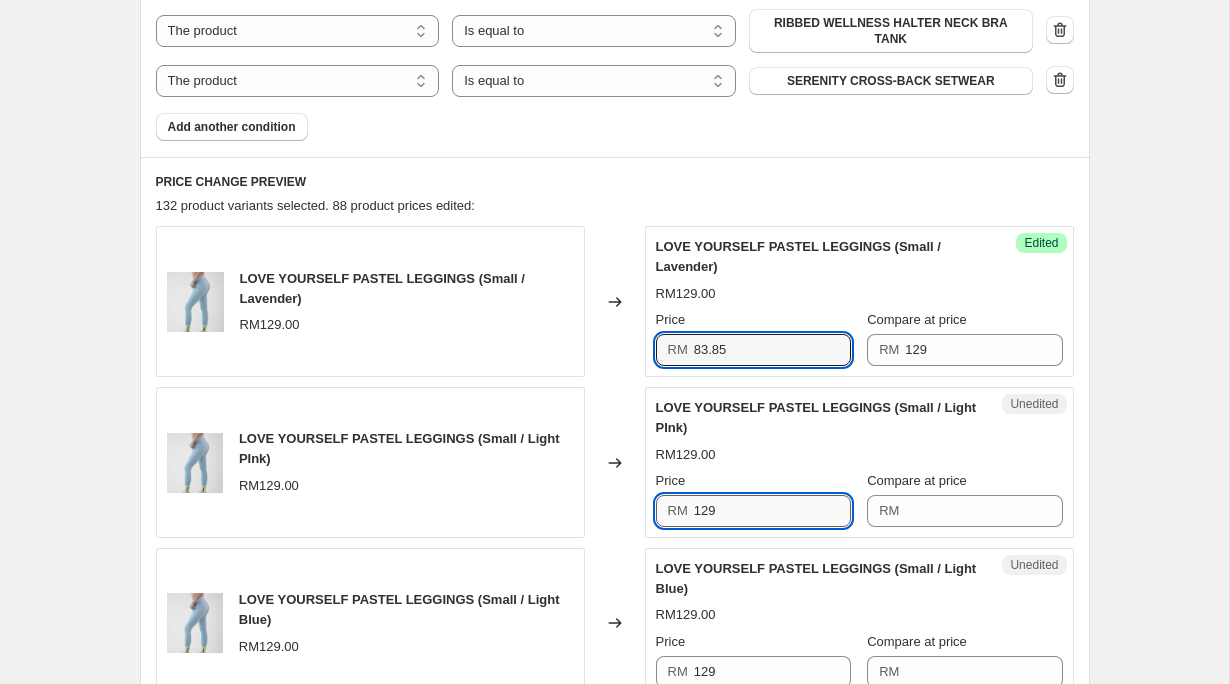 click on "129" at bounding box center (772, 511) 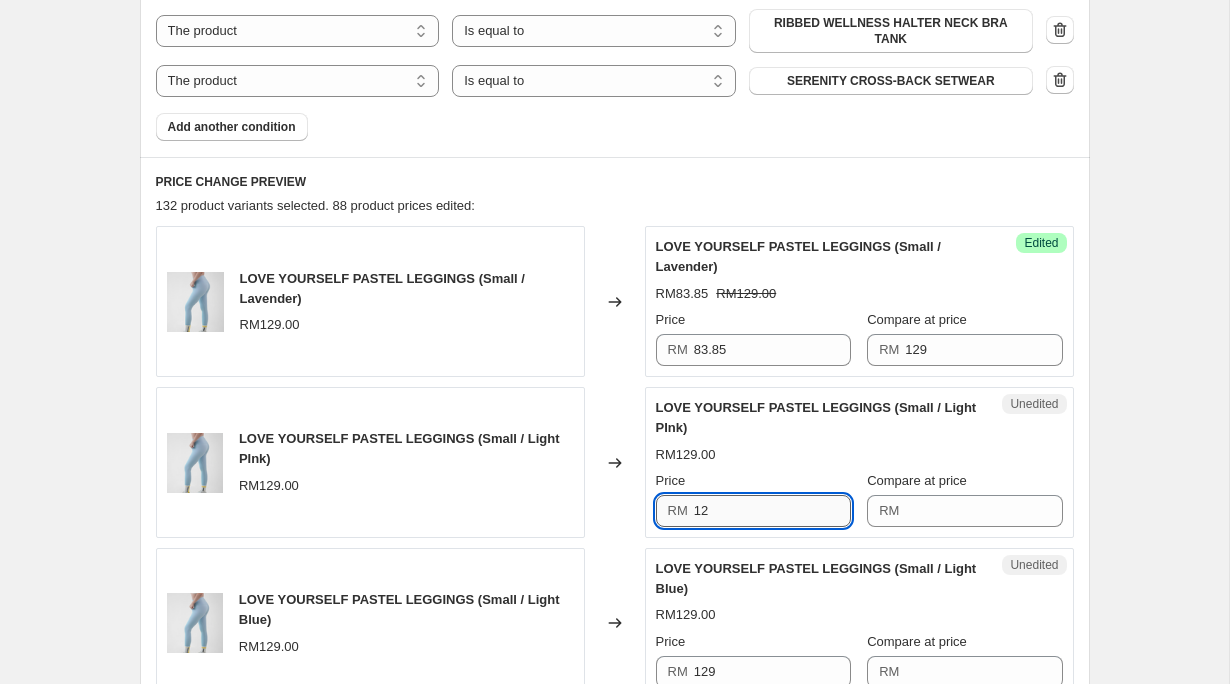 type on "1" 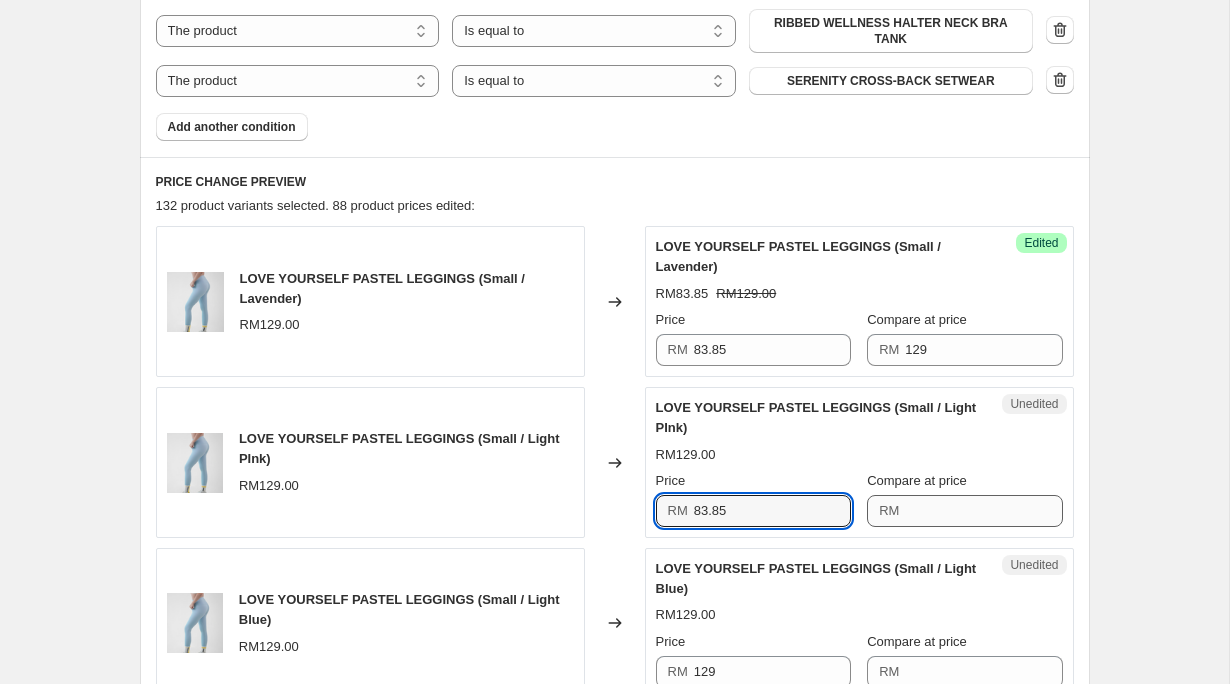 type on "83.85" 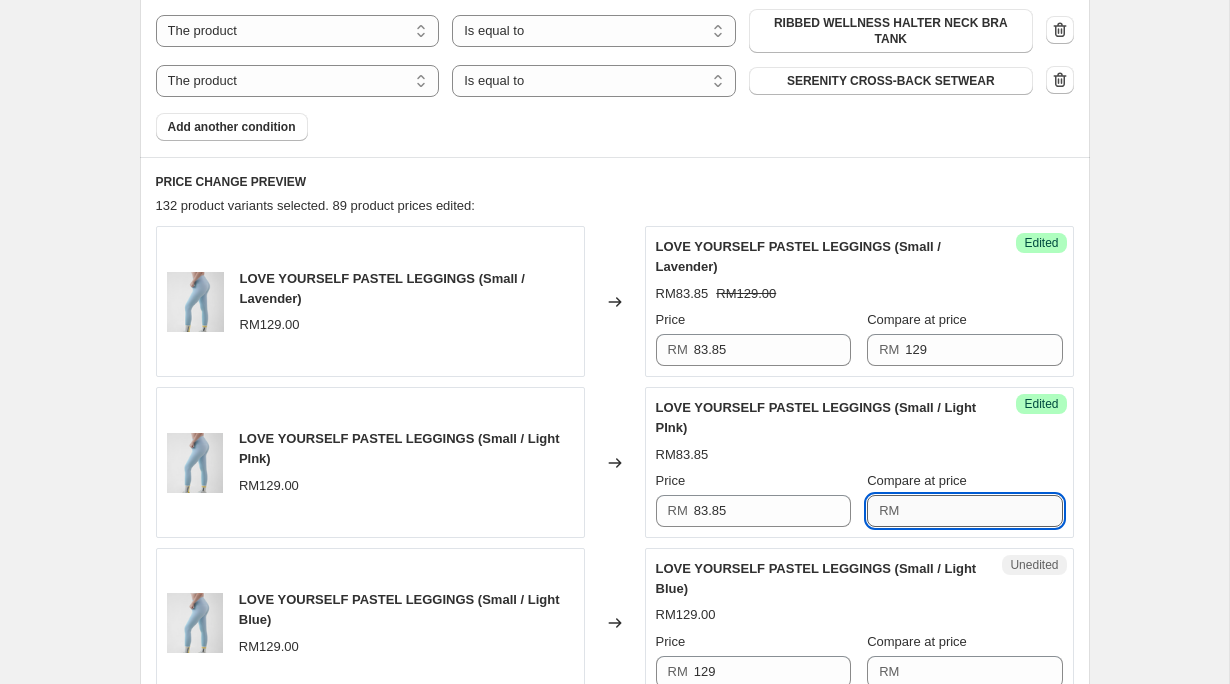 click on "Compare at price" at bounding box center [983, 511] 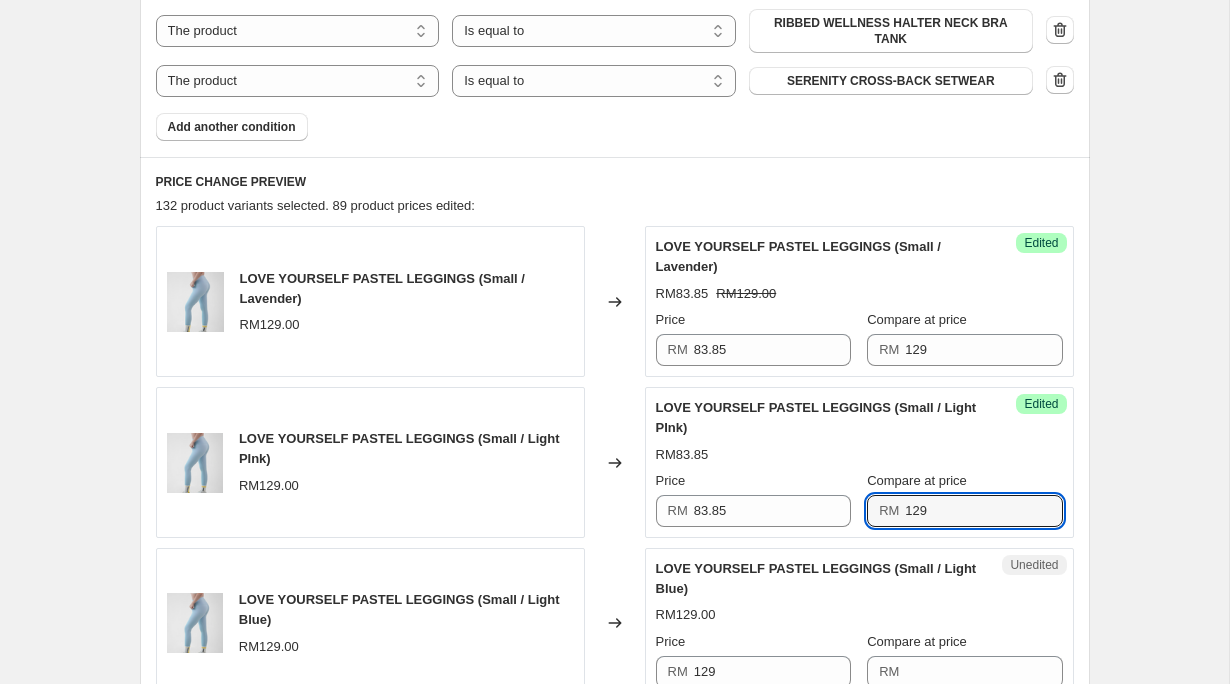 scroll, scrollTop: 1428, scrollLeft: 0, axis: vertical 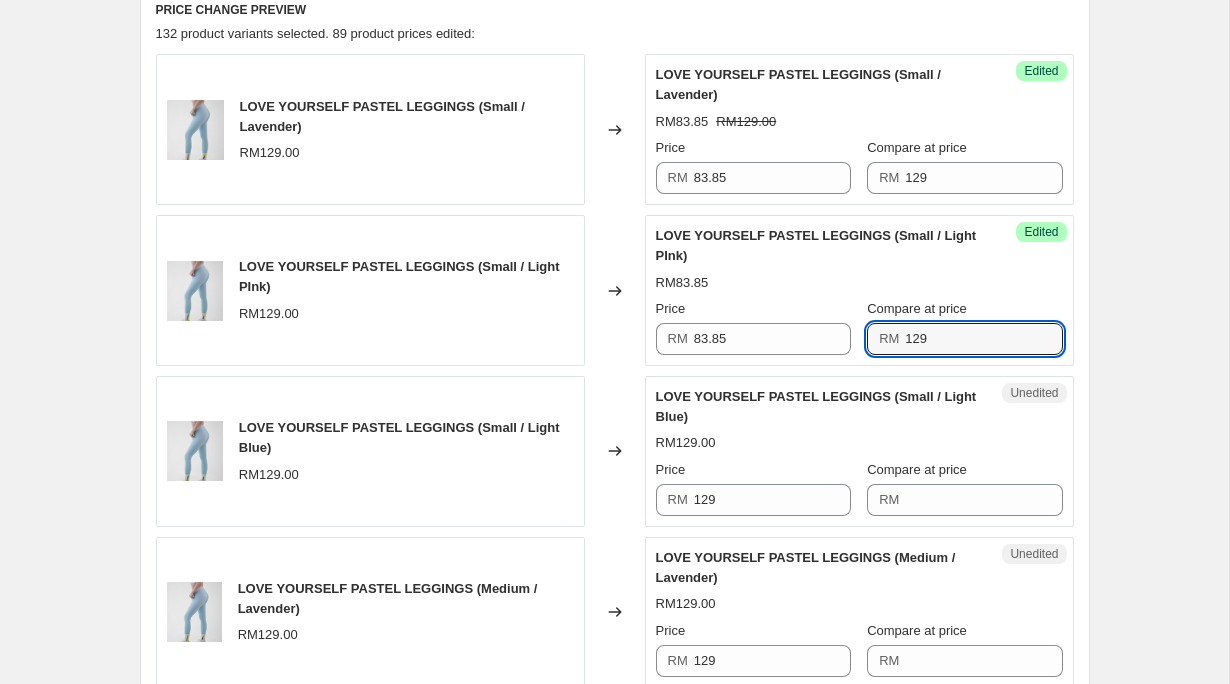 type on "129" 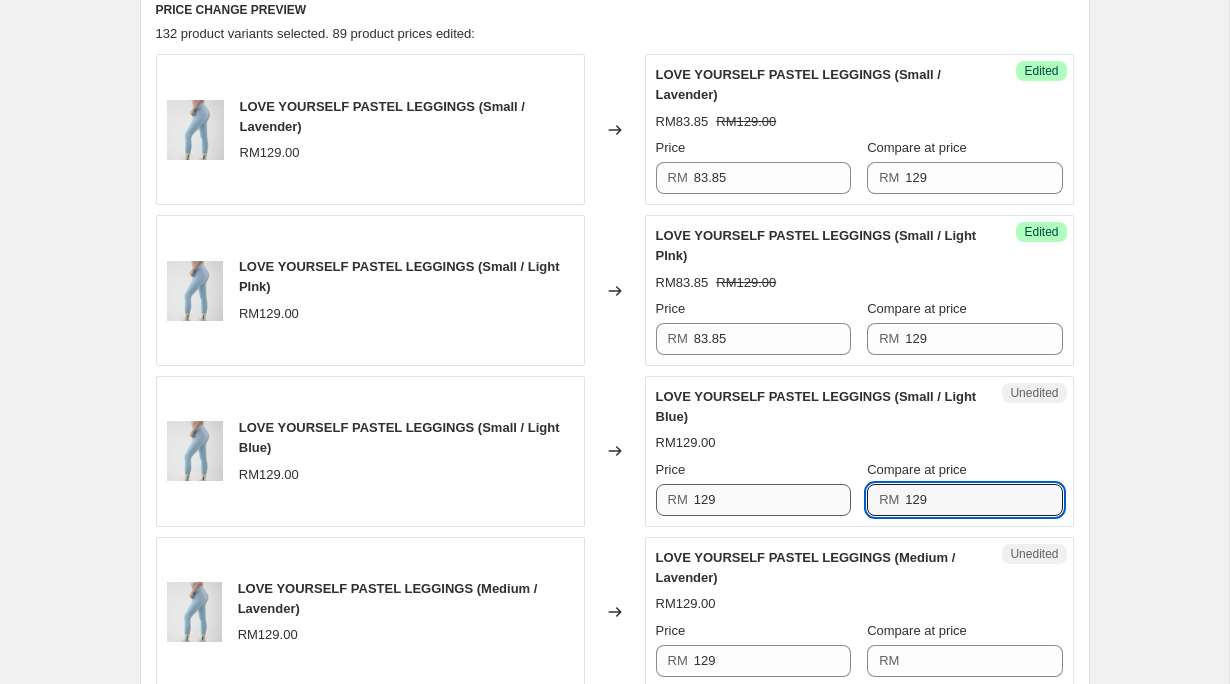 type on "129" 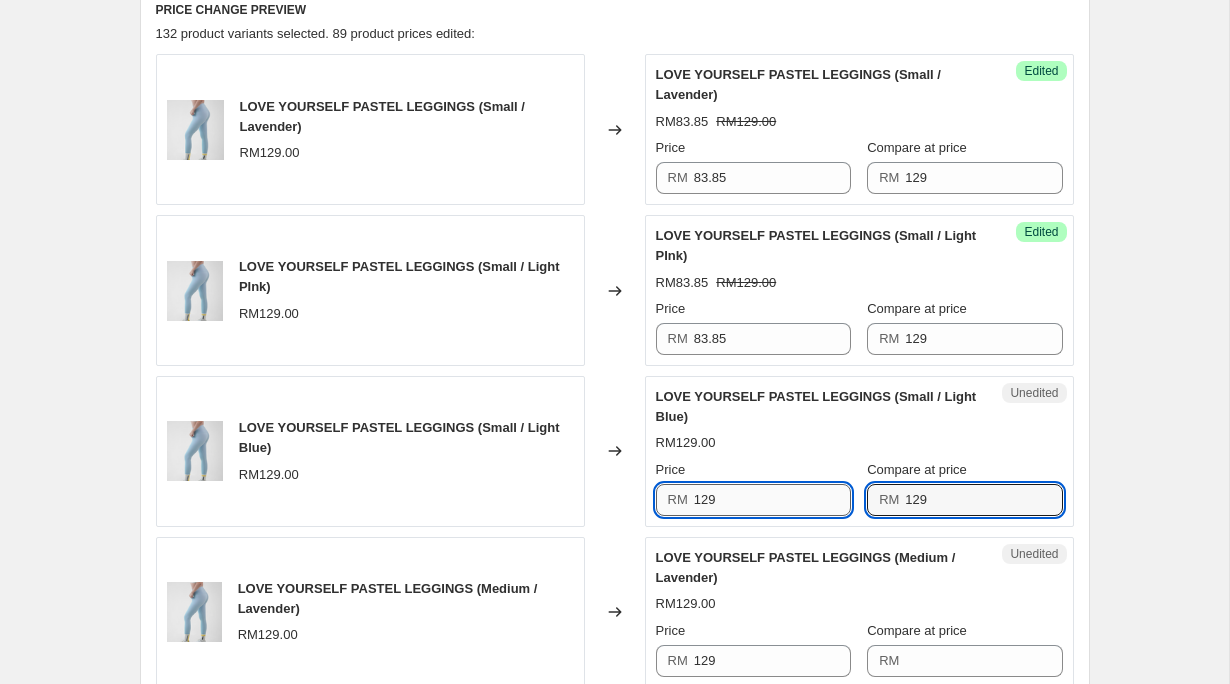 click on "129" at bounding box center [772, 500] 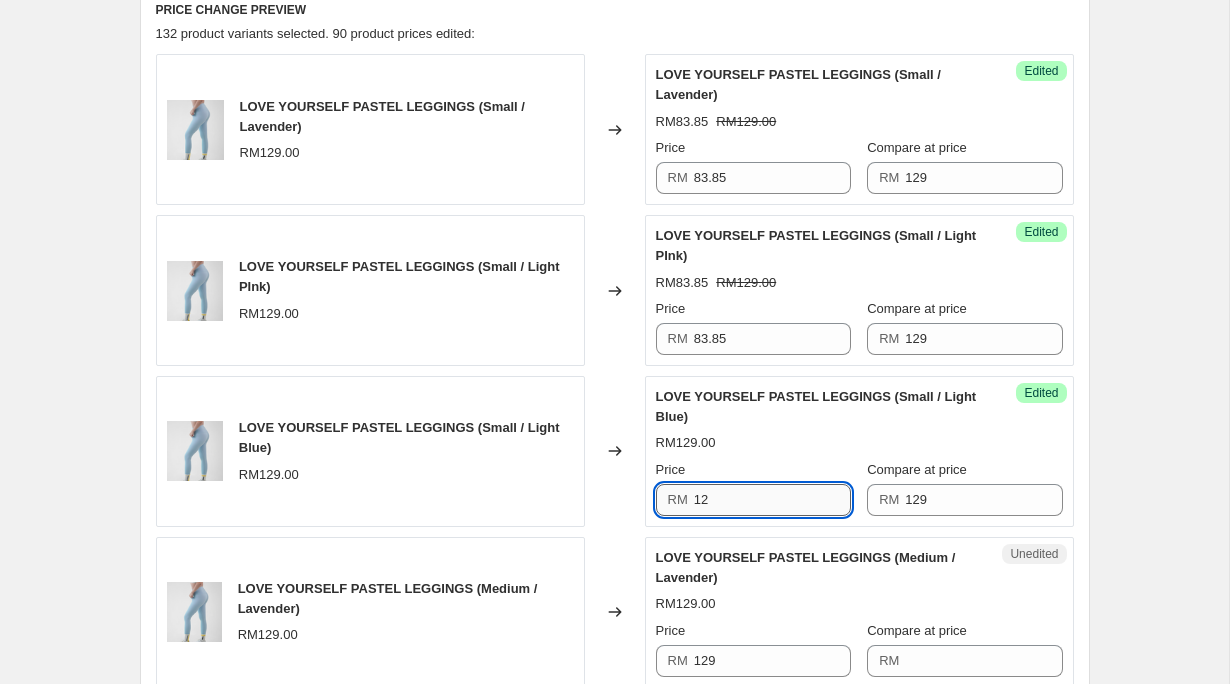 type on "1" 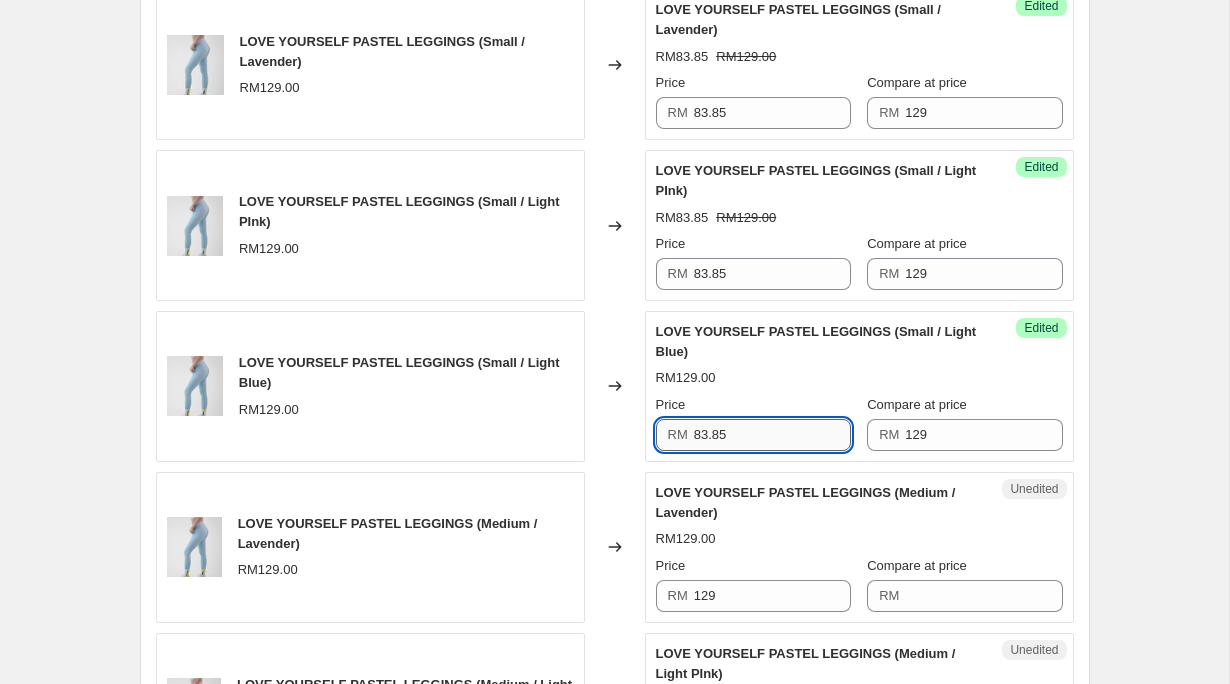 scroll, scrollTop: 1511, scrollLeft: 0, axis: vertical 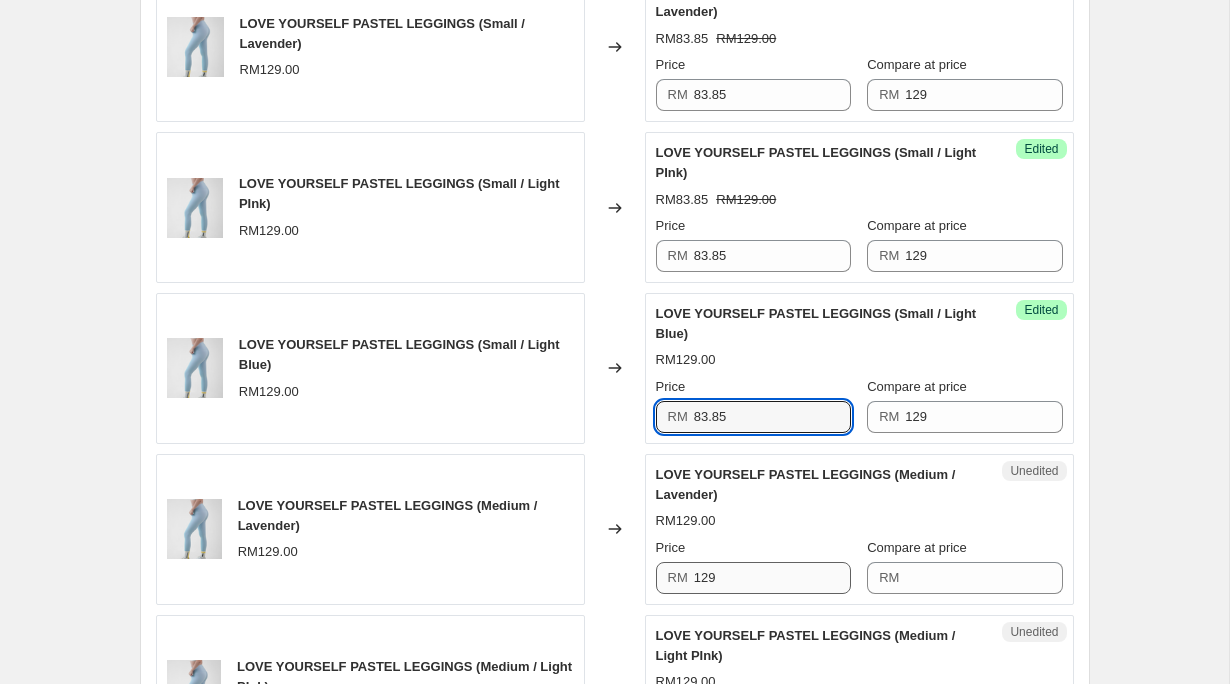 type on "83.85" 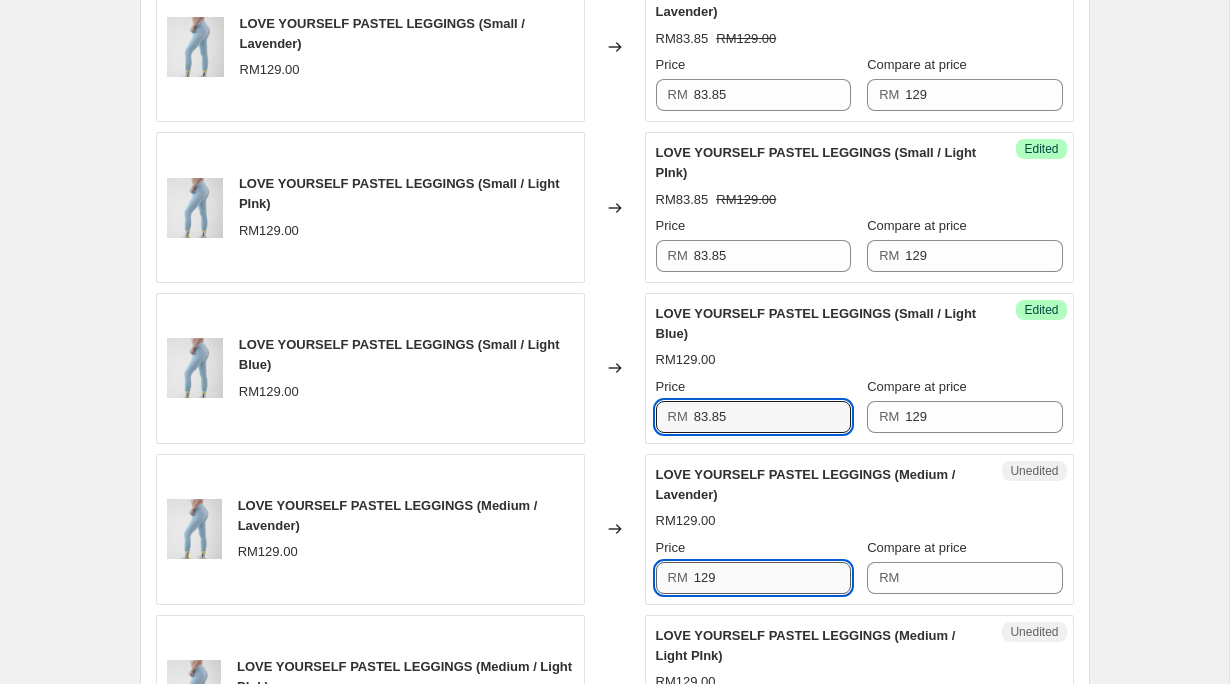 click on "129" at bounding box center [772, 578] 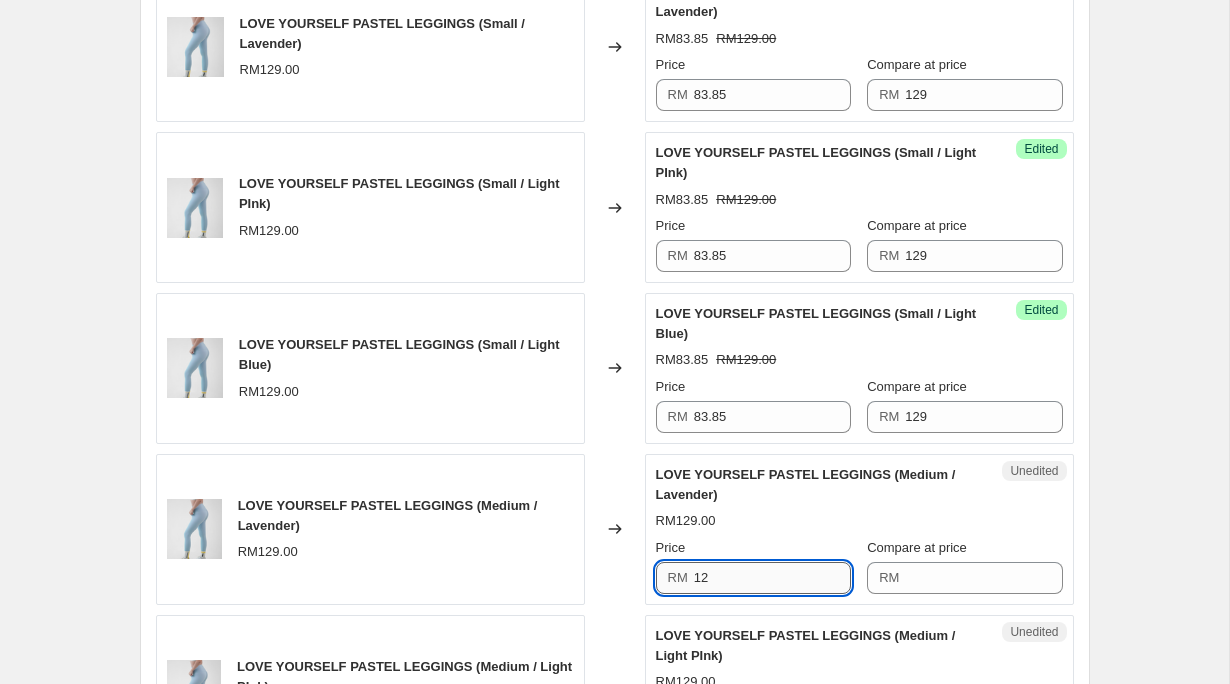 type on "1" 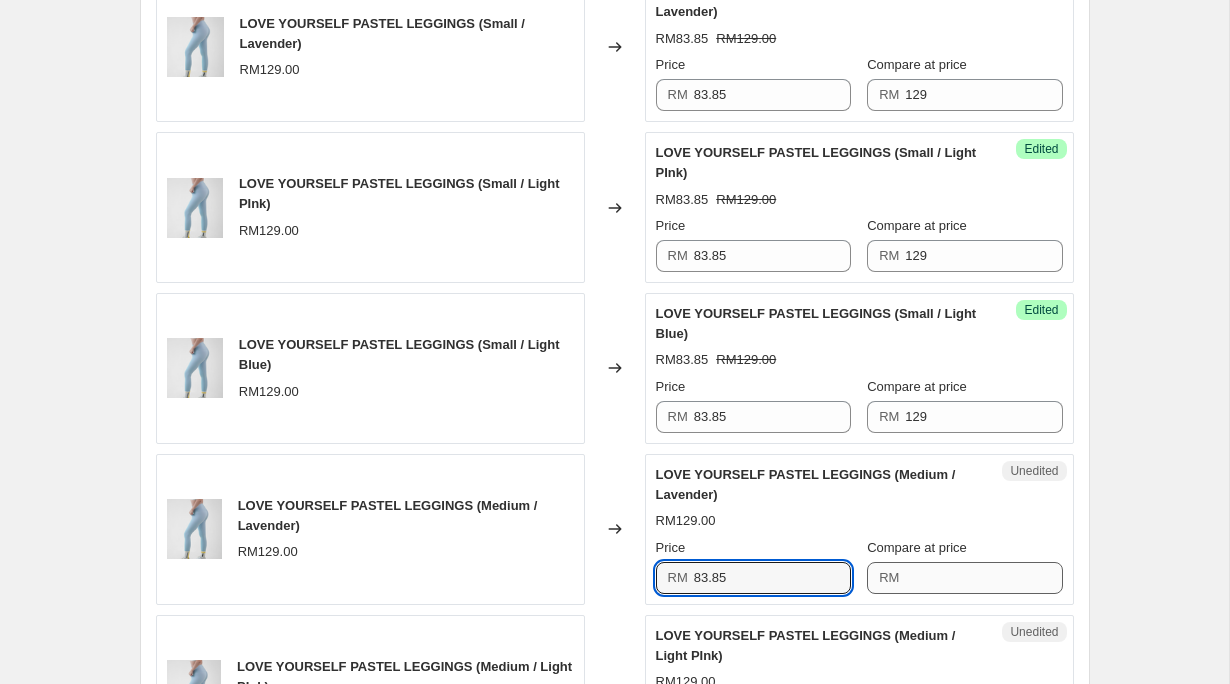 type on "83.85" 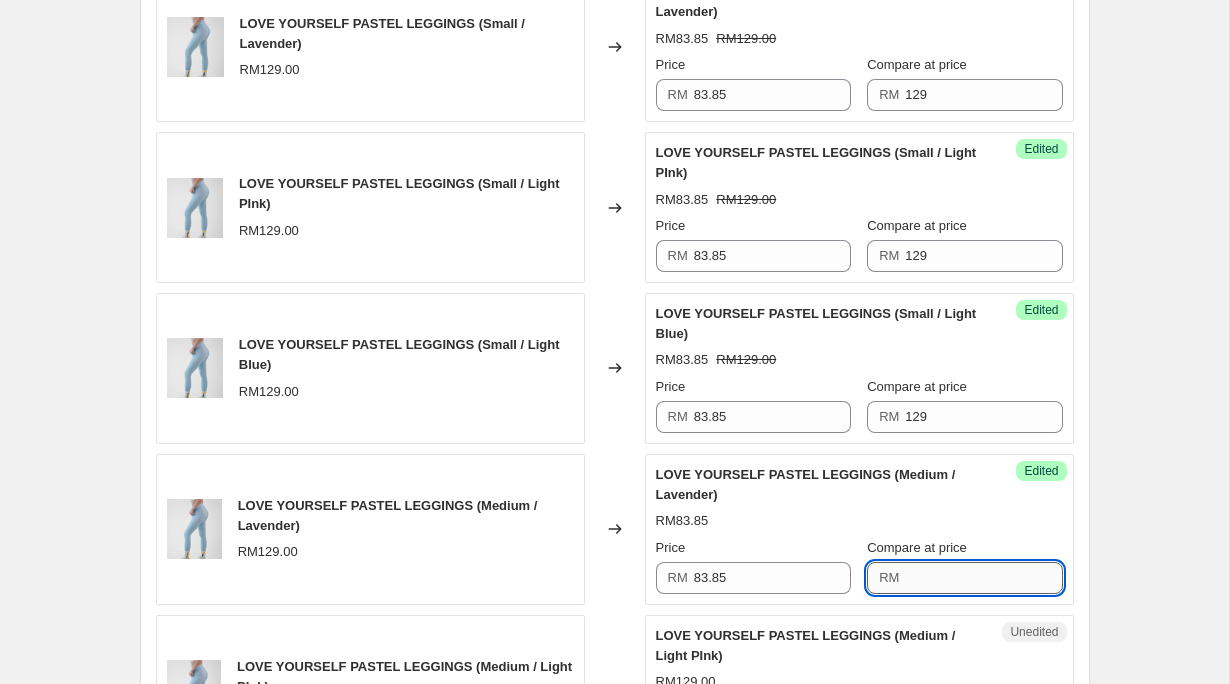 click on "Compare at price" at bounding box center (983, 578) 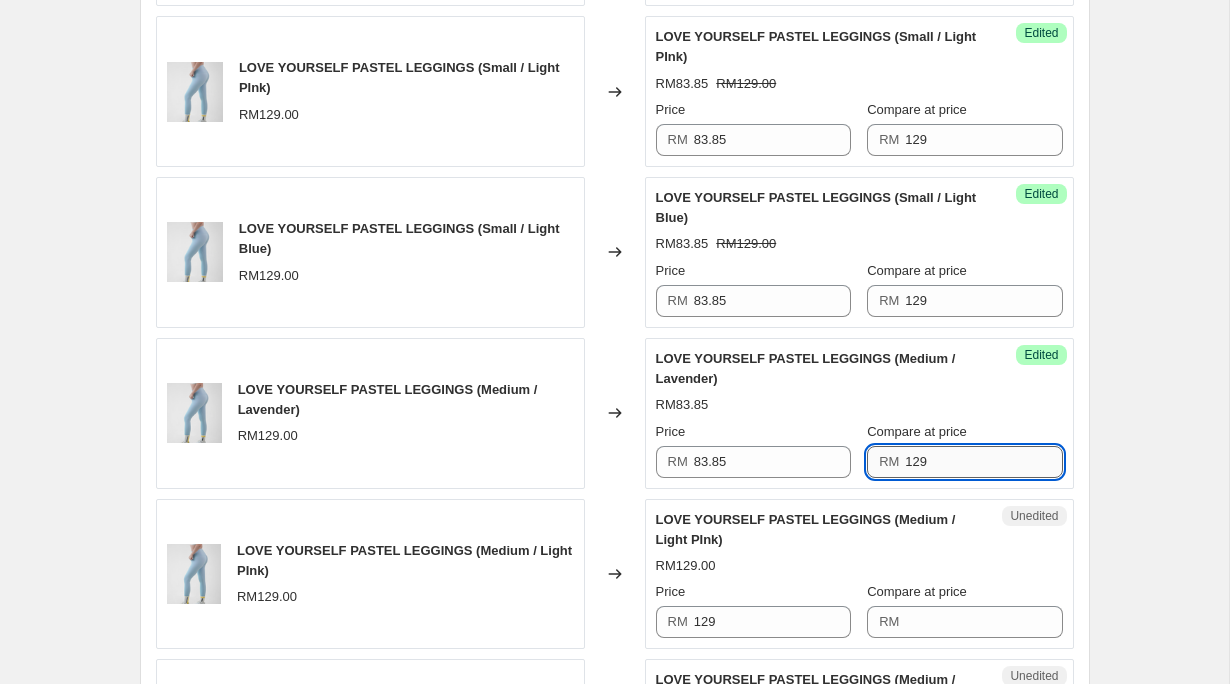 scroll, scrollTop: 1691, scrollLeft: 0, axis: vertical 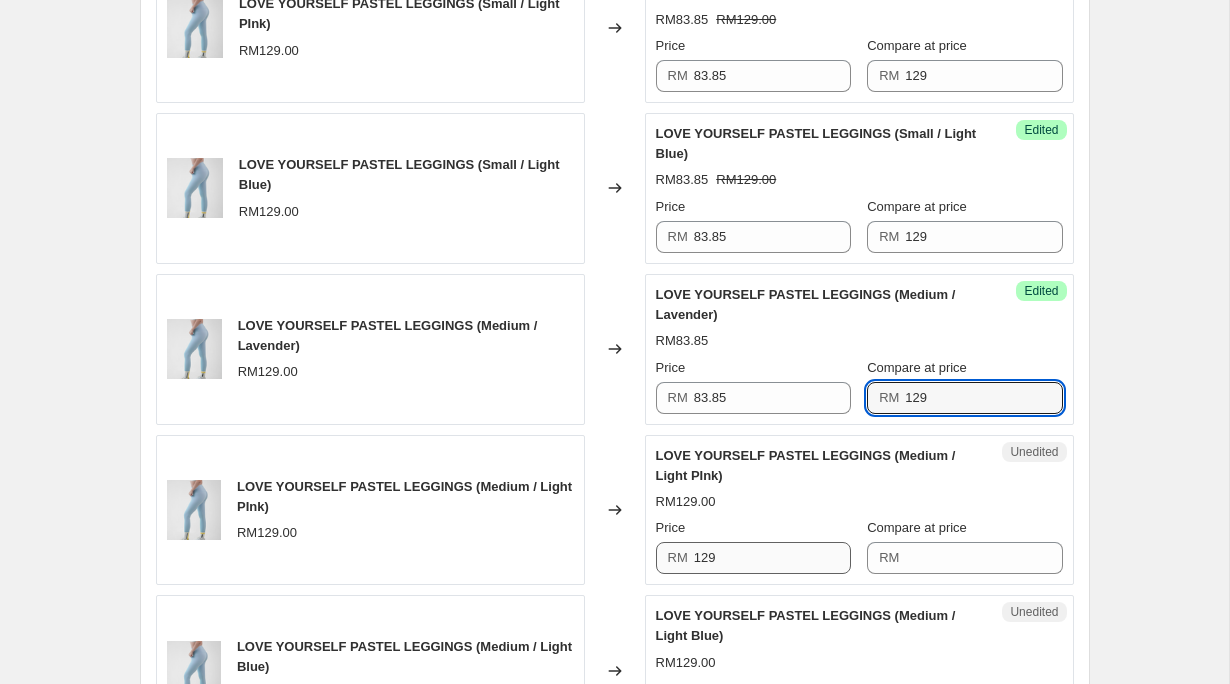 type on "129" 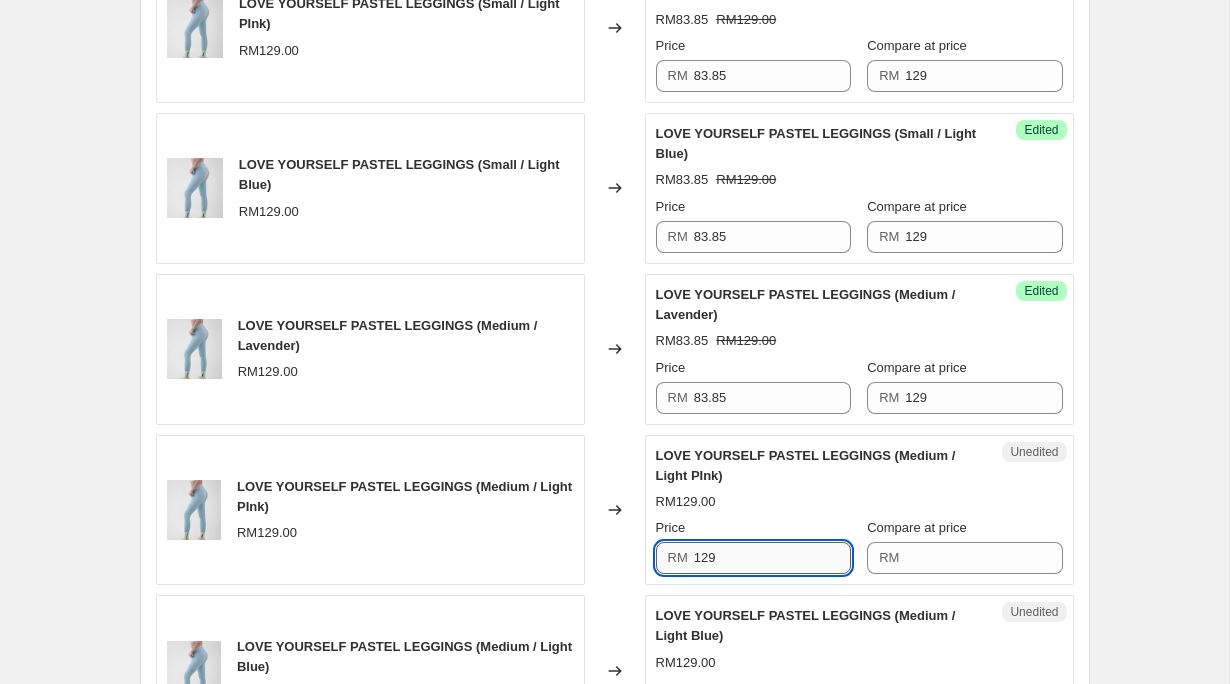 click on "129" at bounding box center (772, 558) 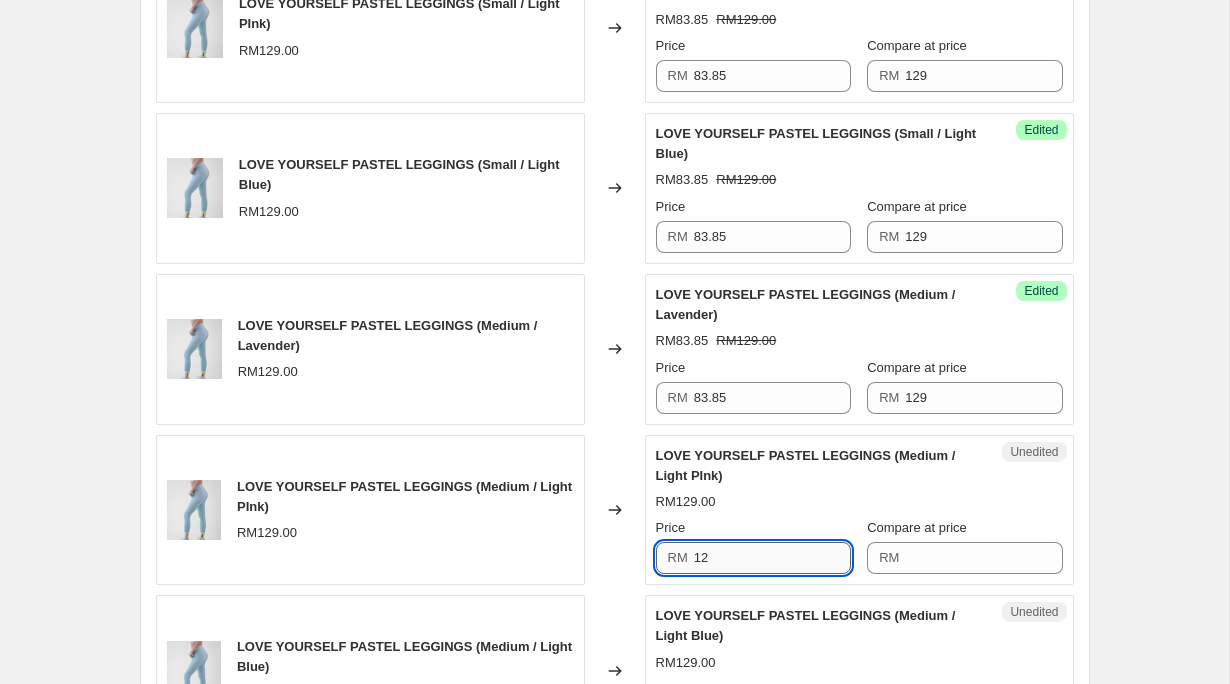 type on "1" 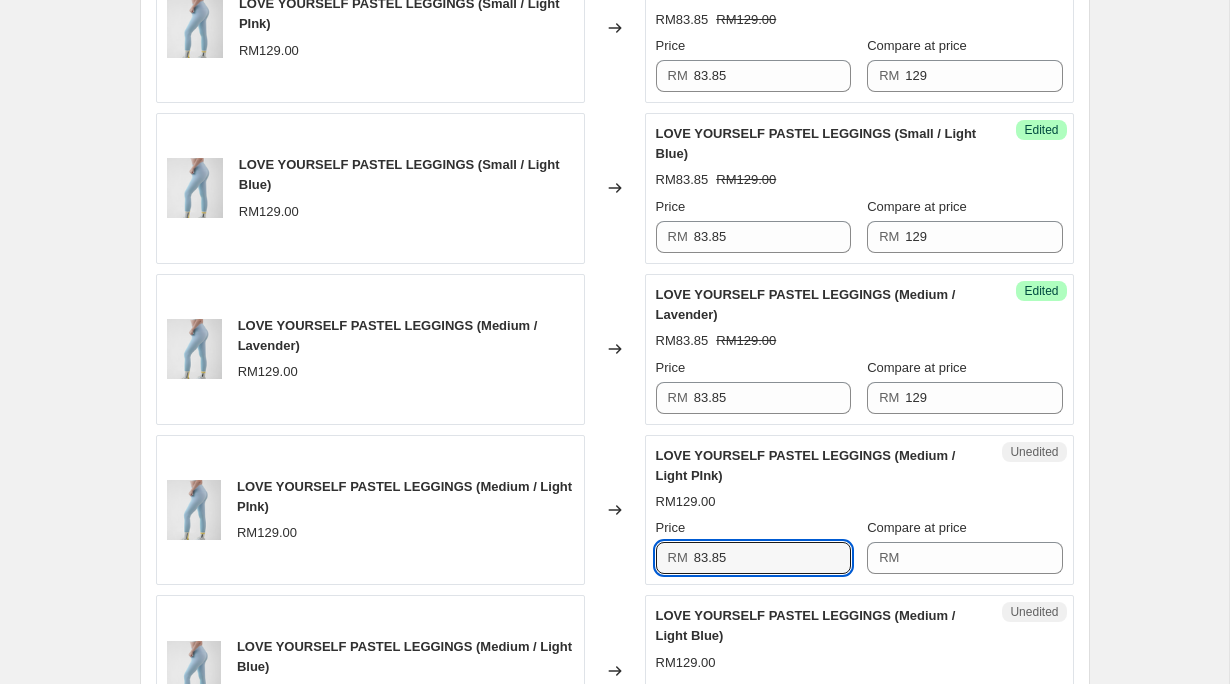 type on "83.85" 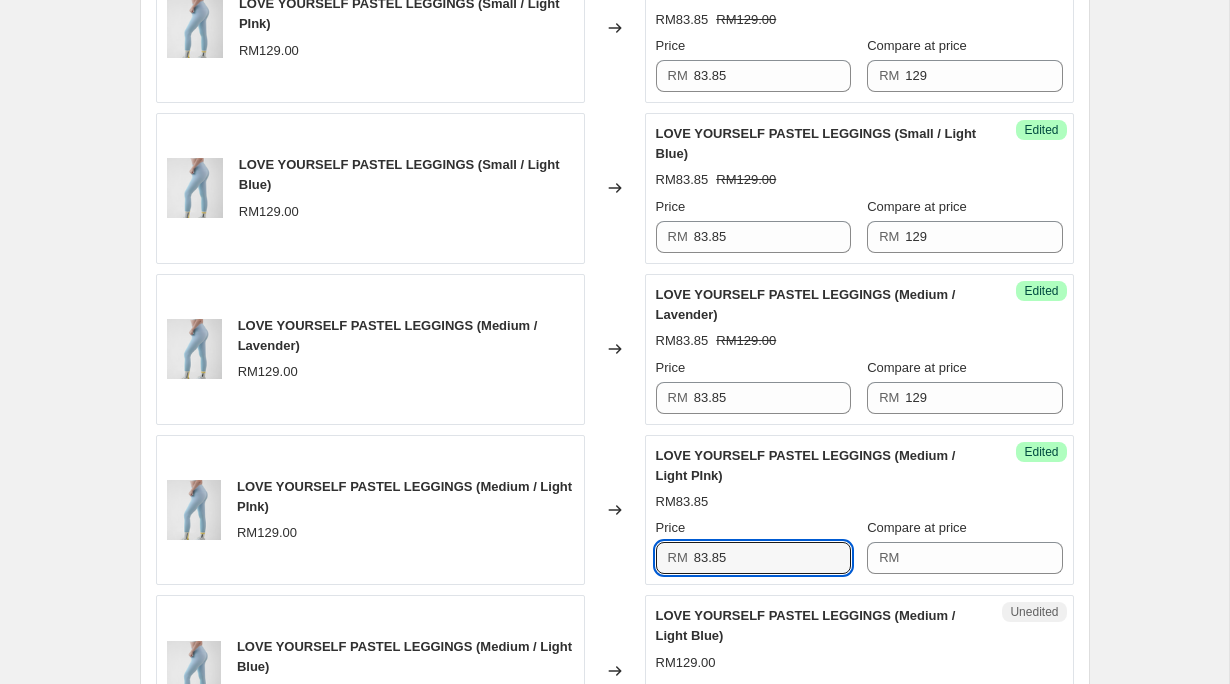 scroll, scrollTop: 1812, scrollLeft: 0, axis: vertical 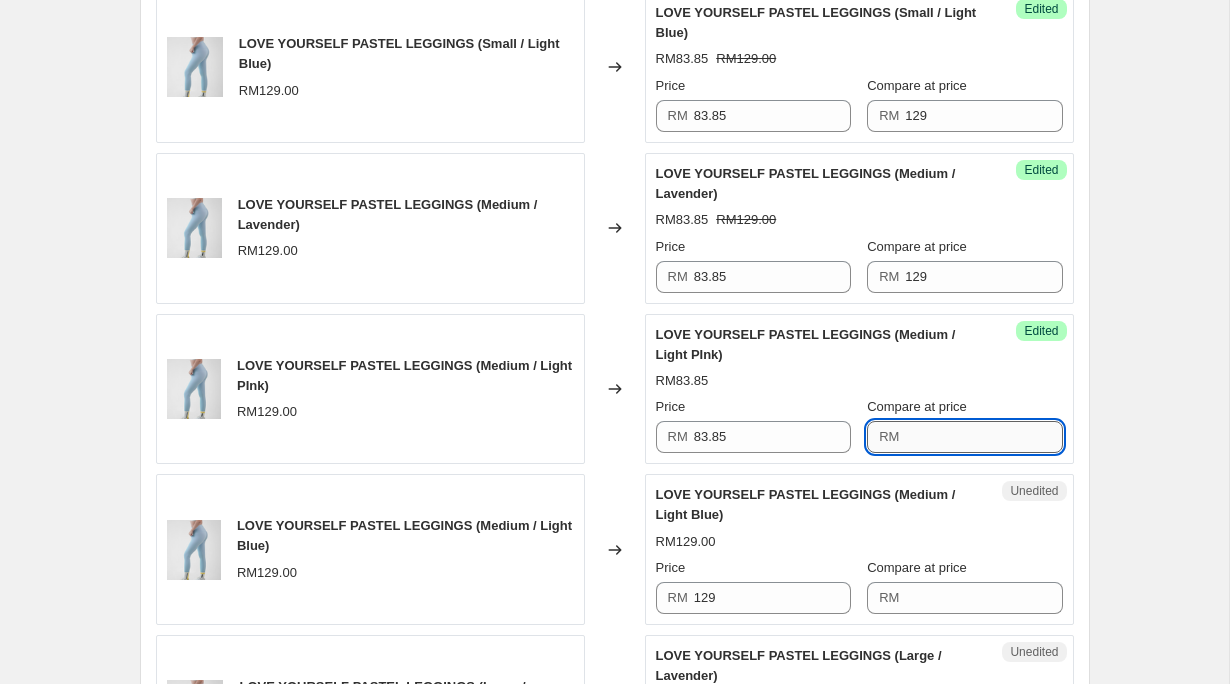 click on "Compare at price" at bounding box center [983, 437] 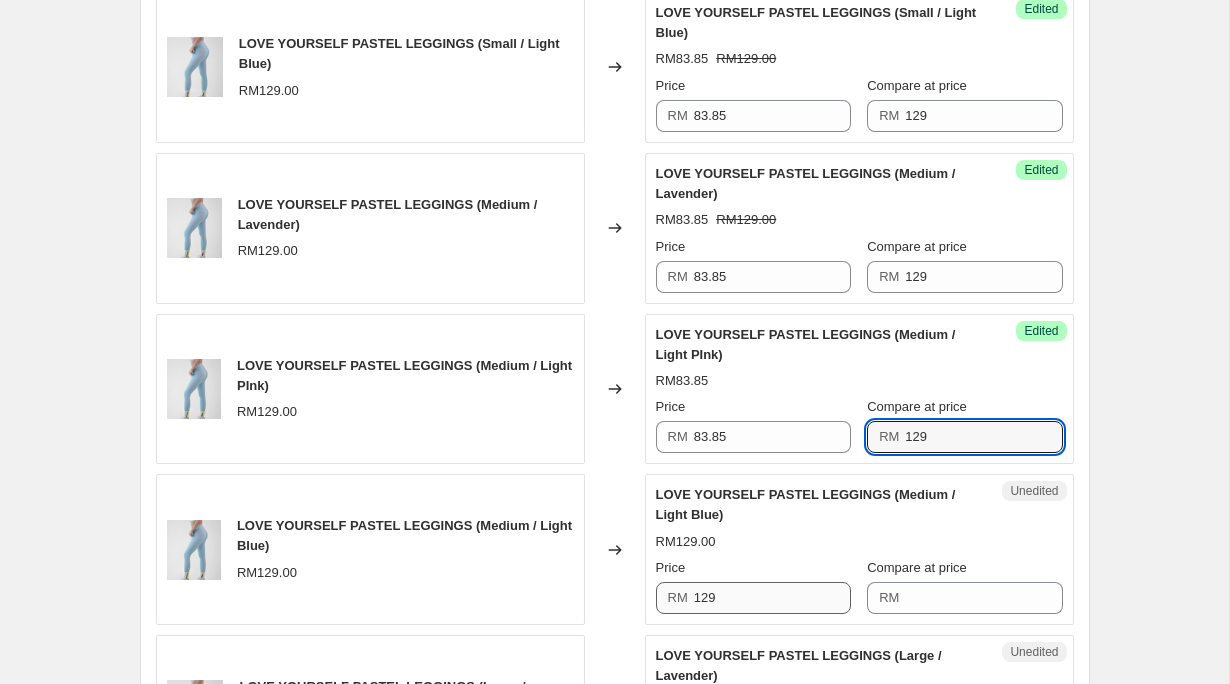 type on "129" 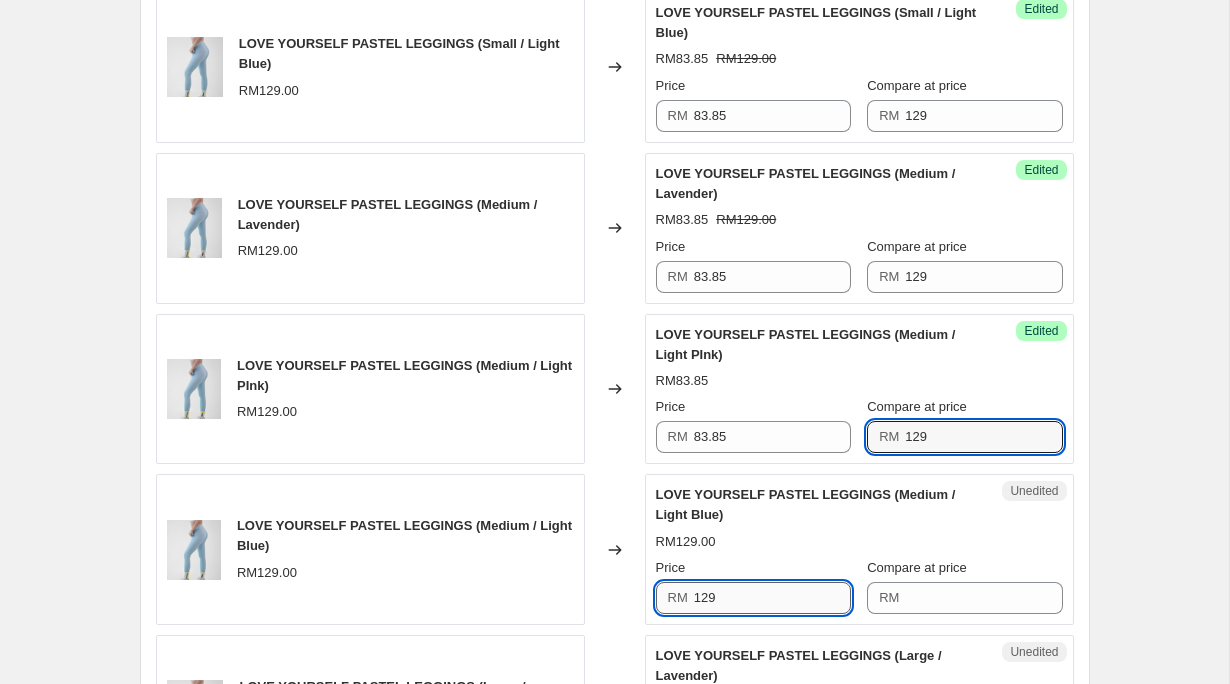 click on "129" at bounding box center [772, 598] 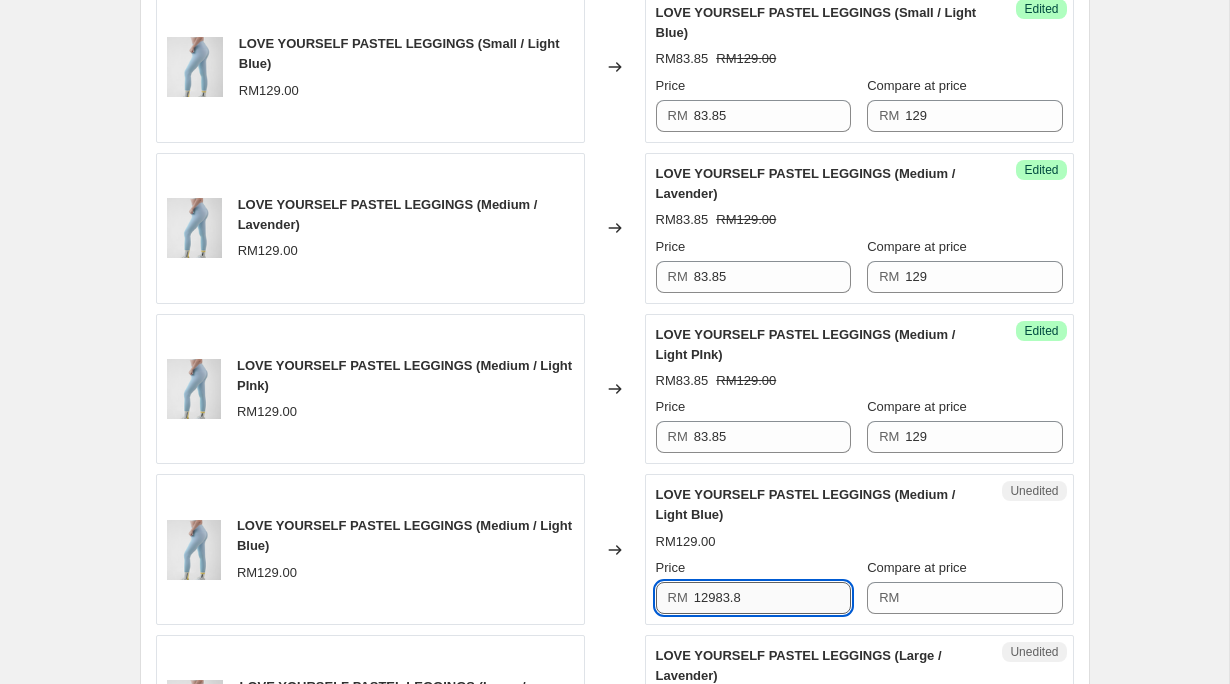 type on "12983.85" 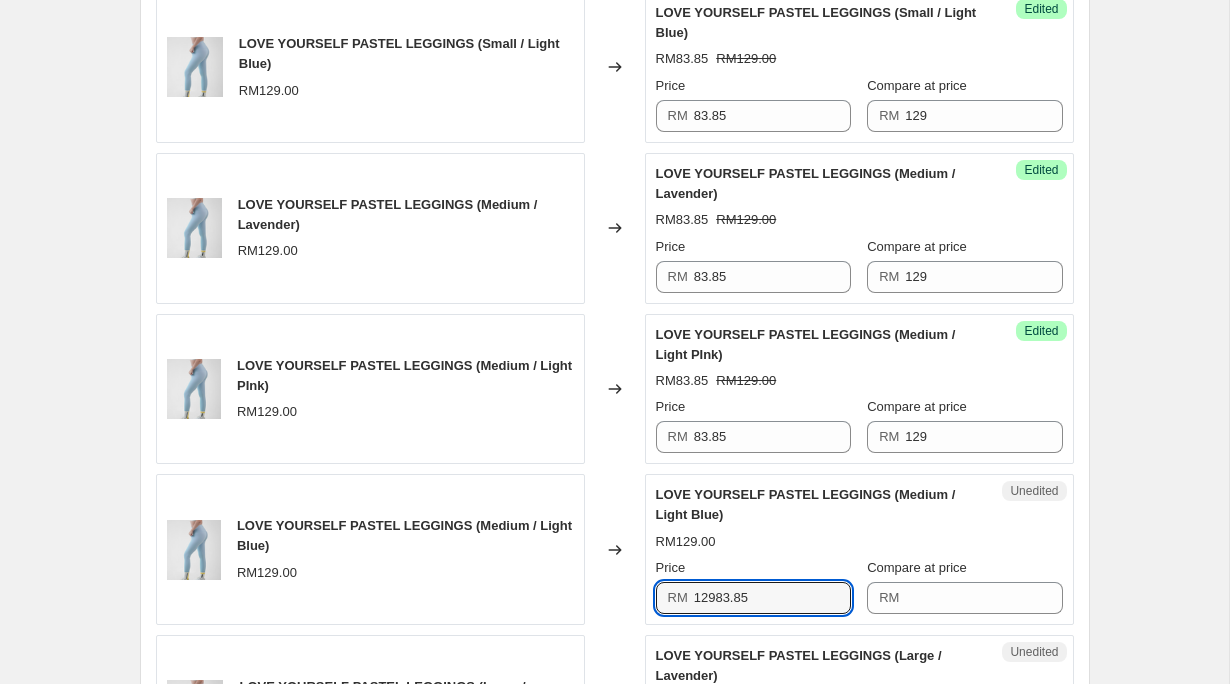 drag, startPoint x: 787, startPoint y: 604, endPoint x: 631, endPoint y: 579, distance: 157.99051 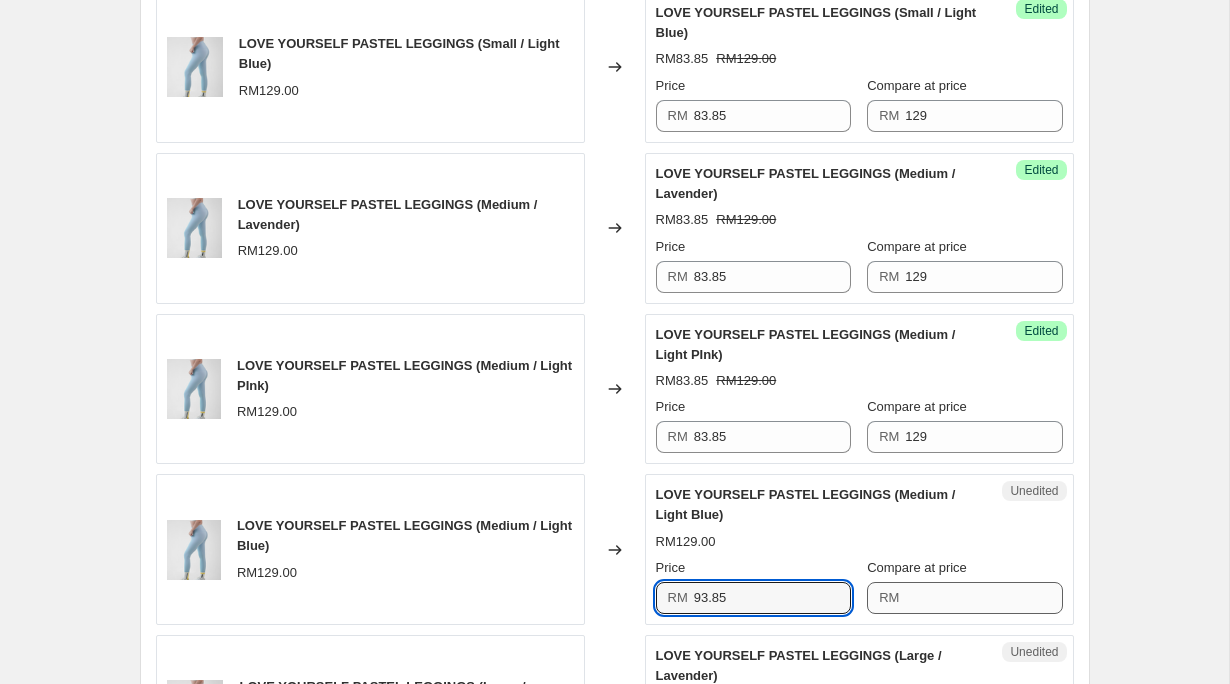 type on "93.85" 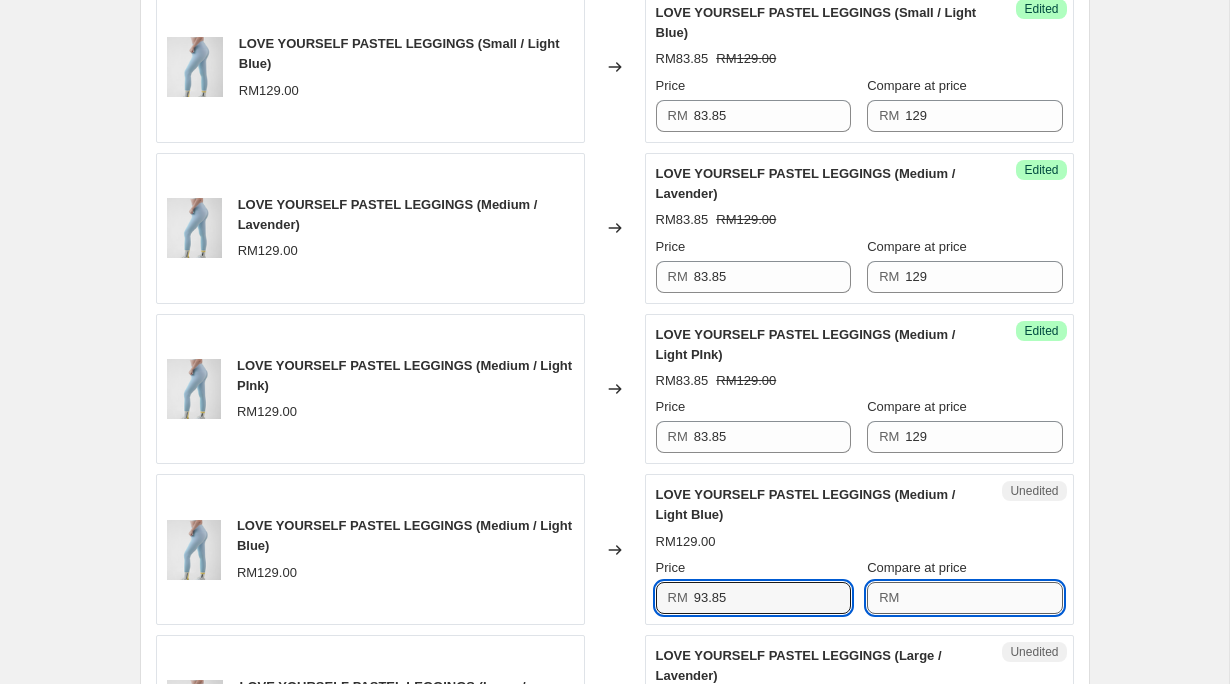 click on "Compare at price" at bounding box center [983, 598] 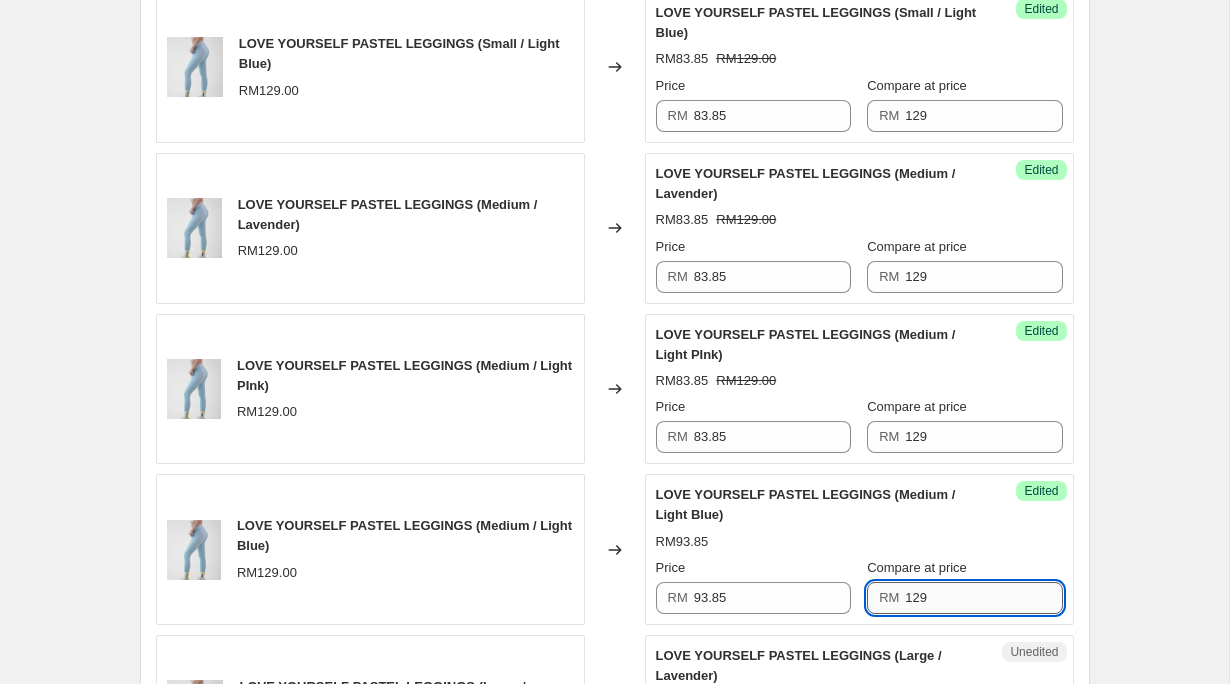 scroll, scrollTop: 1966, scrollLeft: 0, axis: vertical 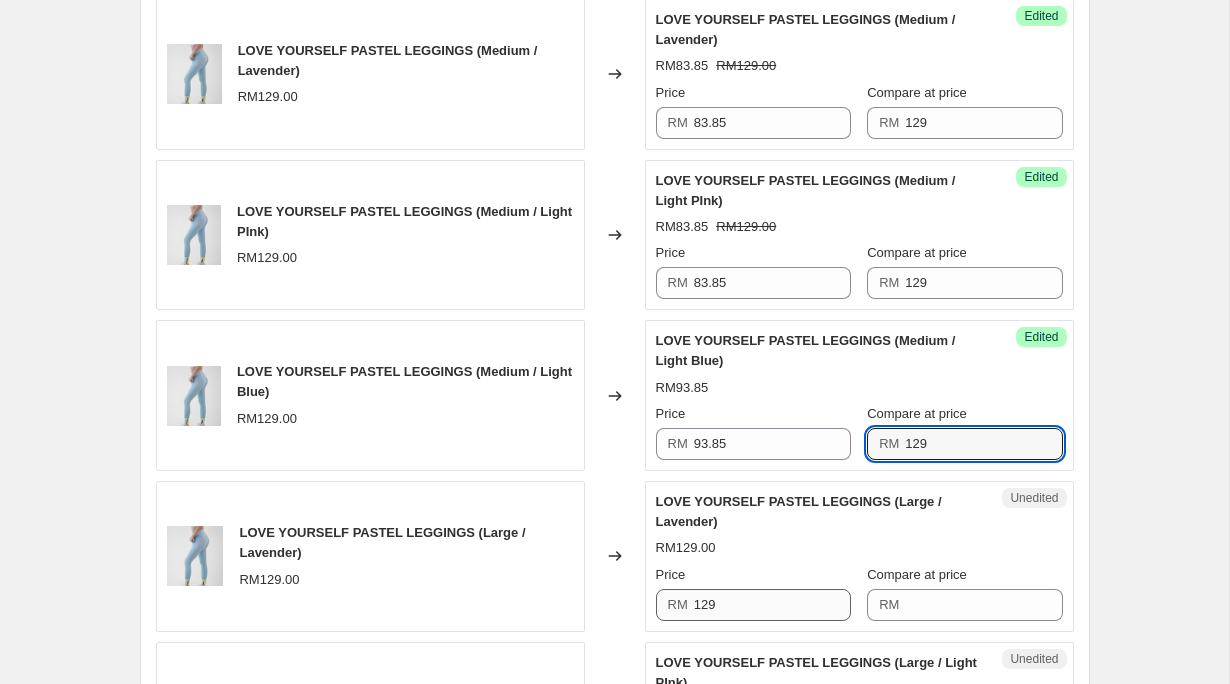 type on "129" 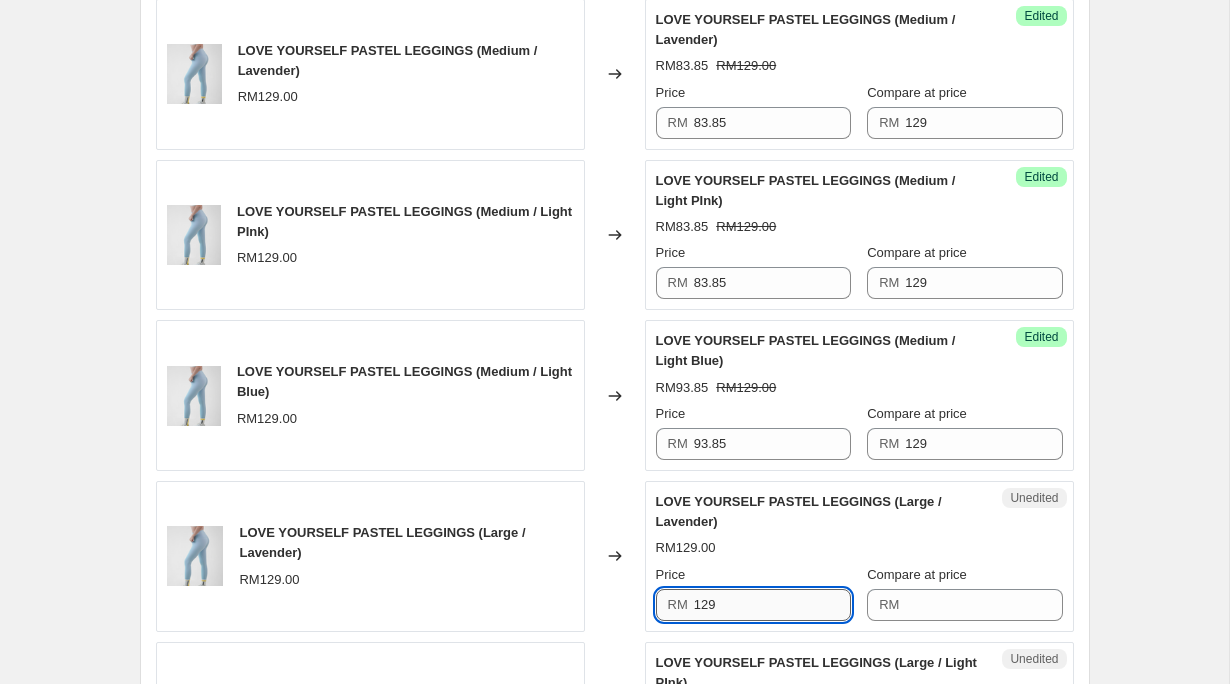 click on "129" at bounding box center [772, 605] 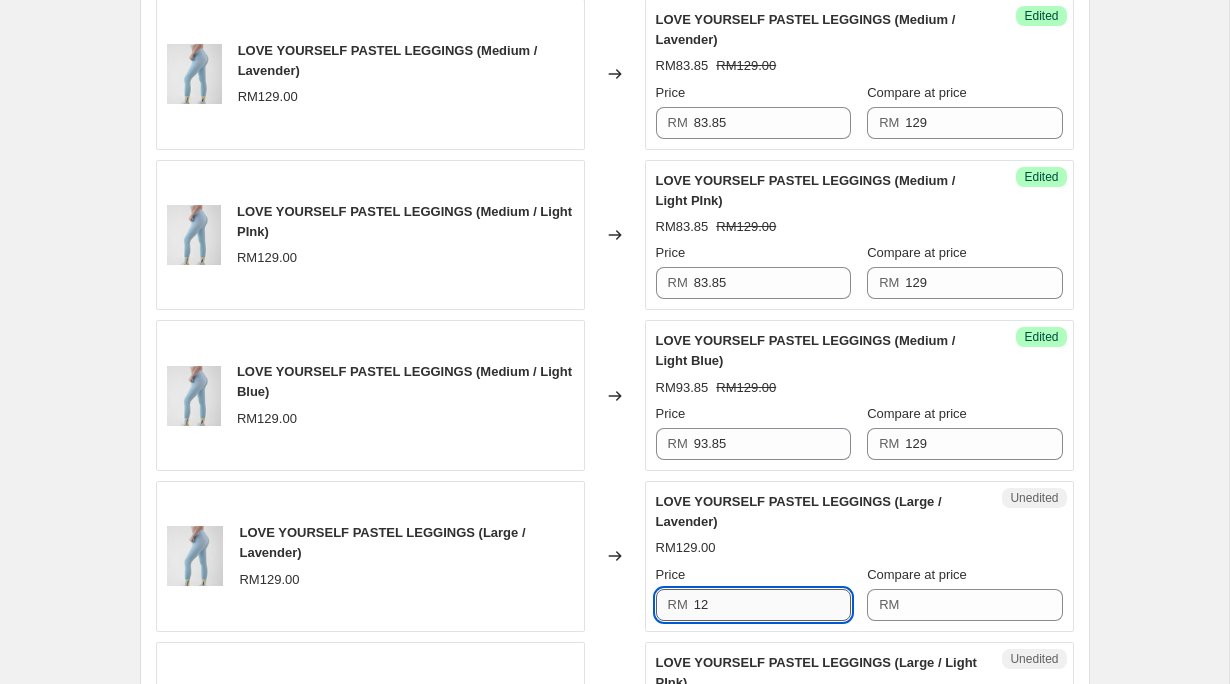 type on "1" 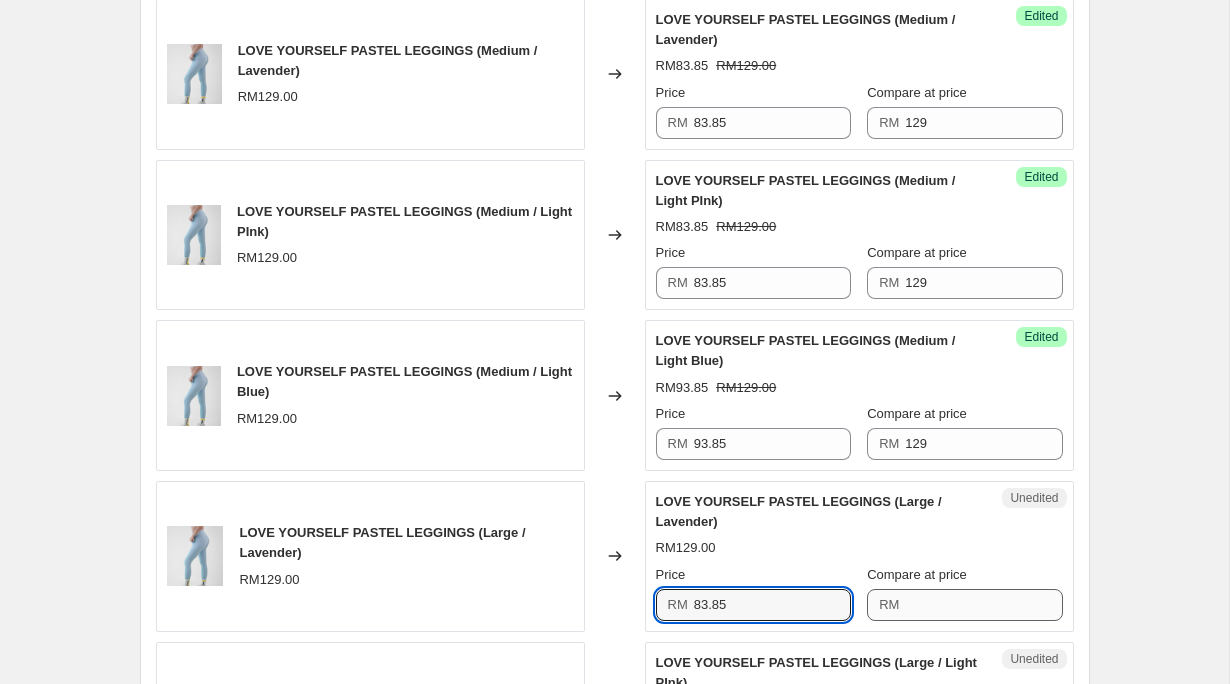 type on "83.85" 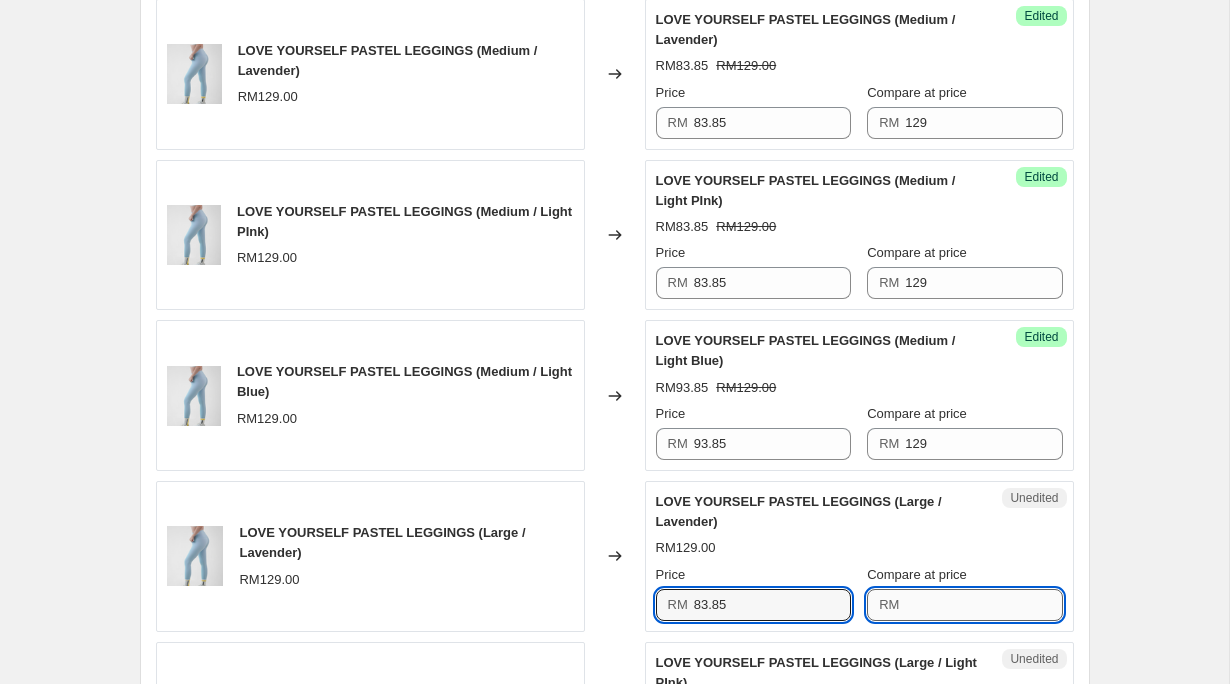 click on "Compare at price" at bounding box center (983, 605) 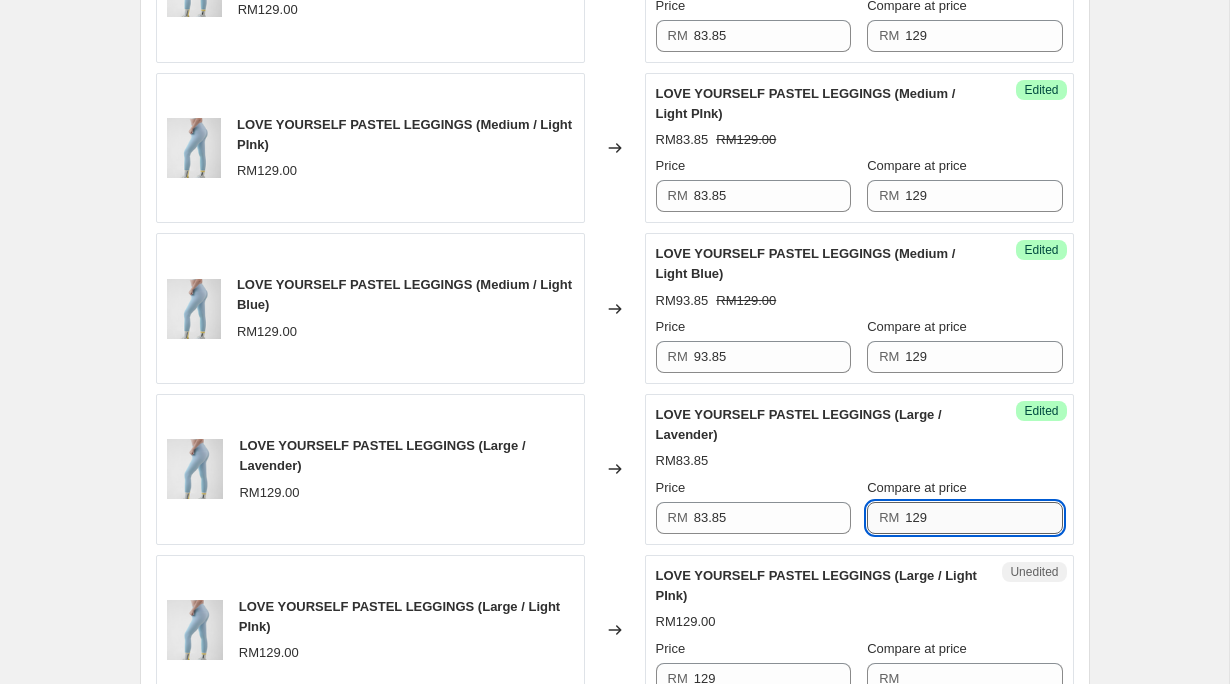 scroll, scrollTop: 2079, scrollLeft: 0, axis: vertical 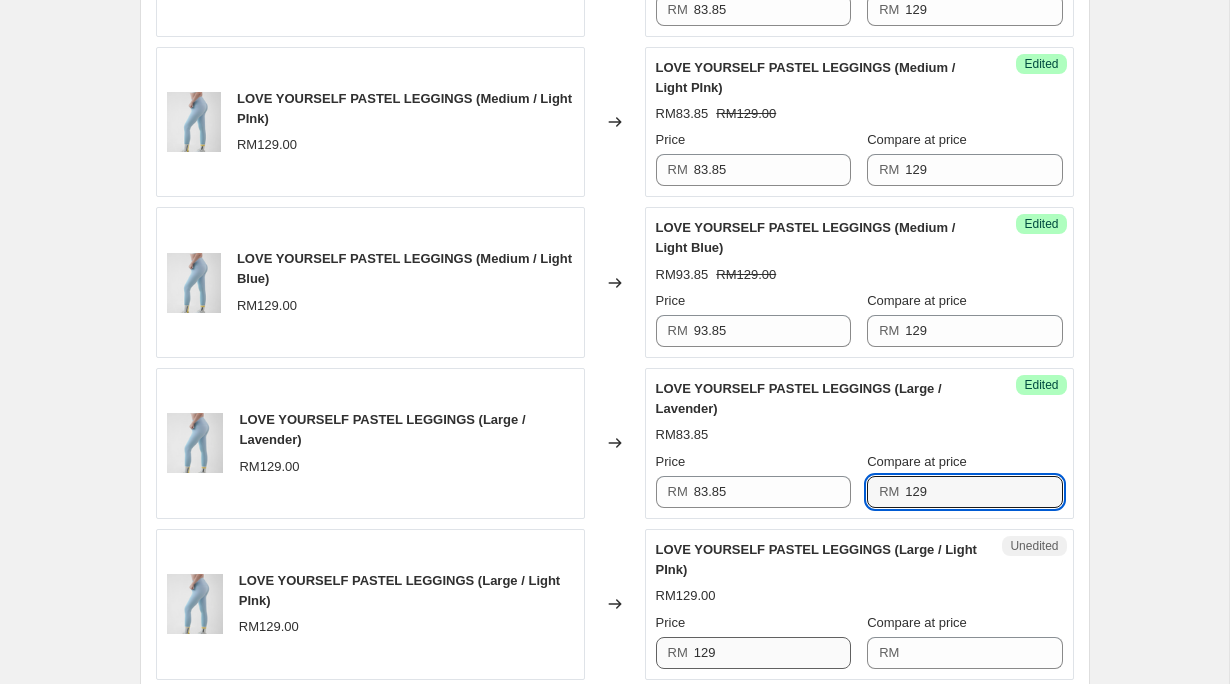type on "129" 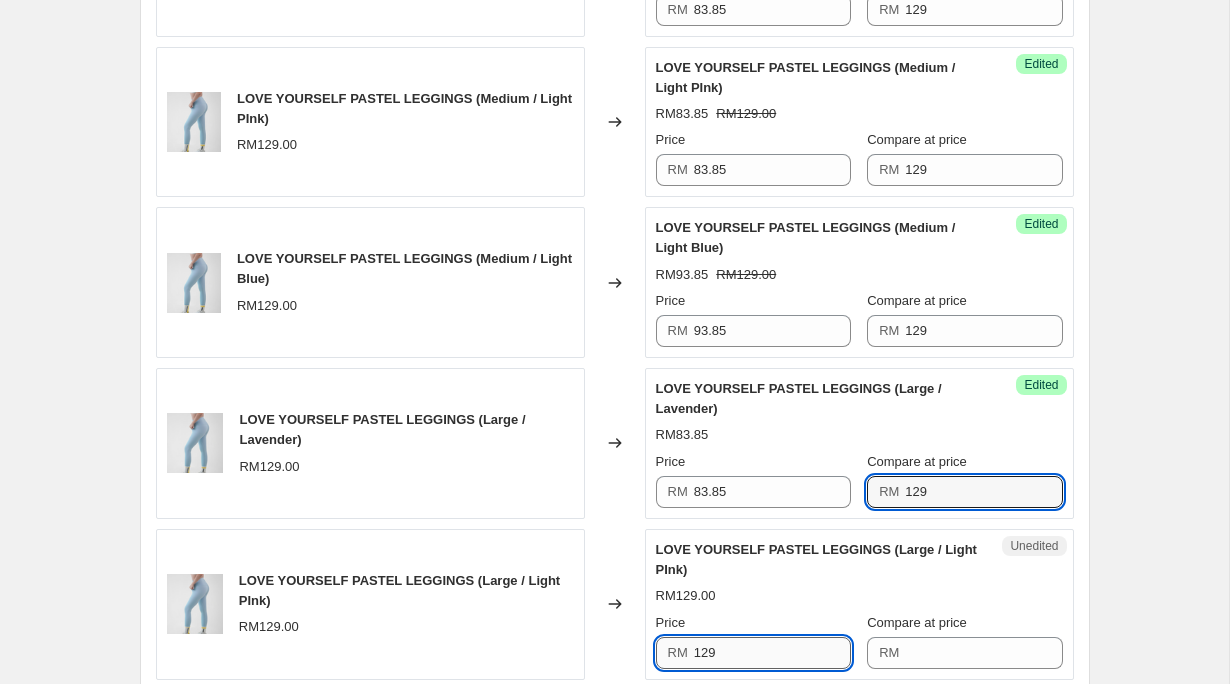 click on "129" at bounding box center [772, 653] 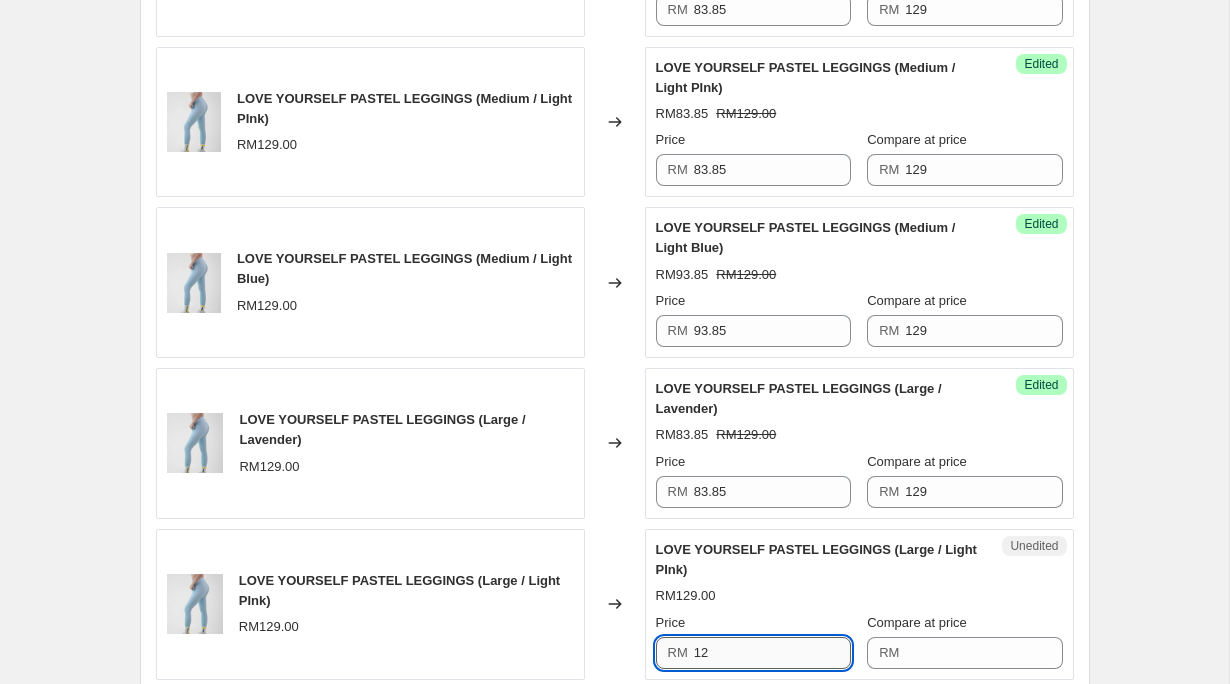 type on "1" 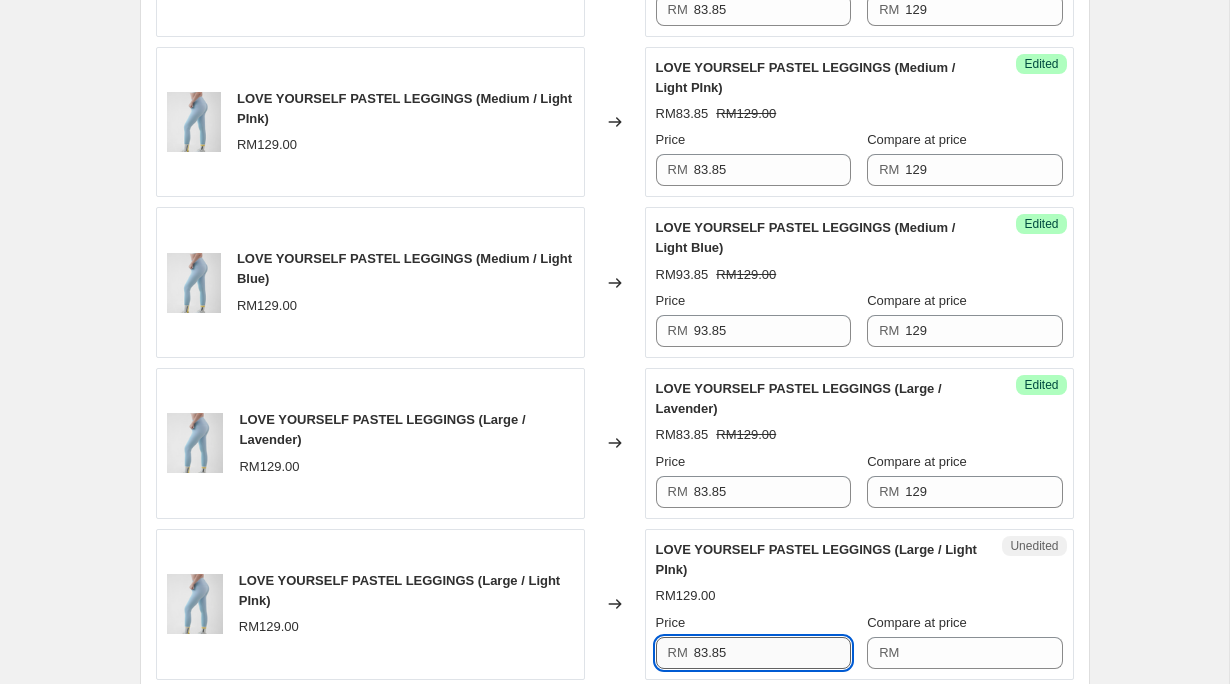 scroll, scrollTop: 2162, scrollLeft: 0, axis: vertical 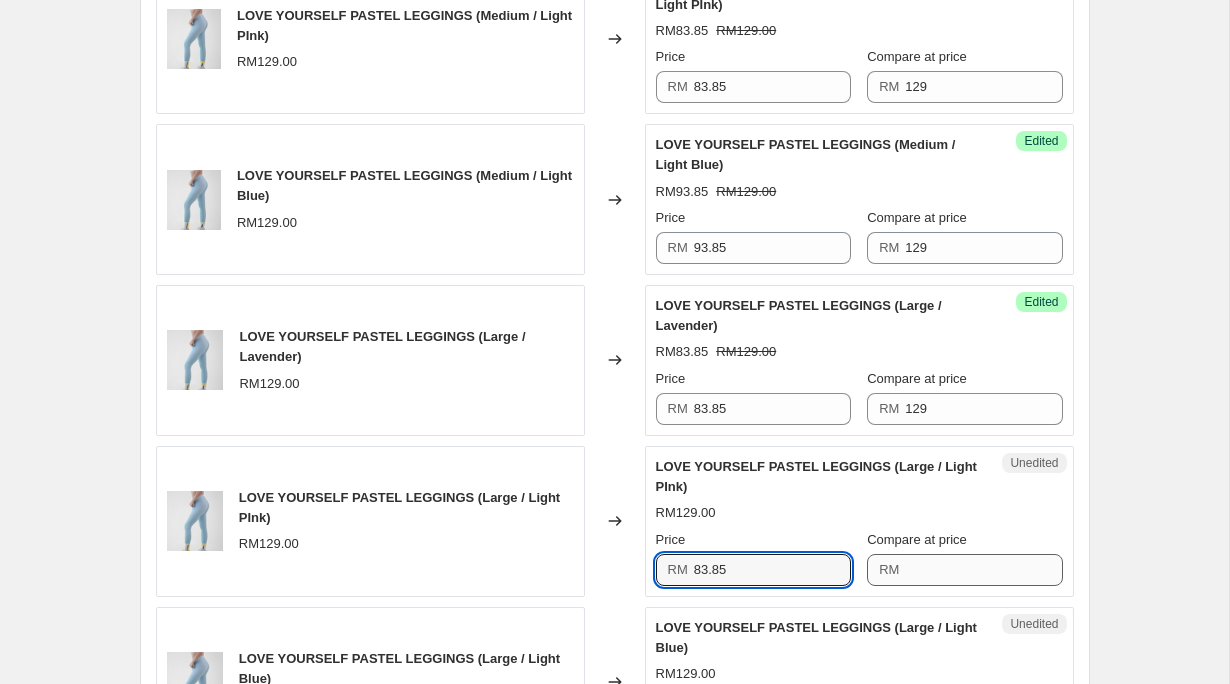 type on "83.85" 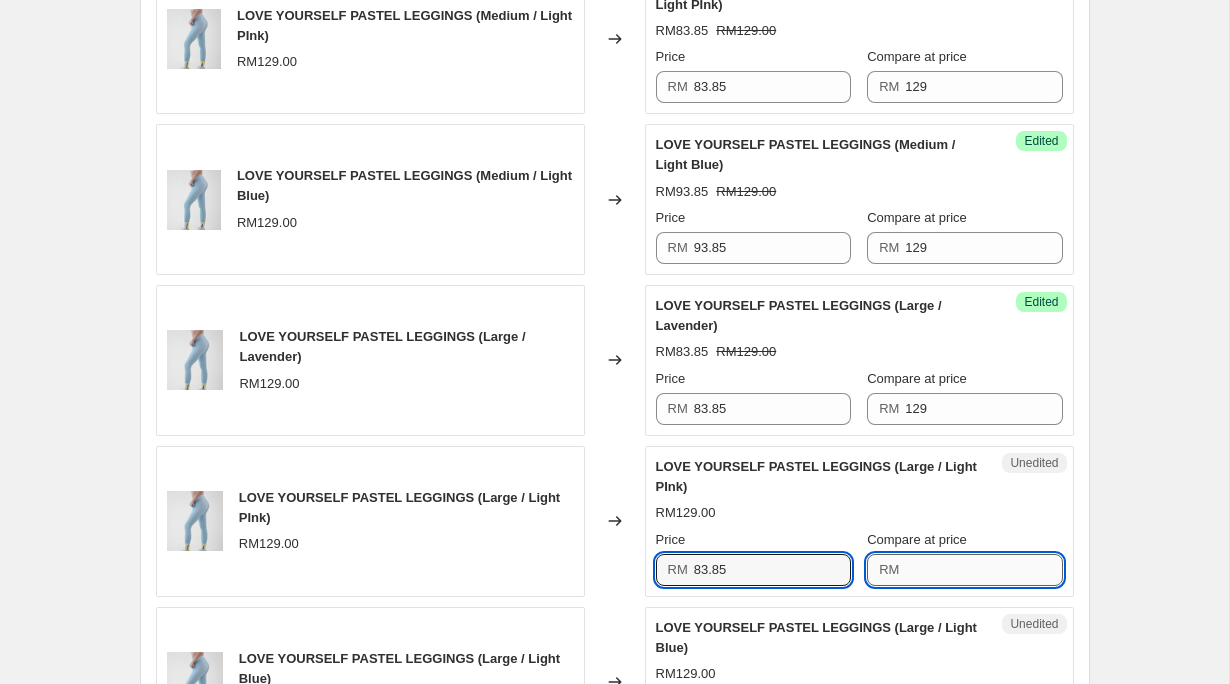 click on "Compare at price" at bounding box center [983, 570] 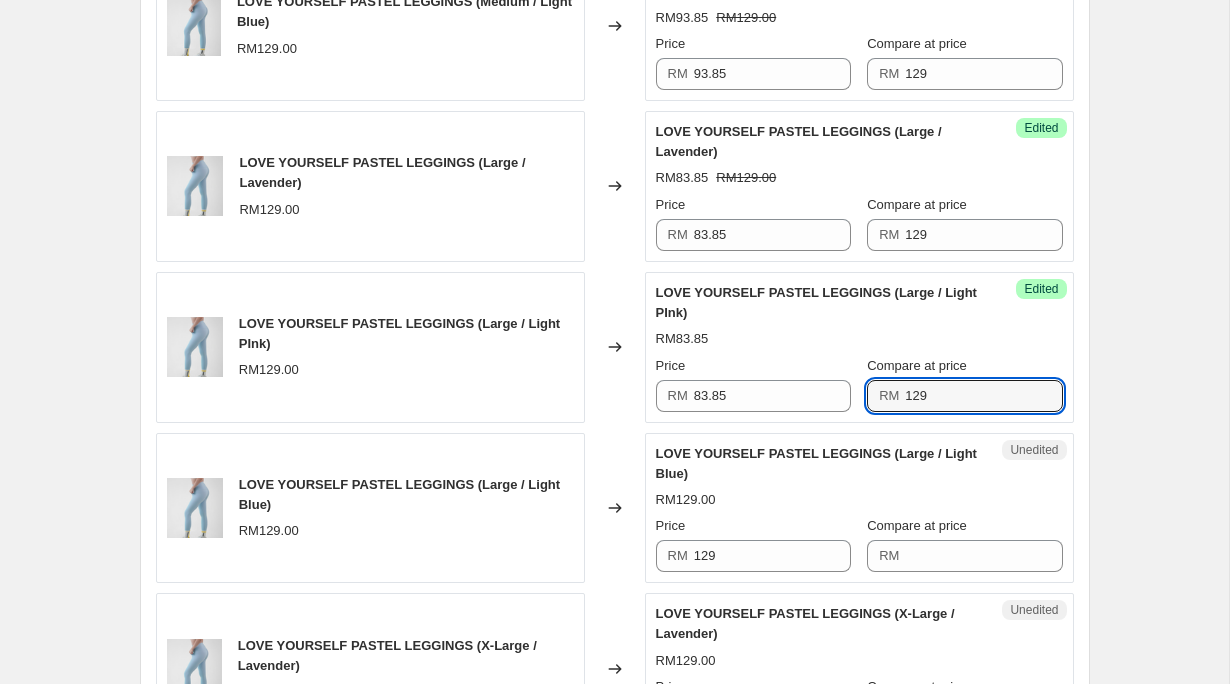 scroll, scrollTop: 2362, scrollLeft: 0, axis: vertical 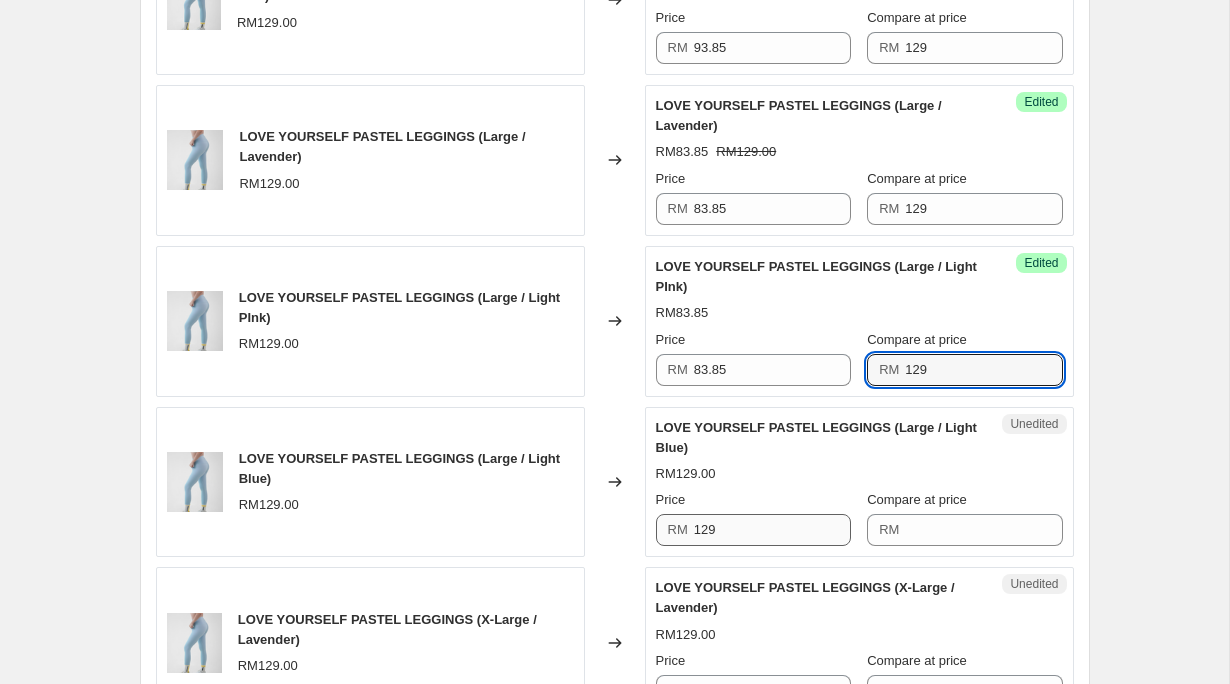 type on "129" 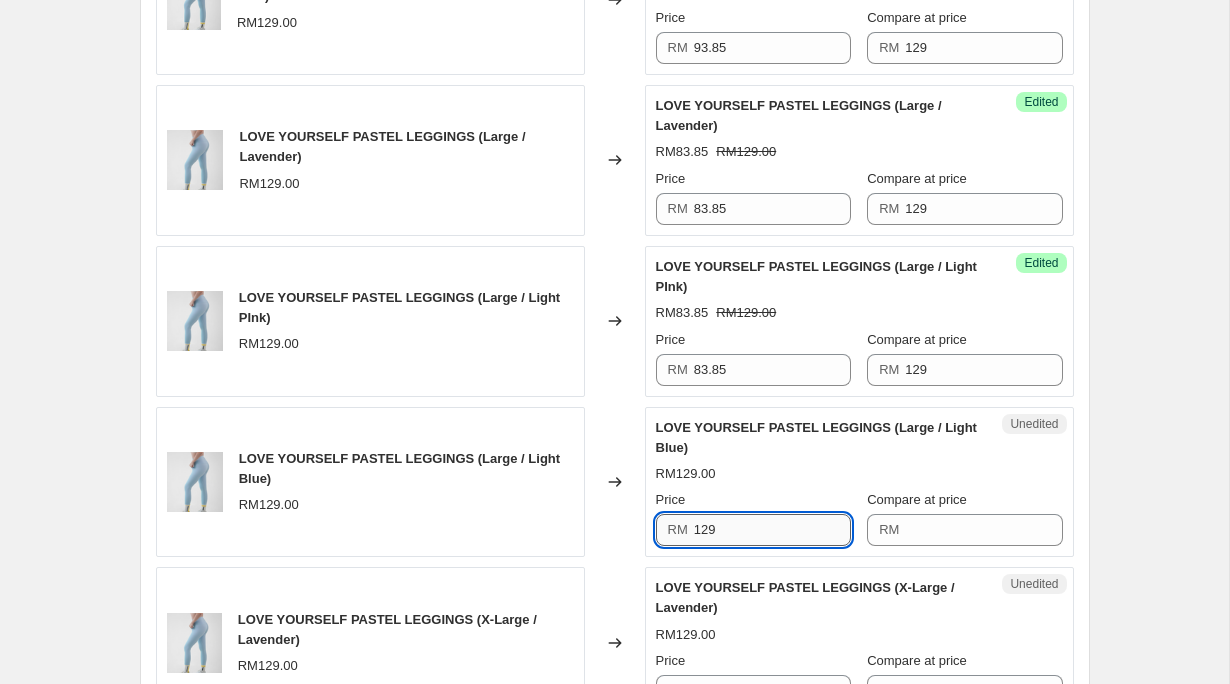 click on "129" at bounding box center (772, 530) 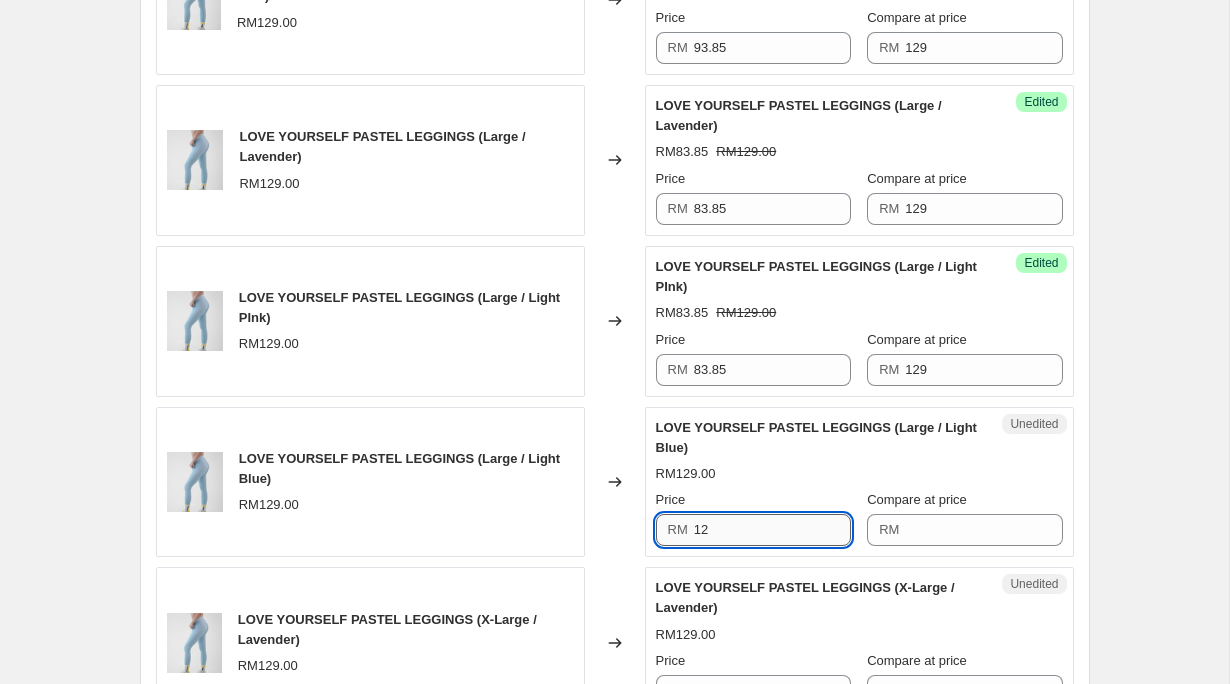 type on "1" 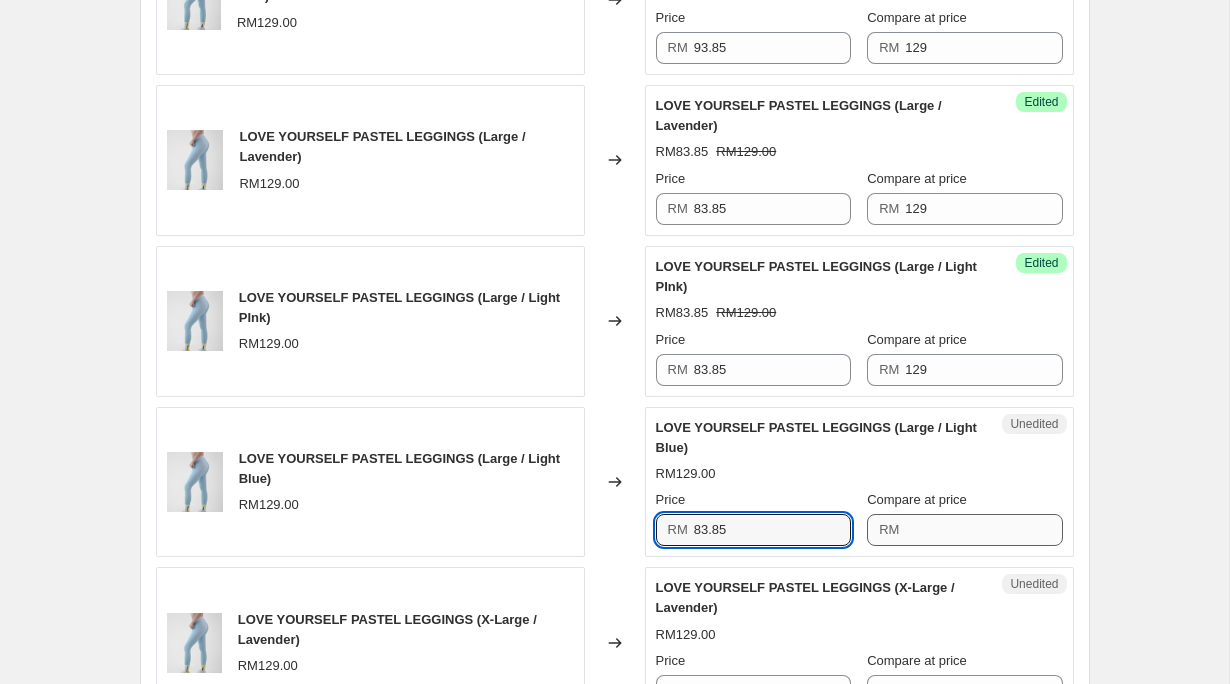 type on "83.85" 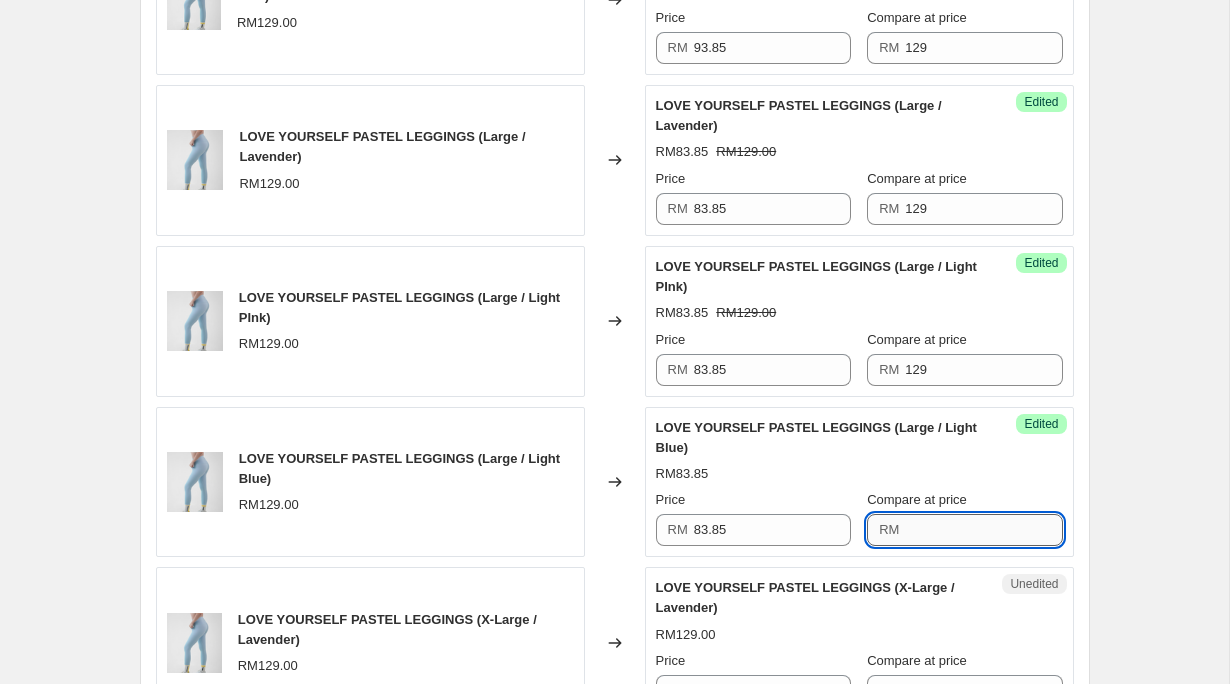 click on "Compare at price" at bounding box center [983, 530] 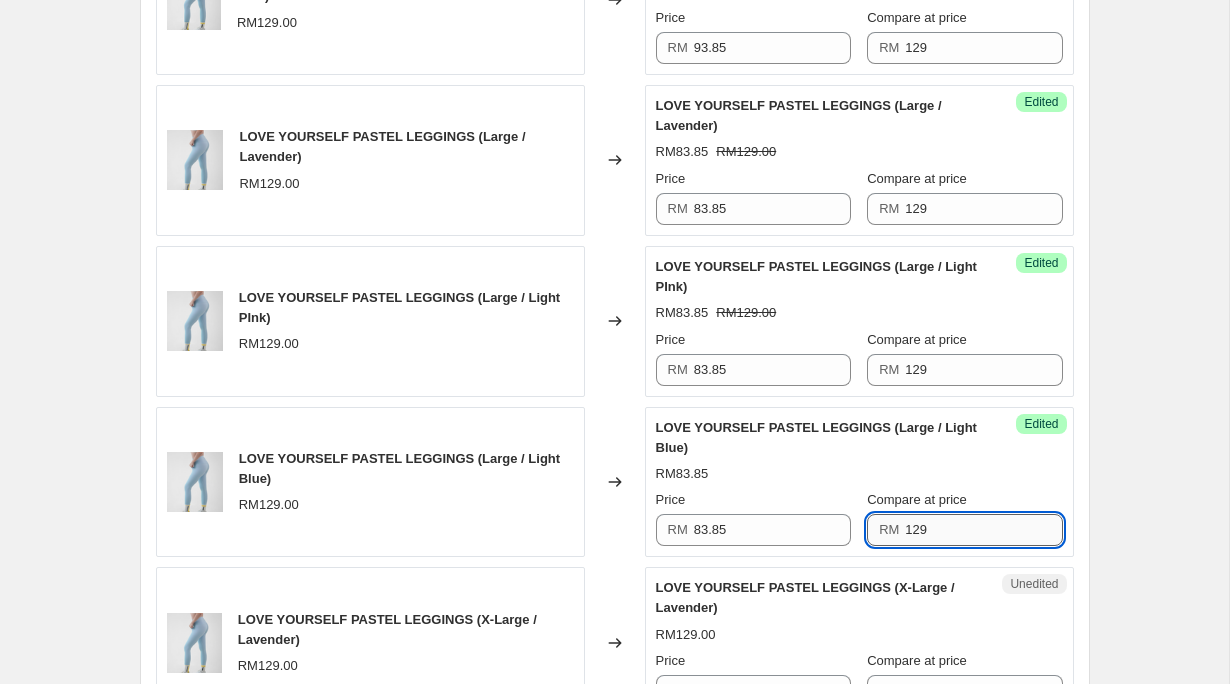 scroll, scrollTop: 2505, scrollLeft: 0, axis: vertical 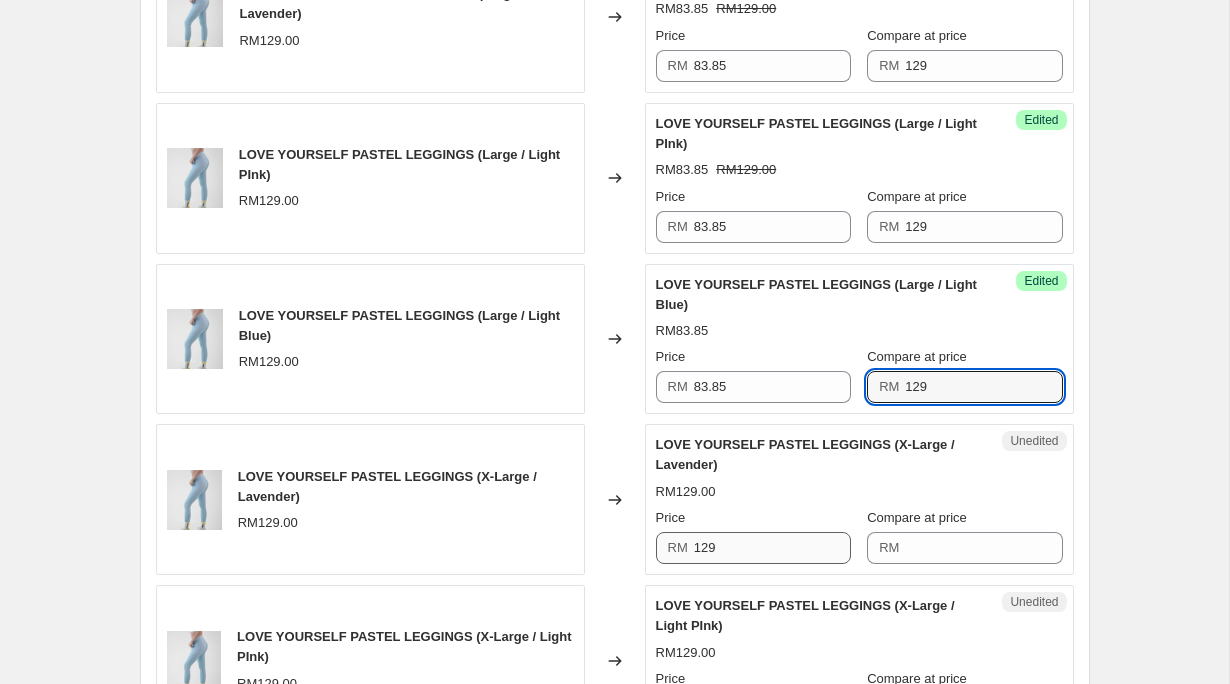 type on "129" 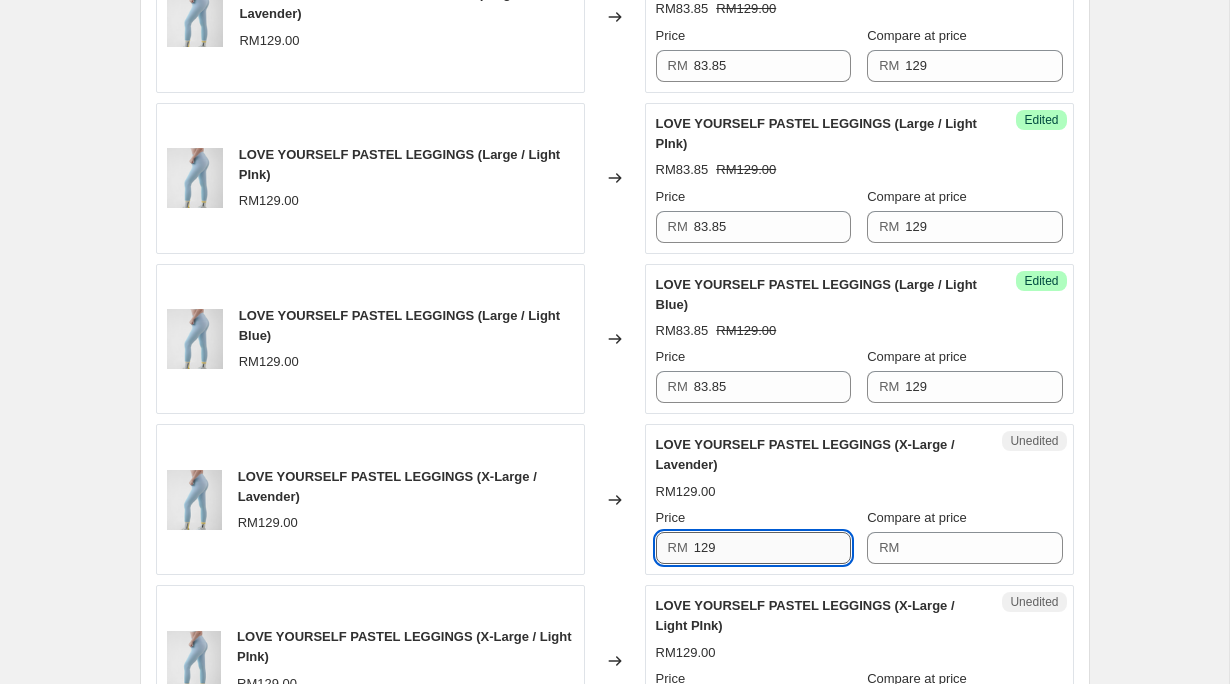 click on "129" at bounding box center [772, 548] 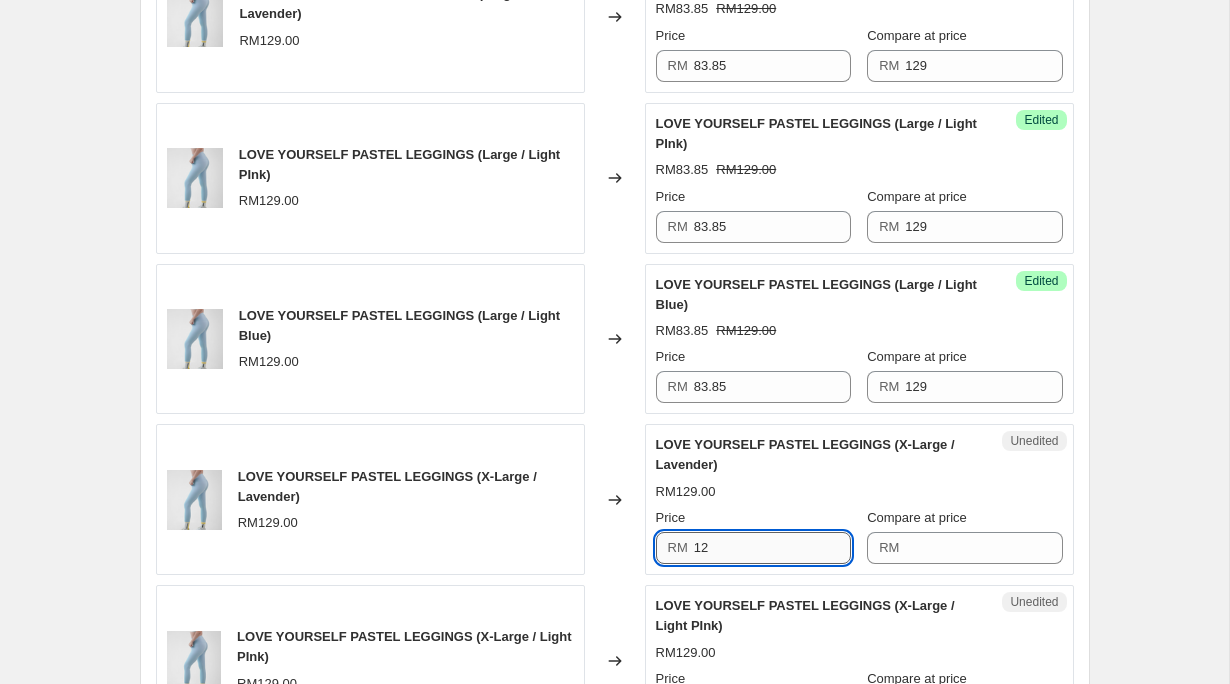 type on "1" 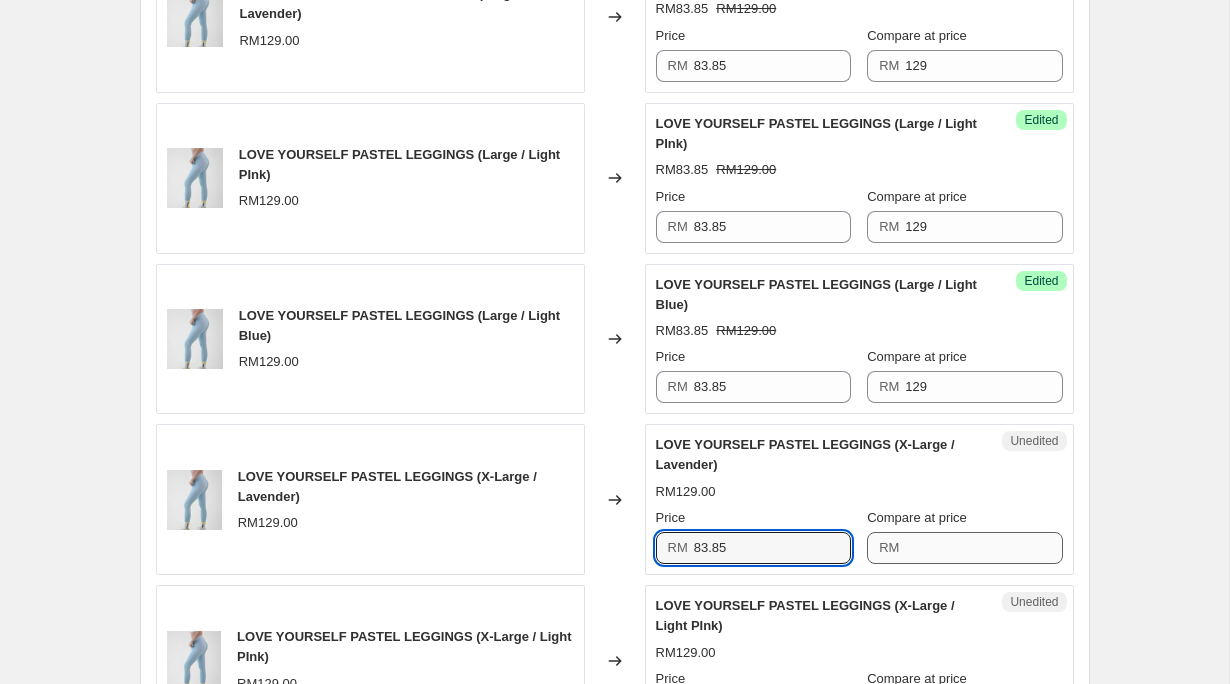 type on "83.85" 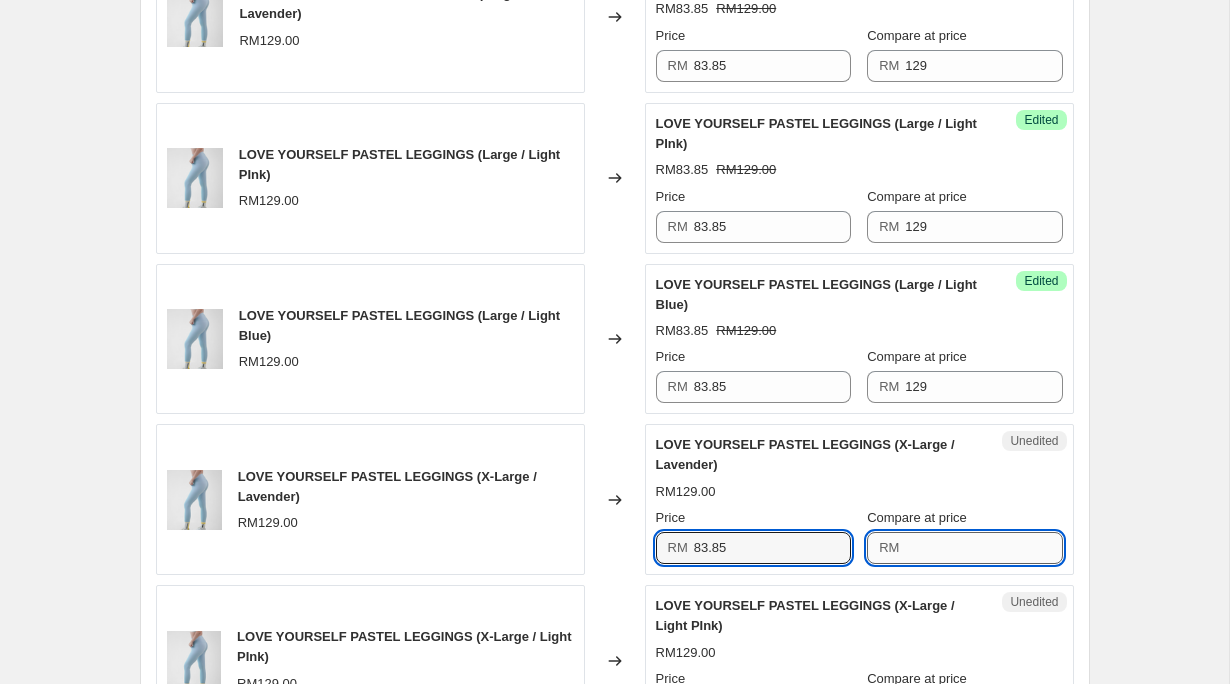 click on "Compare at price" at bounding box center (983, 548) 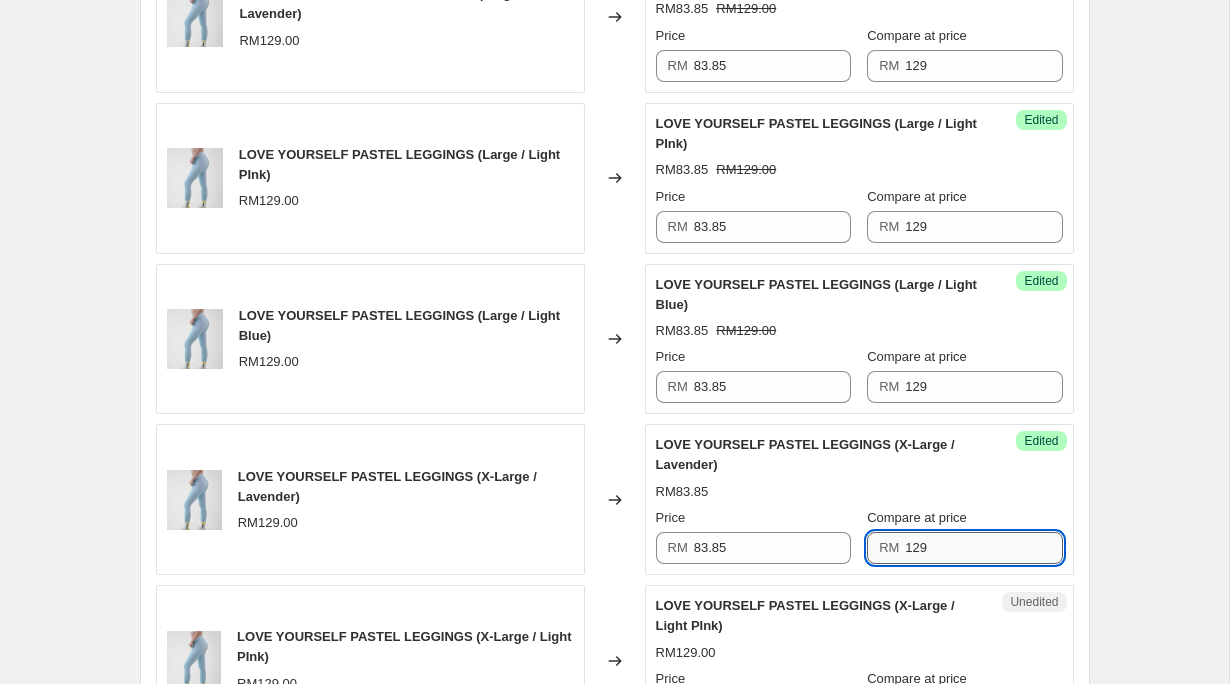 scroll, scrollTop: 2758, scrollLeft: 0, axis: vertical 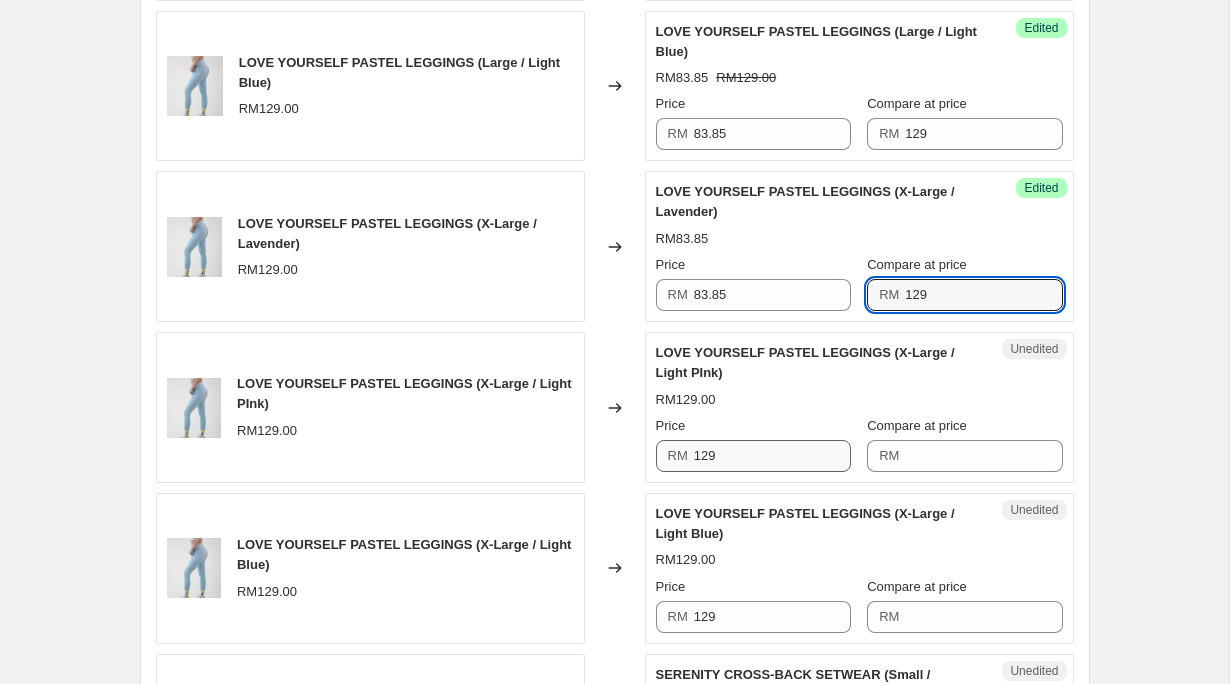 type on "129" 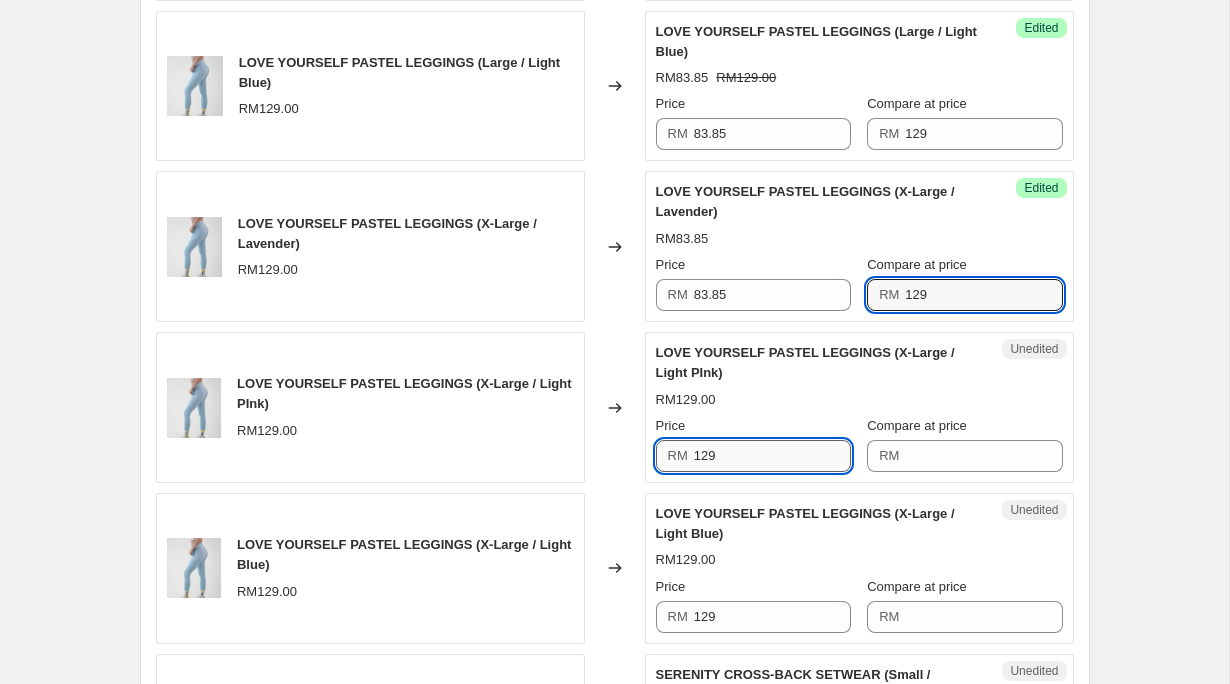 click on "129" at bounding box center [772, 456] 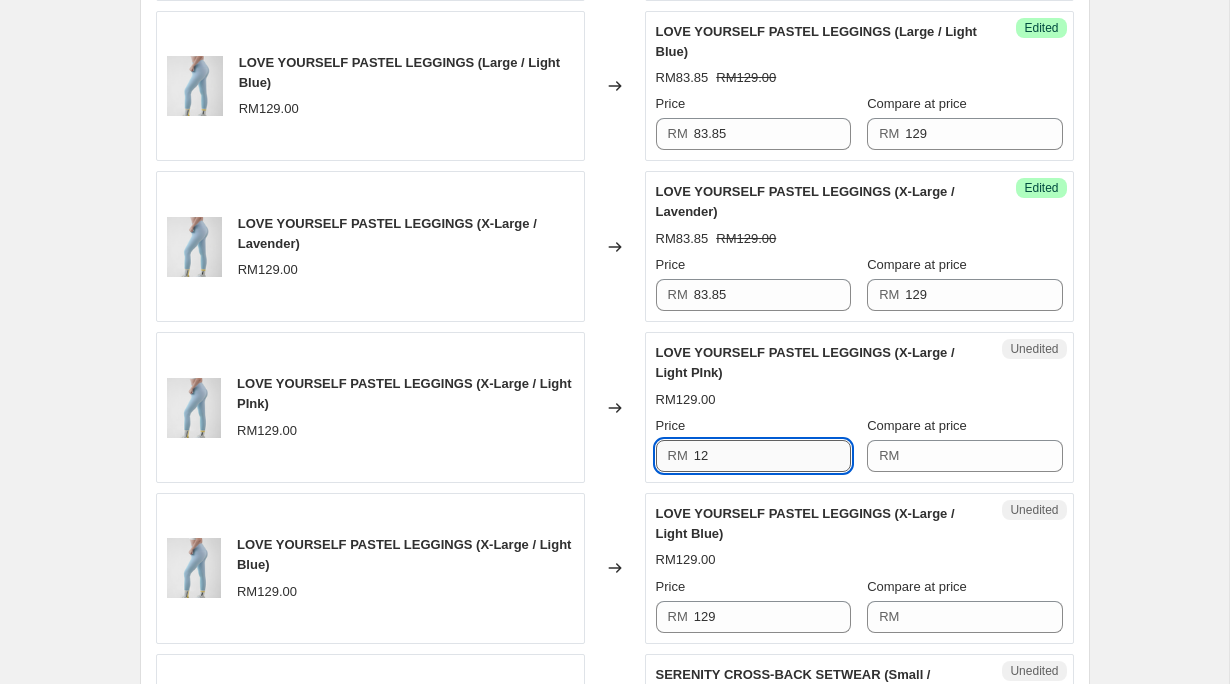 type on "1" 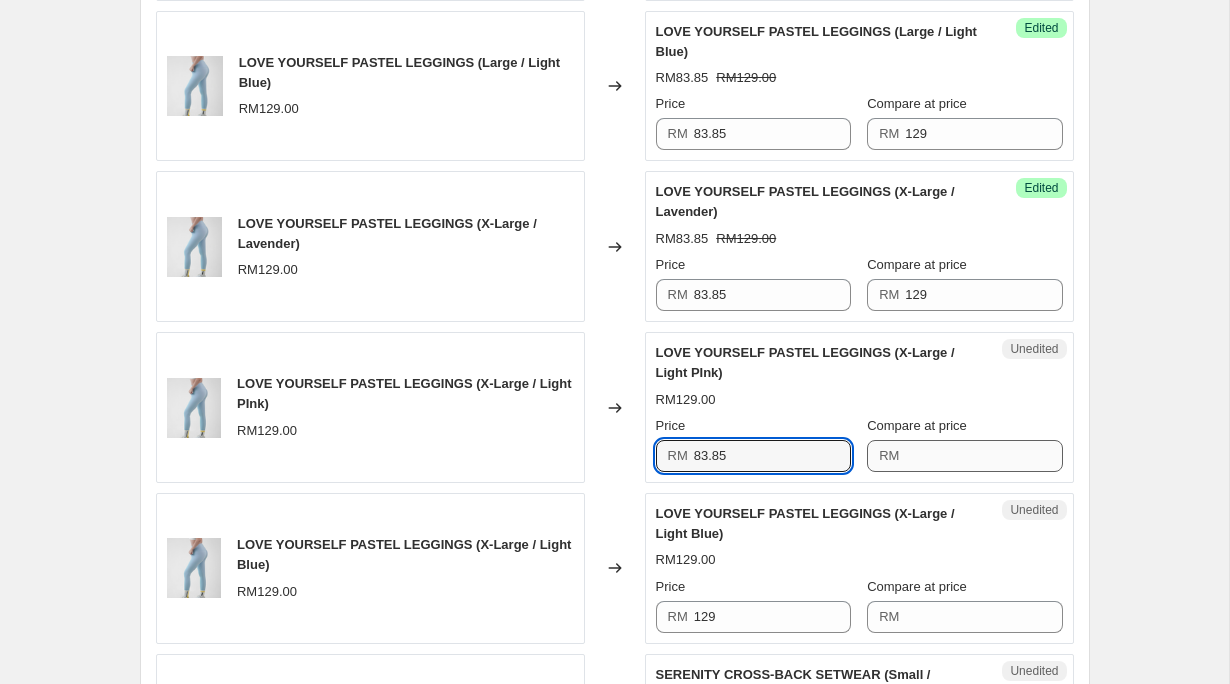 type on "83.85" 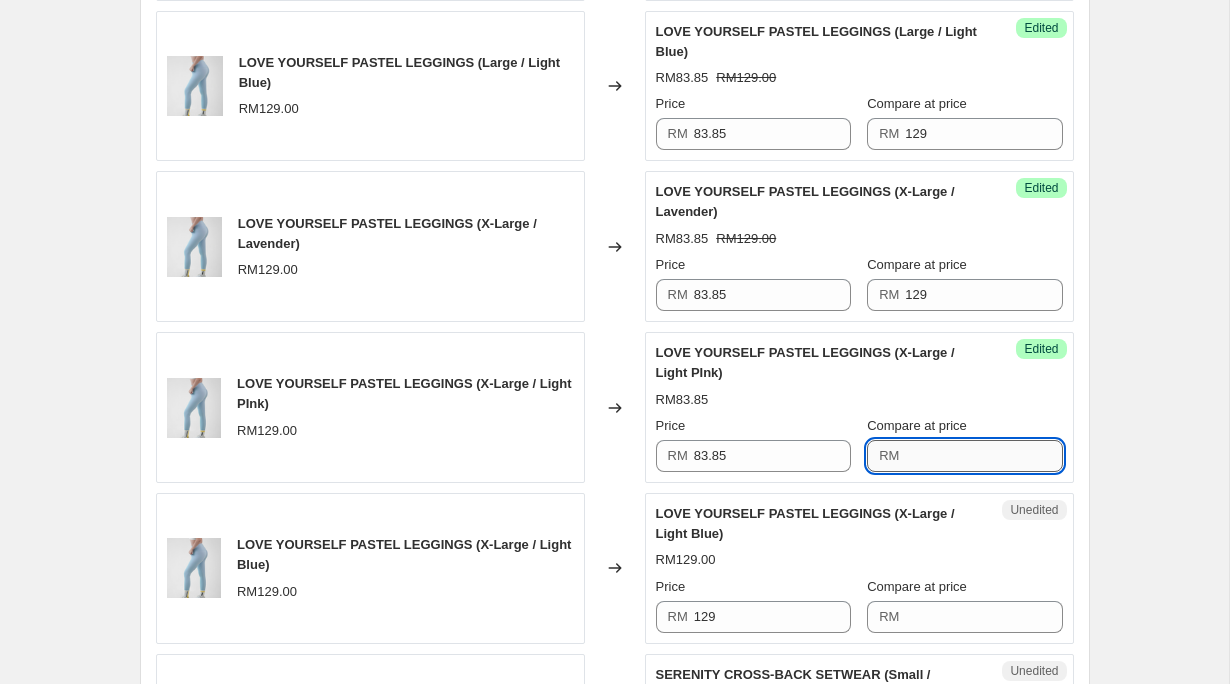 click on "Compare at price" at bounding box center (983, 456) 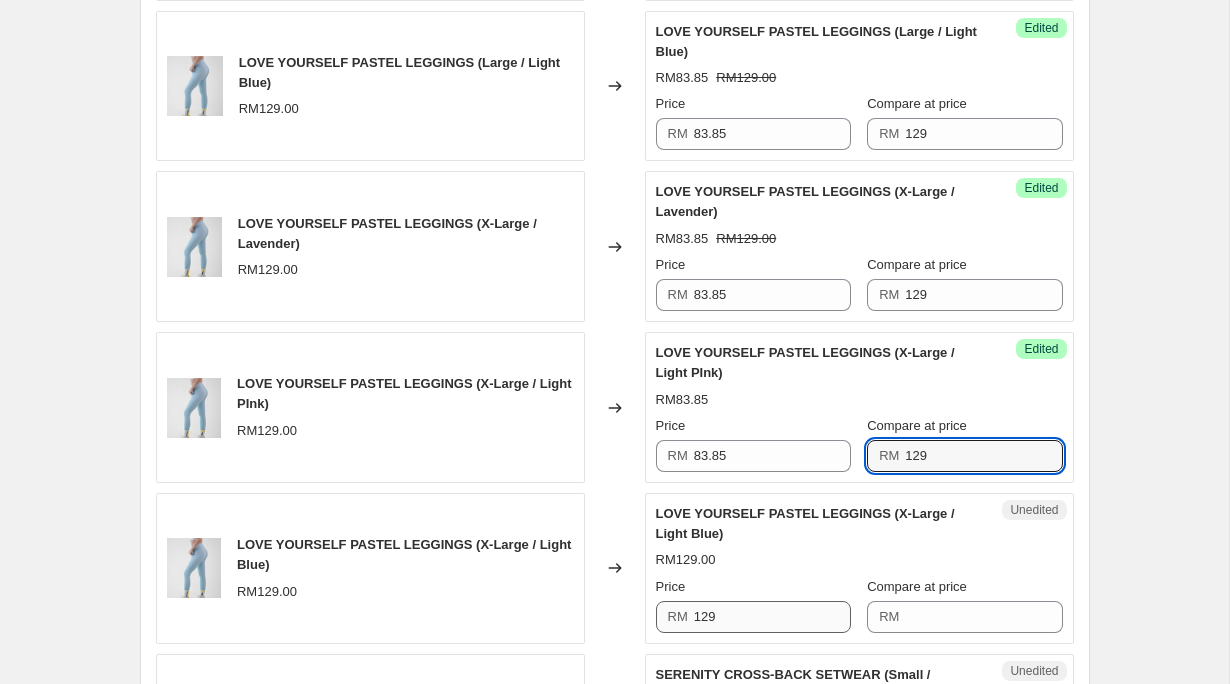 type on "129" 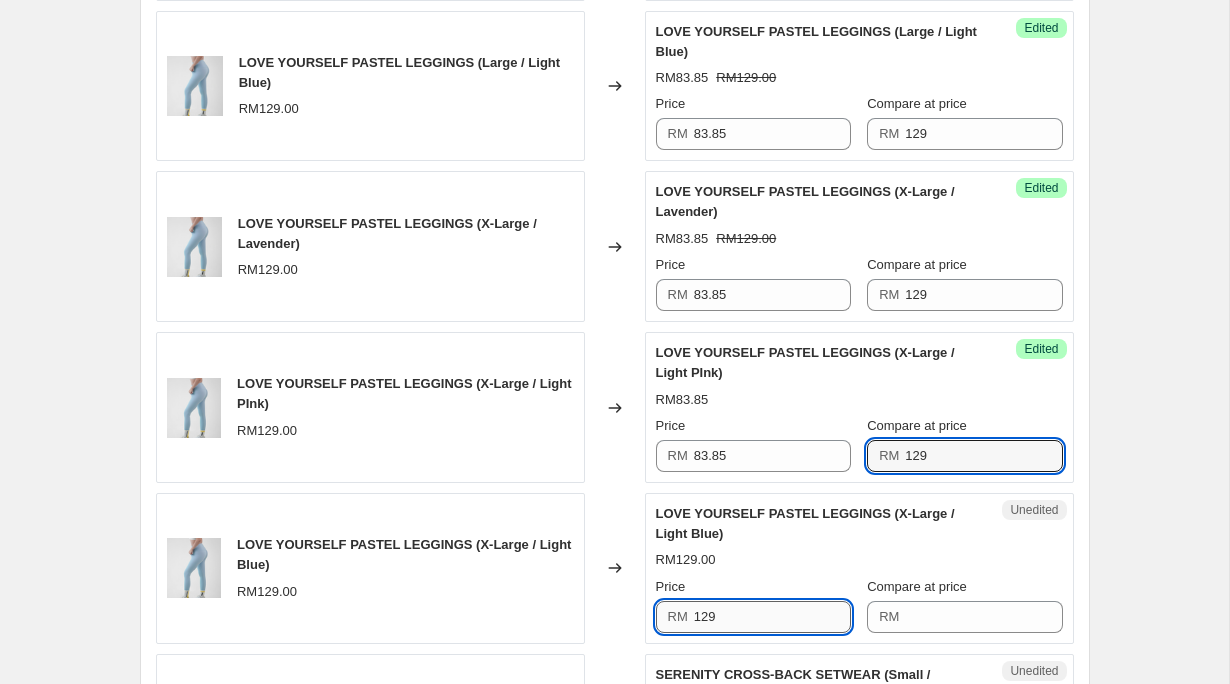 click on "129" at bounding box center (772, 617) 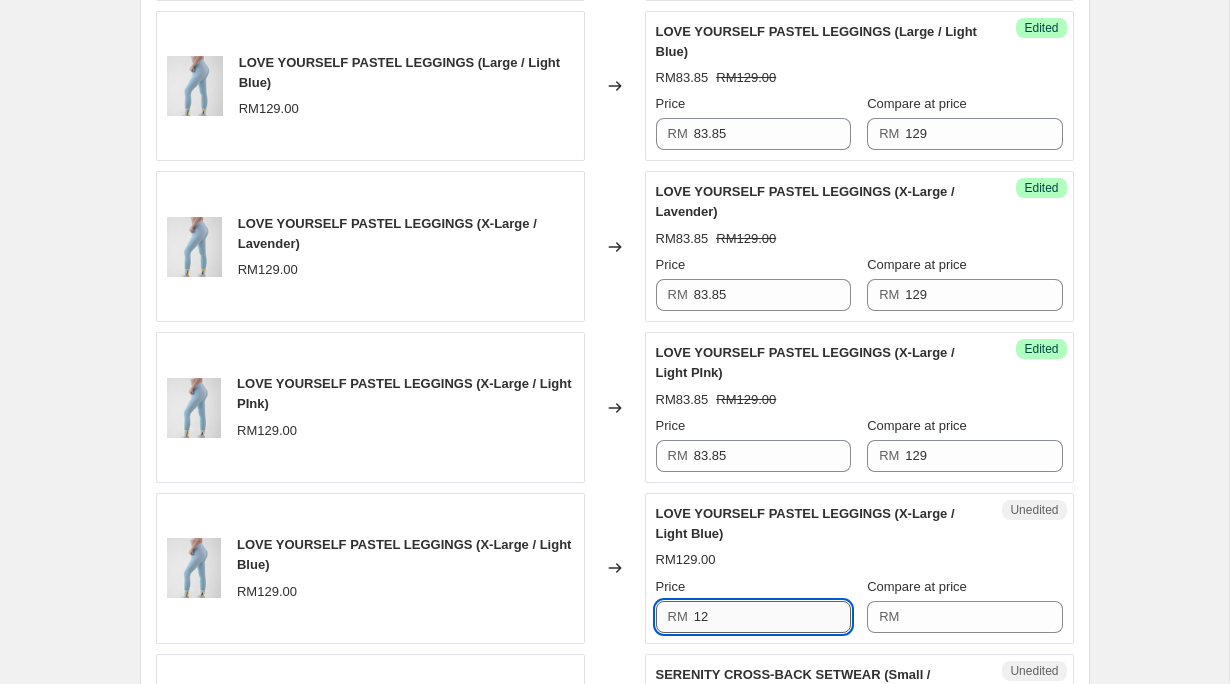 type on "1" 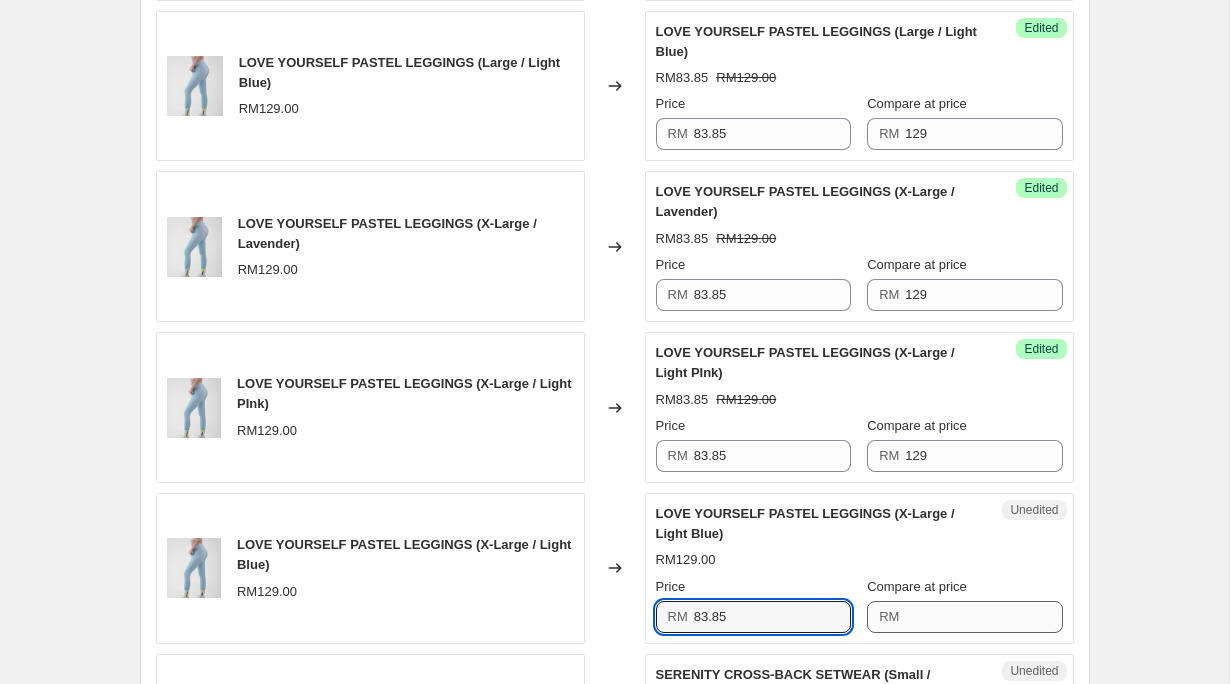 type on "83.85" 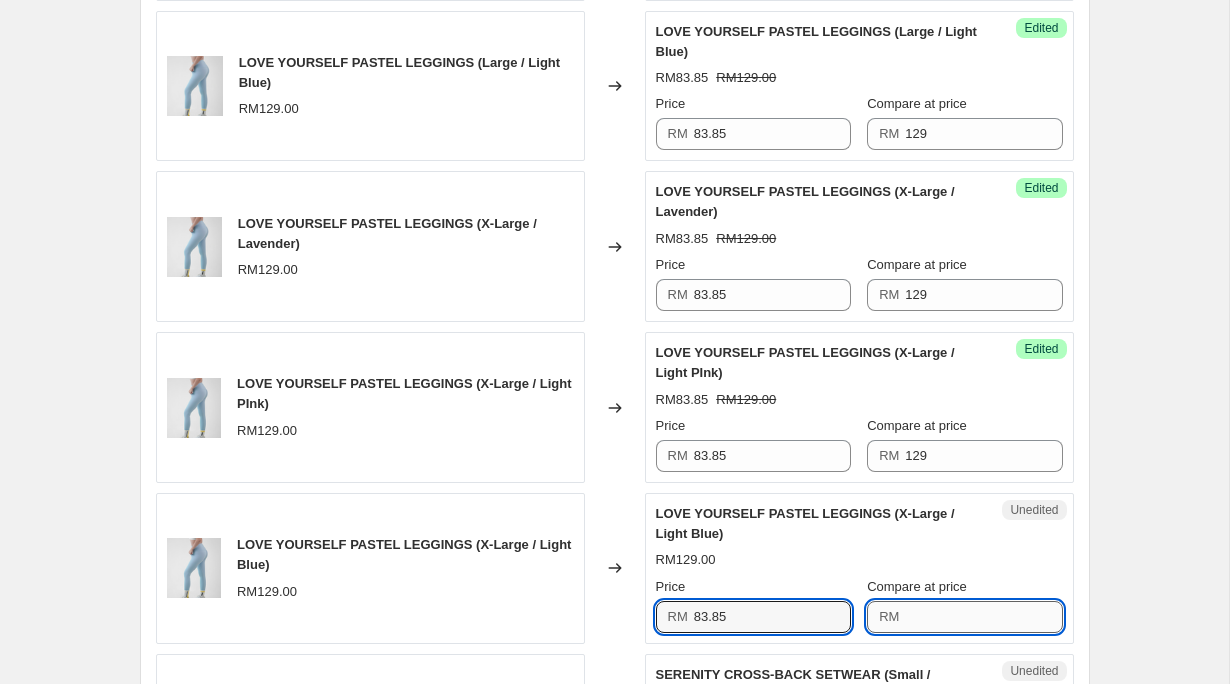 click on "Compare at price" at bounding box center (983, 617) 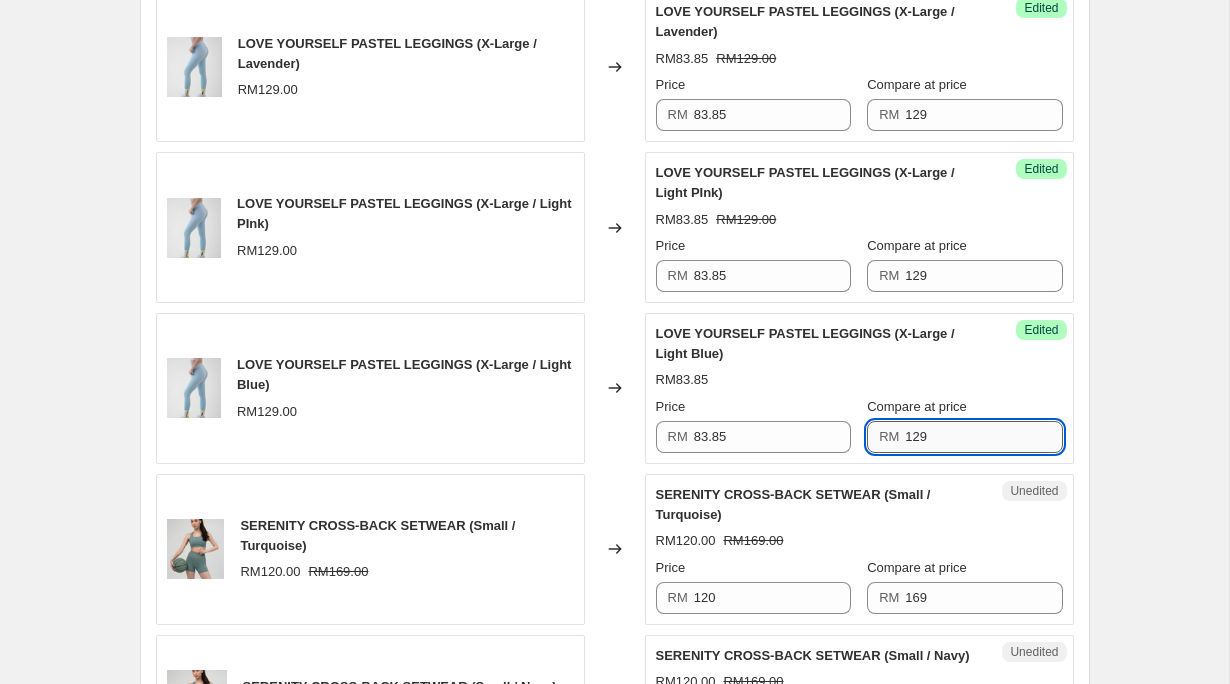 scroll, scrollTop: 3028, scrollLeft: 0, axis: vertical 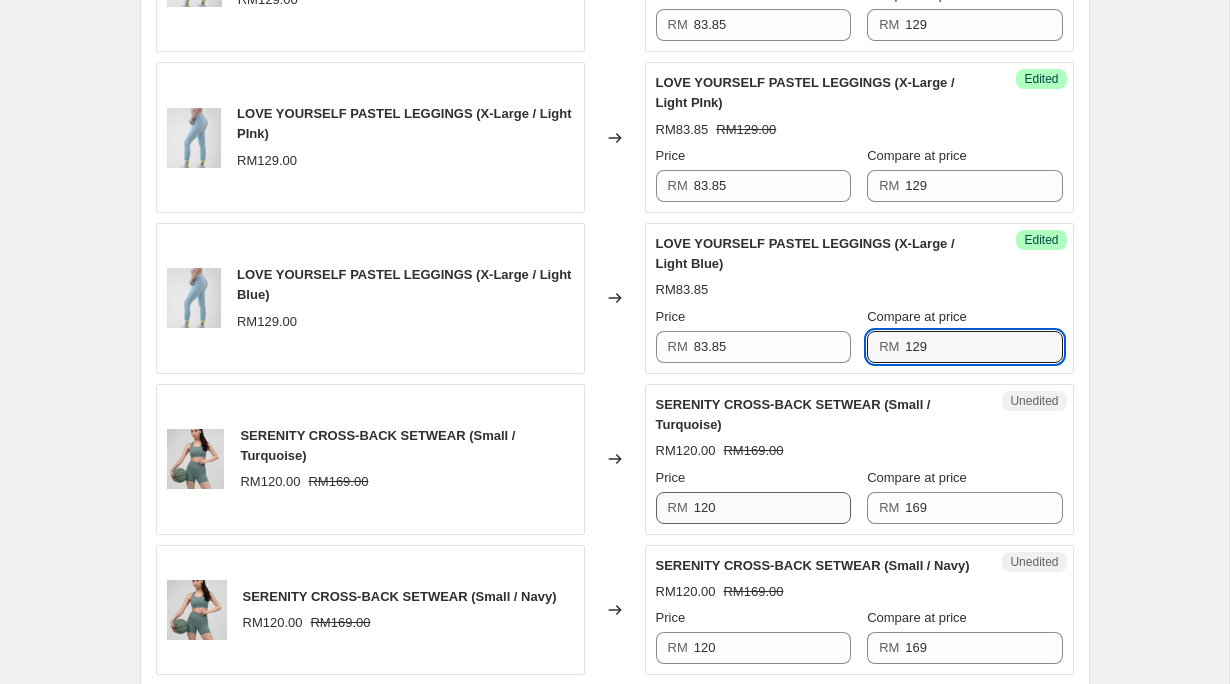 type on "129" 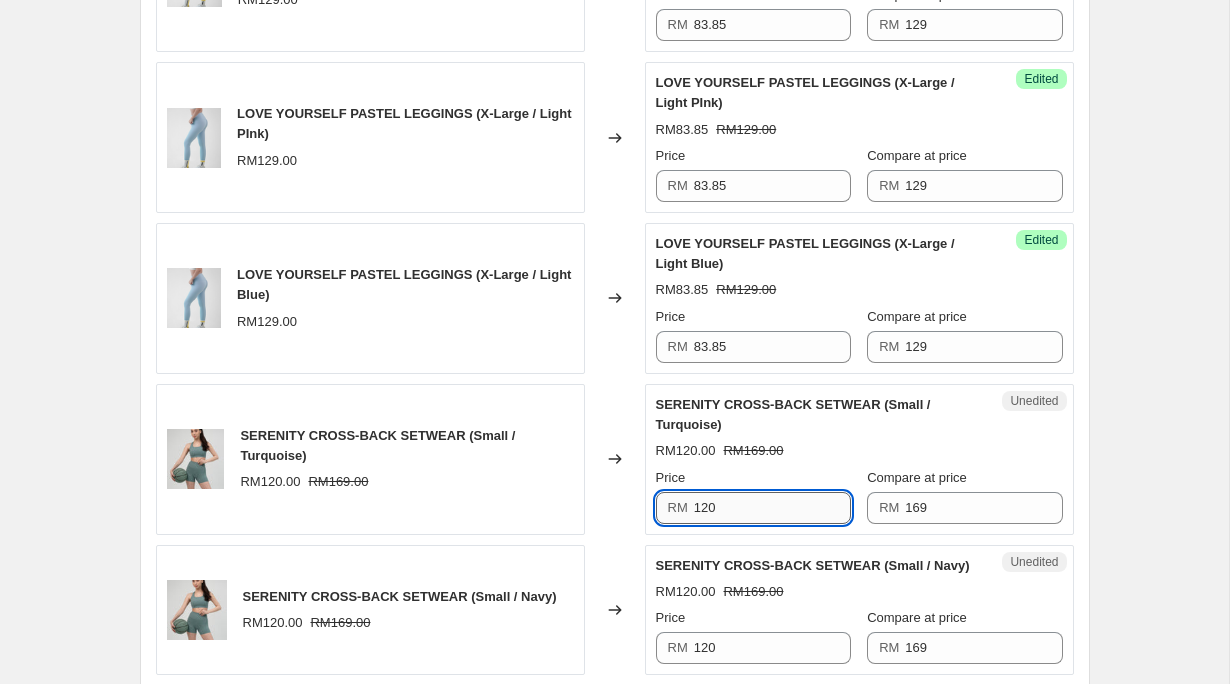 click on "120" at bounding box center [772, 508] 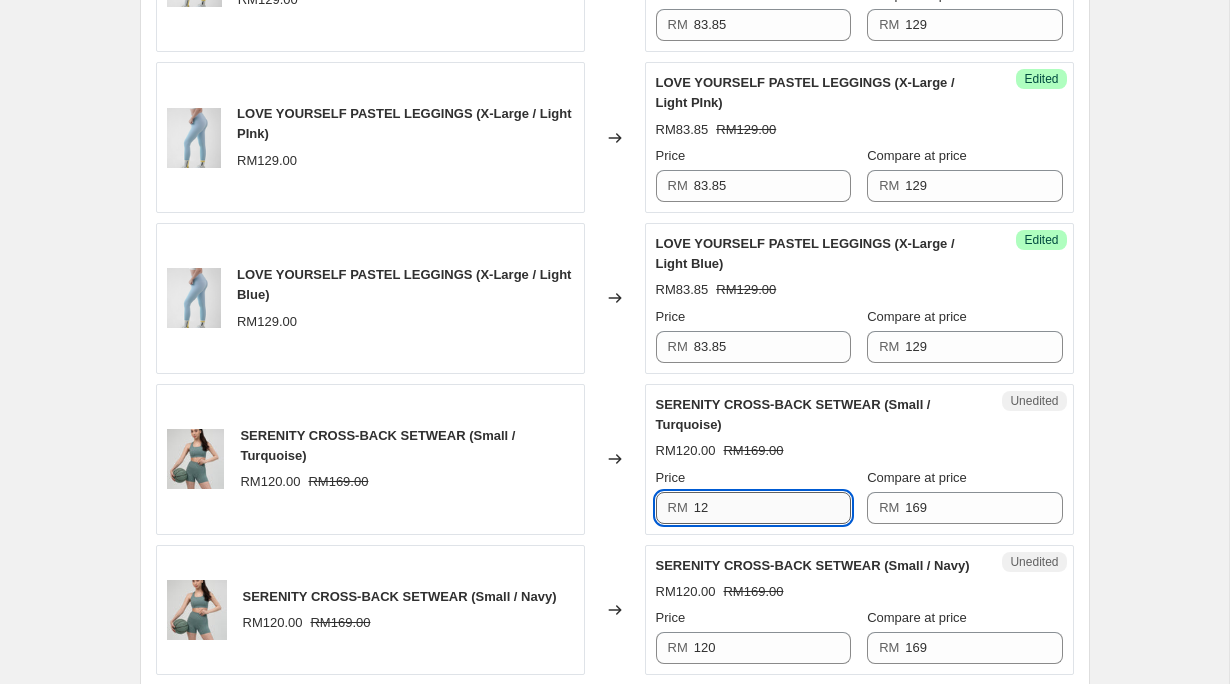 type on "1" 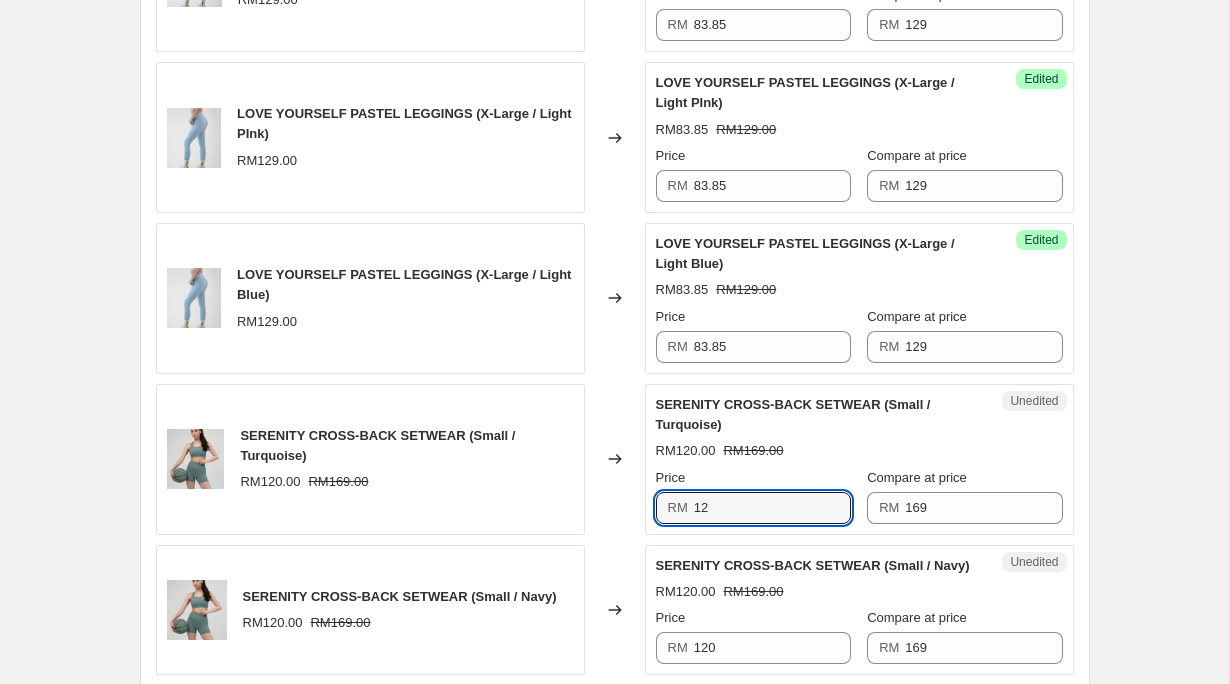type on "1" 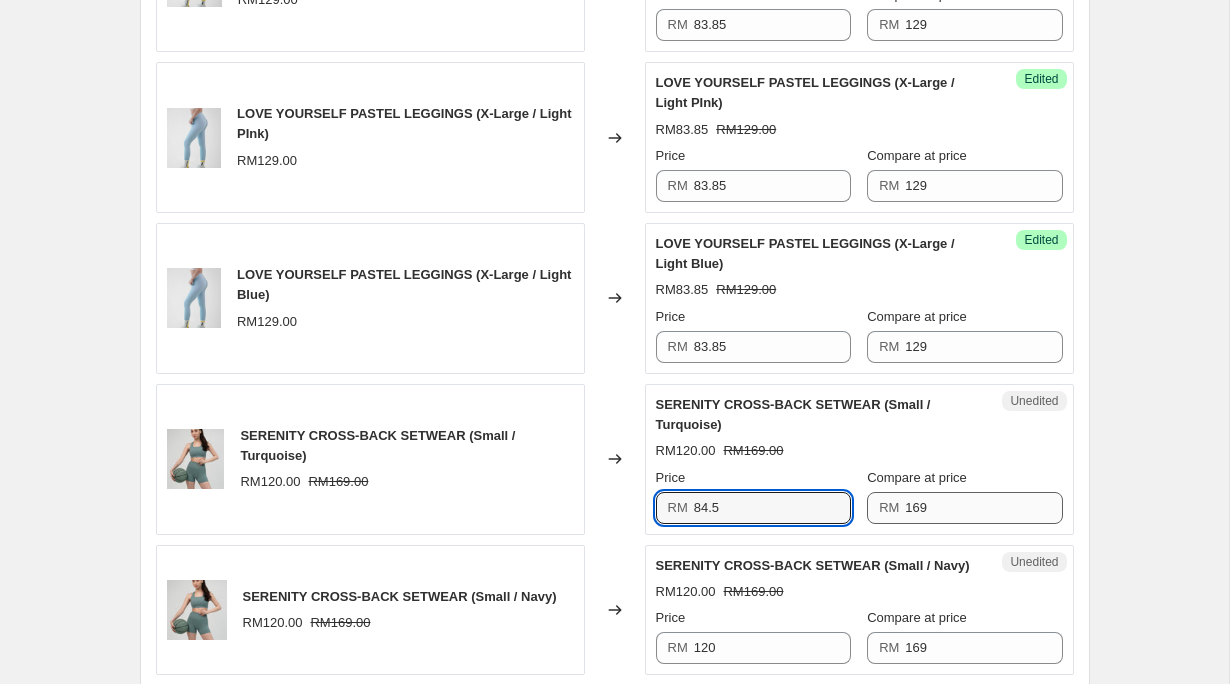 type on "84.5" 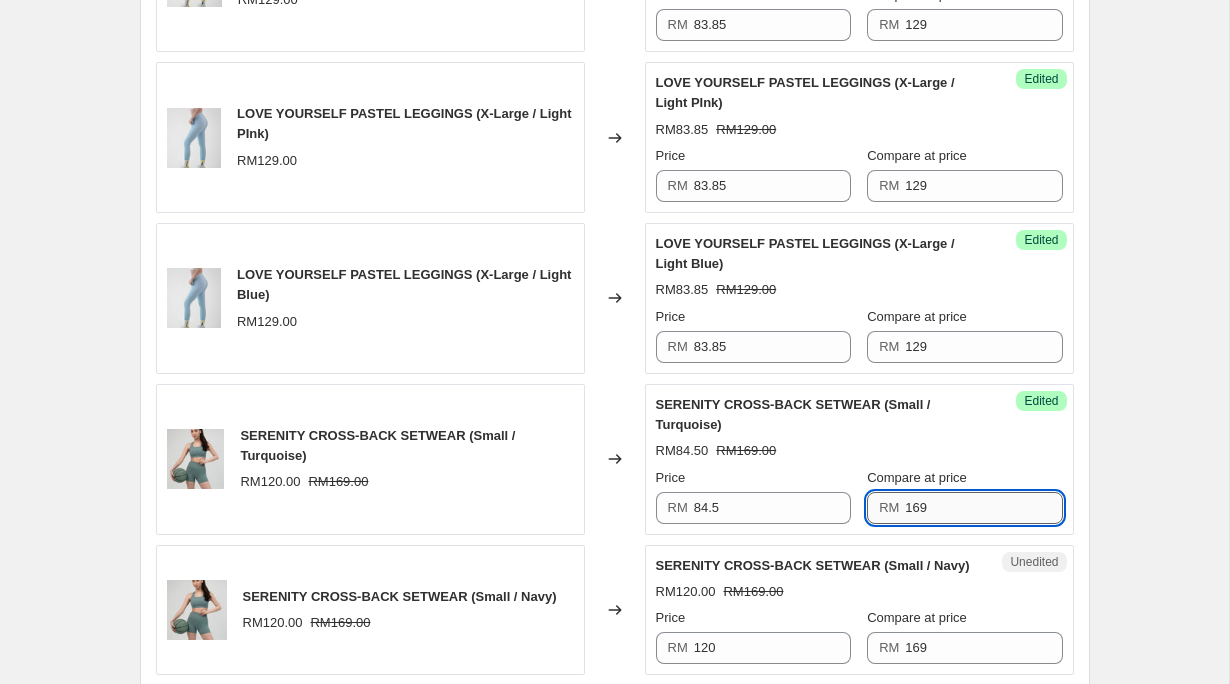 click on "169" at bounding box center [983, 508] 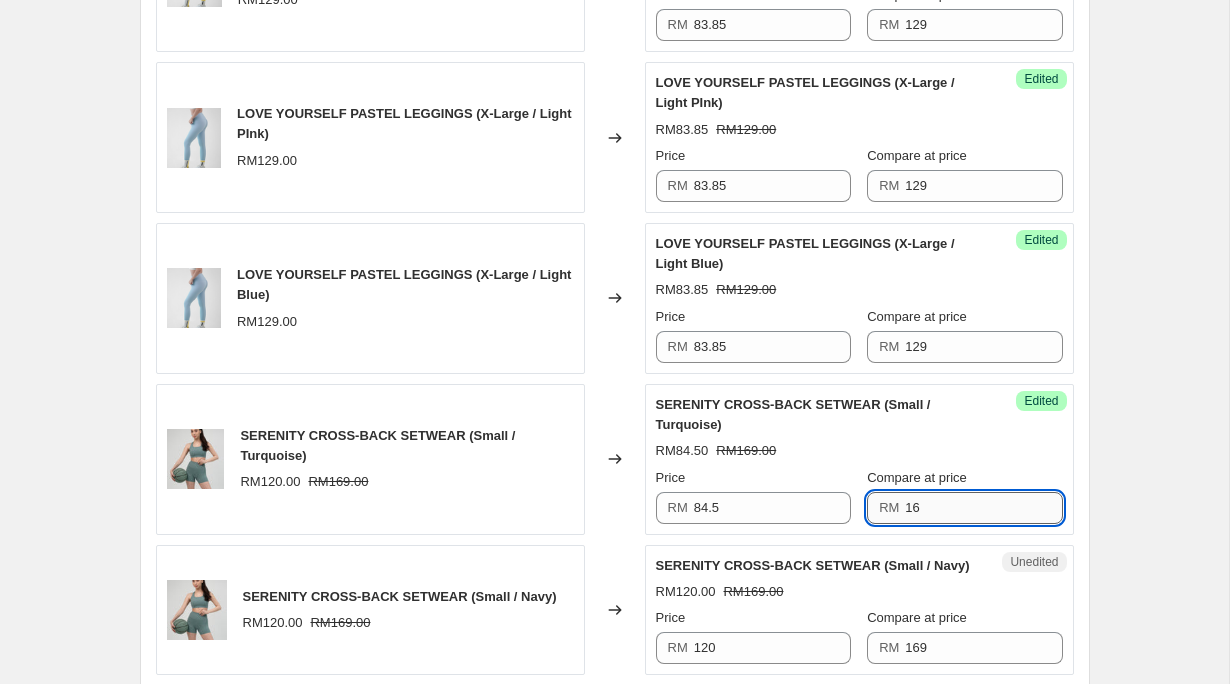type on "1" 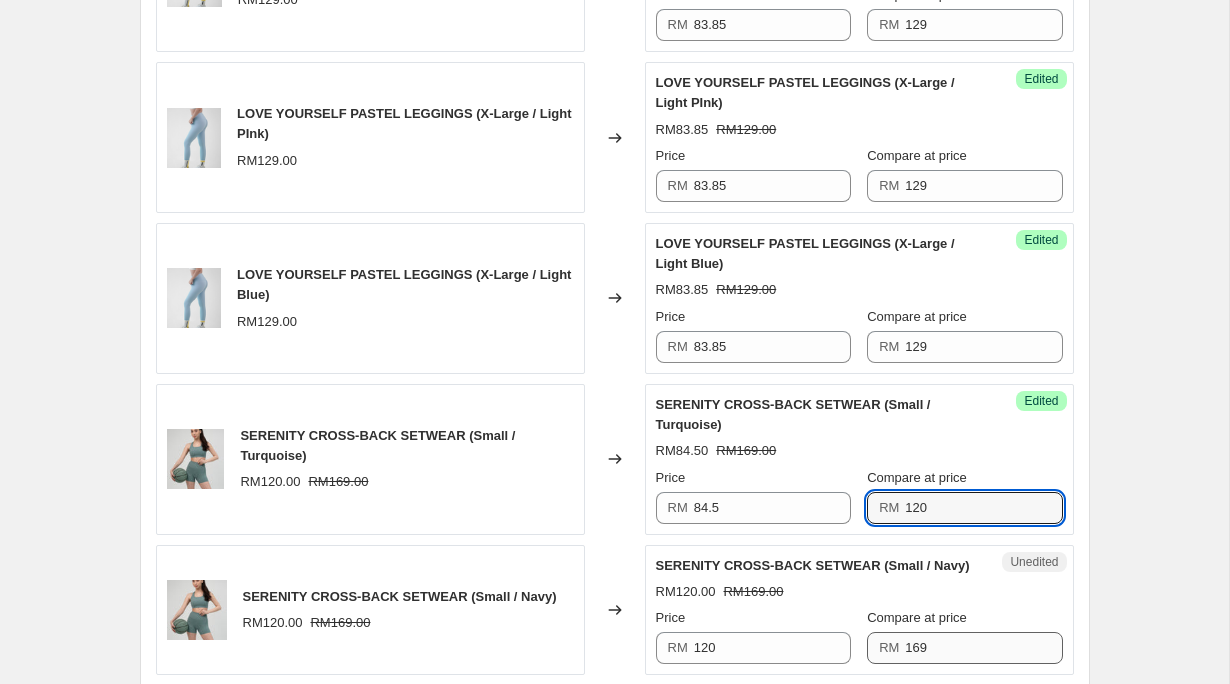 type on "120" 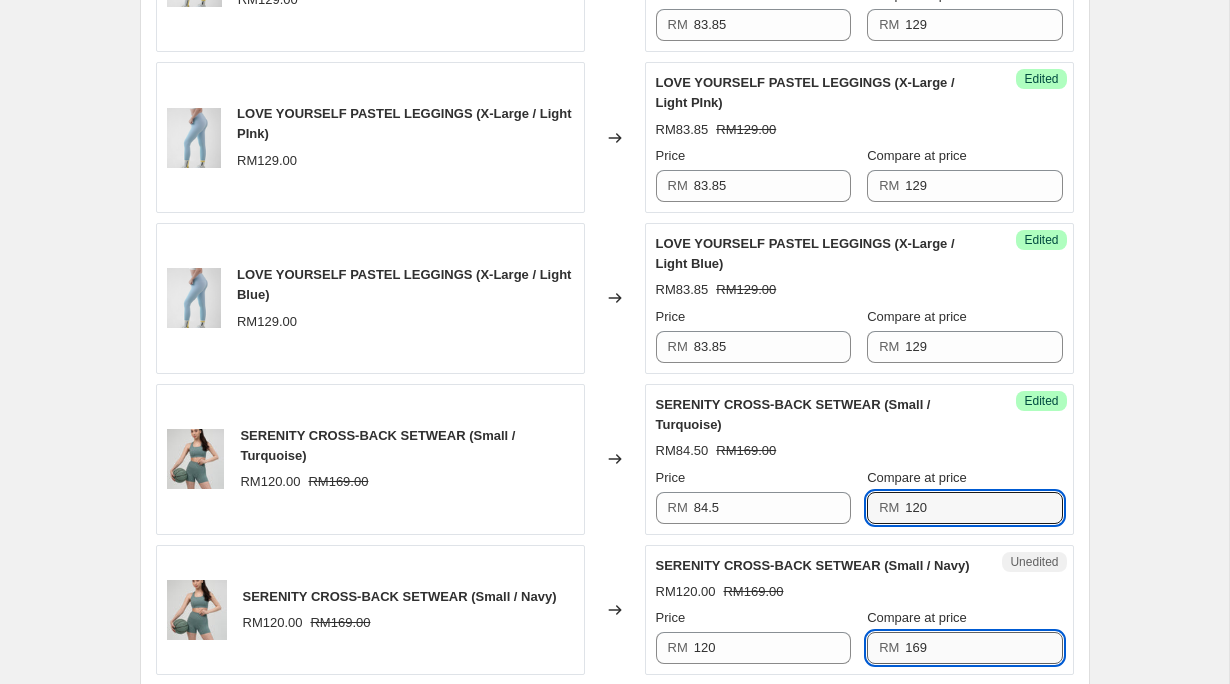 click on "169" at bounding box center (983, 648) 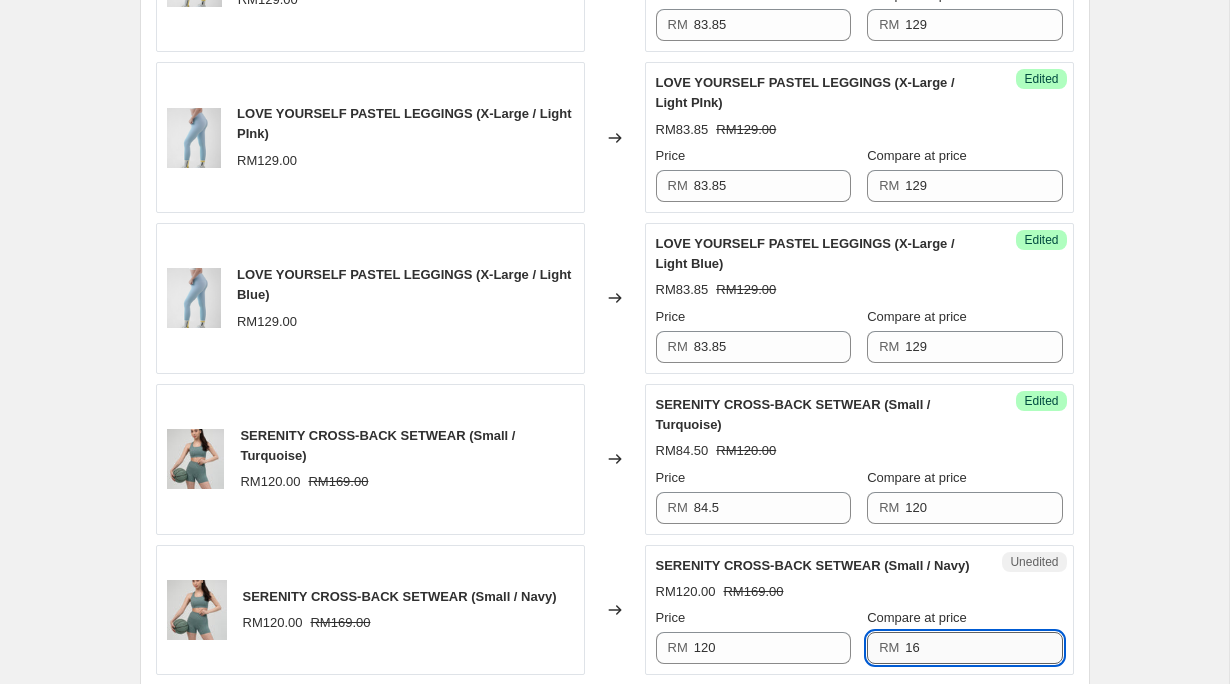 type on "1" 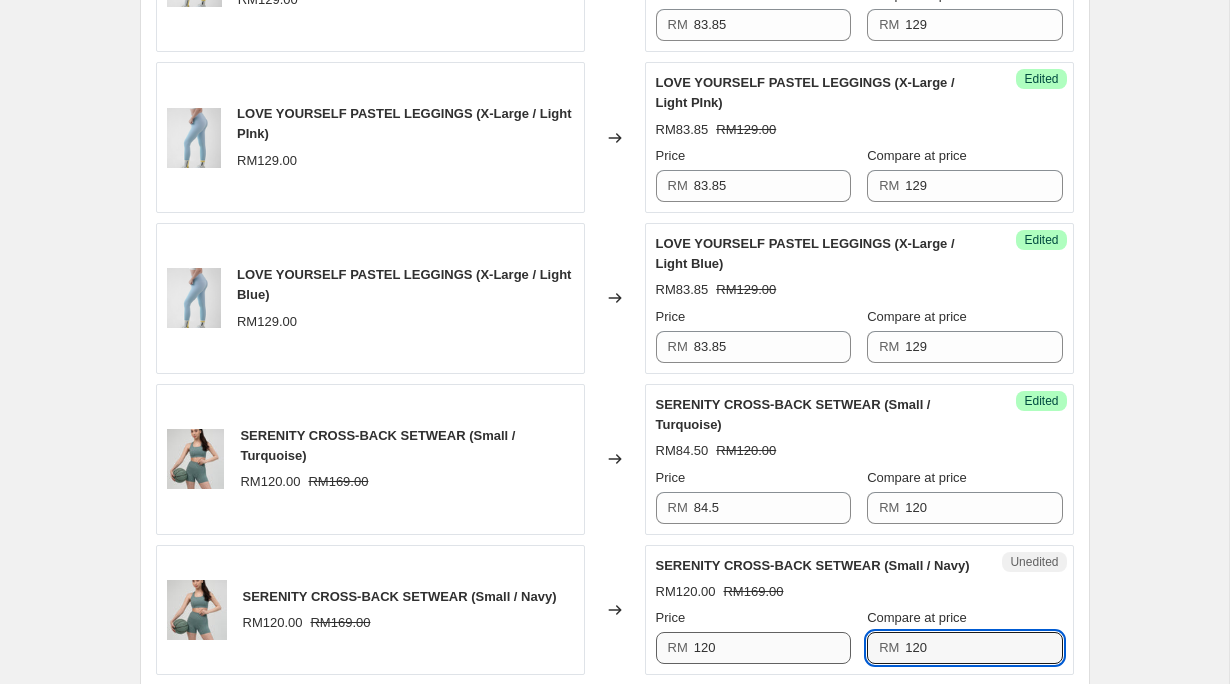 type on "120" 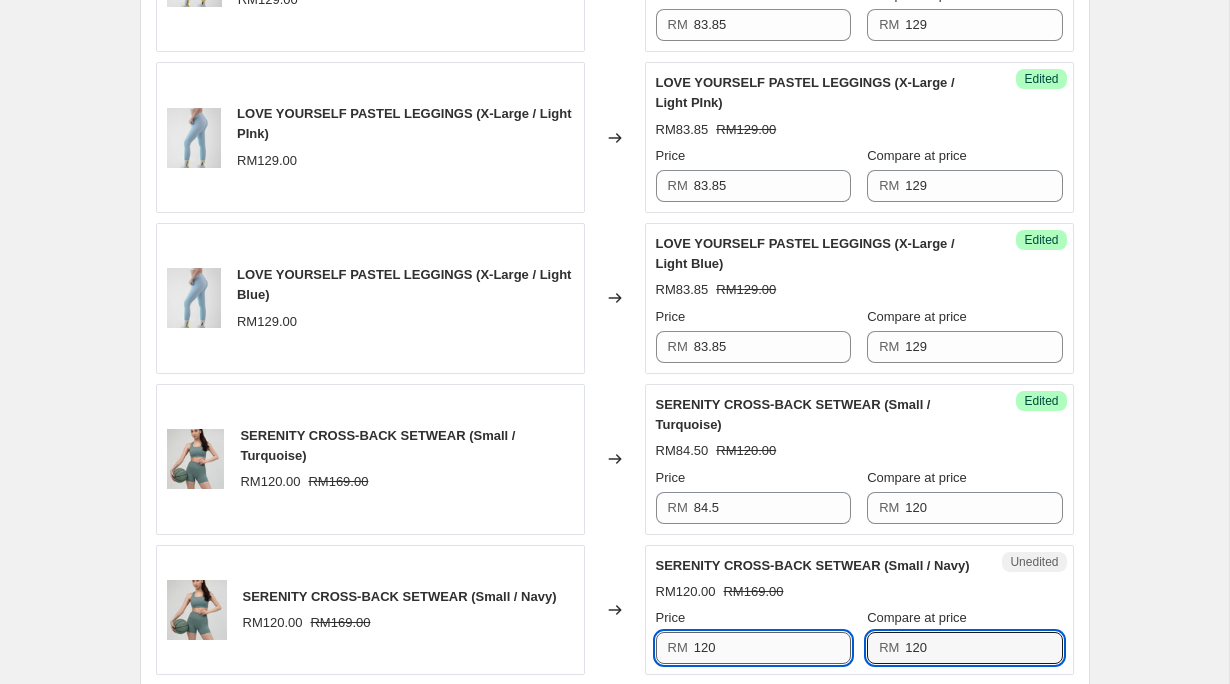 click on "120" at bounding box center (772, 648) 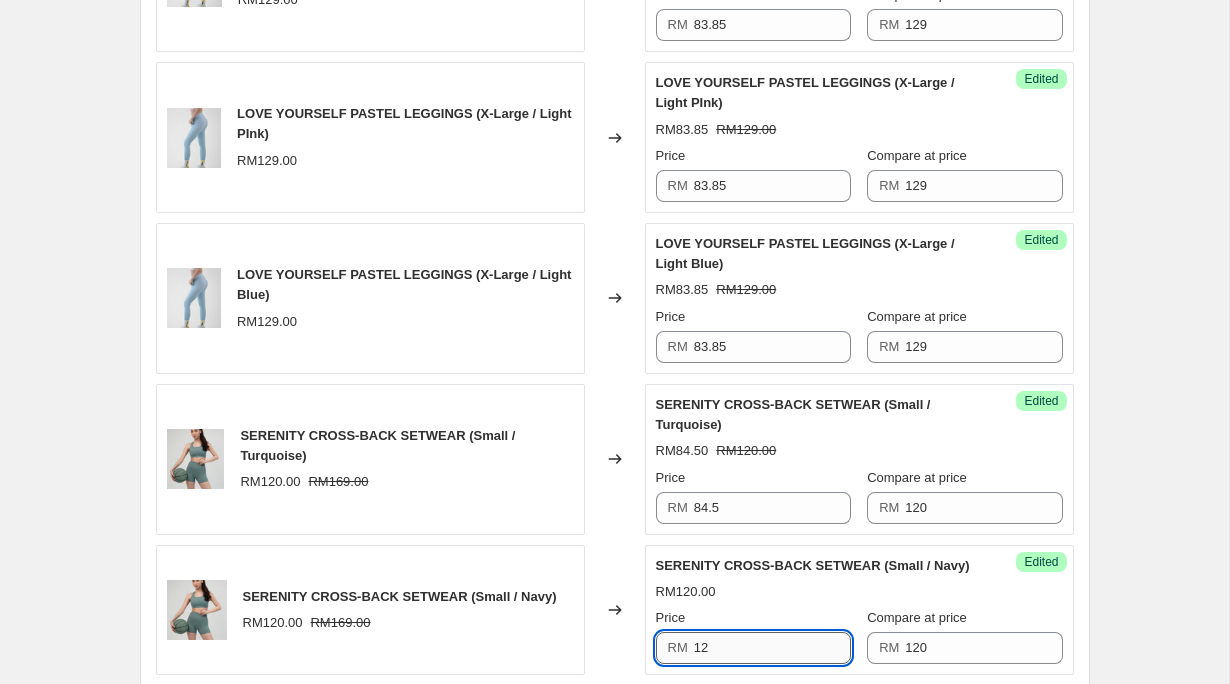 type on "1" 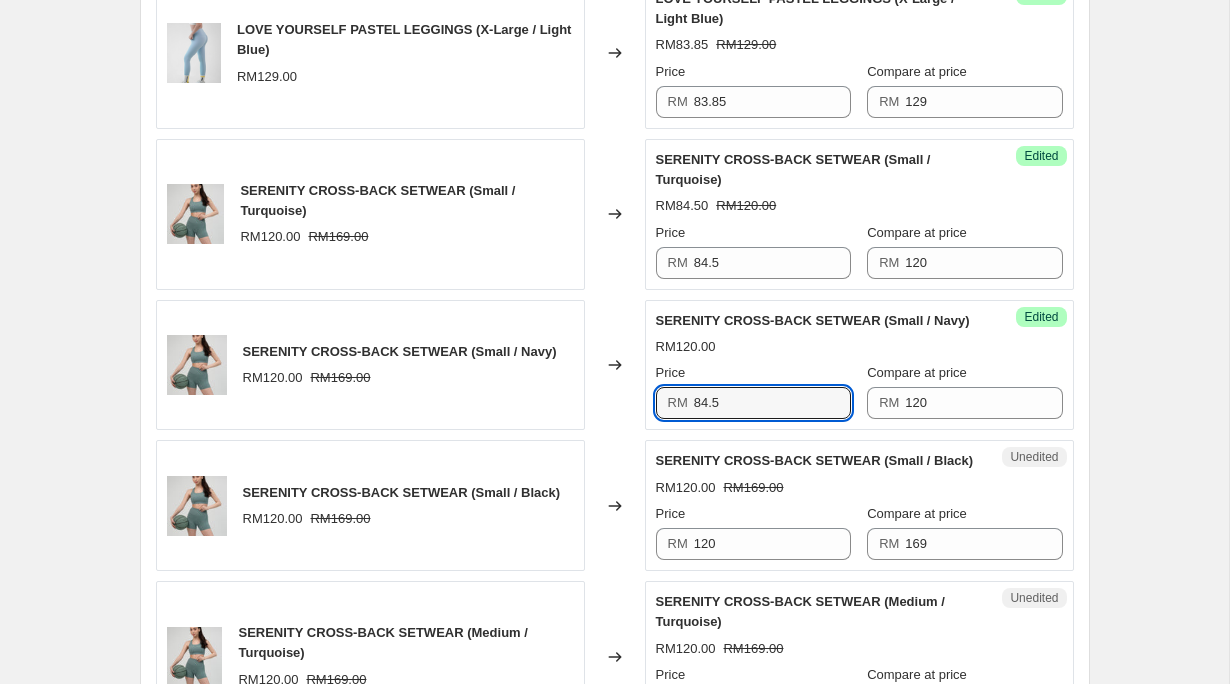 scroll, scrollTop: 3384, scrollLeft: 0, axis: vertical 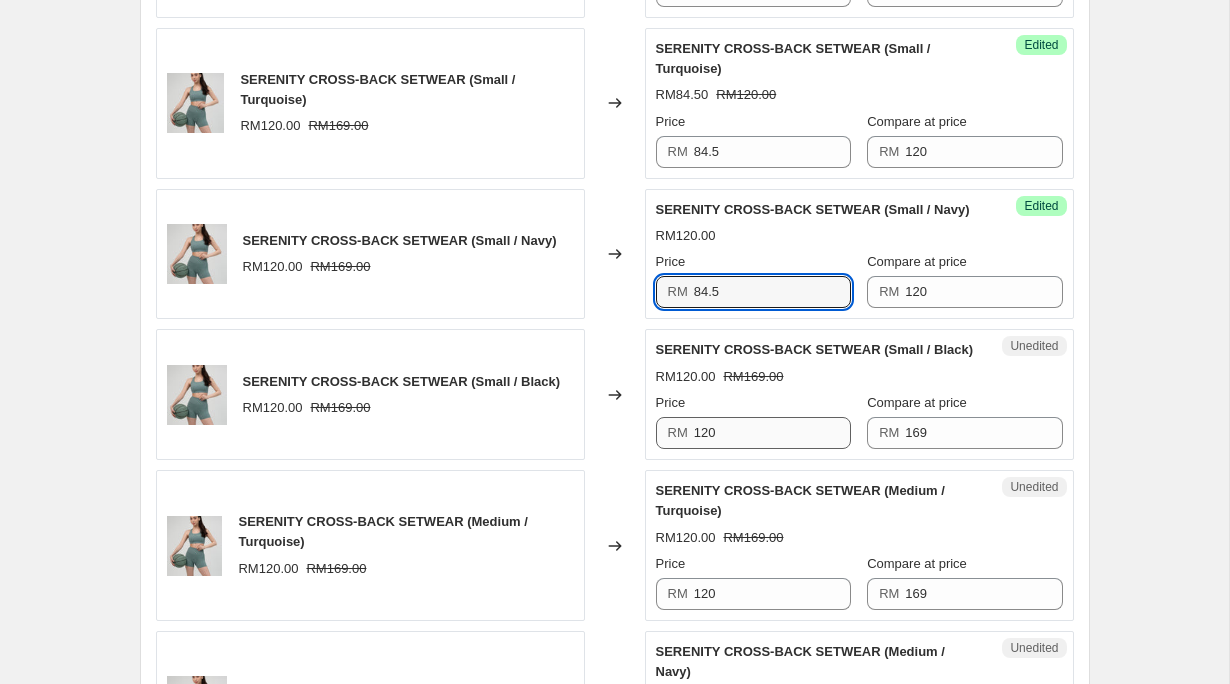 type on "84.5" 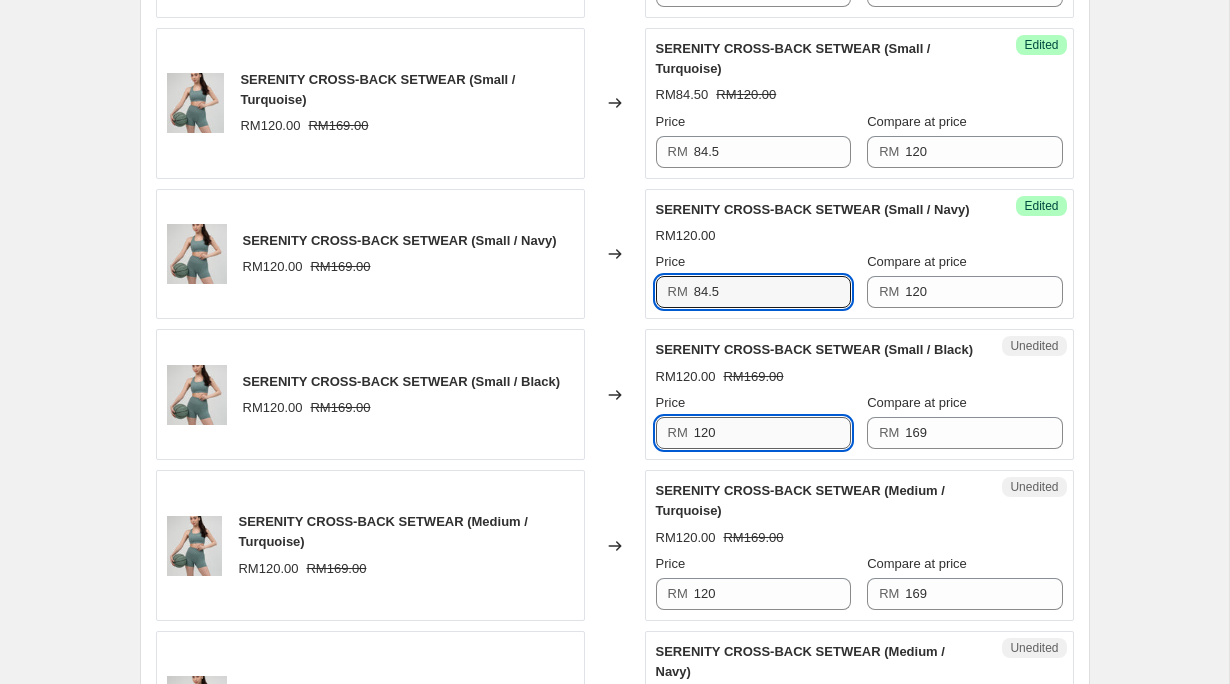 click on "120" at bounding box center (772, 433) 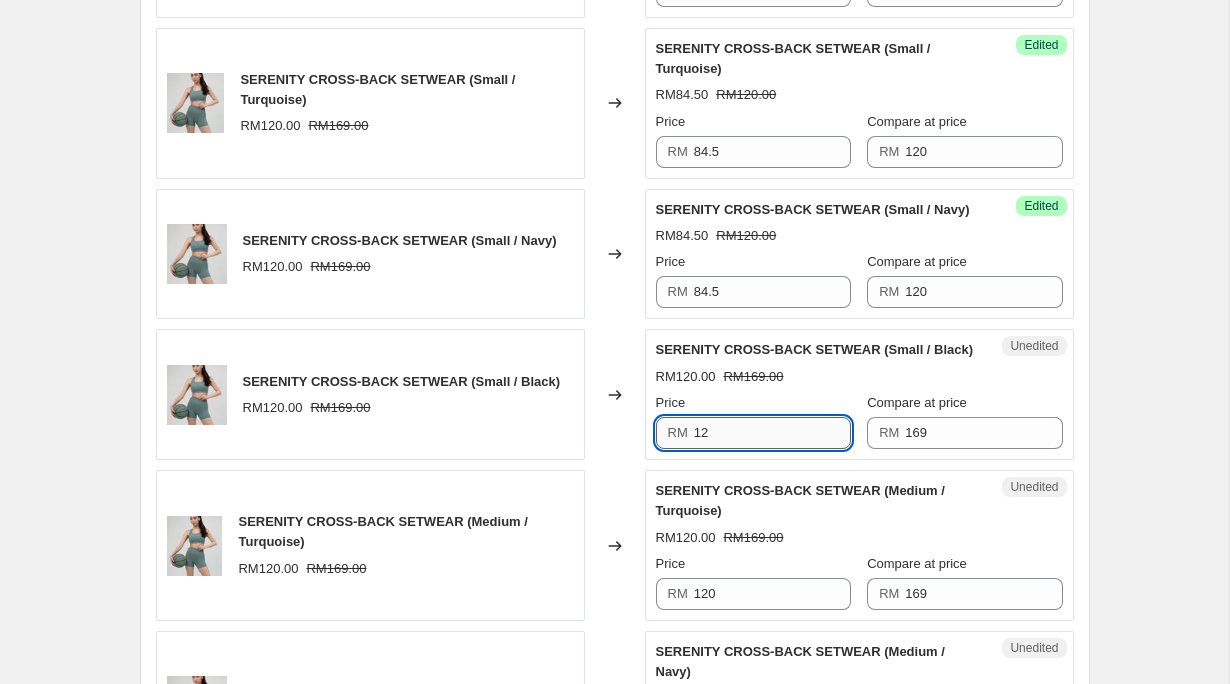 type on "1" 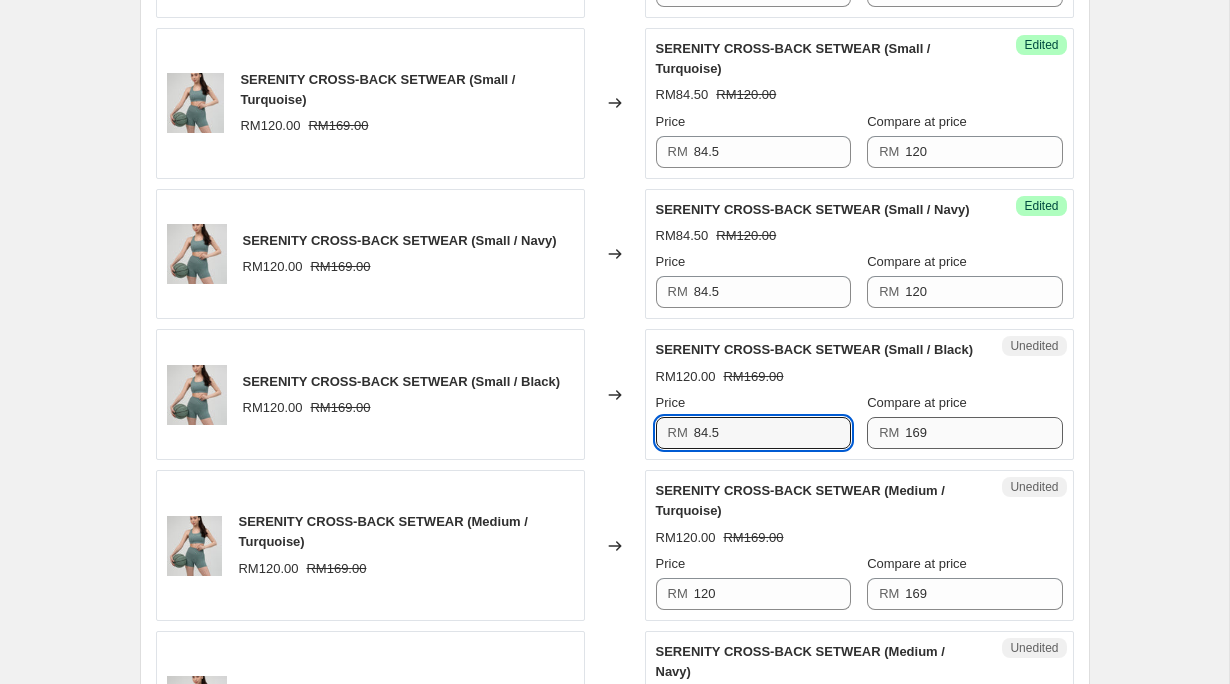 type on "84.5" 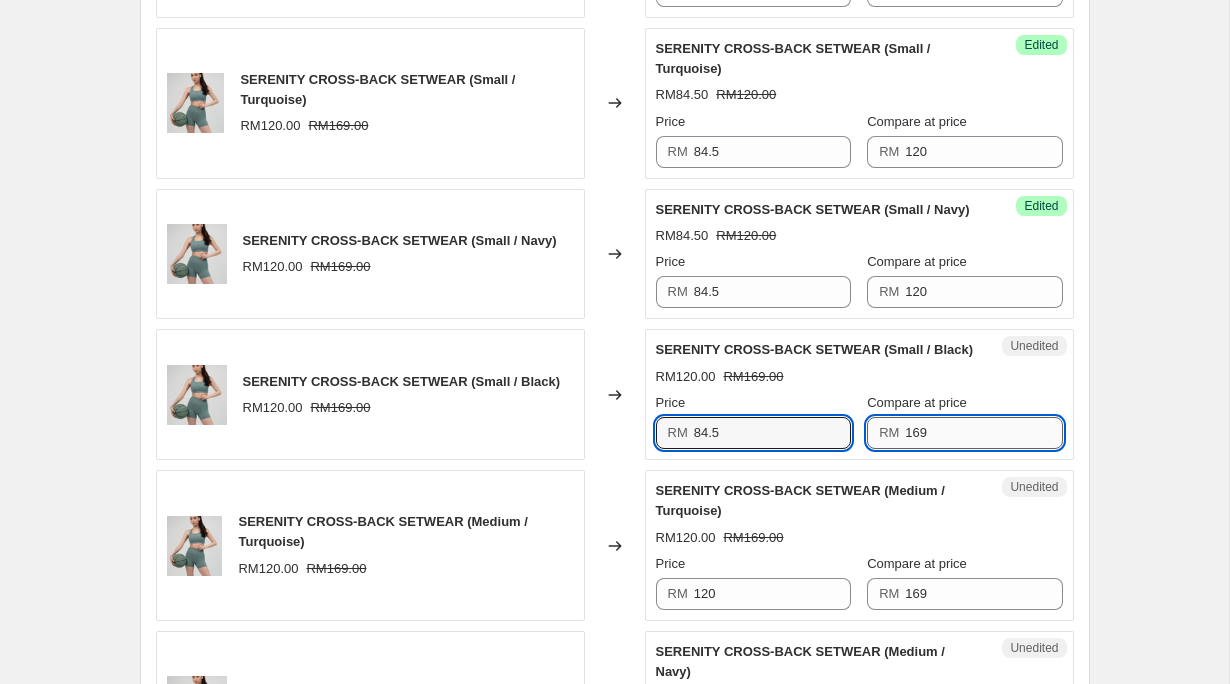 click on "169" at bounding box center (983, 433) 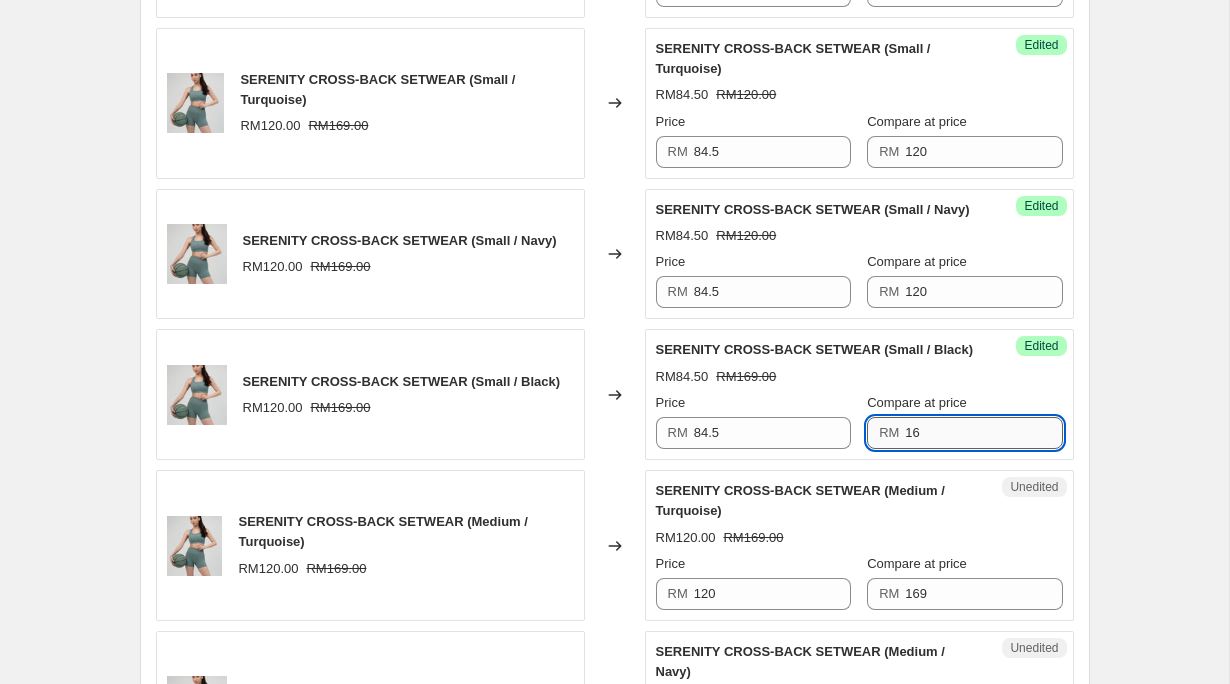 type on "1" 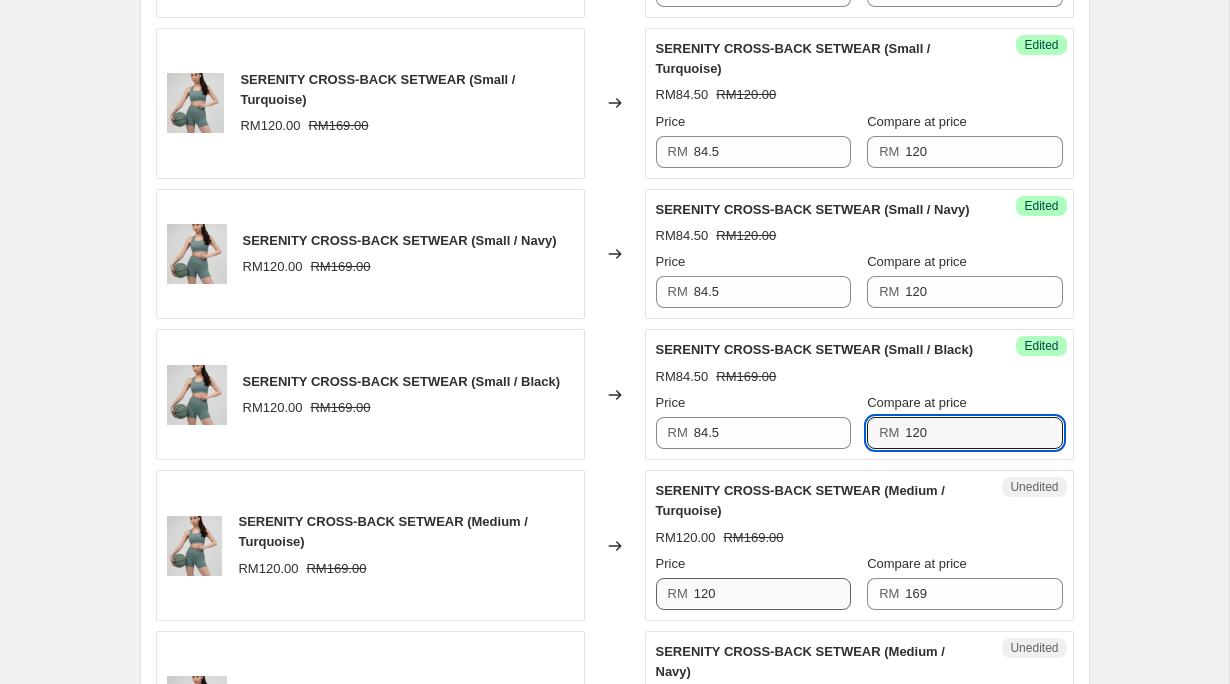 type on "120" 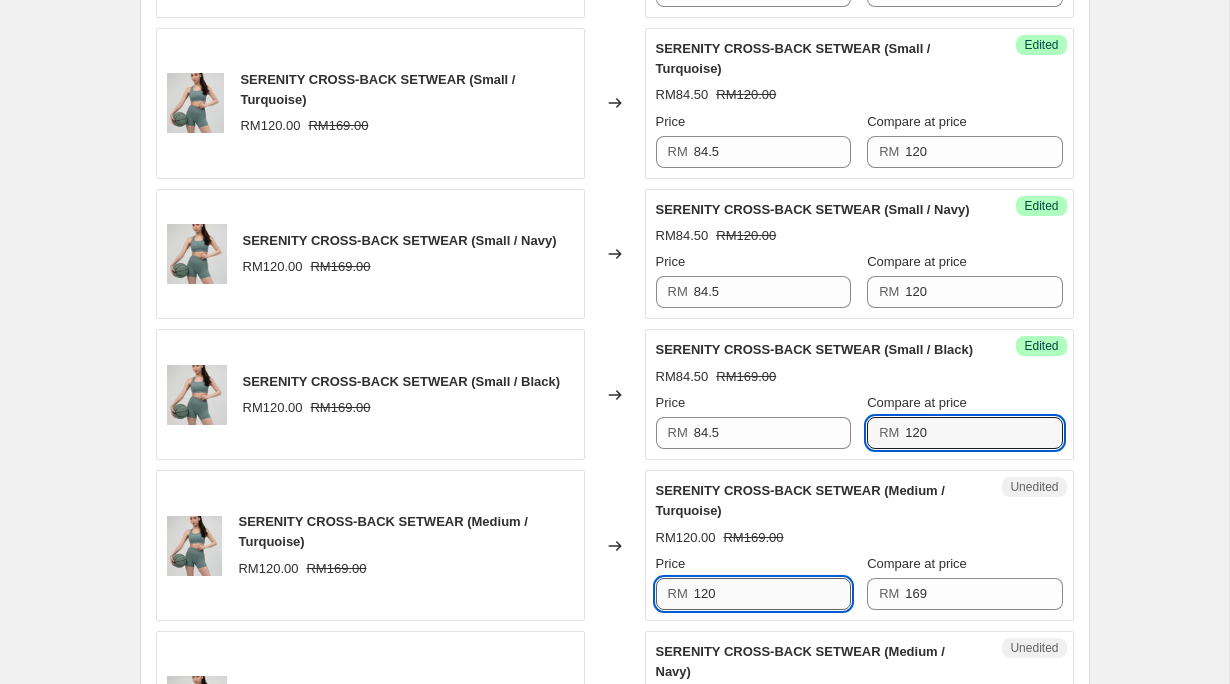 click on "120" at bounding box center (772, 594) 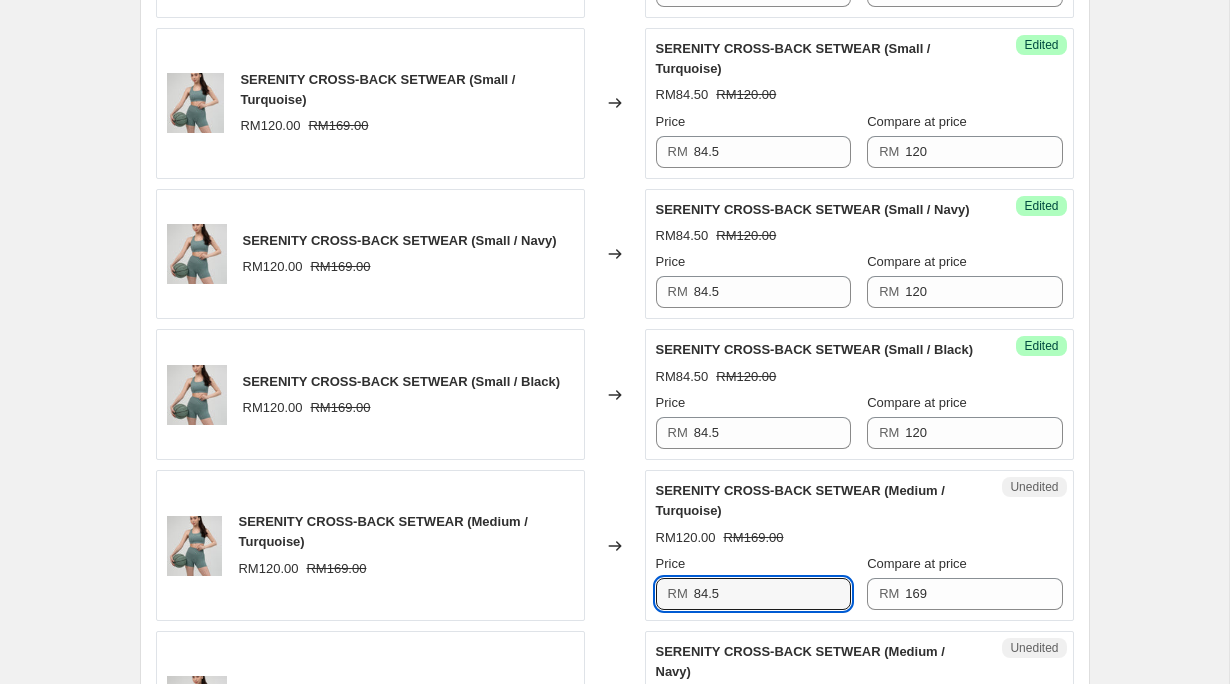 type on "84.5" 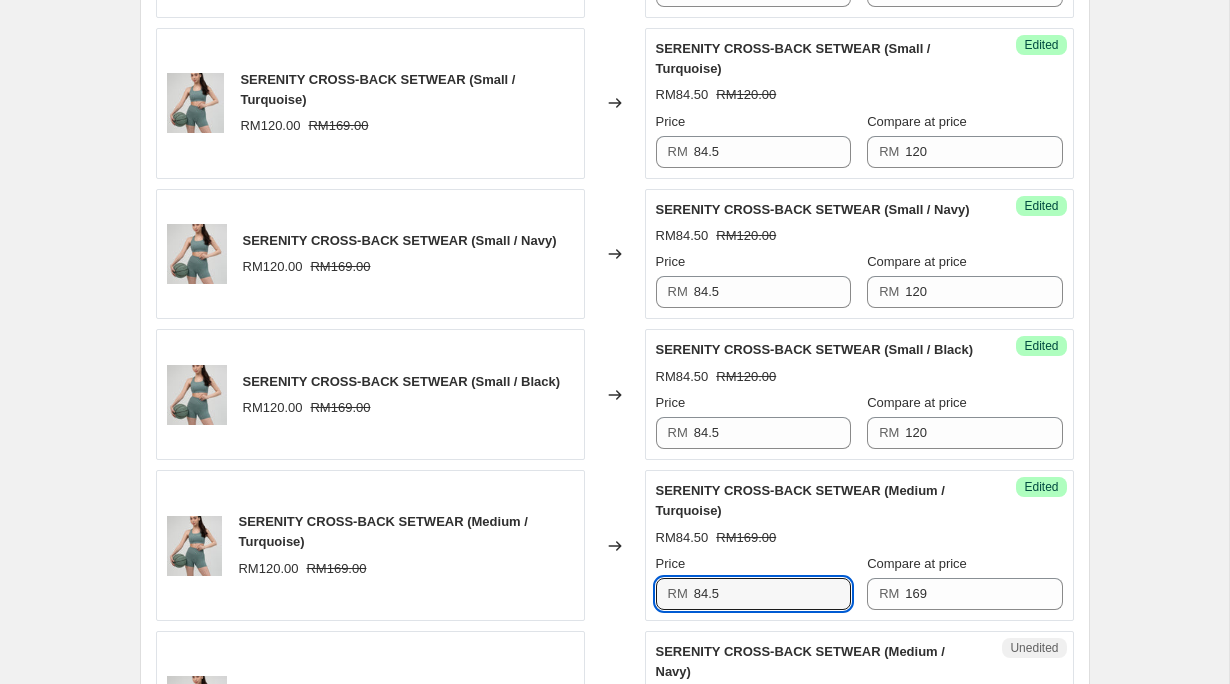 scroll, scrollTop: 3554, scrollLeft: 0, axis: vertical 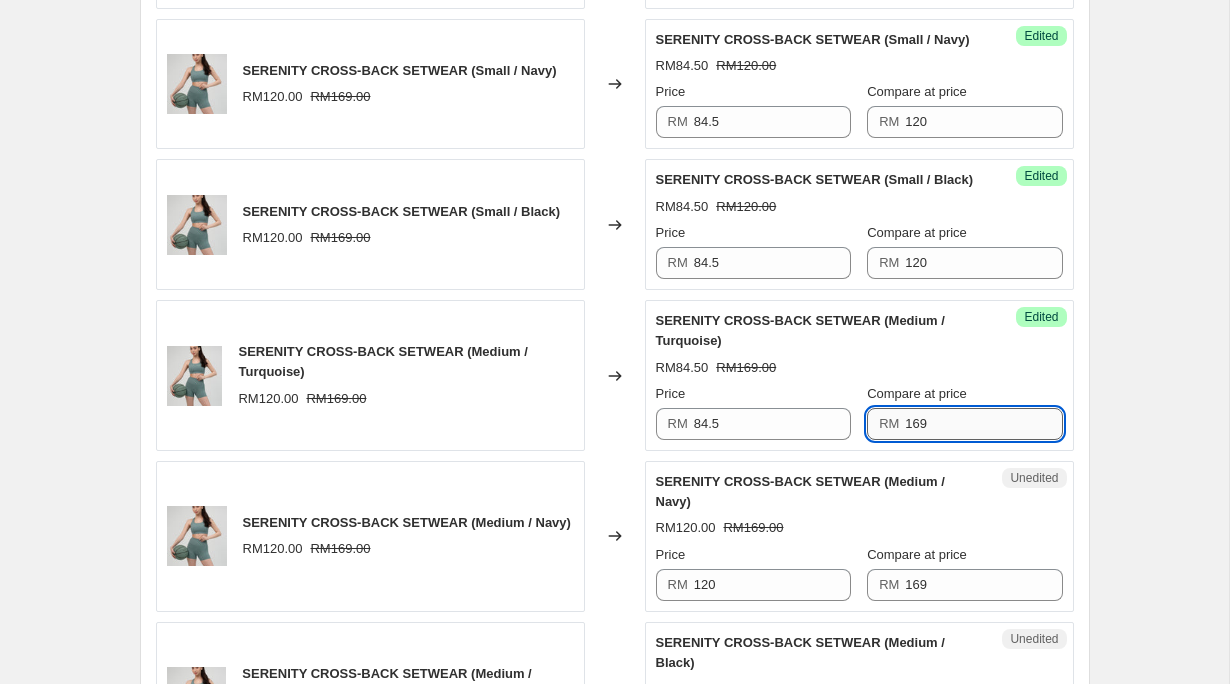 click on "169" at bounding box center [983, 424] 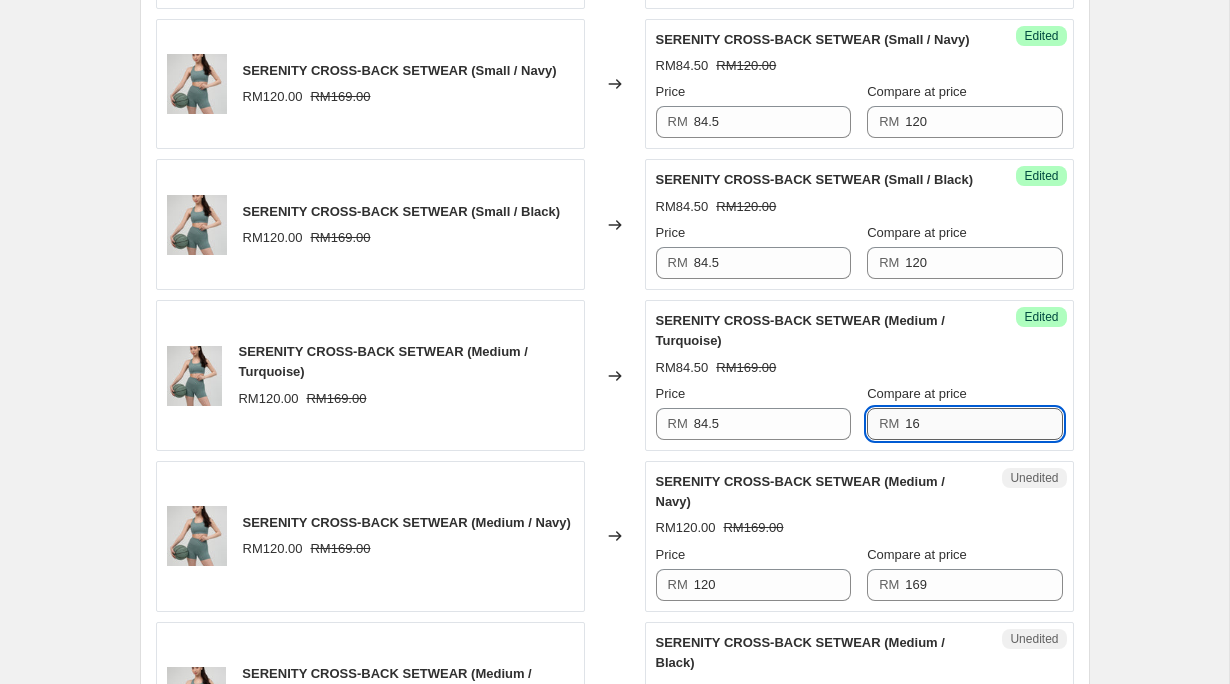 type on "1" 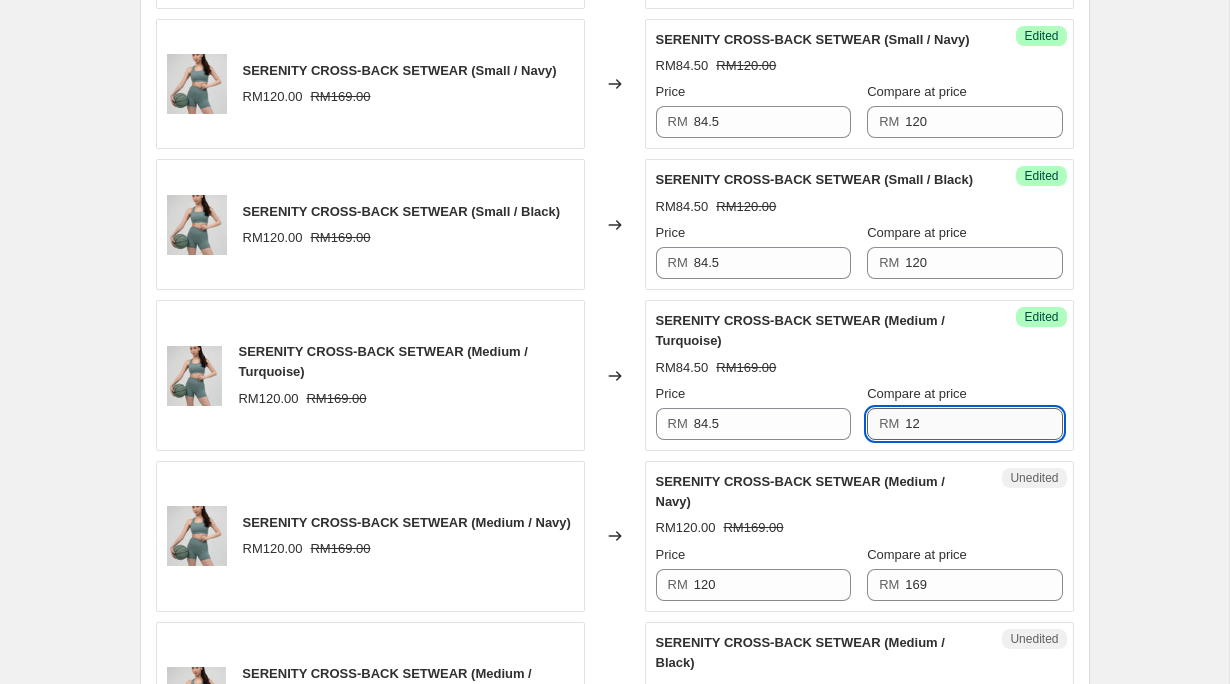 type on "1" 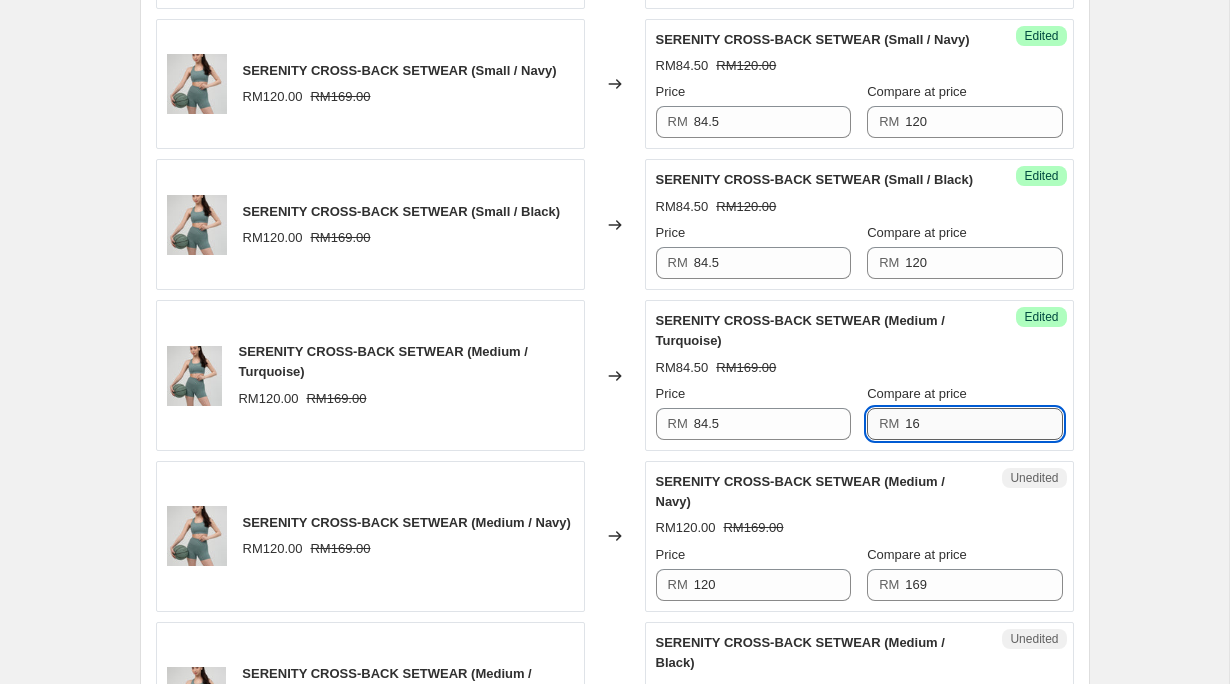 type on "169" 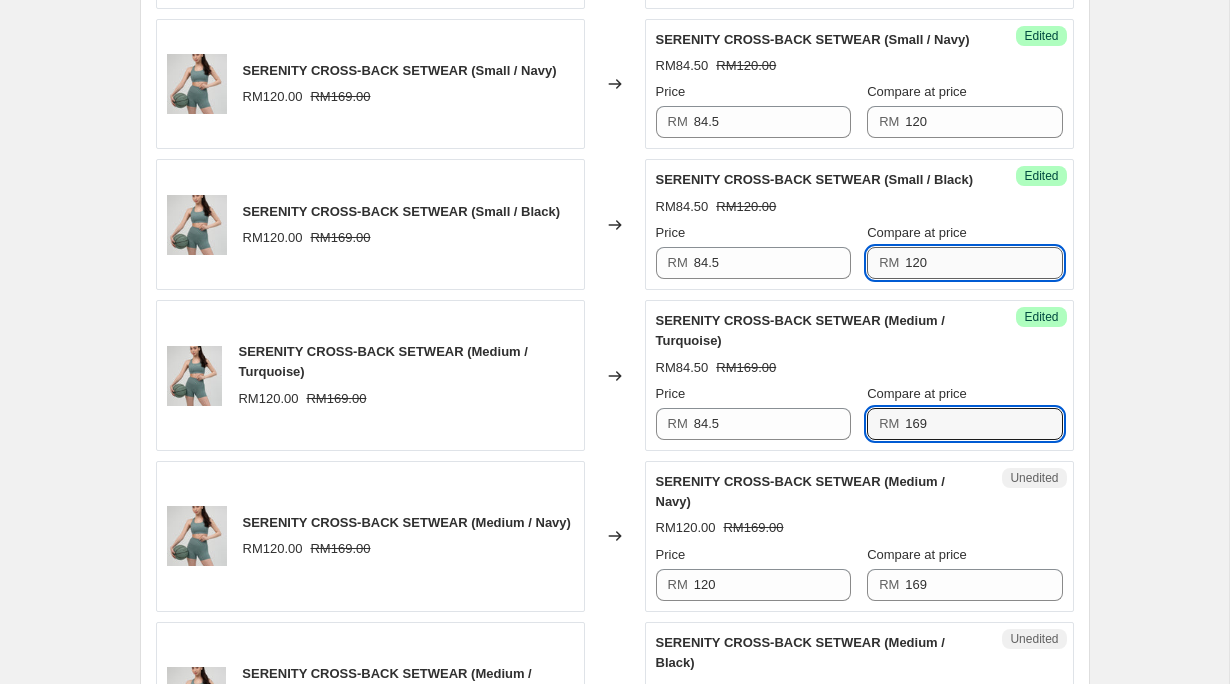 click on "120" at bounding box center [983, 263] 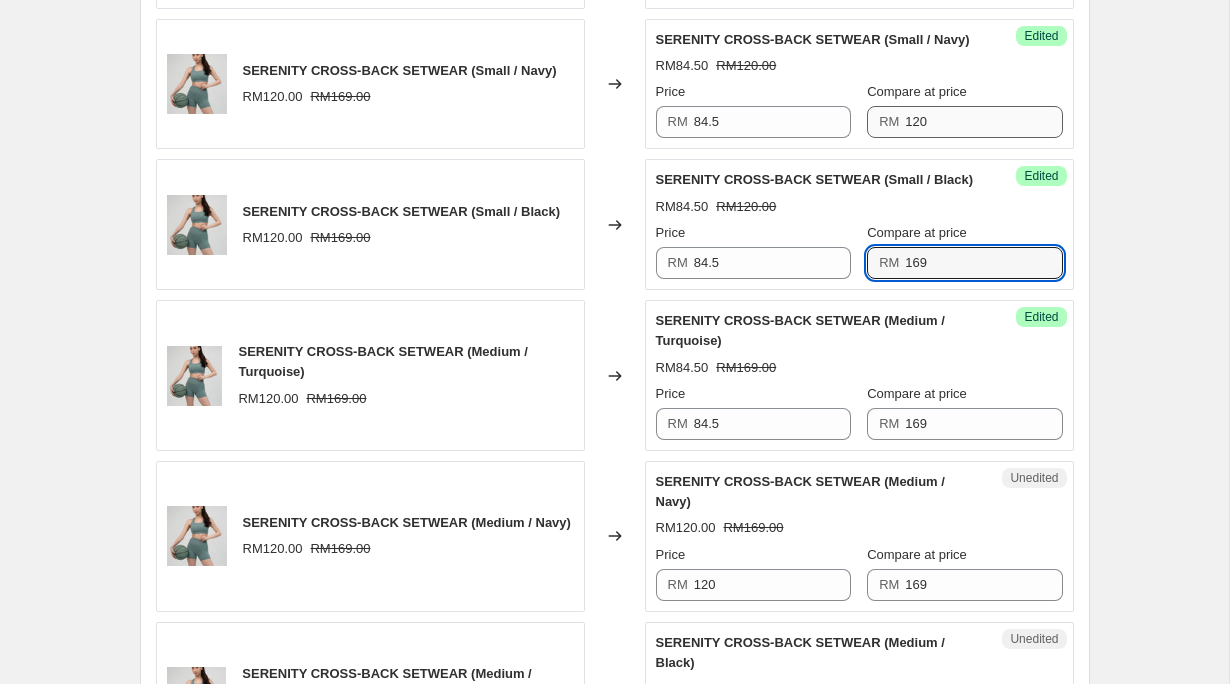 type on "169" 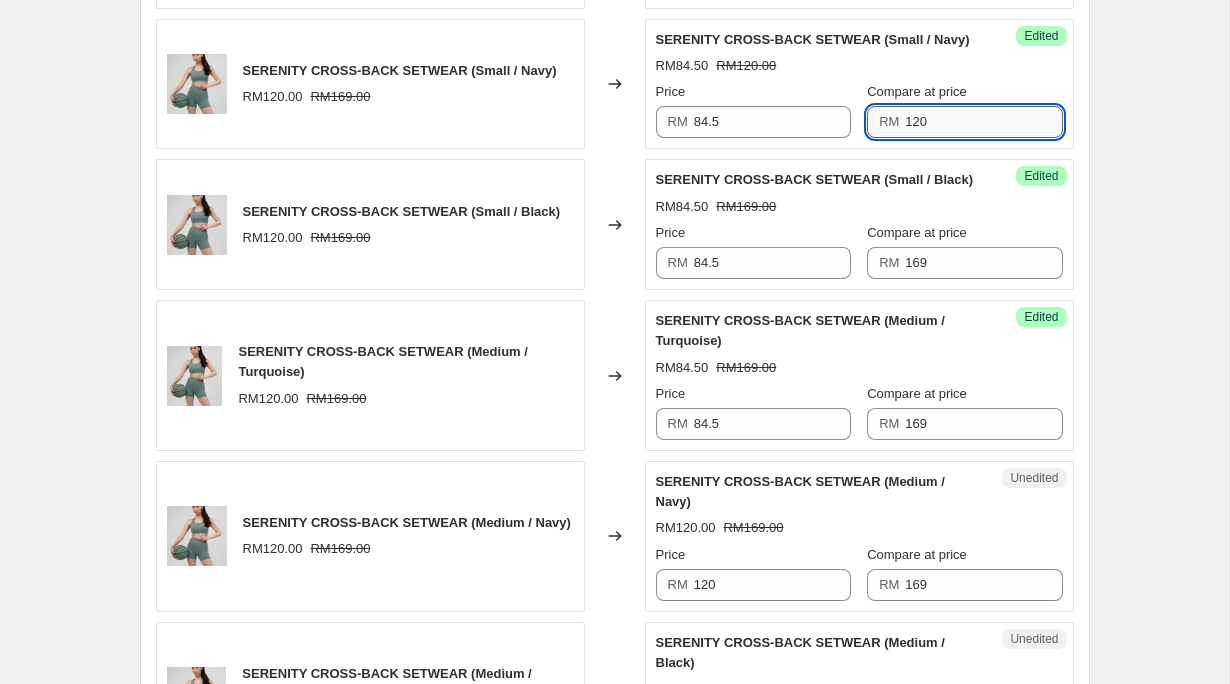 click on "120" at bounding box center (983, 122) 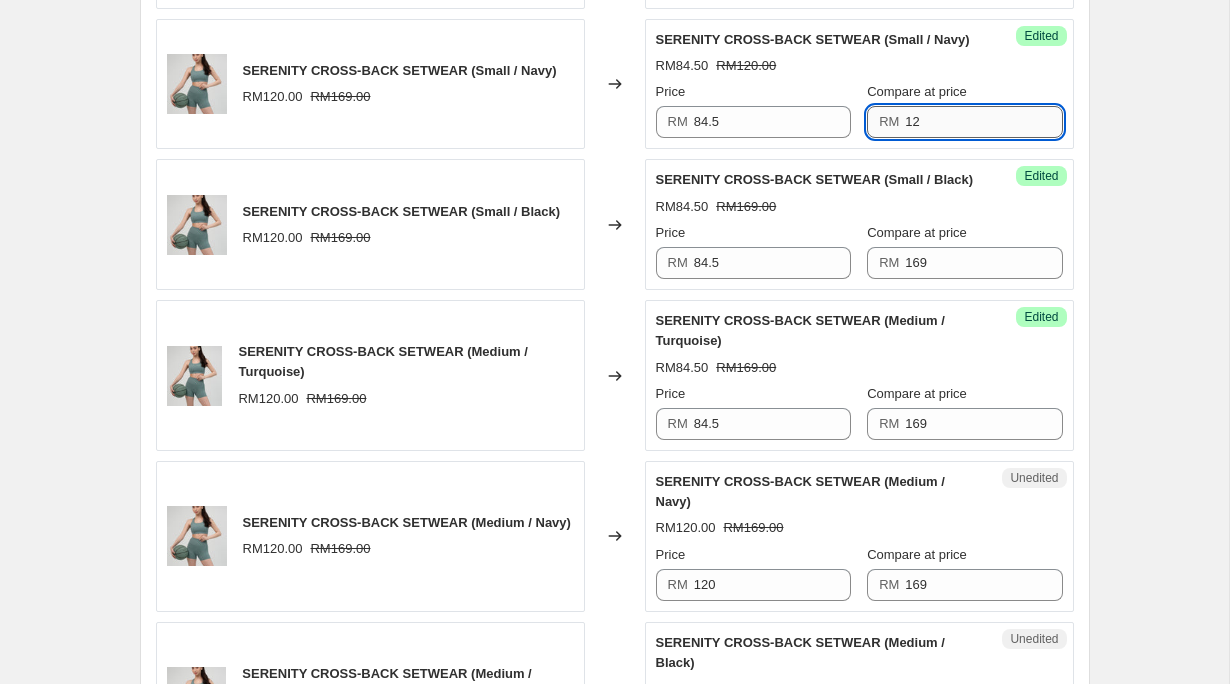 type on "1" 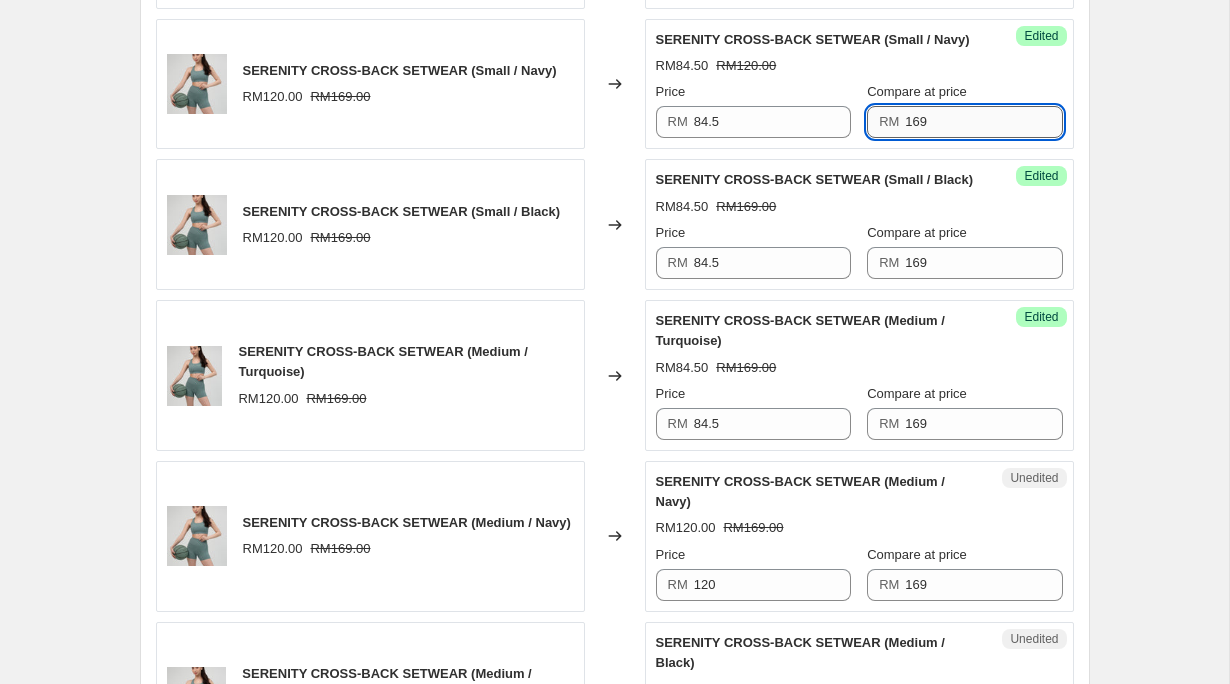 scroll, scrollTop: 3275, scrollLeft: 0, axis: vertical 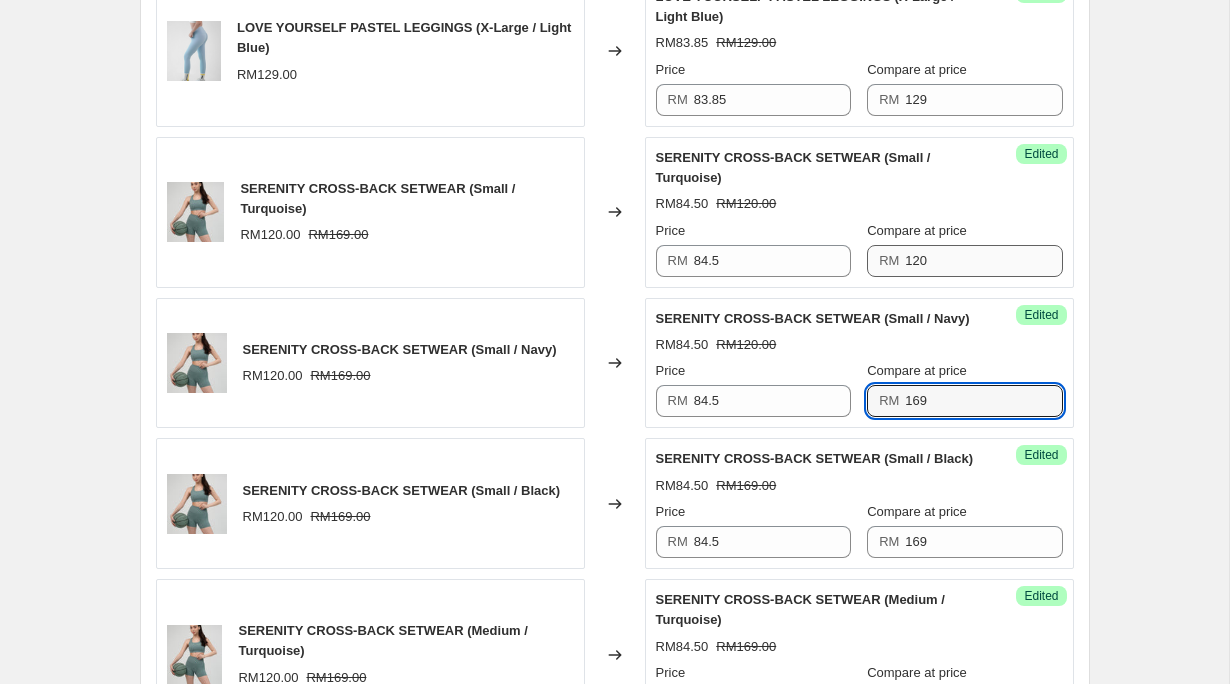type on "169" 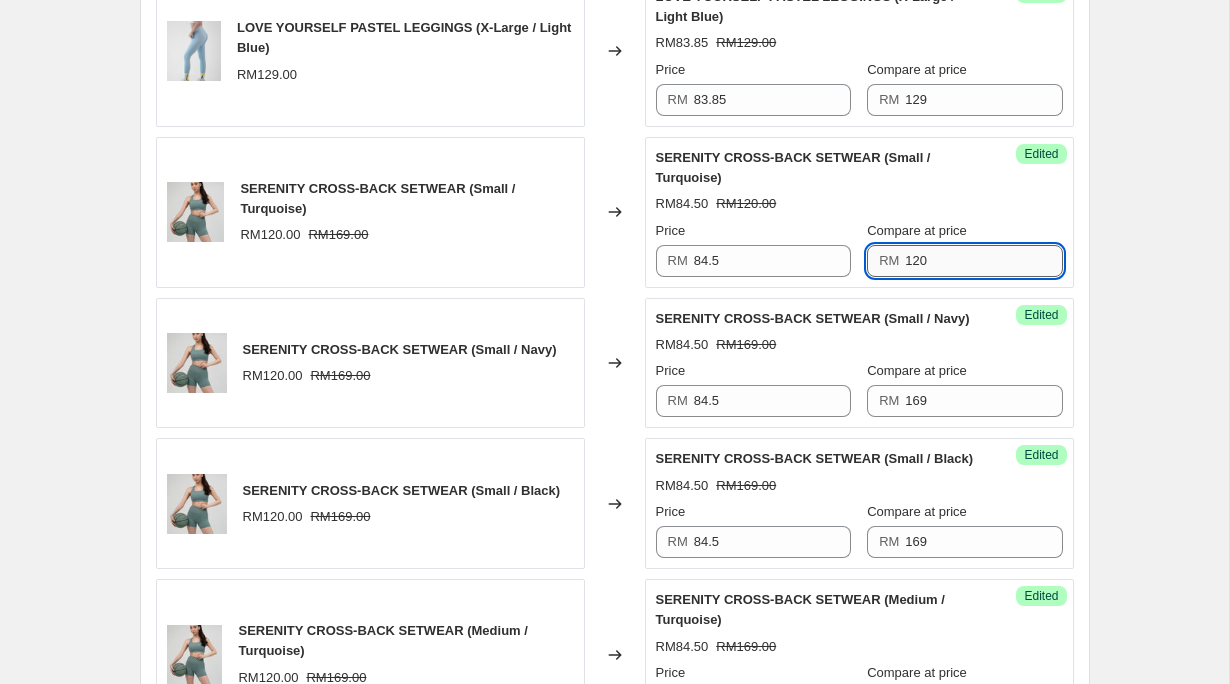 click on "120" at bounding box center (983, 261) 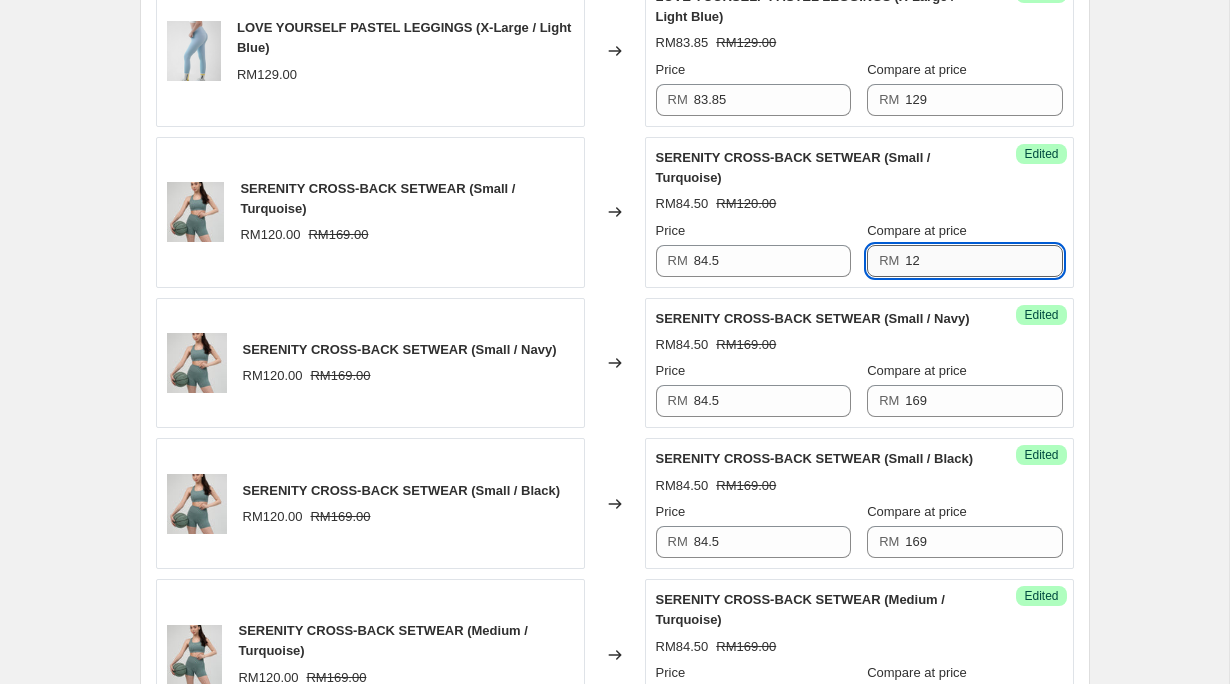 type on "1" 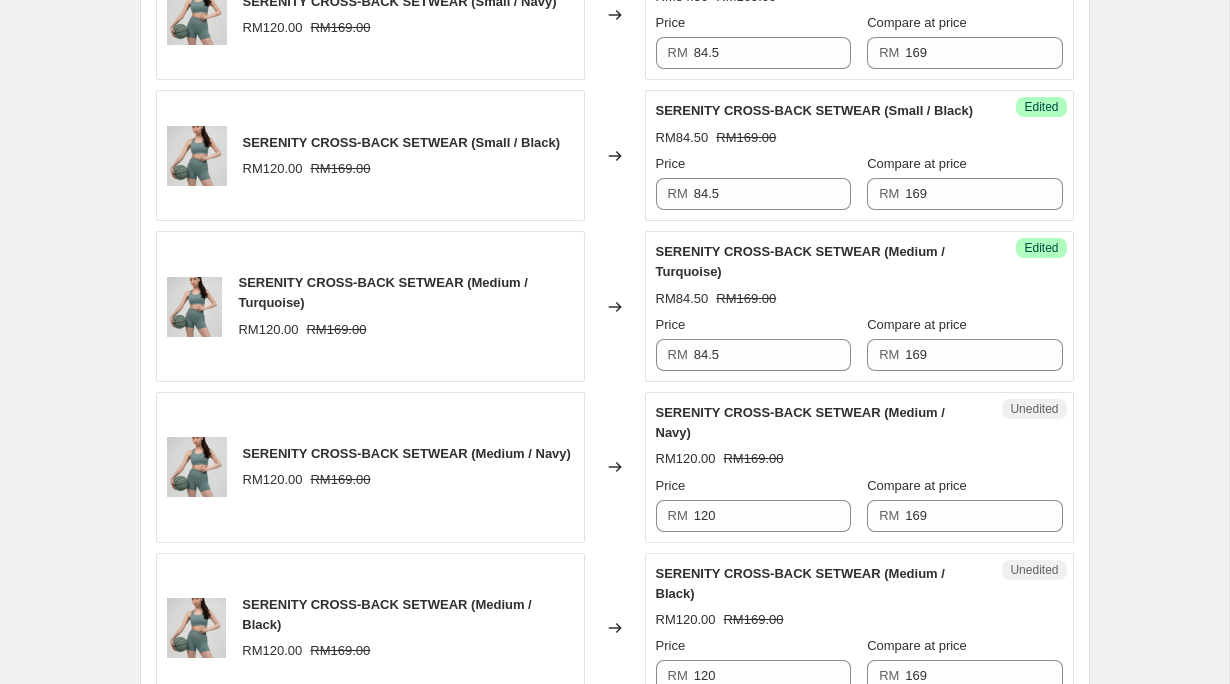 scroll, scrollTop: 3835, scrollLeft: 0, axis: vertical 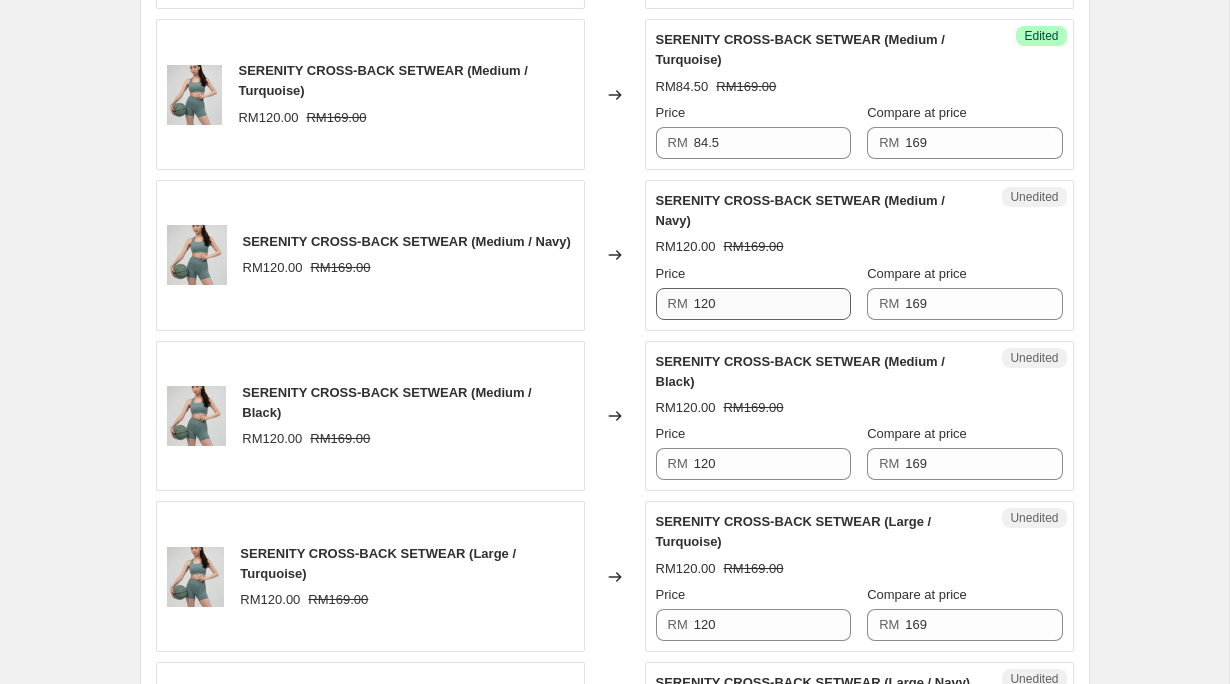 type on "169" 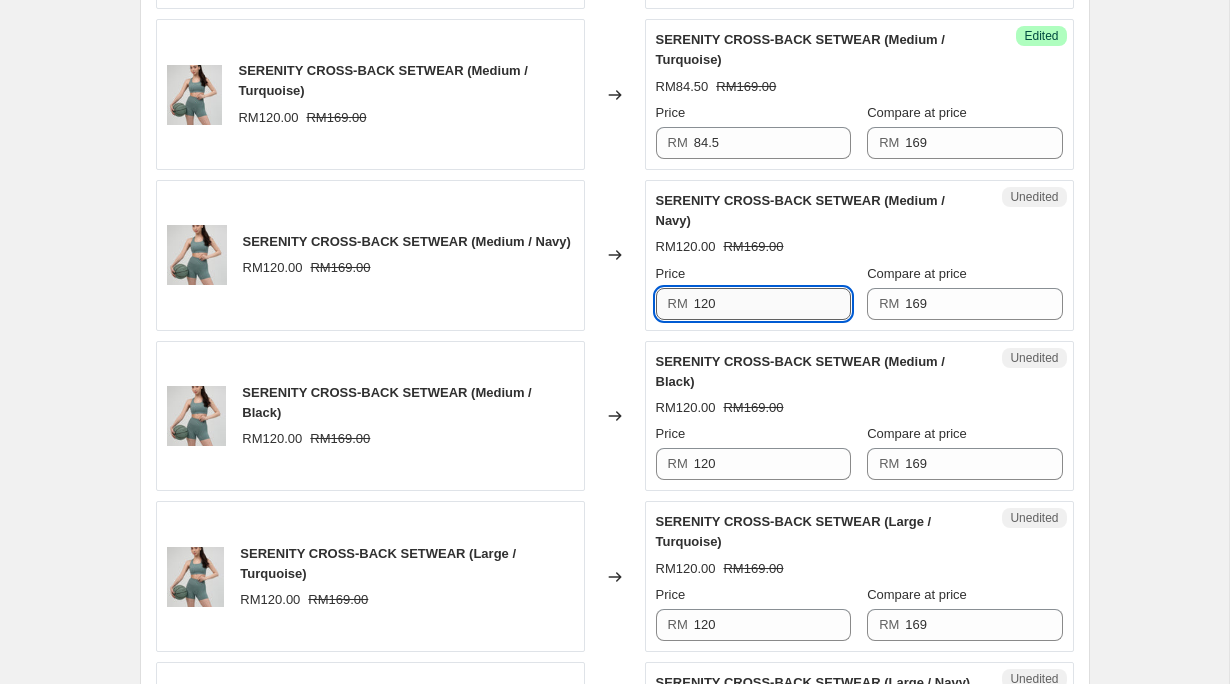 click on "120" at bounding box center [772, 304] 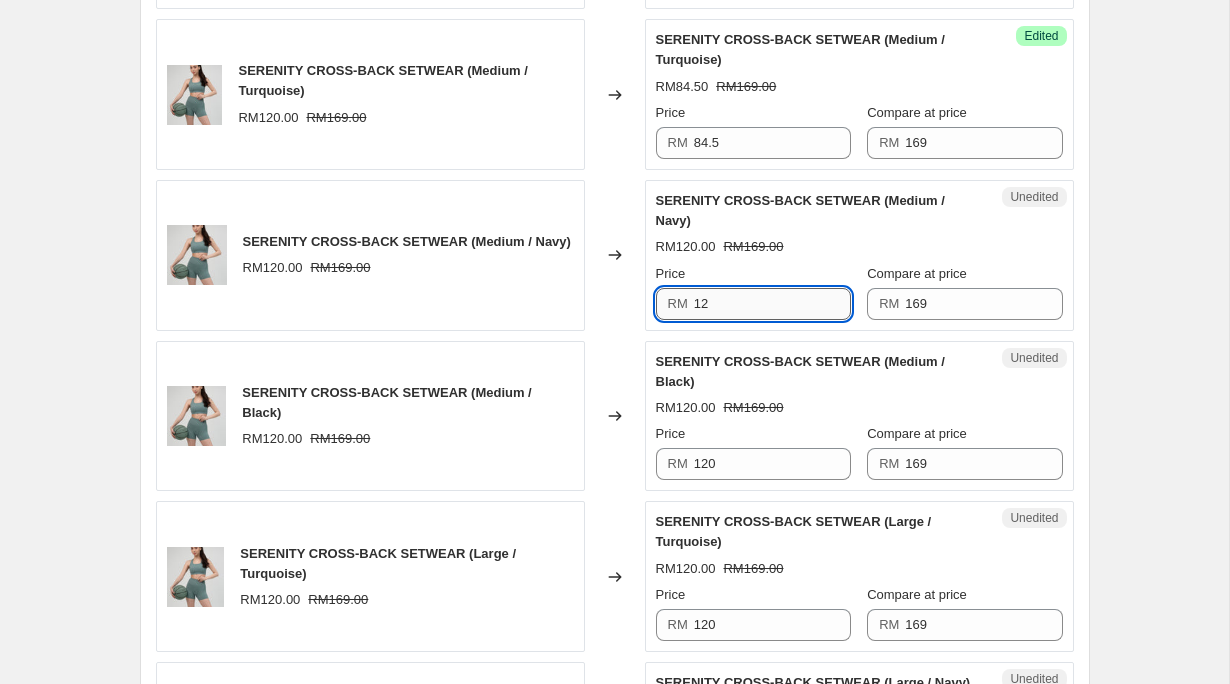 type on "1" 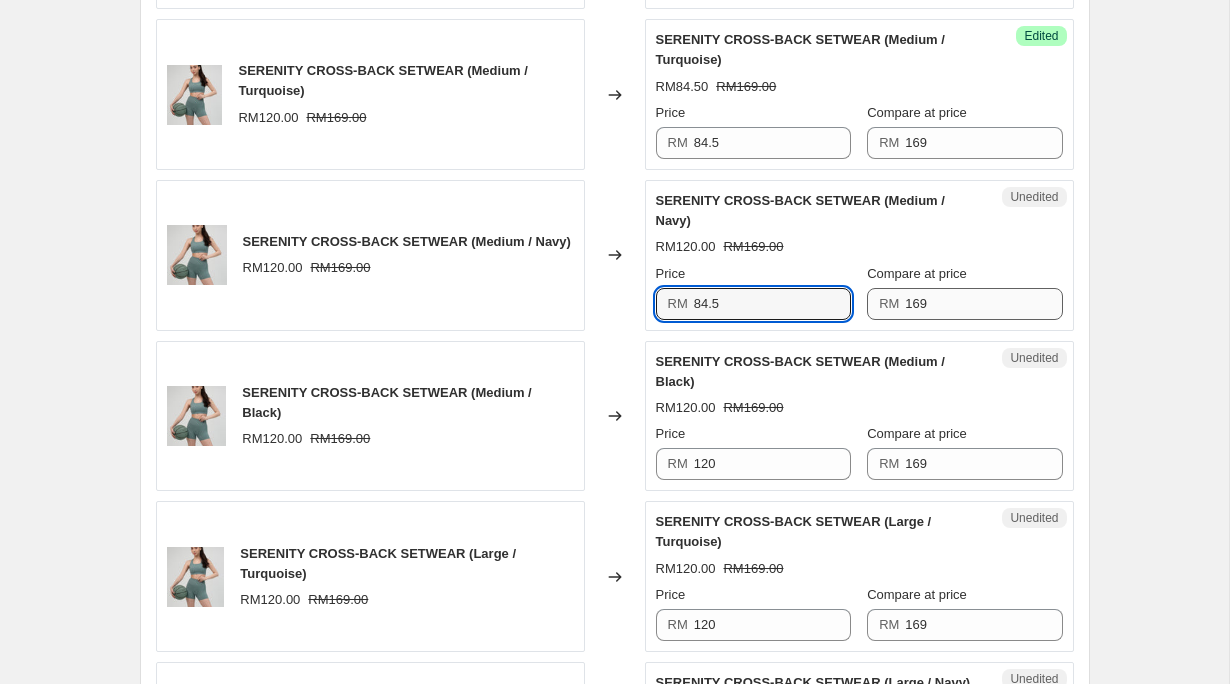 type on "84.5" 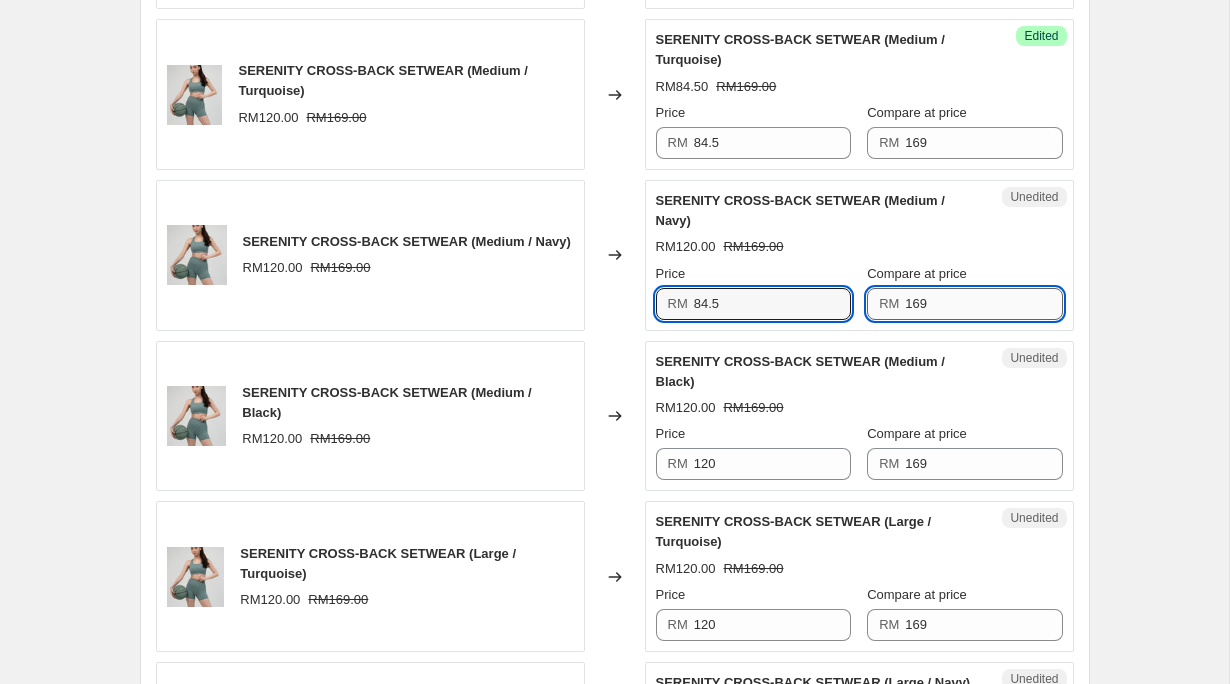click on "169" at bounding box center [983, 304] 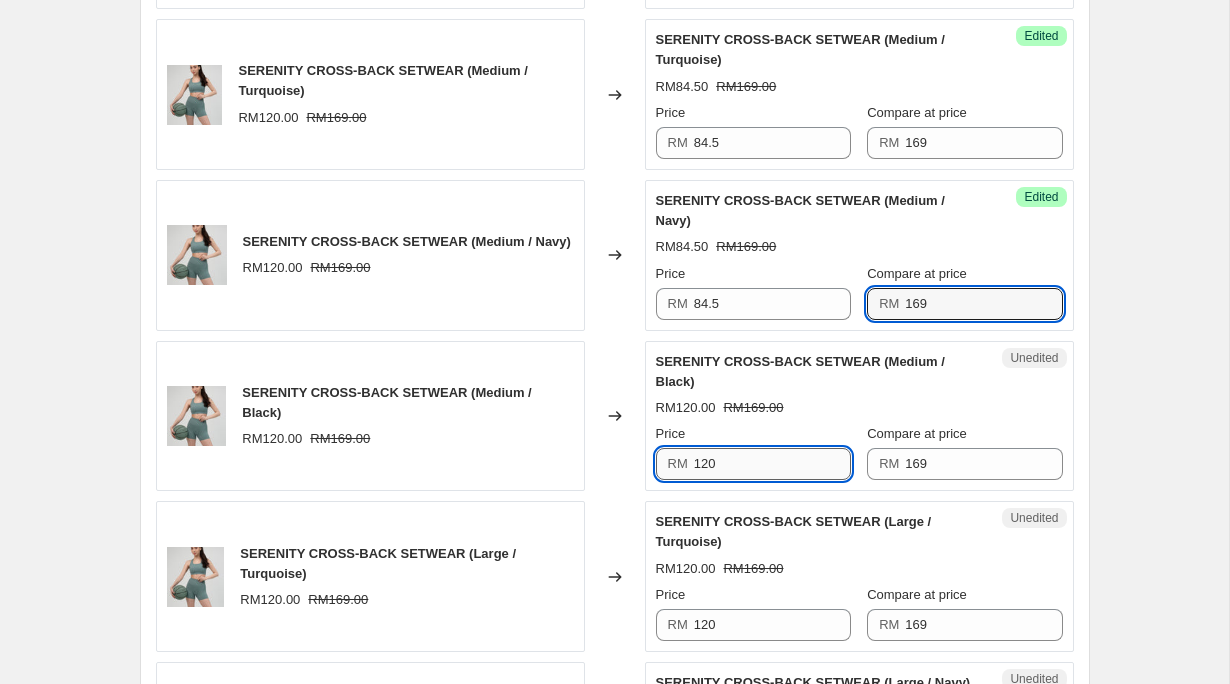 click on "120" at bounding box center (772, 464) 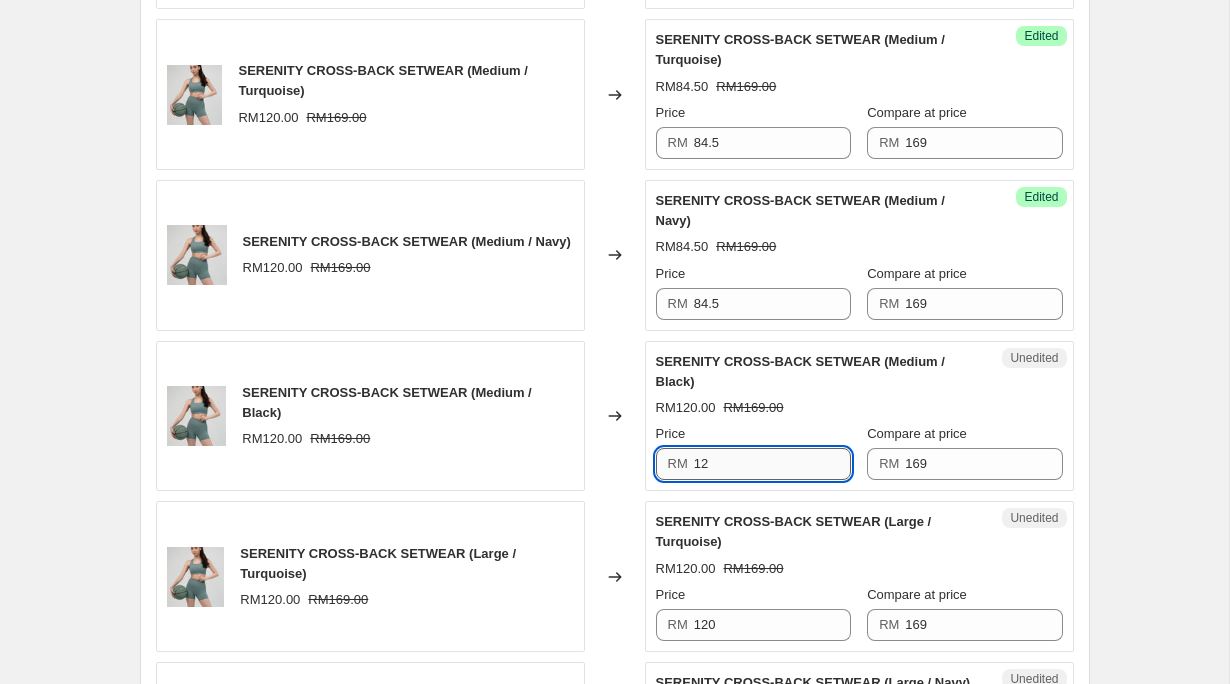 type on "1" 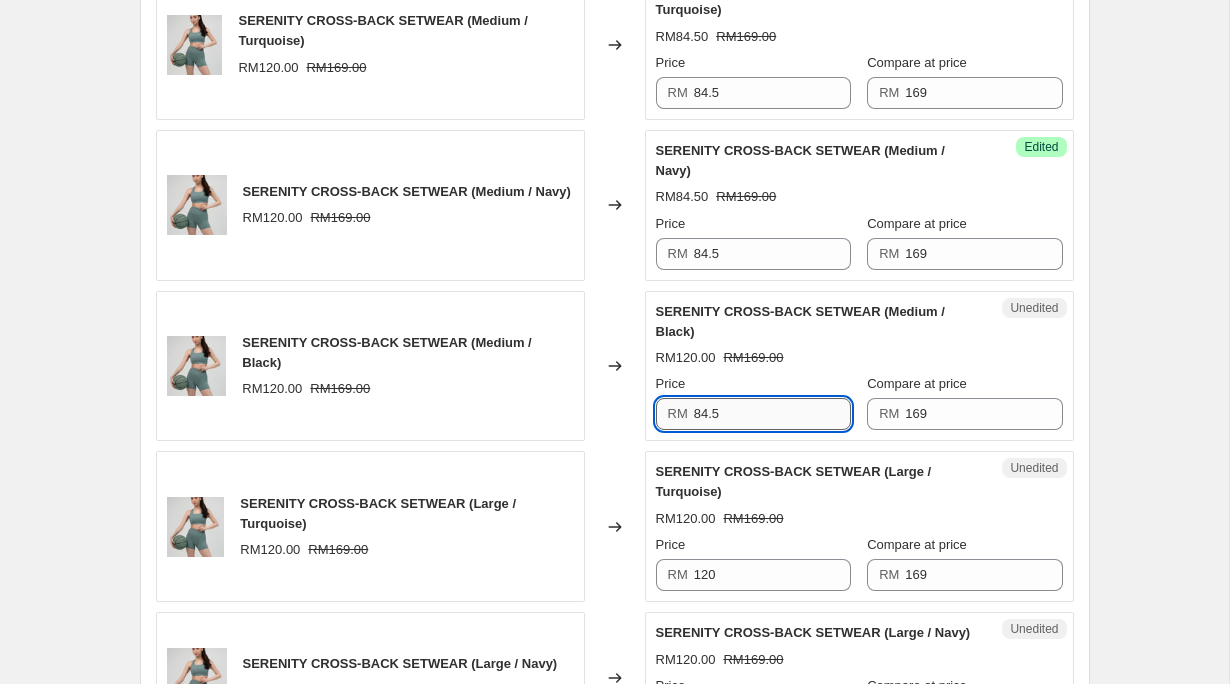 scroll, scrollTop: 3884, scrollLeft: 0, axis: vertical 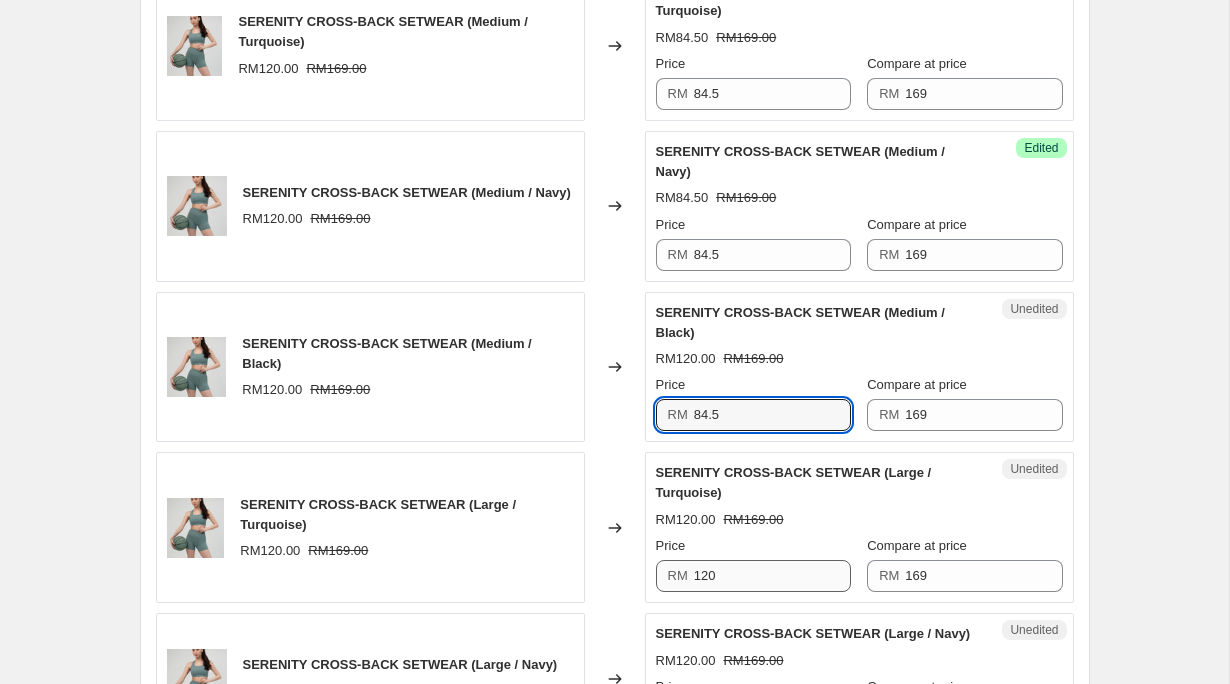 type on "84.5" 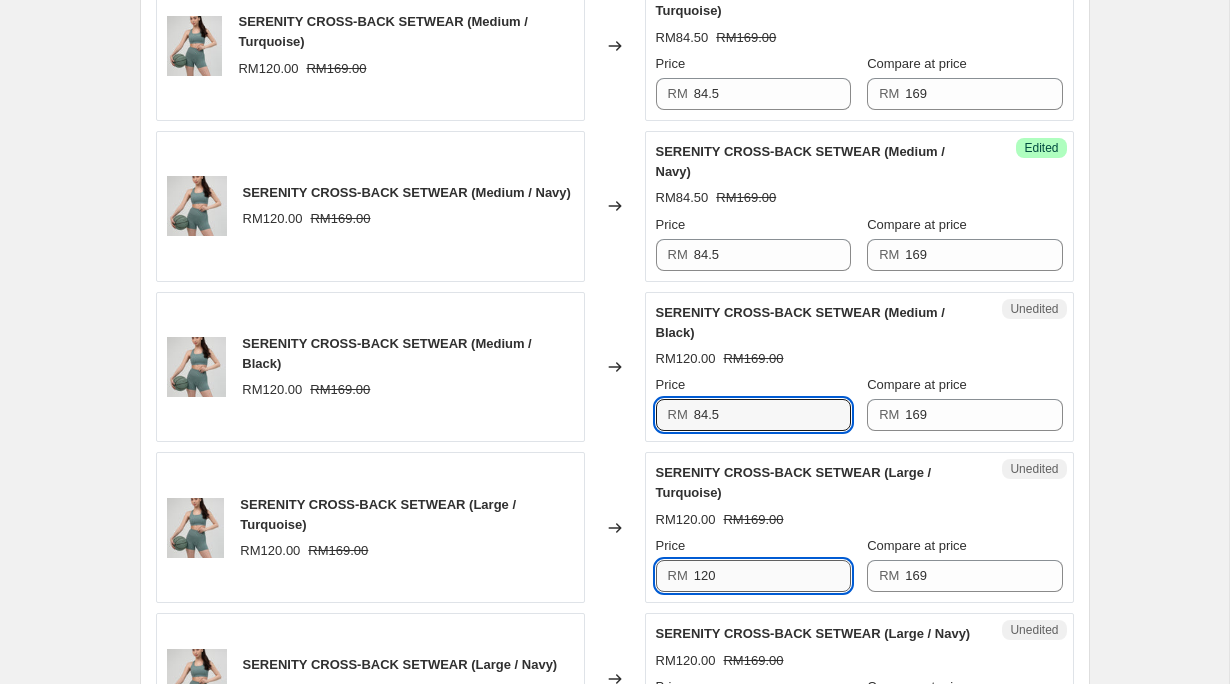 click on "120" at bounding box center (772, 576) 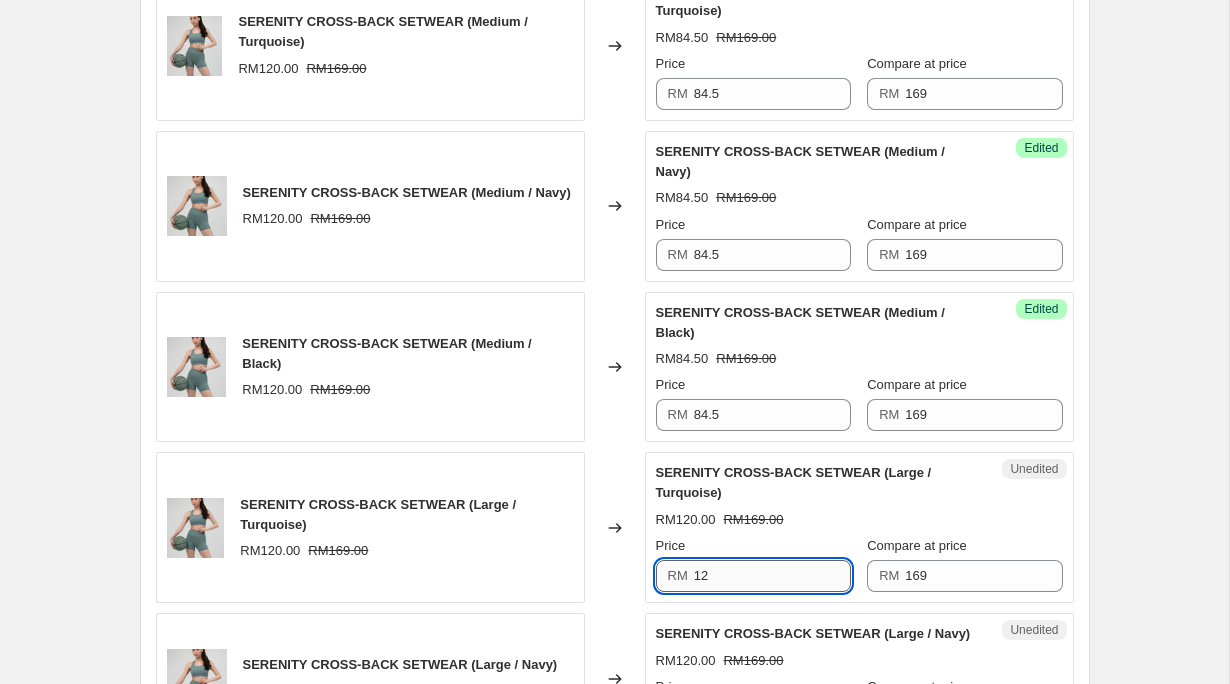 type on "1" 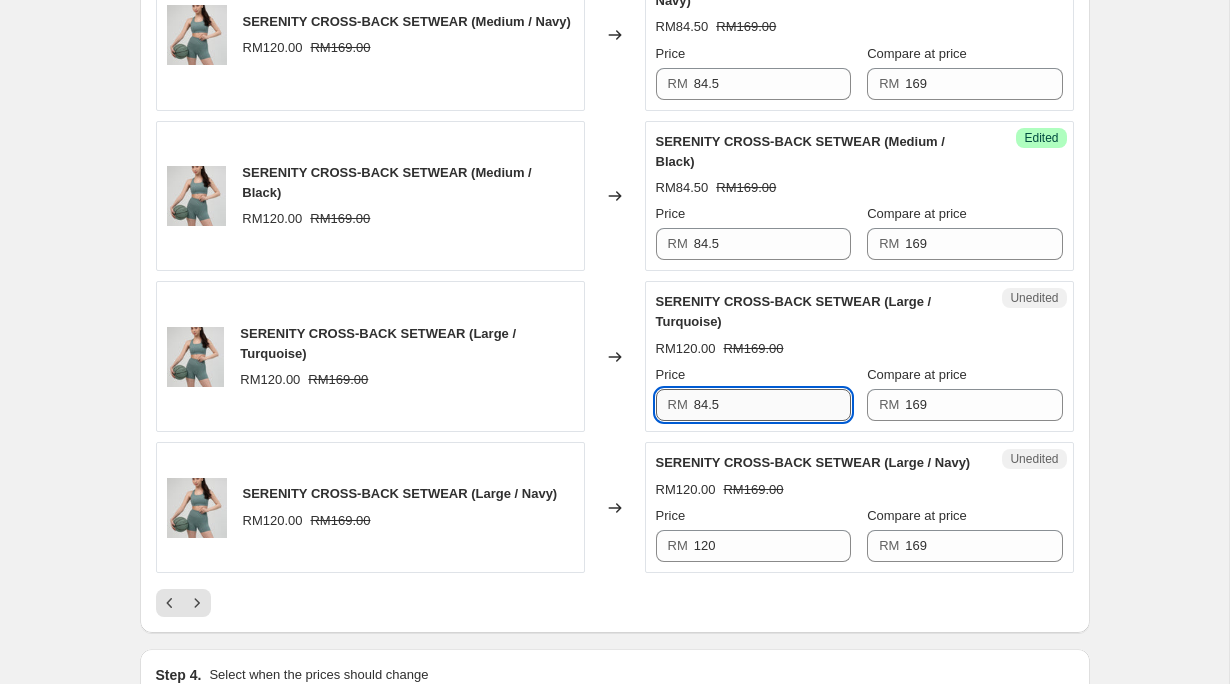 scroll, scrollTop: 4141, scrollLeft: 0, axis: vertical 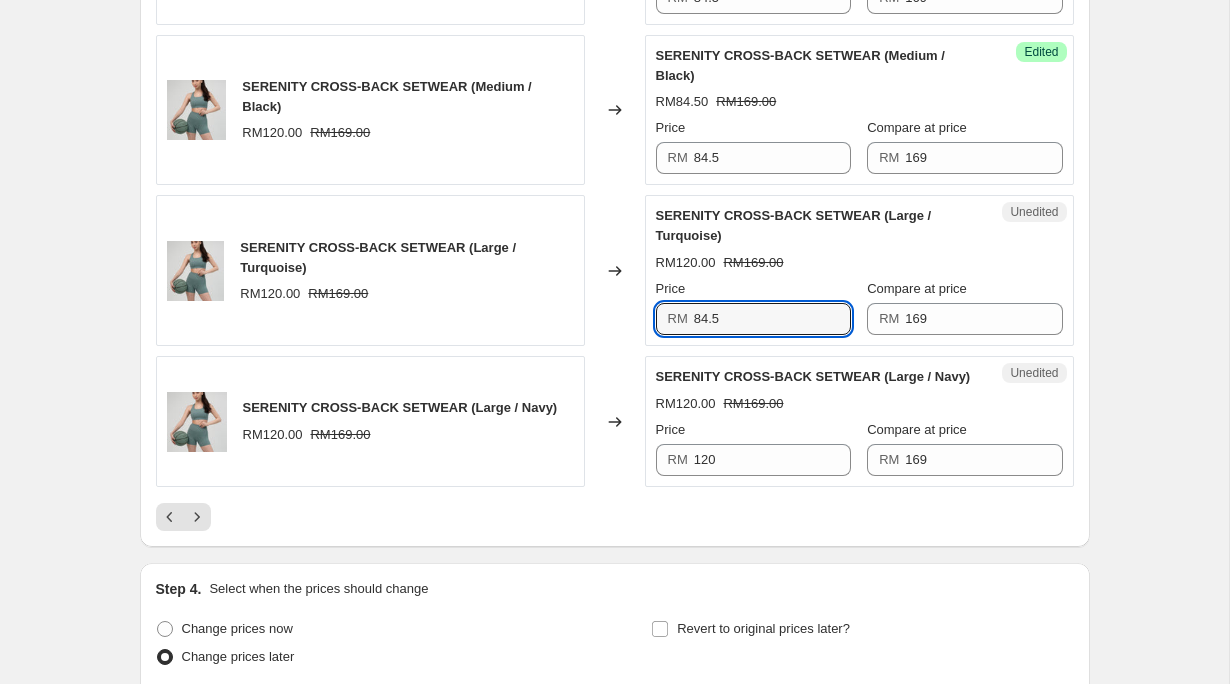 type on "84.5" 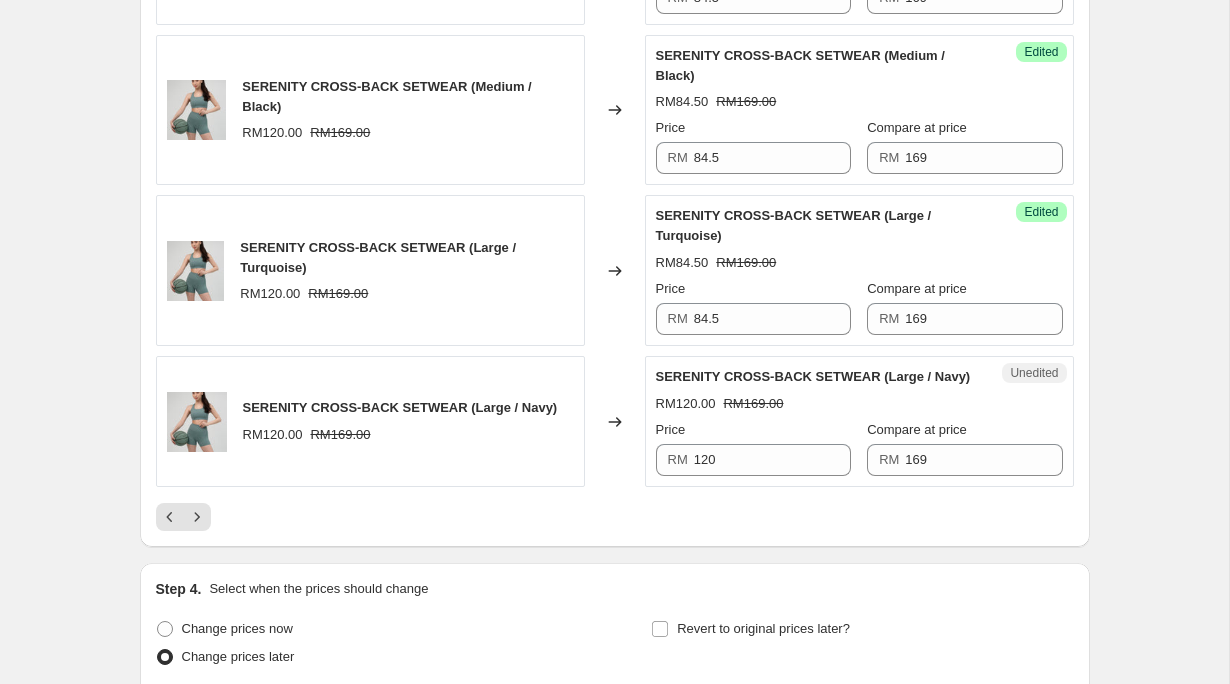 click on "Unedited SERENITY CROSS-BACK SETWEAR (Large / Navy) RM120.00 RM169.00 Price RM 120 Compare at price RM 169" at bounding box center (859, 421) 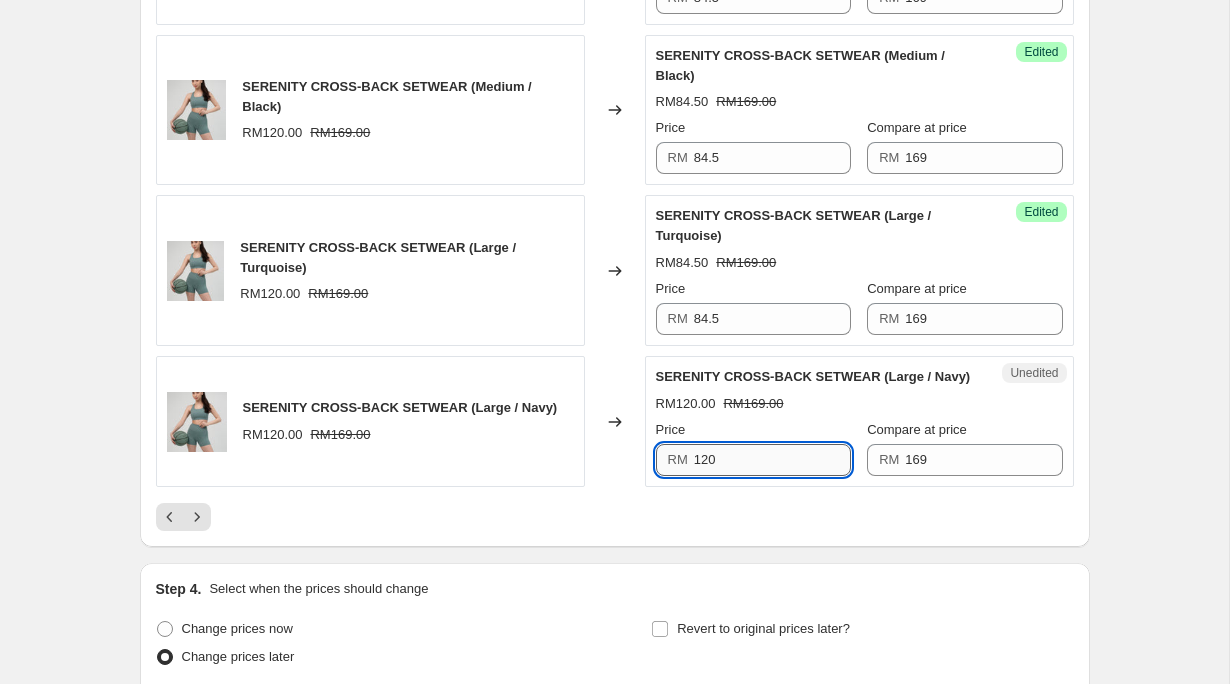 click on "120" at bounding box center [772, 460] 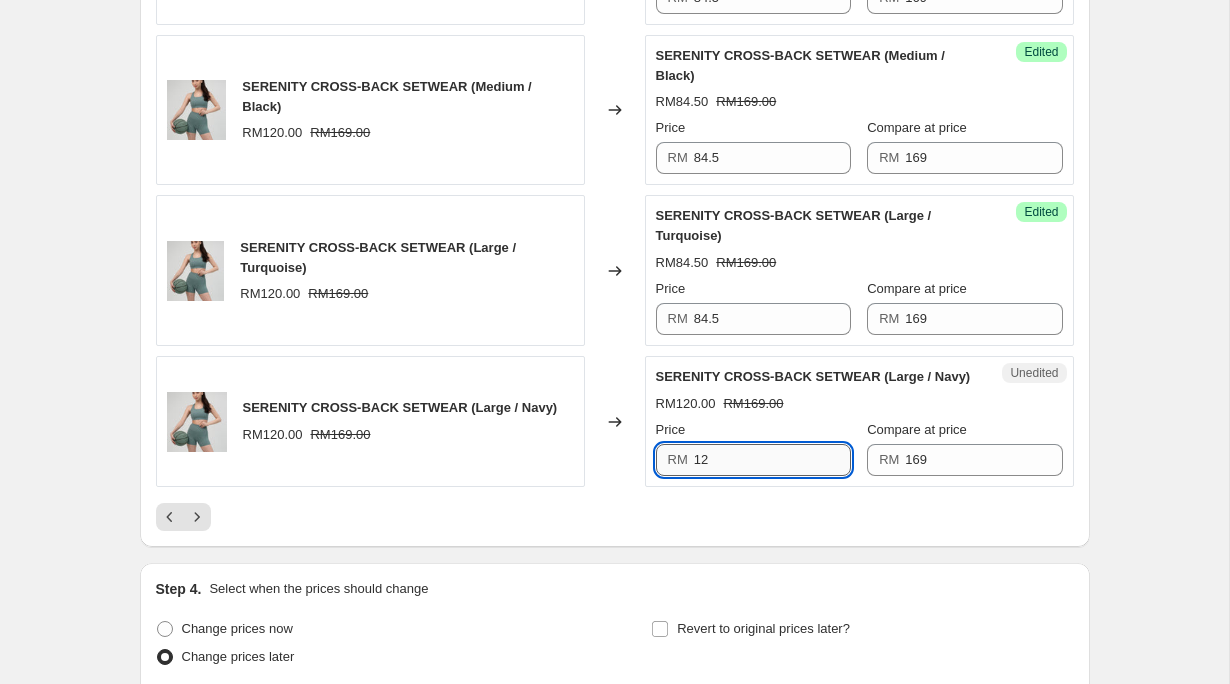 type on "1" 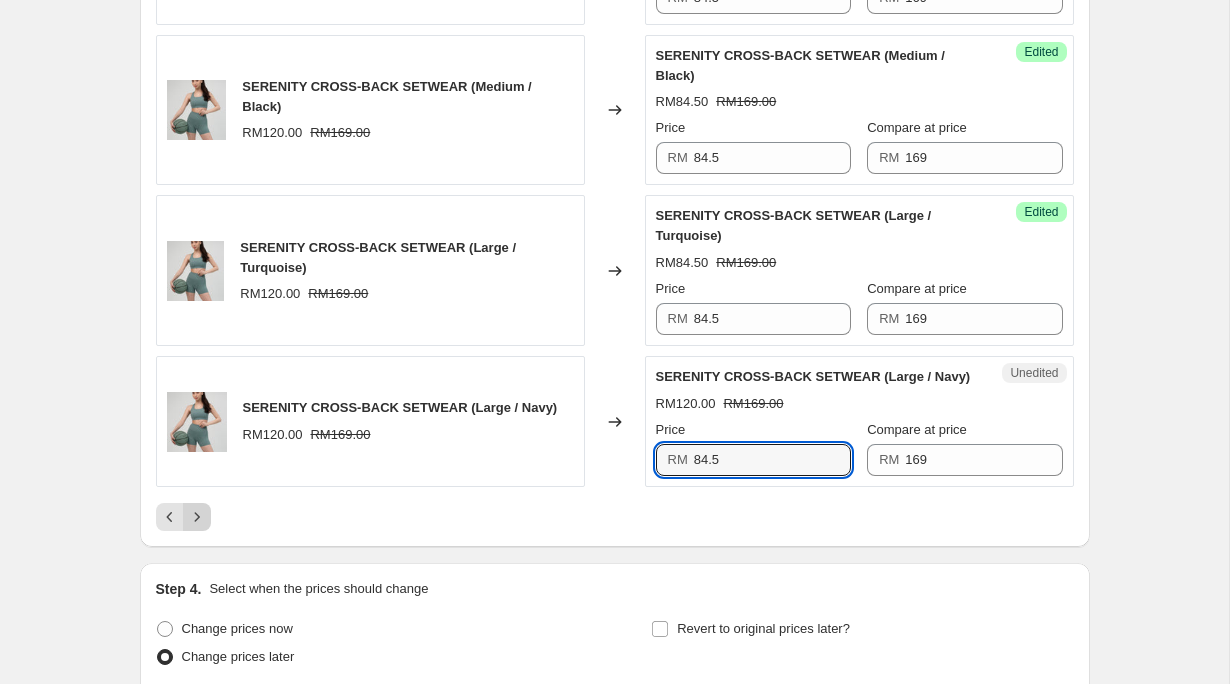 type on "84.5" 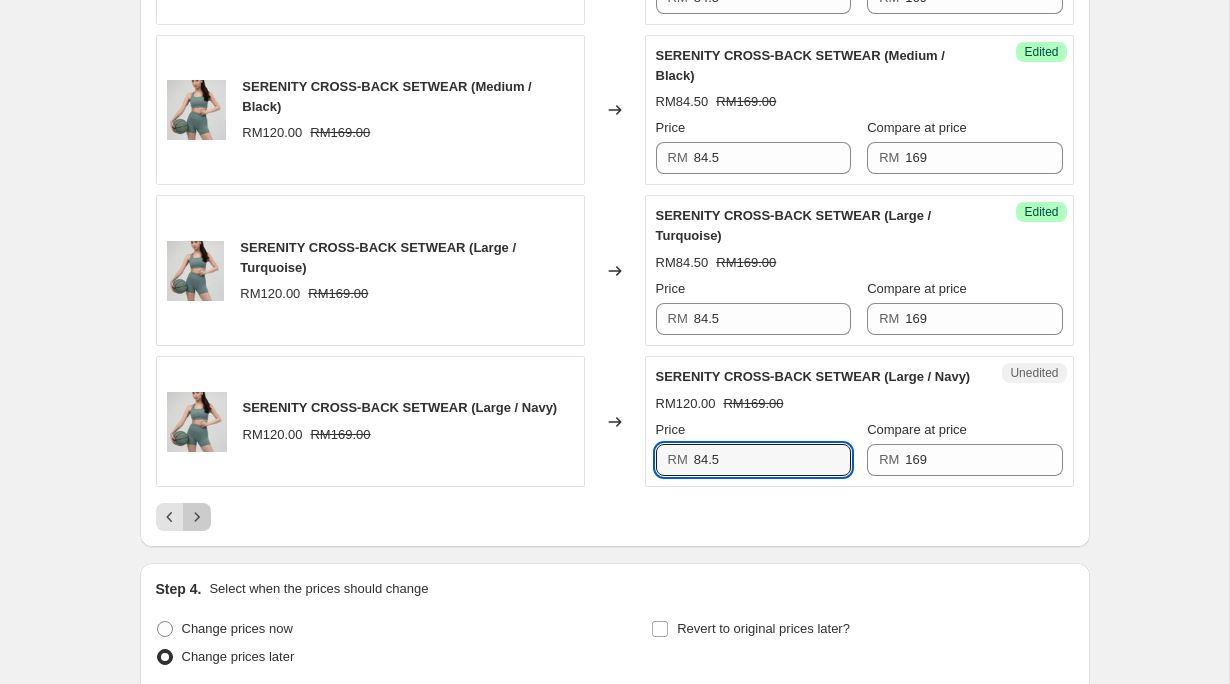 click 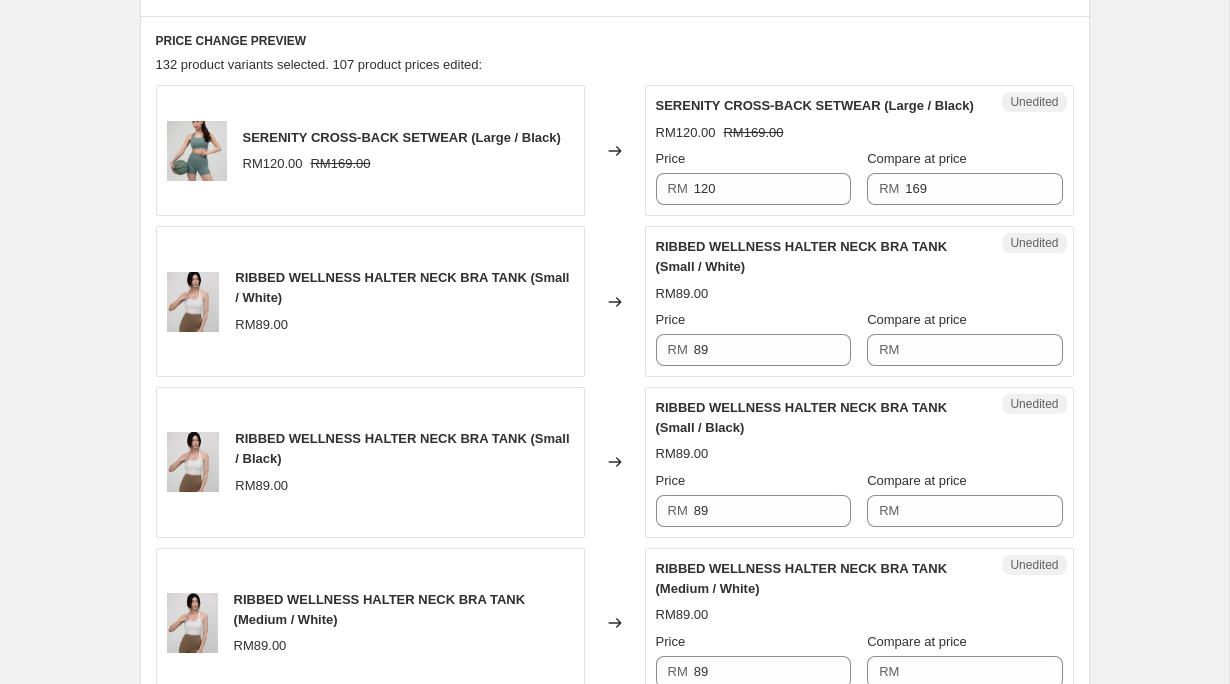 scroll, scrollTop: 1377, scrollLeft: 0, axis: vertical 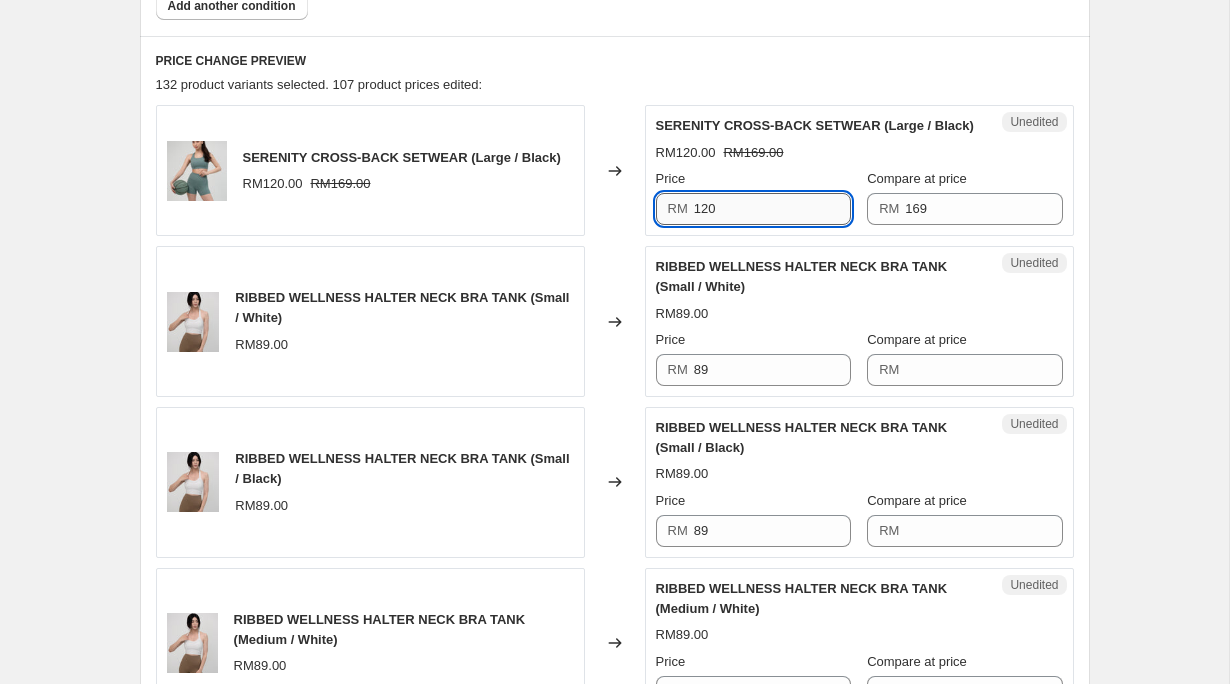 click on "120" at bounding box center [772, 209] 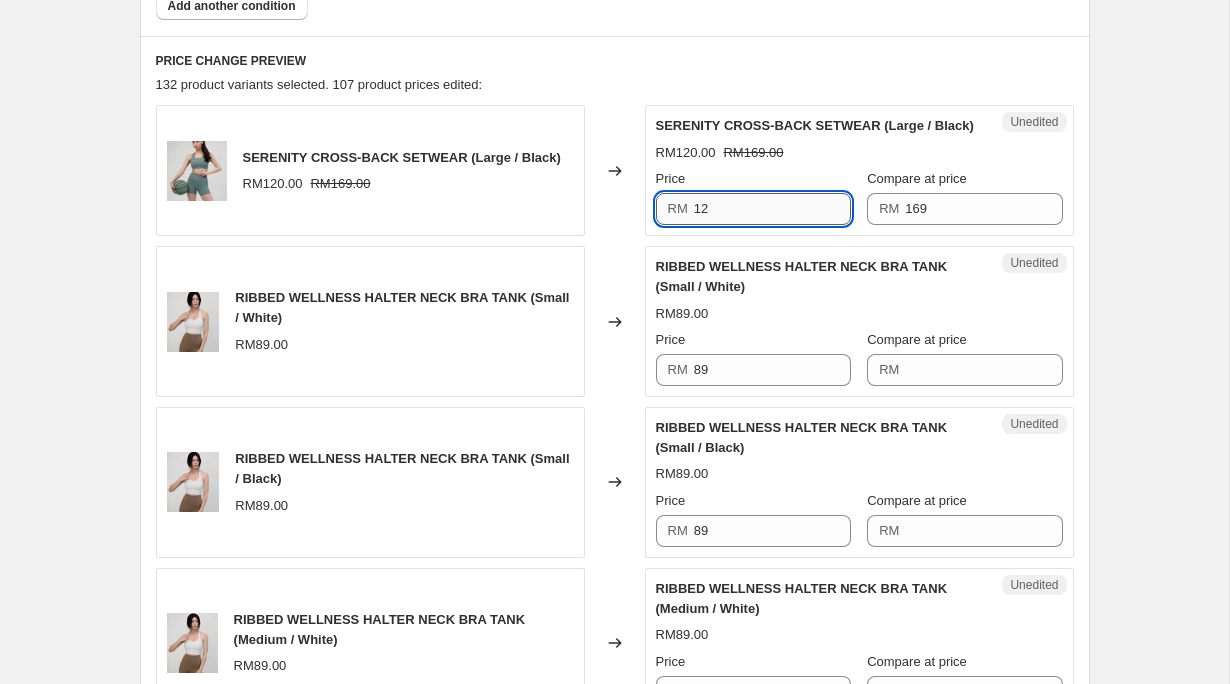 type on "1" 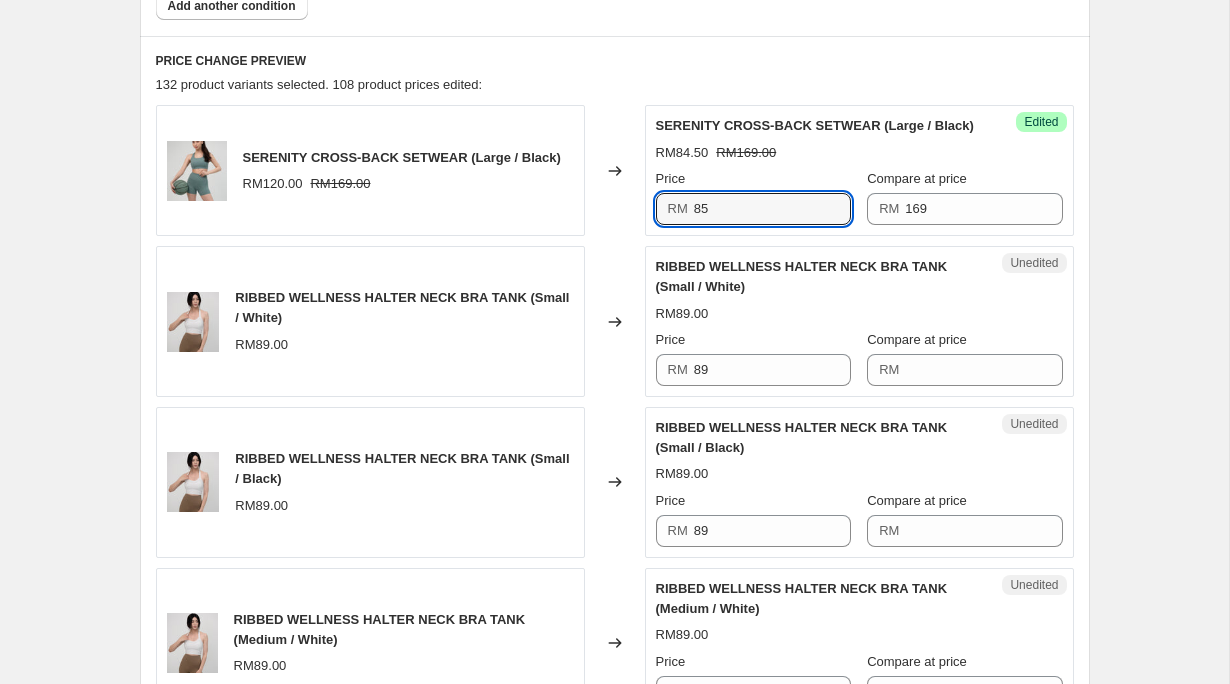 type on "8" 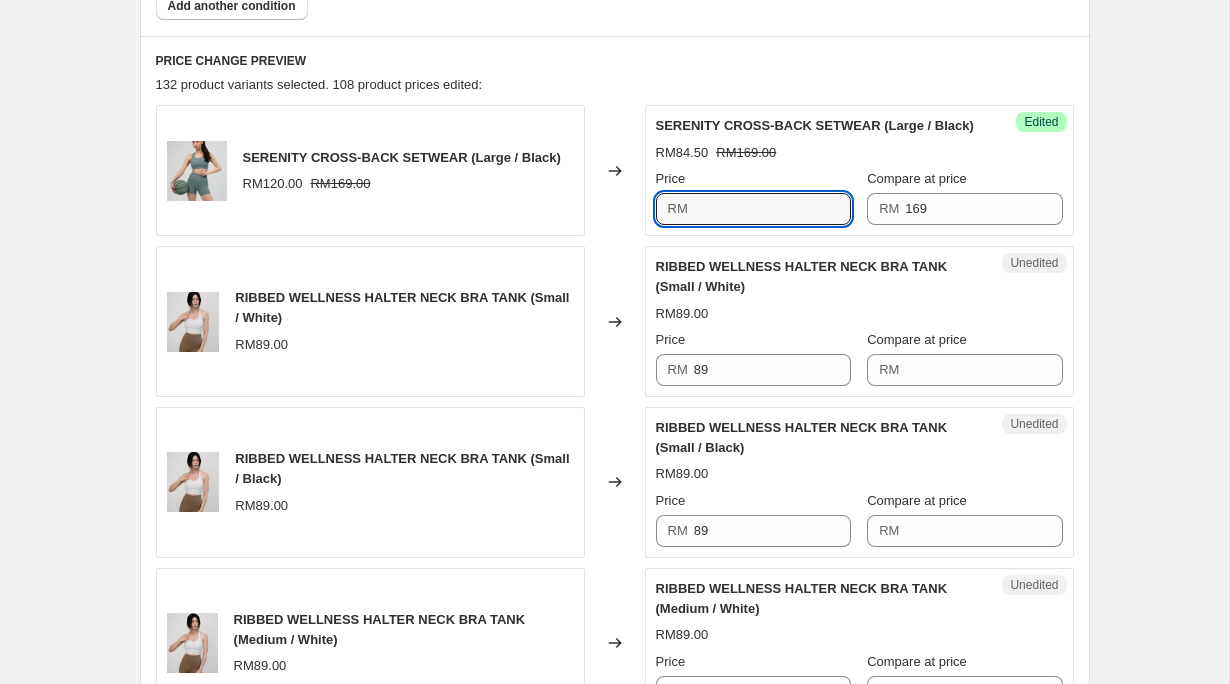 type on "5" 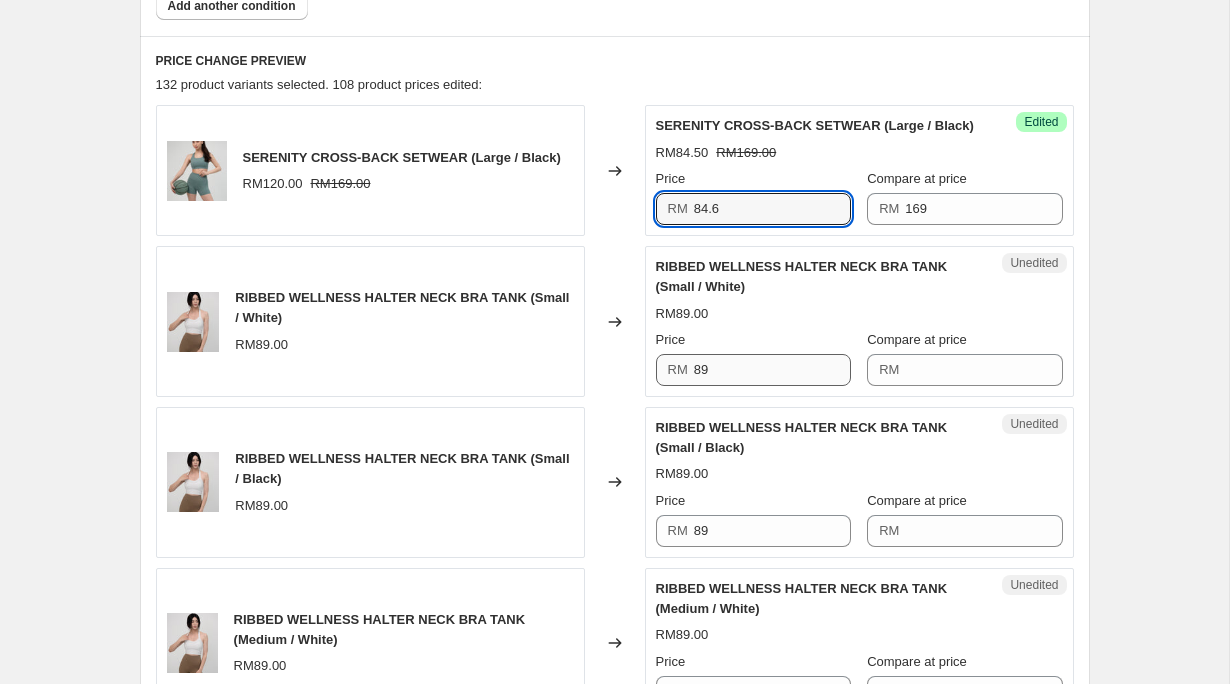 type on "84.6" 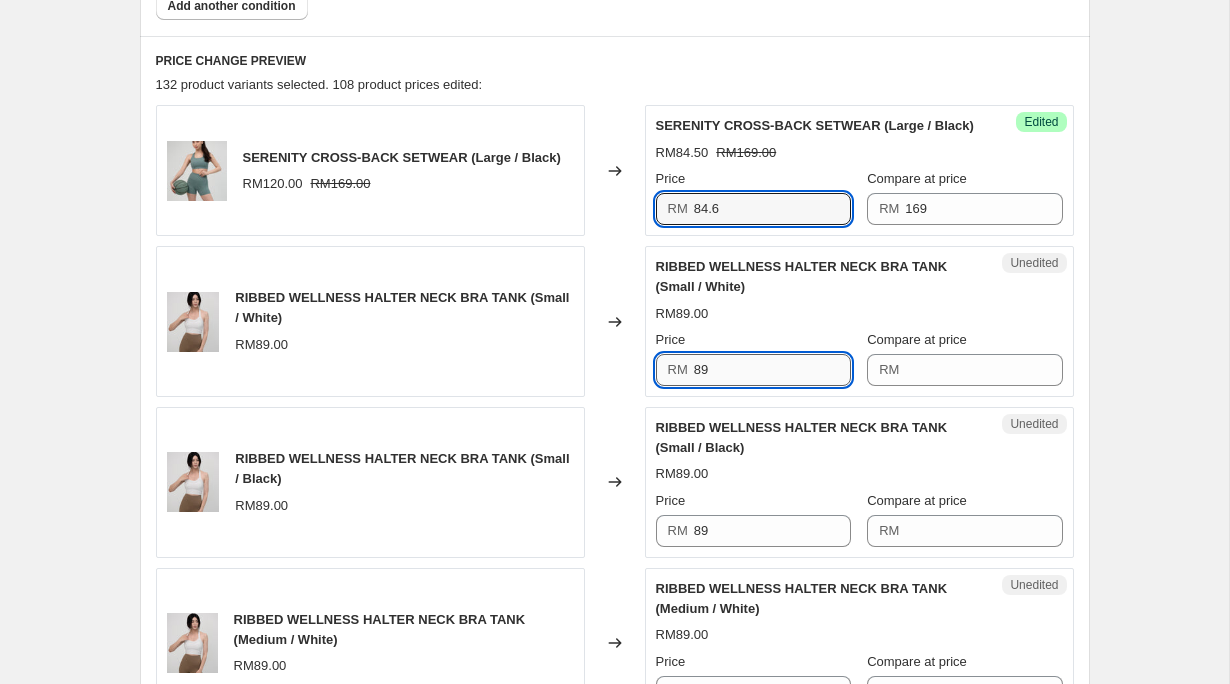 click on "89" at bounding box center [772, 370] 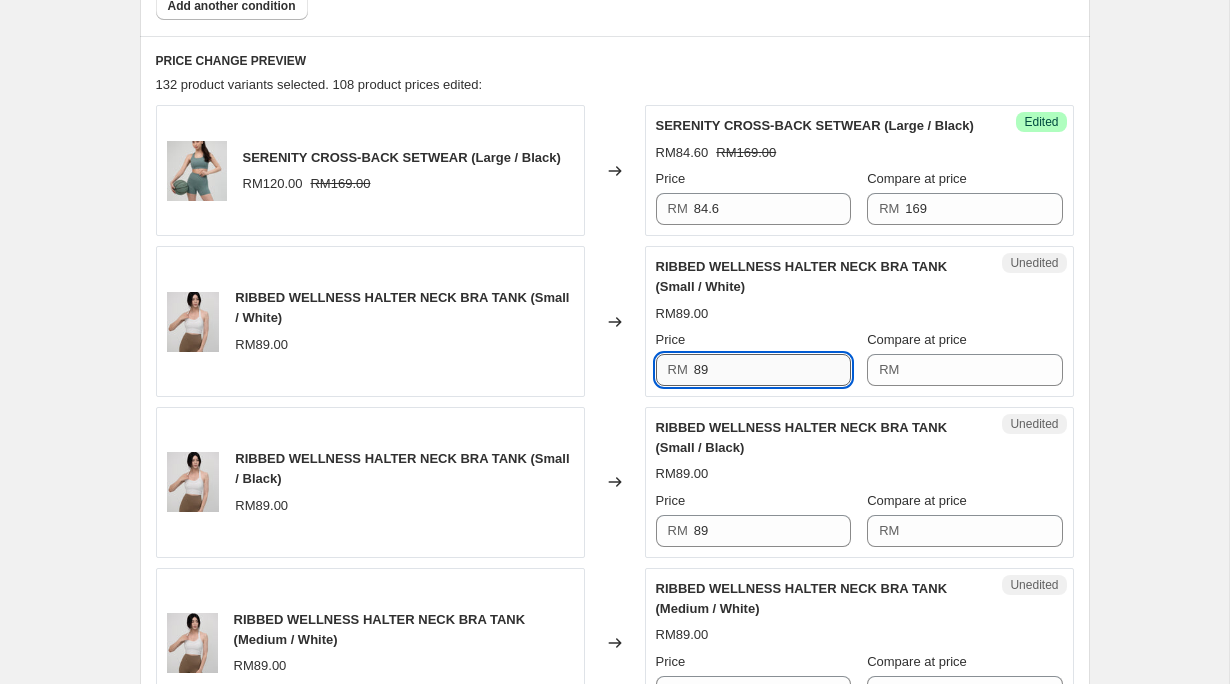 type on "8" 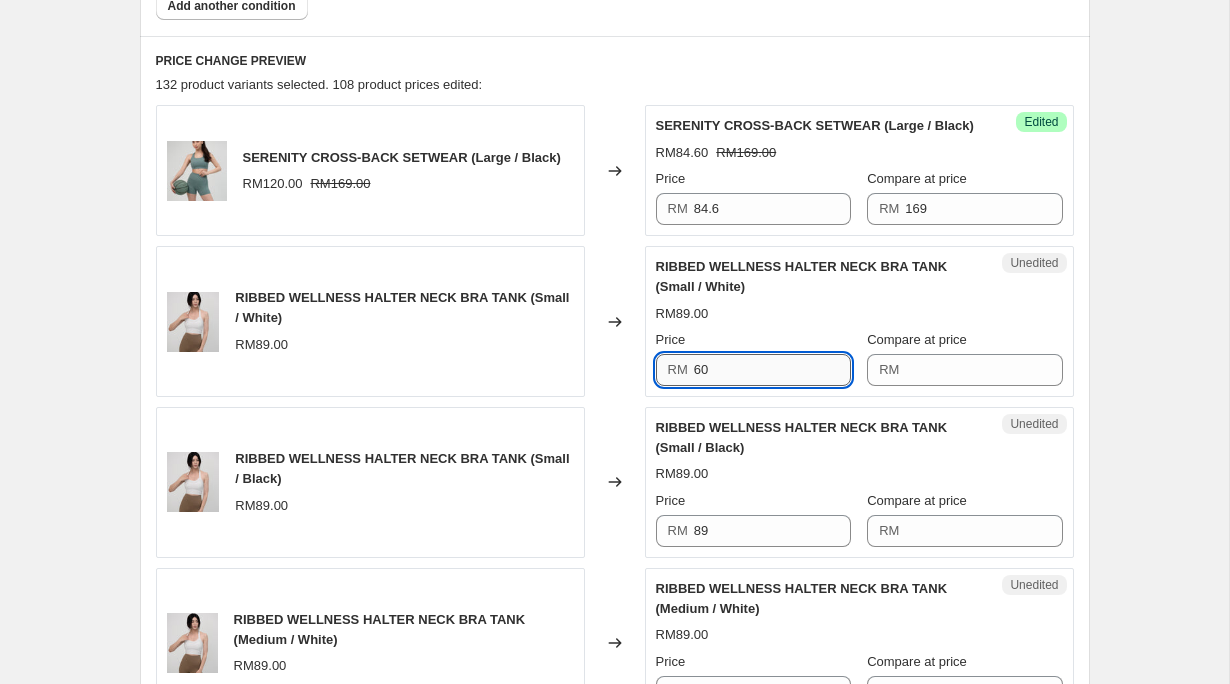 type on "6" 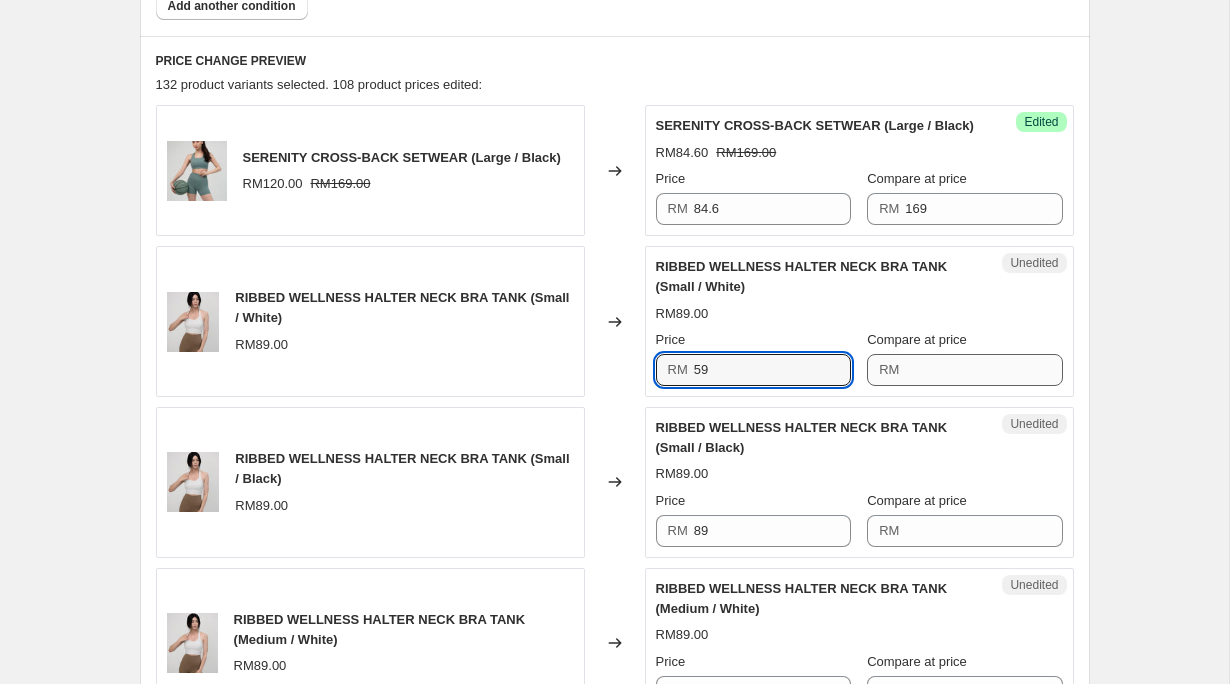 type on "59" 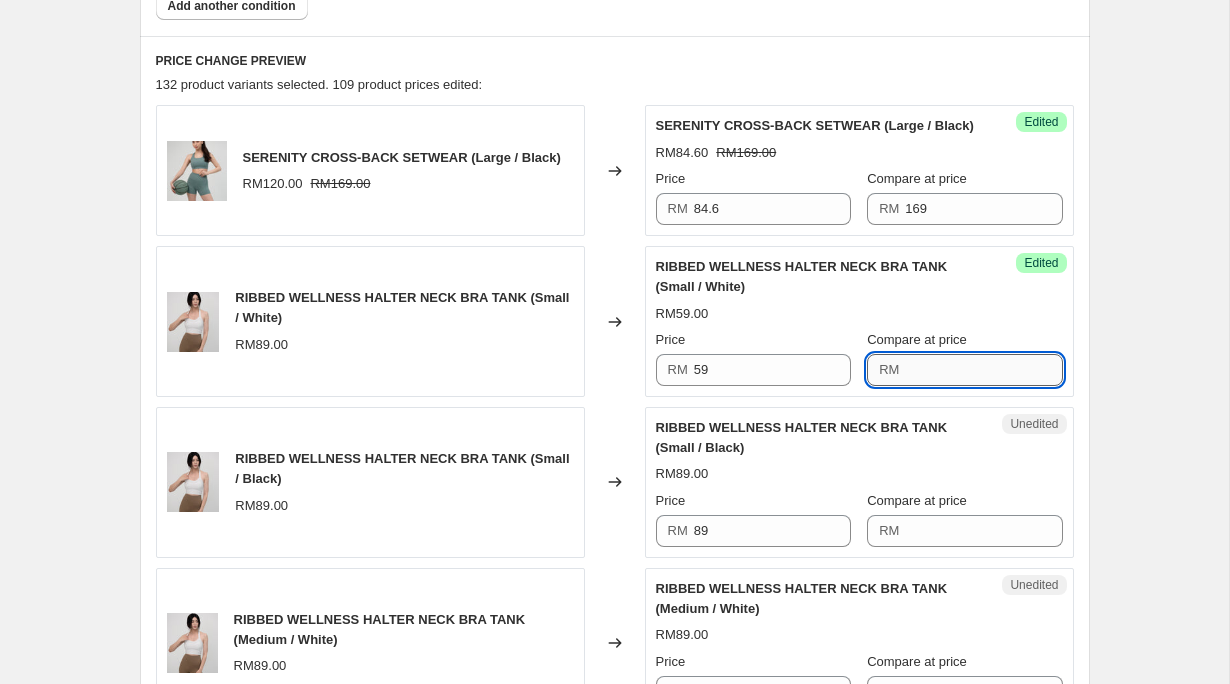 click on "Compare at price" at bounding box center [983, 370] 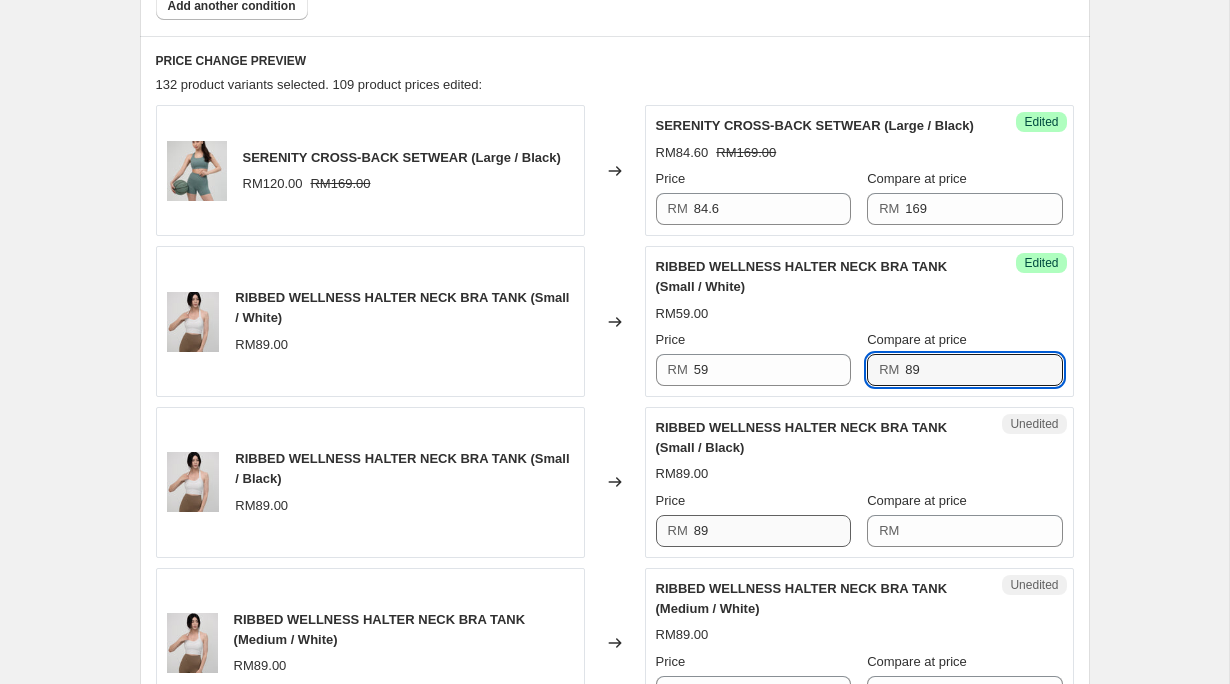 type on "89" 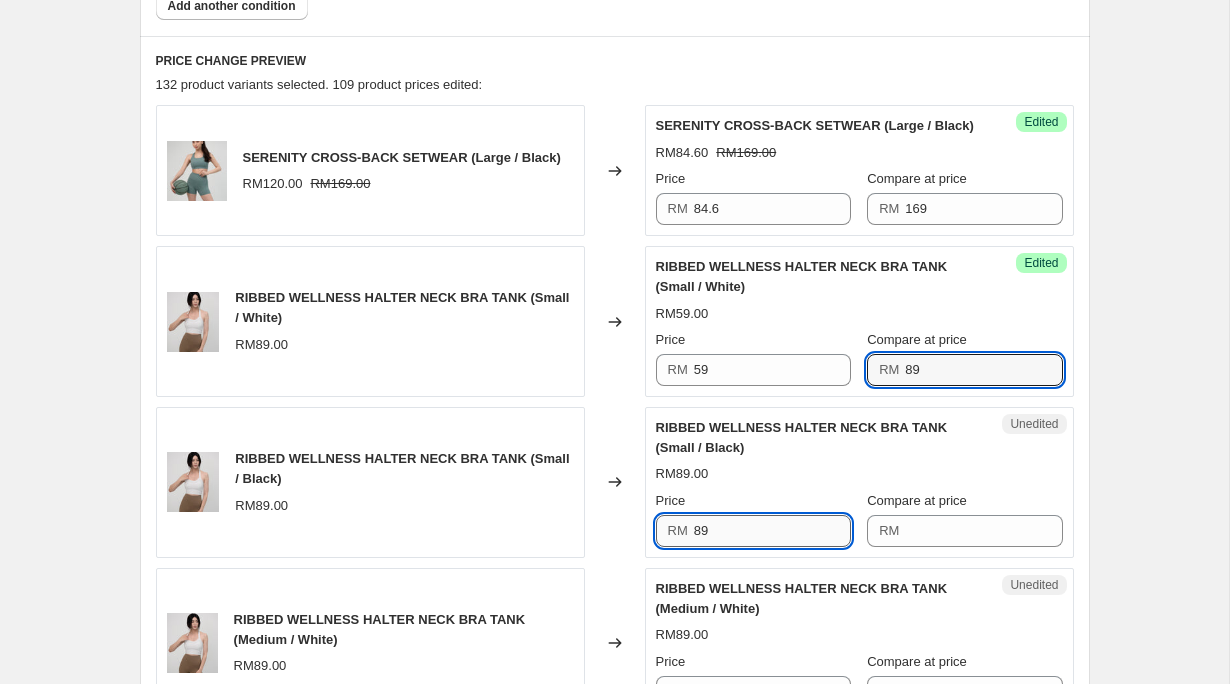 click on "89" at bounding box center [772, 531] 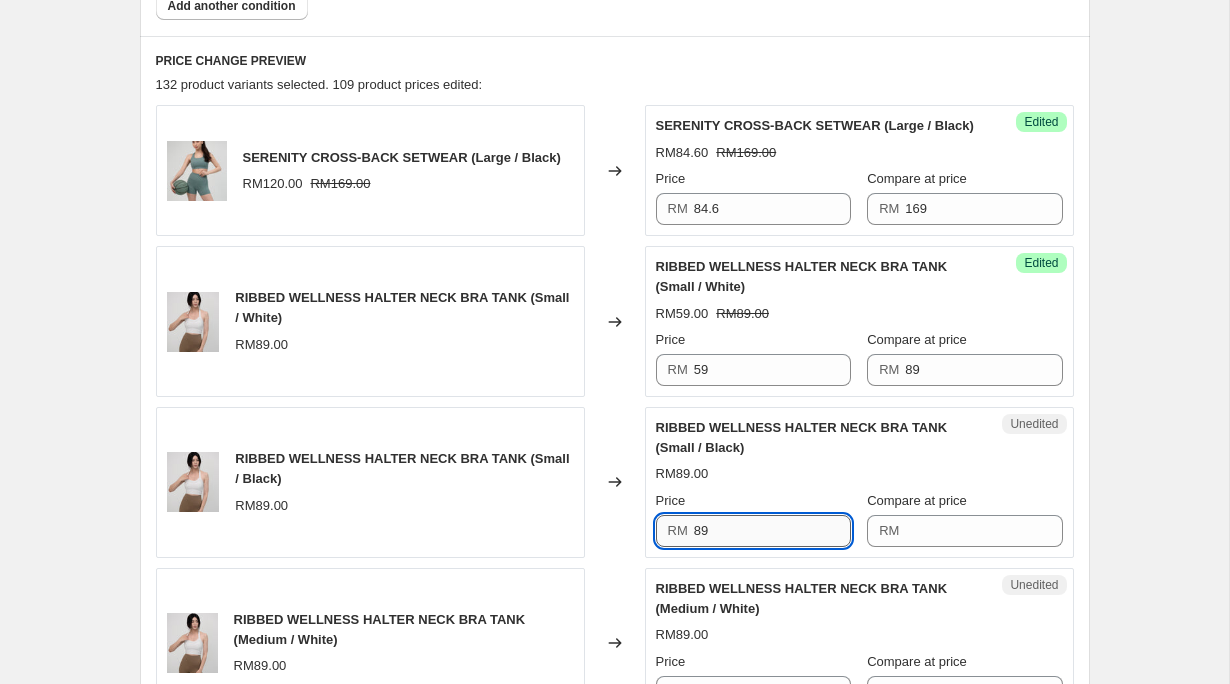 type on "8" 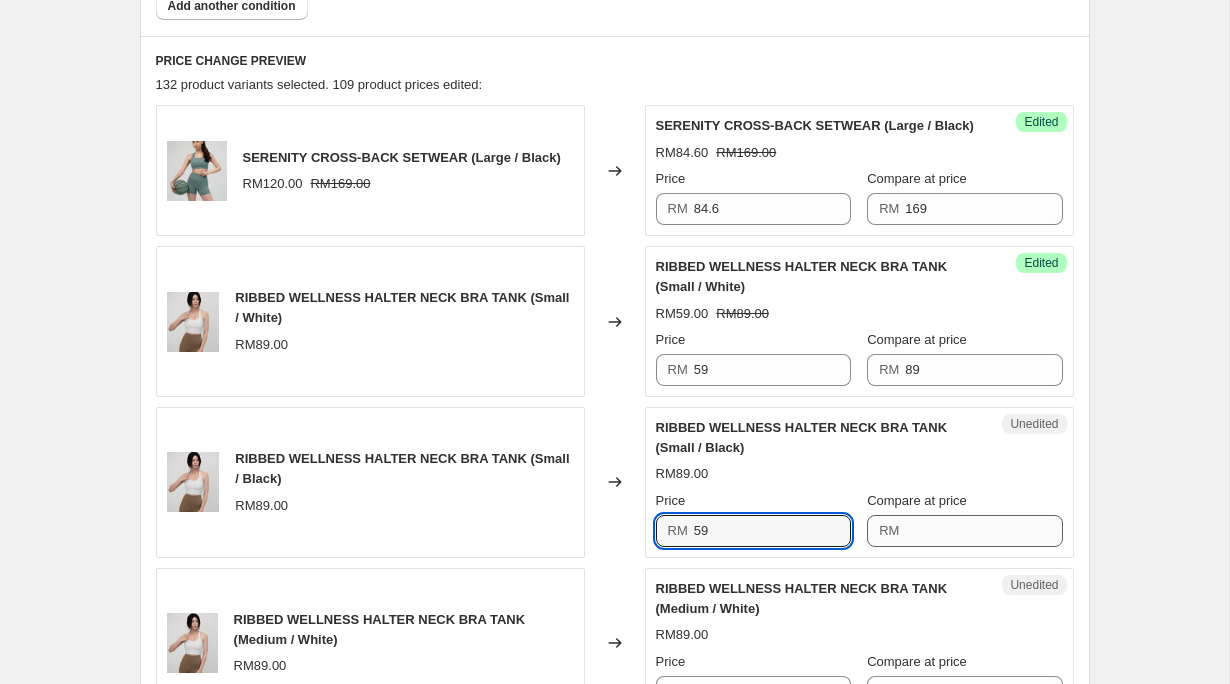 type on "59" 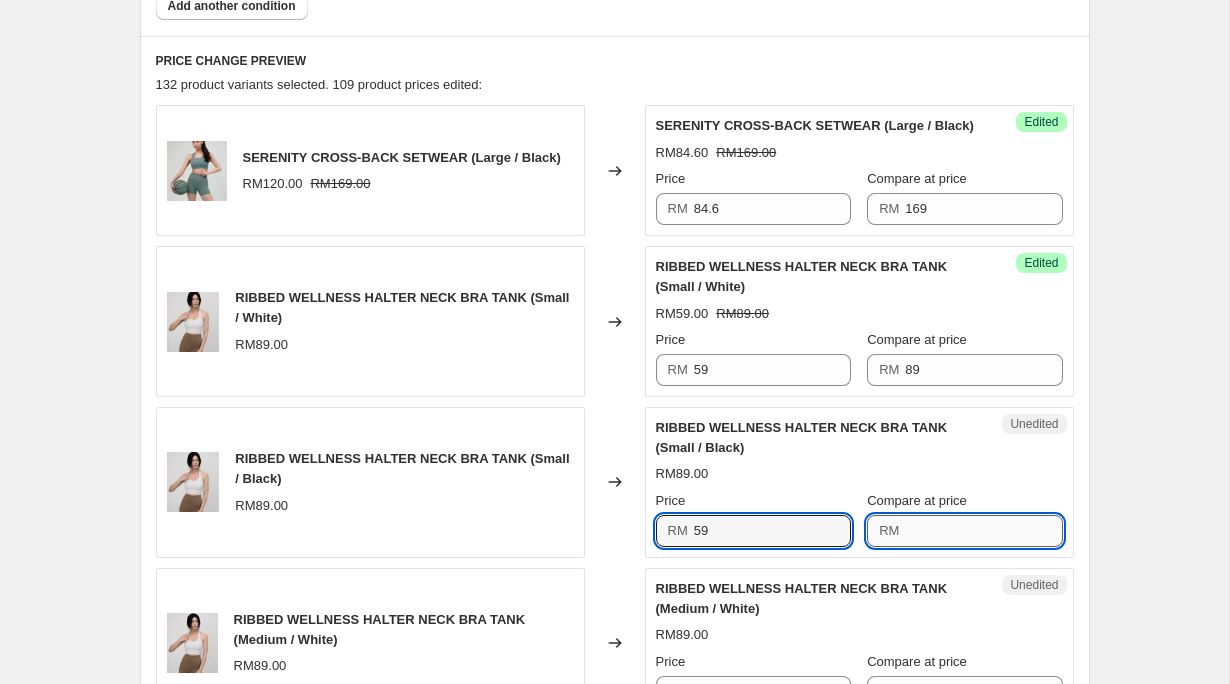 click on "Compare at price" at bounding box center (983, 531) 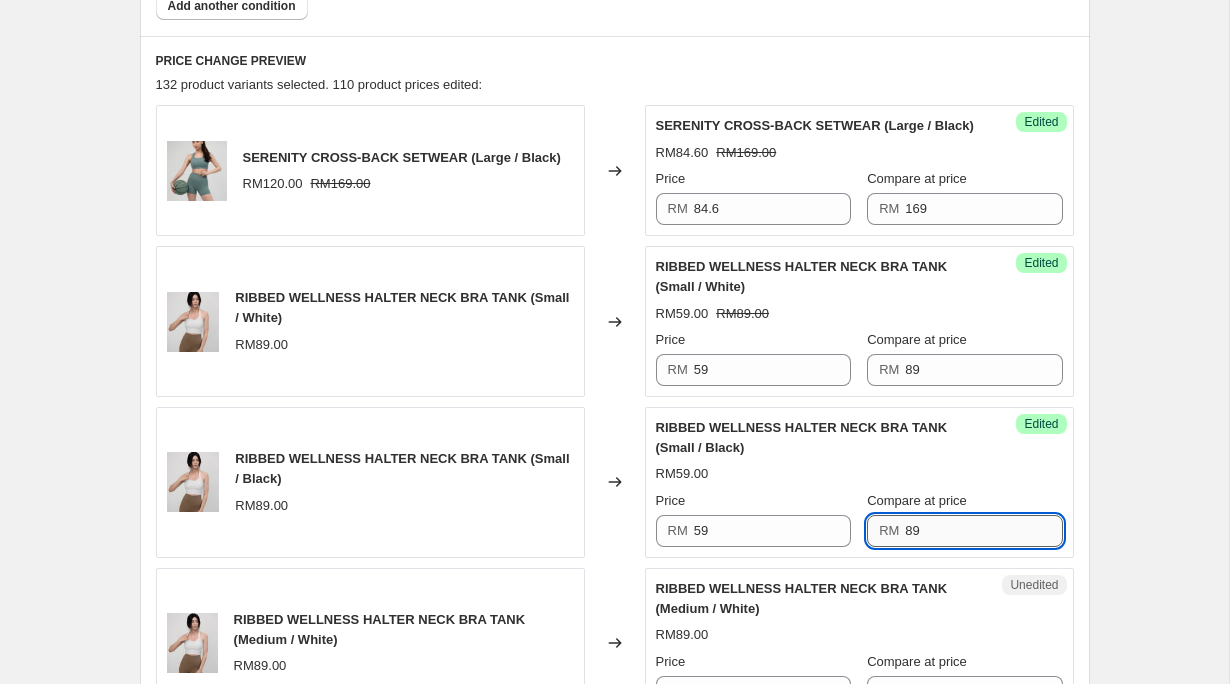 scroll, scrollTop: 1470, scrollLeft: 0, axis: vertical 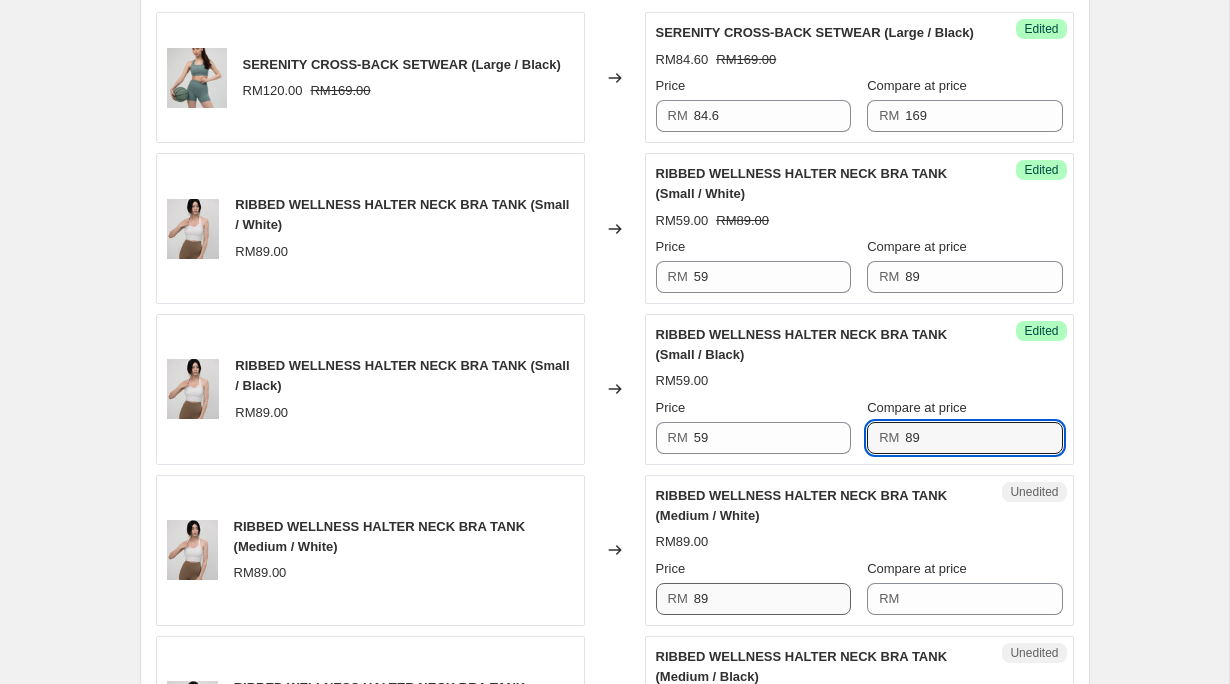 type on "89" 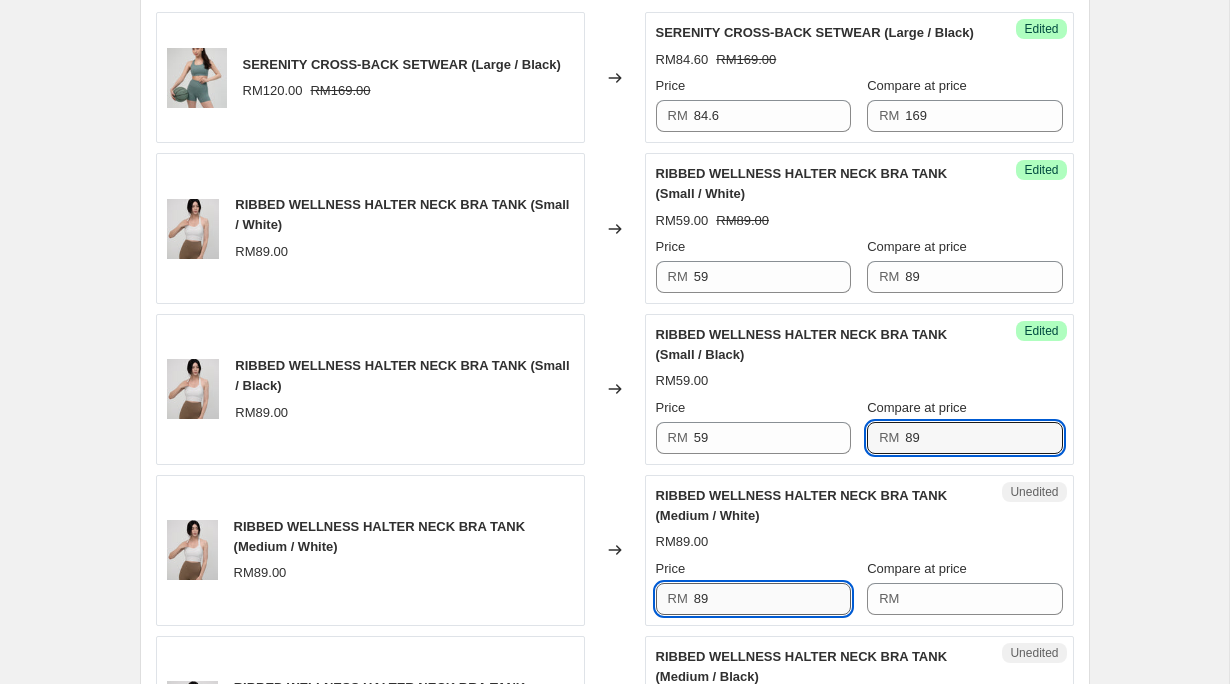 click on "89" at bounding box center (772, 599) 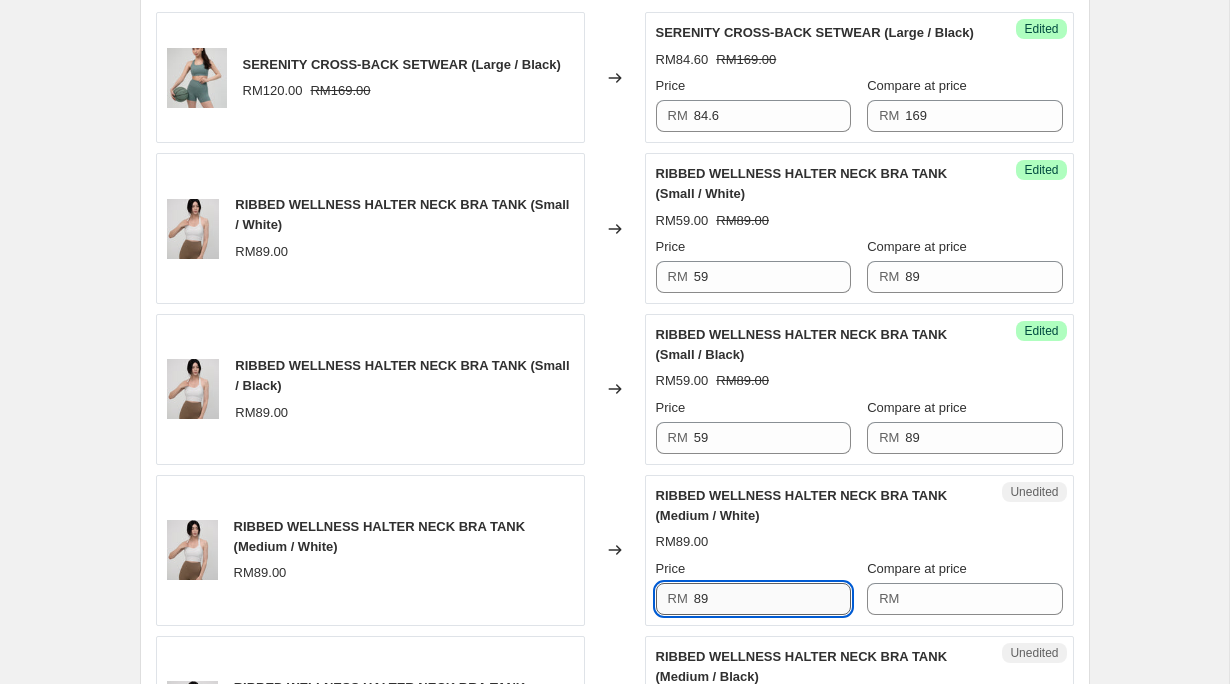 type on "8" 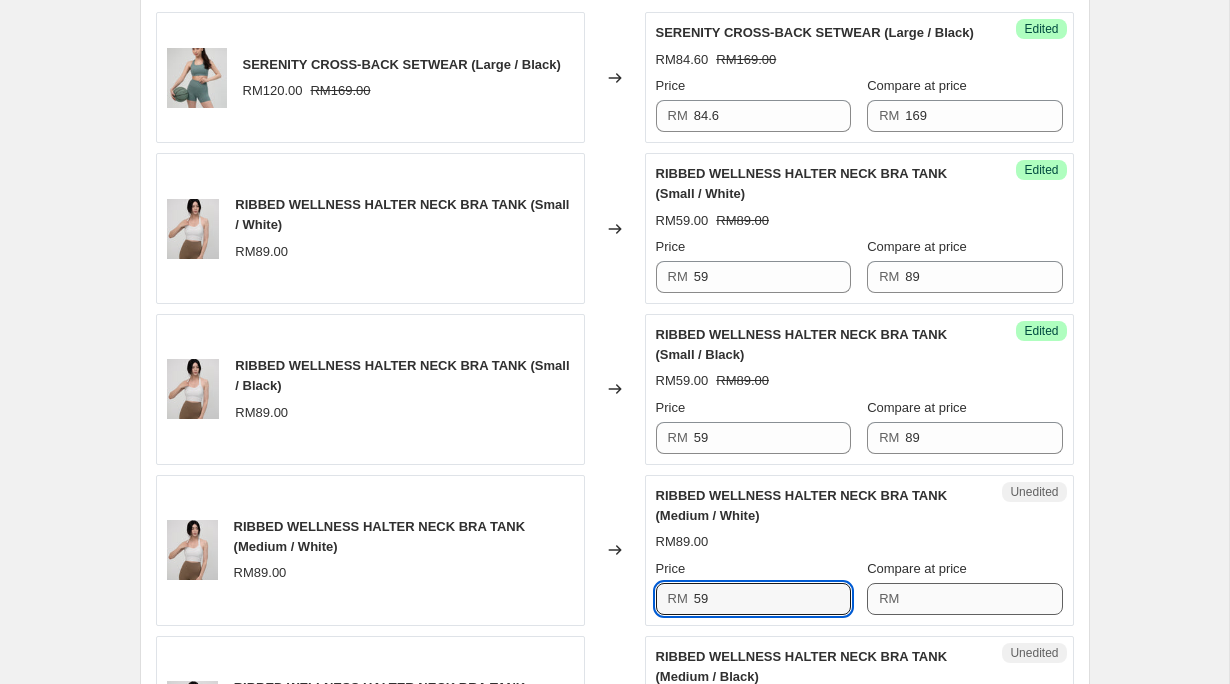 type on "59" 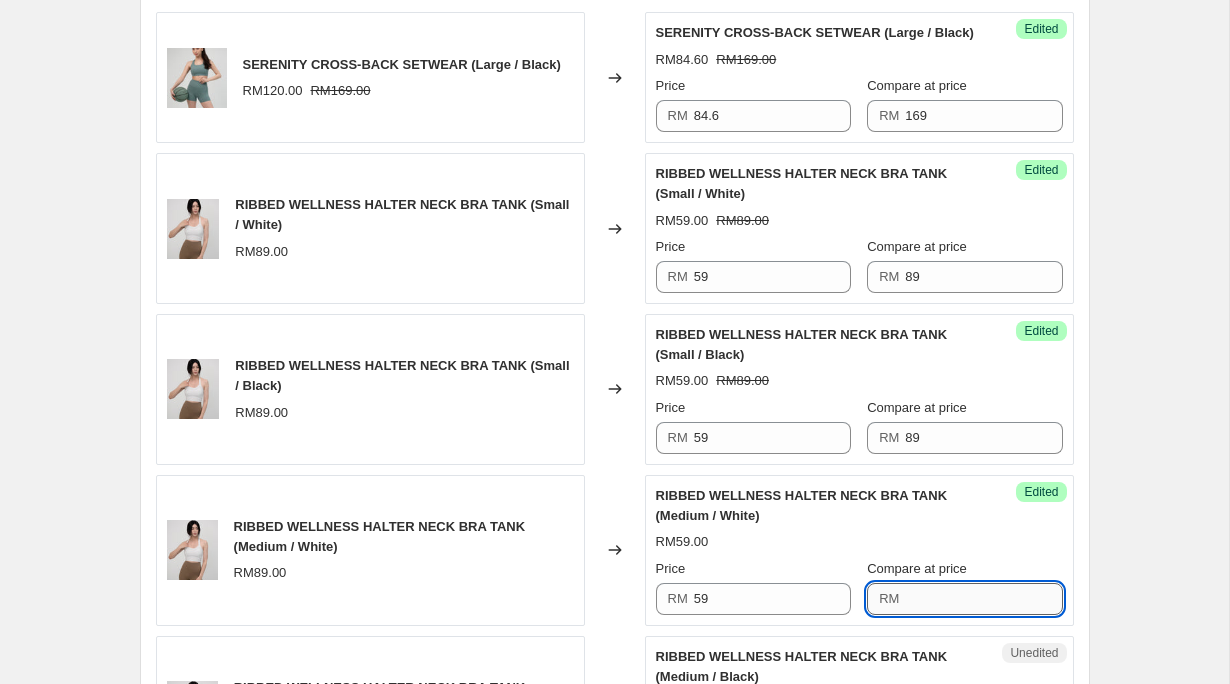 click on "Compare at price" at bounding box center [983, 599] 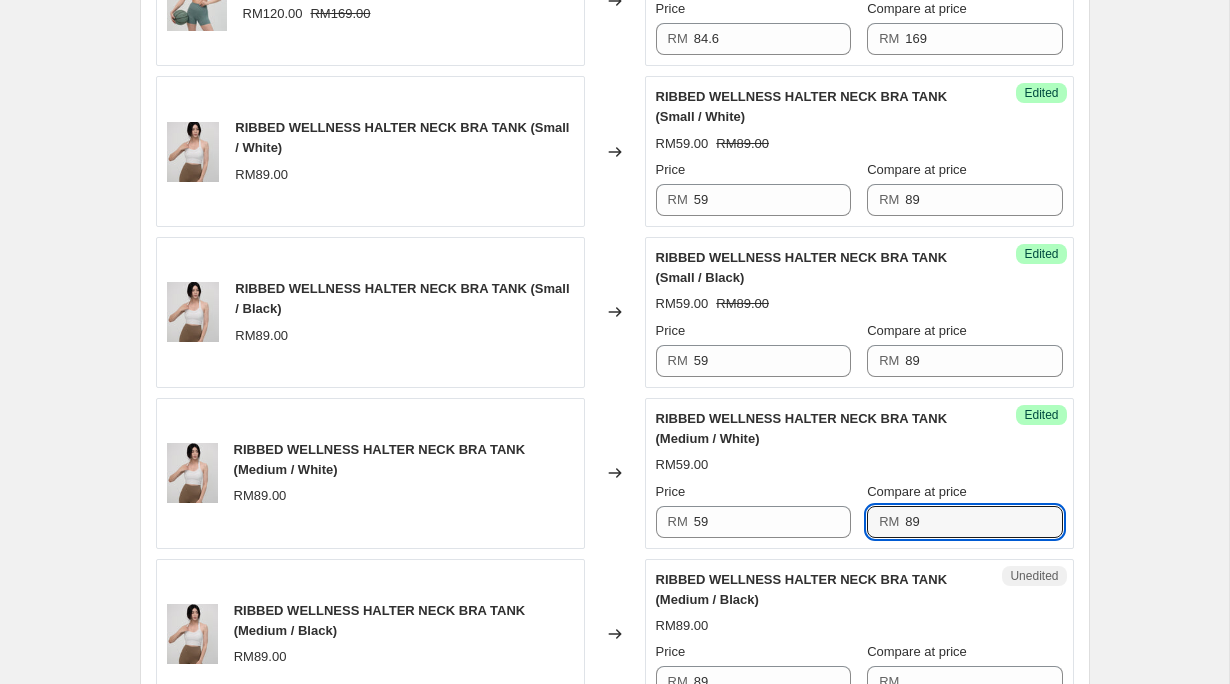 scroll, scrollTop: 1578, scrollLeft: 0, axis: vertical 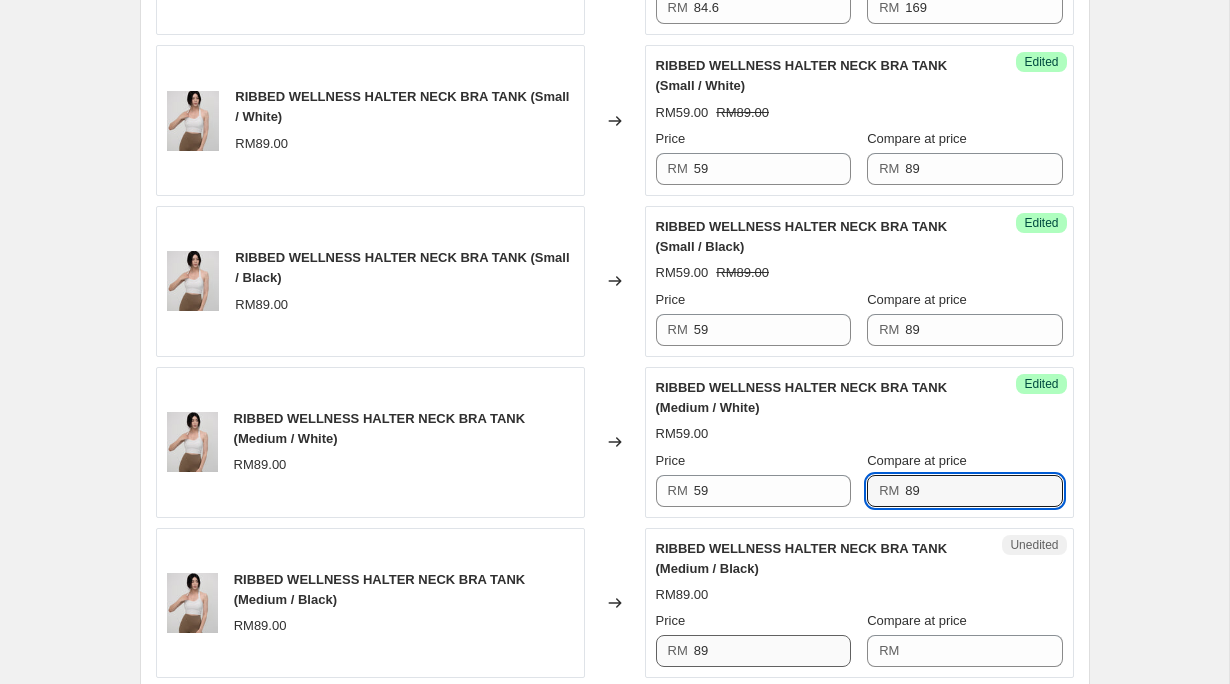 type on "89" 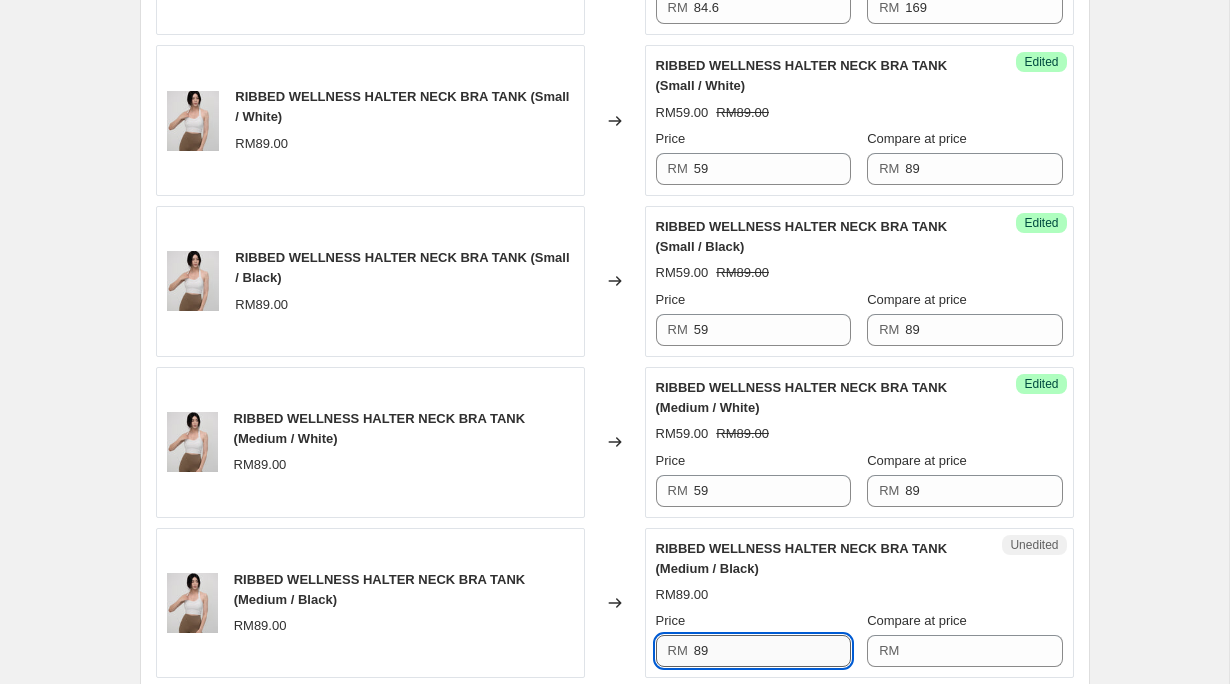 click on "89" at bounding box center (772, 651) 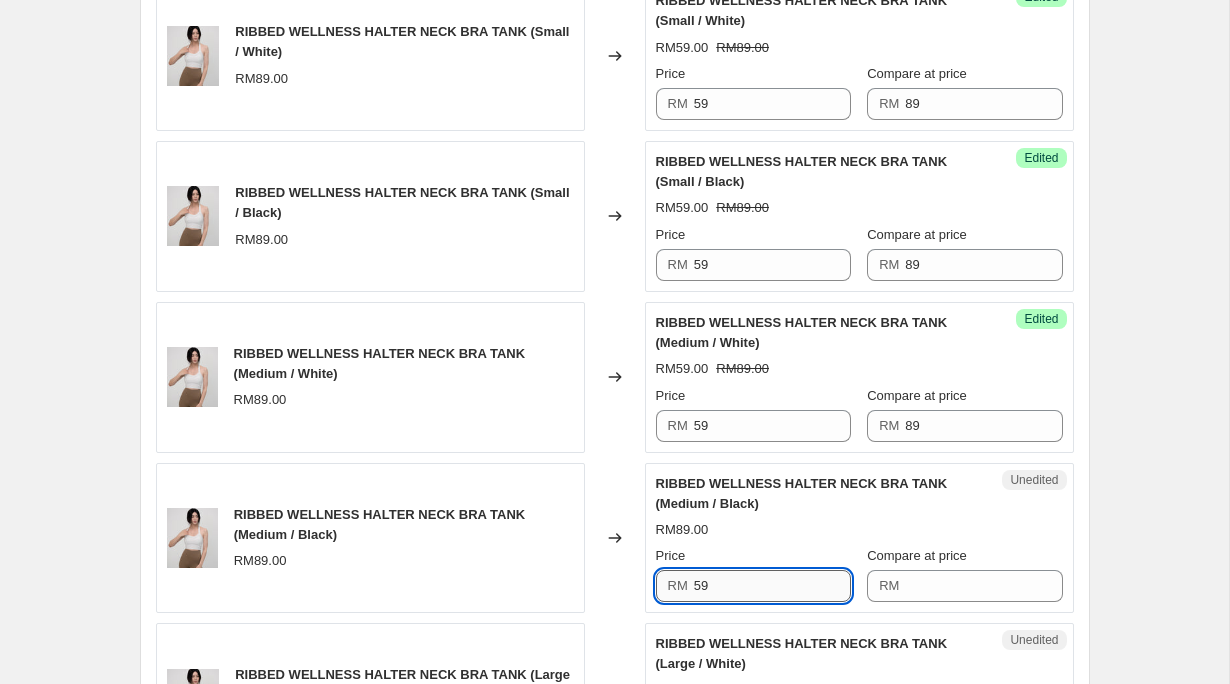 scroll, scrollTop: 1677, scrollLeft: 0, axis: vertical 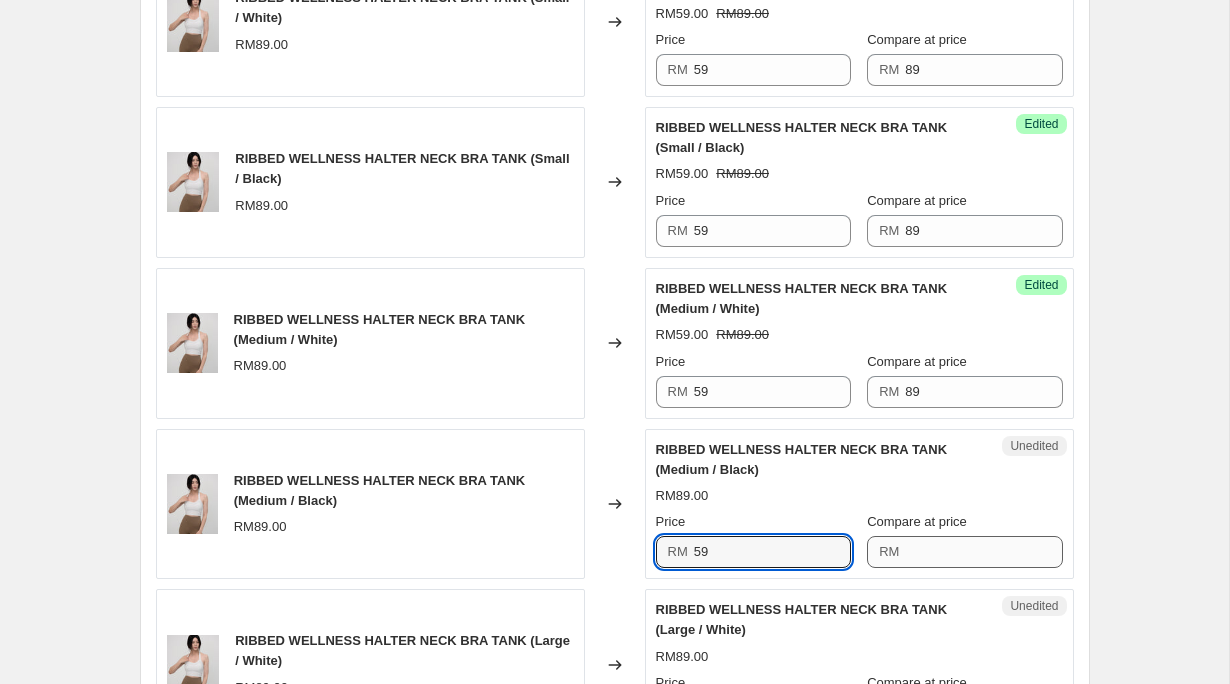type on "59" 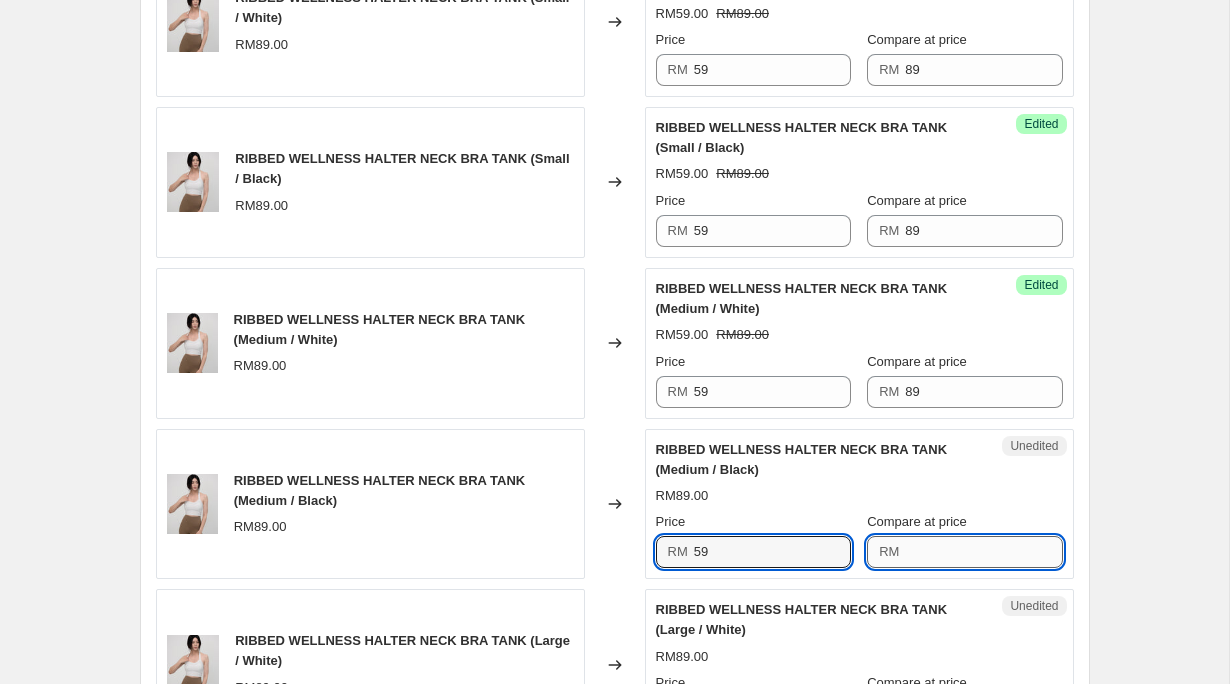 click on "Compare at price" at bounding box center [983, 552] 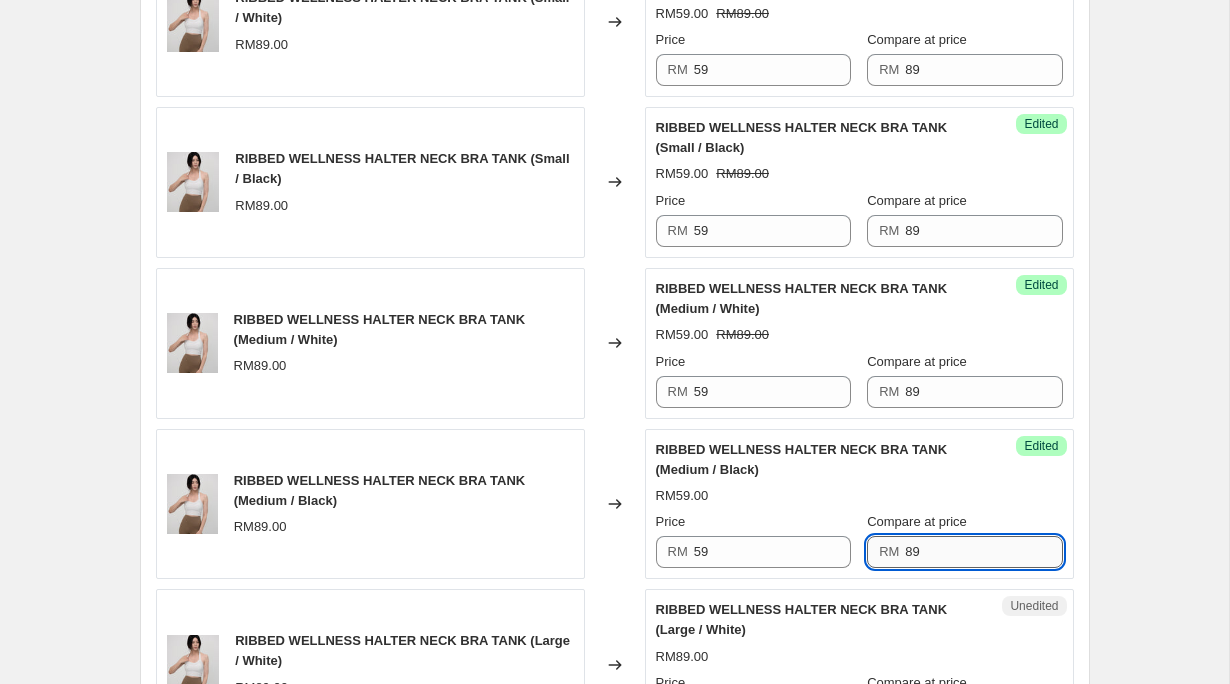 scroll, scrollTop: 1870, scrollLeft: 0, axis: vertical 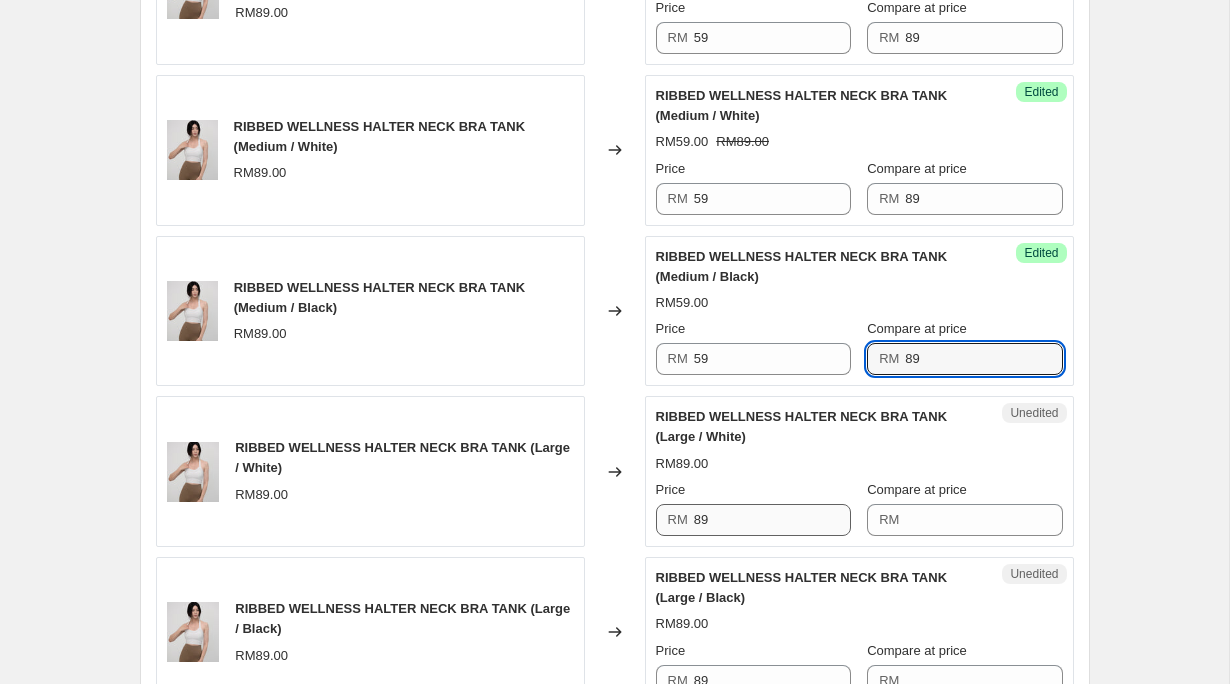 type on "89" 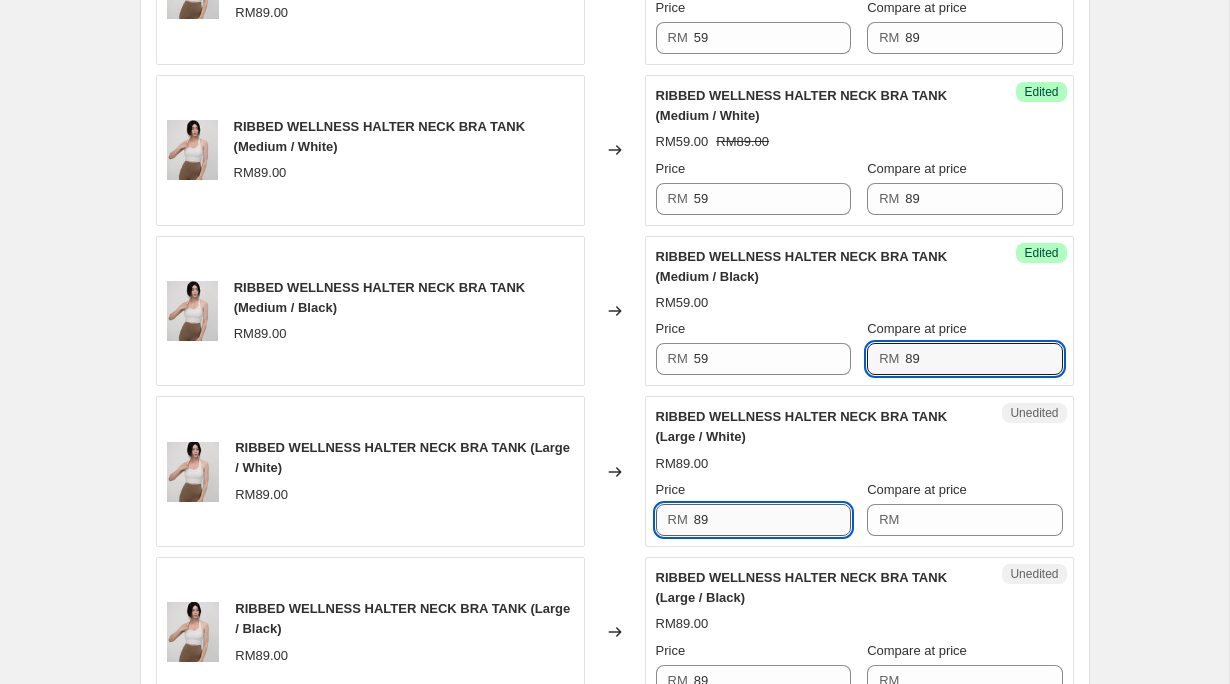 click on "89" at bounding box center (772, 520) 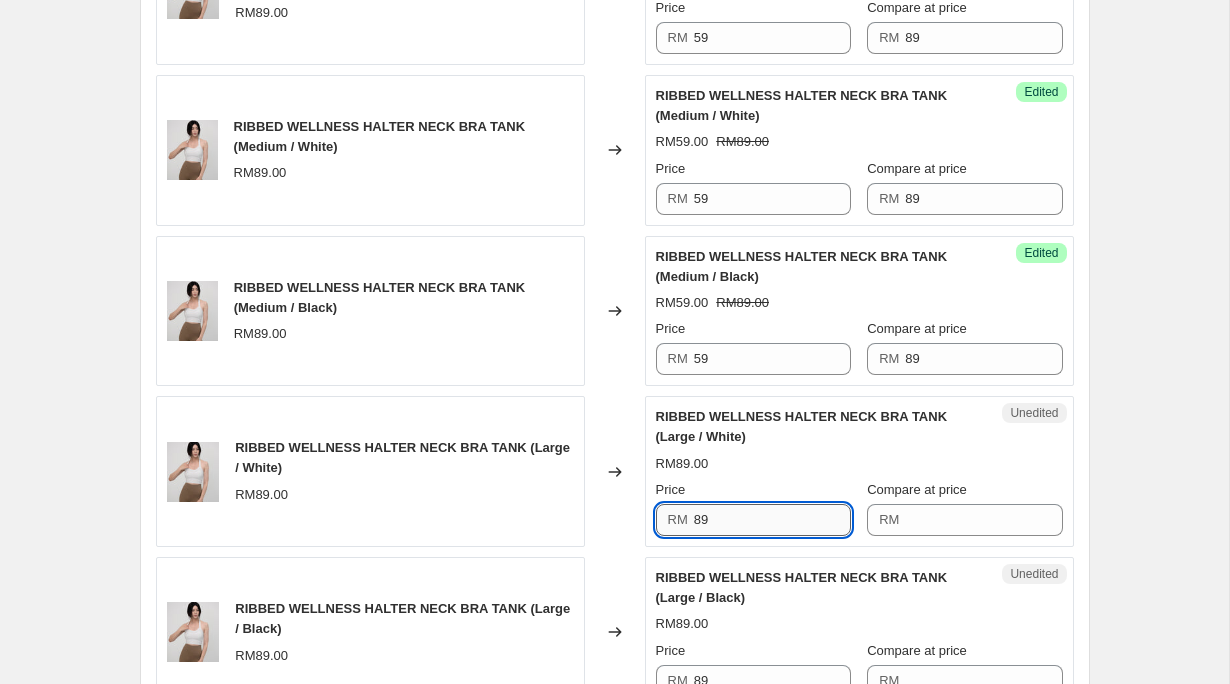 type on "8" 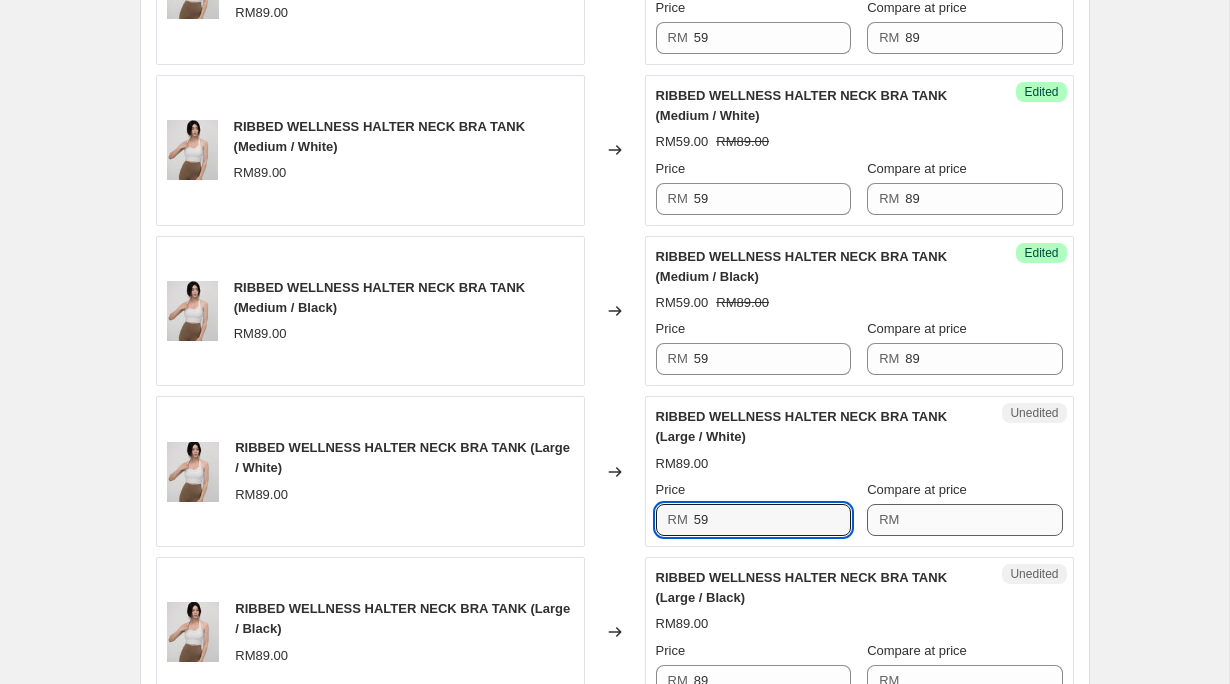 type on "59" 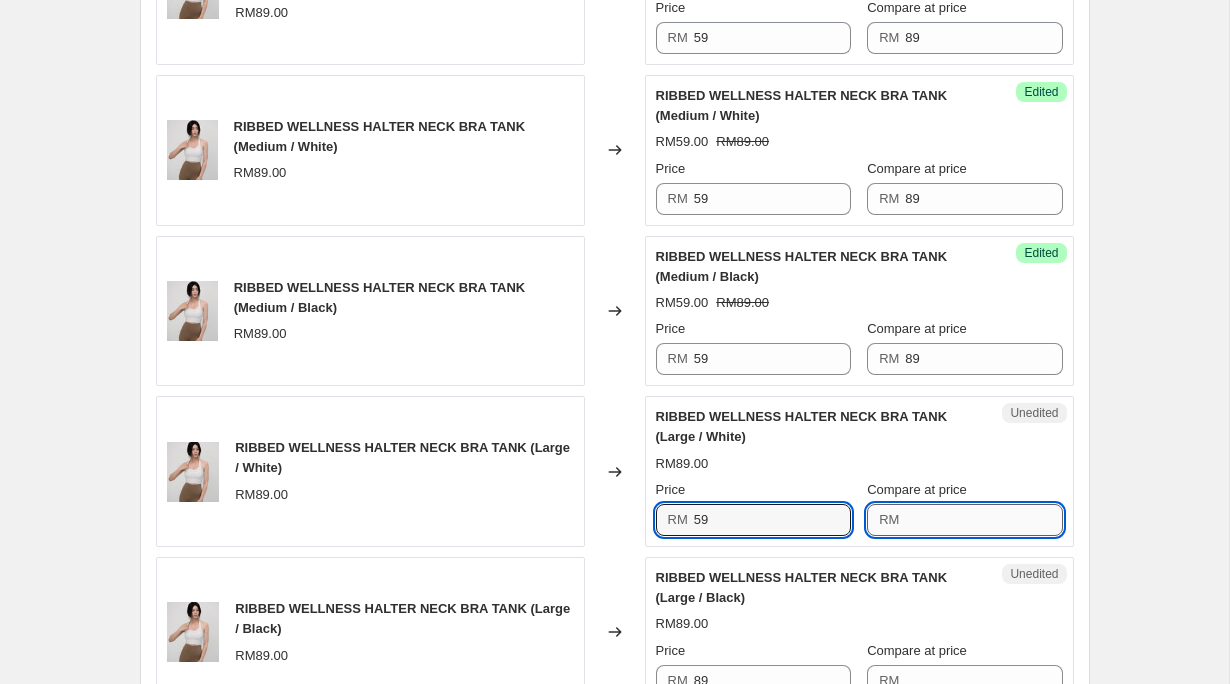 click on "Compare at price" at bounding box center [983, 520] 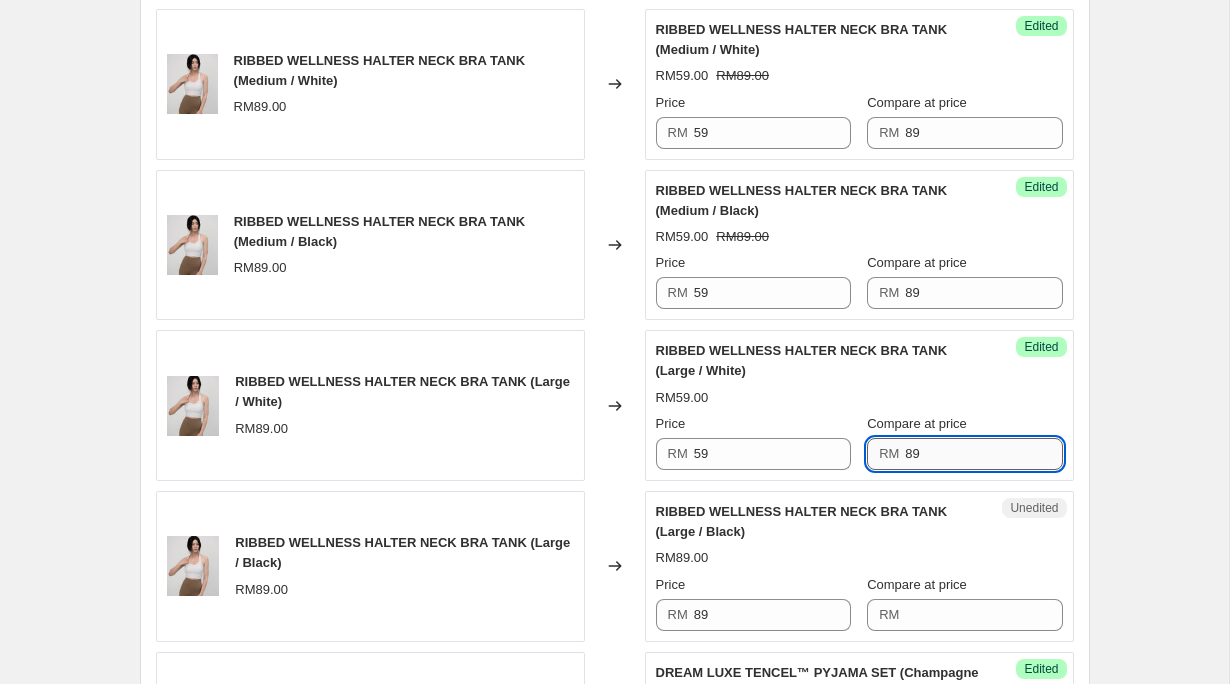 scroll, scrollTop: 1997, scrollLeft: 0, axis: vertical 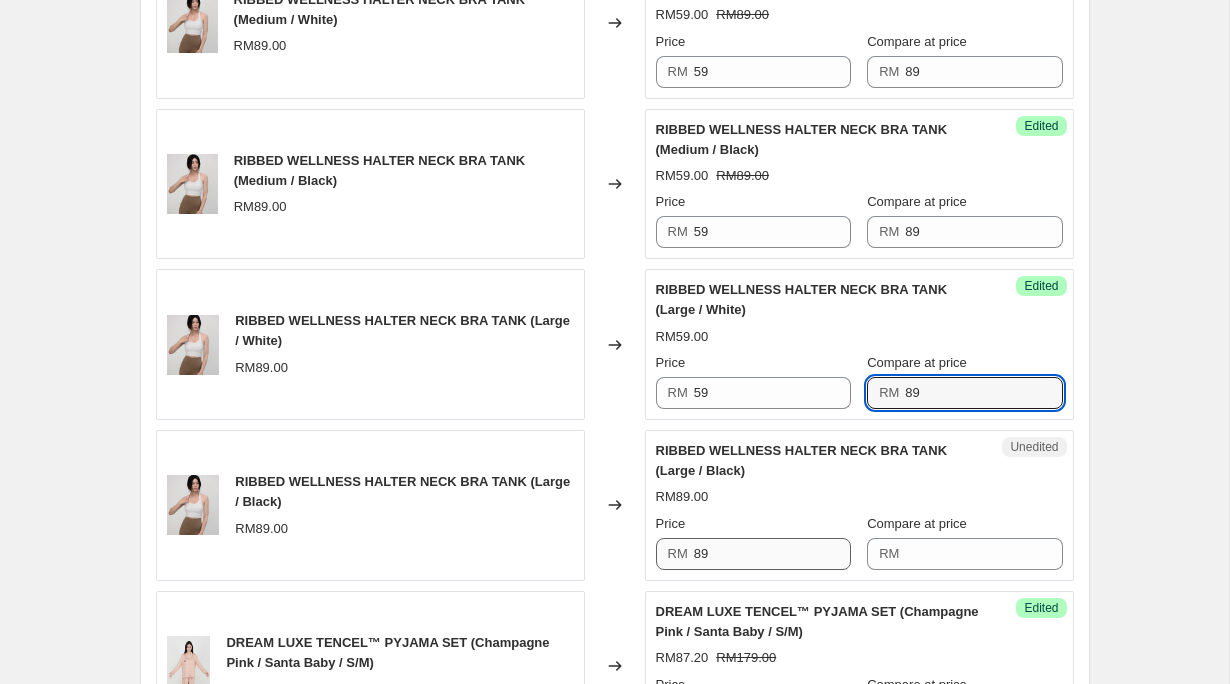 type on "89" 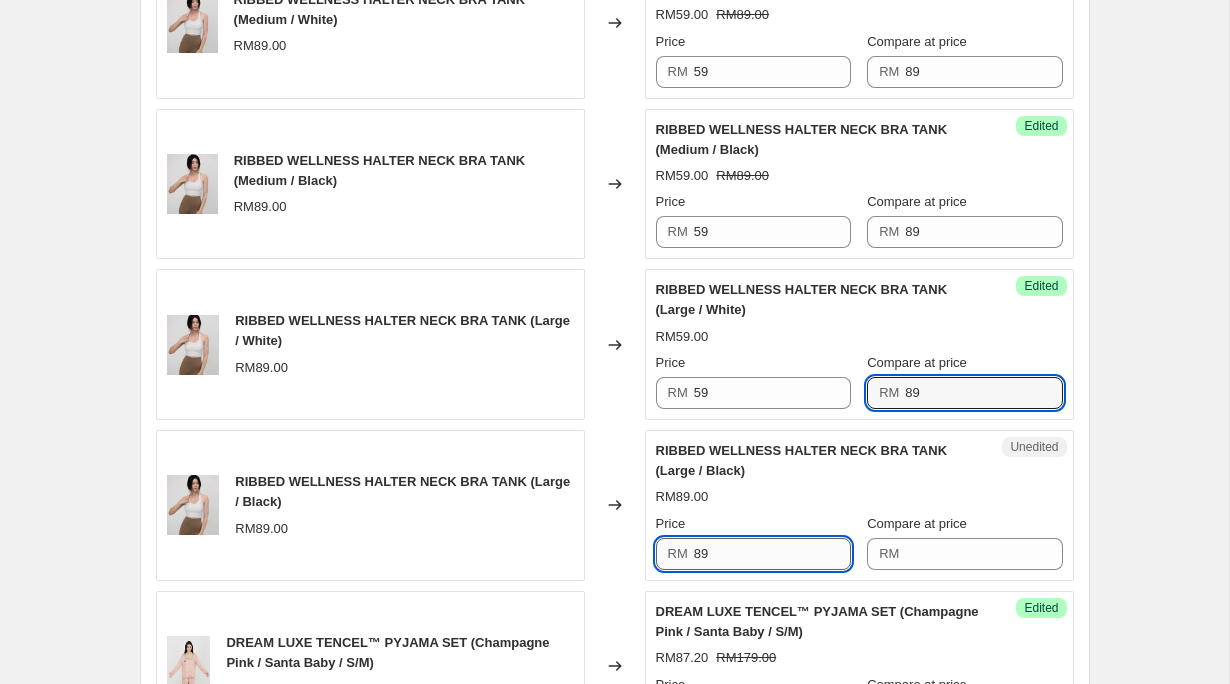 click on "89" at bounding box center (772, 554) 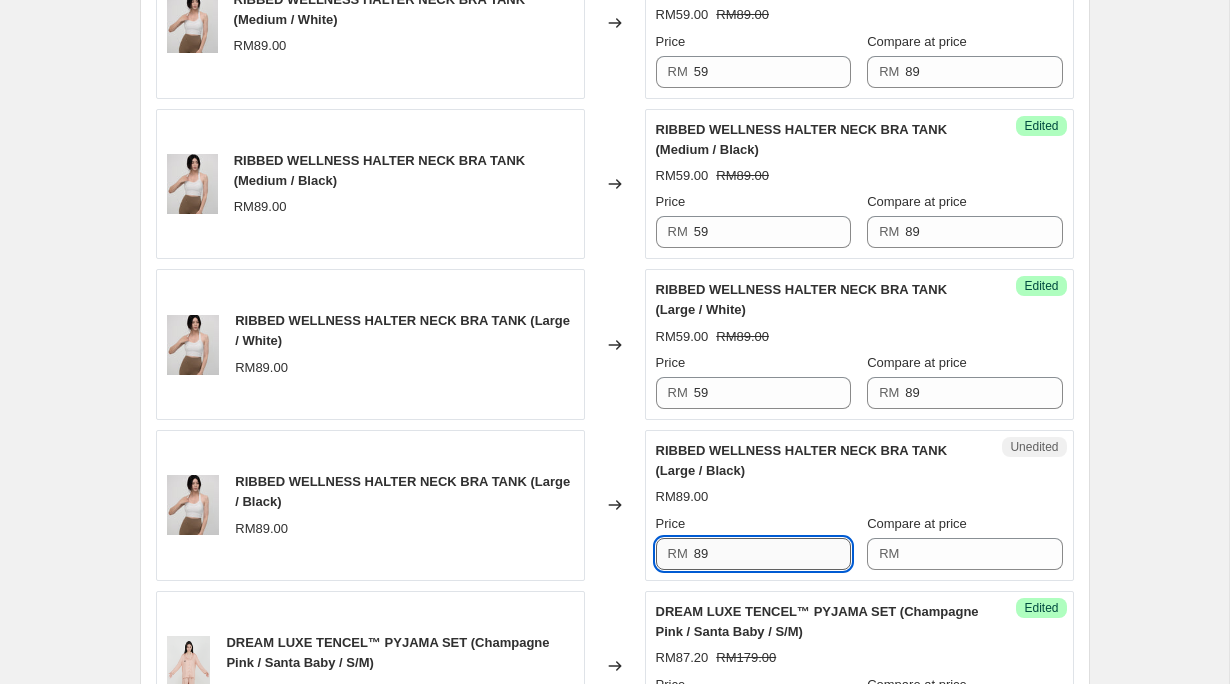 type on "8" 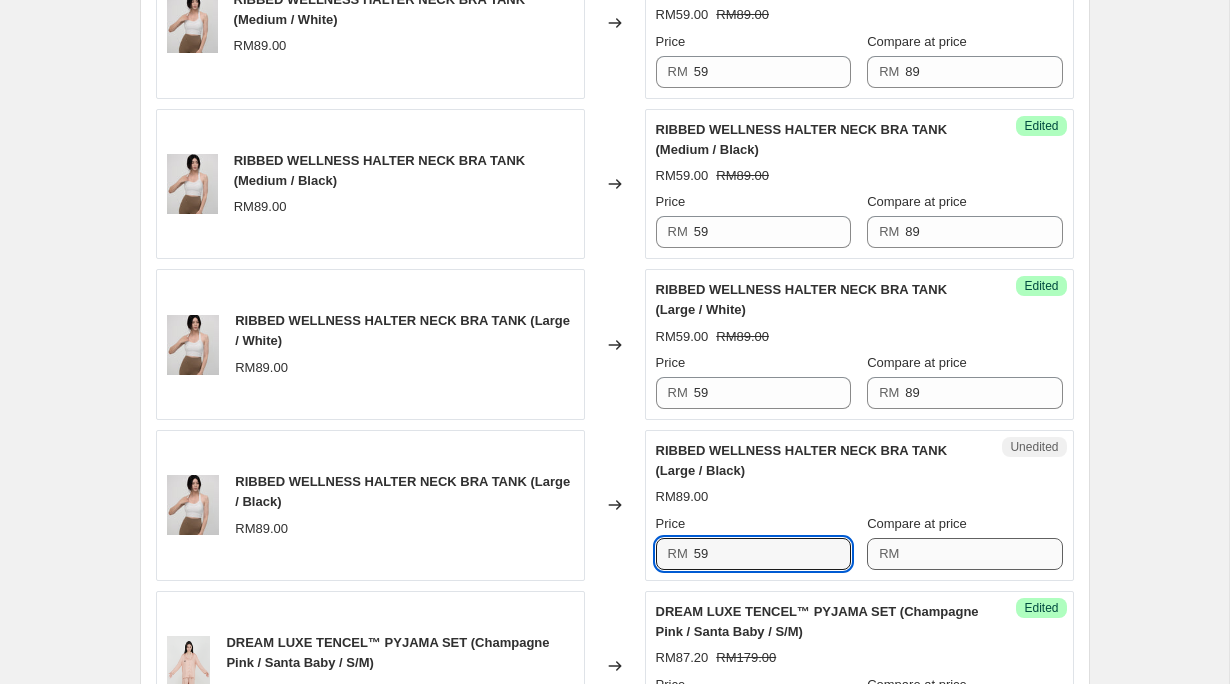 type on "59" 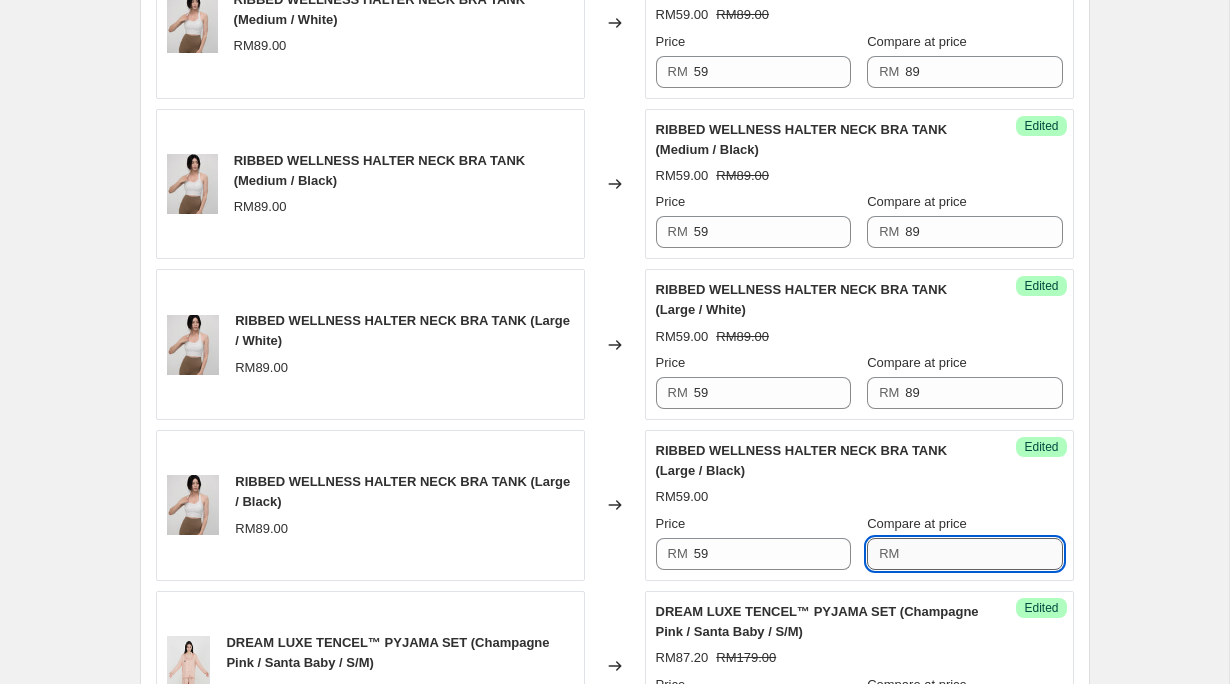 click on "Compare at price" at bounding box center [983, 554] 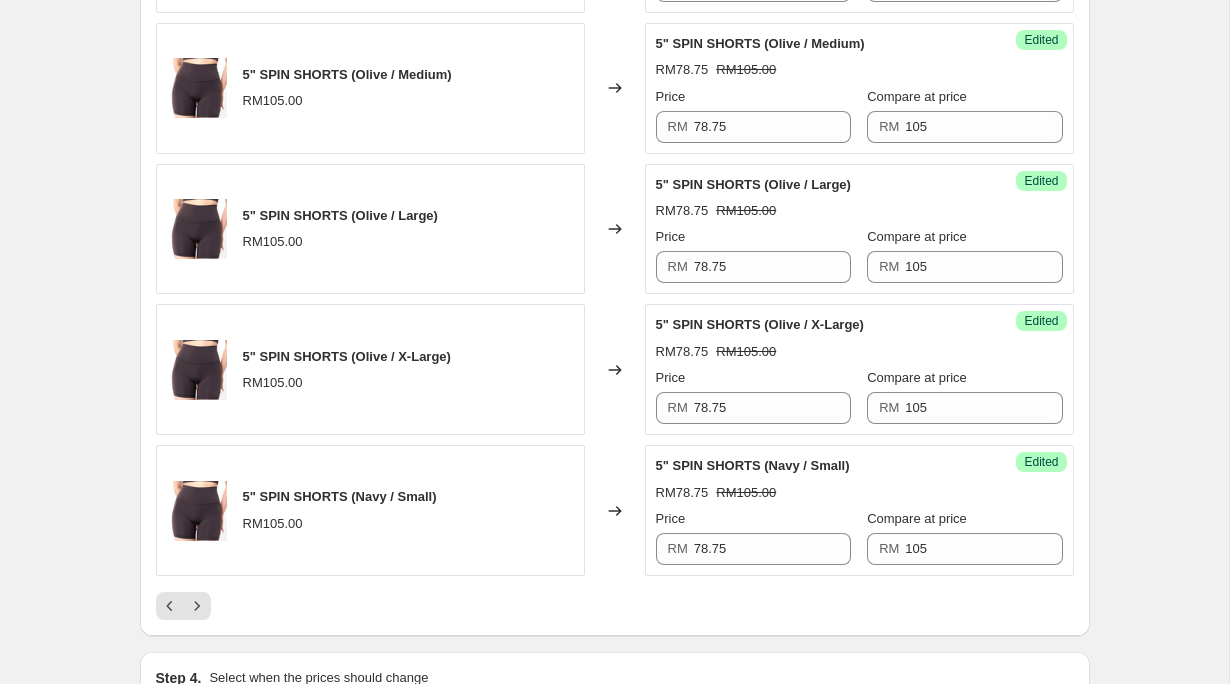 scroll, scrollTop: 3994, scrollLeft: 0, axis: vertical 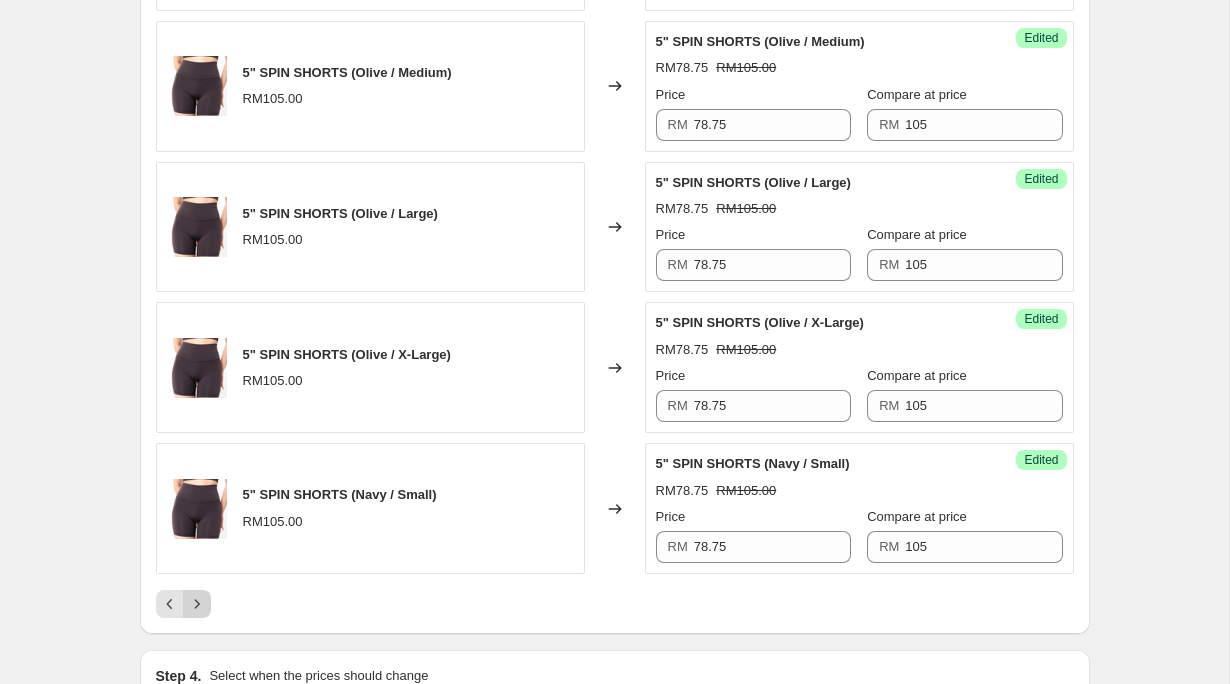 type on "89" 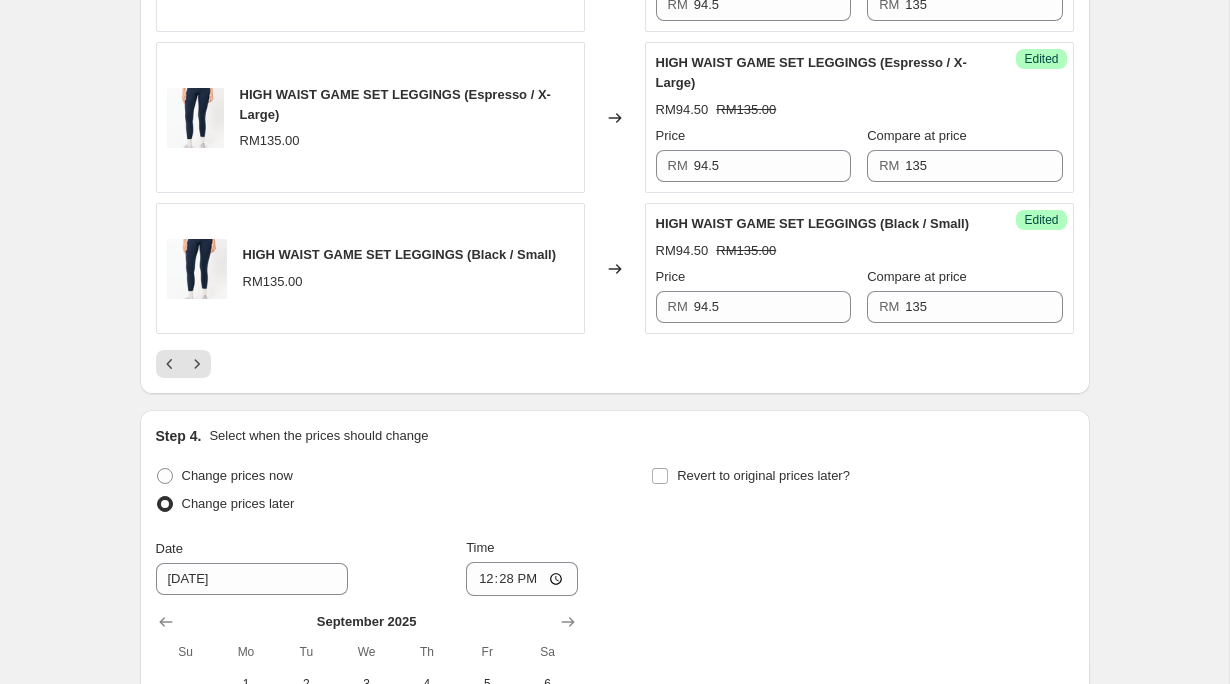 scroll, scrollTop: 4150, scrollLeft: 0, axis: vertical 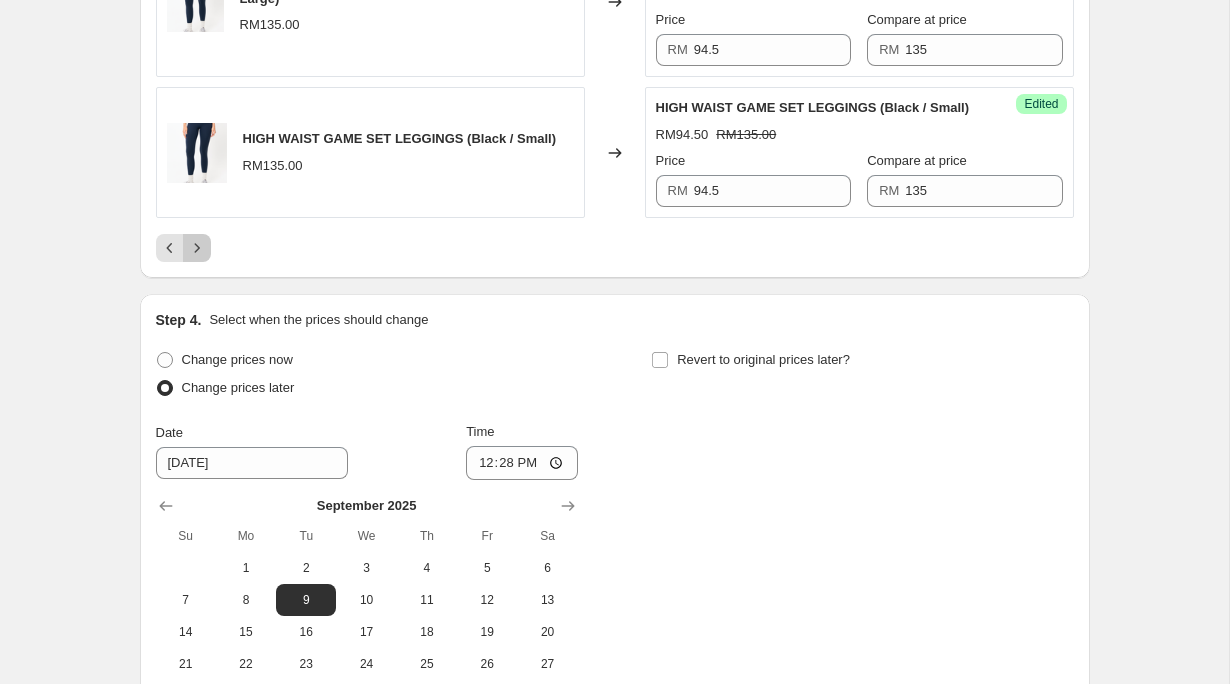 click at bounding box center (197, 248) 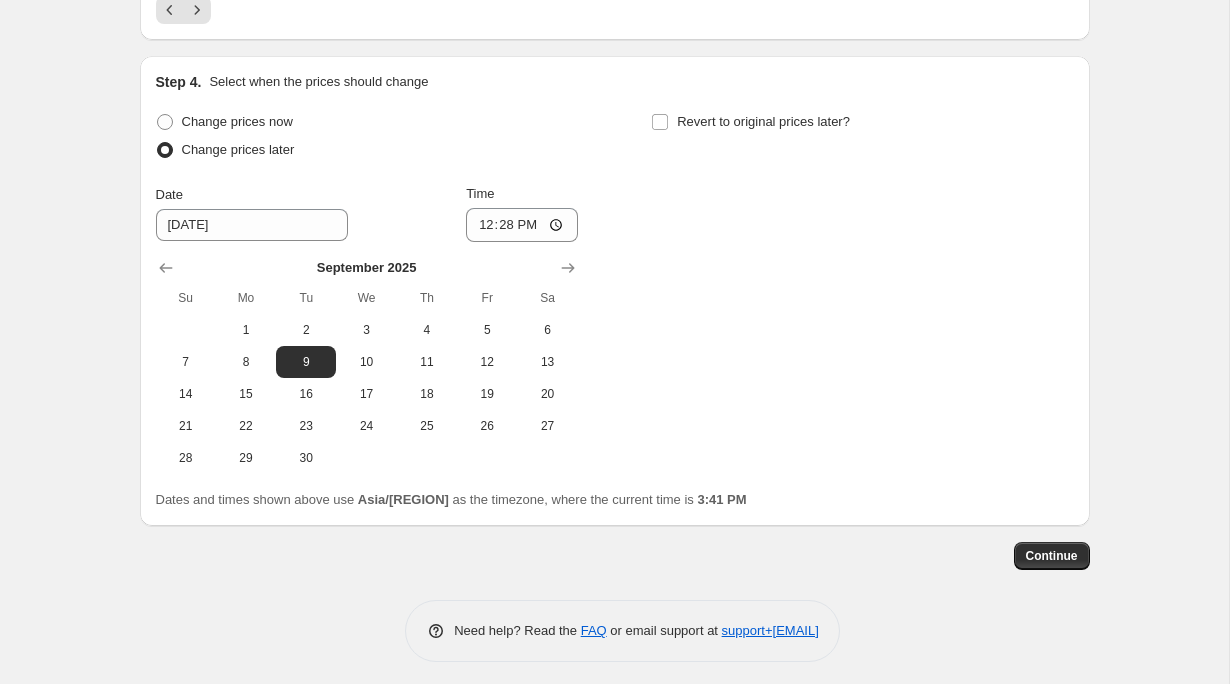 scroll, scrollTop: 4245, scrollLeft: 0, axis: vertical 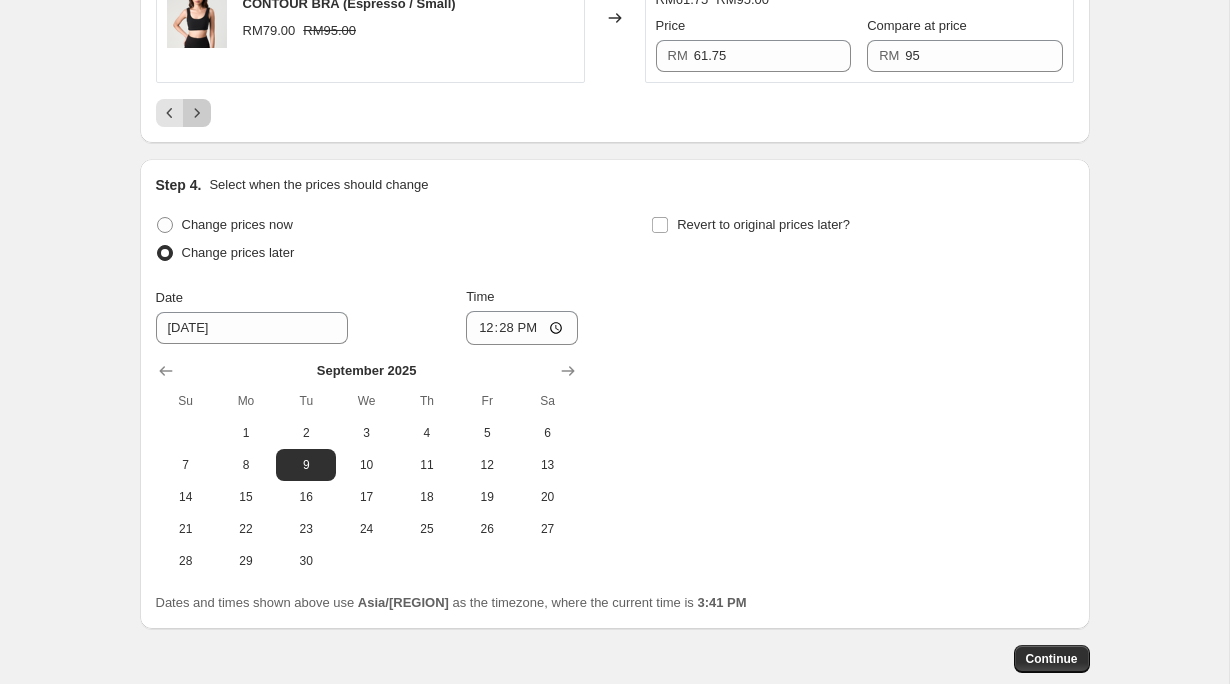 click 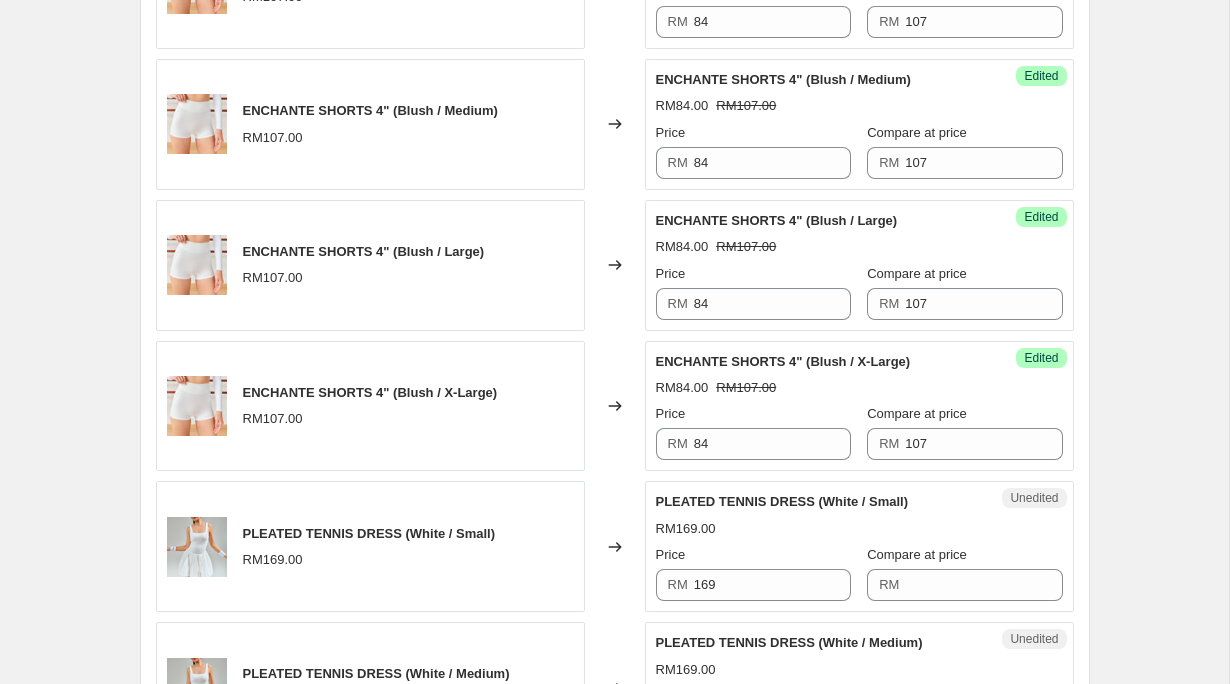 scroll, scrollTop: 3230, scrollLeft: 0, axis: vertical 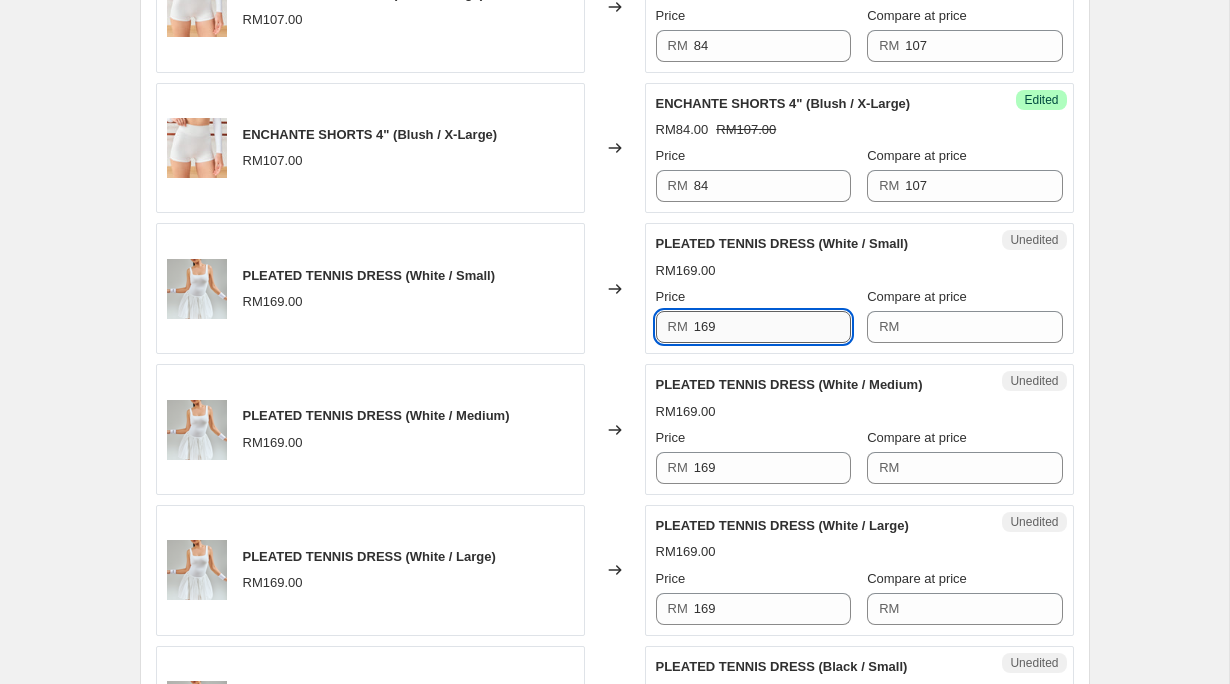 click on "169" at bounding box center (772, 327) 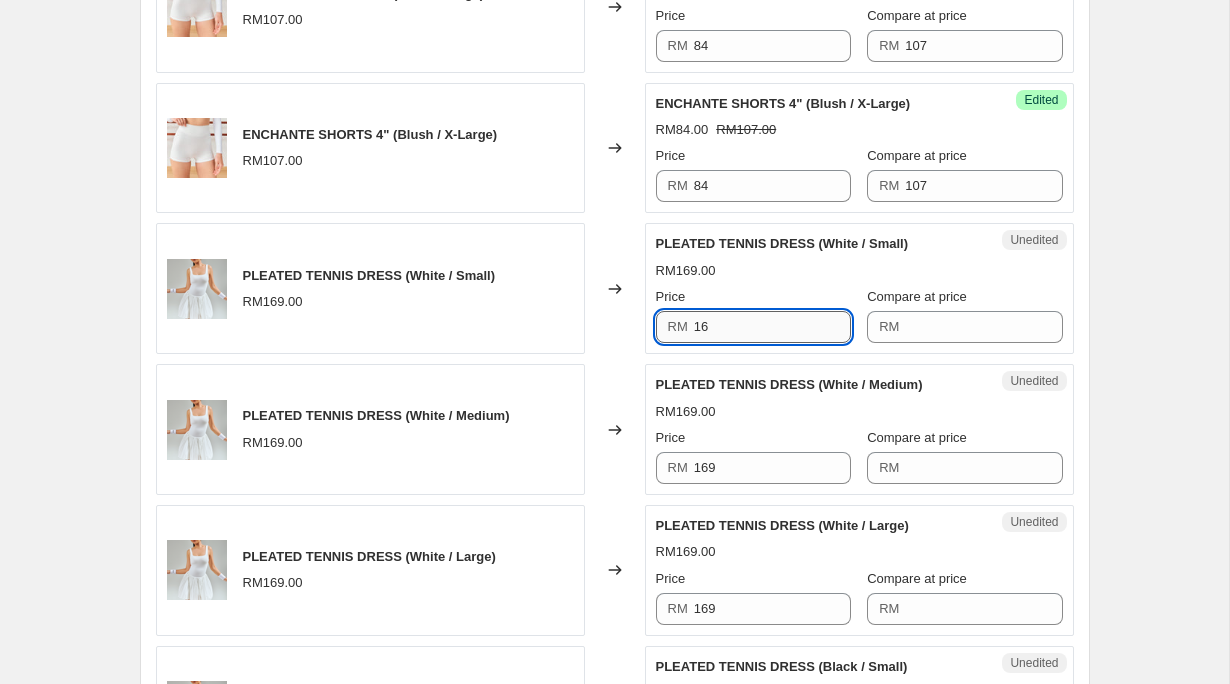 type on "1" 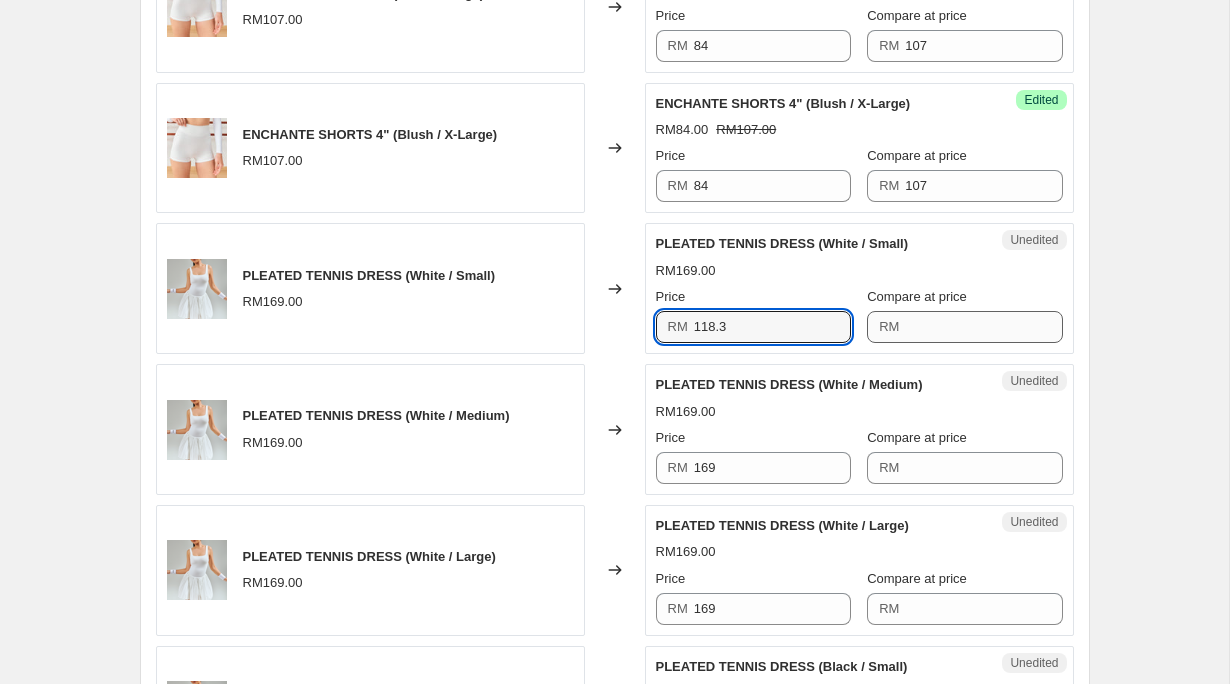 type on "118.3" 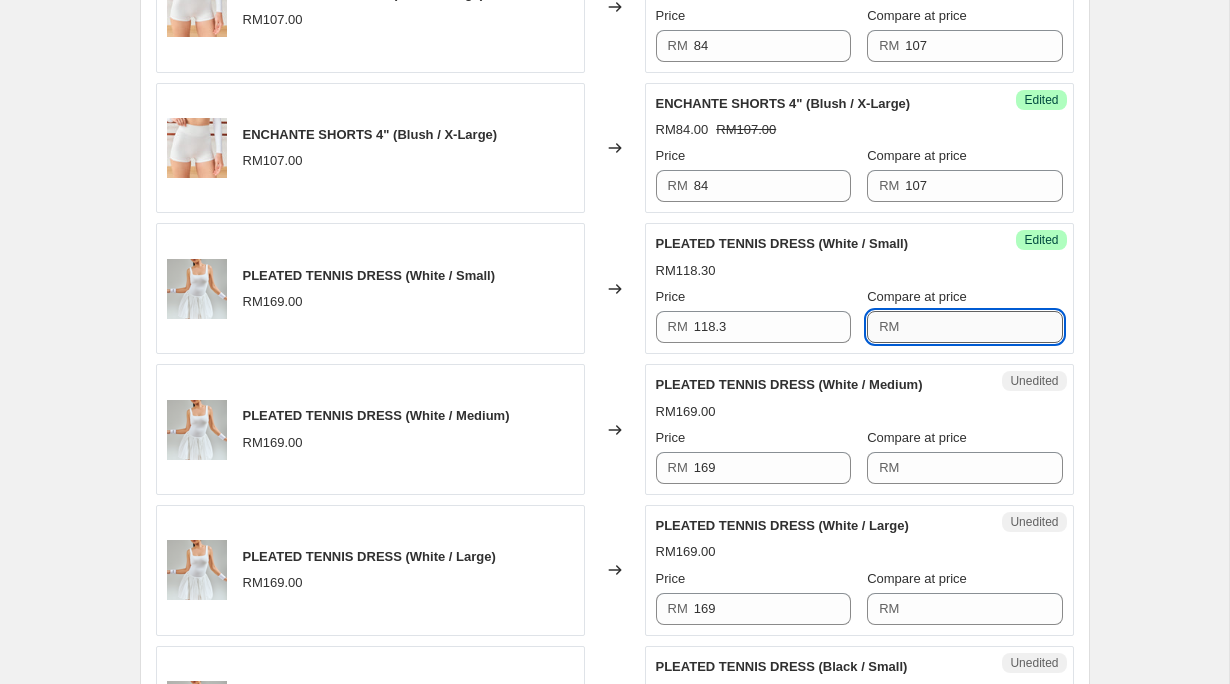 click on "Compare at price" at bounding box center [983, 327] 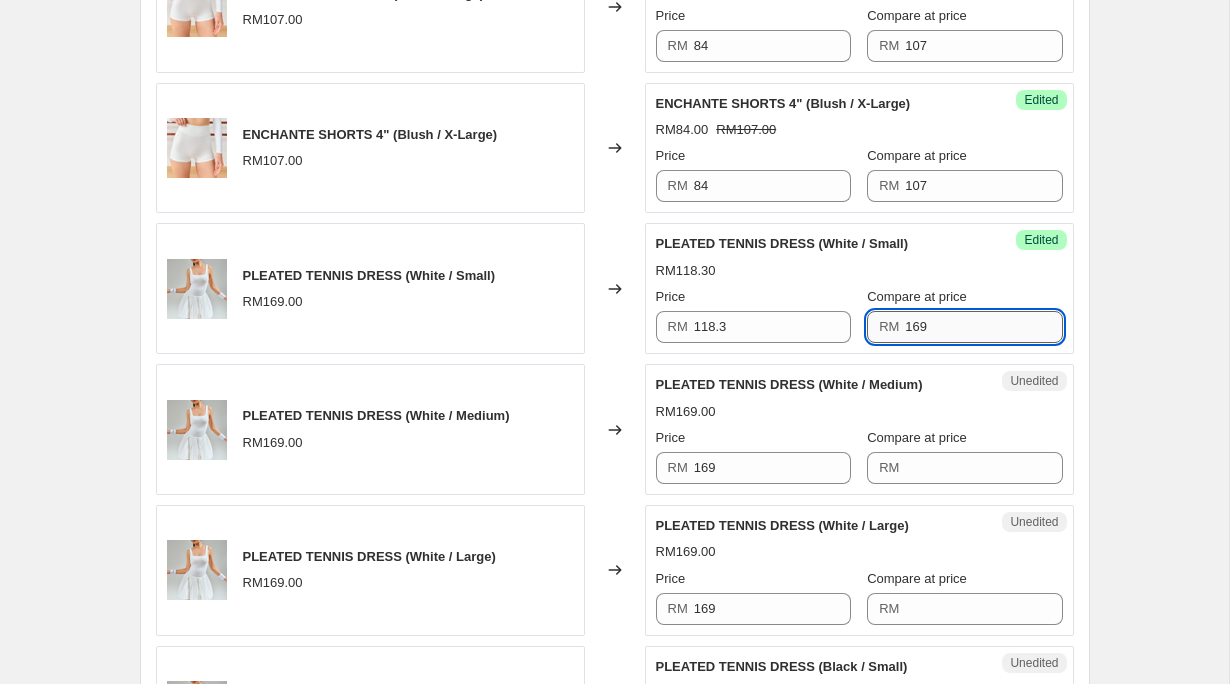 scroll, scrollTop: 3340, scrollLeft: 0, axis: vertical 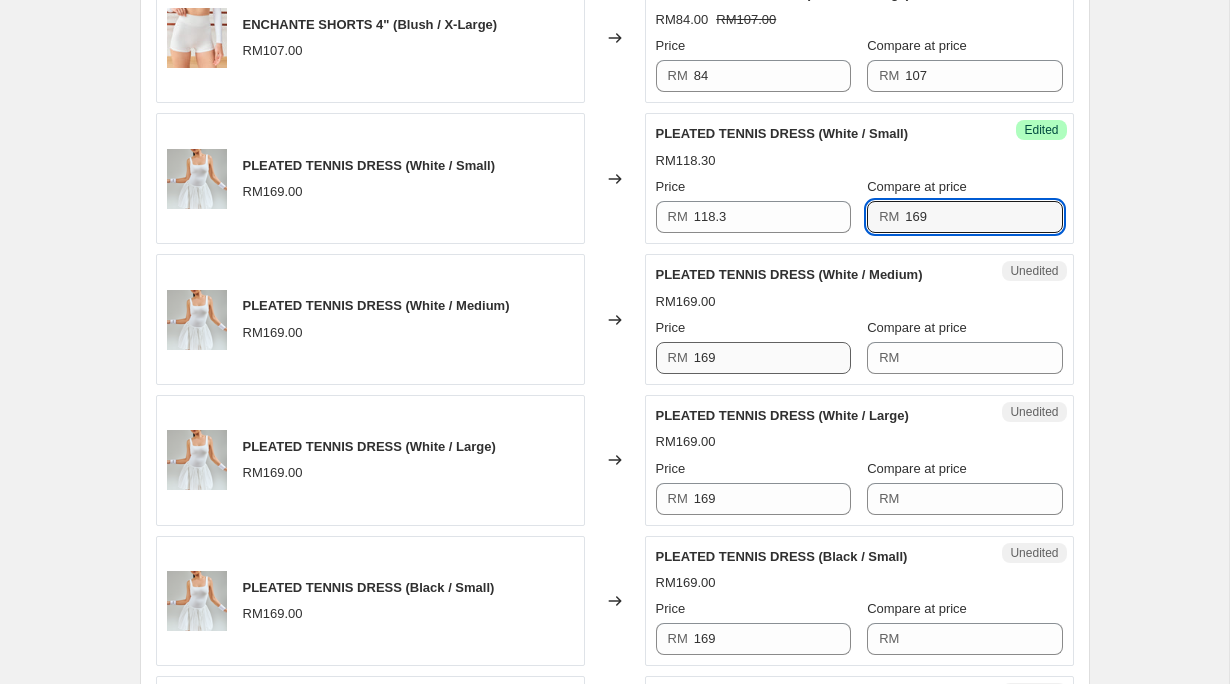 type on "169" 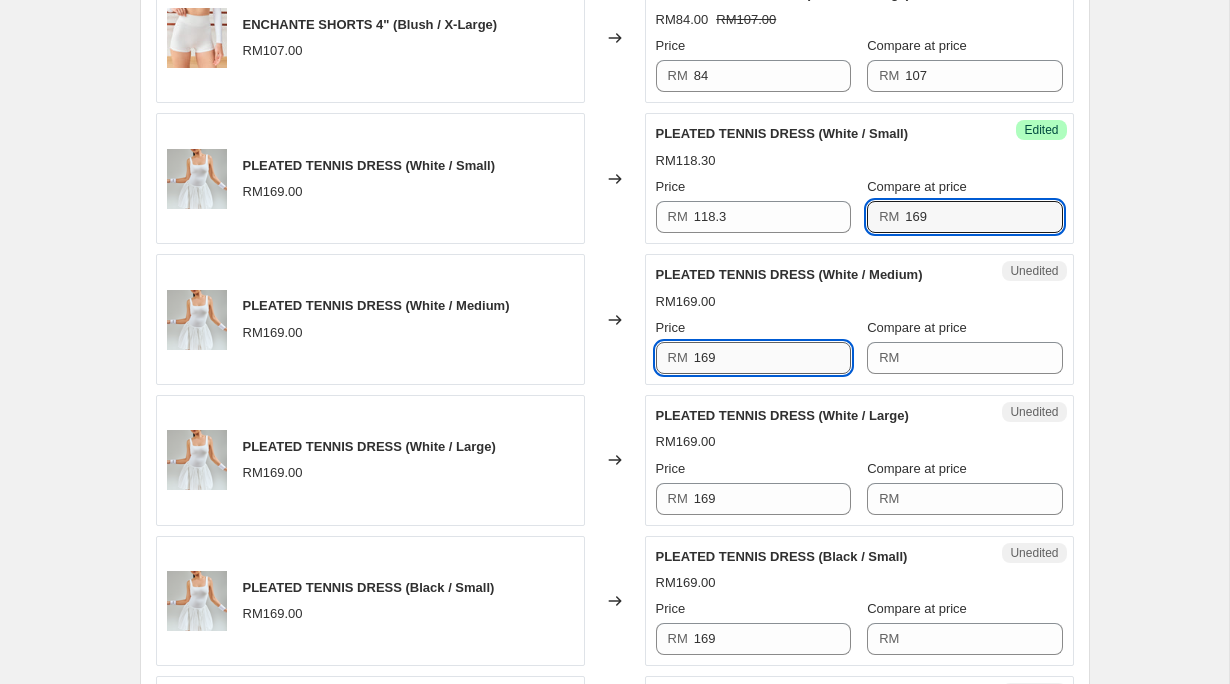 click on "169" at bounding box center (772, 358) 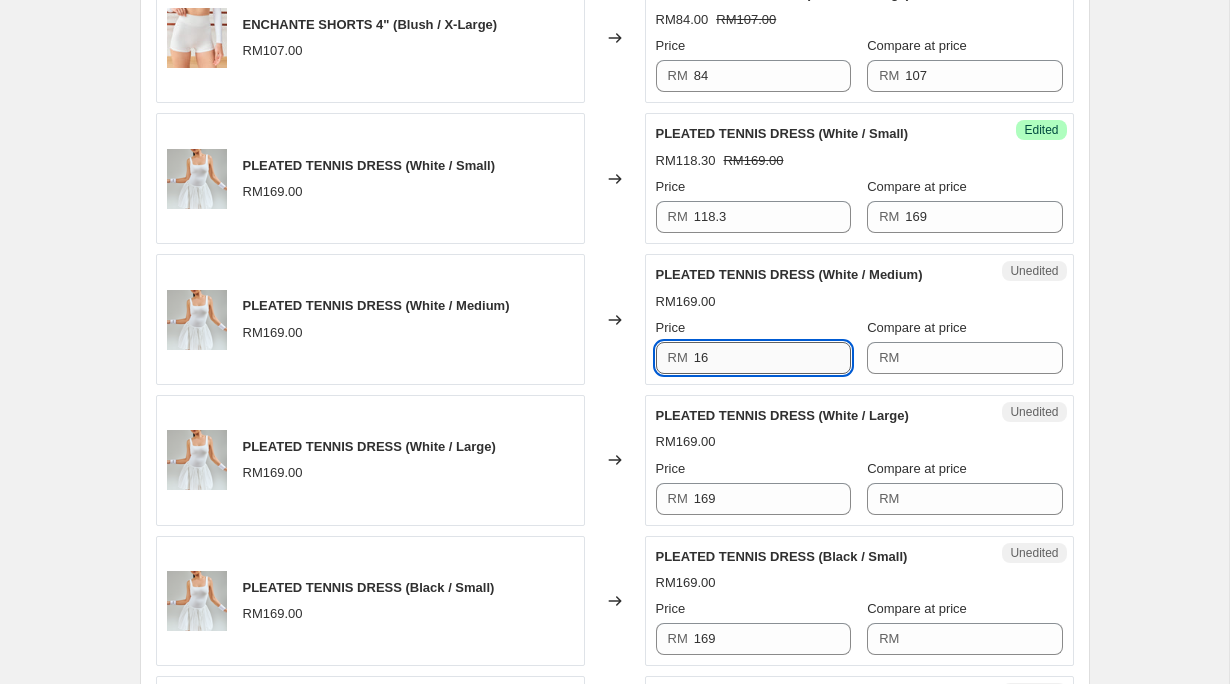 type on "1" 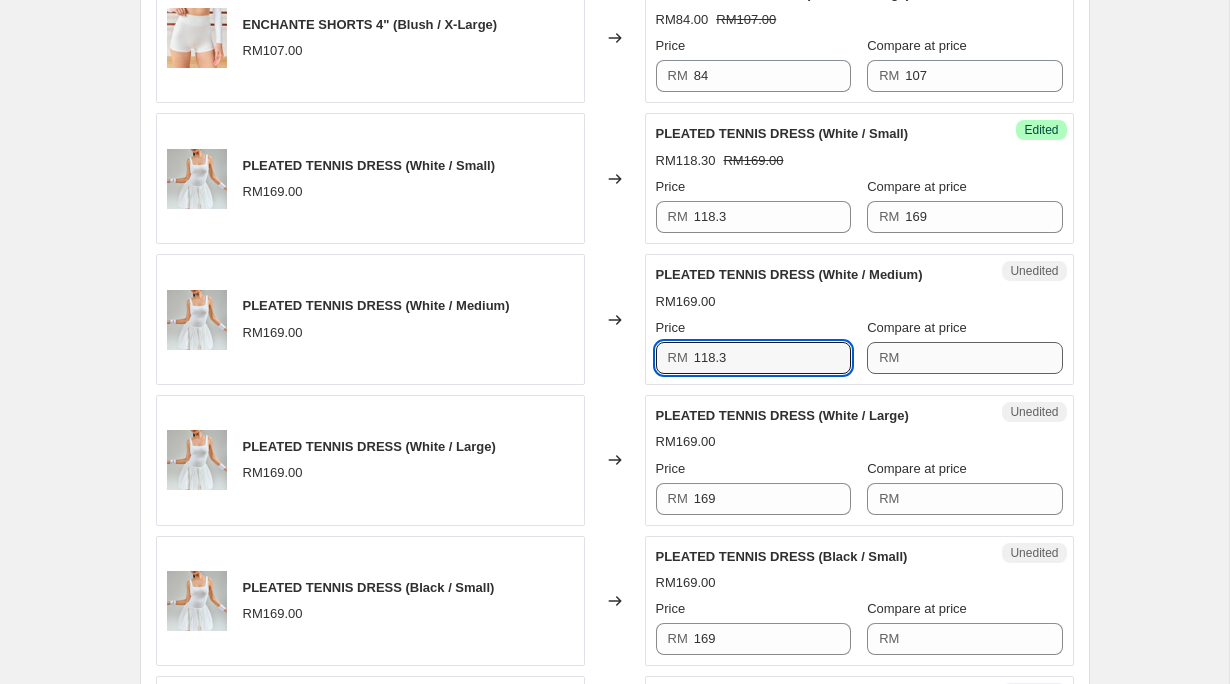 type on "118.3" 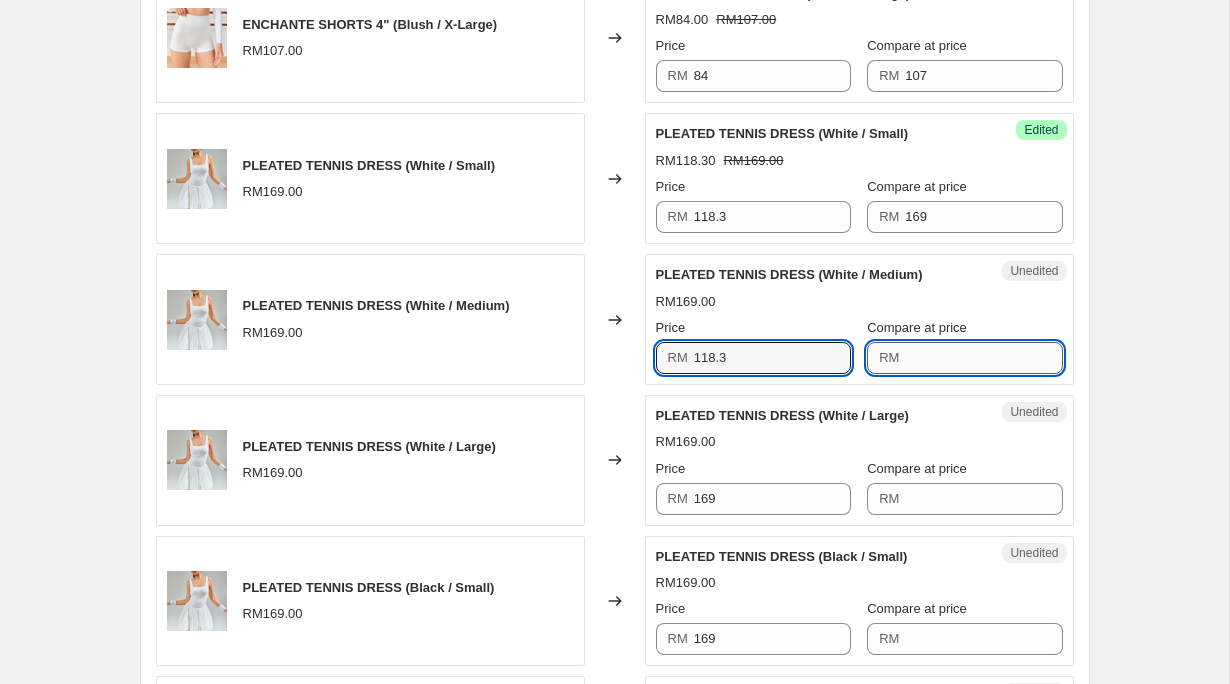 click on "Compare at price" at bounding box center [983, 358] 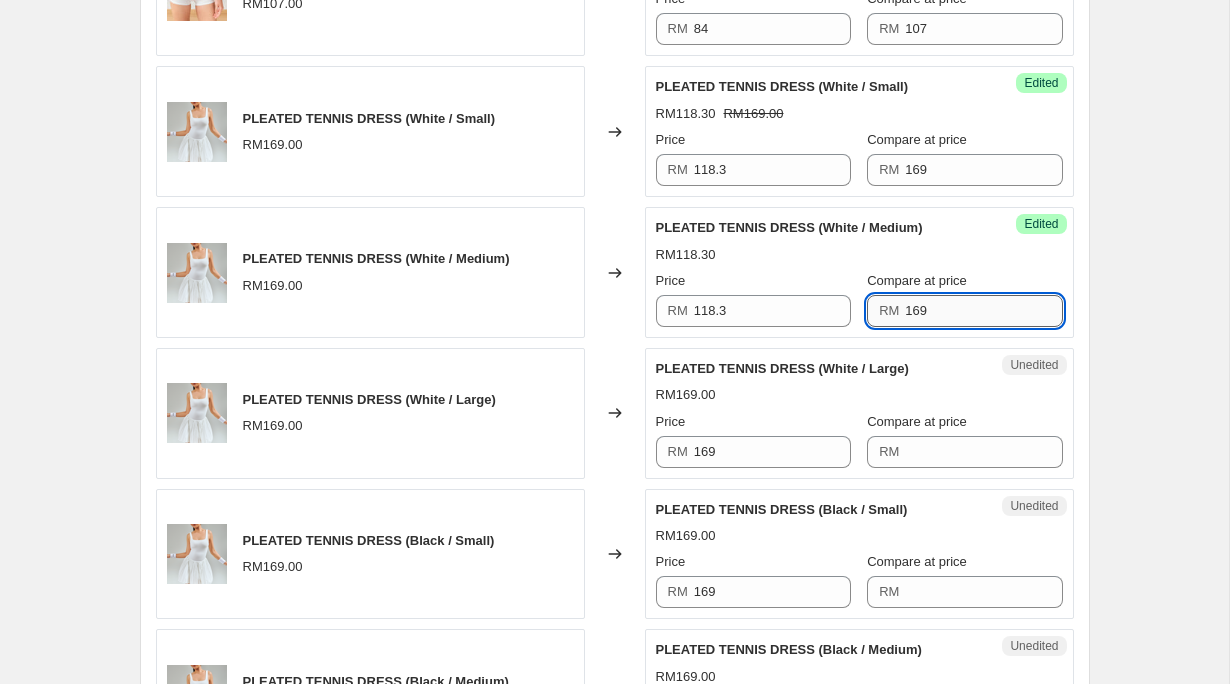 scroll, scrollTop: 3430, scrollLeft: 0, axis: vertical 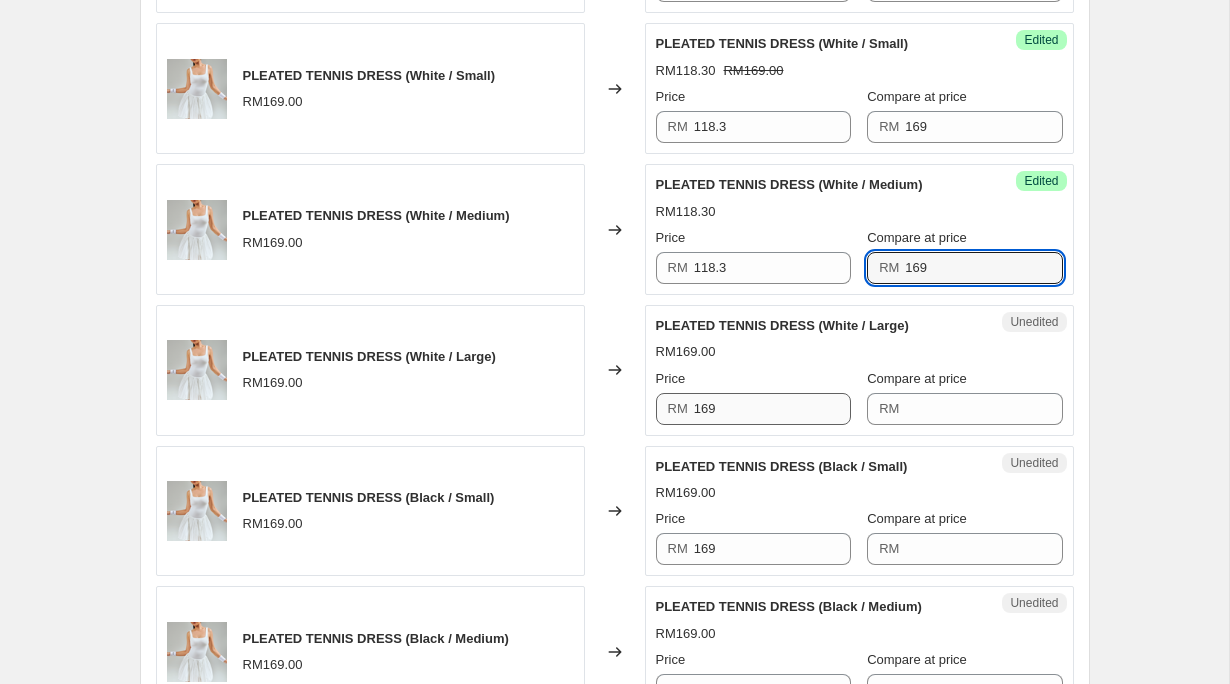 type on "169" 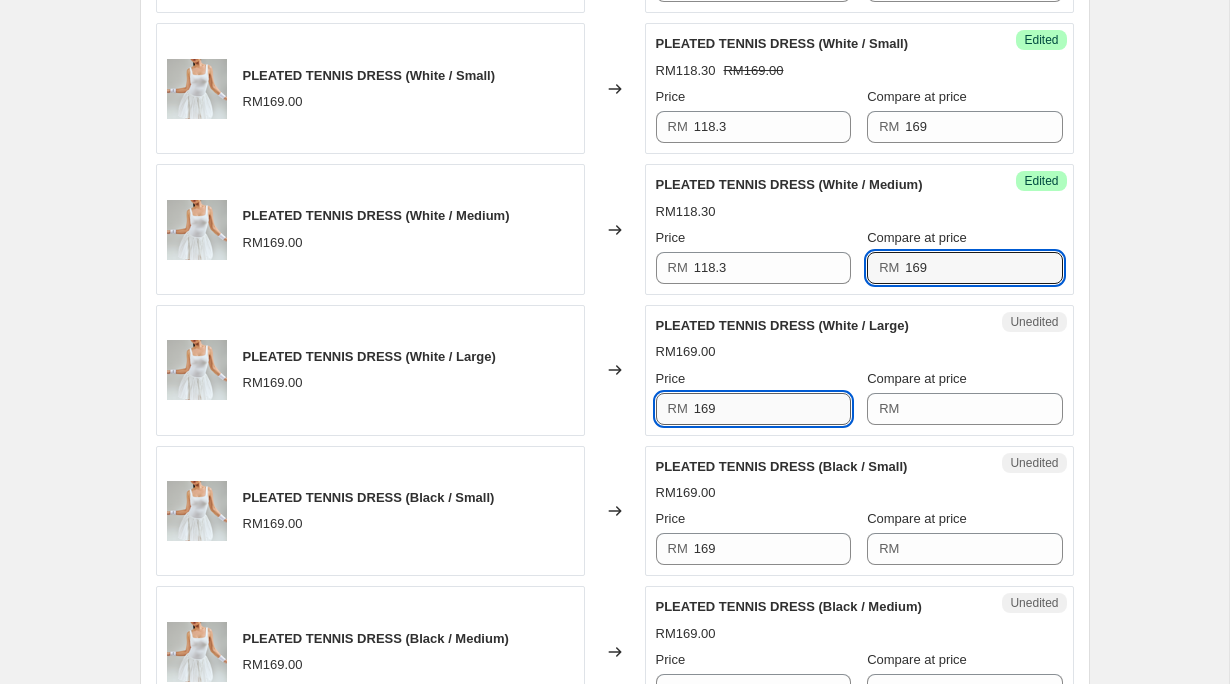 click on "169" at bounding box center (772, 409) 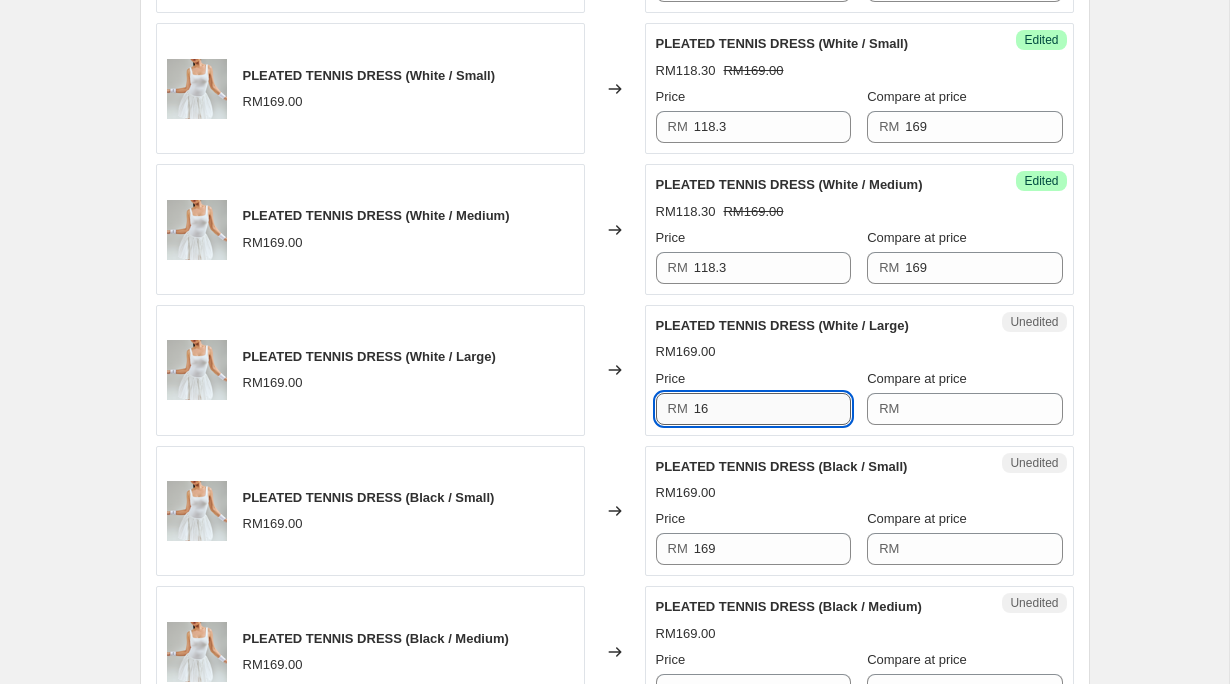 type on "1" 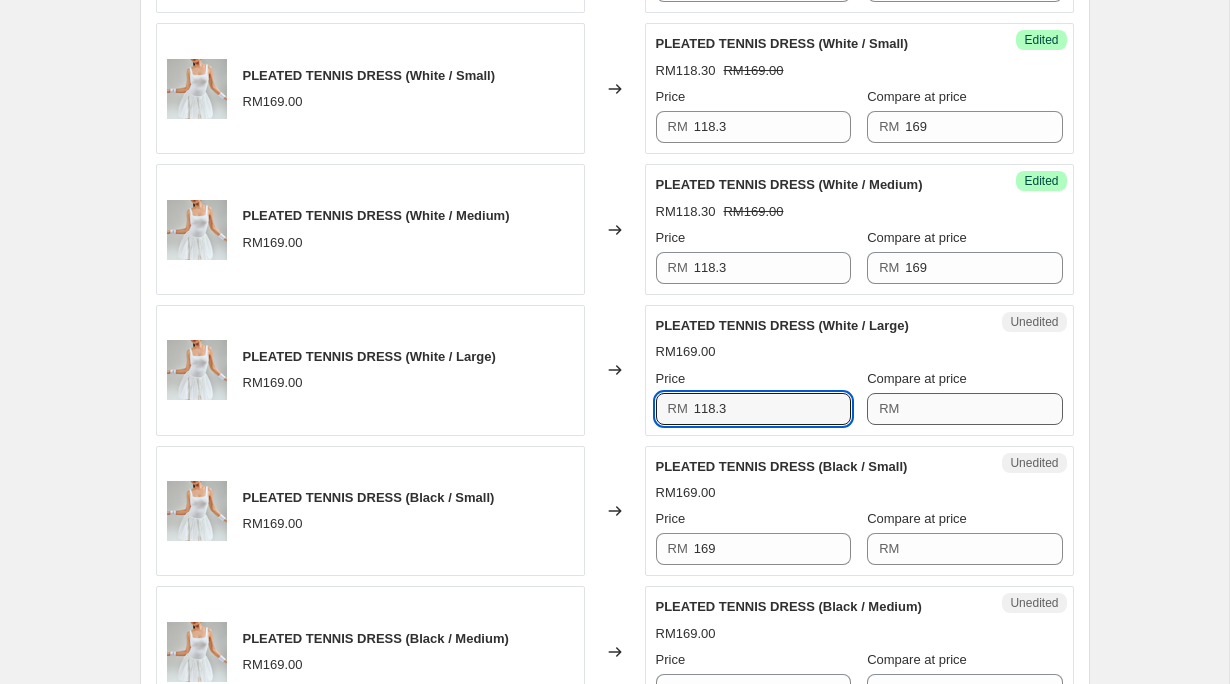 type on "118.3" 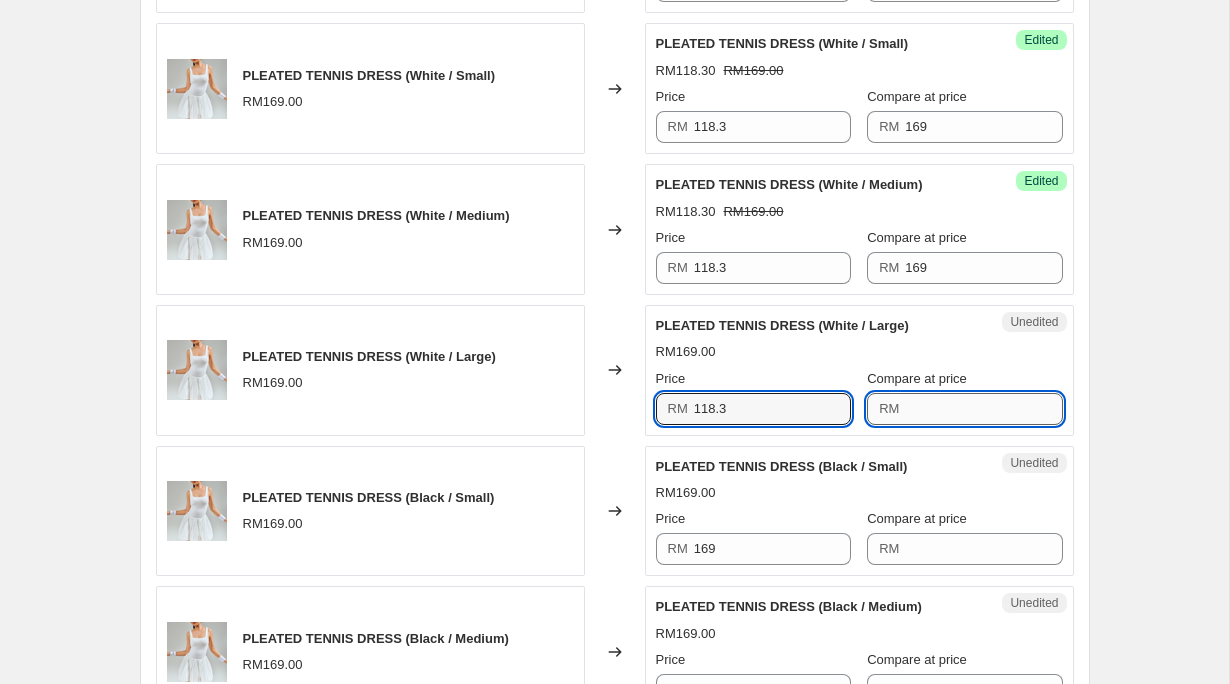 click on "Compare at price" at bounding box center (983, 409) 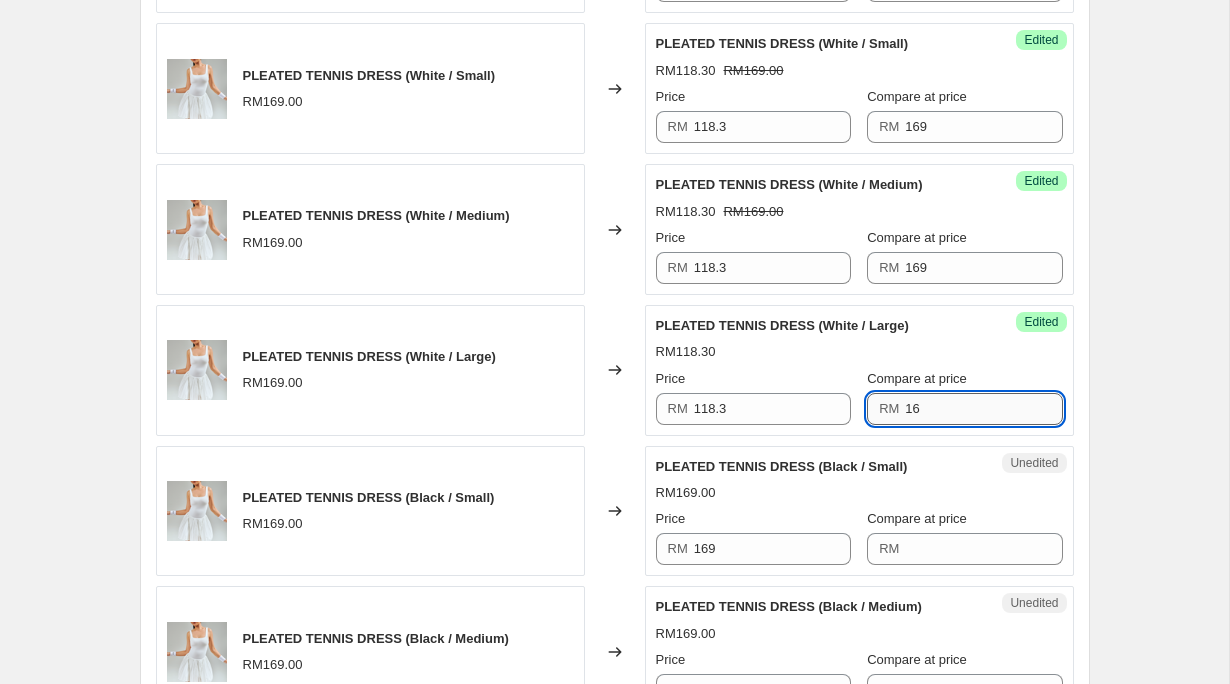 type on "1" 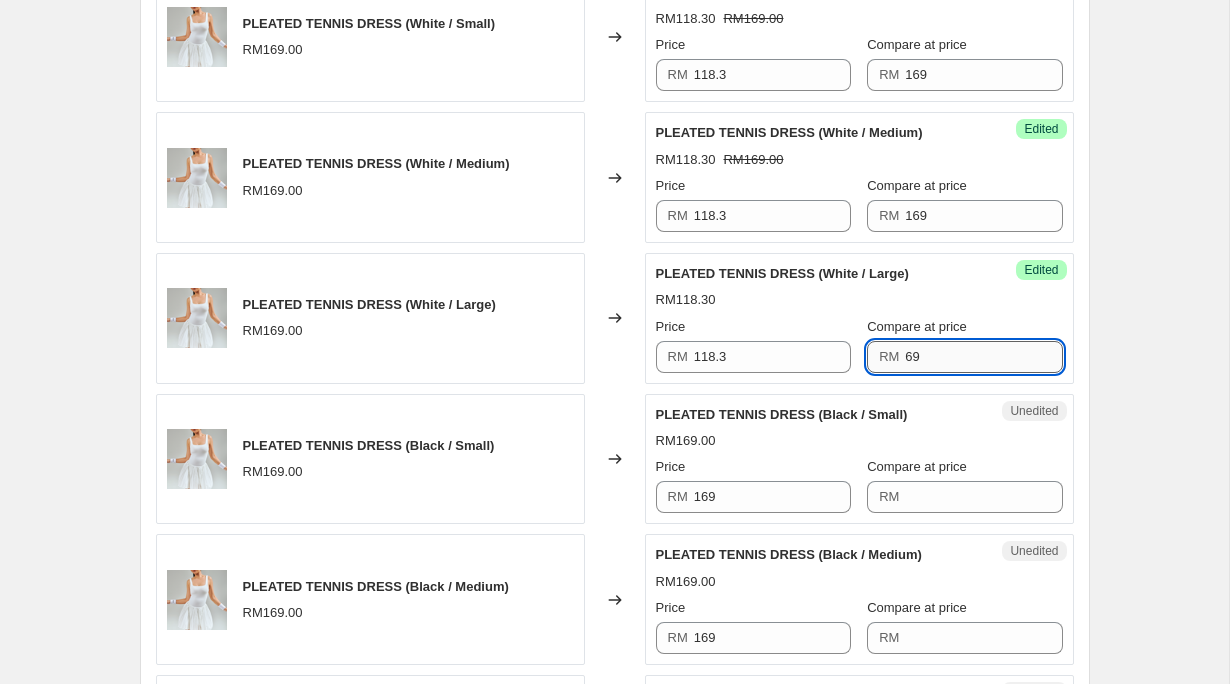 scroll, scrollTop: 3485, scrollLeft: 0, axis: vertical 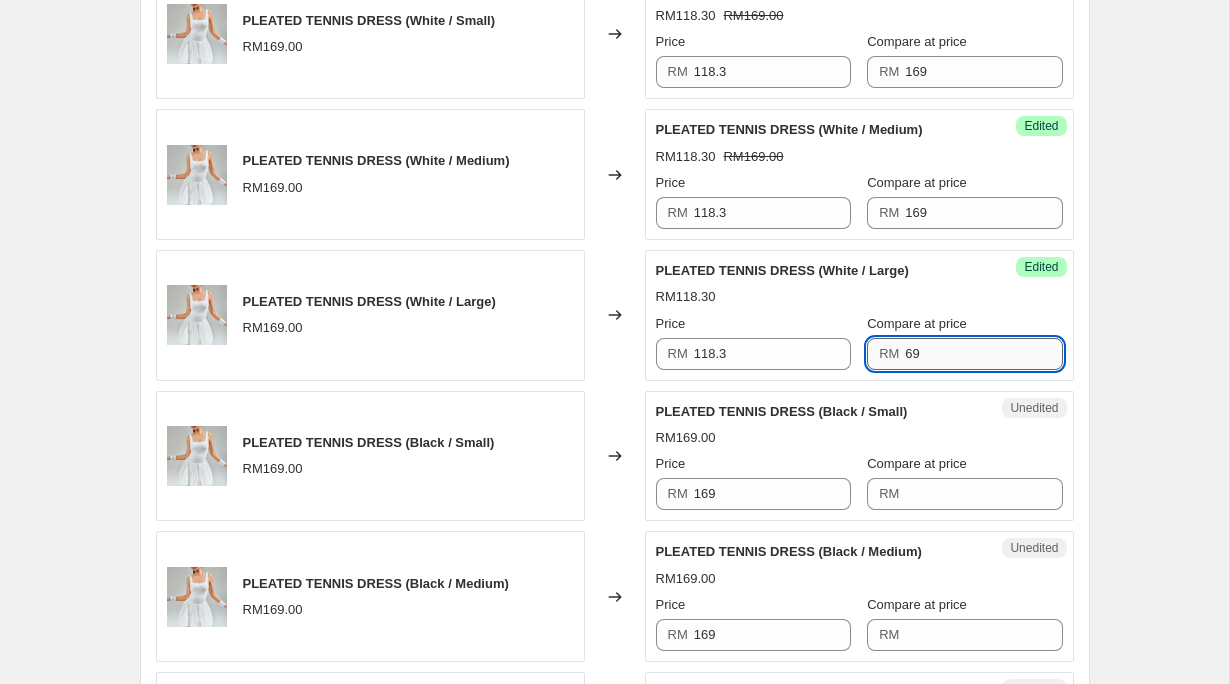 type on "6" 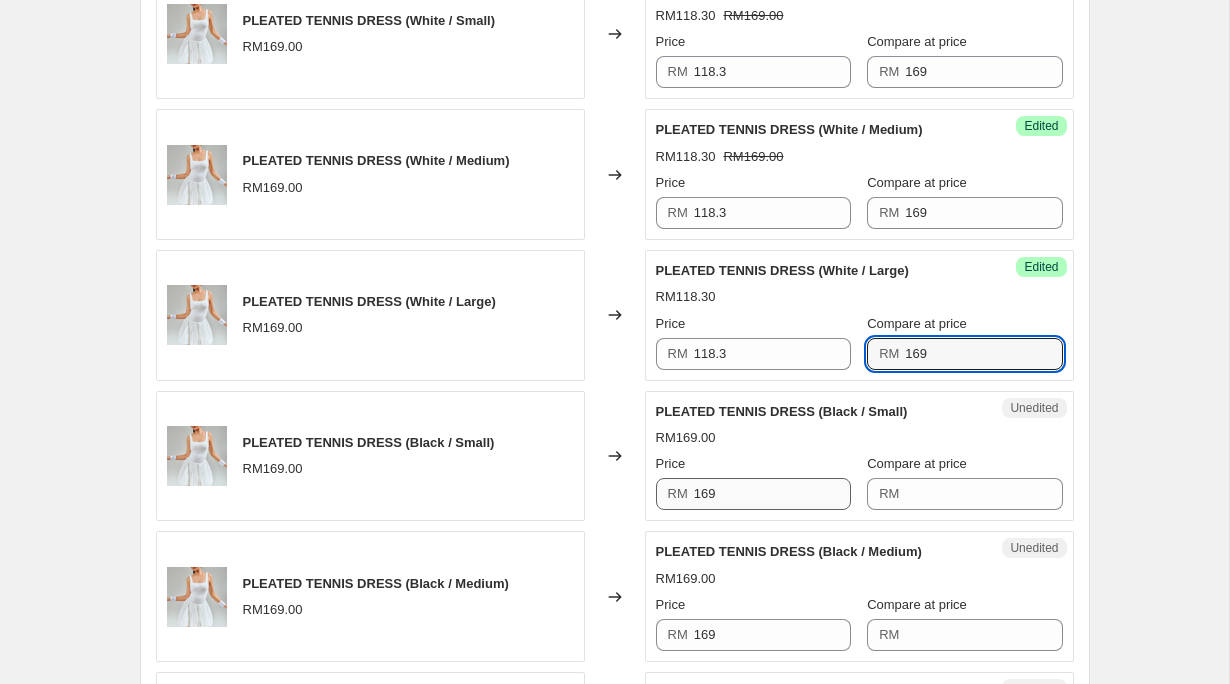 type on "169" 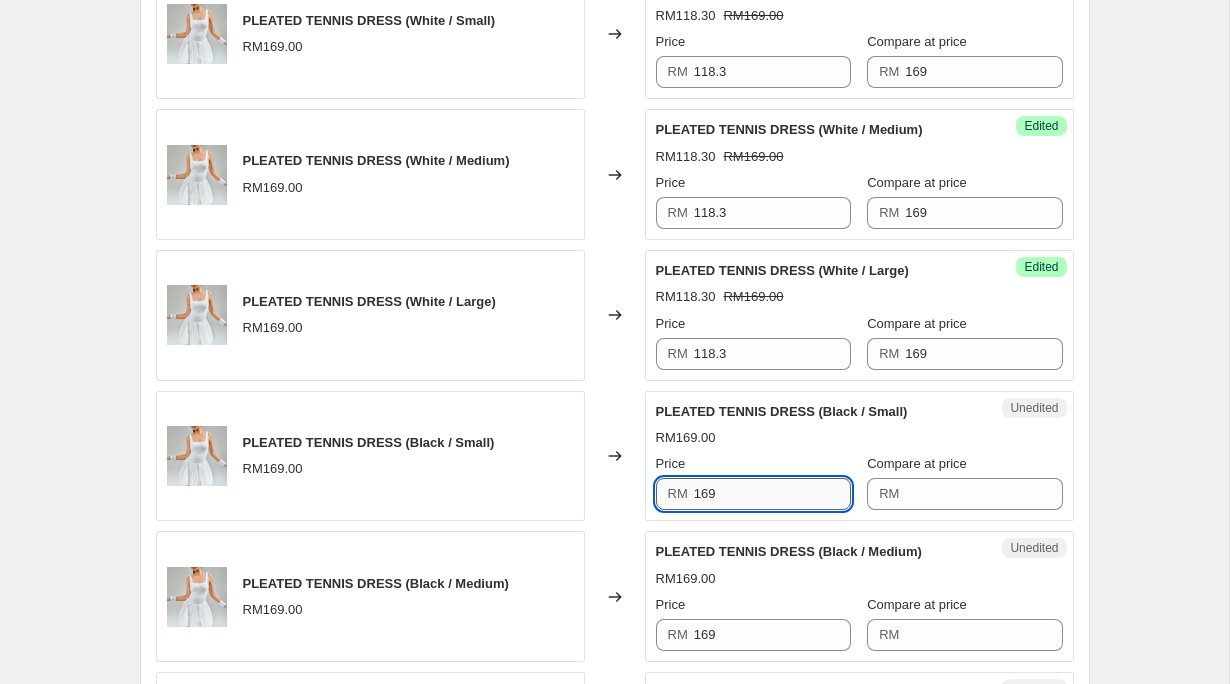 click on "169" at bounding box center [772, 494] 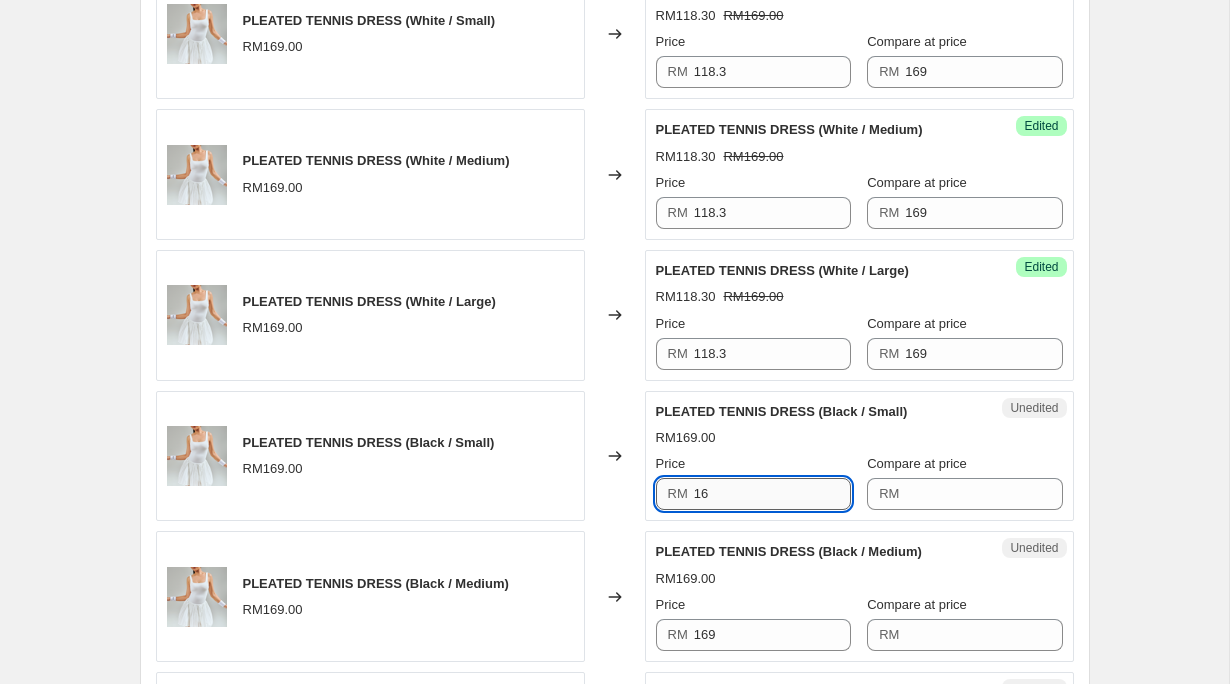 type on "1" 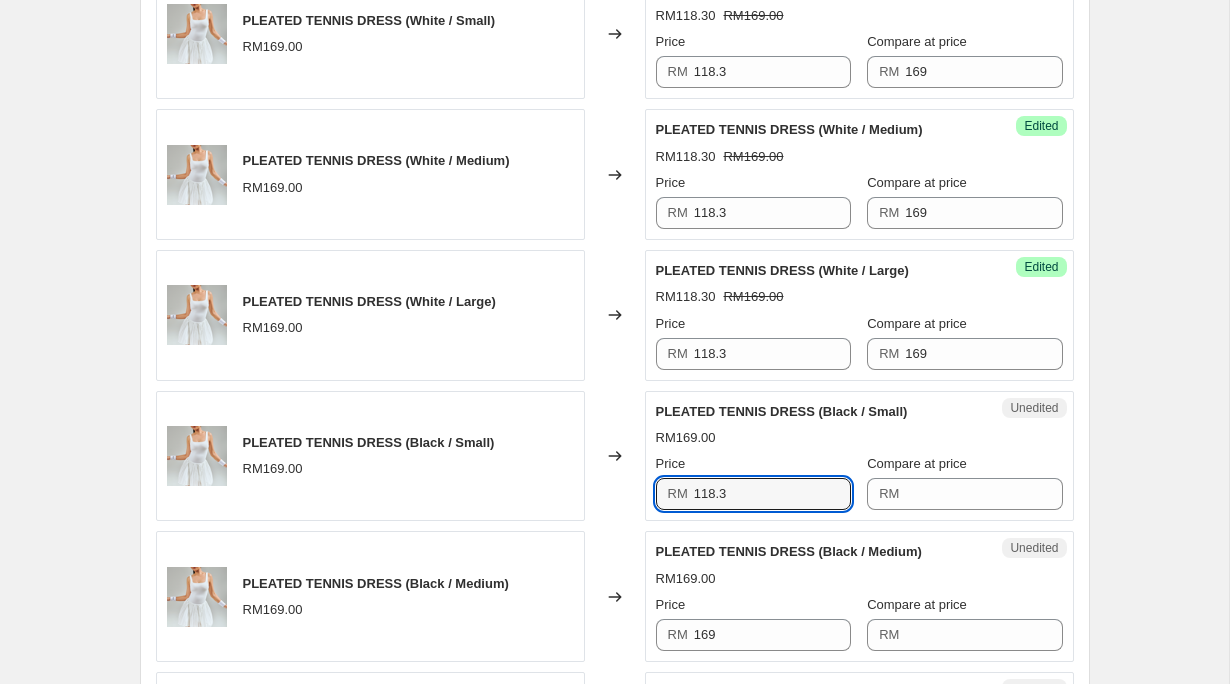 type on "118.3" 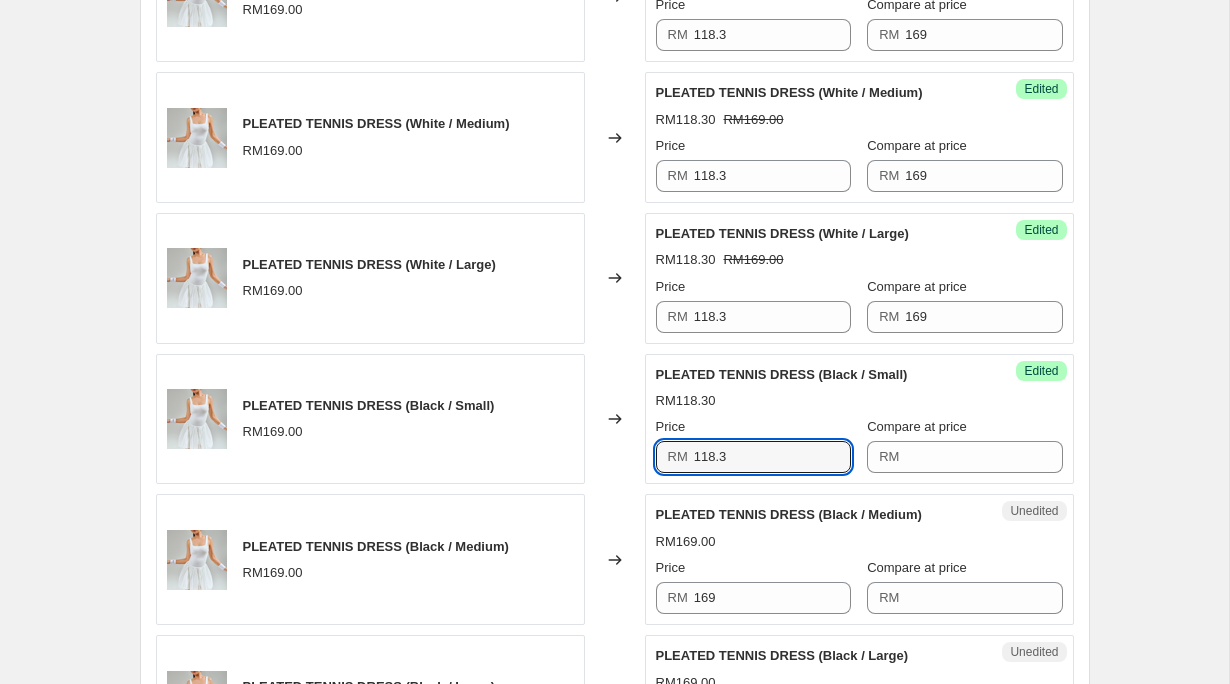 scroll, scrollTop: 3523, scrollLeft: 0, axis: vertical 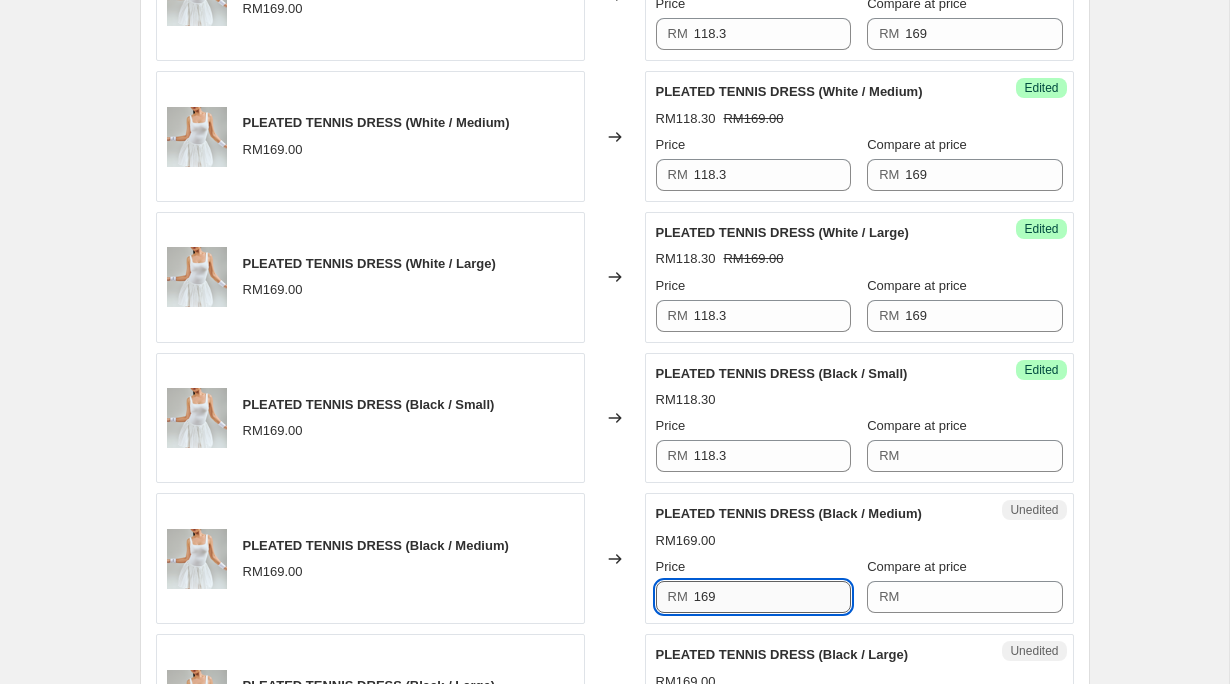 click on "169" at bounding box center (772, 597) 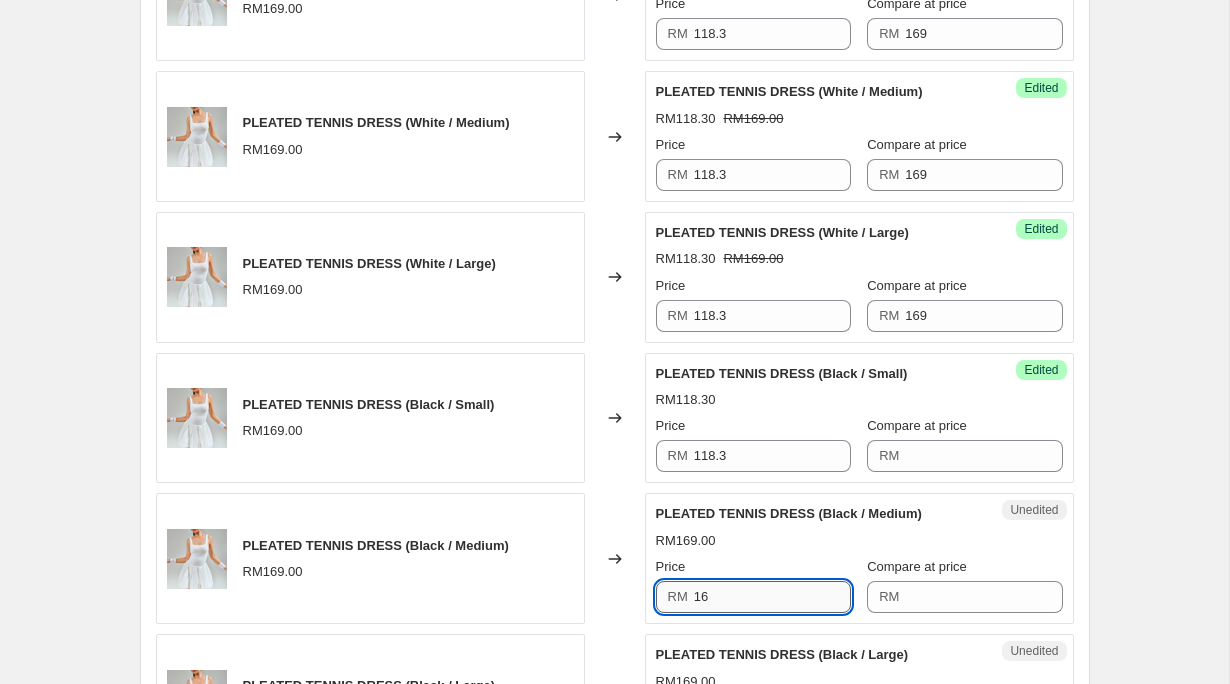 type on "1" 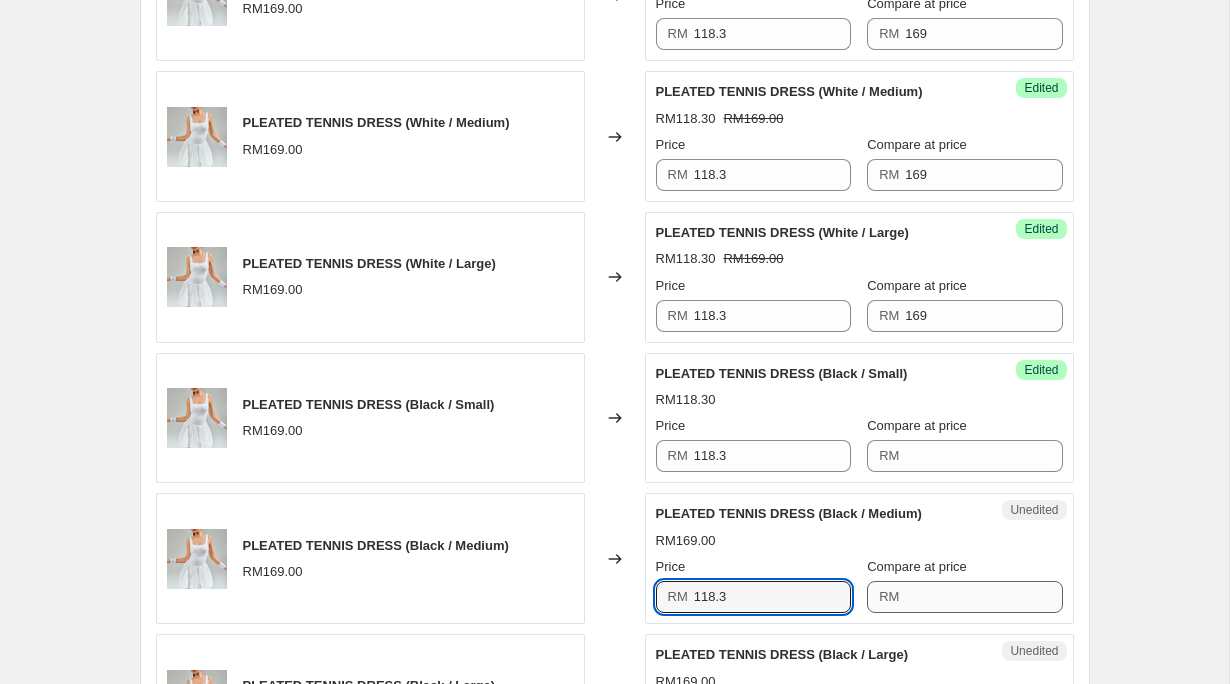 type on "118.3" 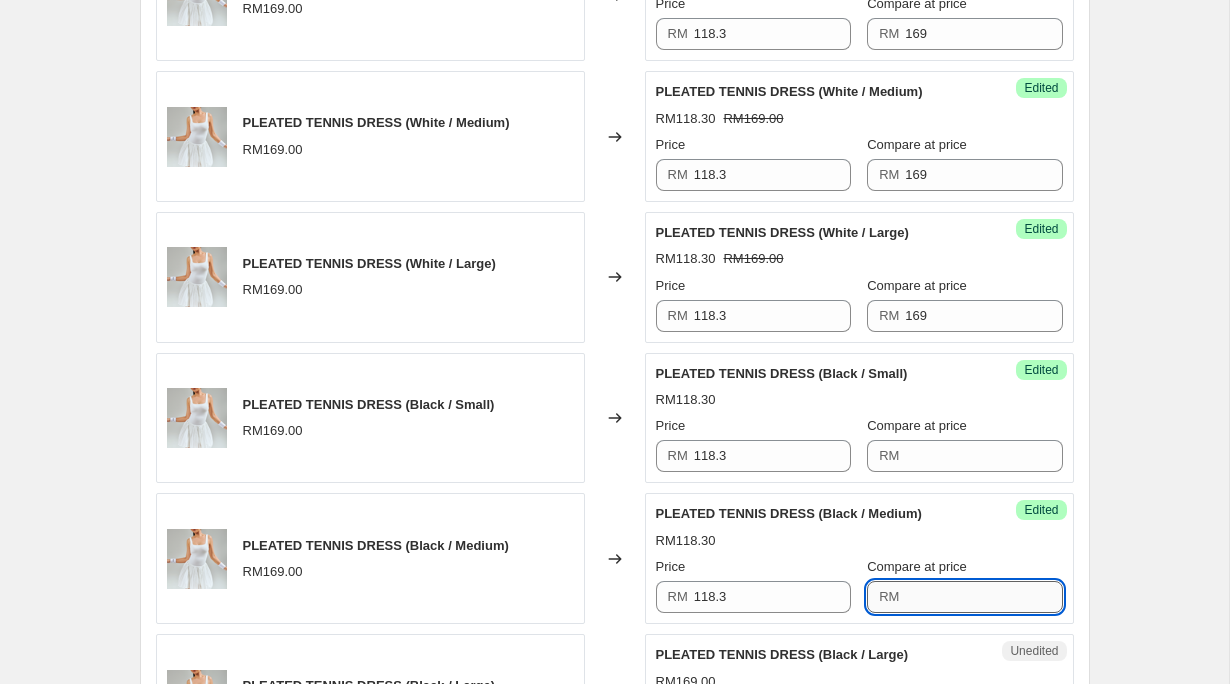 click on "Compare at price" at bounding box center (983, 597) 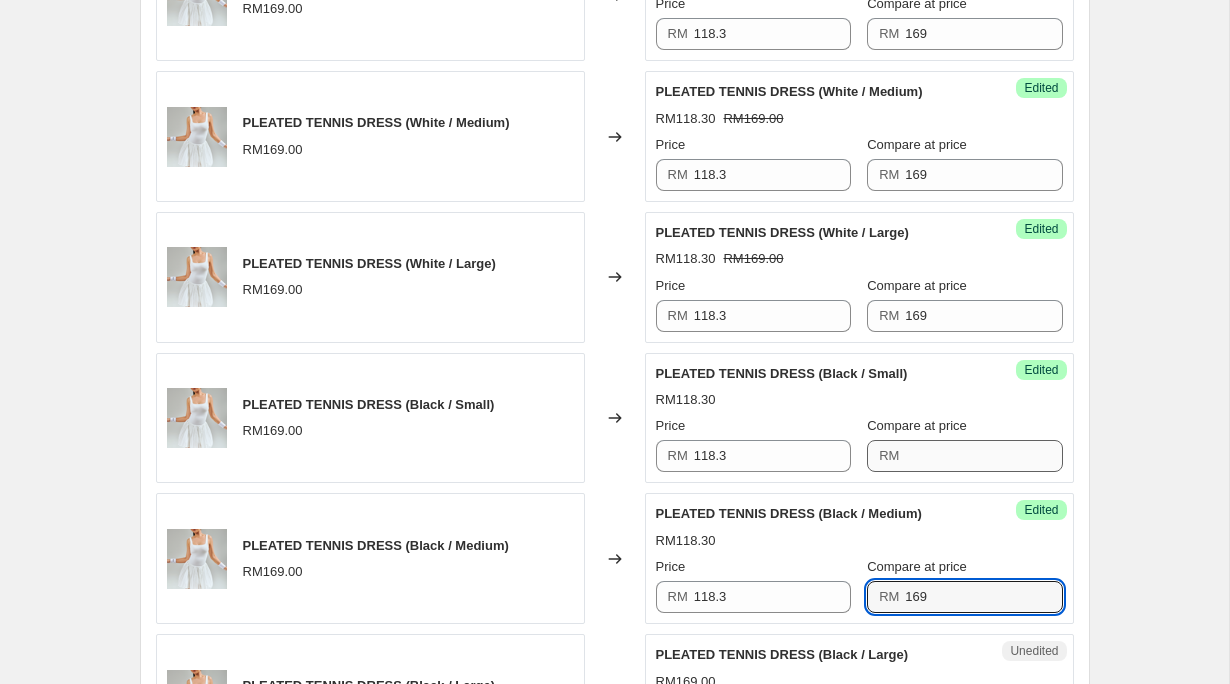 type on "169" 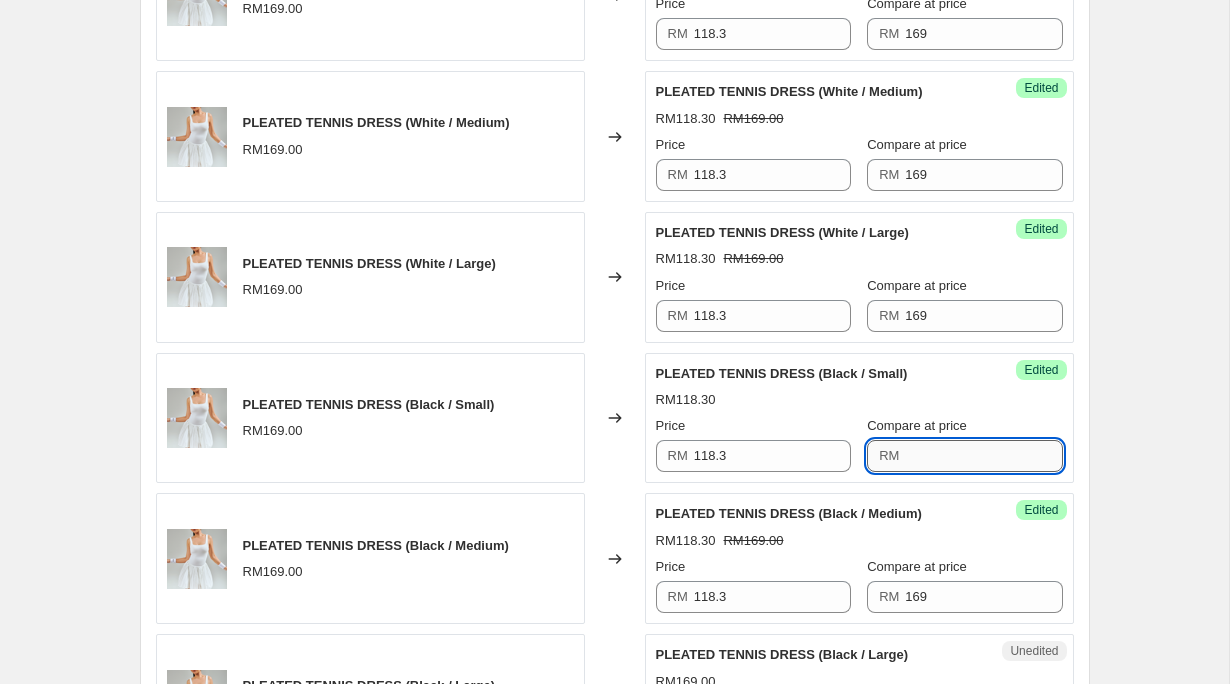 click on "Compare at price" at bounding box center [983, 456] 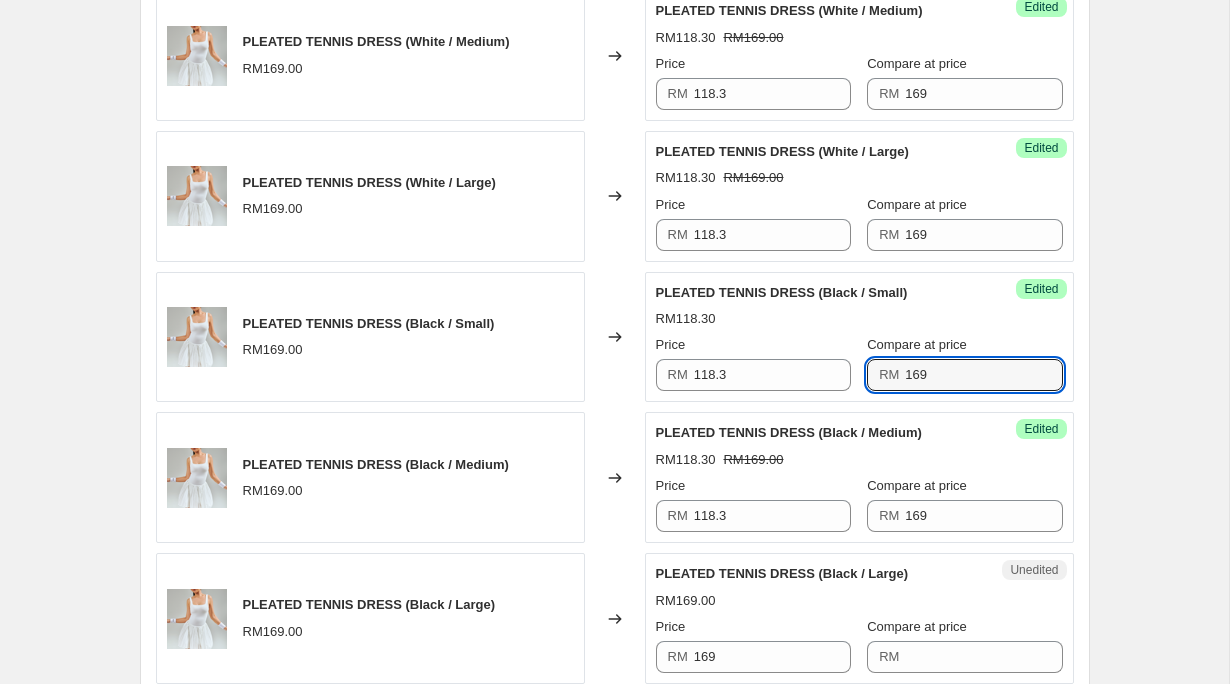 scroll, scrollTop: 3612, scrollLeft: 0, axis: vertical 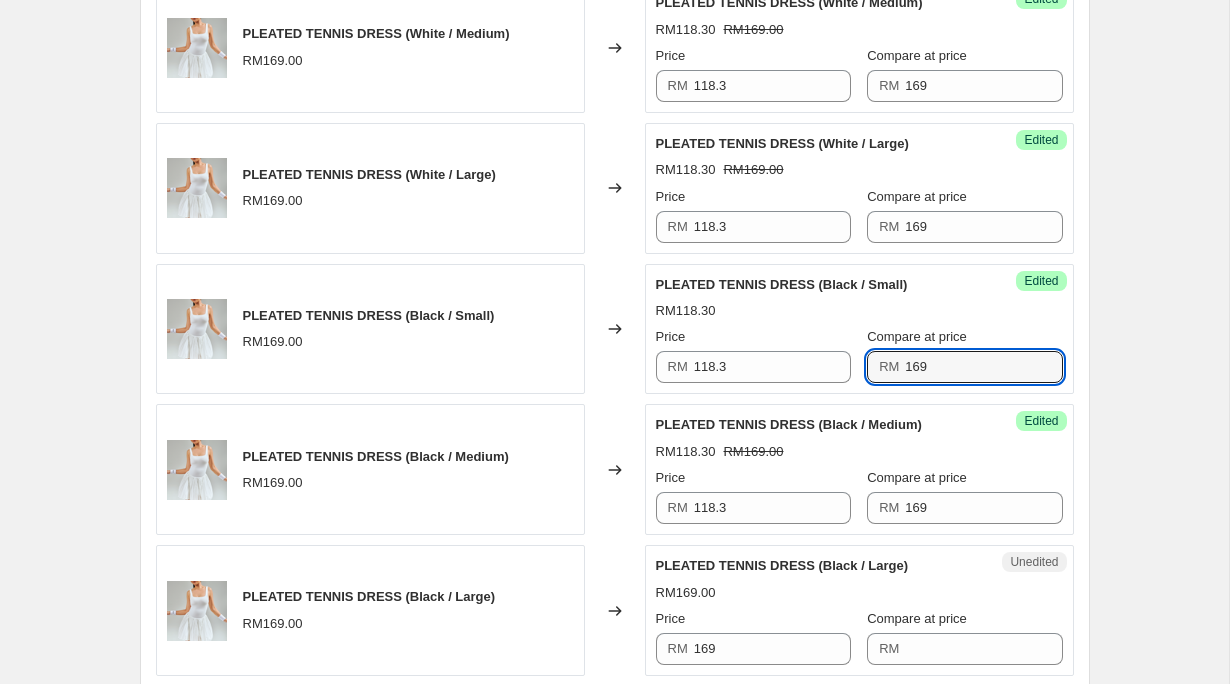 type on "169" 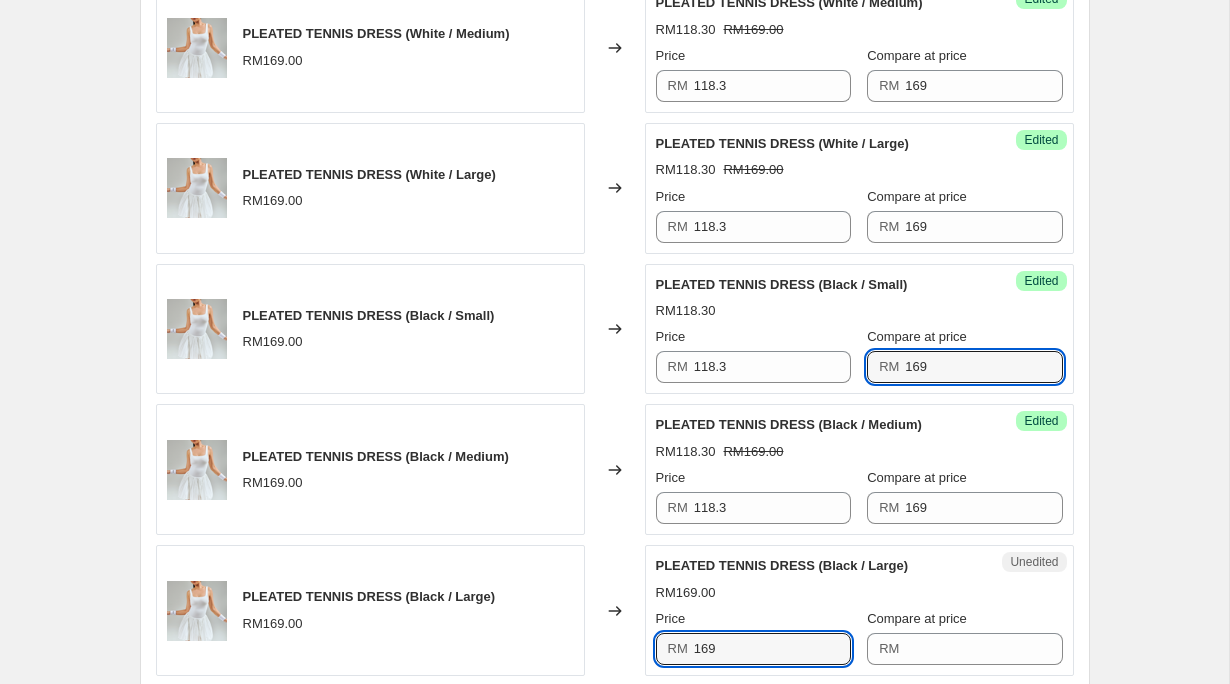 click on "169" at bounding box center [772, 649] 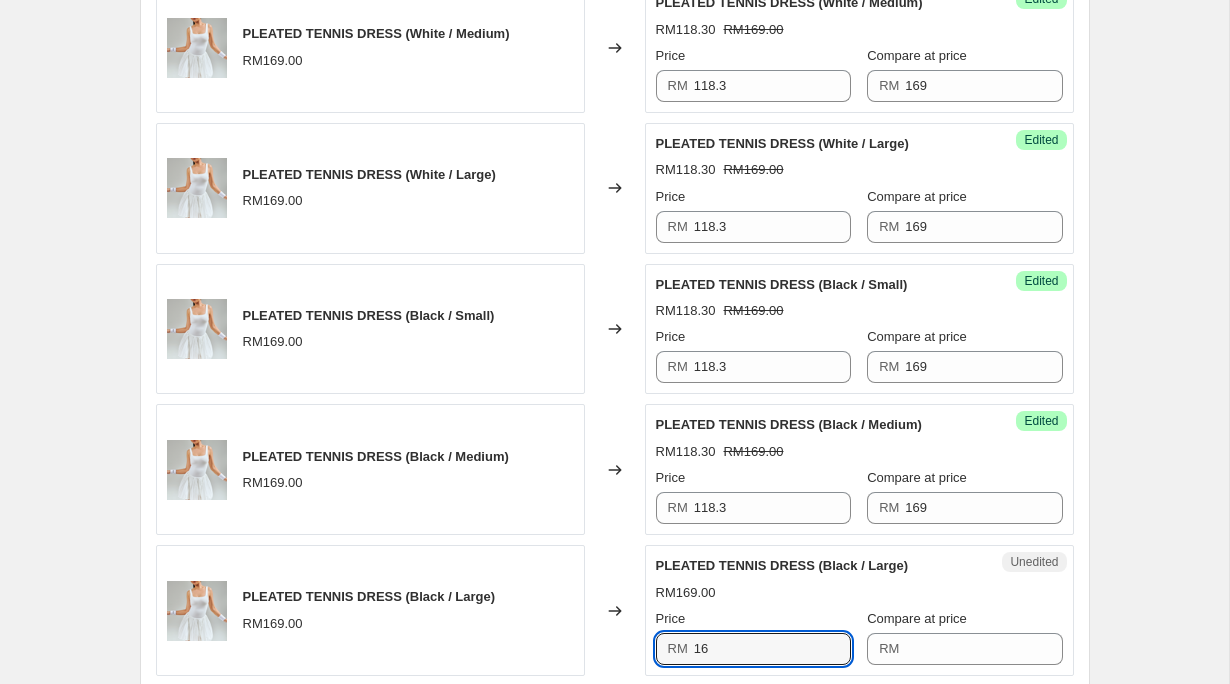 type on "1" 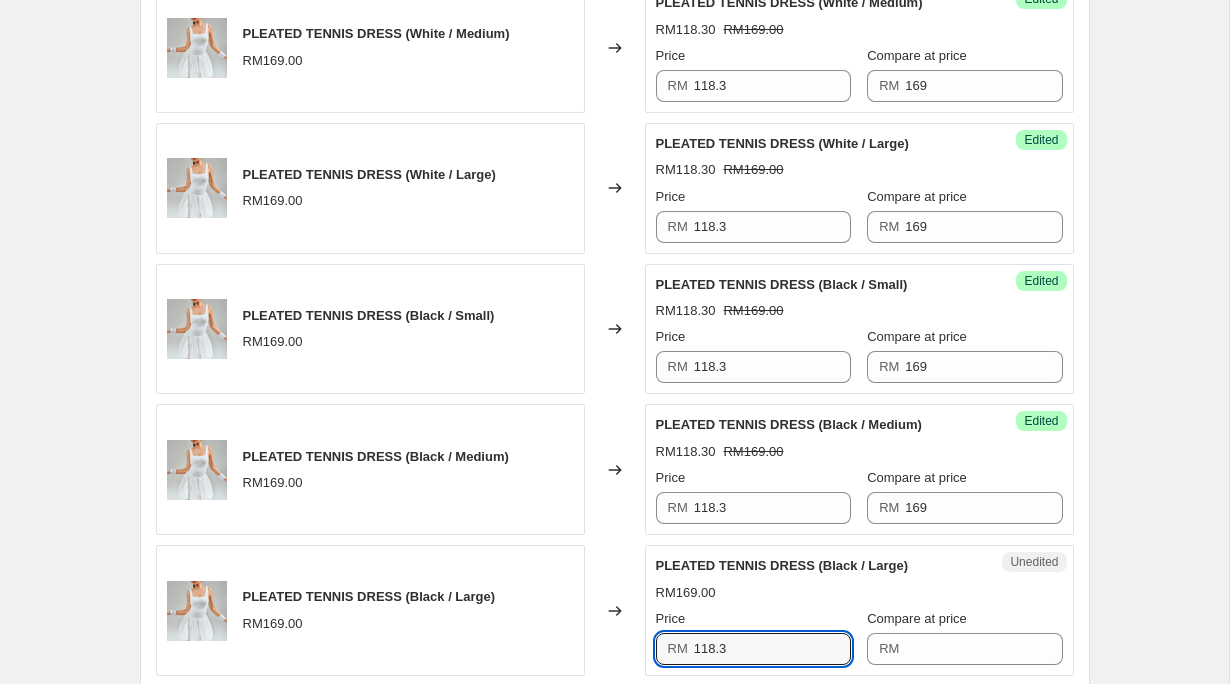 scroll, scrollTop: 3665, scrollLeft: 0, axis: vertical 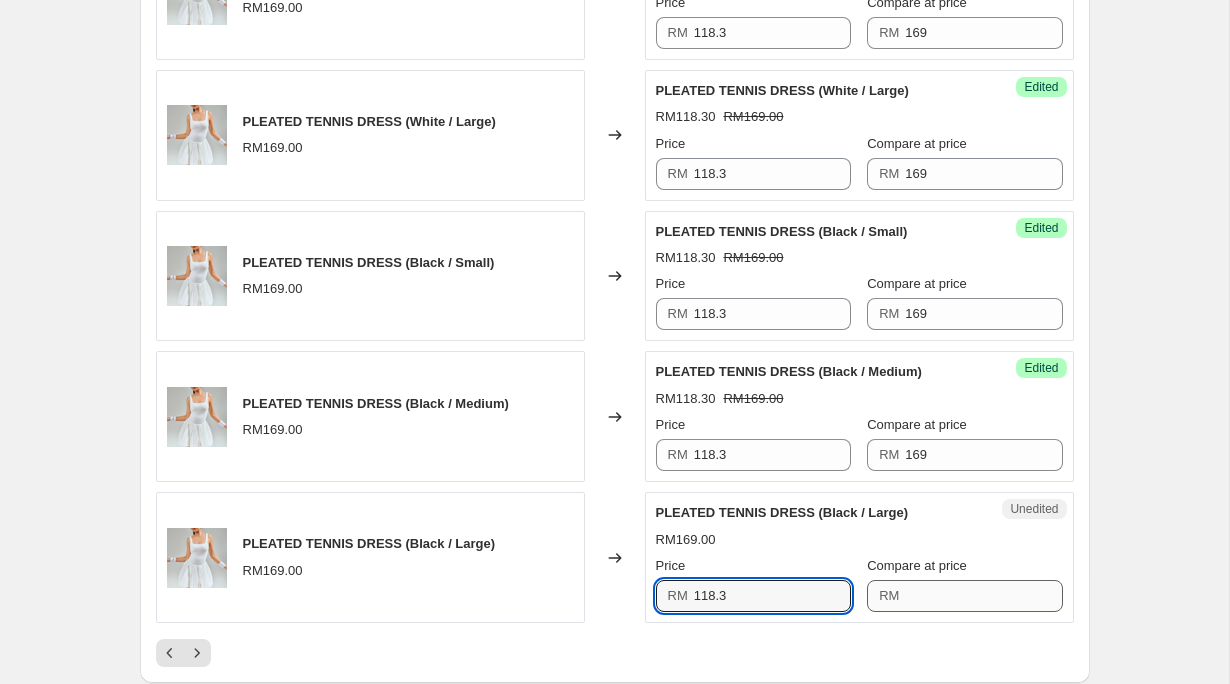 type on "118.3" 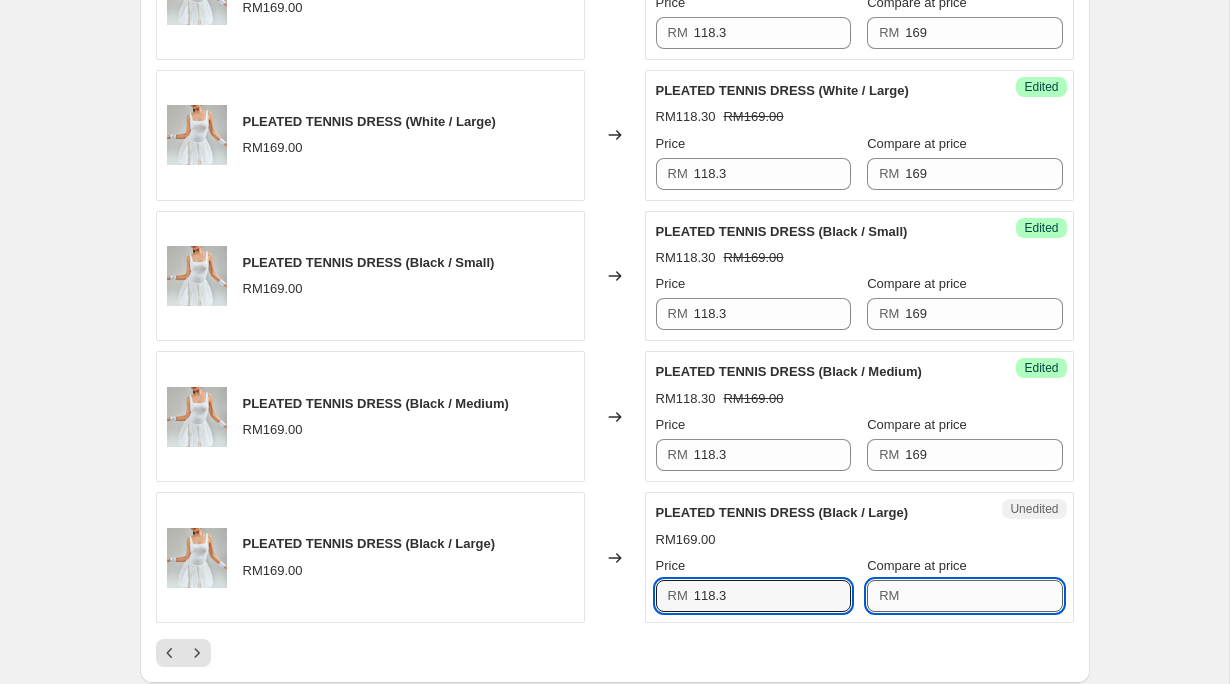 click on "Compare at price" at bounding box center (983, 596) 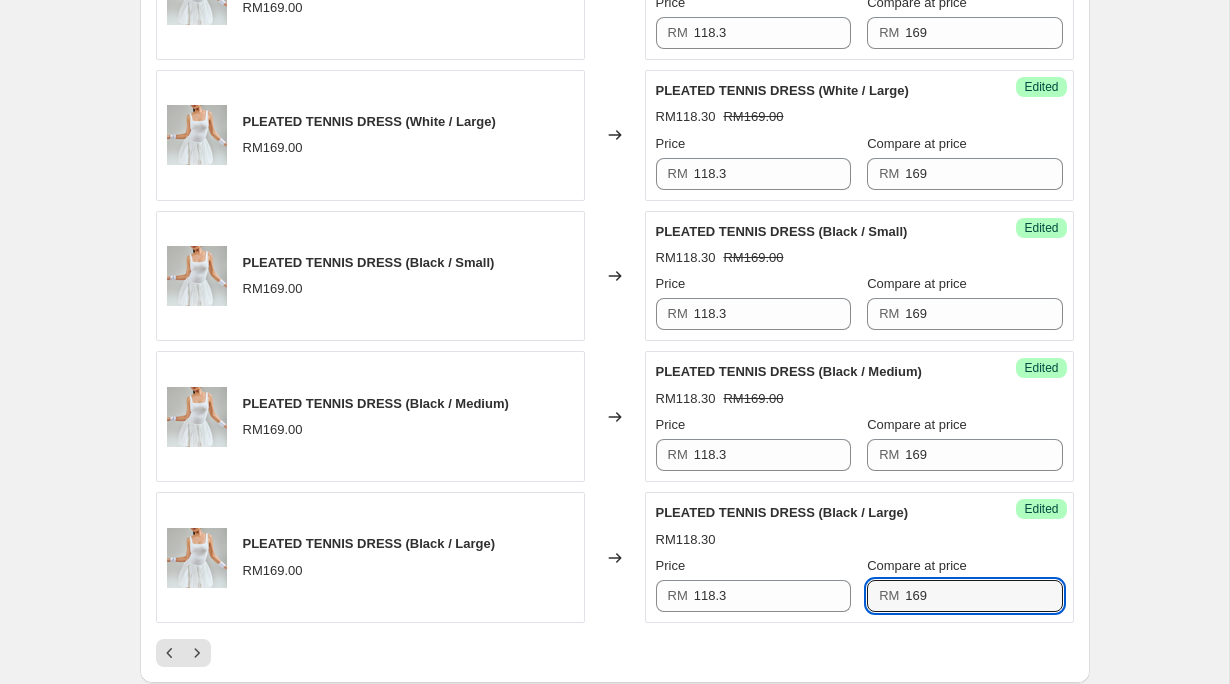 scroll, scrollTop: 3844, scrollLeft: 0, axis: vertical 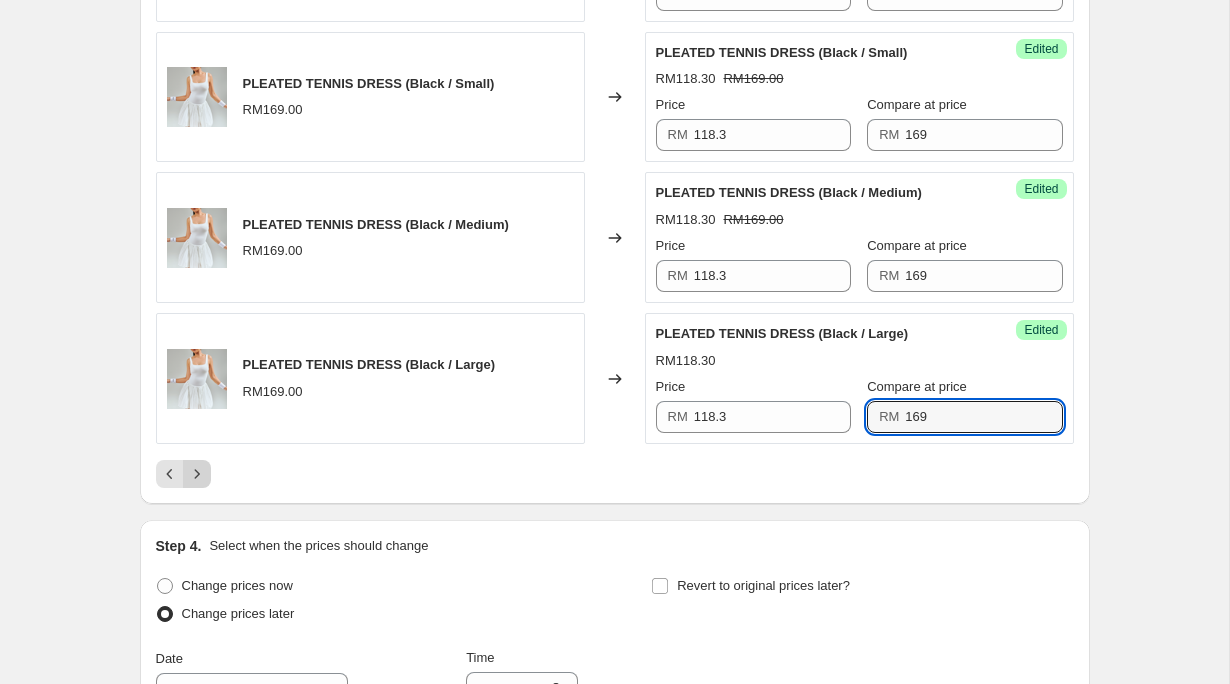 type on "169" 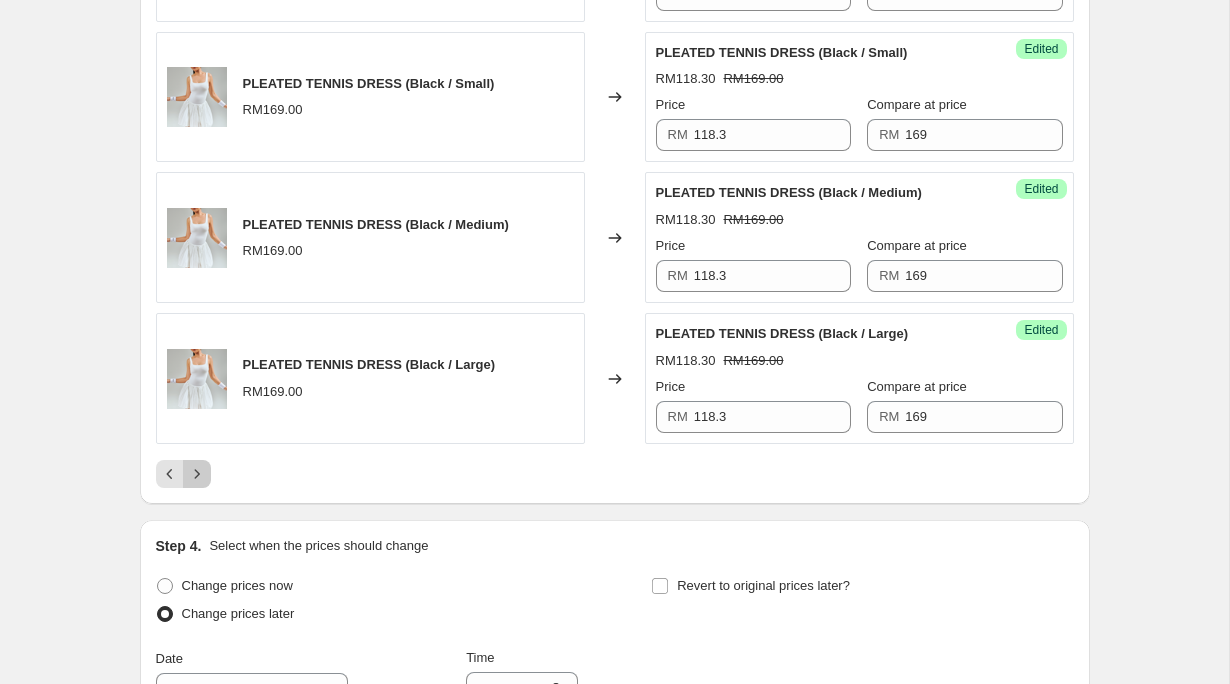 click at bounding box center (197, 474) 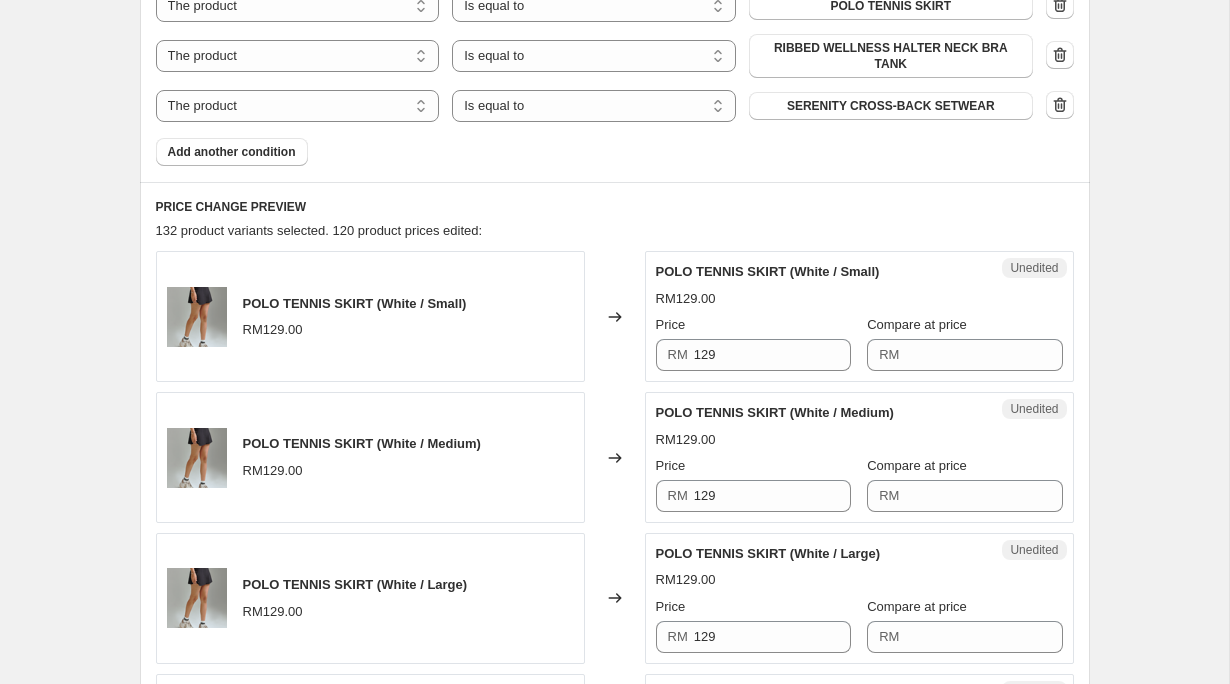 scroll, scrollTop: 1252, scrollLeft: 0, axis: vertical 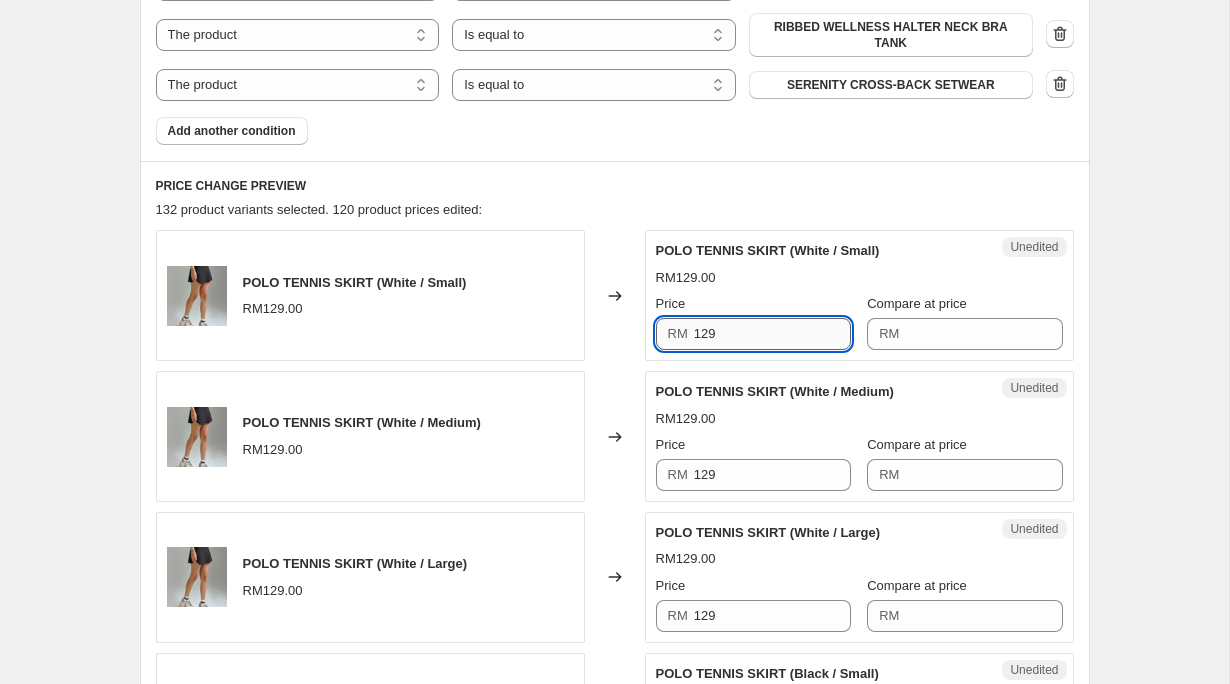 click on "129" at bounding box center [772, 334] 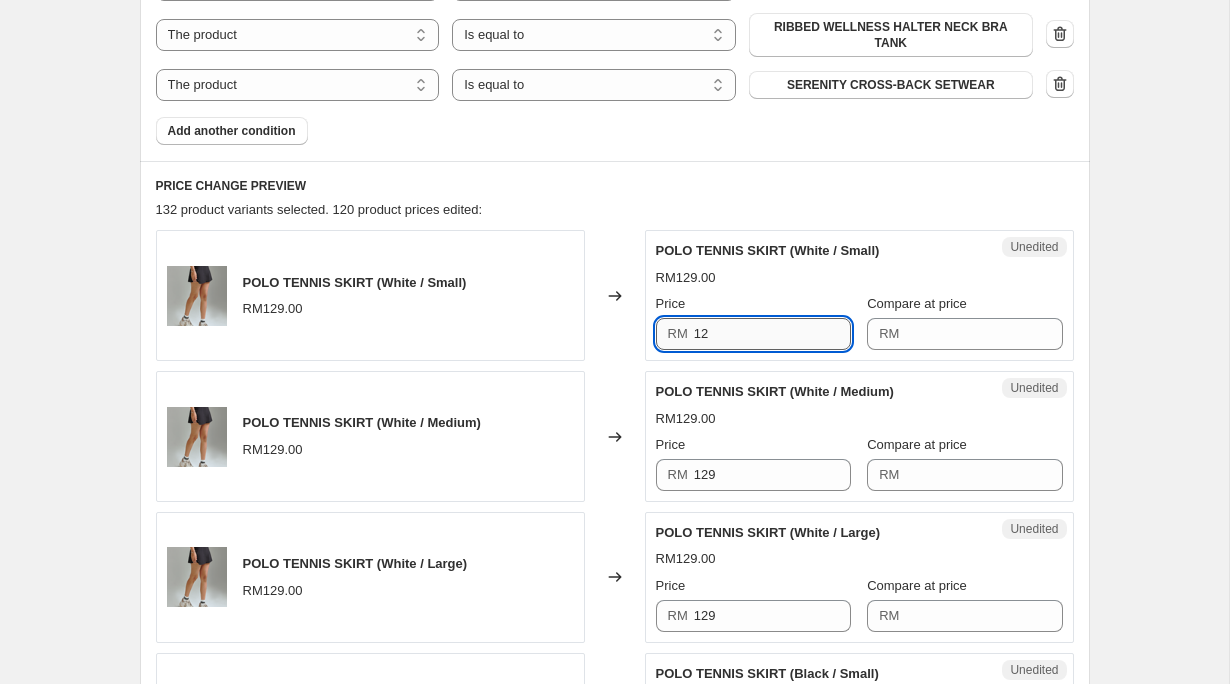 type on "1" 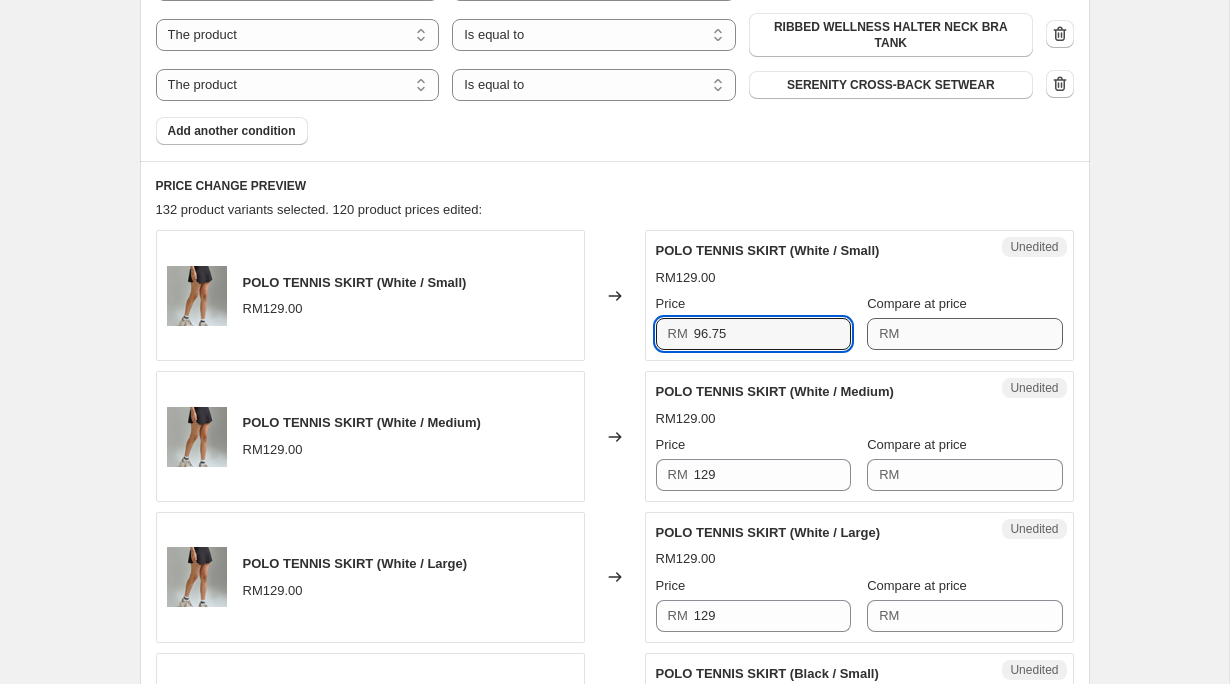 type on "96.75" 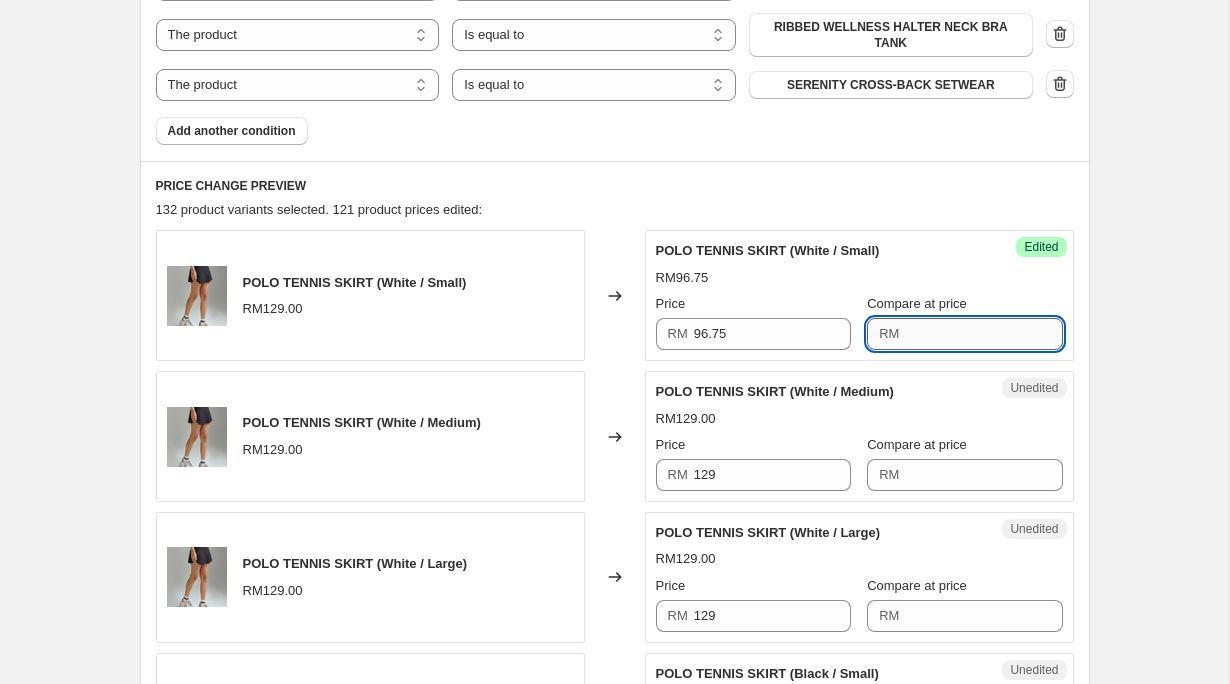 click on "Compare at price" at bounding box center (983, 334) 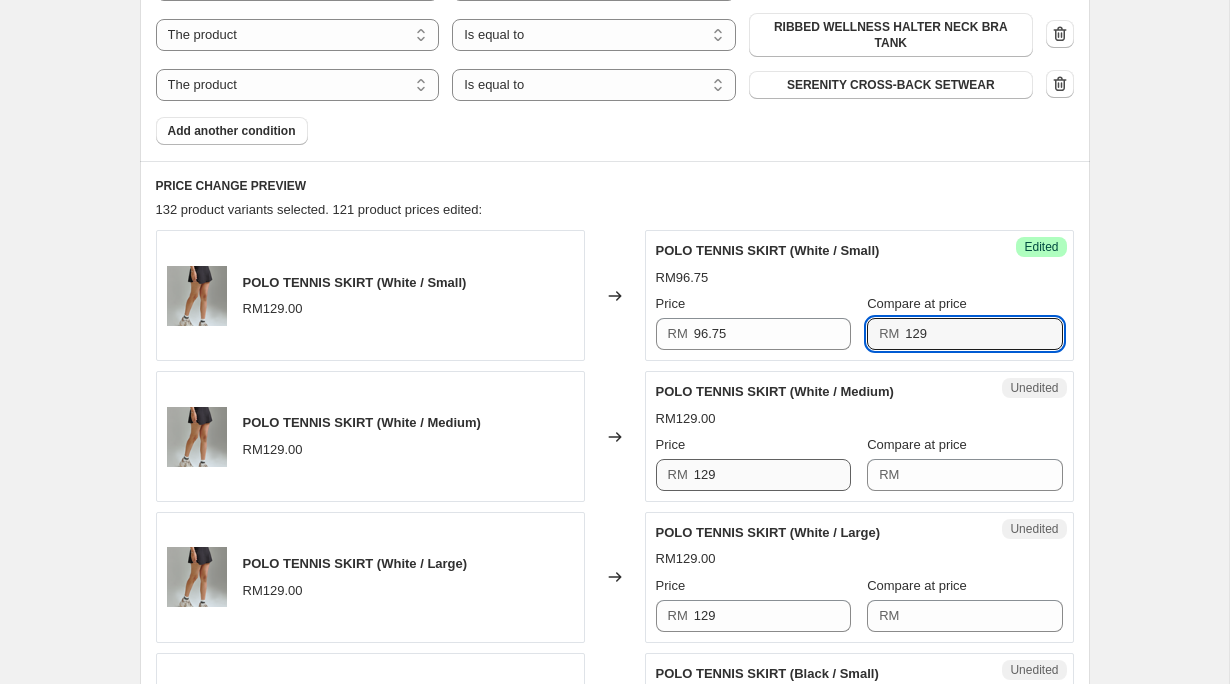 type on "129" 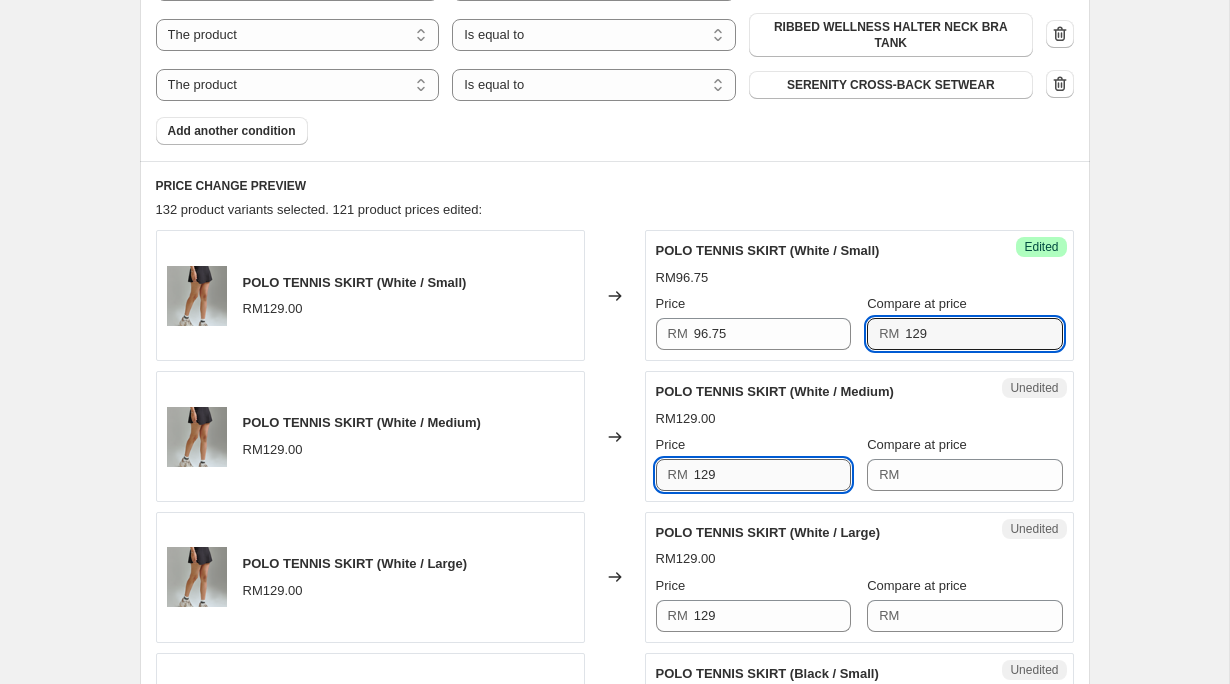 click on "129" at bounding box center (772, 475) 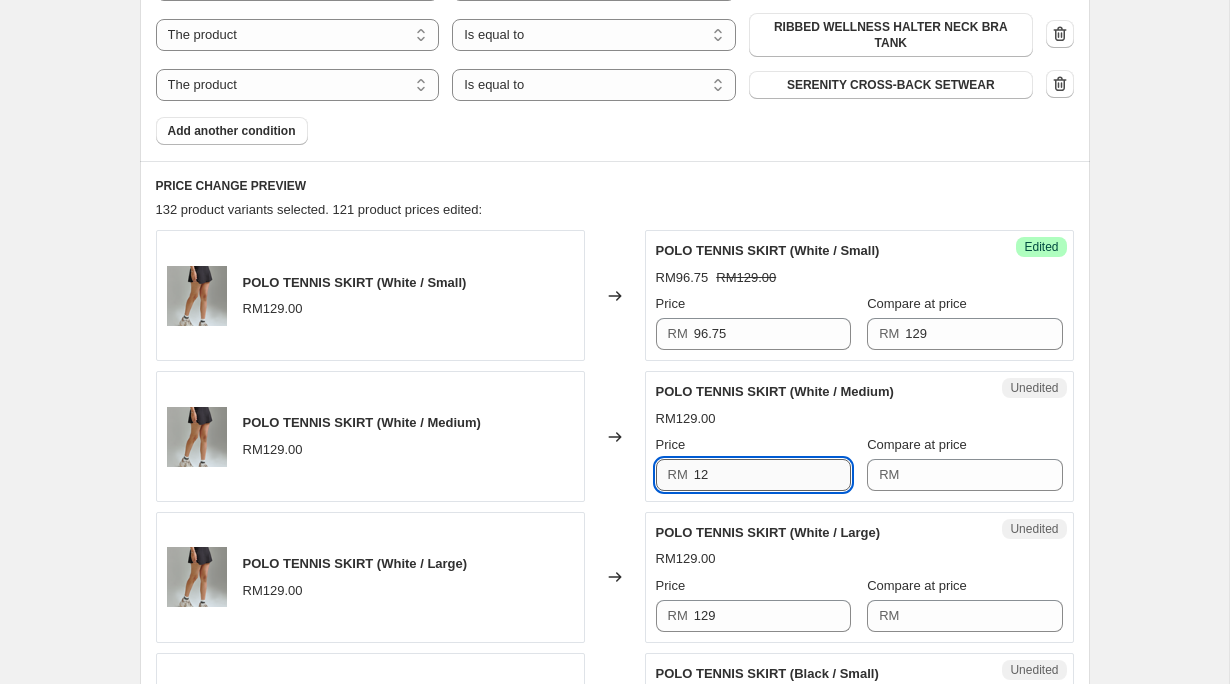type on "1" 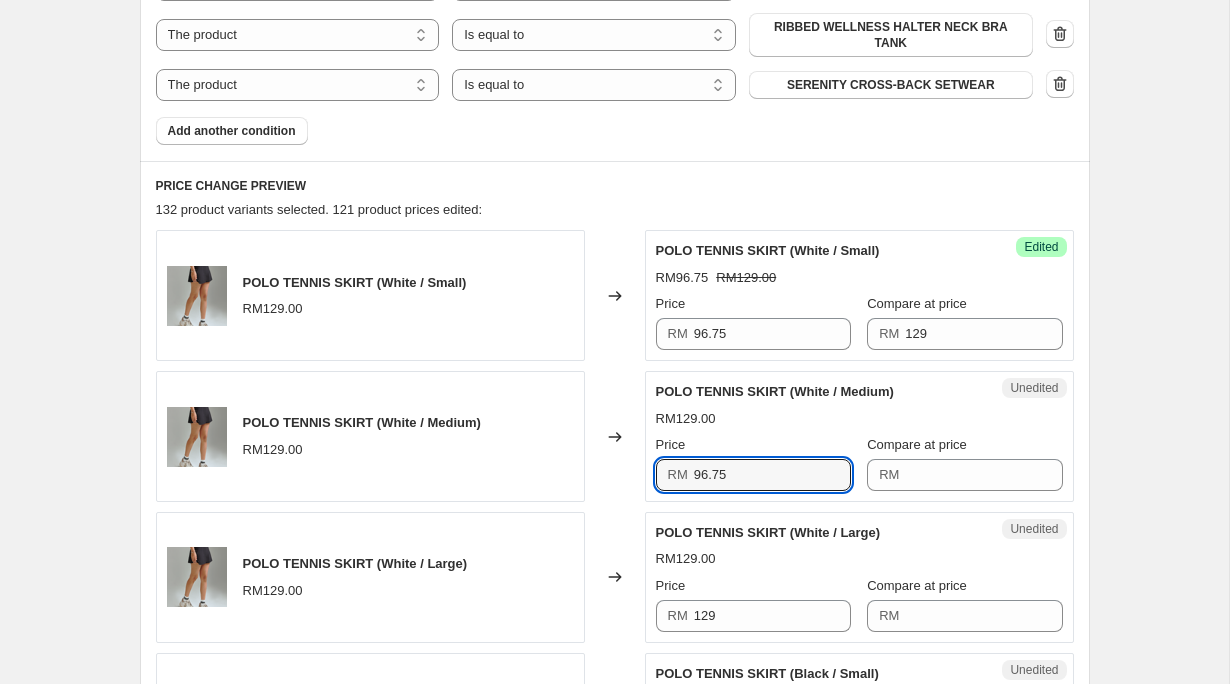 type on "96.75" 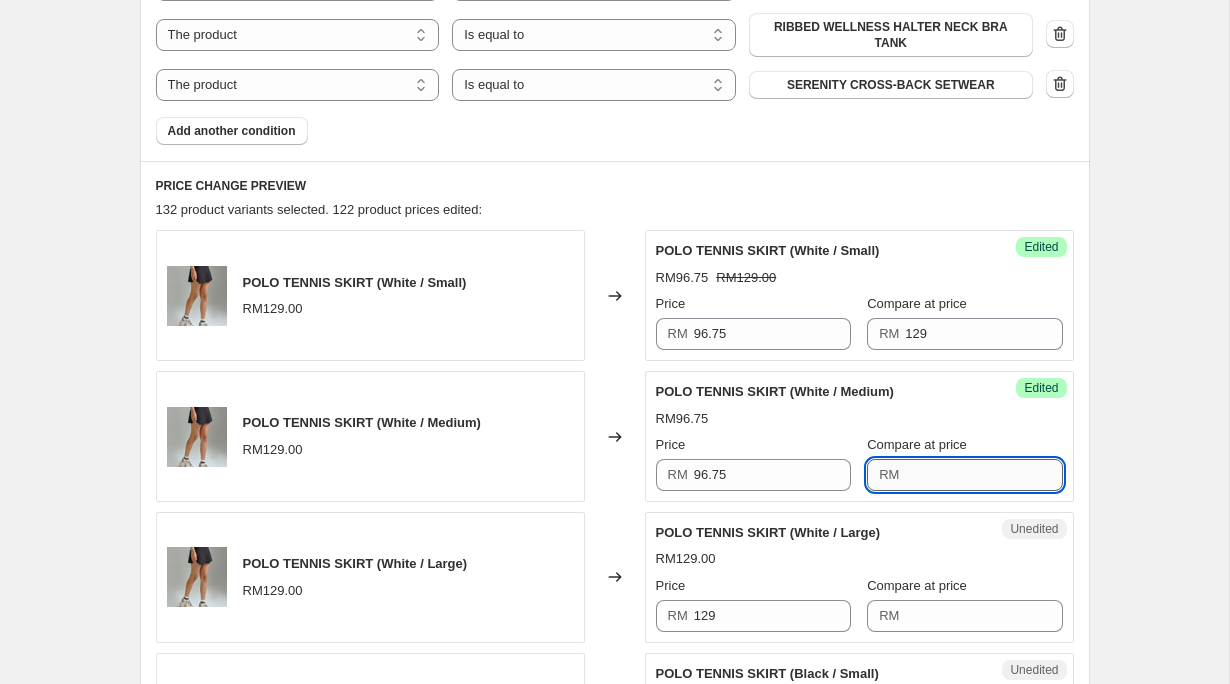 click on "Compare at price" at bounding box center (983, 475) 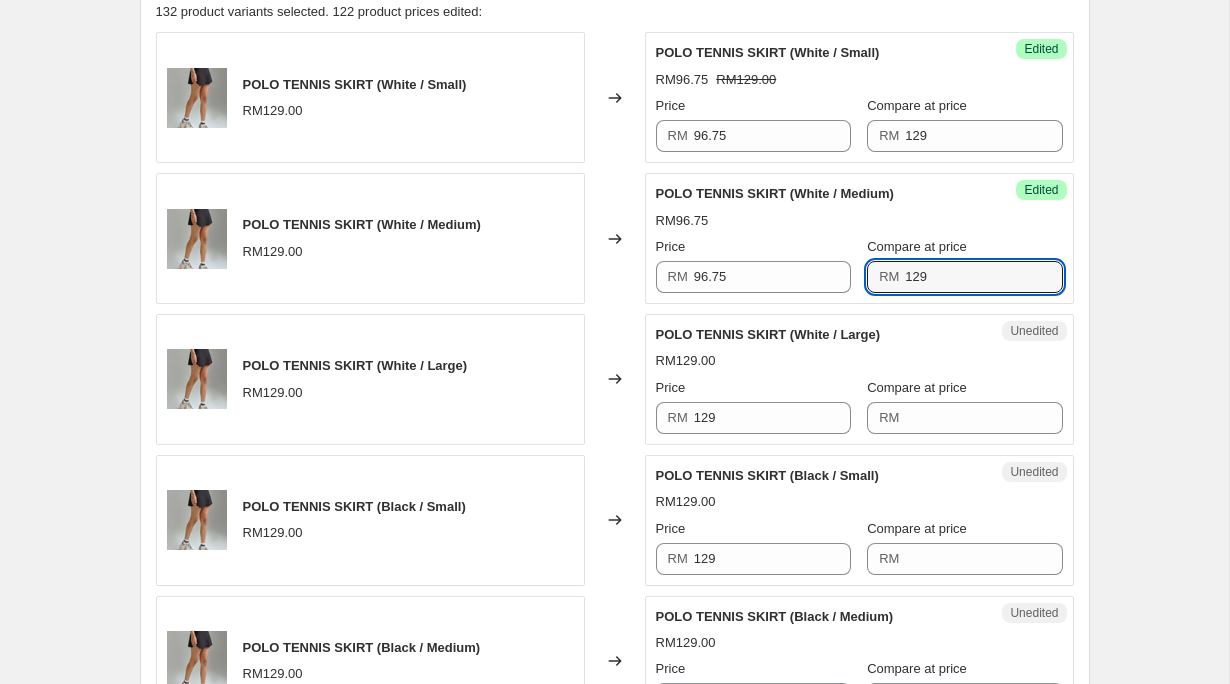 scroll, scrollTop: 1521, scrollLeft: 0, axis: vertical 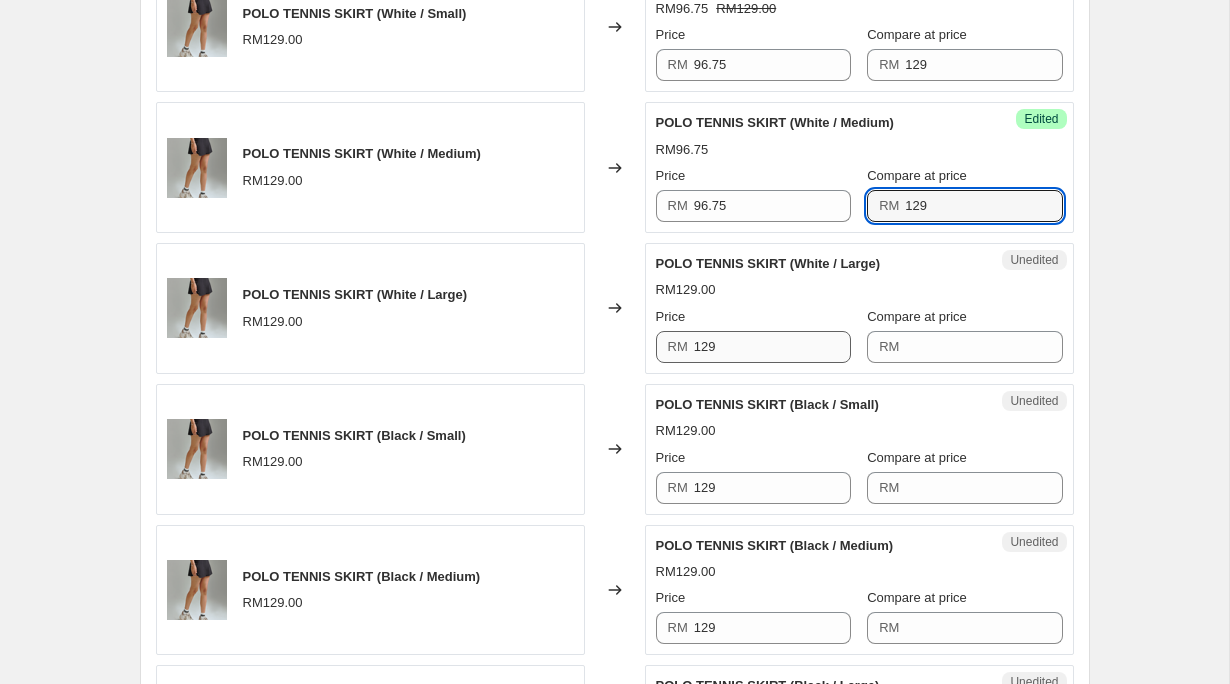 type on "129" 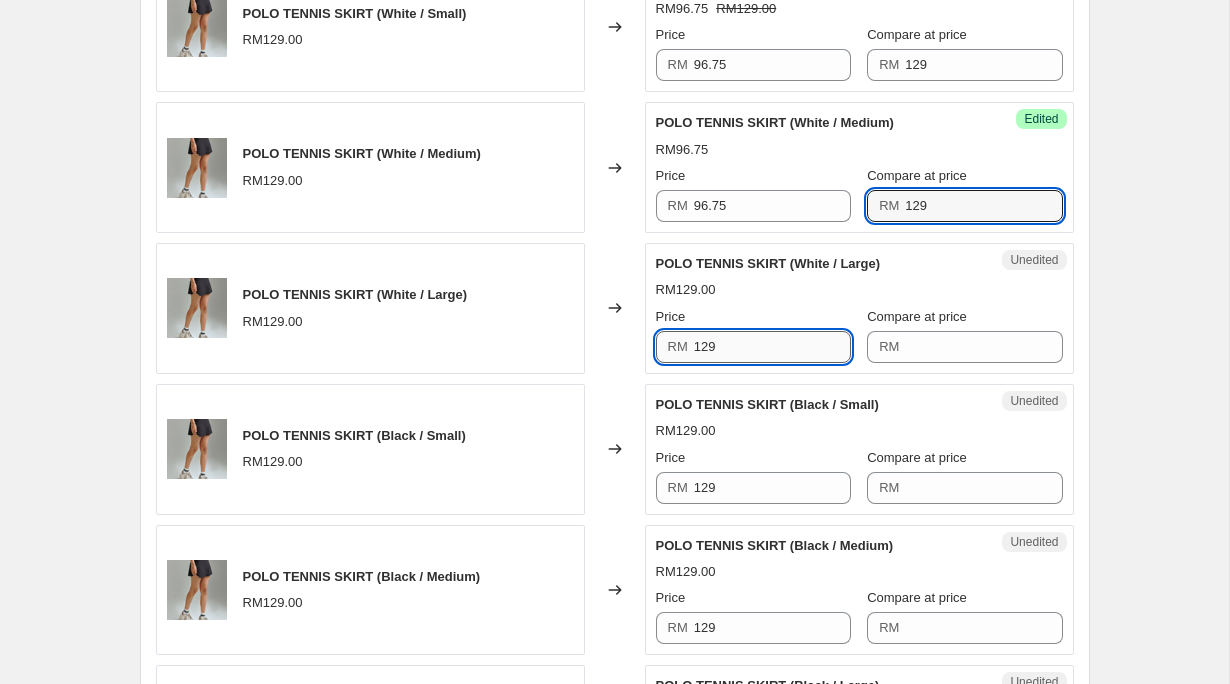 click on "129" at bounding box center [772, 347] 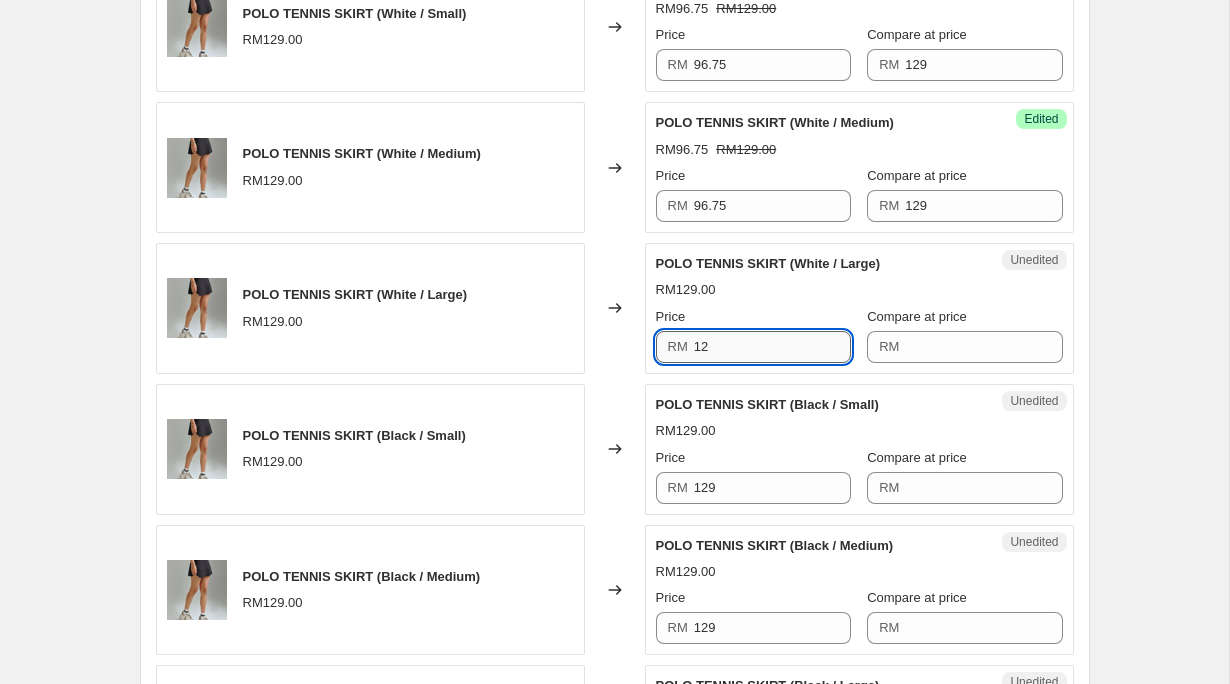 type on "1" 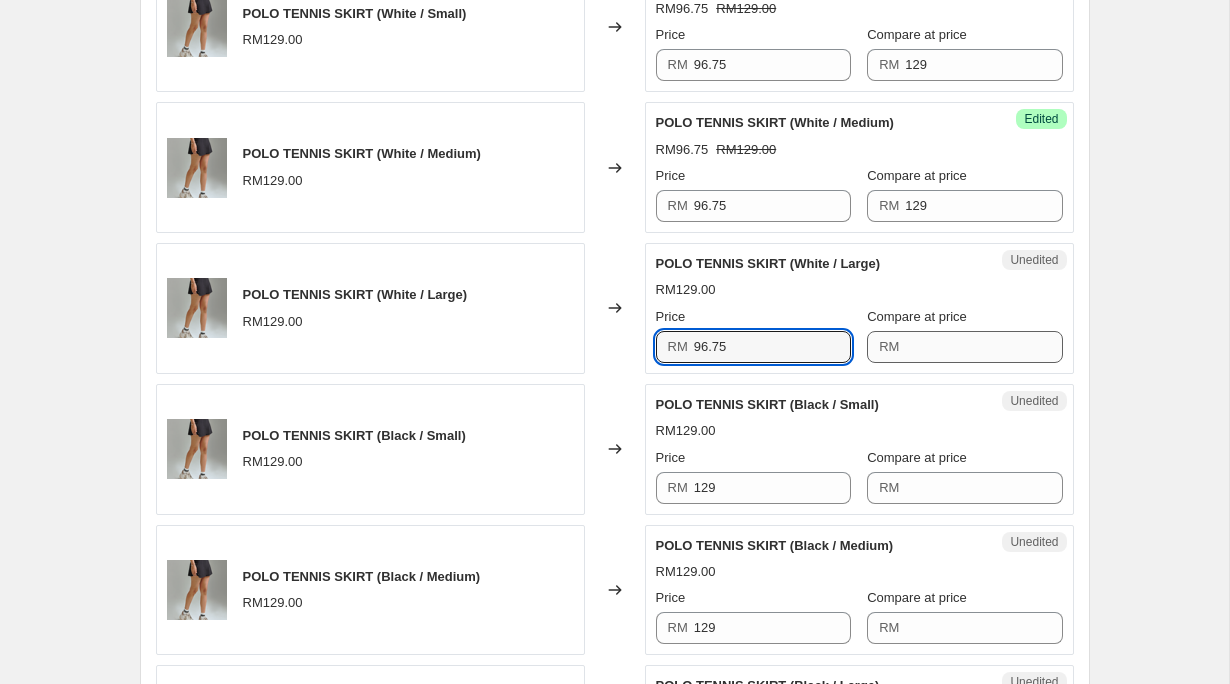 type on "96.75" 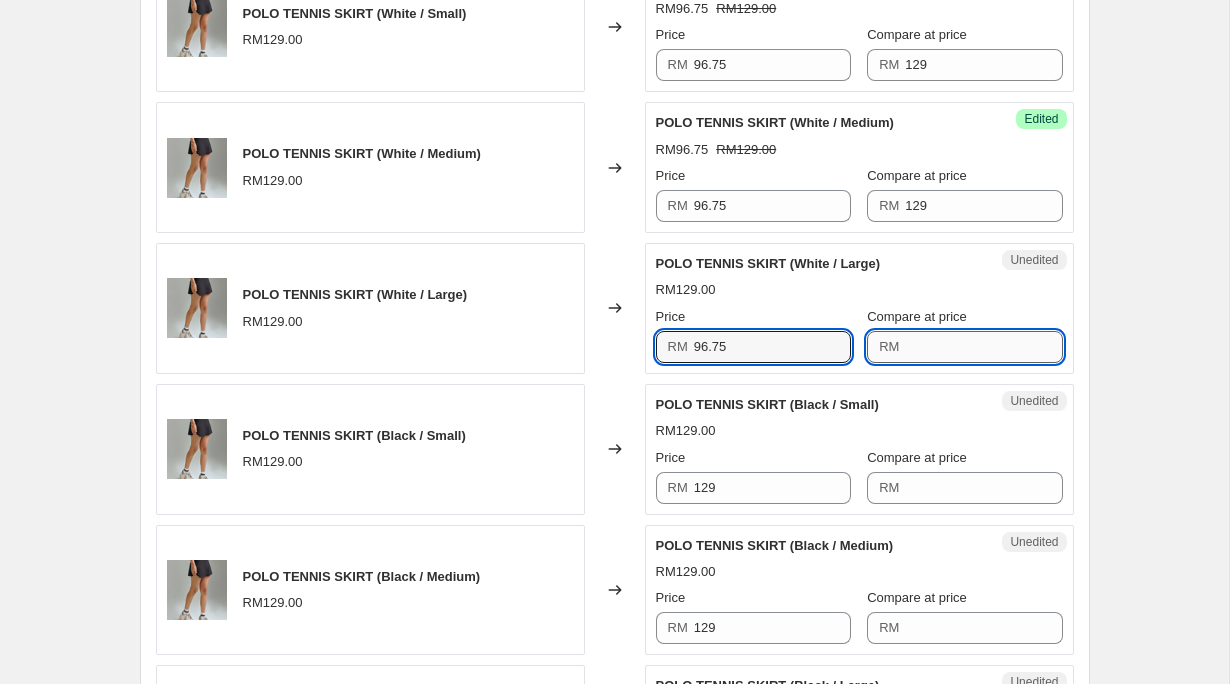 click on "Compare at price" at bounding box center [983, 347] 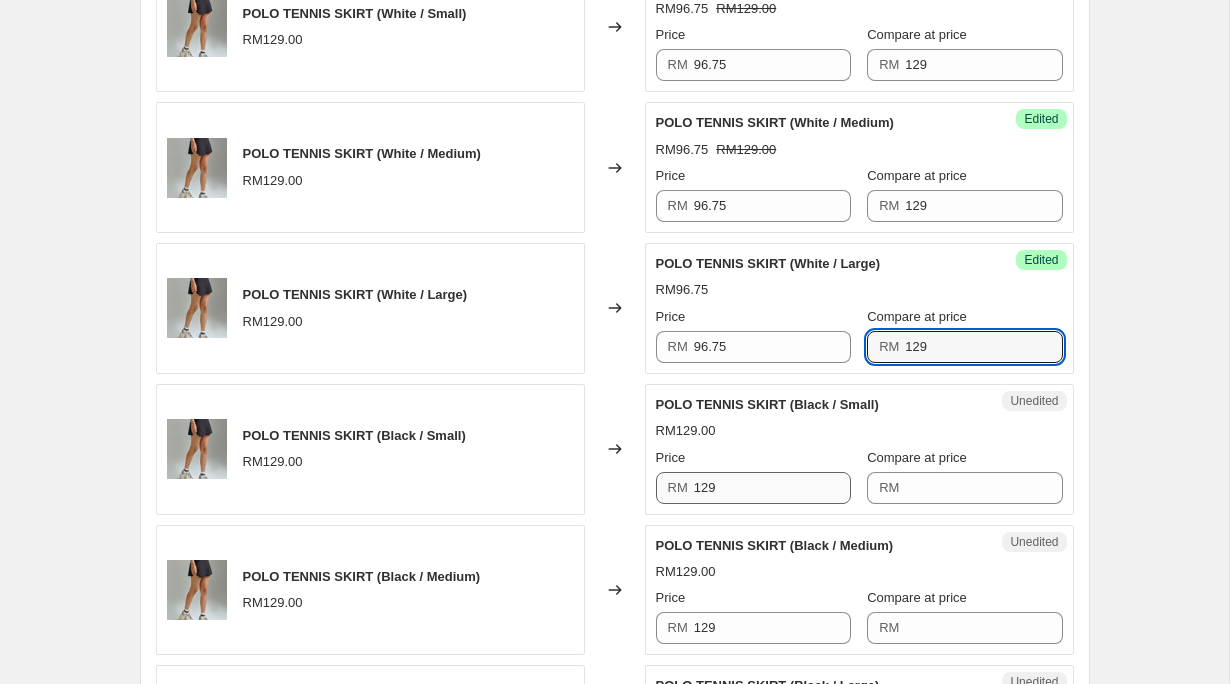 type on "129" 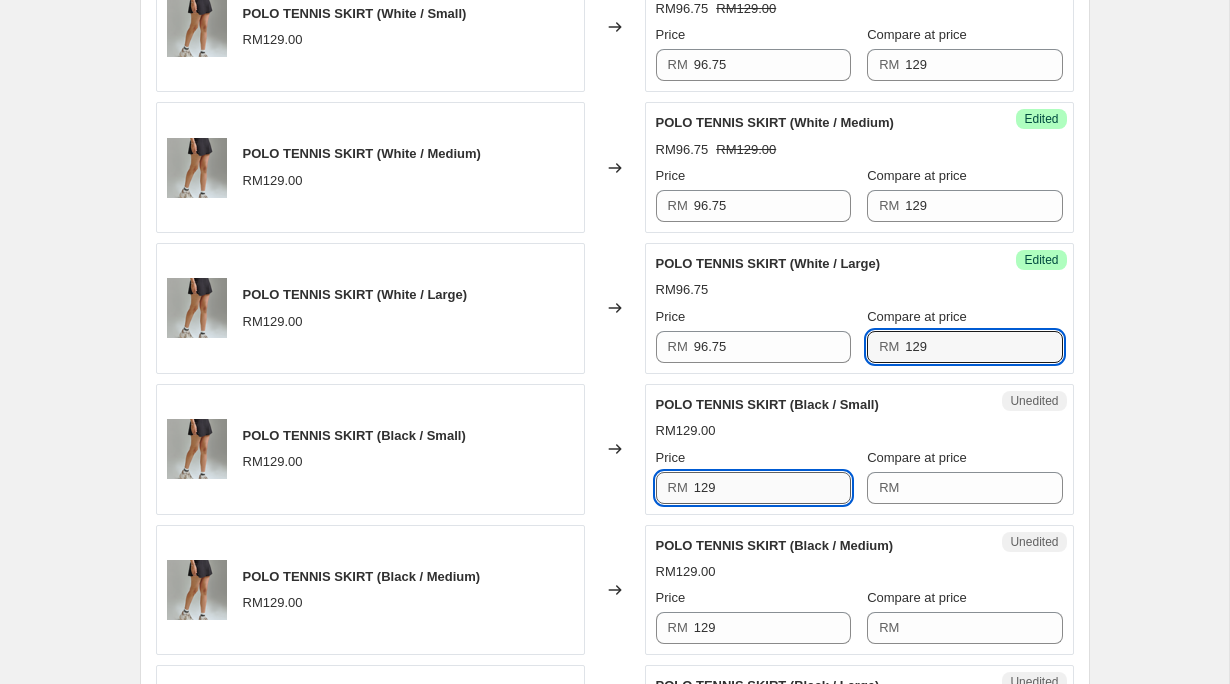 click on "129" at bounding box center (772, 488) 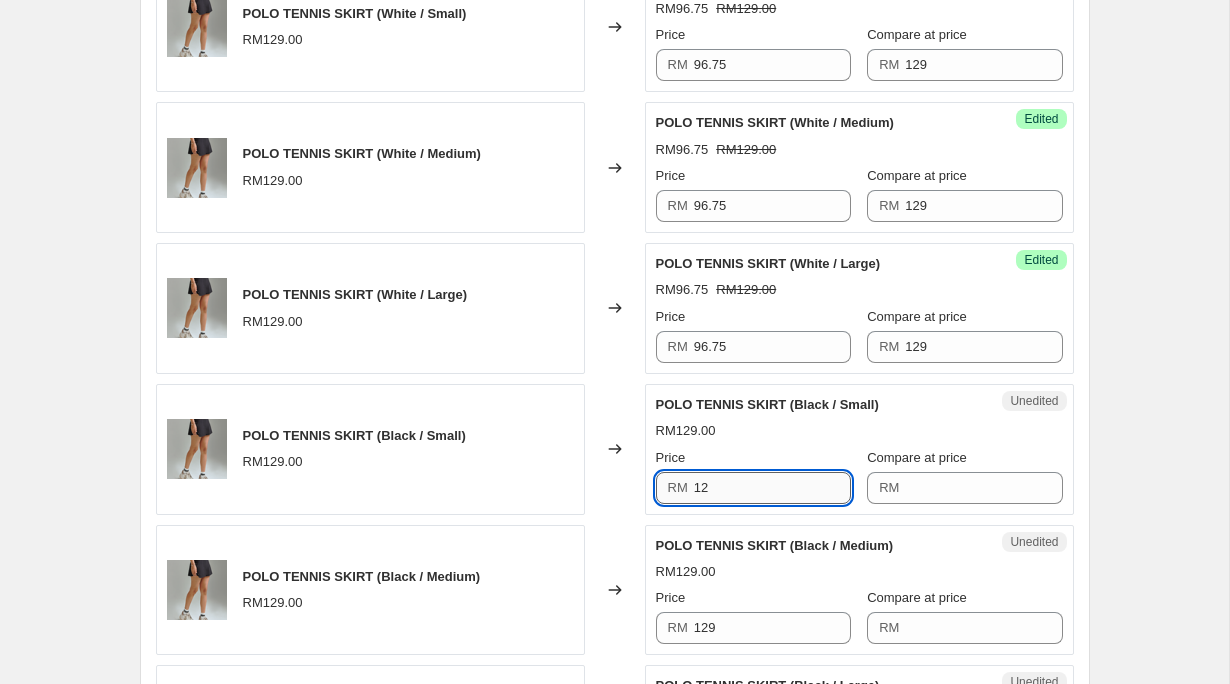 type on "1" 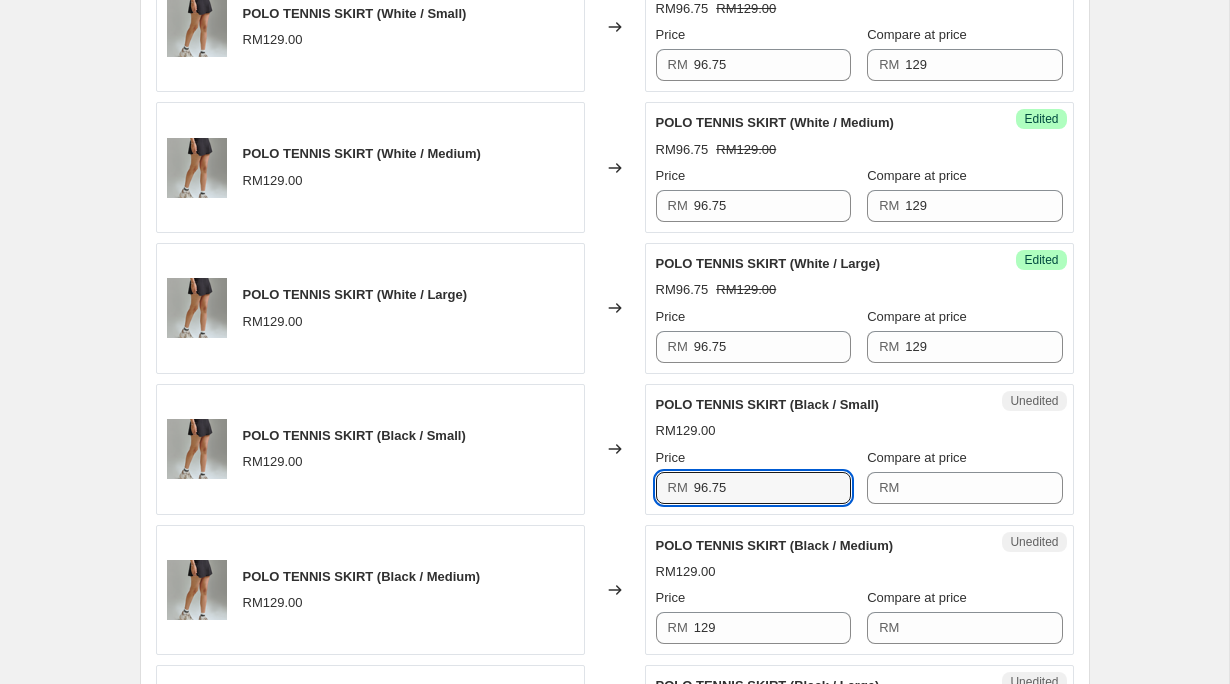 type on "96.75" 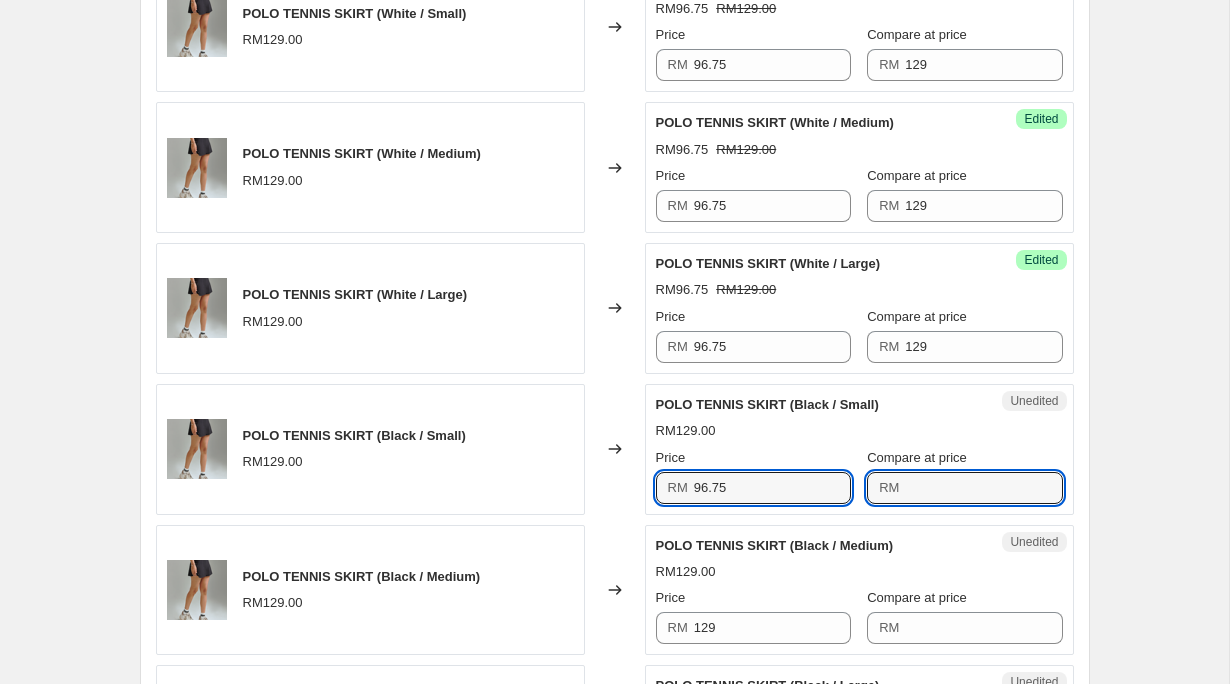 click on "Unedited POLO TENNIS SKIRT (Black / Small) RM129.00 Price RM 96.75 Compare at price RM" at bounding box center (859, 449) 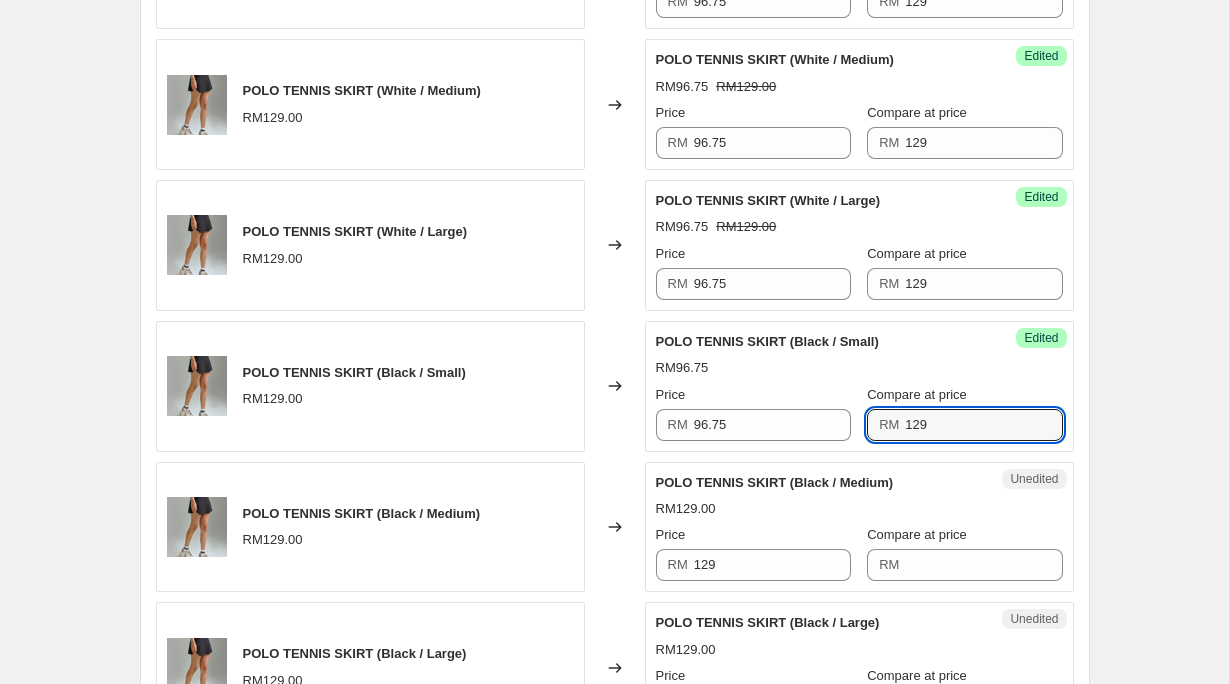 scroll, scrollTop: 1583, scrollLeft: 0, axis: vertical 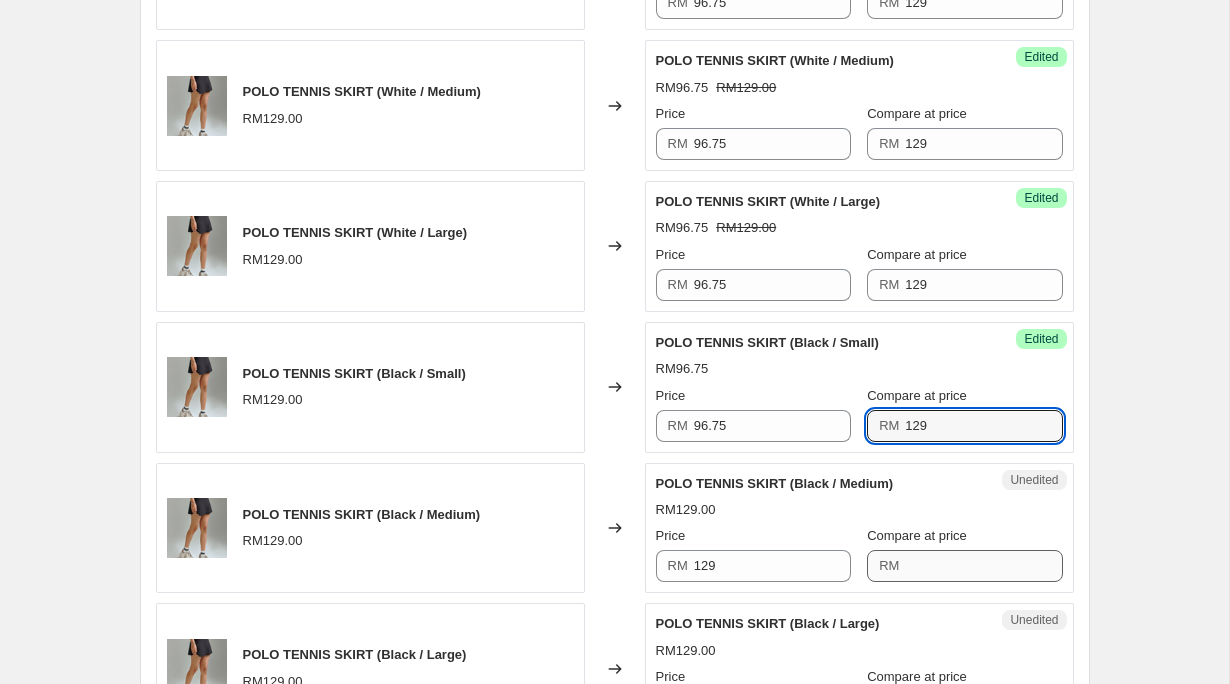 type on "129" 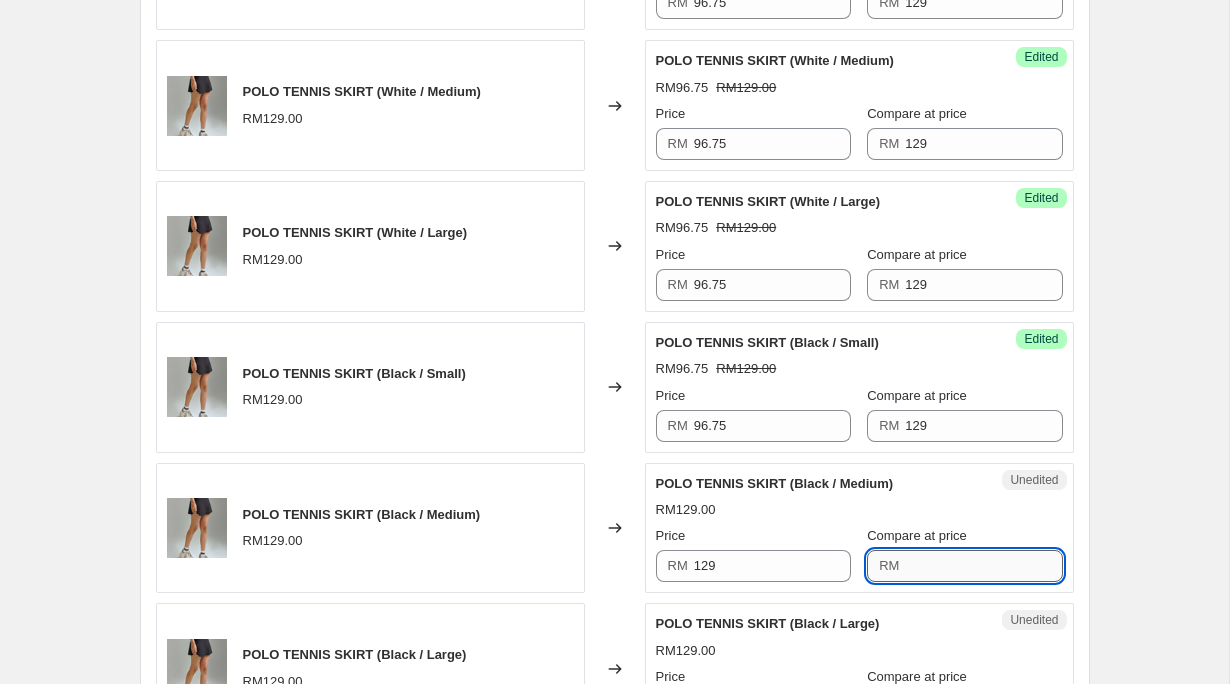 click on "Compare at price" at bounding box center [983, 566] 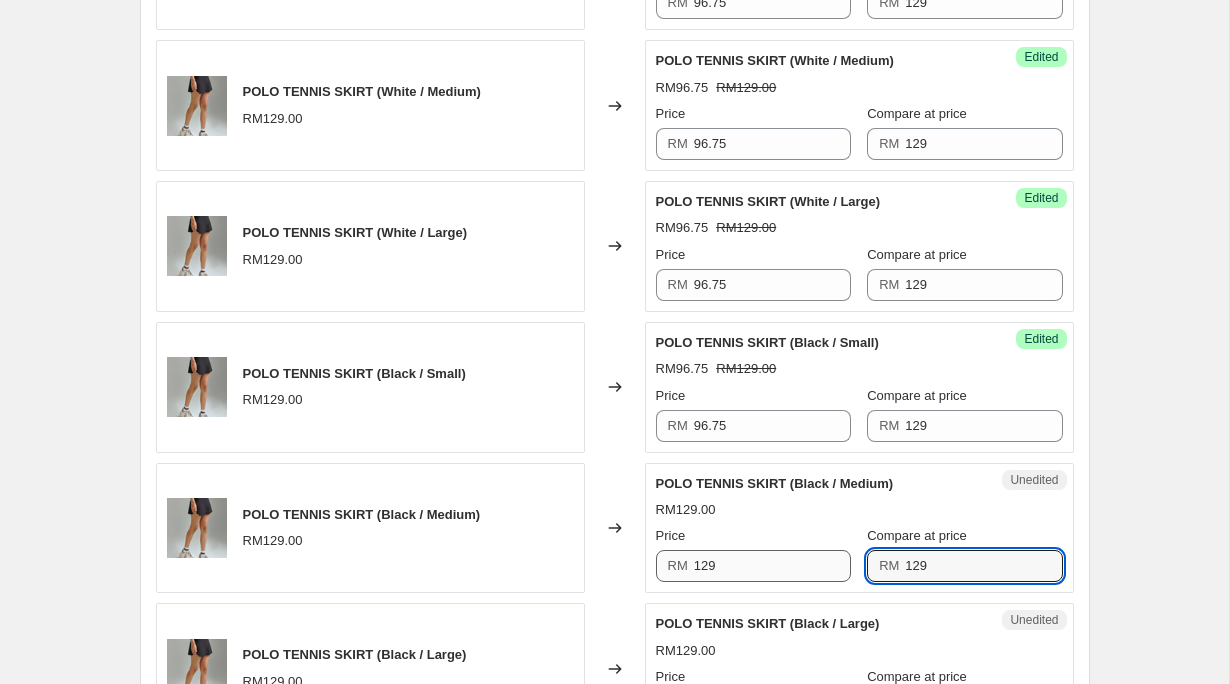 type on "129" 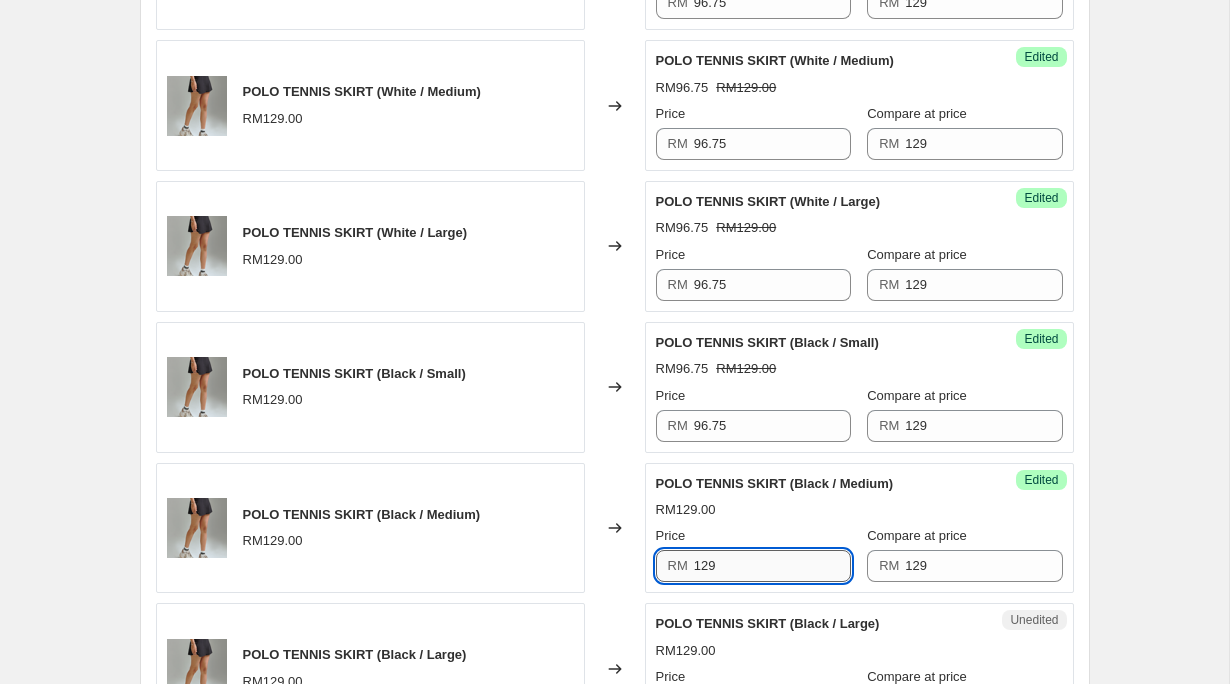 click on "129" at bounding box center (772, 566) 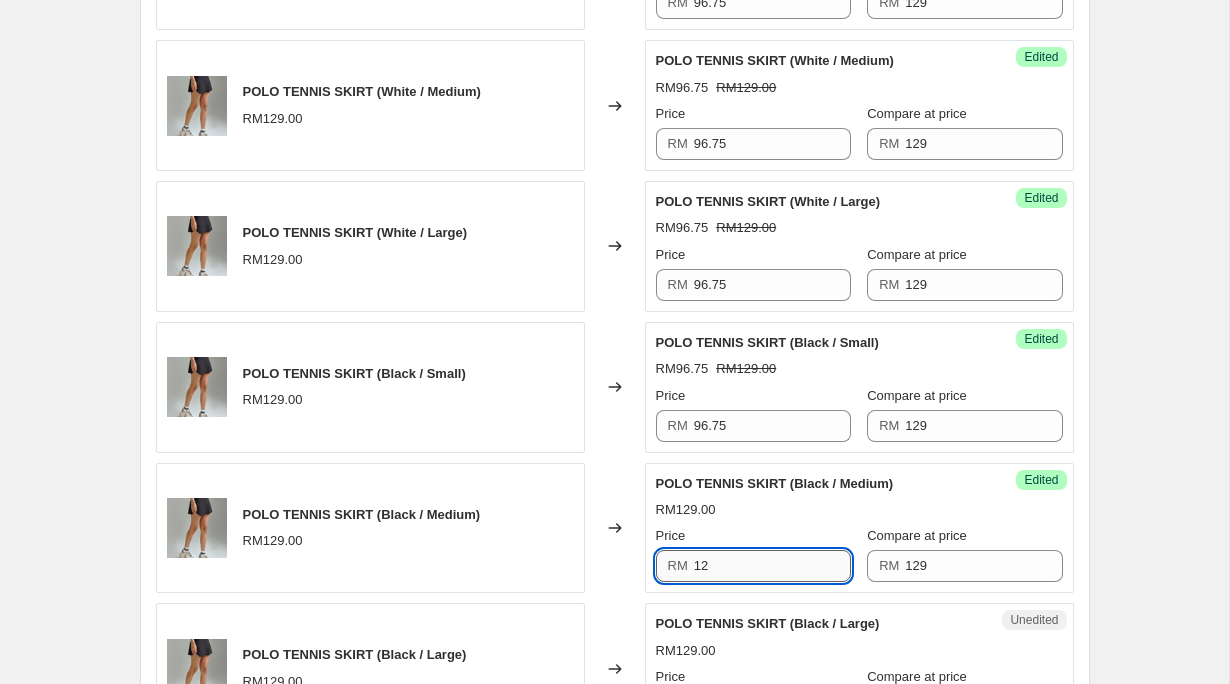 type on "1" 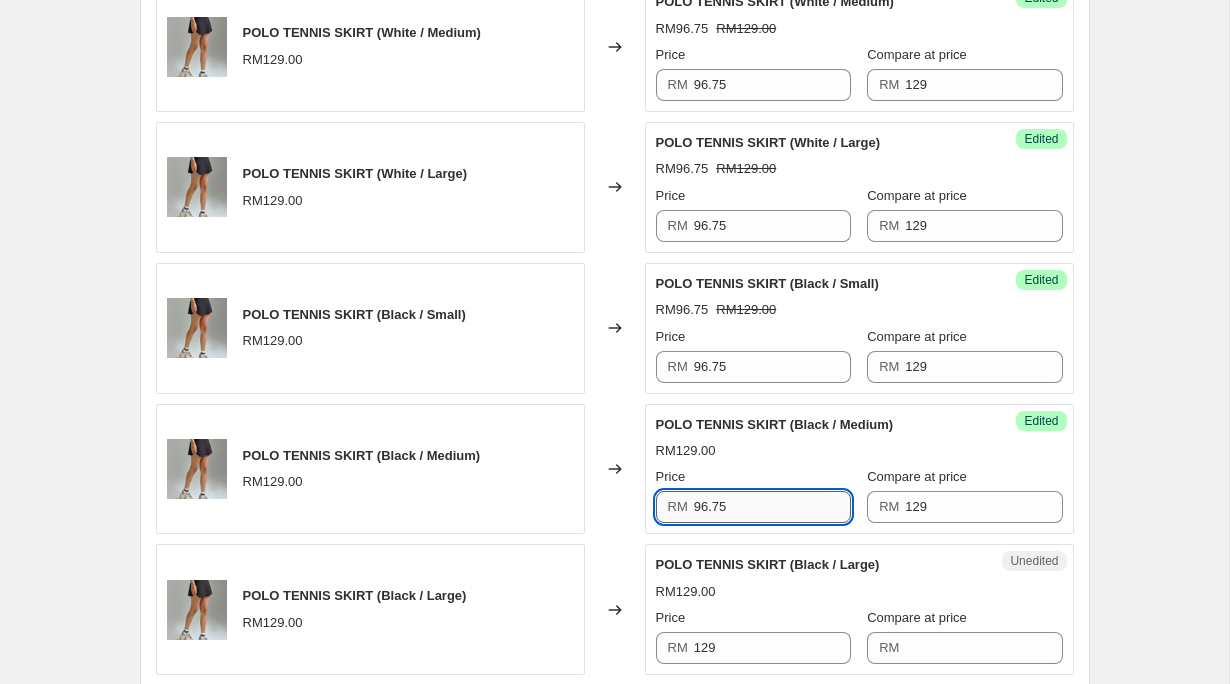 scroll, scrollTop: 1654, scrollLeft: 0, axis: vertical 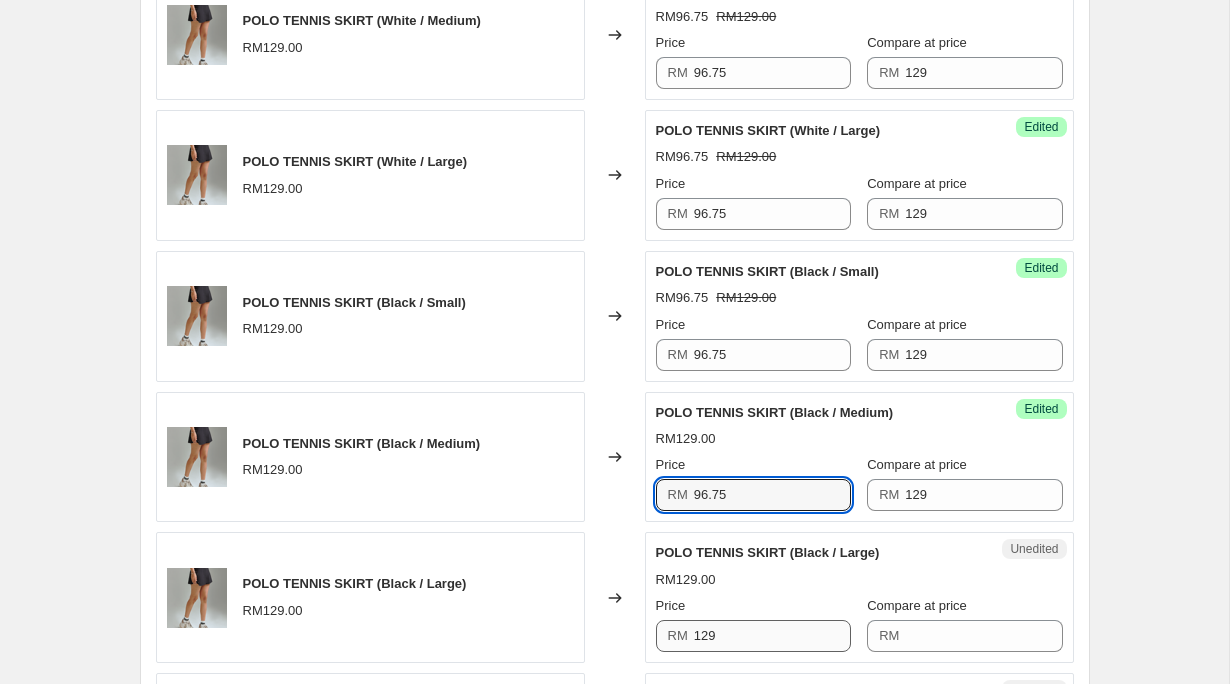 type on "96.75" 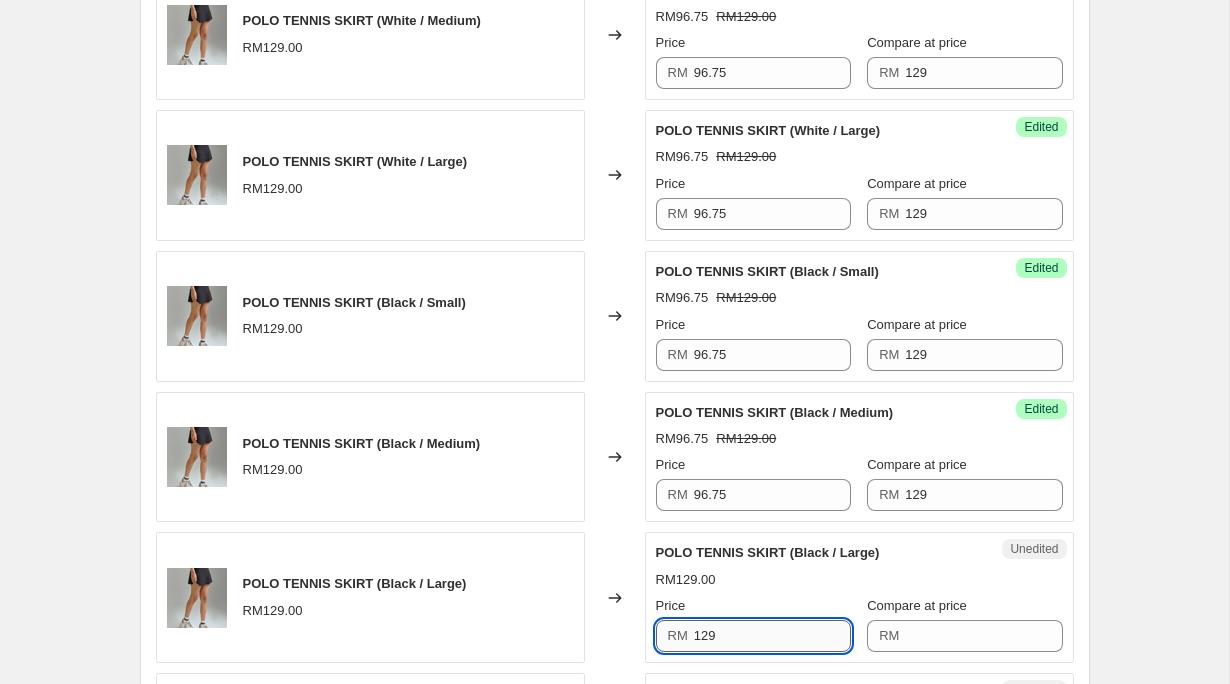click on "129" at bounding box center [772, 636] 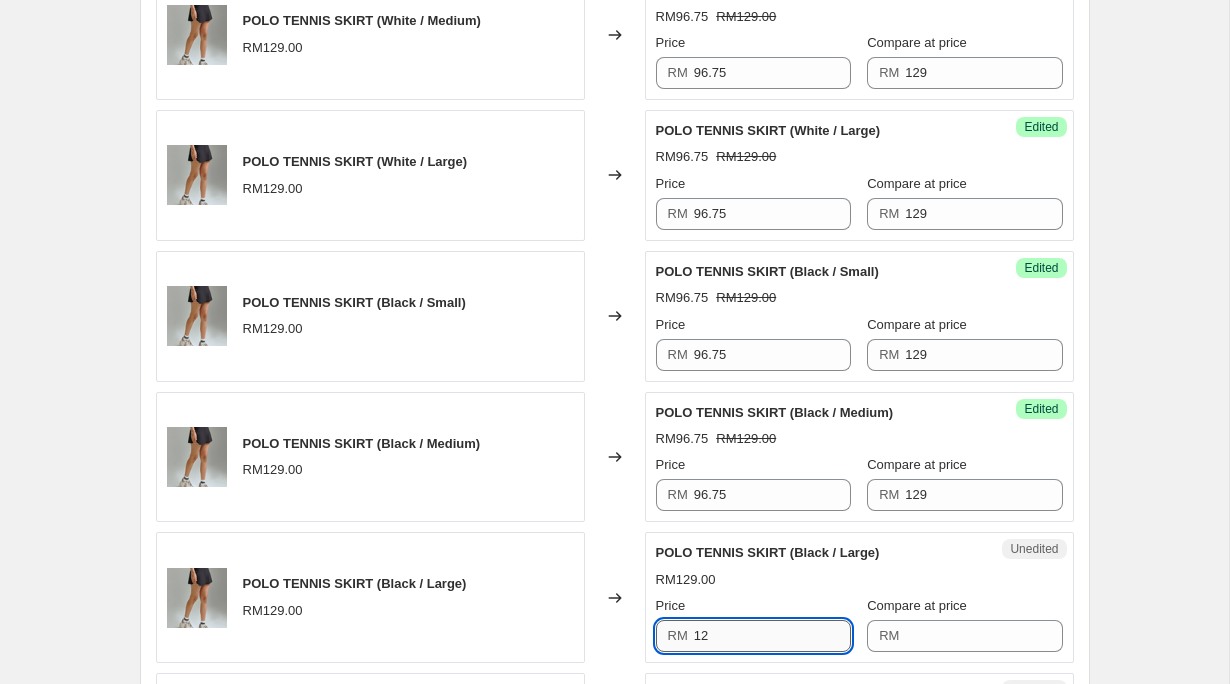 type on "1" 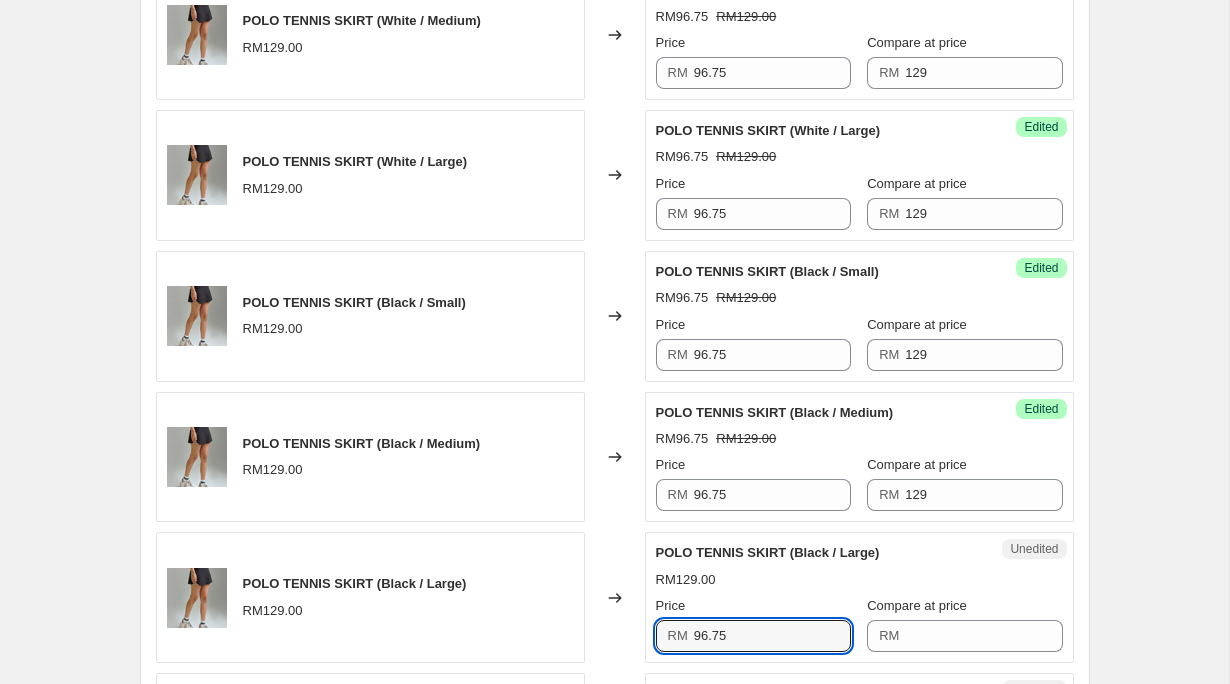 type on "96.75" 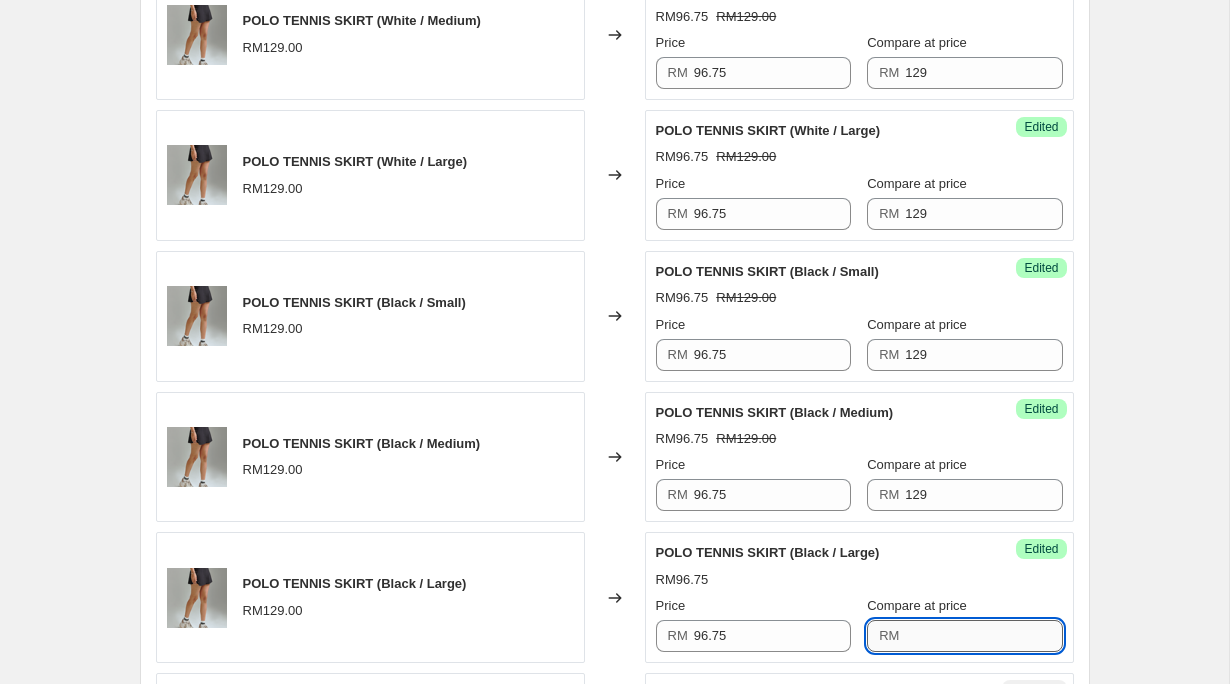 click on "Compare at price" at bounding box center (983, 636) 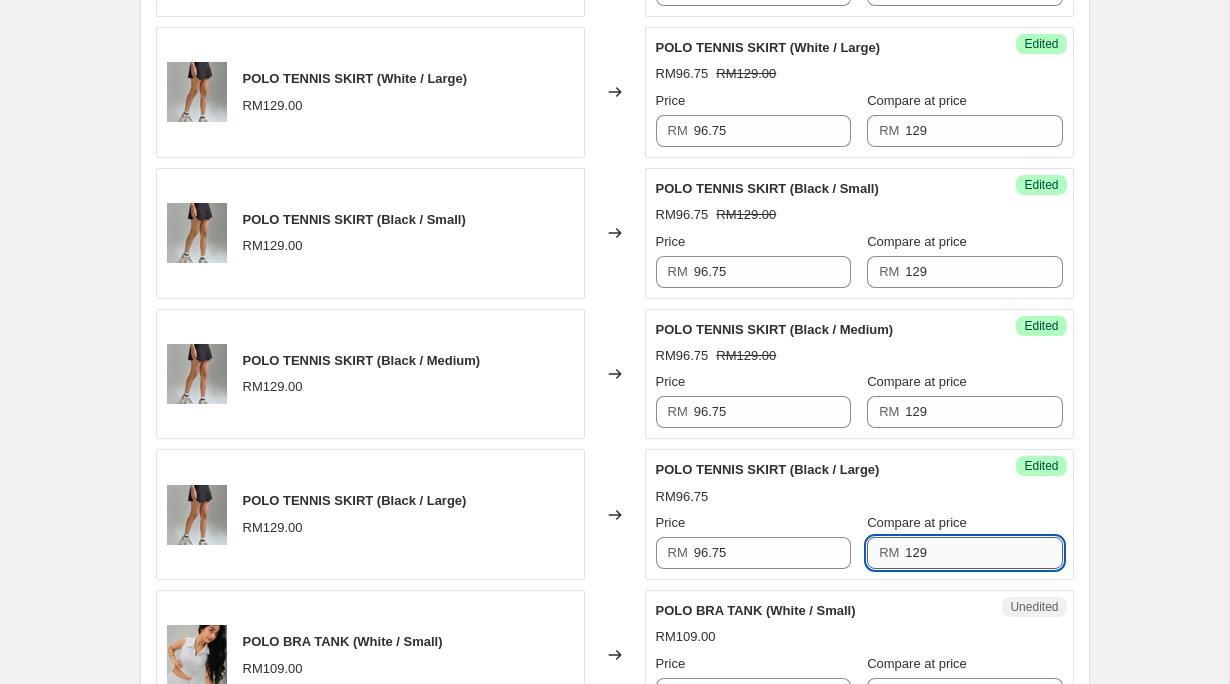 scroll, scrollTop: 1769, scrollLeft: 0, axis: vertical 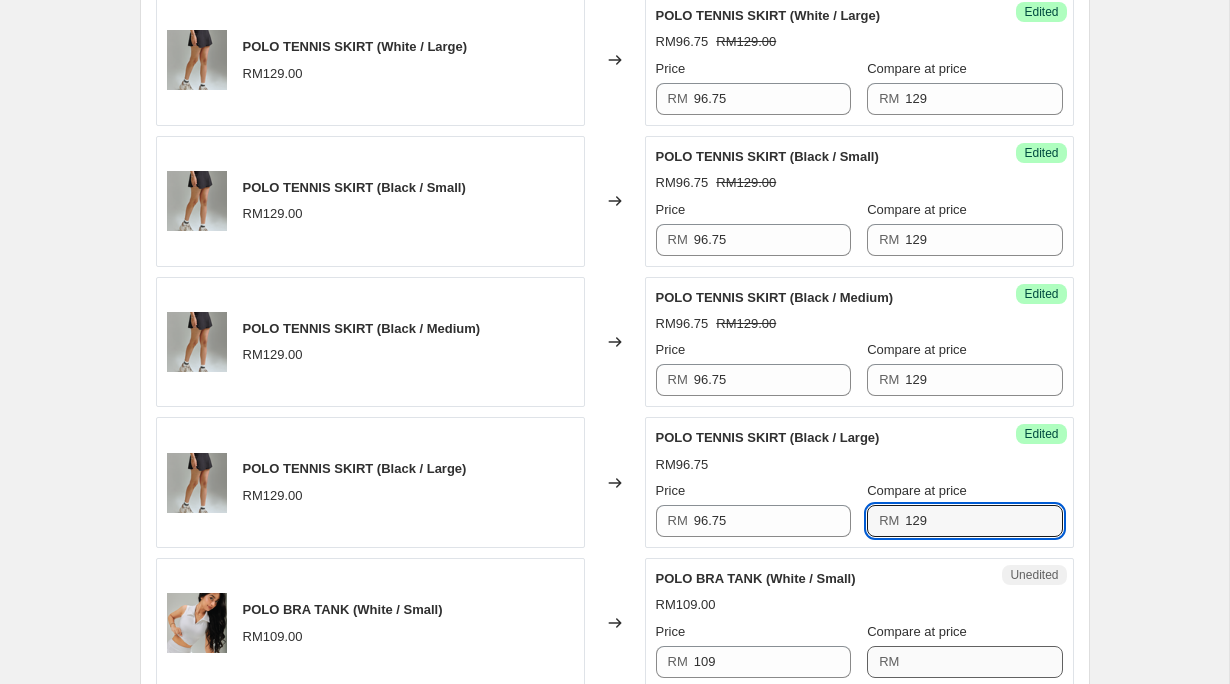 type on "129" 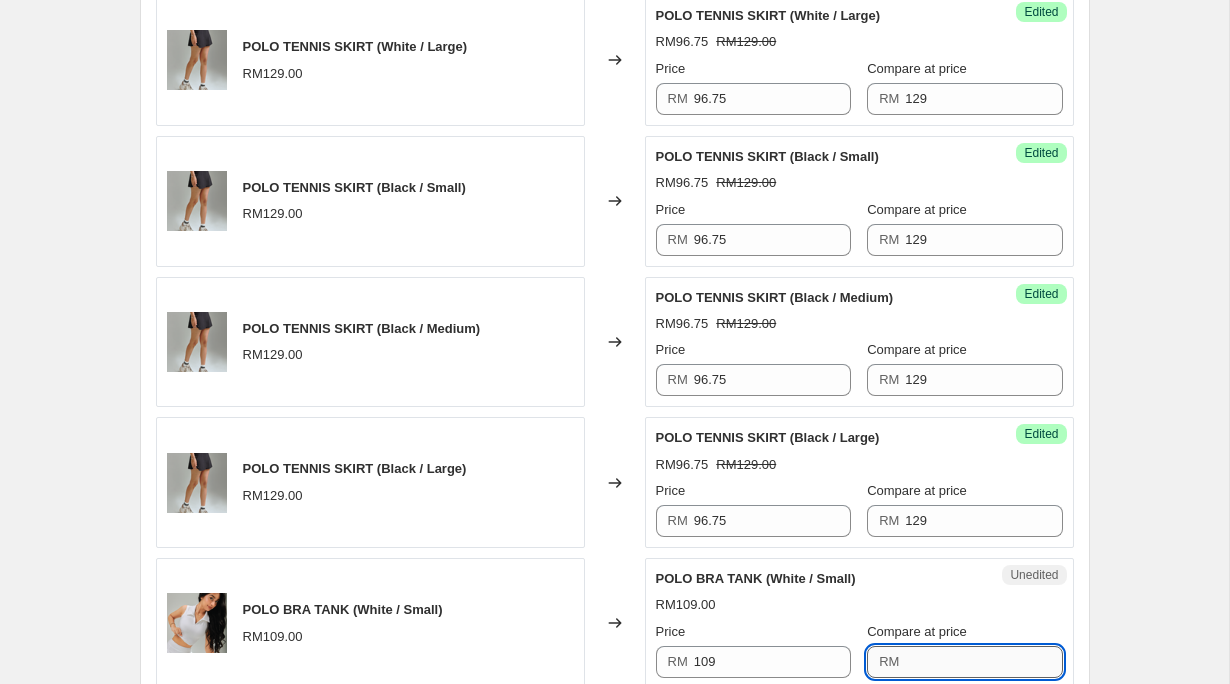 click on "Compare at price" at bounding box center [983, 662] 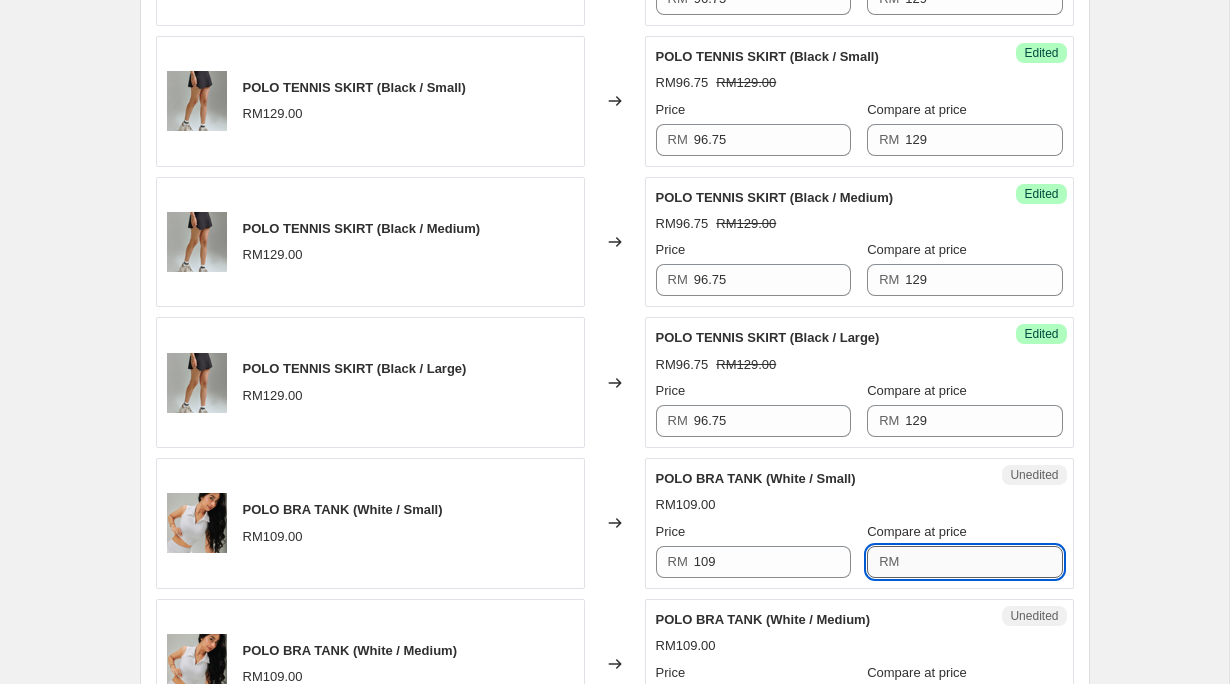 scroll, scrollTop: 1872, scrollLeft: 0, axis: vertical 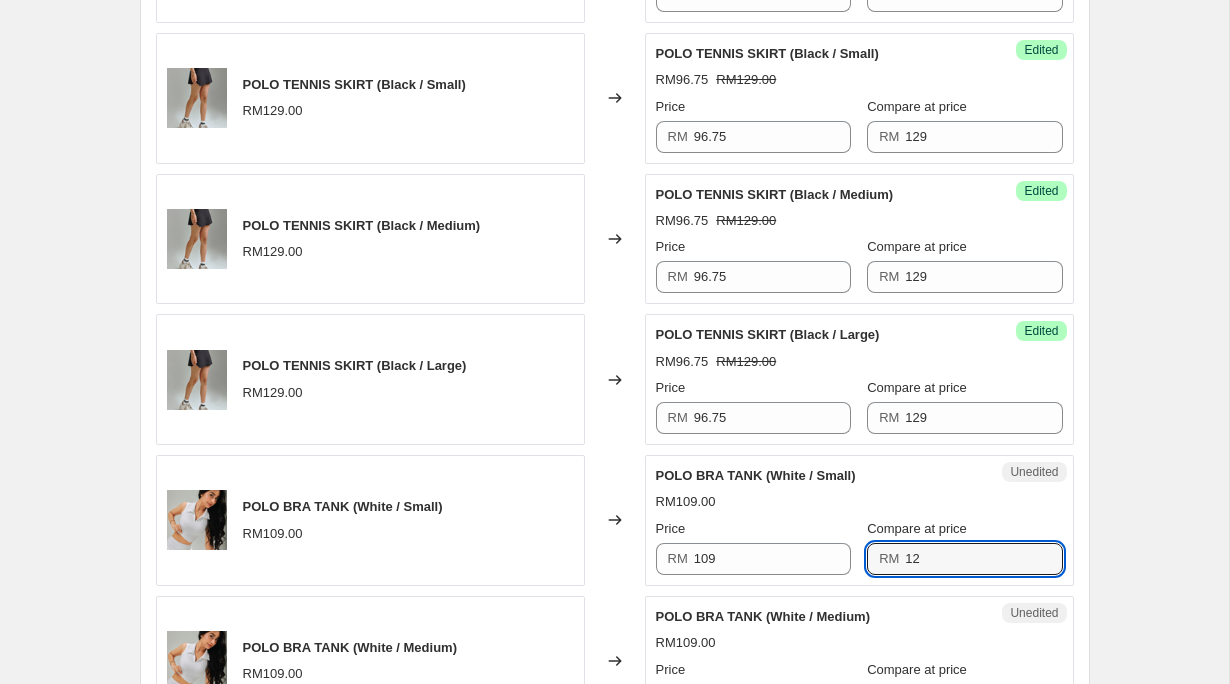 type on "1" 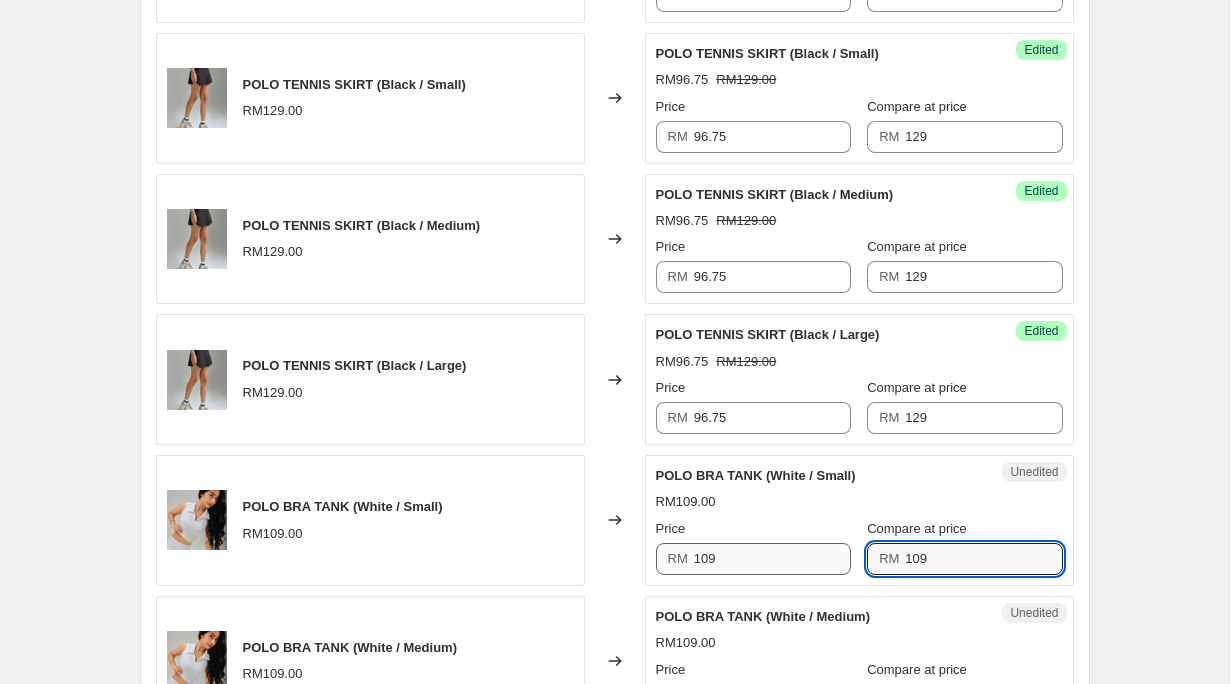 type on "109" 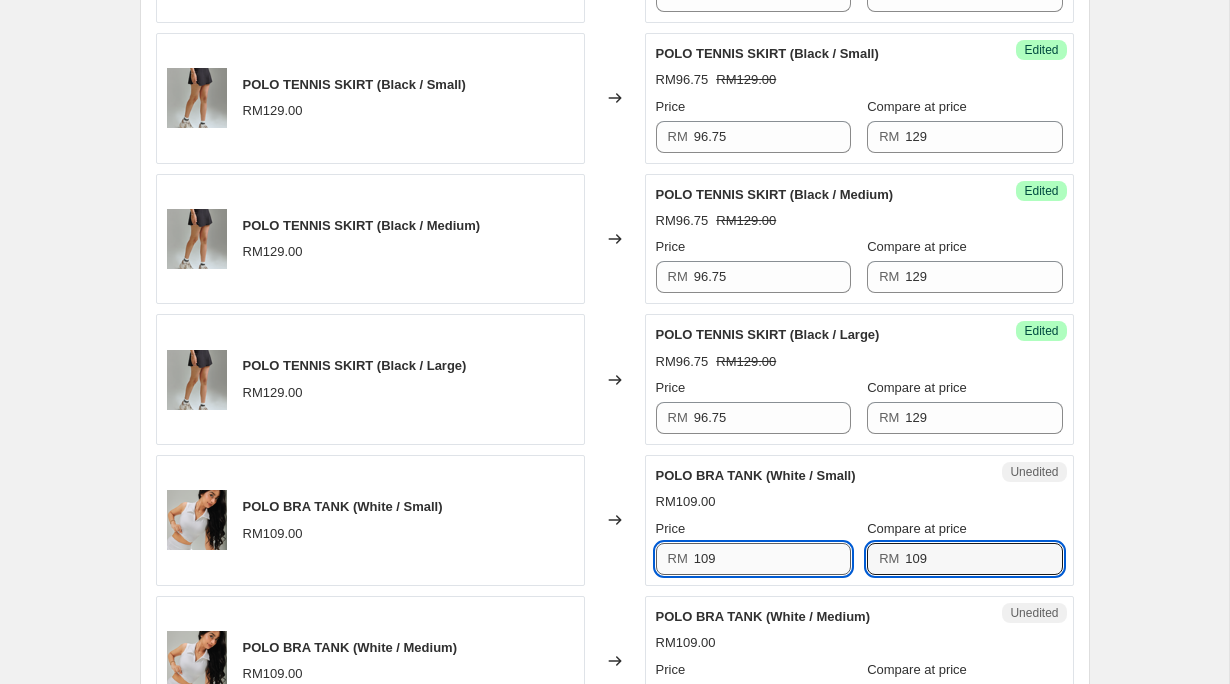 click on "109" at bounding box center [772, 559] 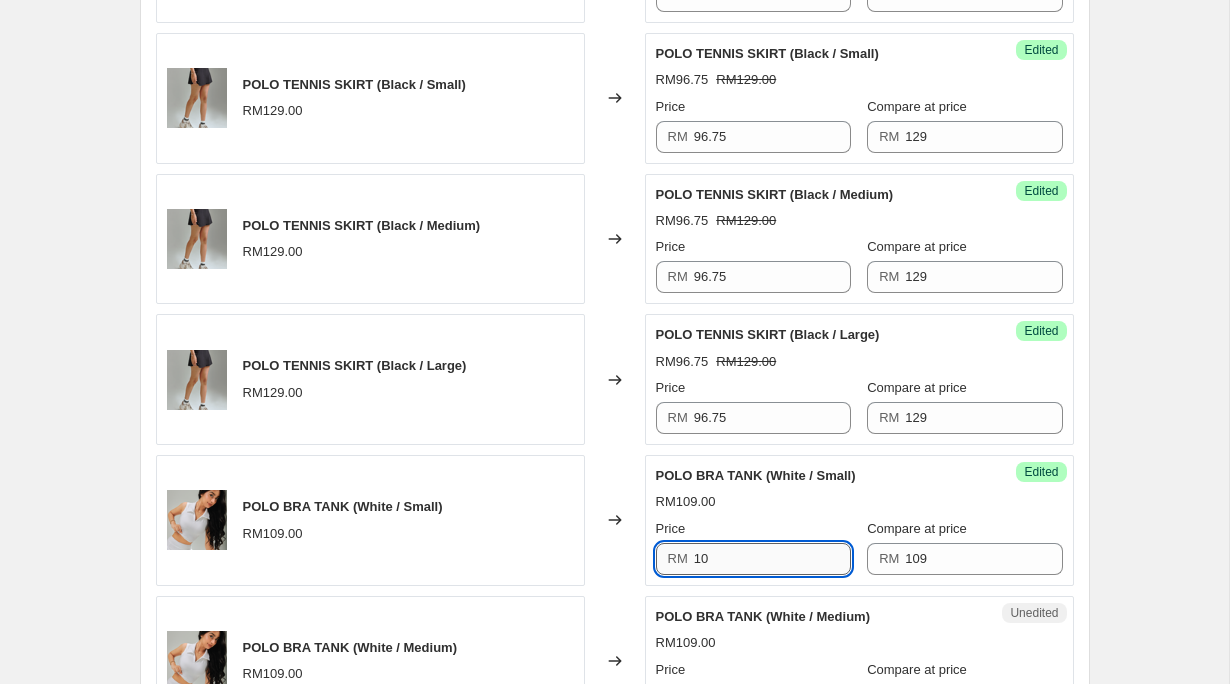 type on "1" 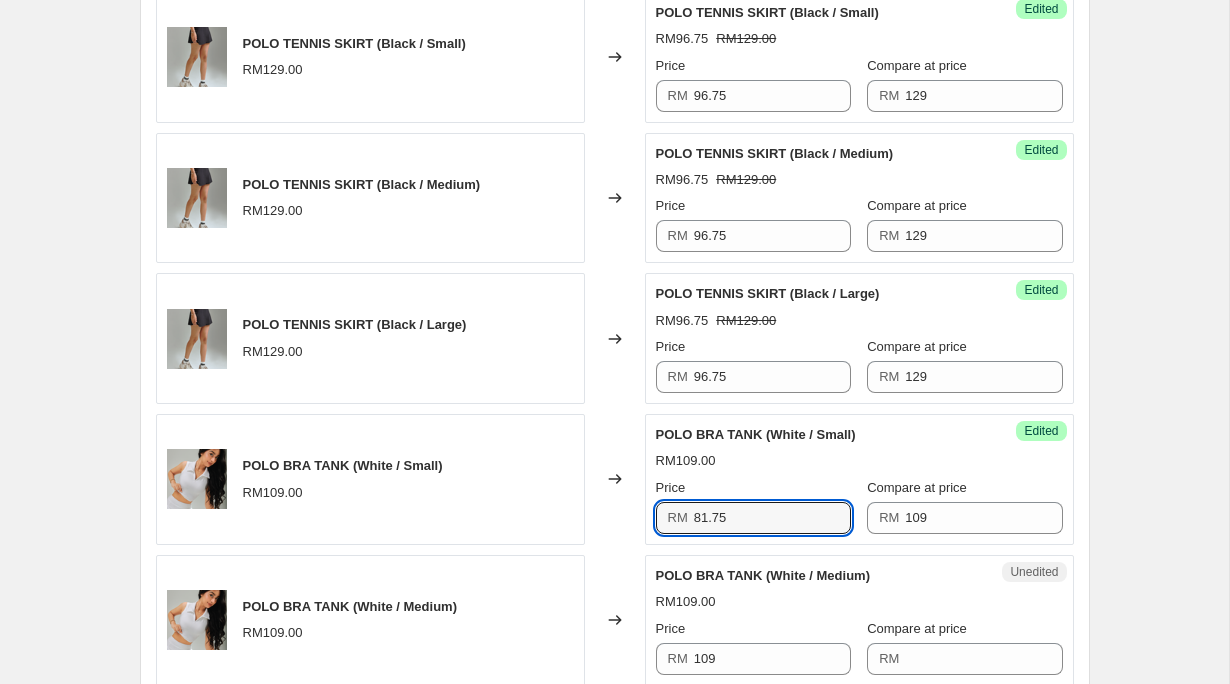 scroll, scrollTop: 1953, scrollLeft: 0, axis: vertical 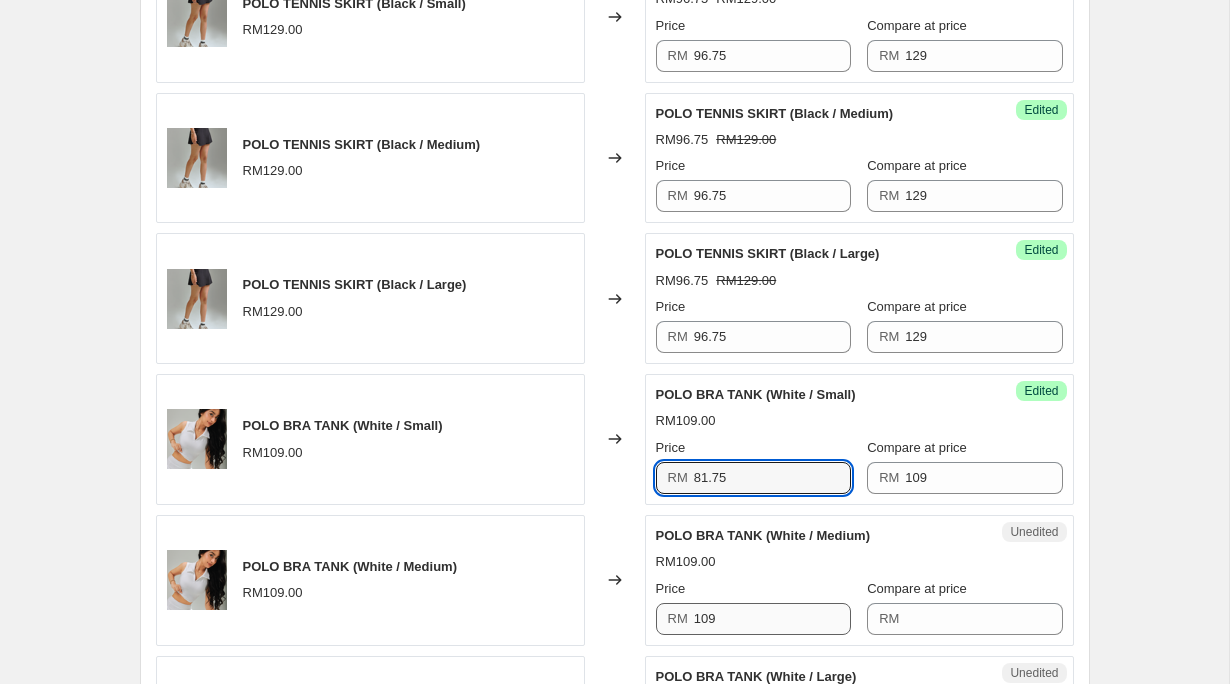 type on "81.75" 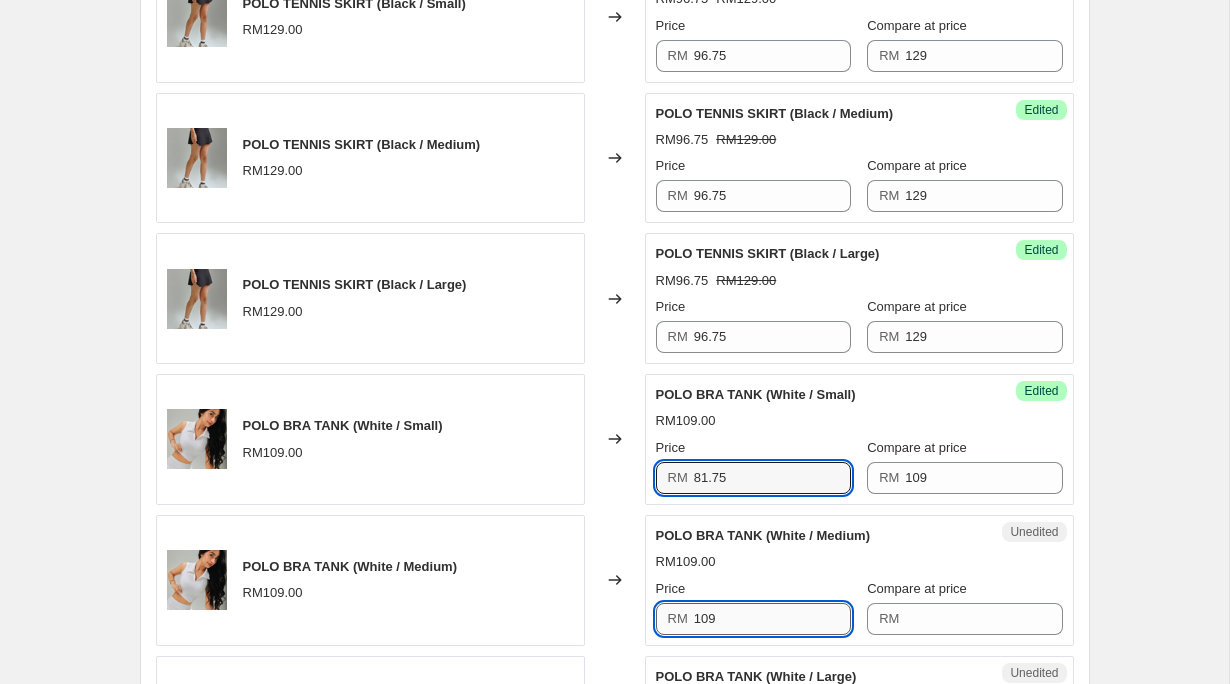 click on "109" at bounding box center (772, 619) 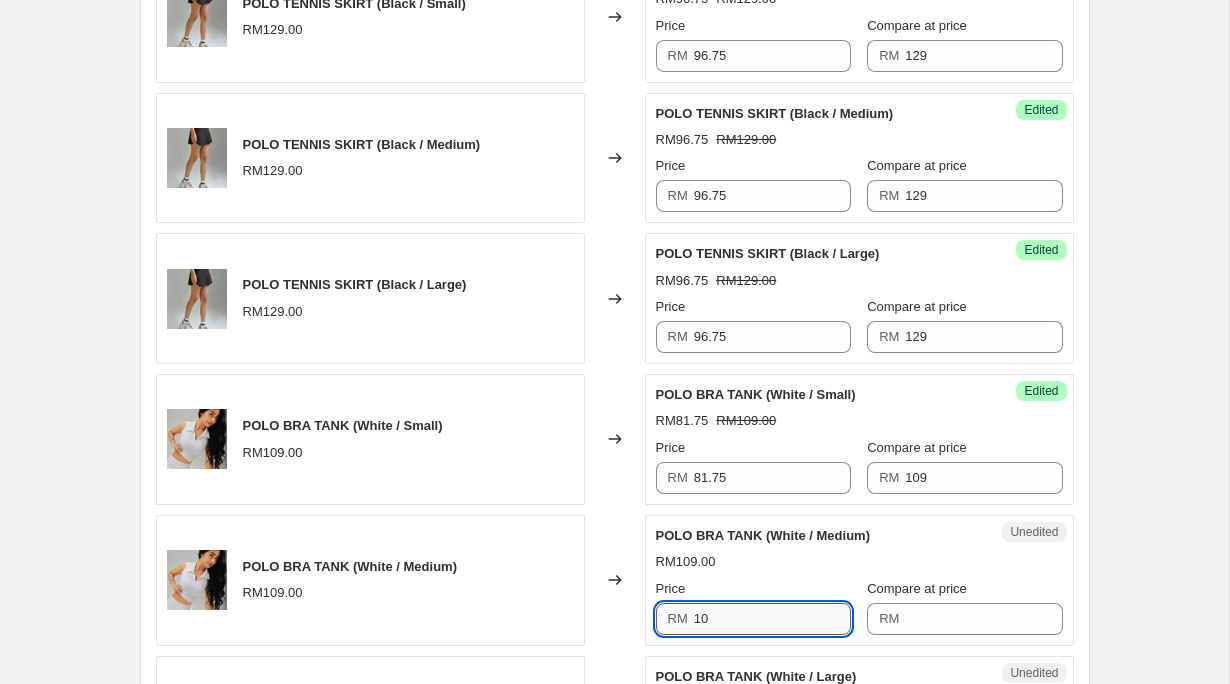 type on "1" 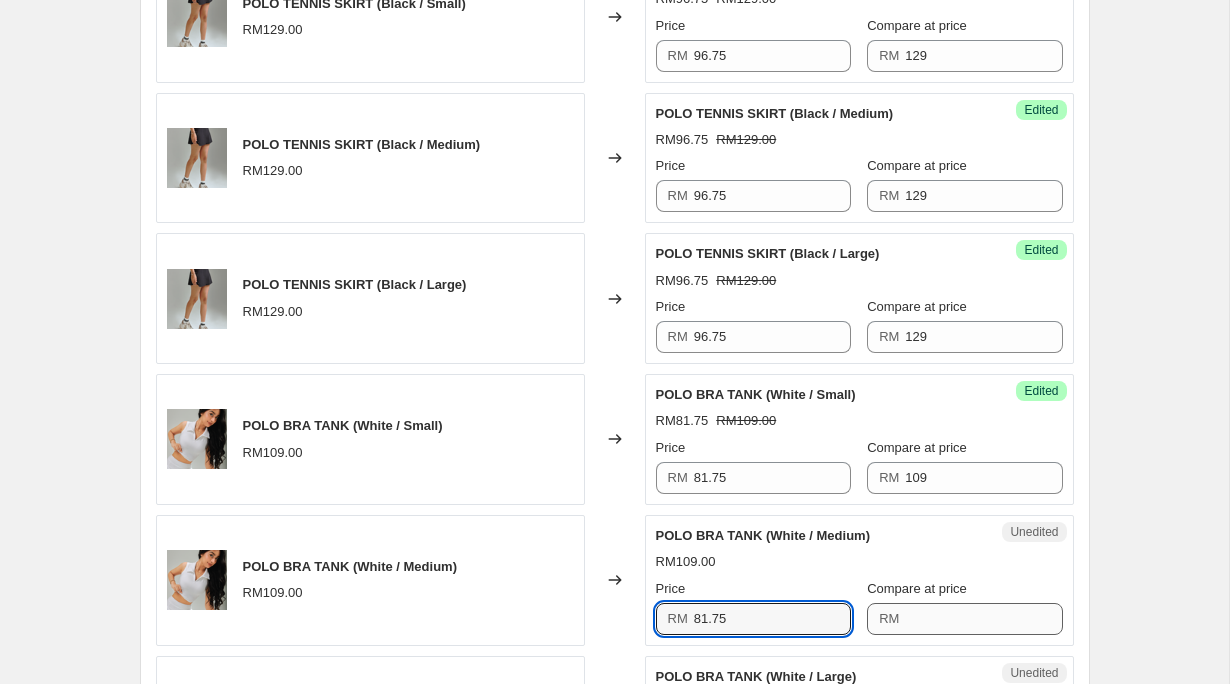 type on "81.75" 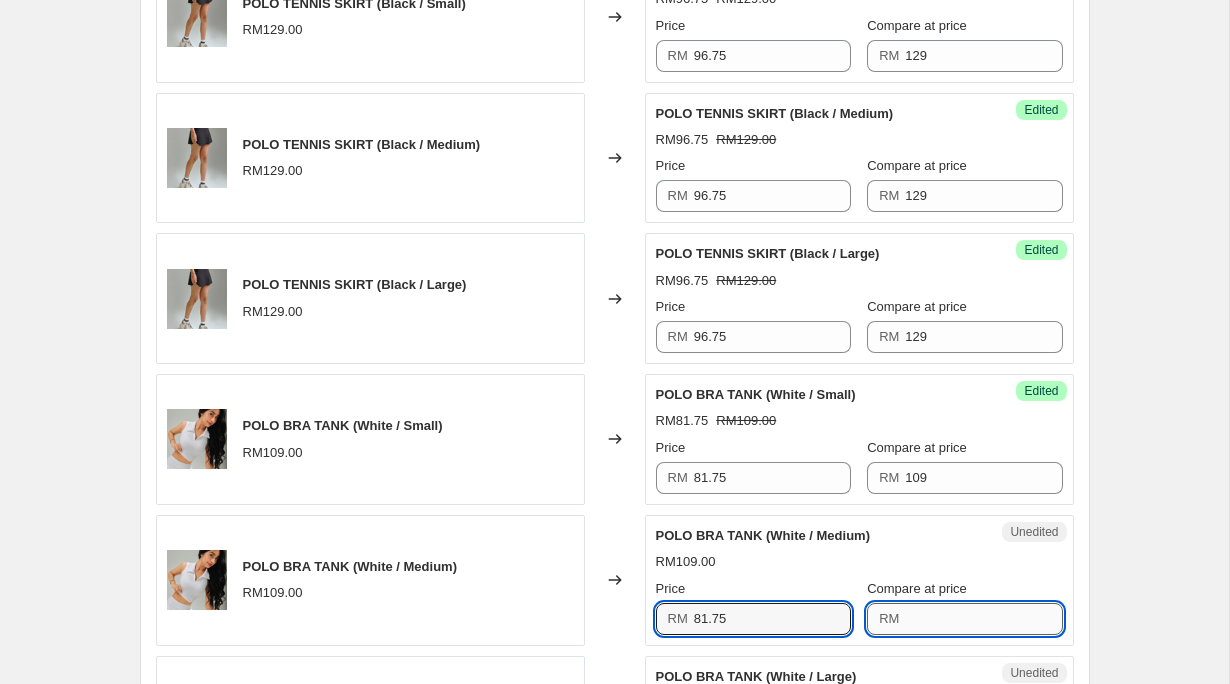 click on "Compare at price" at bounding box center (983, 619) 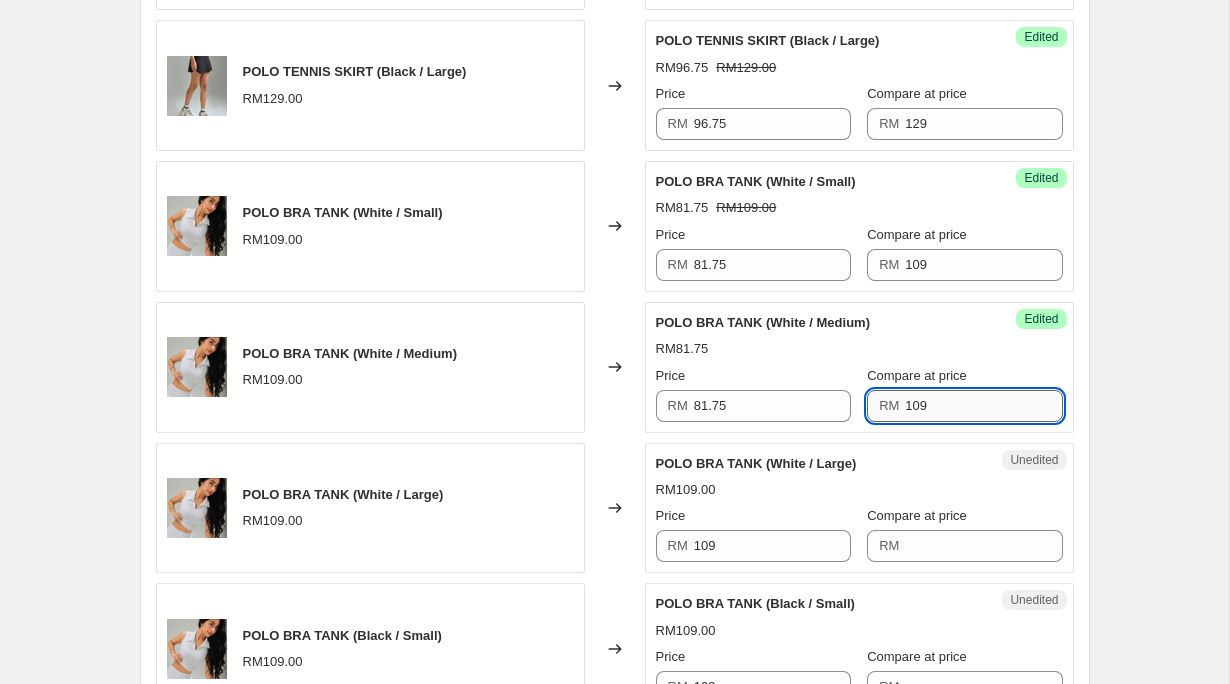 scroll, scrollTop: 2332, scrollLeft: 0, axis: vertical 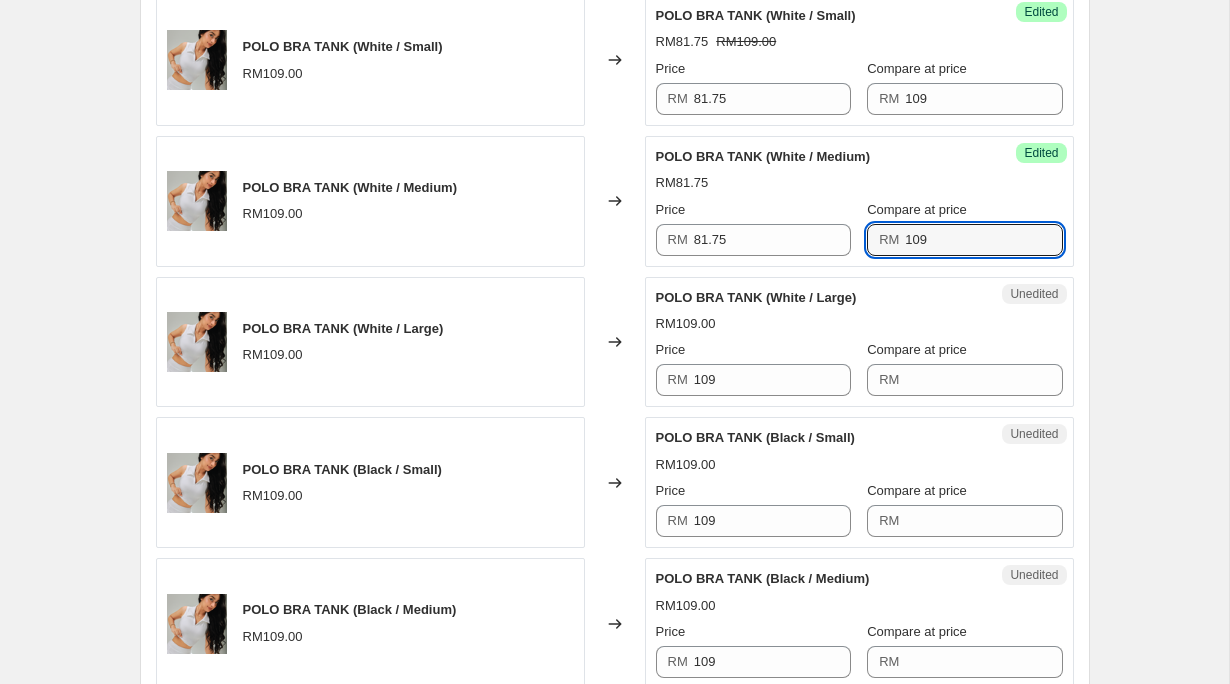 type on "109" 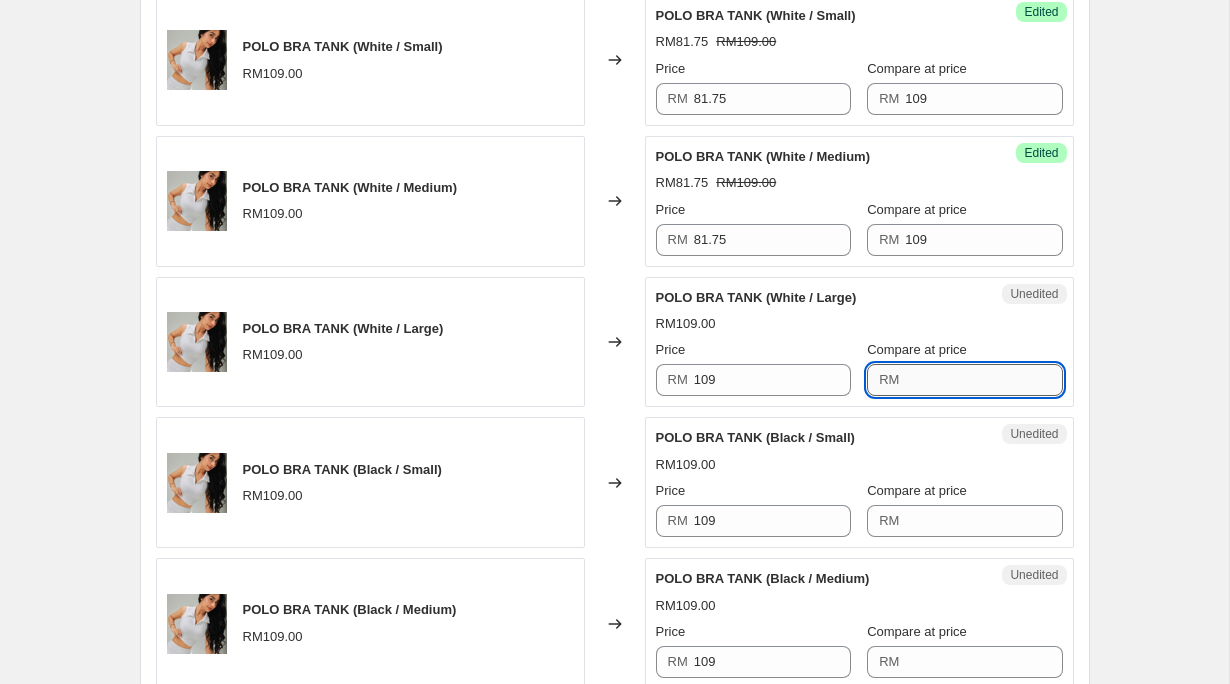 click on "Compare at price" at bounding box center (983, 380) 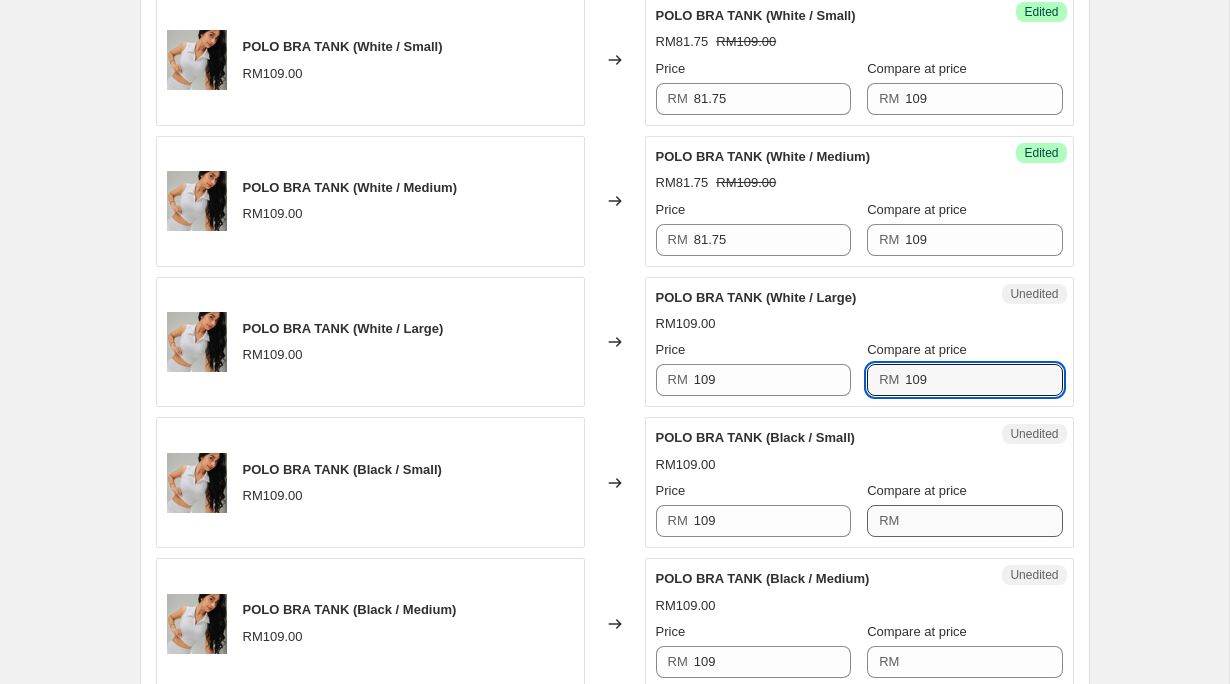 type on "109" 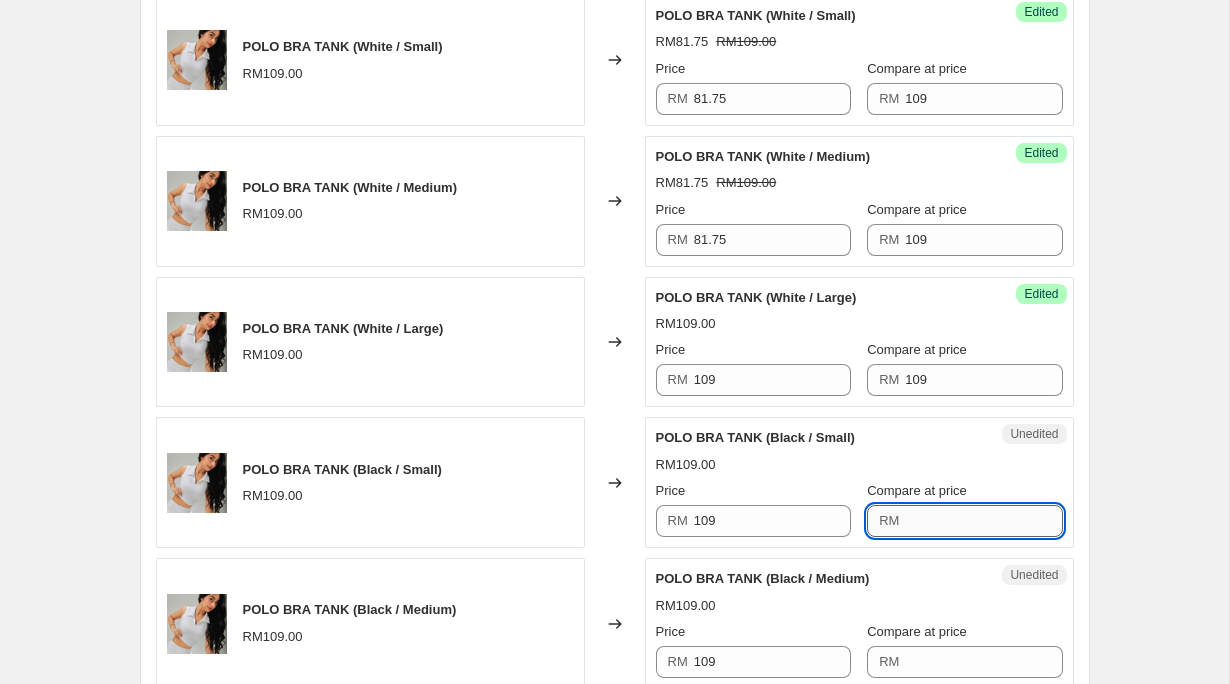 click on "Compare at price" at bounding box center [983, 521] 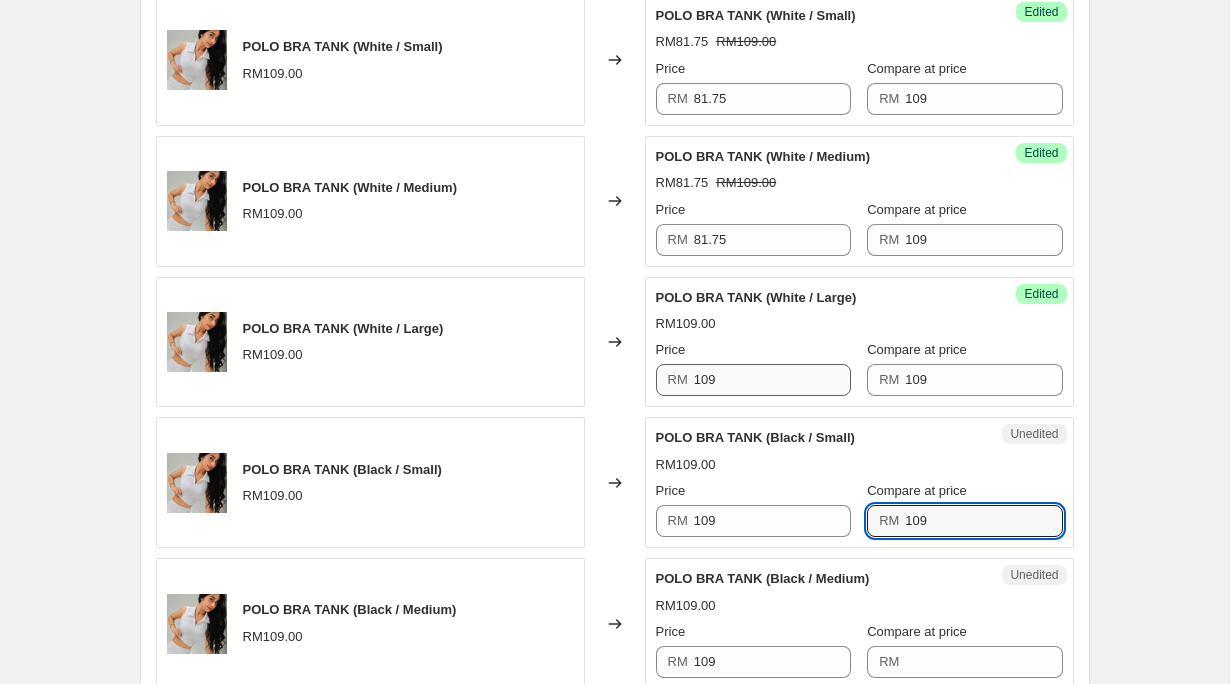 type on "109" 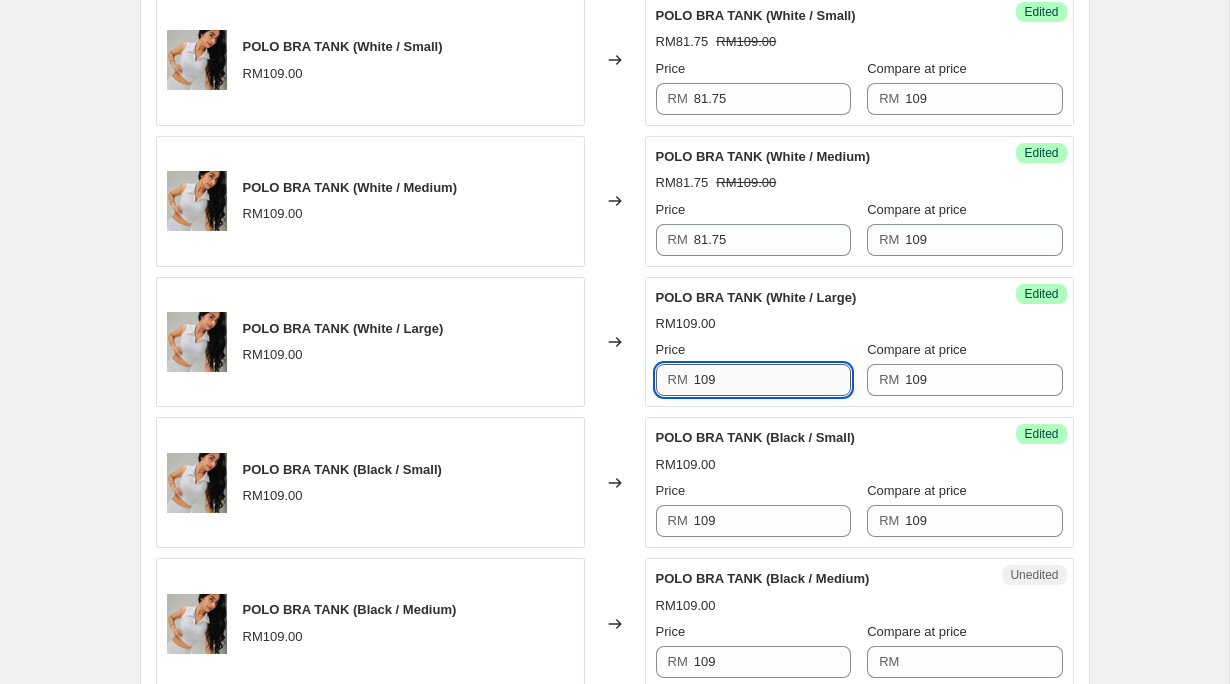 click on "109" at bounding box center [772, 380] 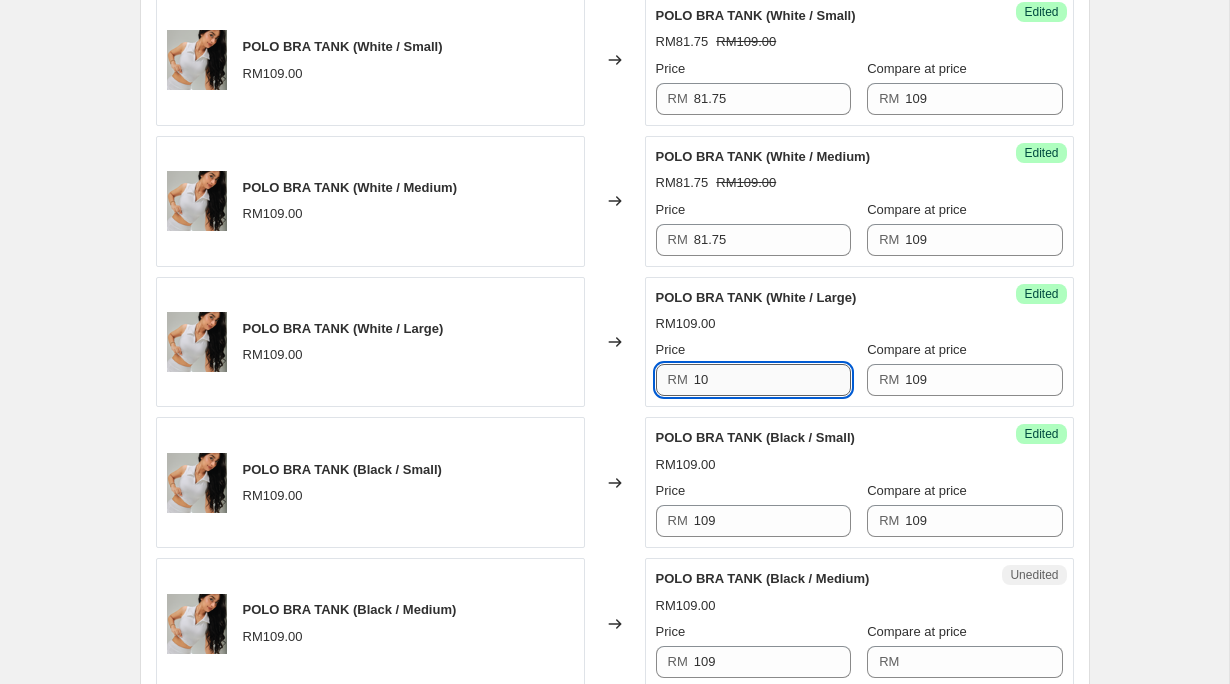 type on "1" 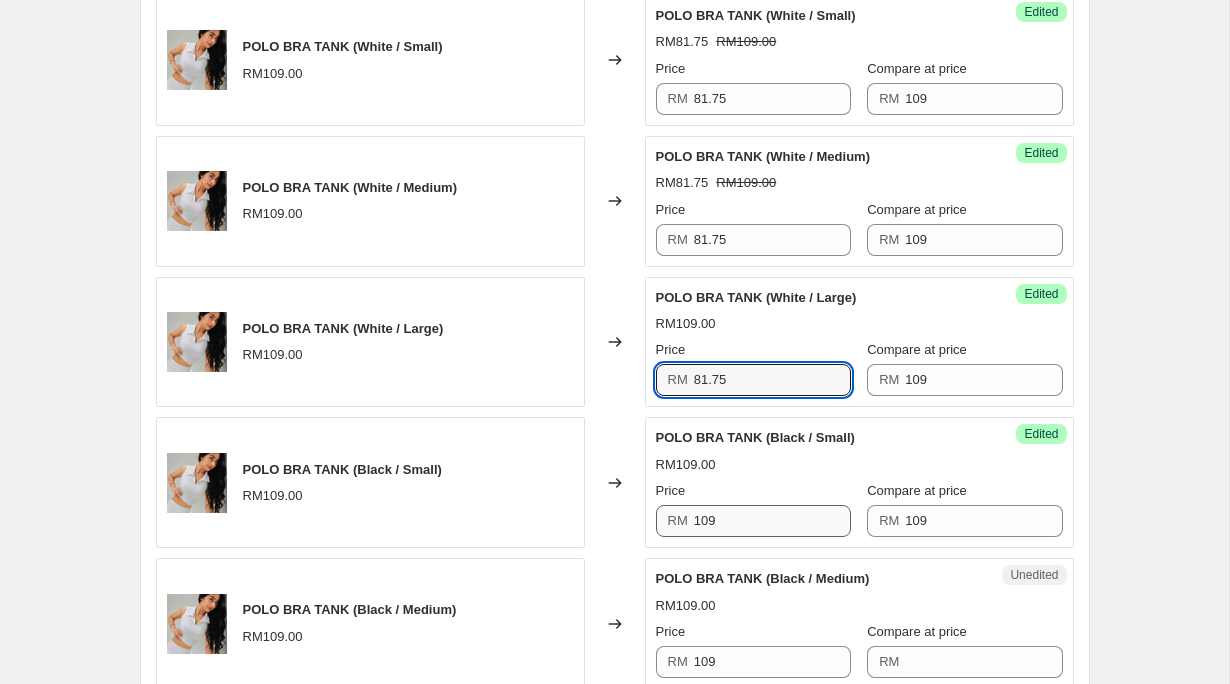 type 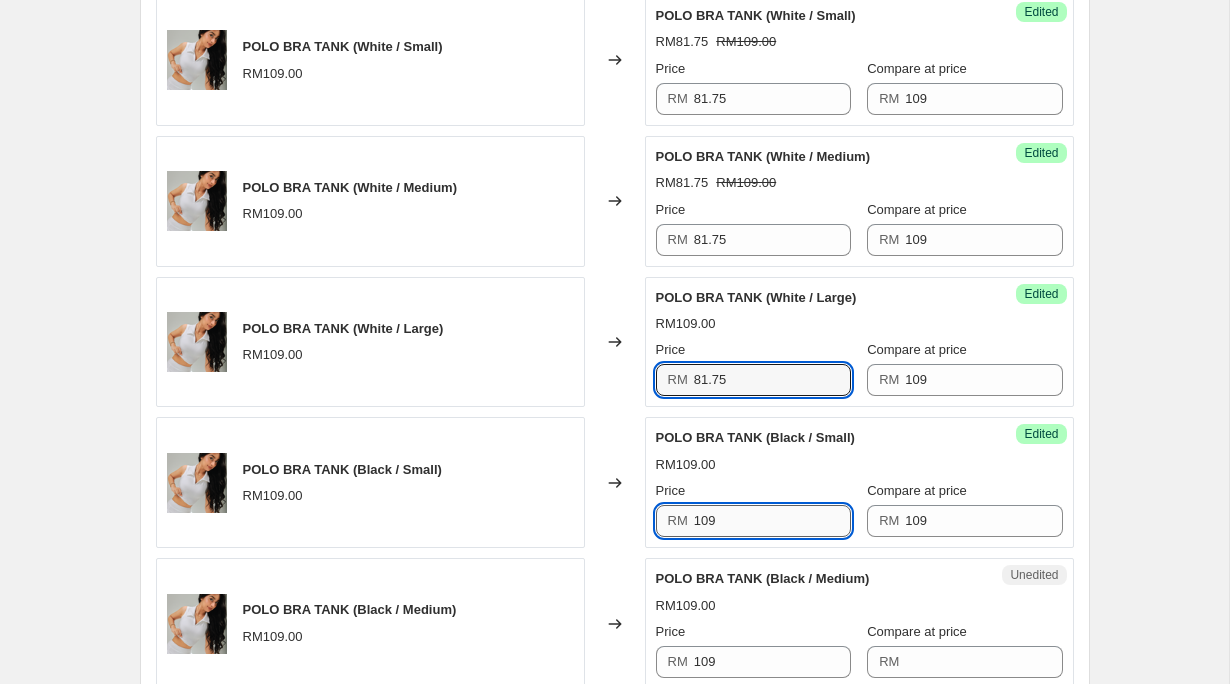 click on "109" at bounding box center (772, 521) 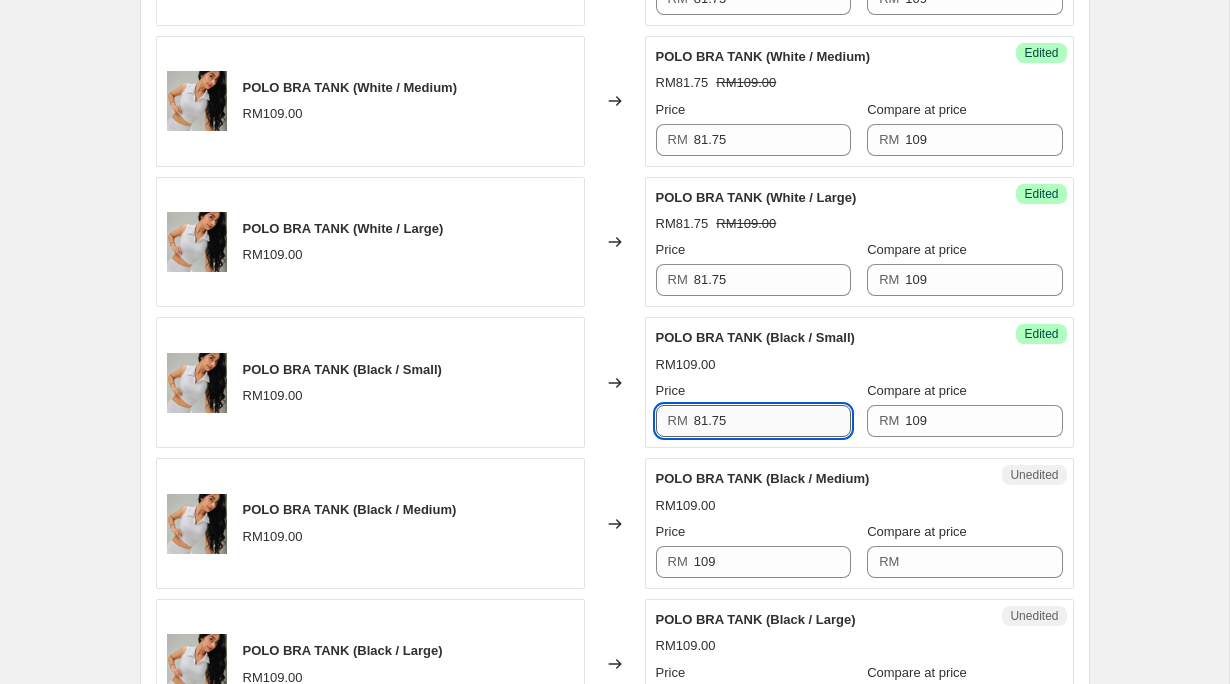 scroll, scrollTop: 2502, scrollLeft: 0, axis: vertical 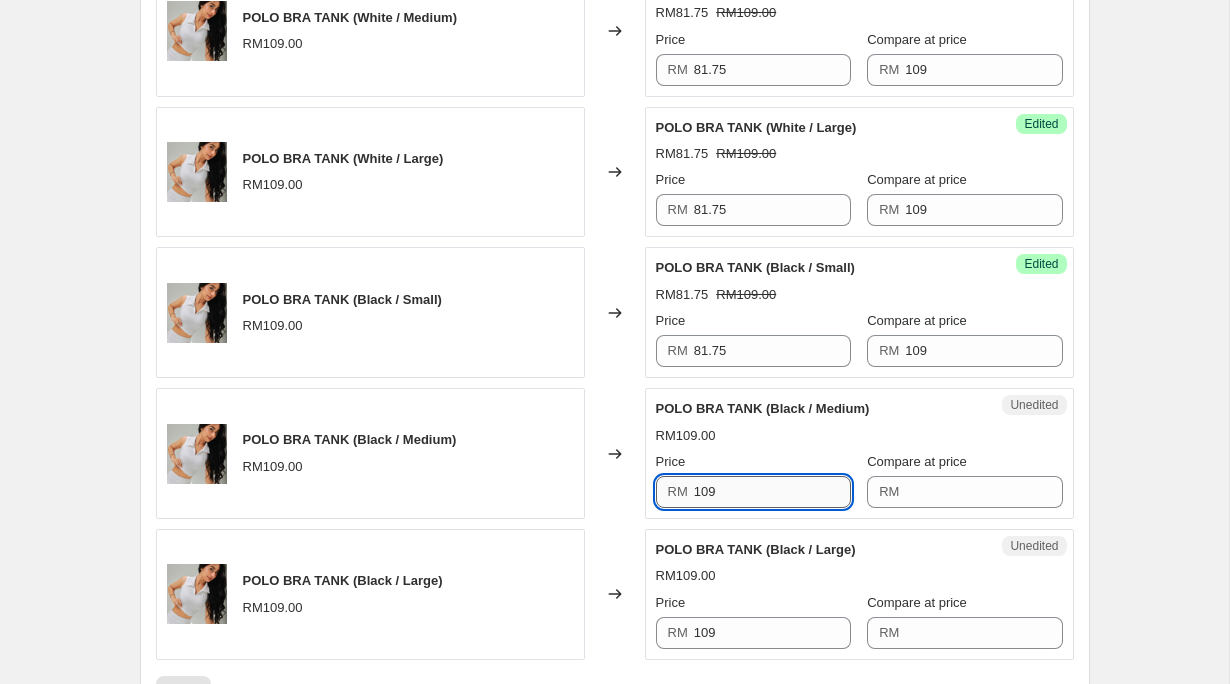 click on "109" at bounding box center [772, 492] 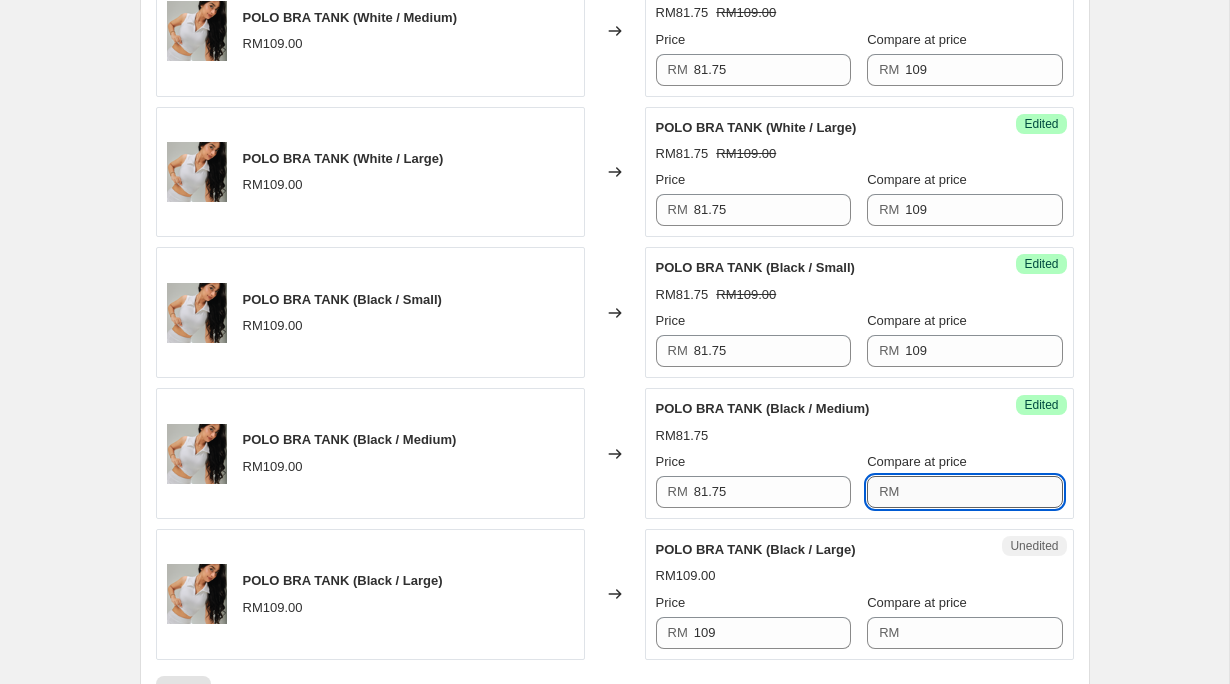 click on "Compare at price" at bounding box center [983, 492] 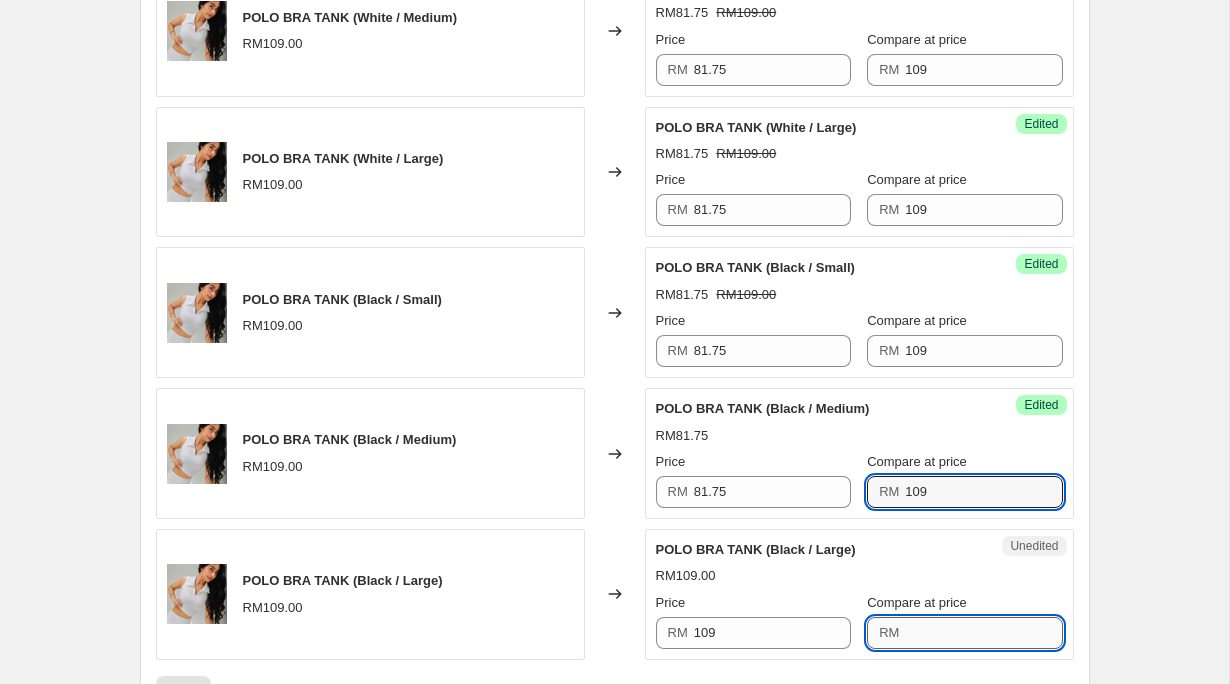 click on "Compare at price" at bounding box center [983, 633] 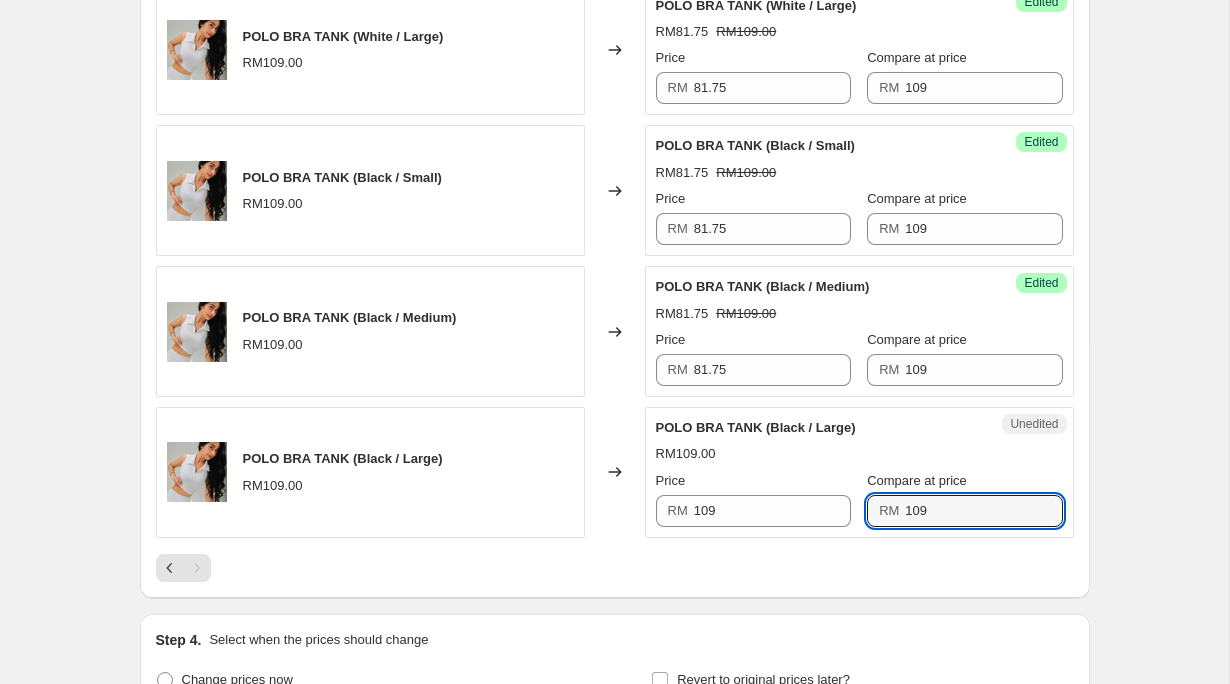 scroll, scrollTop: 2634, scrollLeft: 0, axis: vertical 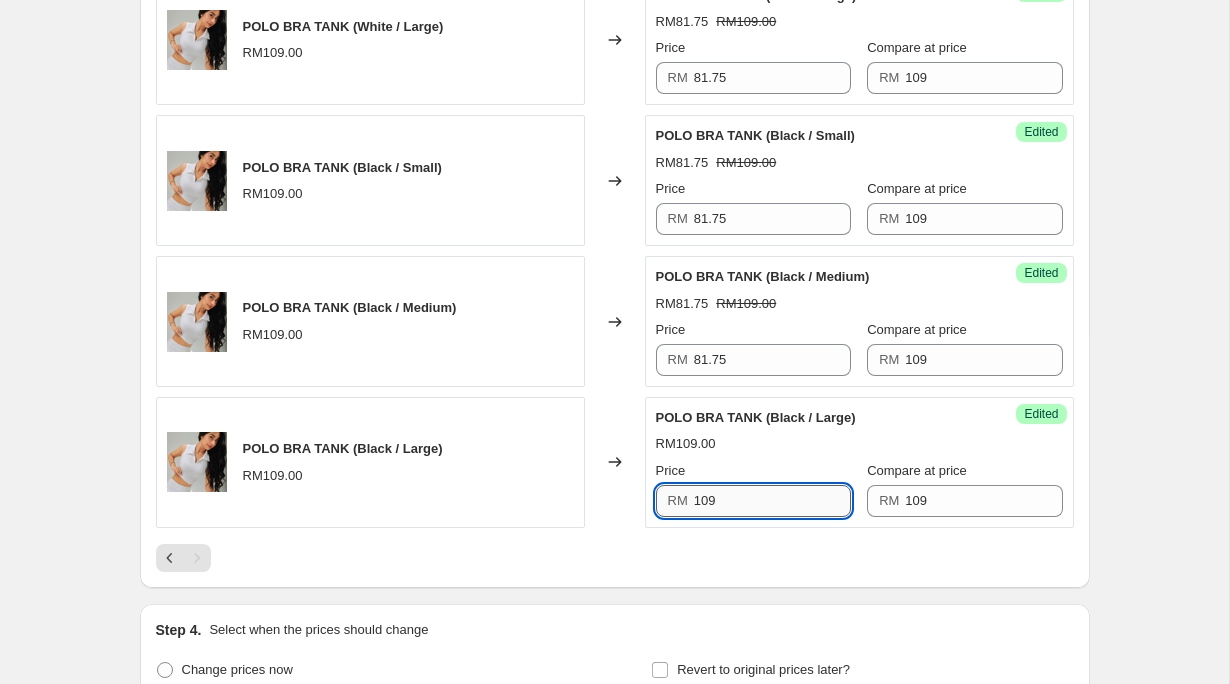 click on "109" at bounding box center (772, 501) 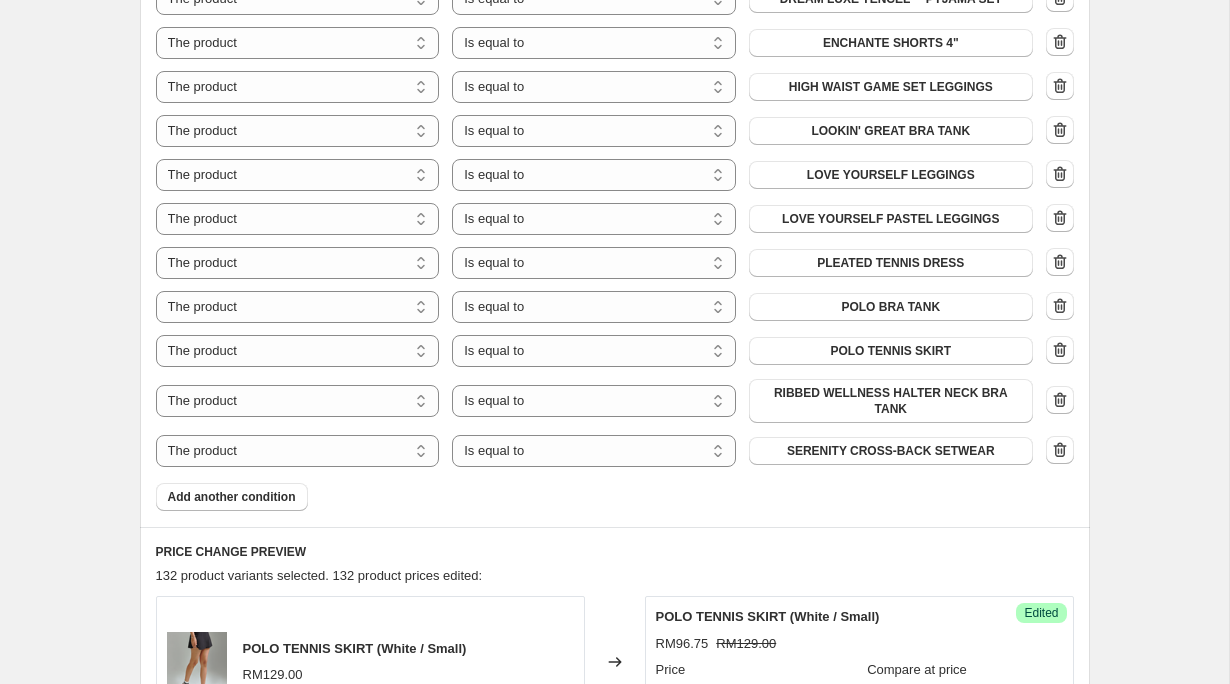 scroll, scrollTop: 918, scrollLeft: 0, axis: vertical 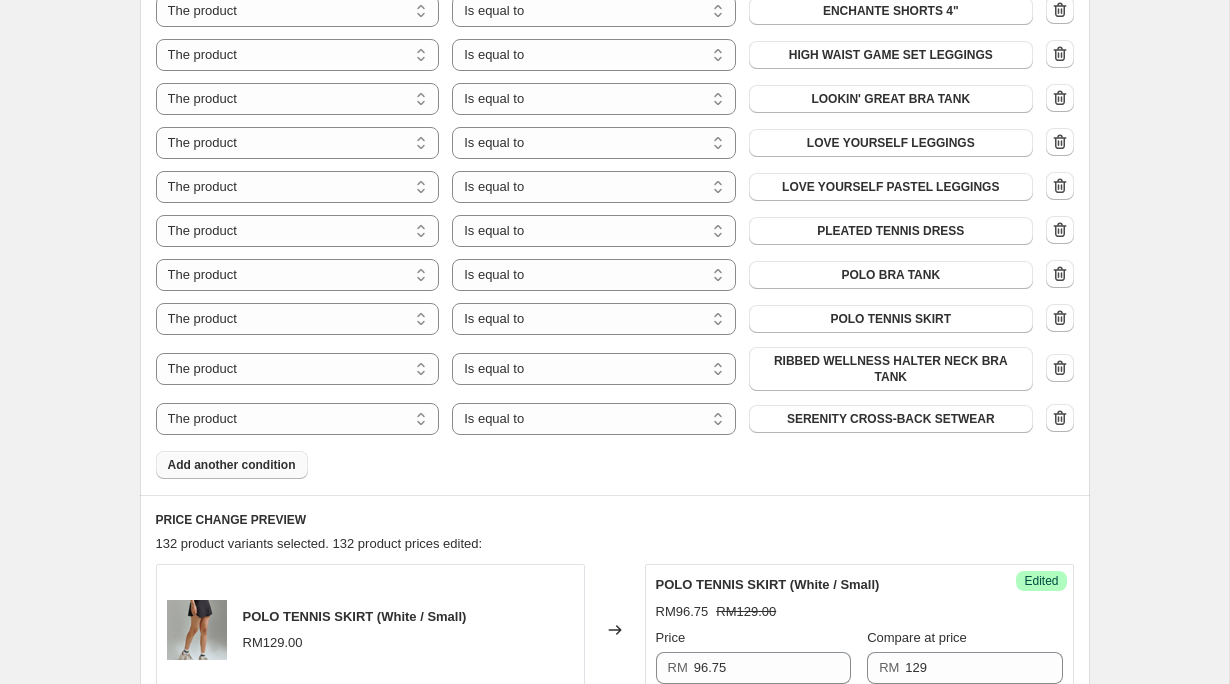 click on "Add another condition" at bounding box center [232, 465] 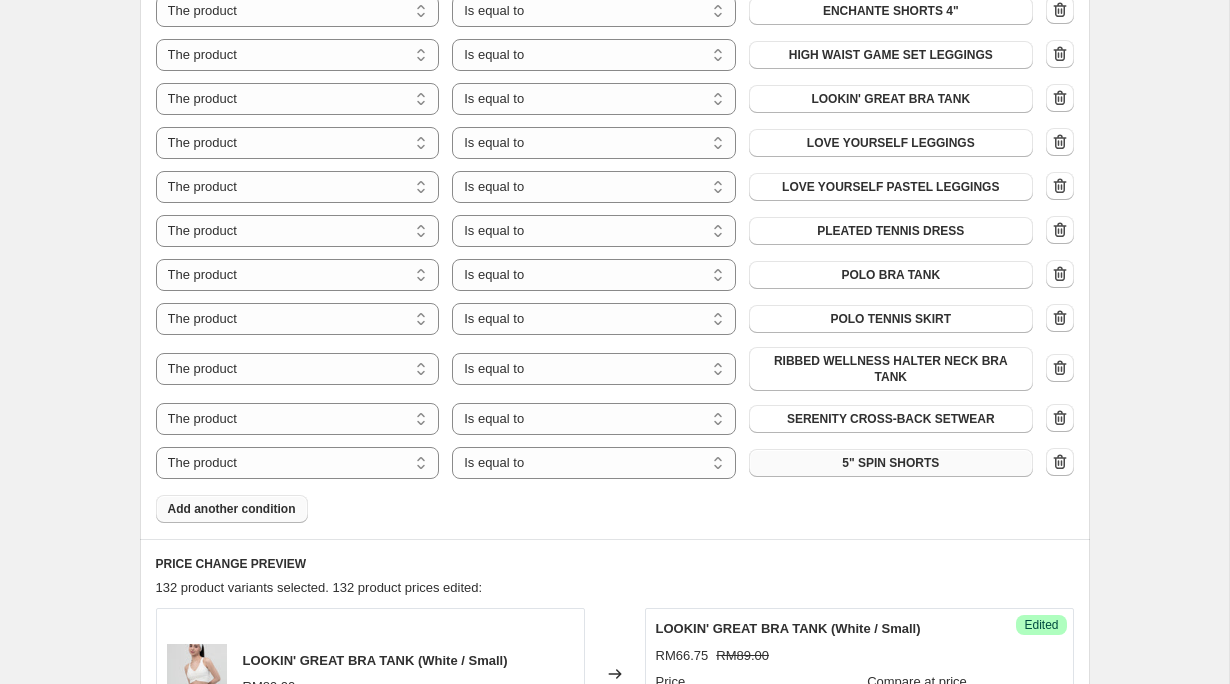 click on "5" SPIN SHORTS" at bounding box center (891, 463) 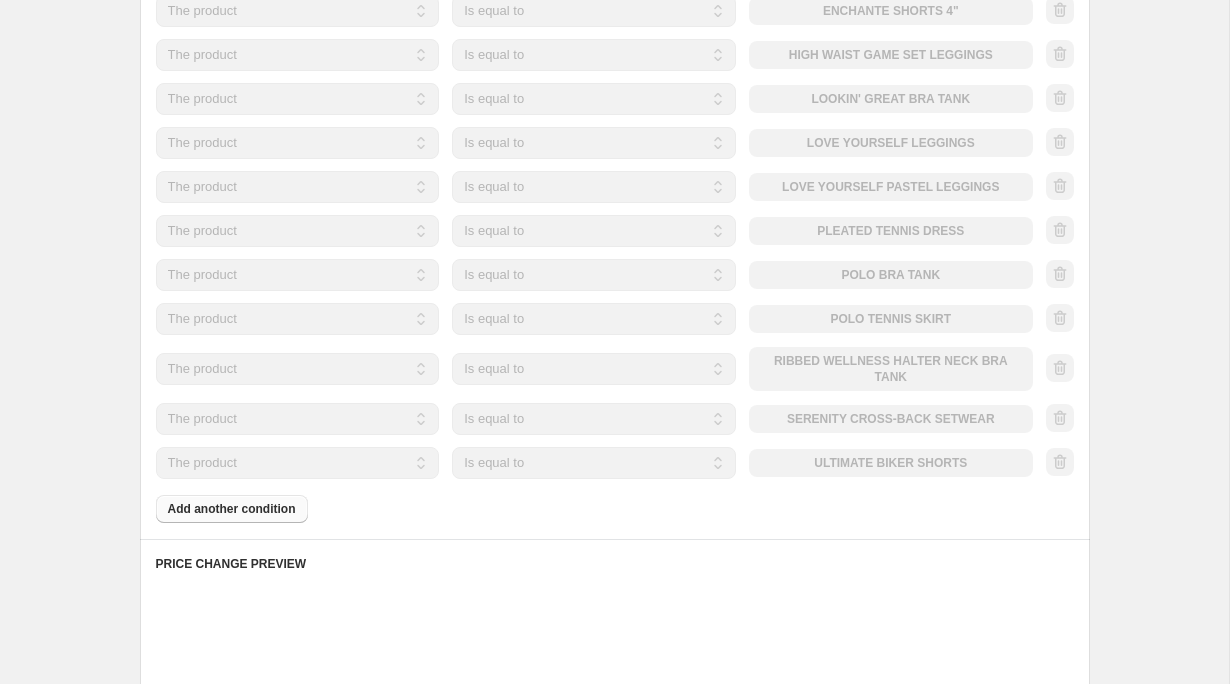 click on "Products must match: all conditions any condition The product The product's collection The product's tag The product's vendor The product's type The product's status The variant's title Inventory quantity The product Is equal to Is not equal to Is equal to 5" SPIN SHORTS The product The product's collection The product's tag The product's vendor The product's type The product's status The variant's title Inventory quantity The product Is equal to Is not equal to Is equal to ACE SERVE BRA The product The product's collection The product's tag The product's vendor The product's type The product's status The variant's title Inventory quantity The product Is equal to Is not equal to Is equal to CONTOUR BRA The product The product's collection The product's tag The product's vendor The product's type The product's status The variant's title Inventory quantity The product Is equal to Is not equal to Is equal to DREAM LUXE TENCEL™ PYJAMA SET The product The product's collection The product's tag The product's type" at bounding box center (615, 123) 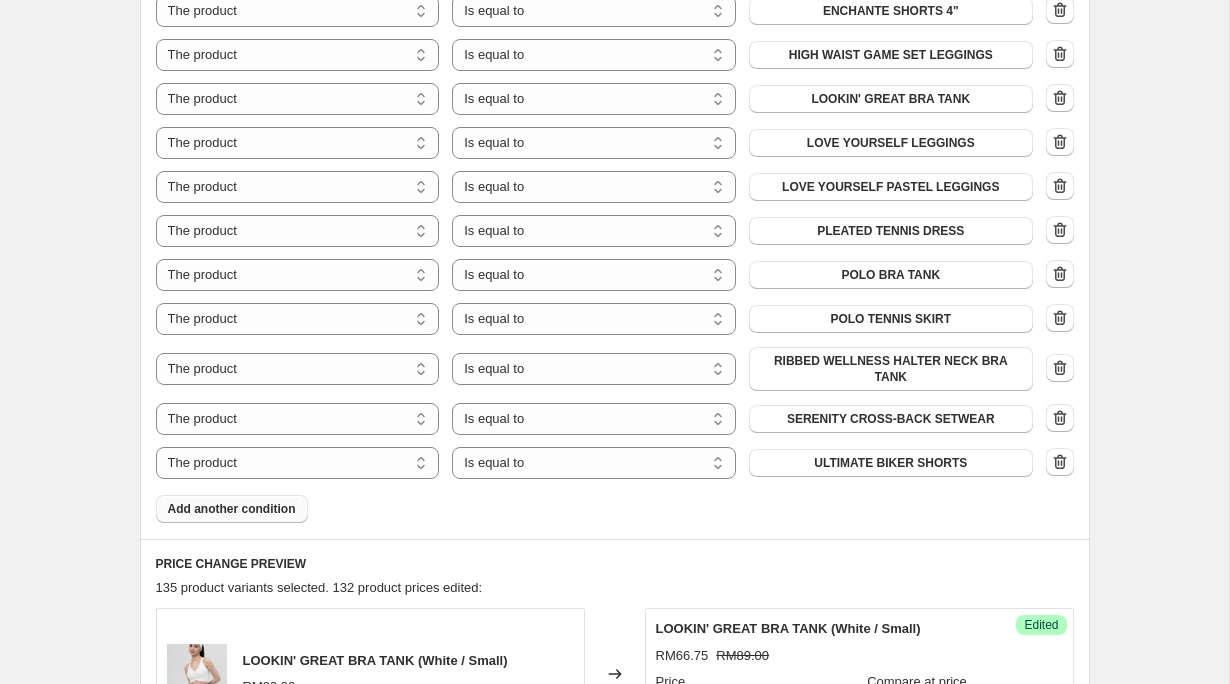 click on "Add another condition" at bounding box center (232, 509) 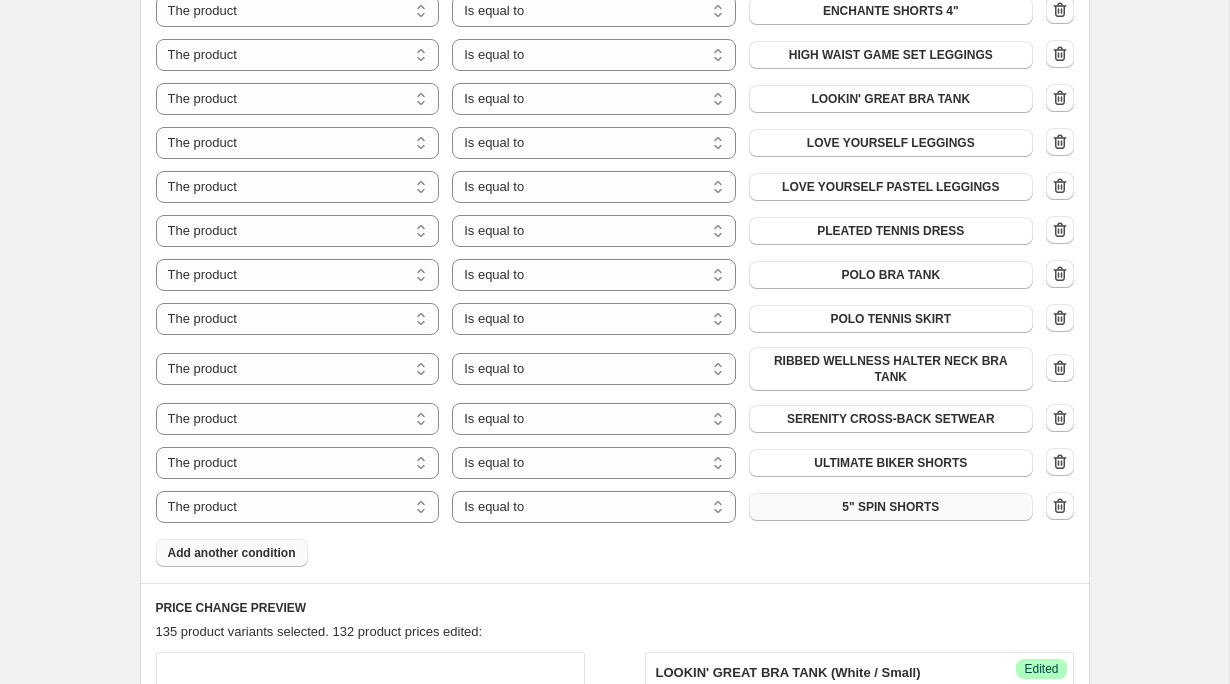 click on "5" SPIN SHORTS" at bounding box center [890, 507] 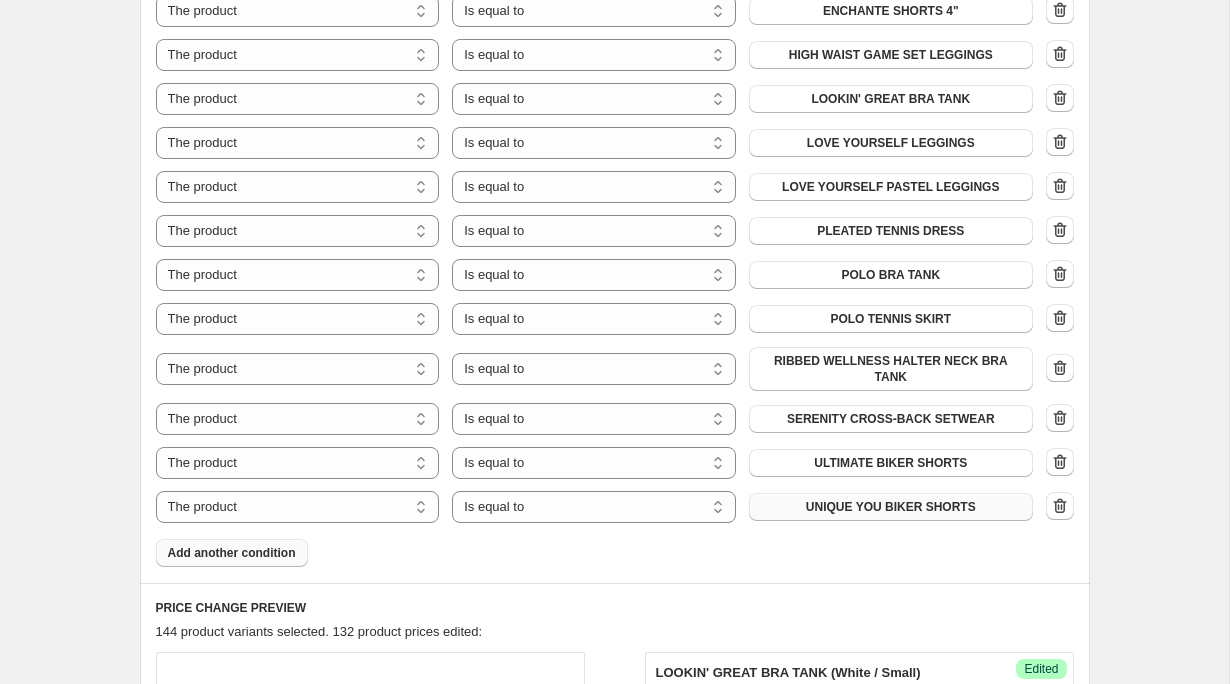 click on "Add another condition" at bounding box center [232, 553] 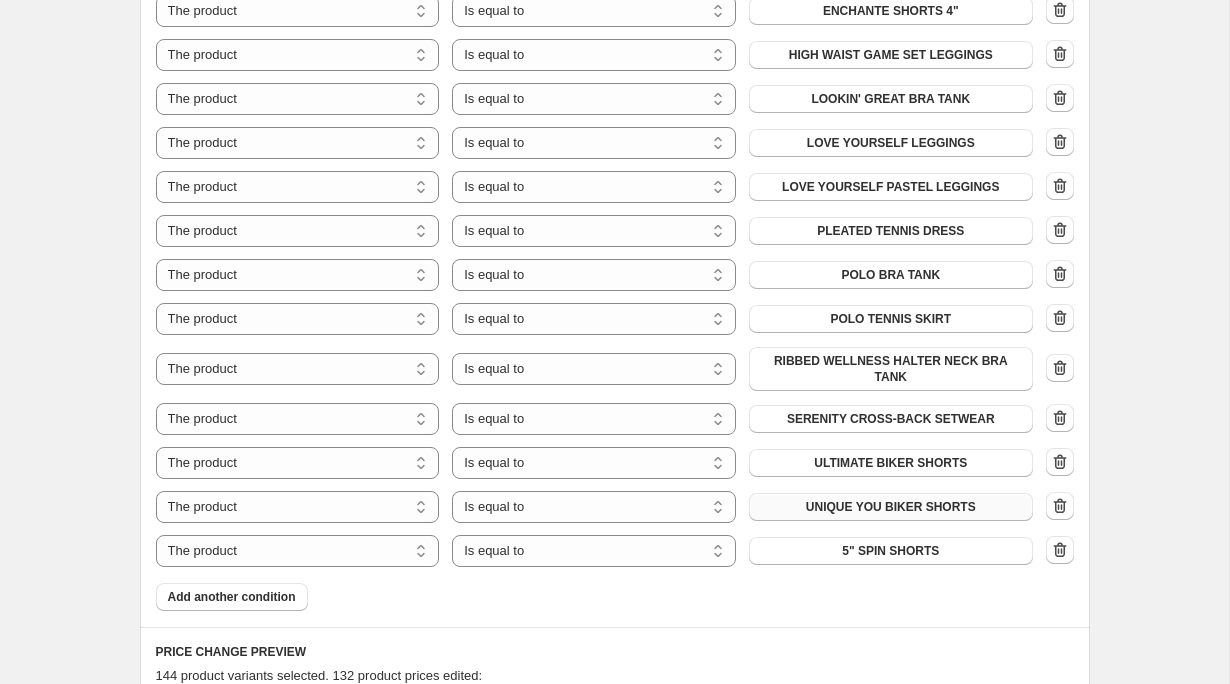 click on "5" SPIN SHORTS" at bounding box center (891, 551) 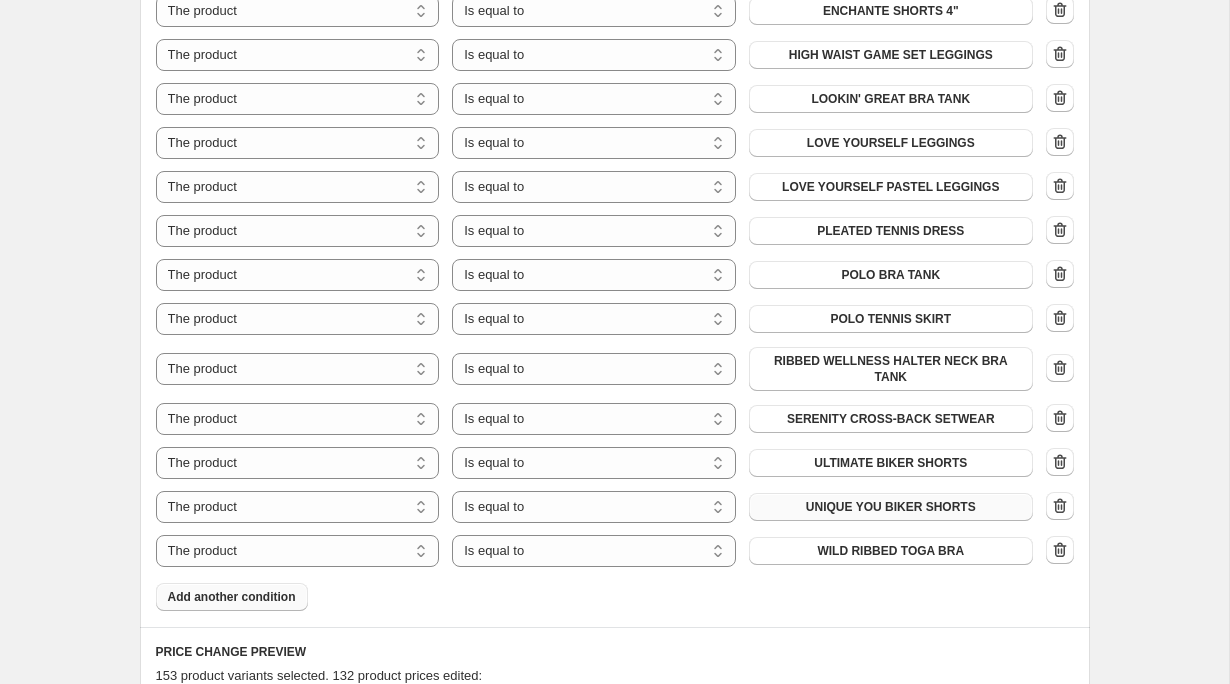 click on "Add another condition" at bounding box center [232, 597] 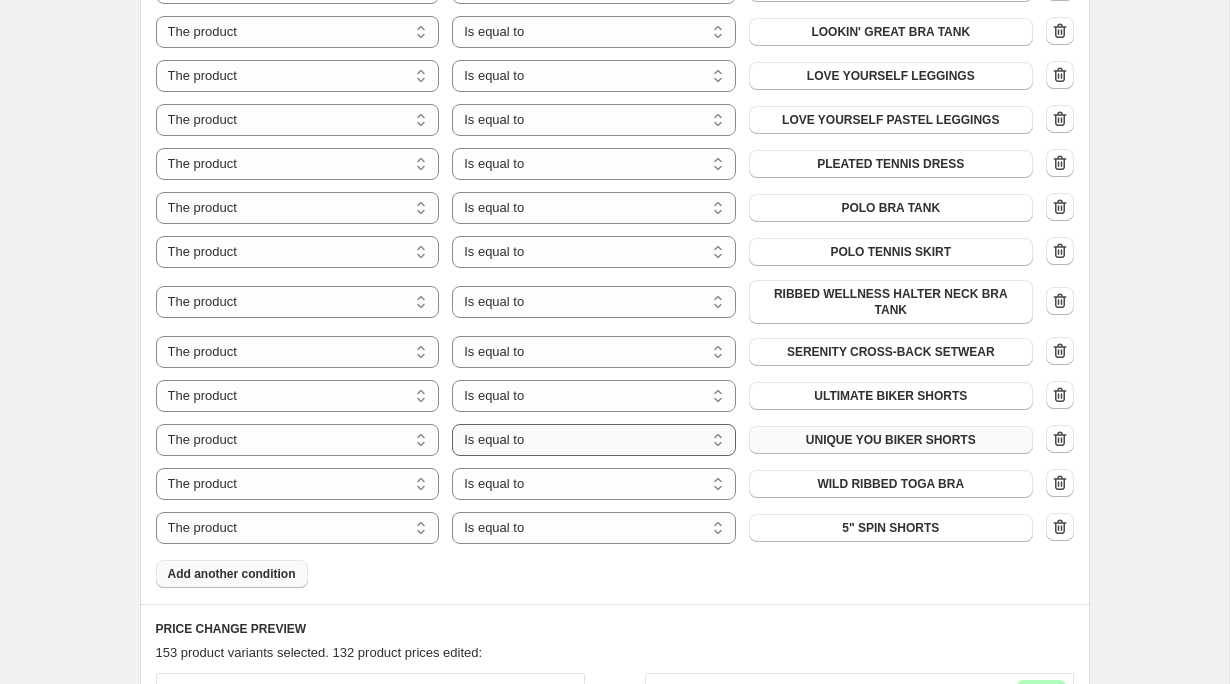 scroll, scrollTop: 1011, scrollLeft: 0, axis: vertical 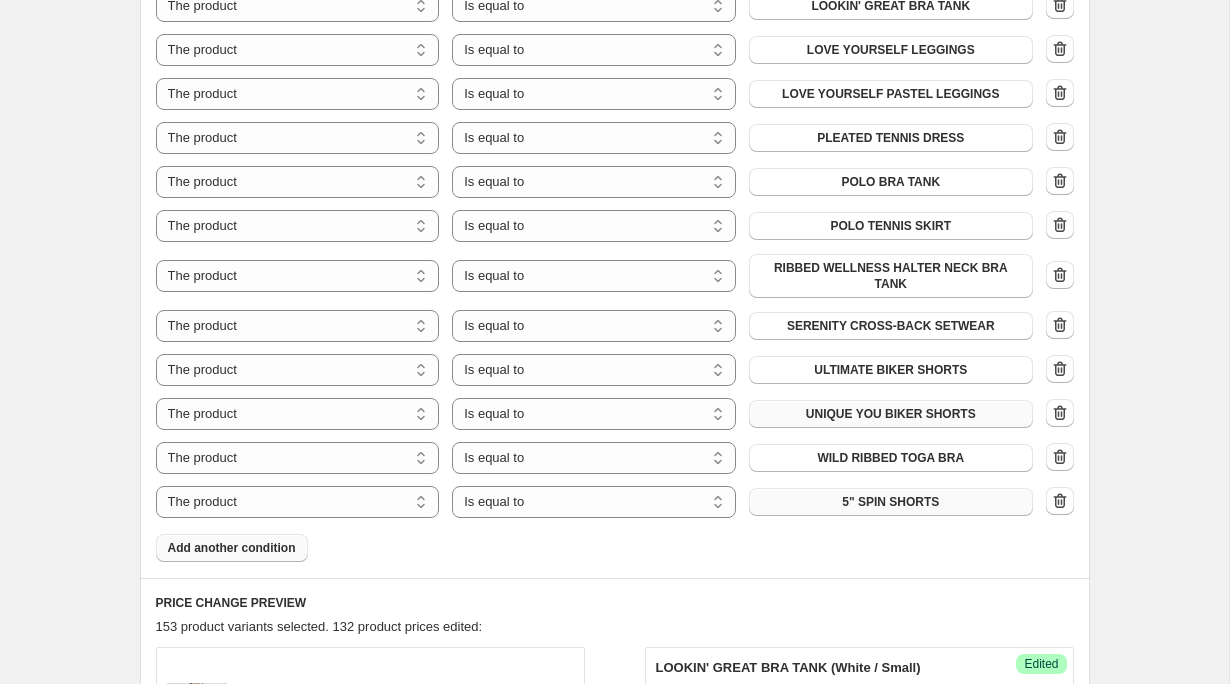 click on "5" SPIN SHORTS" at bounding box center (891, 502) 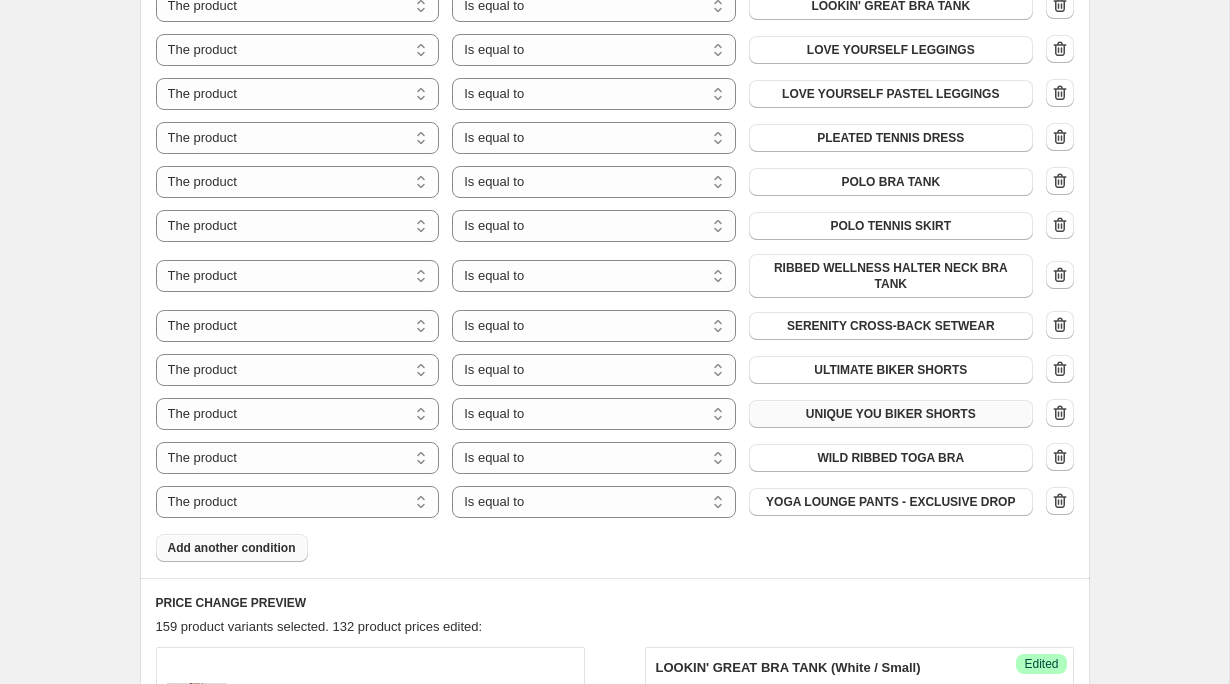 click on "Add another condition" at bounding box center (232, 548) 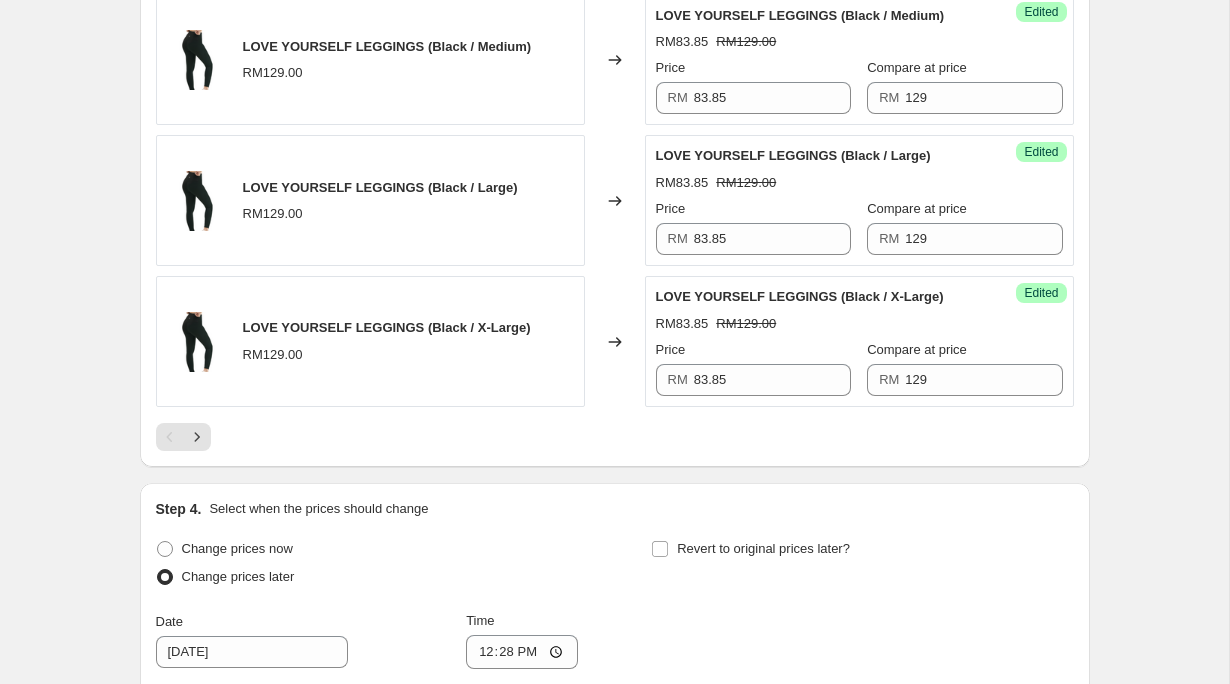 scroll, scrollTop: 4276, scrollLeft: 0, axis: vertical 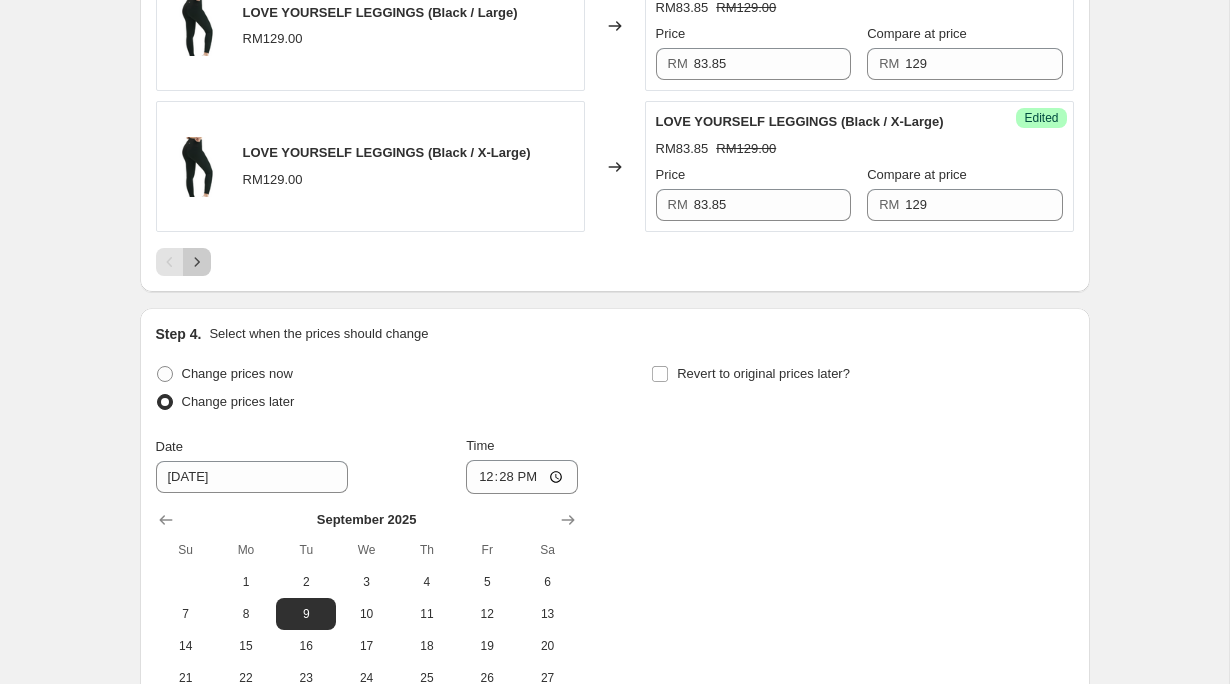 click 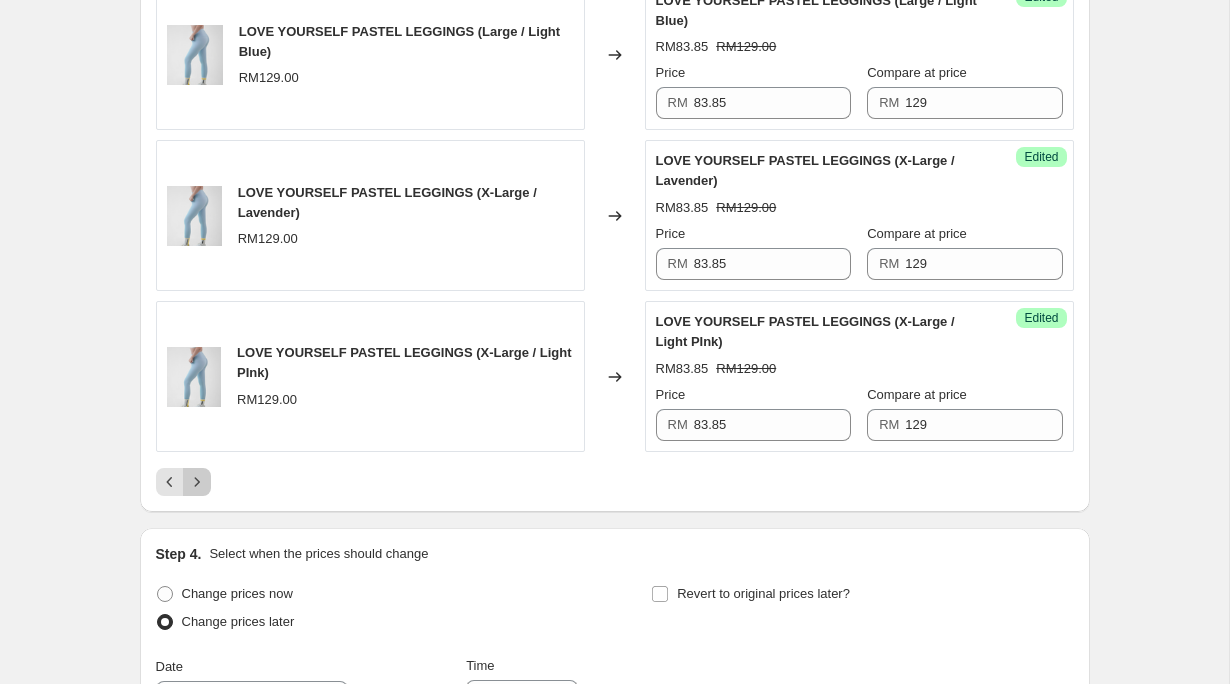 click at bounding box center (197, 482) 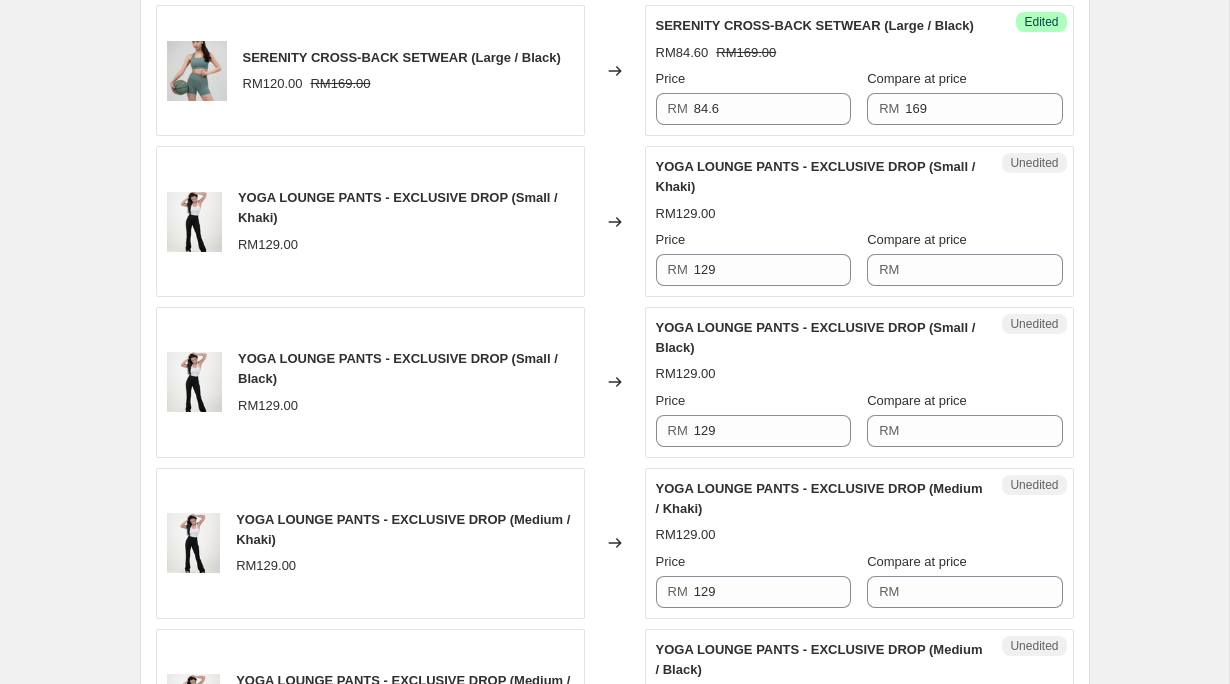 scroll, scrollTop: 3110, scrollLeft: 0, axis: vertical 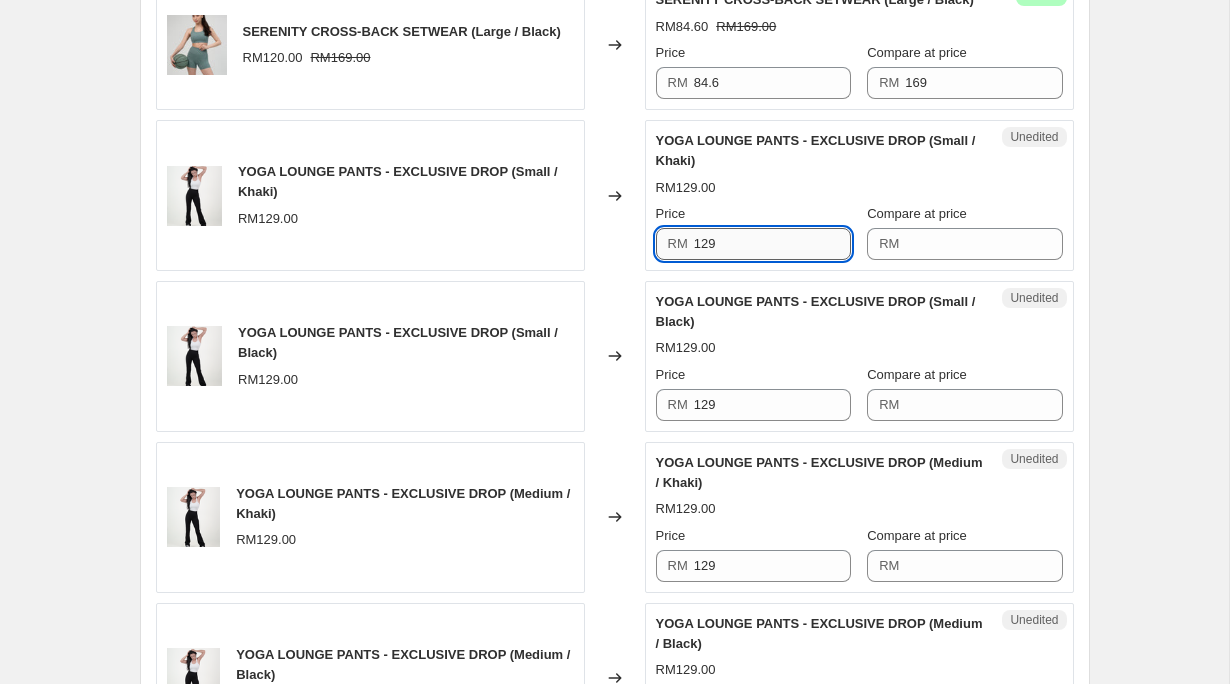 click on "129" at bounding box center (772, 244) 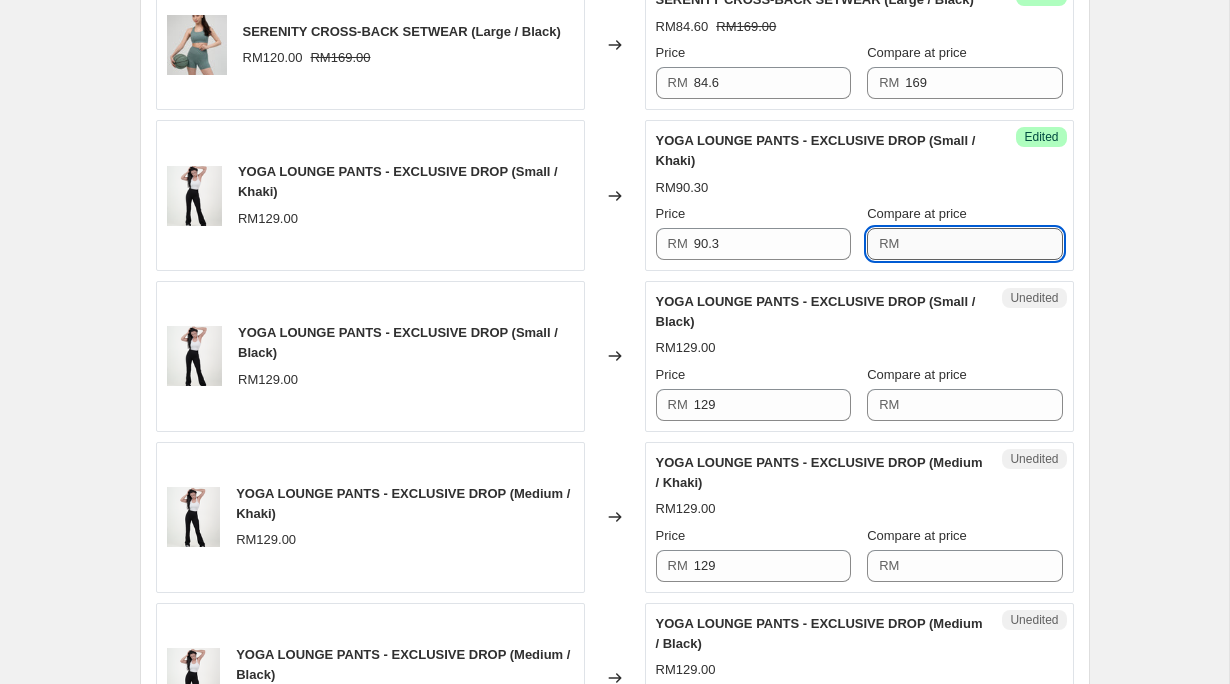 click on "Compare at price" at bounding box center [983, 244] 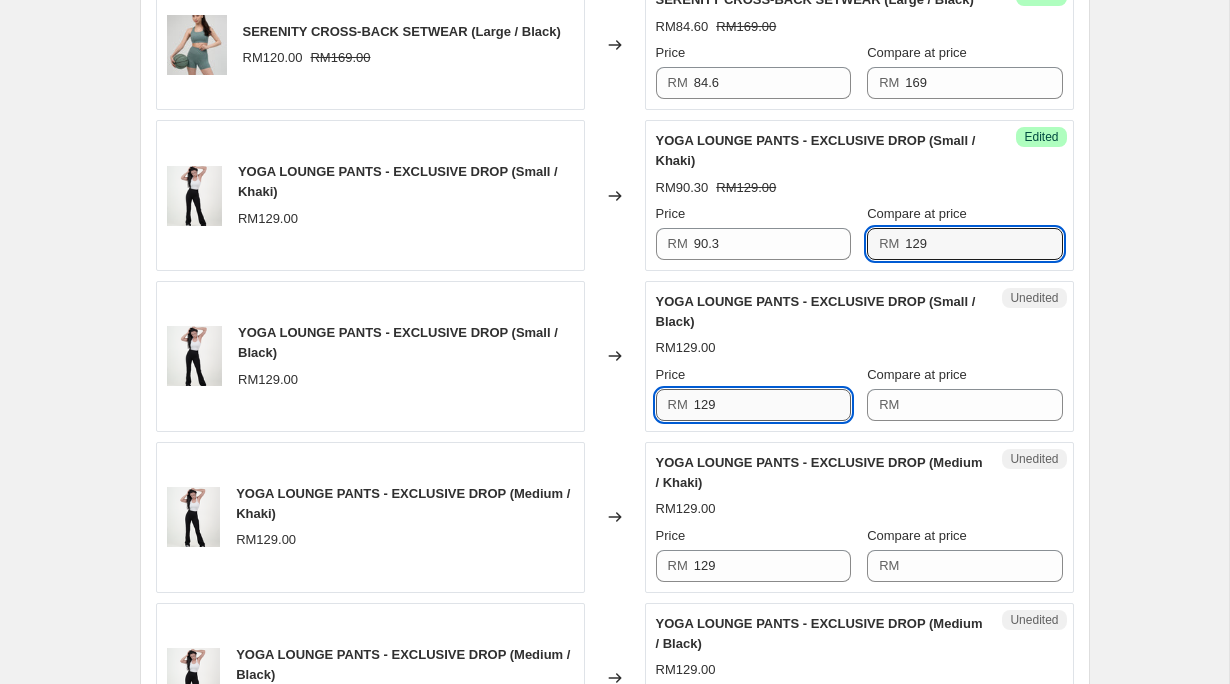 click on "129" at bounding box center (772, 405) 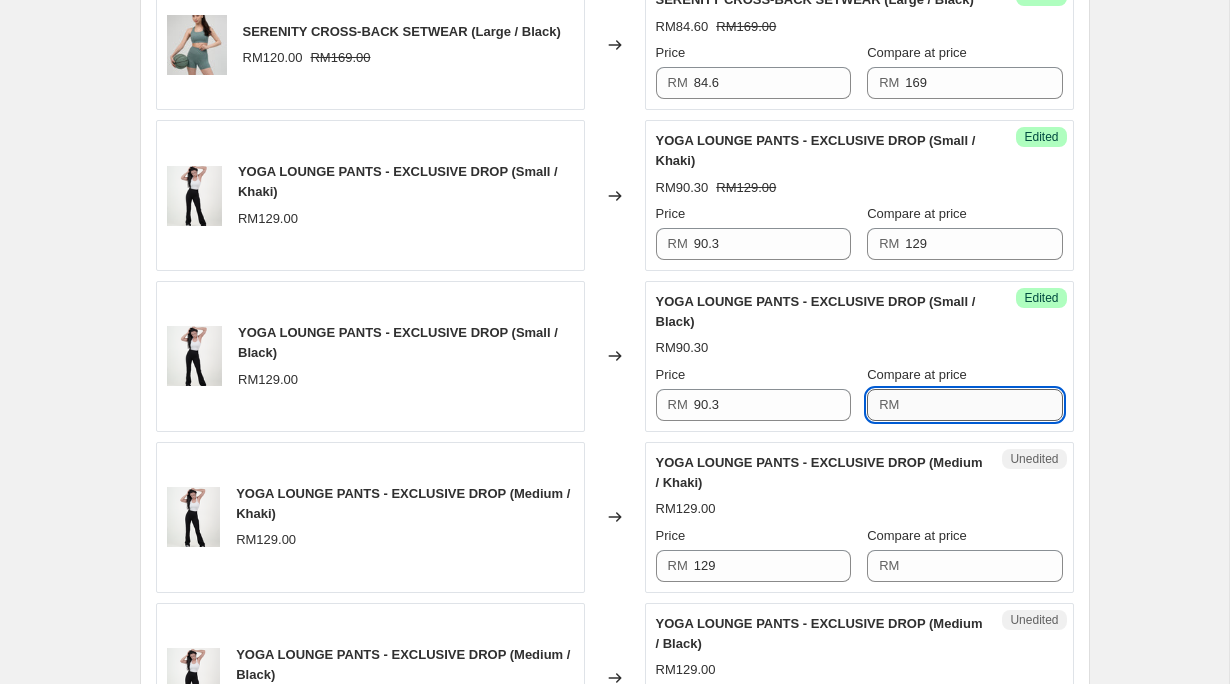 click on "Compare at price" at bounding box center [983, 405] 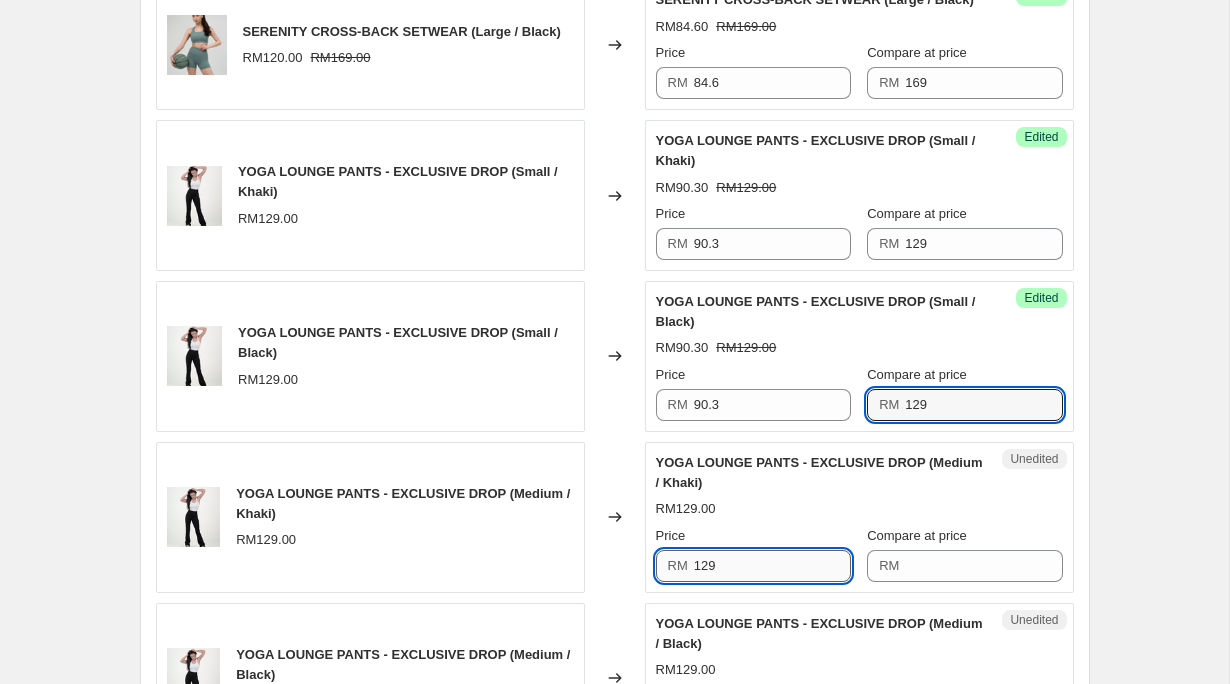 click on "129" at bounding box center (772, 566) 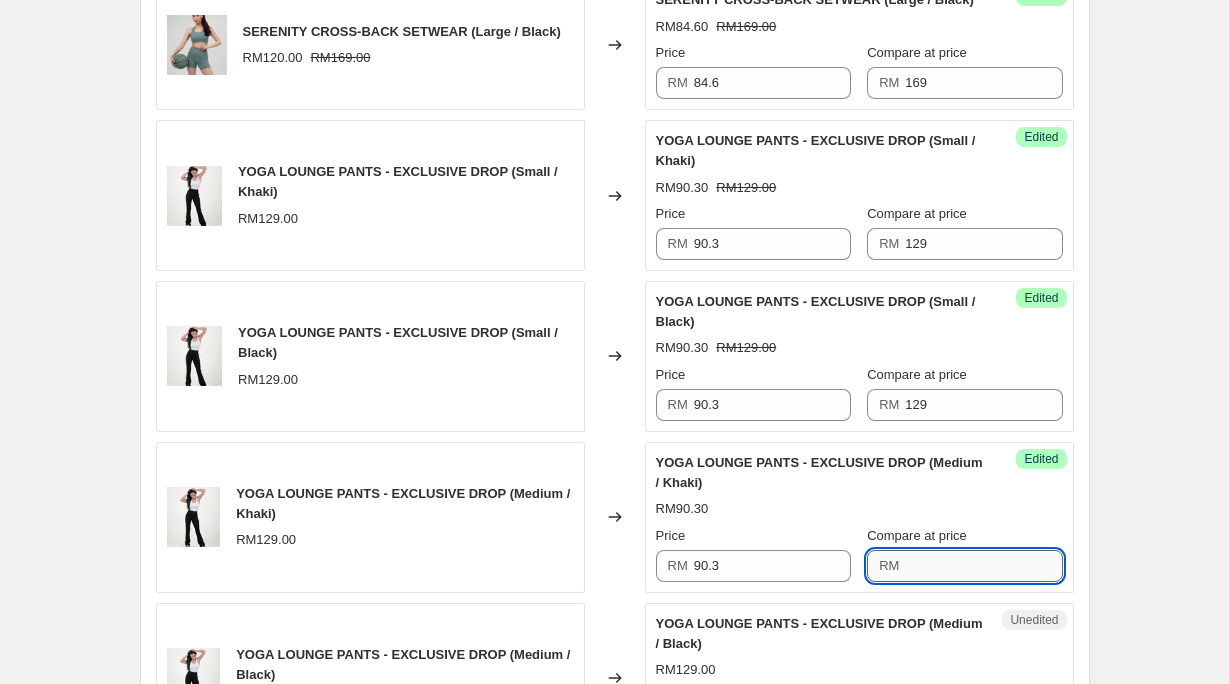 click on "Compare at price" at bounding box center (983, 566) 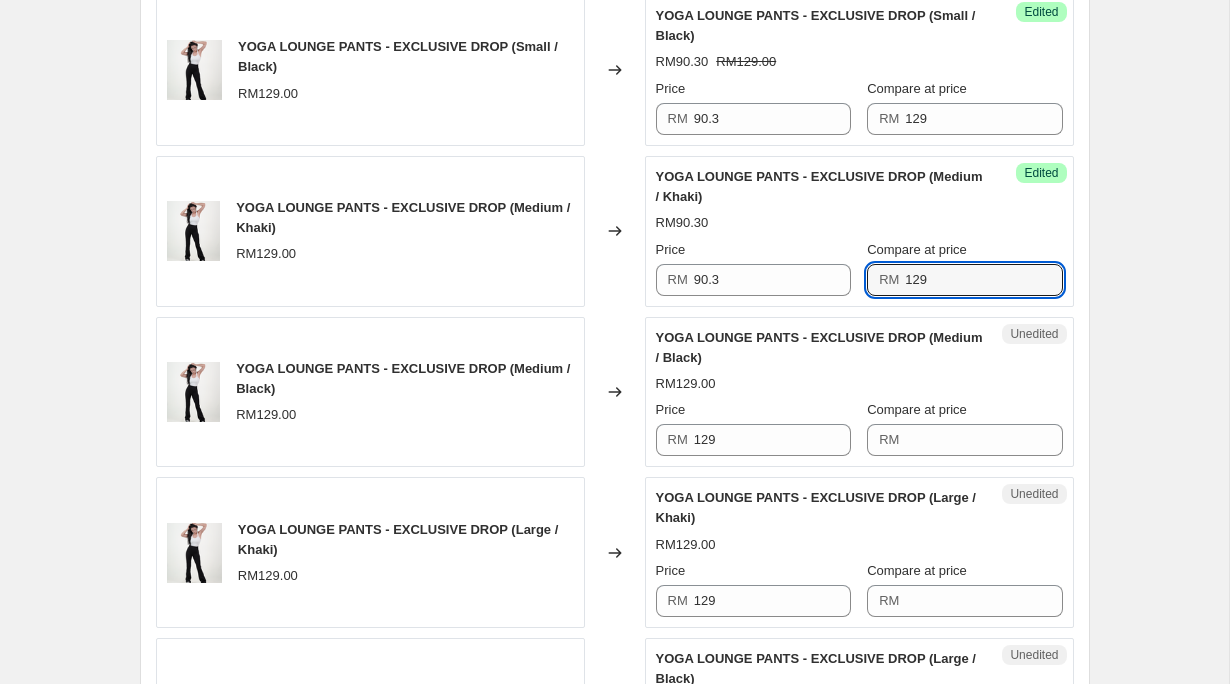 scroll, scrollTop: 3432, scrollLeft: 0, axis: vertical 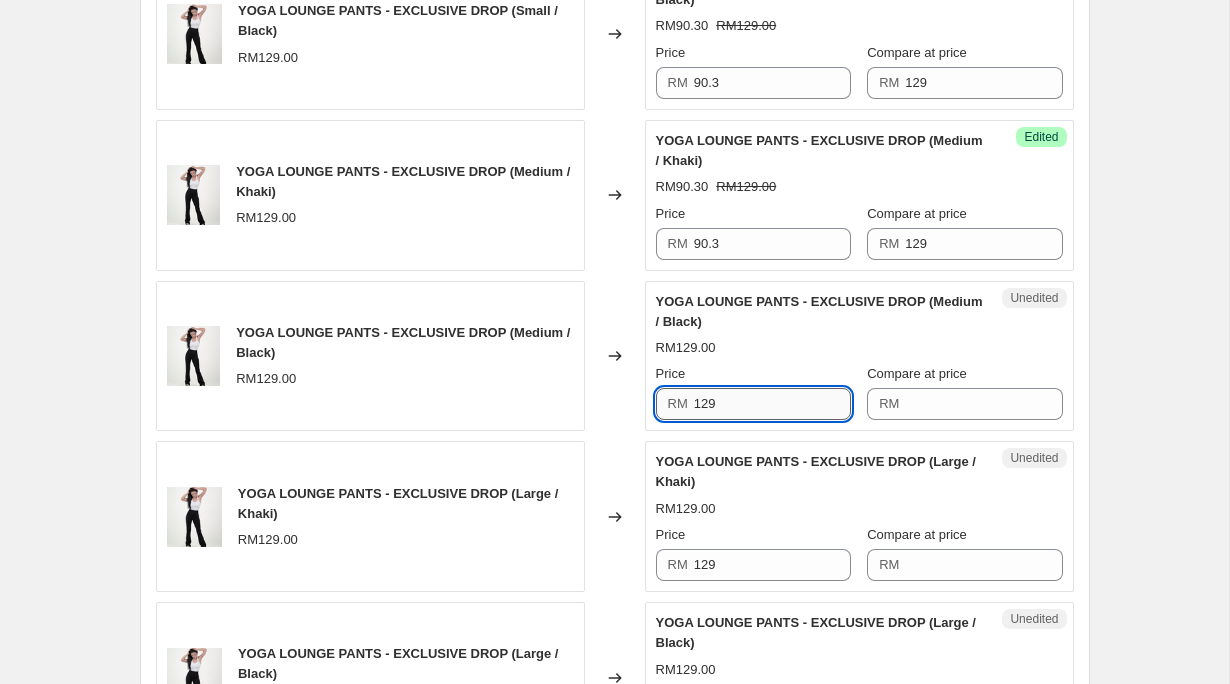 click on "129" at bounding box center (772, 404) 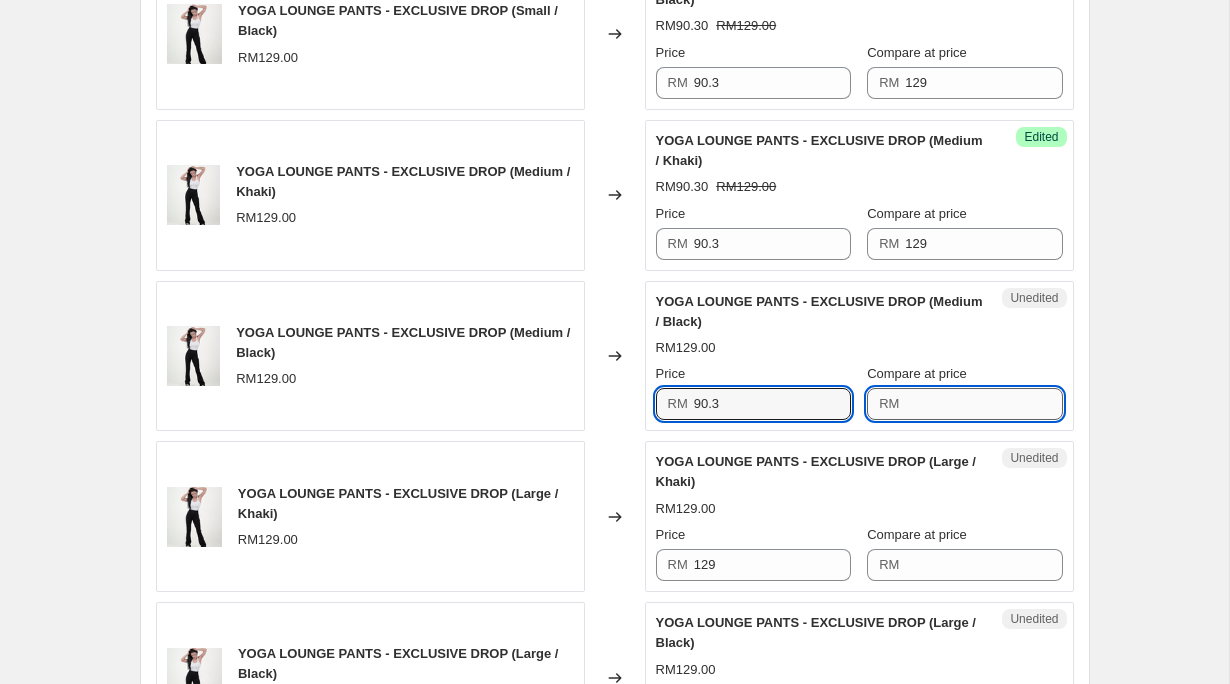 click on "Compare at price" at bounding box center (983, 404) 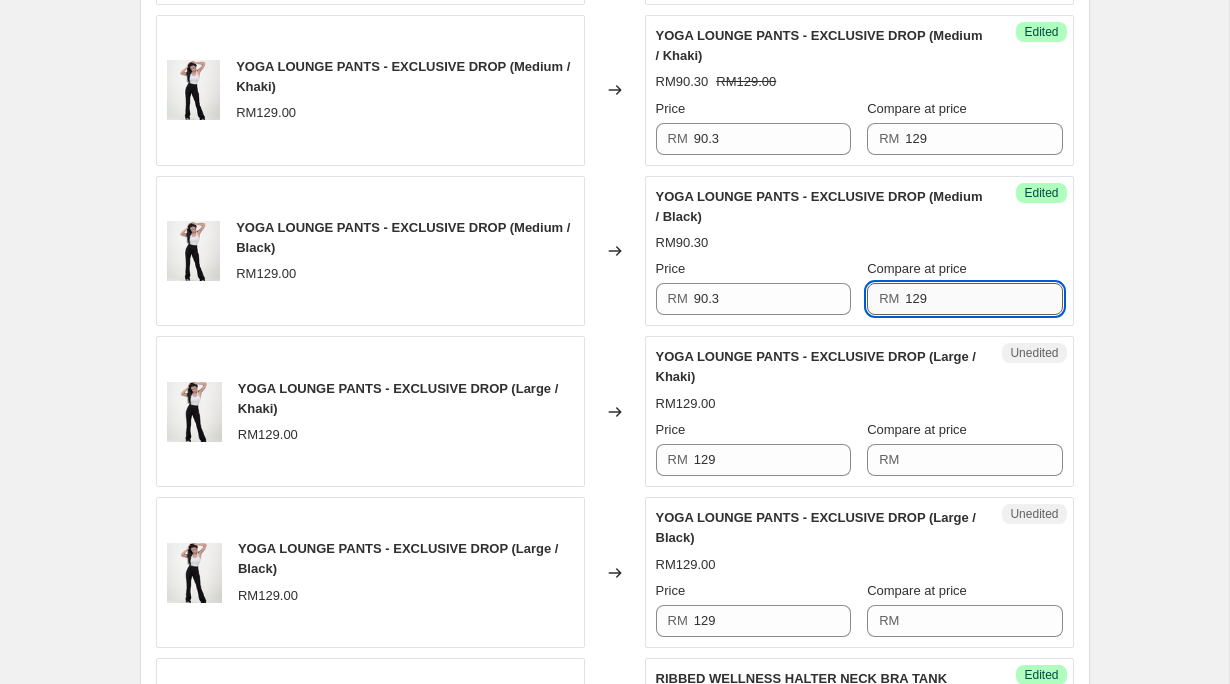 scroll, scrollTop: 3598, scrollLeft: 0, axis: vertical 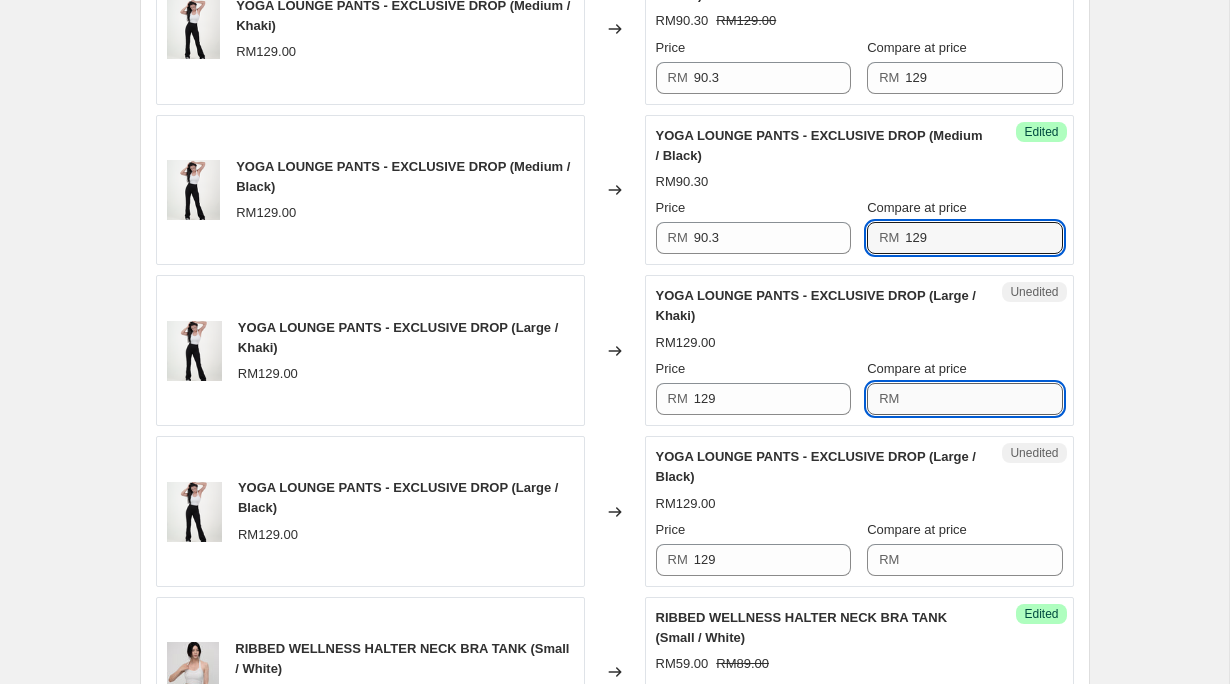 click on "Compare at price" at bounding box center [983, 399] 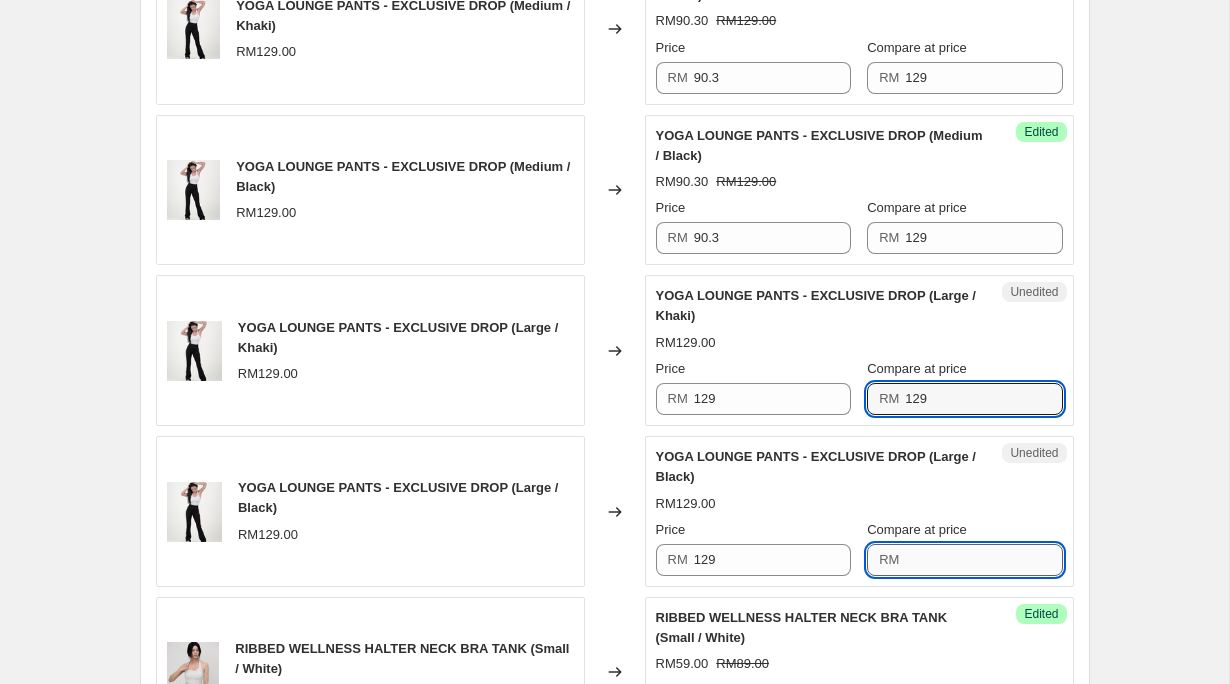 click on "Compare at price" at bounding box center (983, 560) 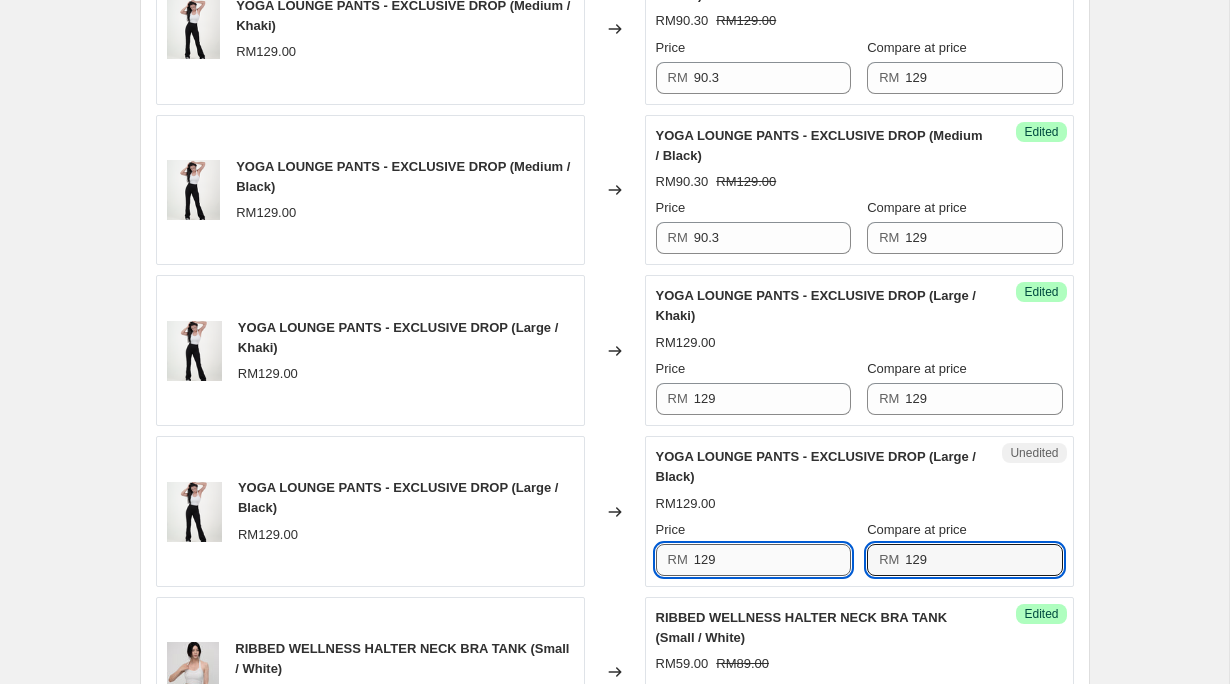 click on "129" at bounding box center [772, 560] 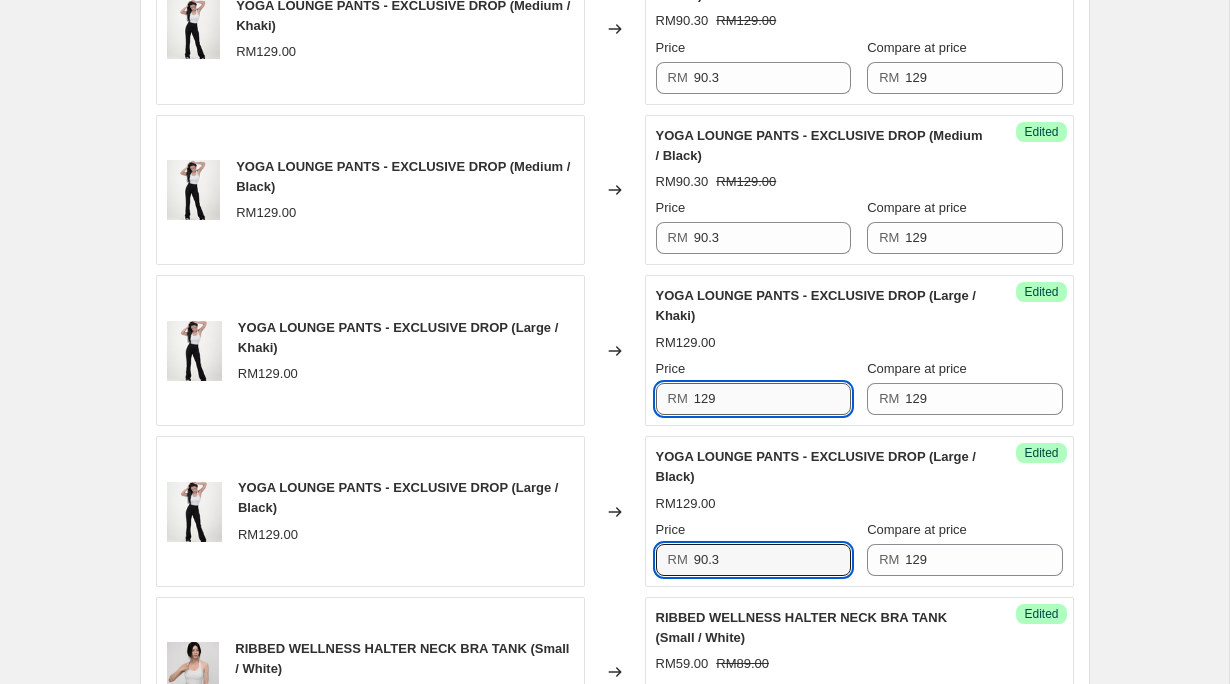 click on "129" at bounding box center [772, 399] 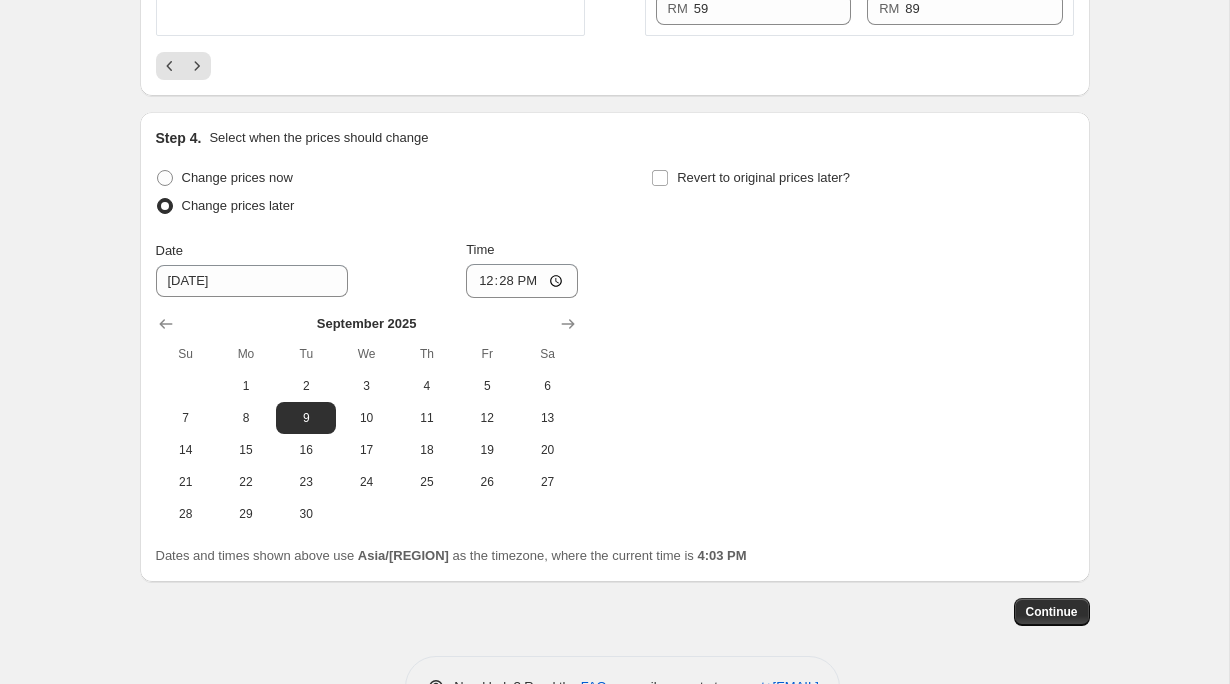 scroll, scrollTop: 4816, scrollLeft: 0, axis: vertical 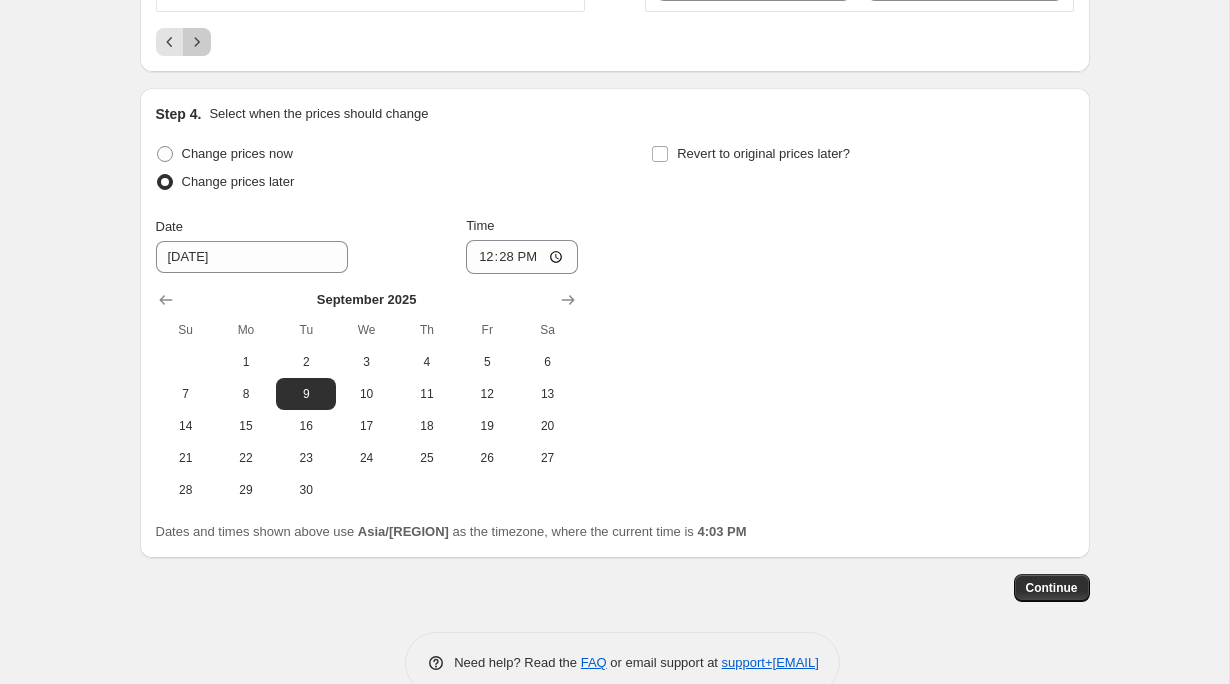 click 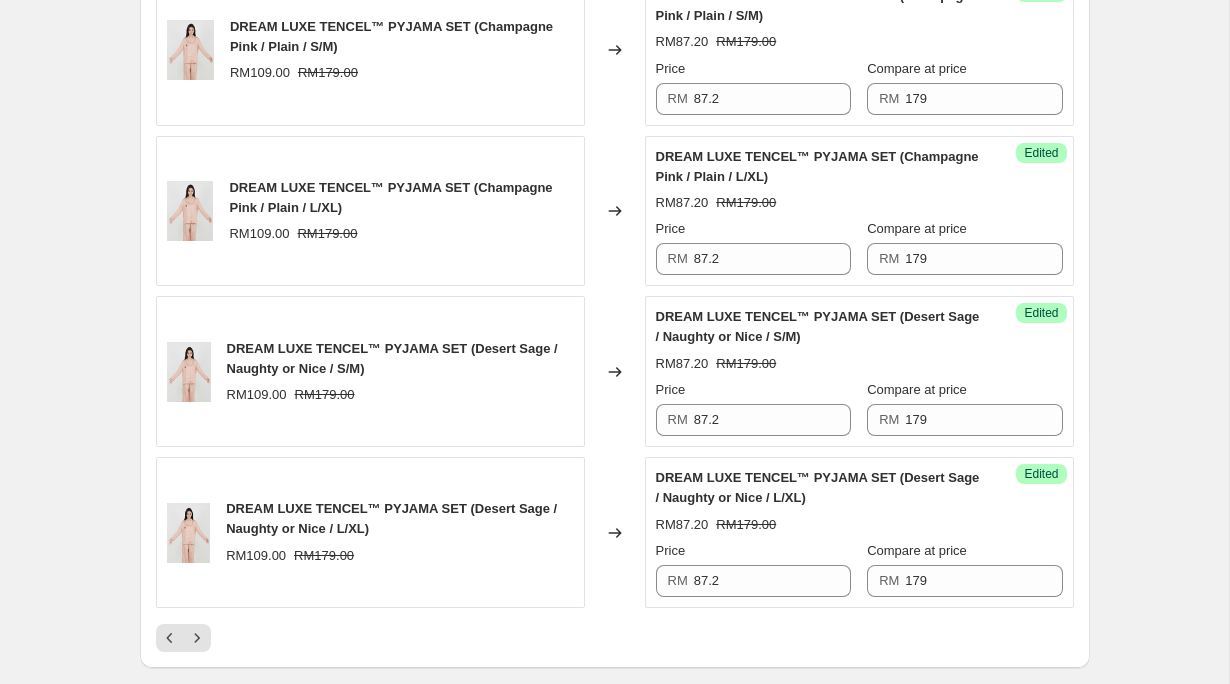 scroll, scrollTop: 4275, scrollLeft: 0, axis: vertical 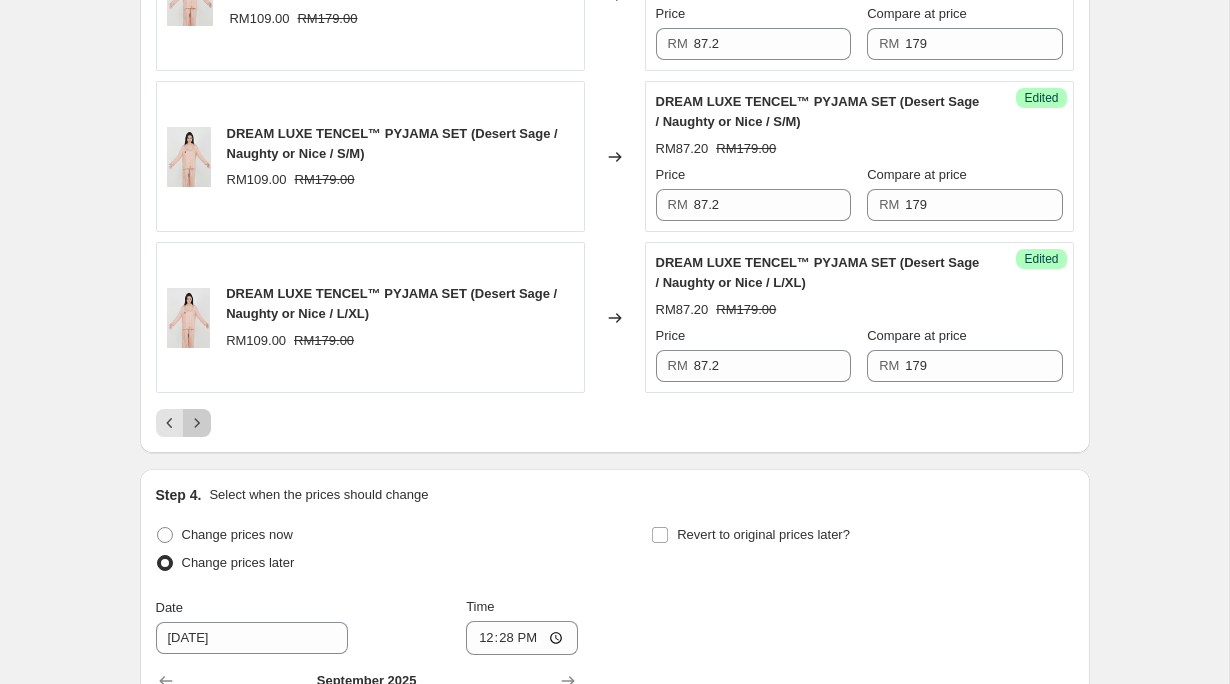 click 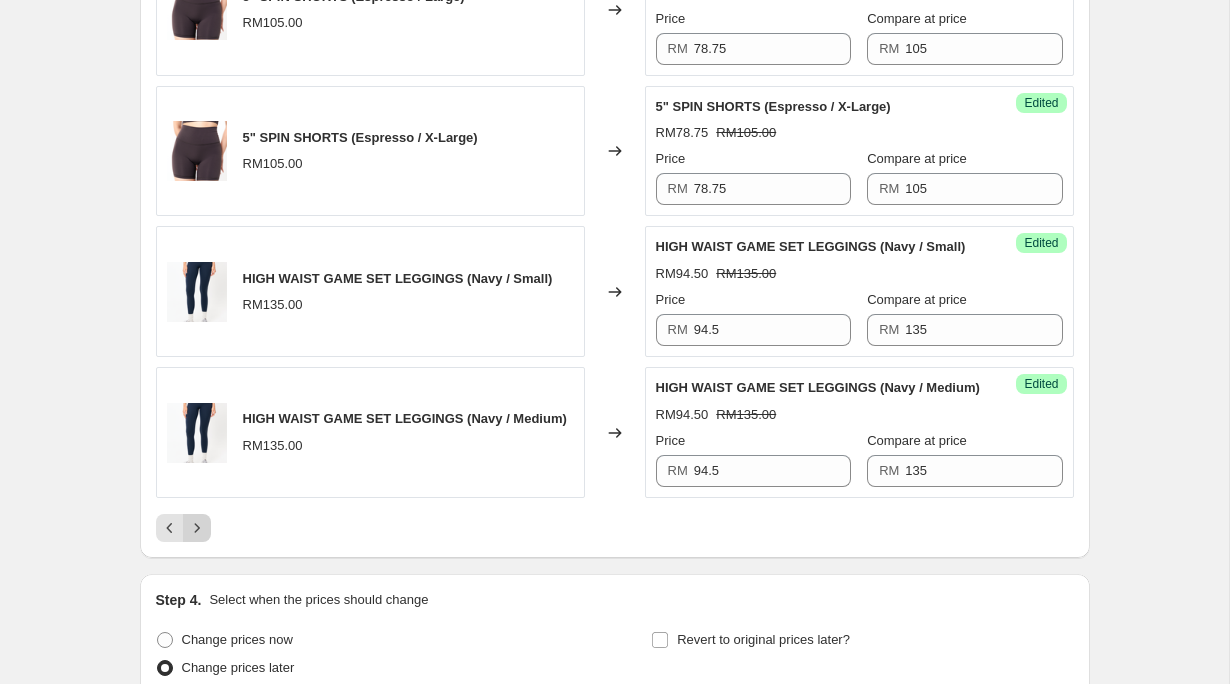 scroll, scrollTop: 4312, scrollLeft: 0, axis: vertical 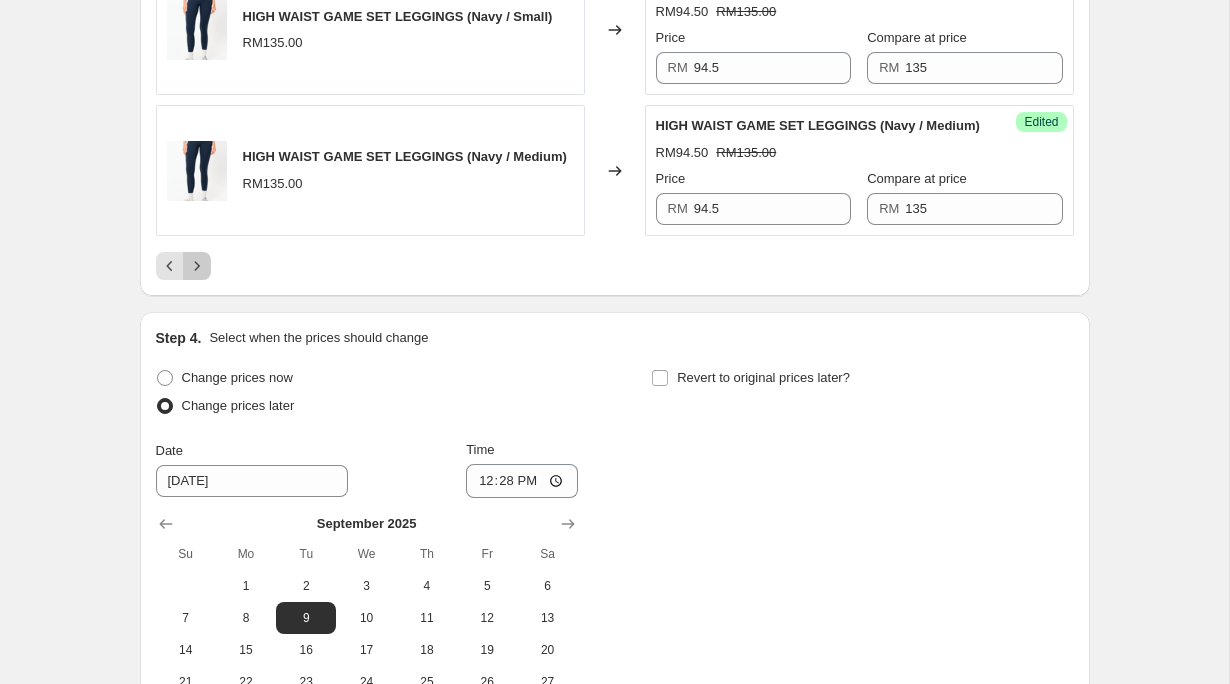 click 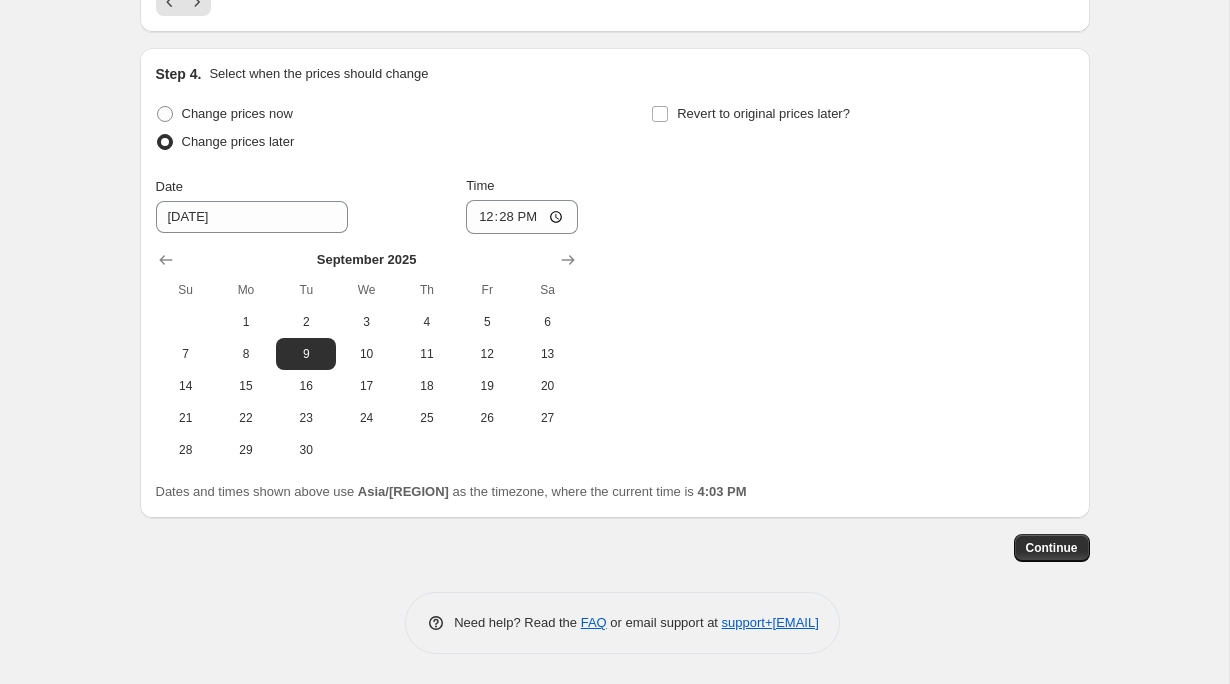 scroll, scrollTop: 4747, scrollLeft: 0, axis: vertical 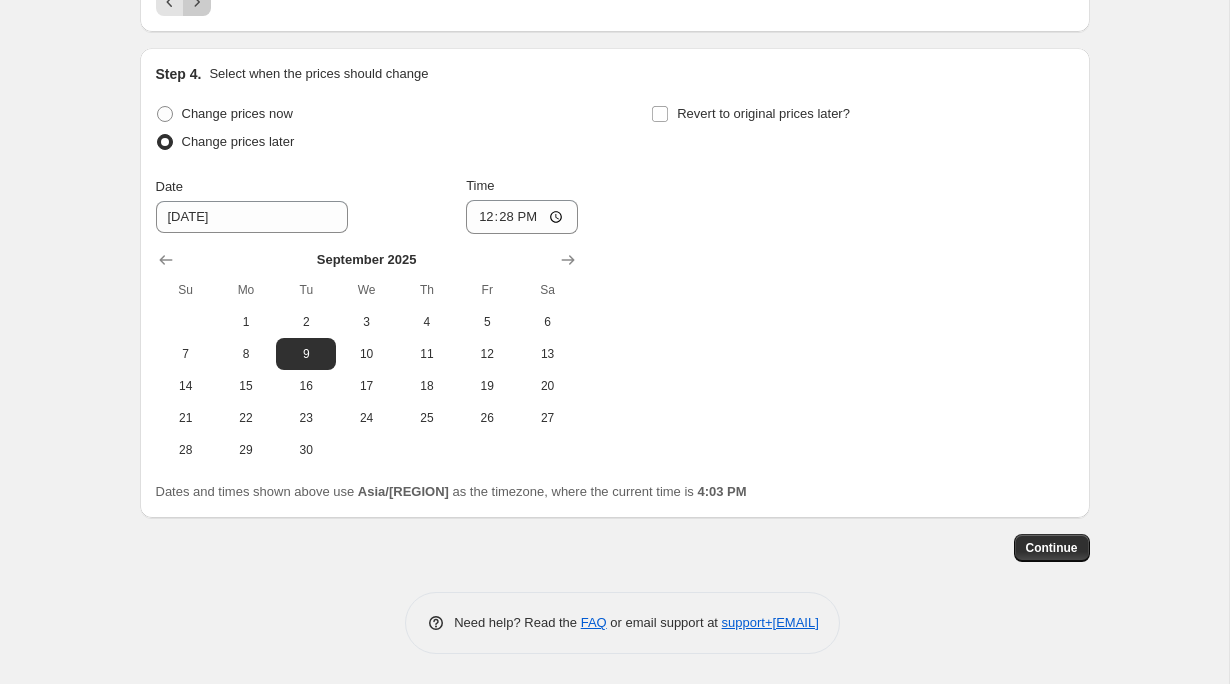 click 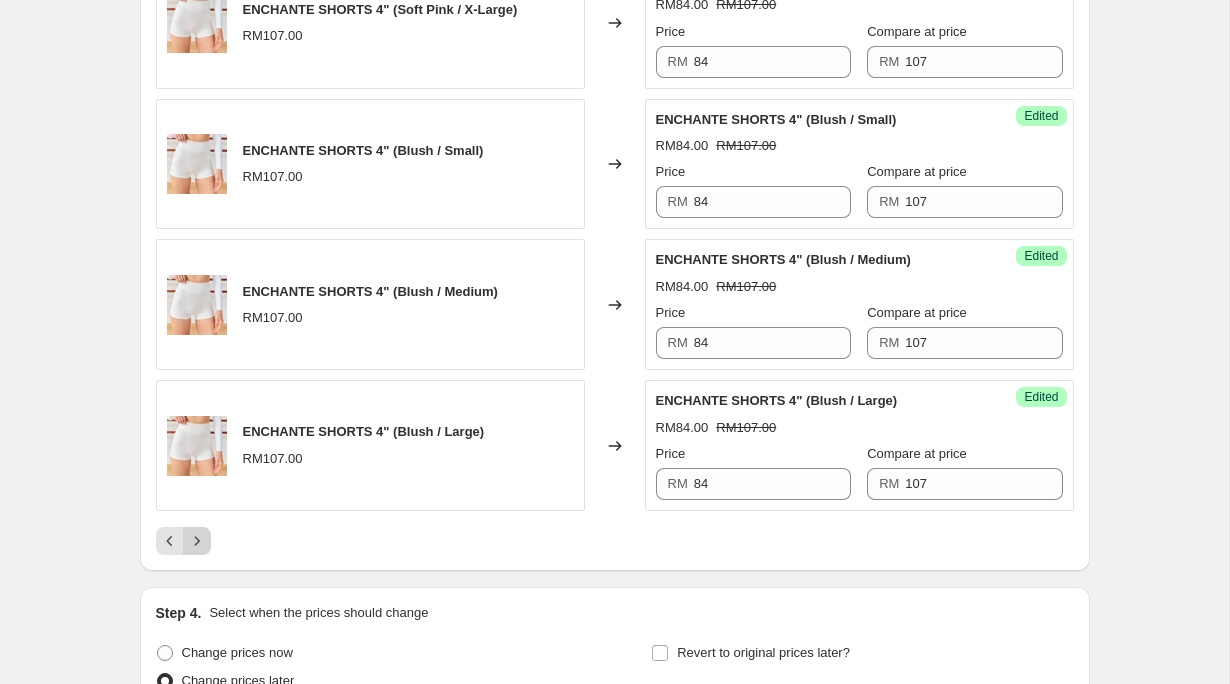 scroll, scrollTop: 4396, scrollLeft: 0, axis: vertical 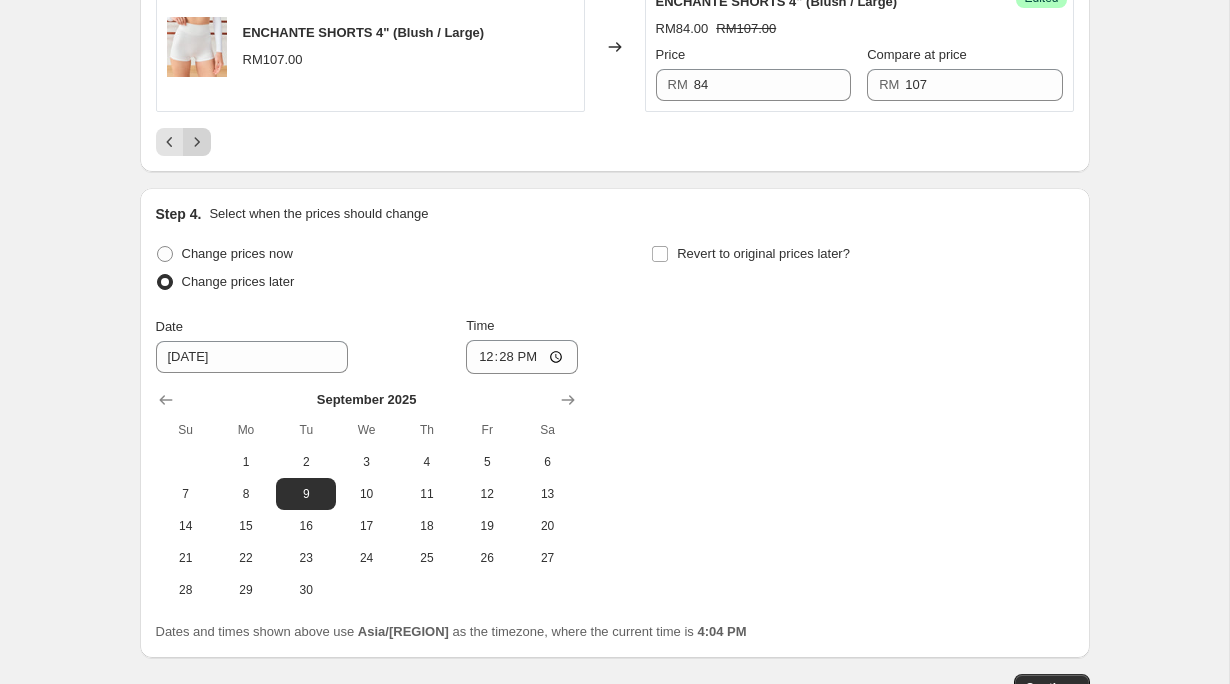 click 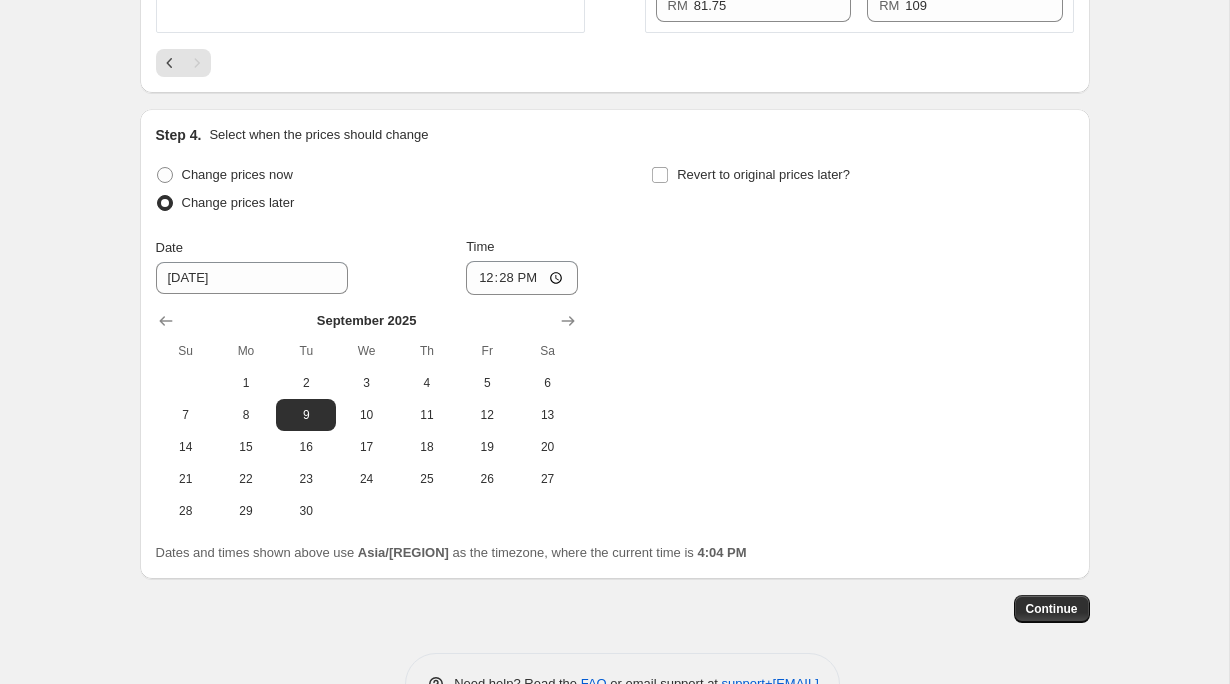 scroll, scrollTop: 4321, scrollLeft: 0, axis: vertical 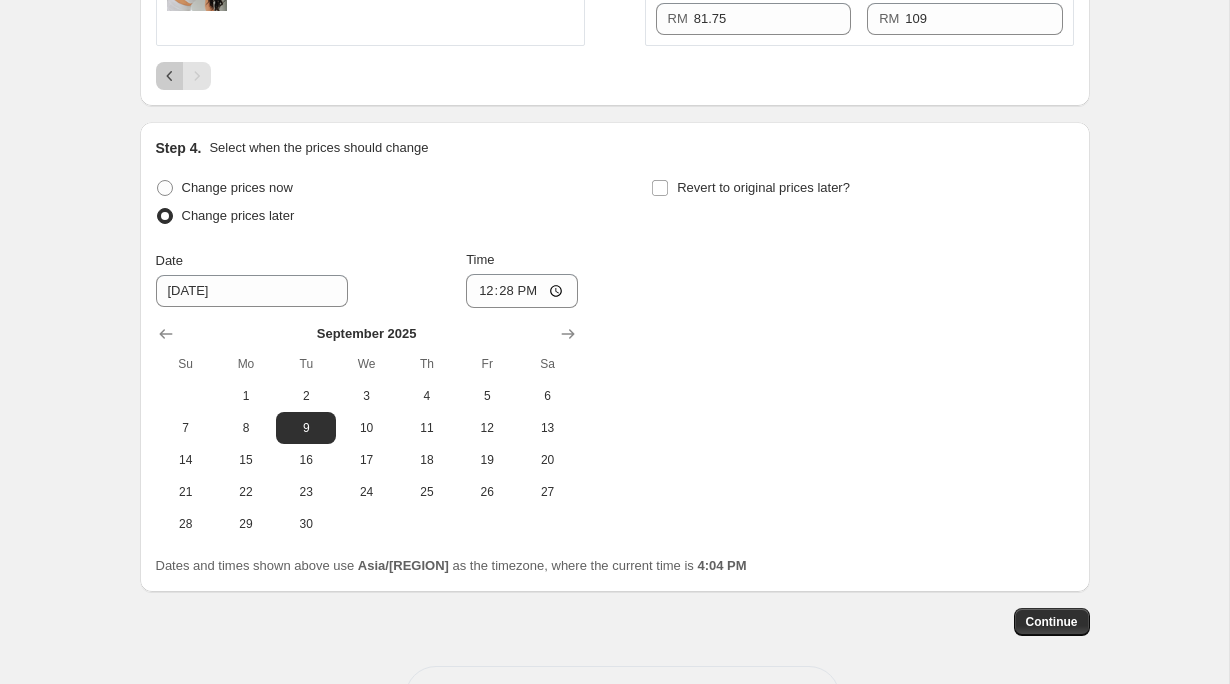 click 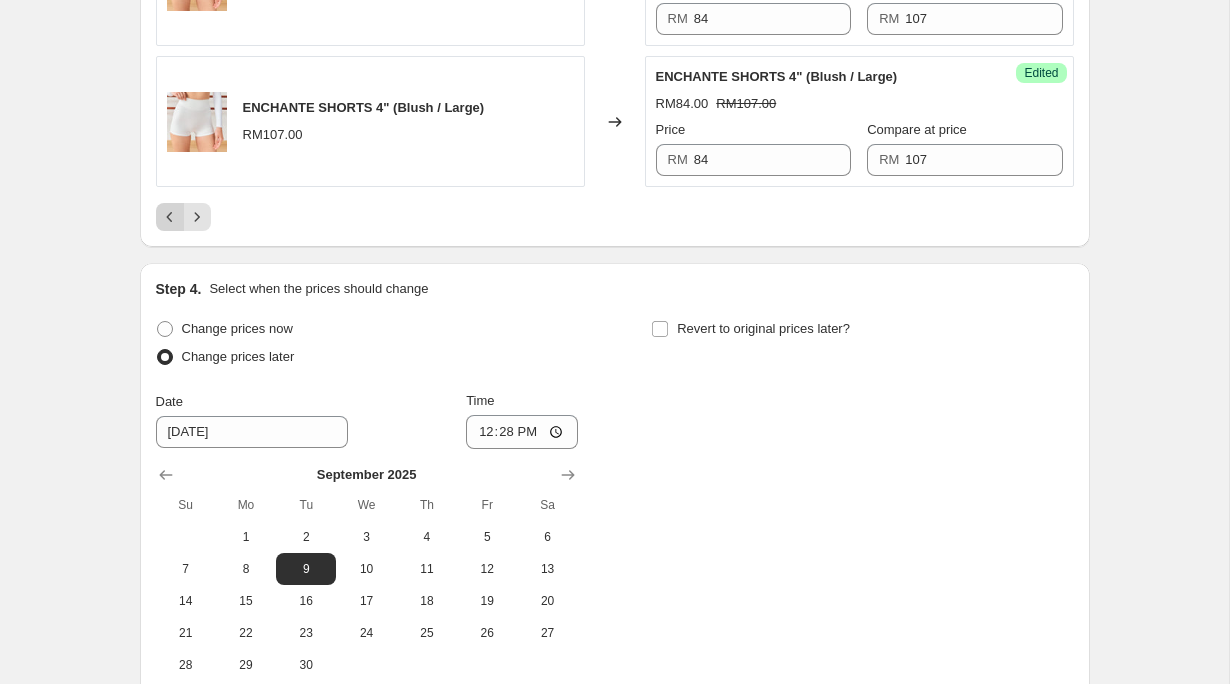 click 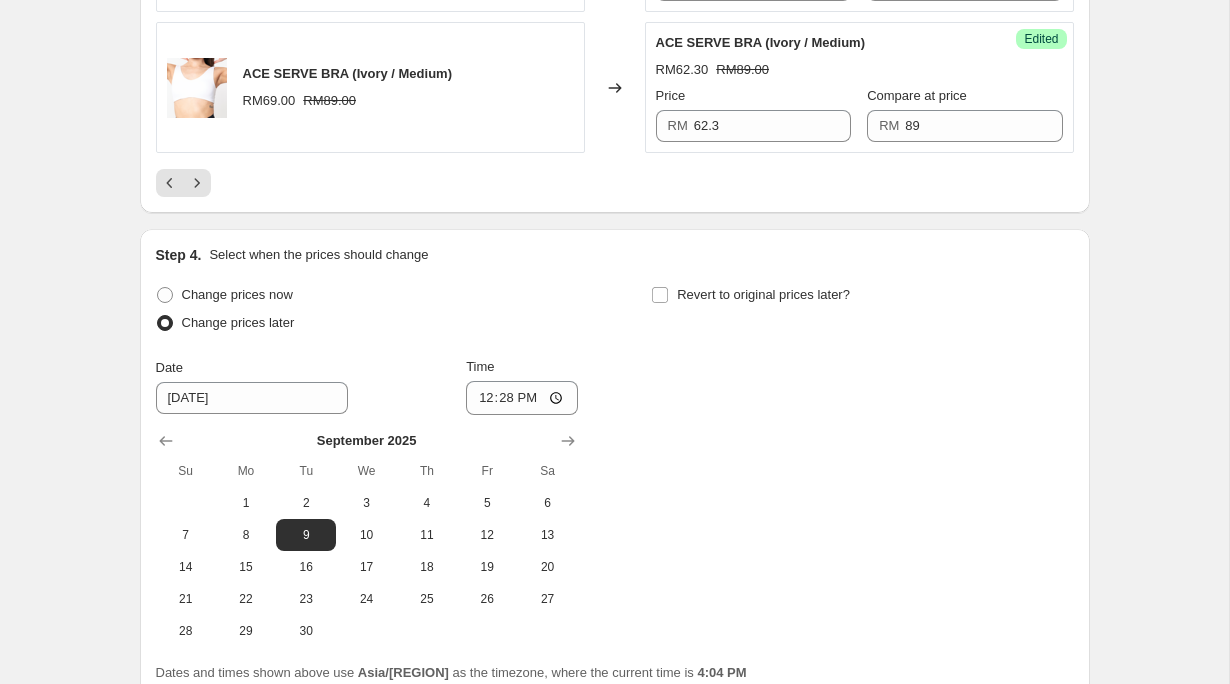 scroll, scrollTop: 4470, scrollLeft: 0, axis: vertical 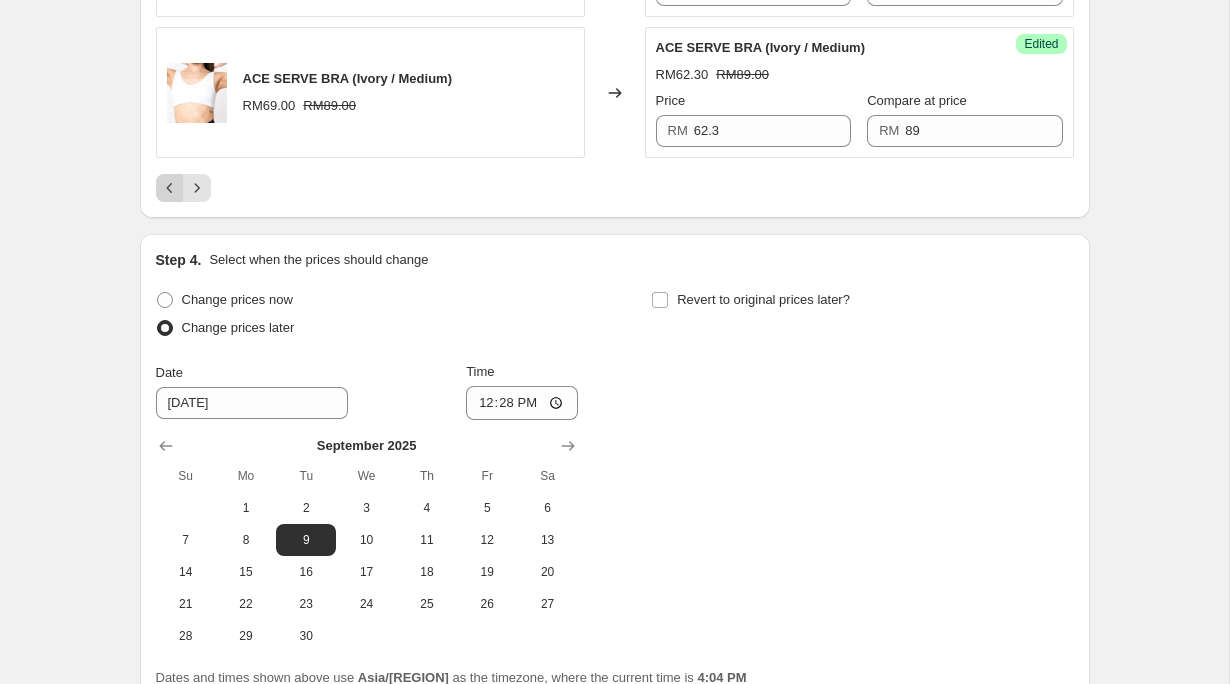 click at bounding box center (170, 188) 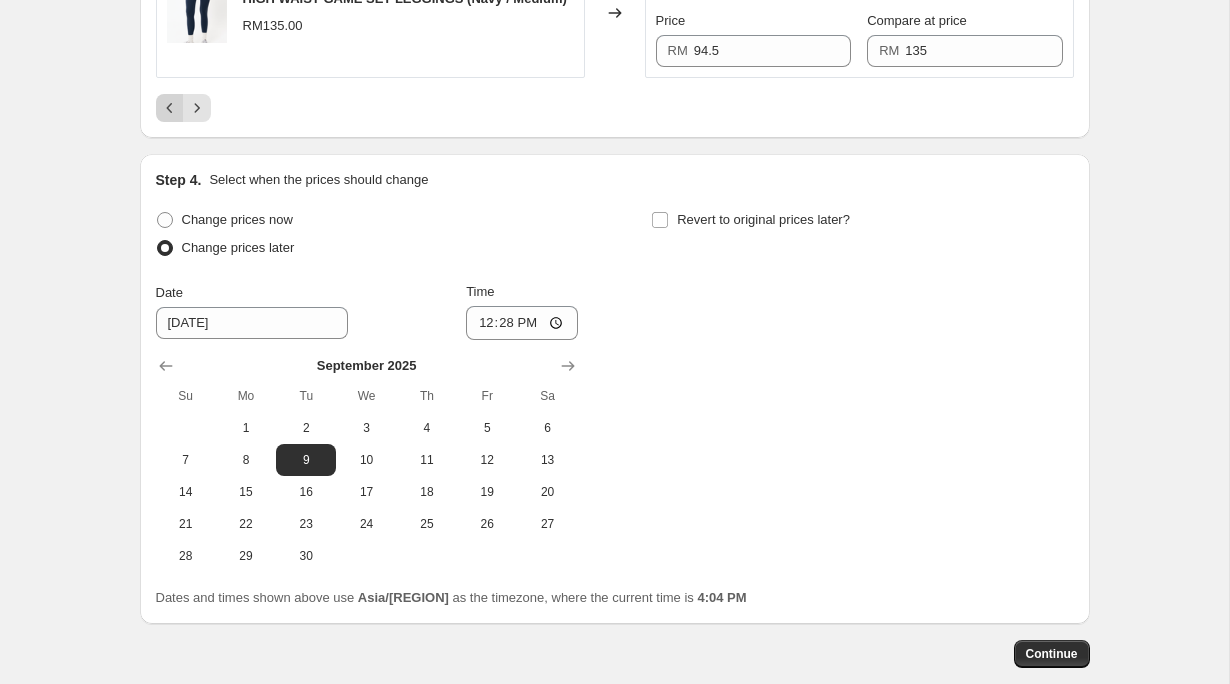 click at bounding box center [170, 108] 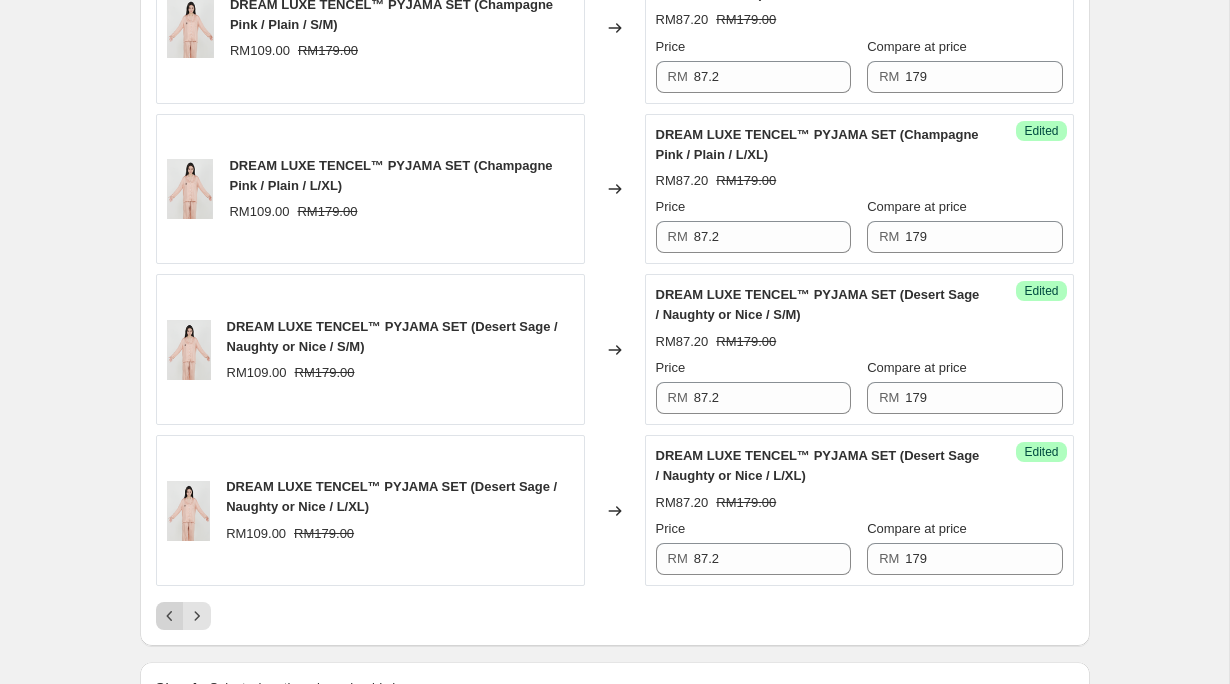 scroll, scrollTop: 4138, scrollLeft: 0, axis: vertical 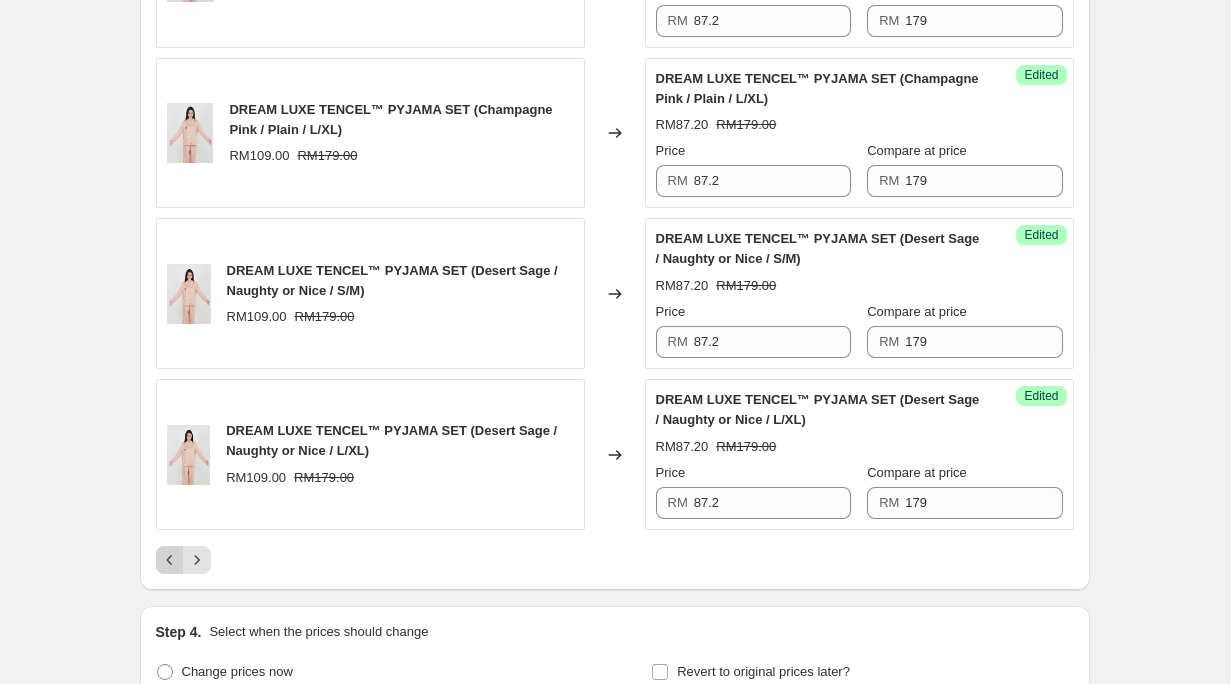 click 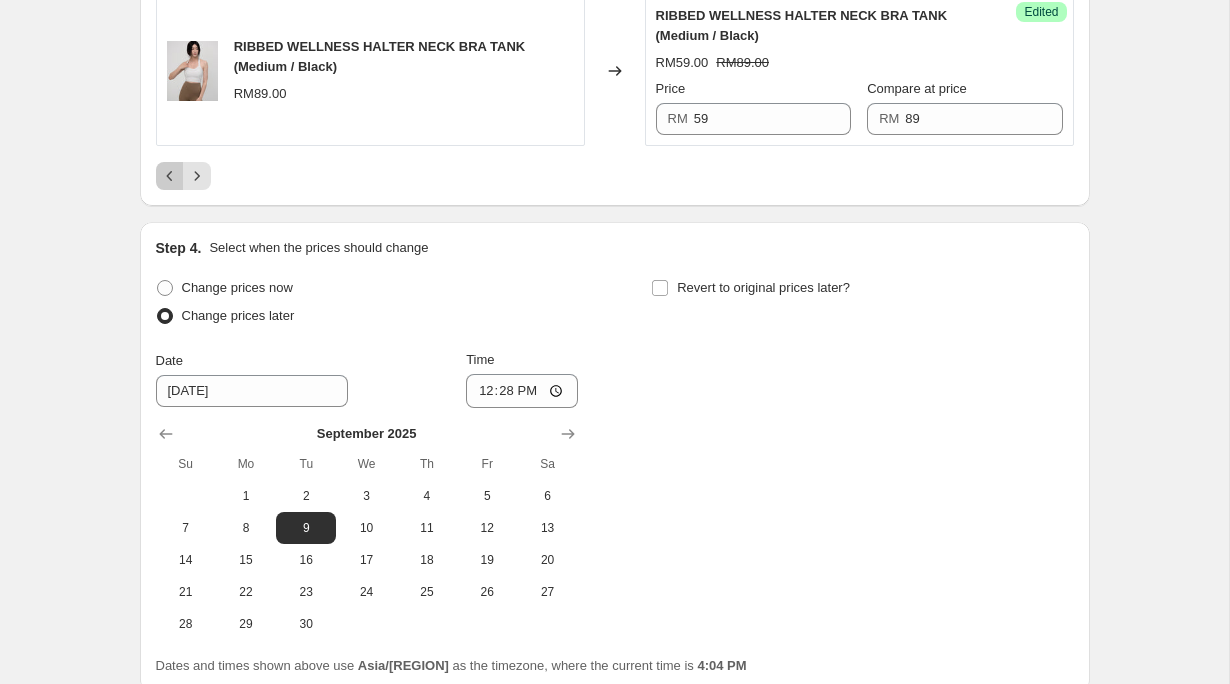 click 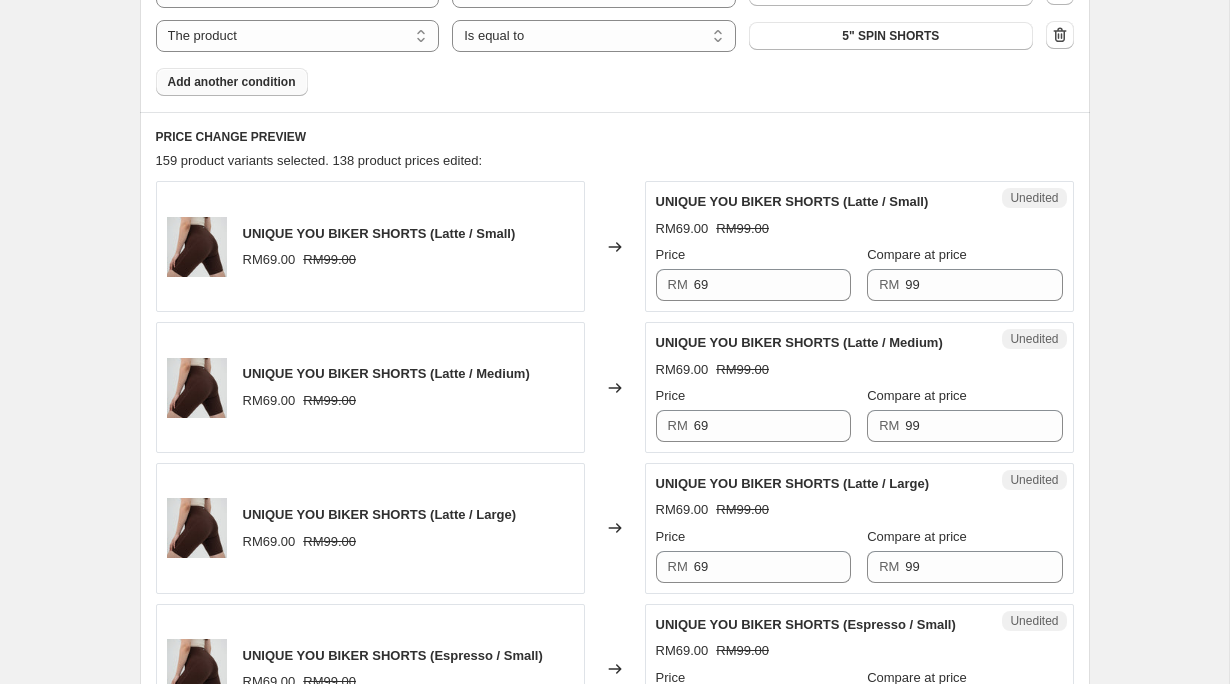 scroll, scrollTop: 1523, scrollLeft: 0, axis: vertical 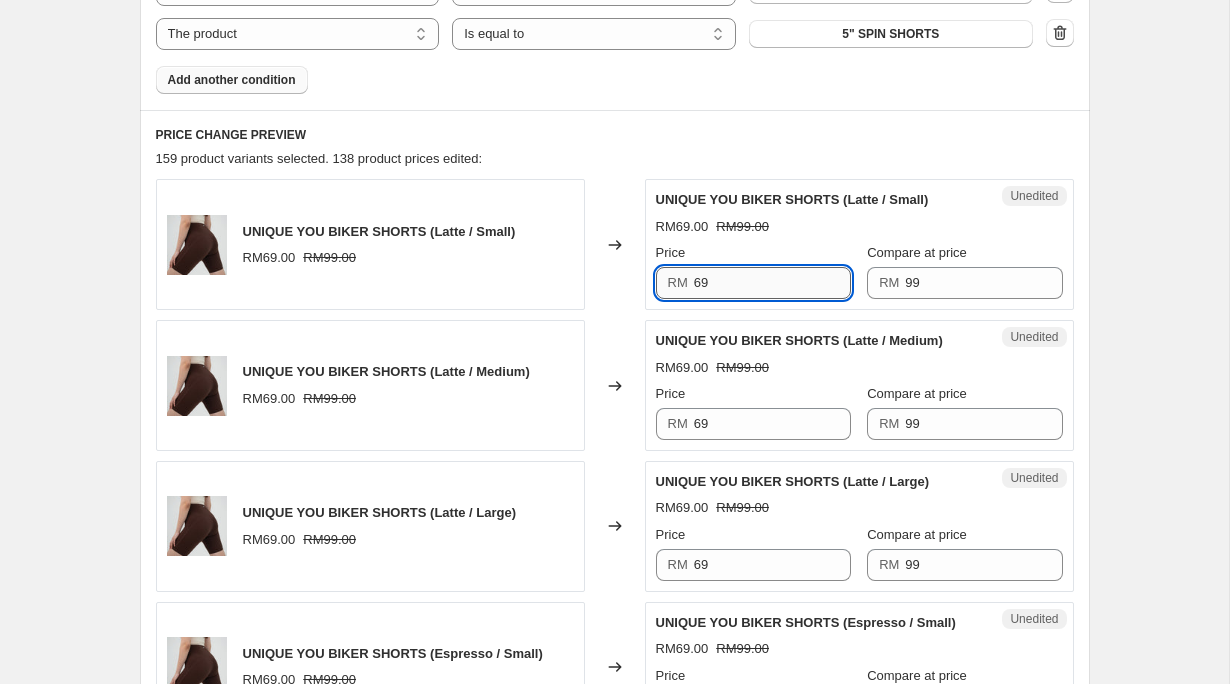 click on "69" at bounding box center (772, 283) 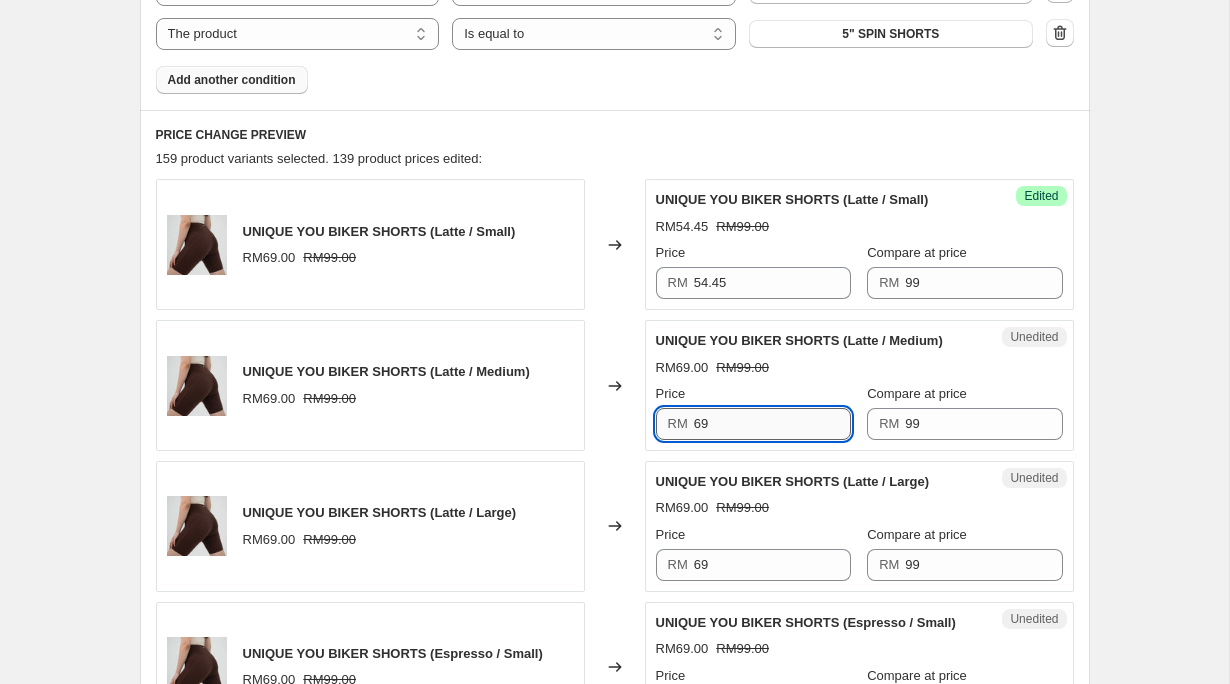 click on "69" at bounding box center [772, 424] 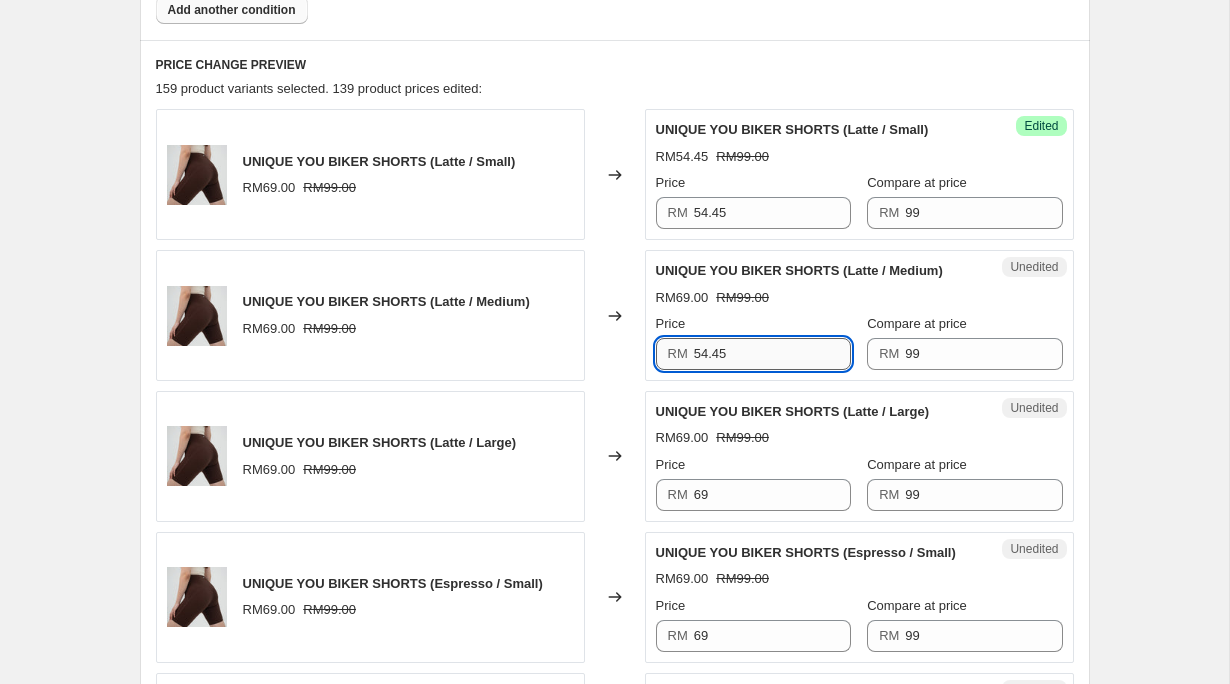 scroll, scrollTop: 1597, scrollLeft: 0, axis: vertical 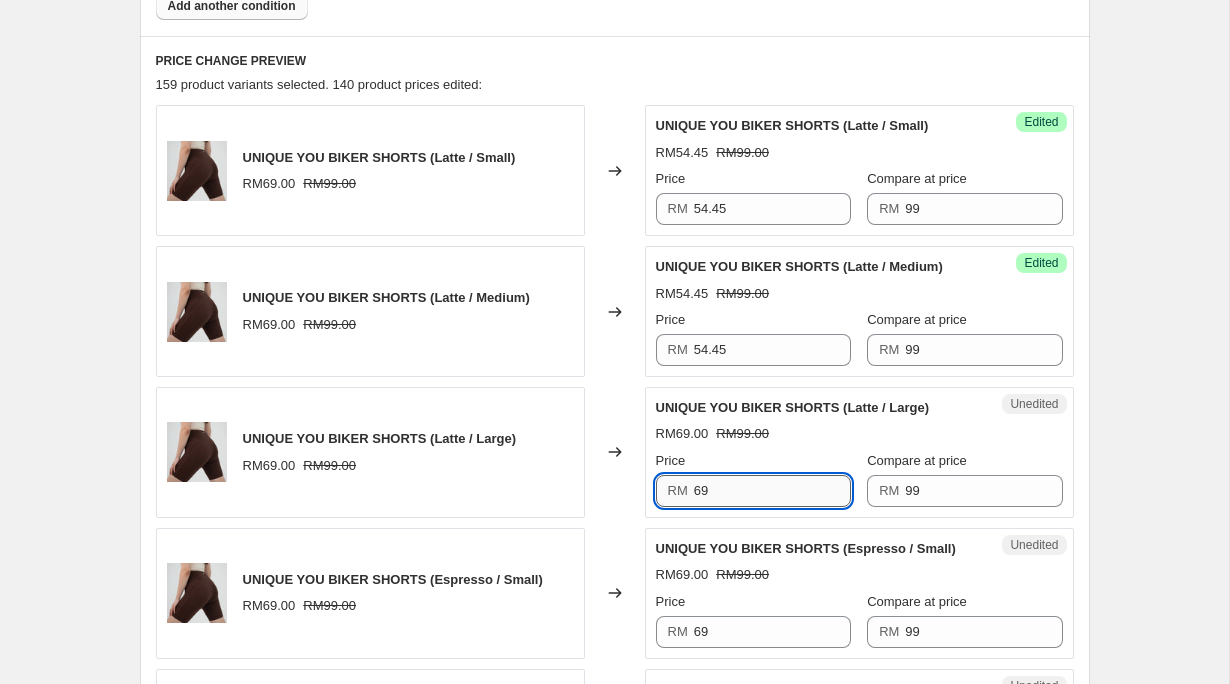 click on "69" at bounding box center [772, 491] 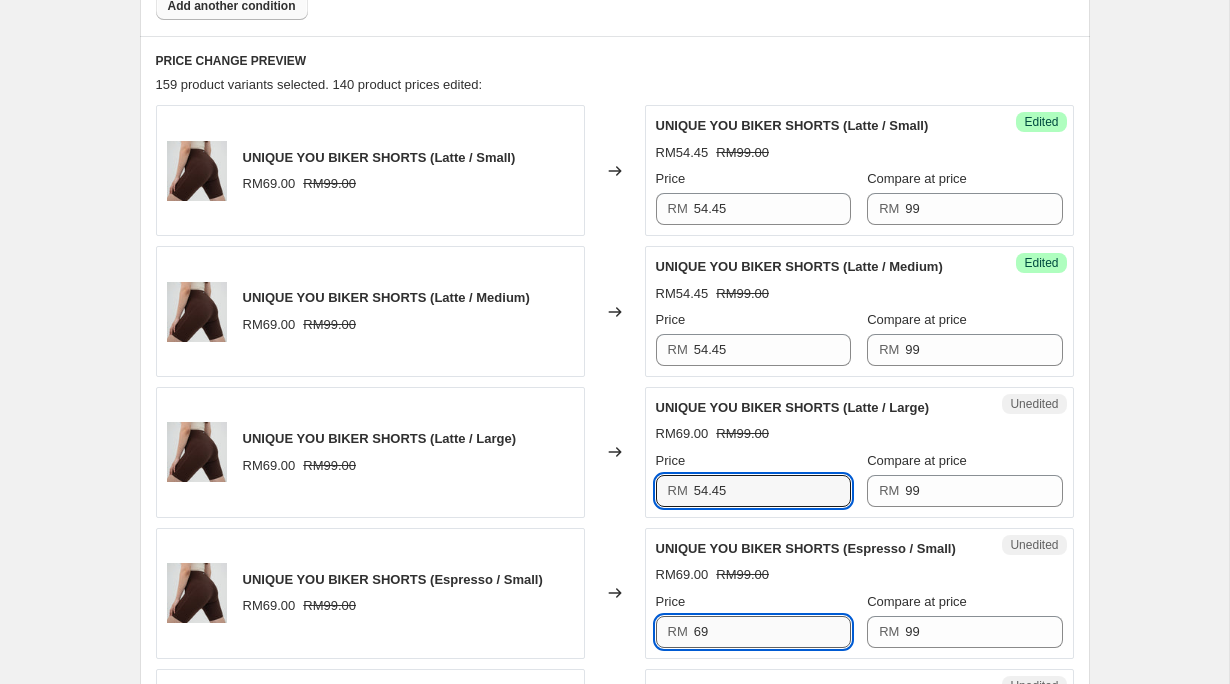 click on "69" at bounding box center (772, 632) 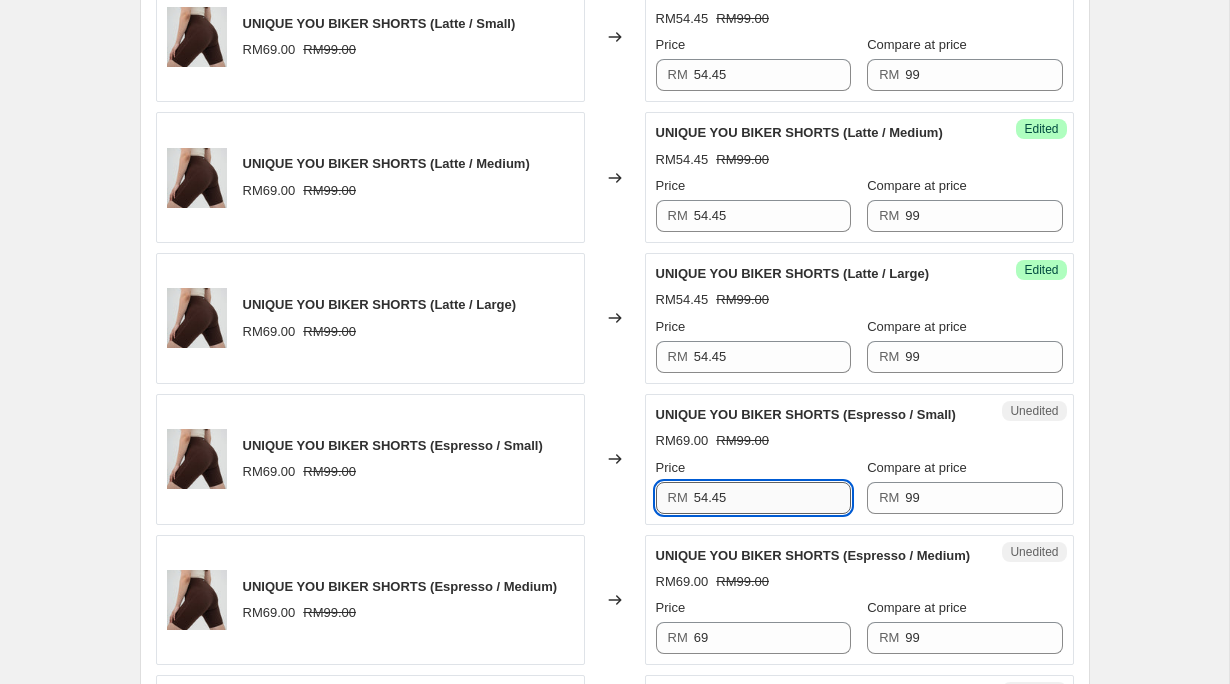 scroll, scrollTop: 1767, scrollLeft: 0, axis: vertical 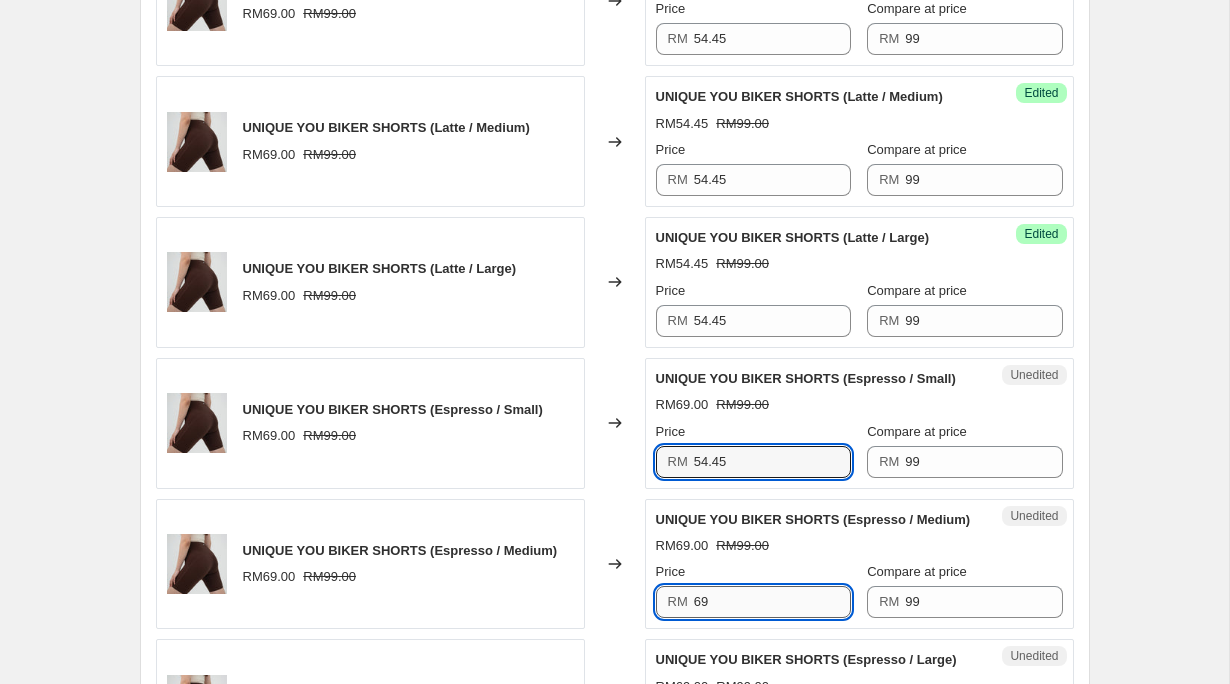 click on "69" at bounding box center (772, 602) 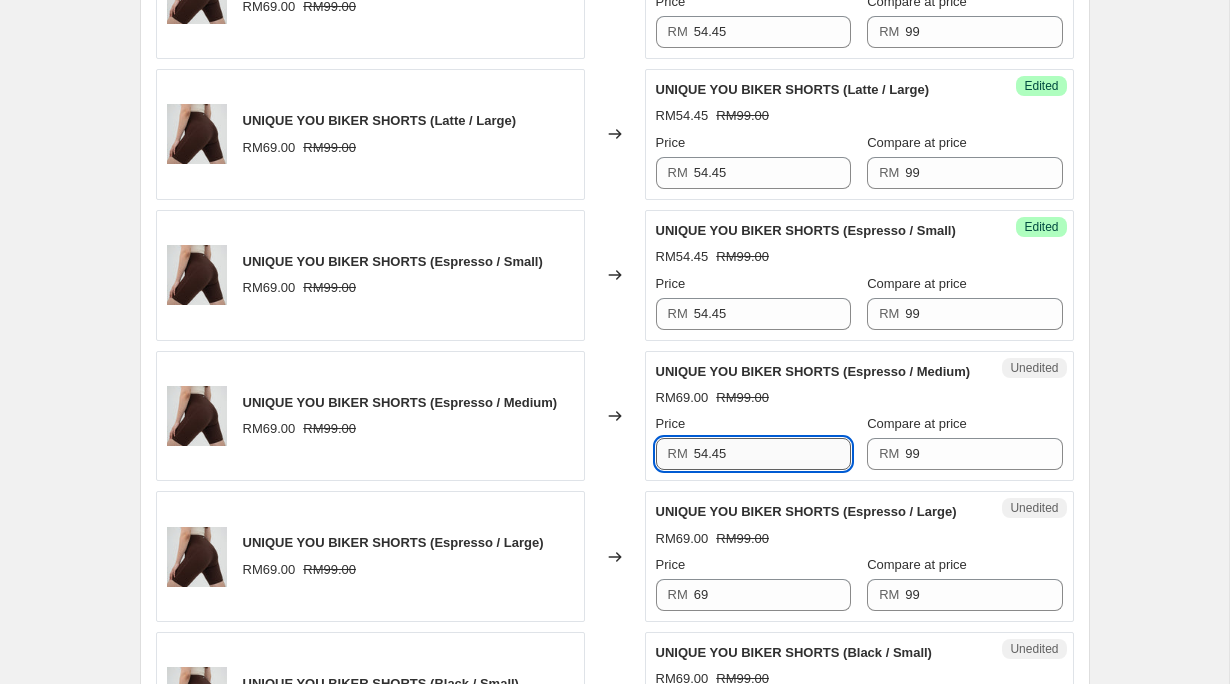 scroll, scrollTop: 2050, scrollLeft: 0, axis: vertical 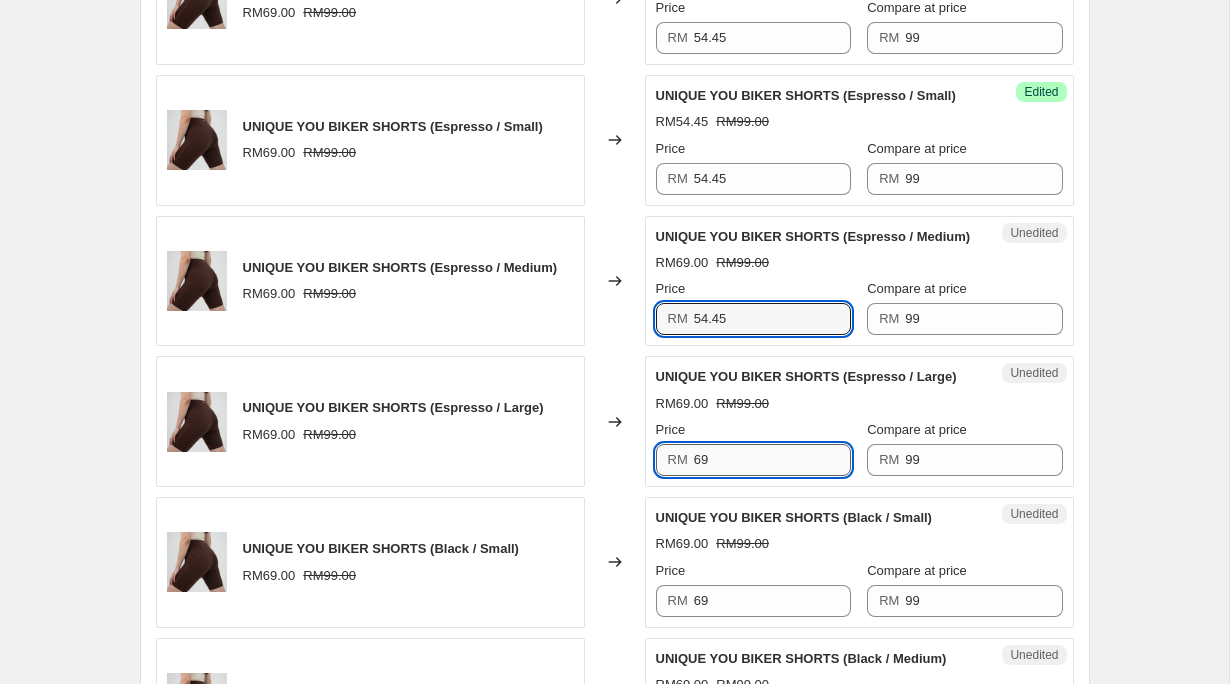 click on "69" at bounding box center (772, 460) 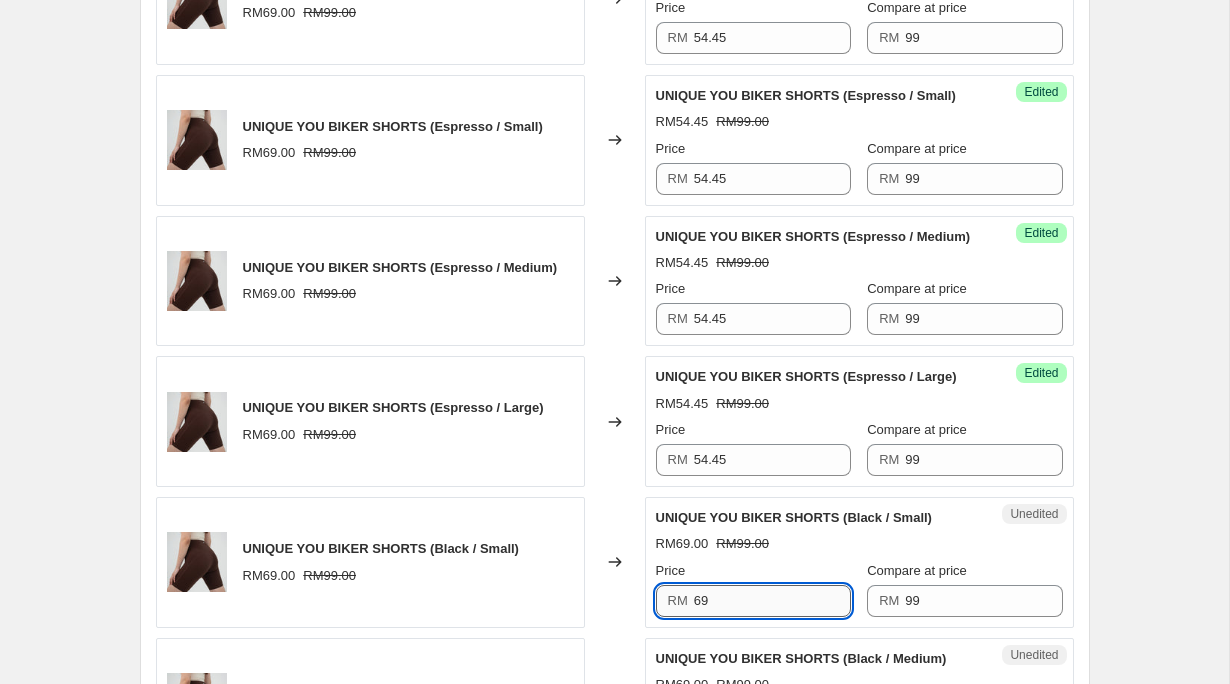 click on "69" at bounding box center [772, 601] 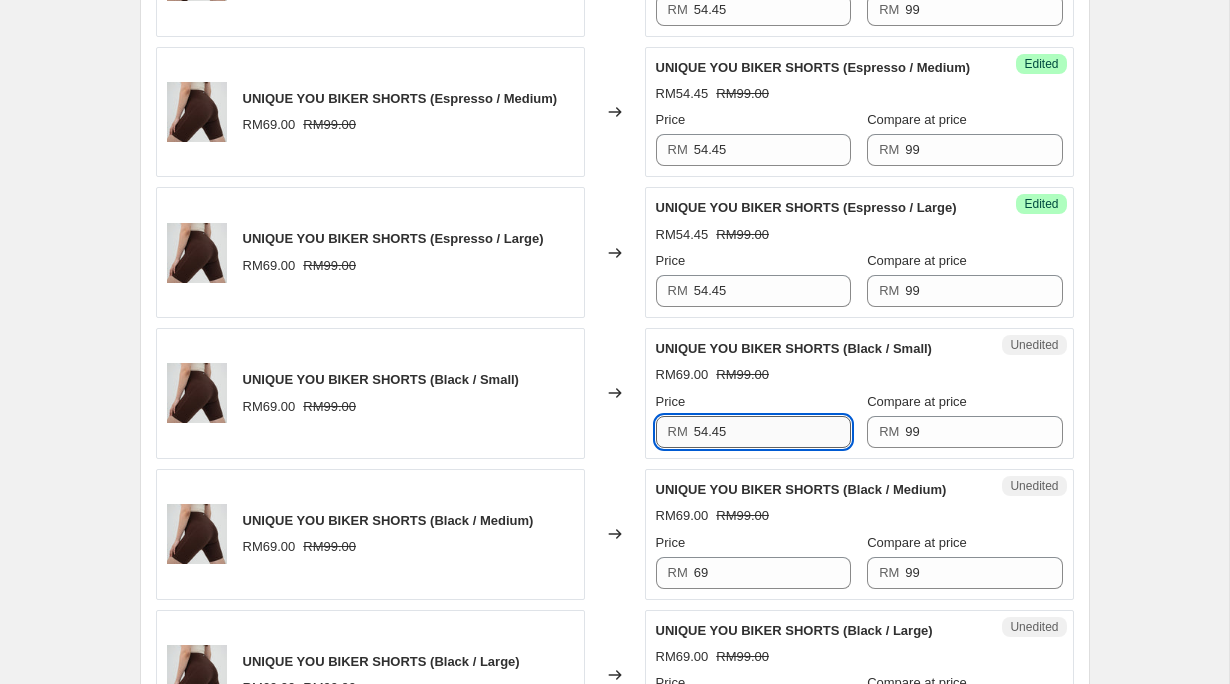 scroll, scrollTop: 2252, scrollLeft: 0, axis: vertical 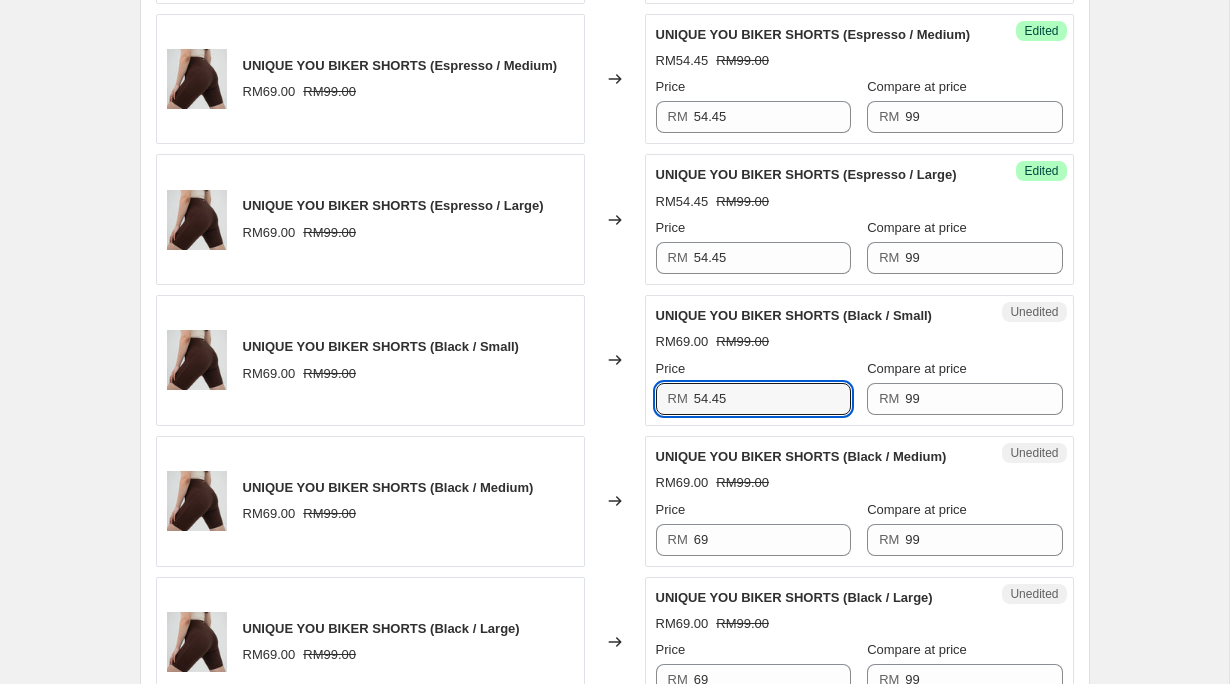click on "Unedited UNIQUE YOU BIKER SHORTS (Black / Medium) RM[PRICE] RM[PRICE] Price RM [PRICE] Compare at price RM [PRICE]" at bounding box center [859, 501] 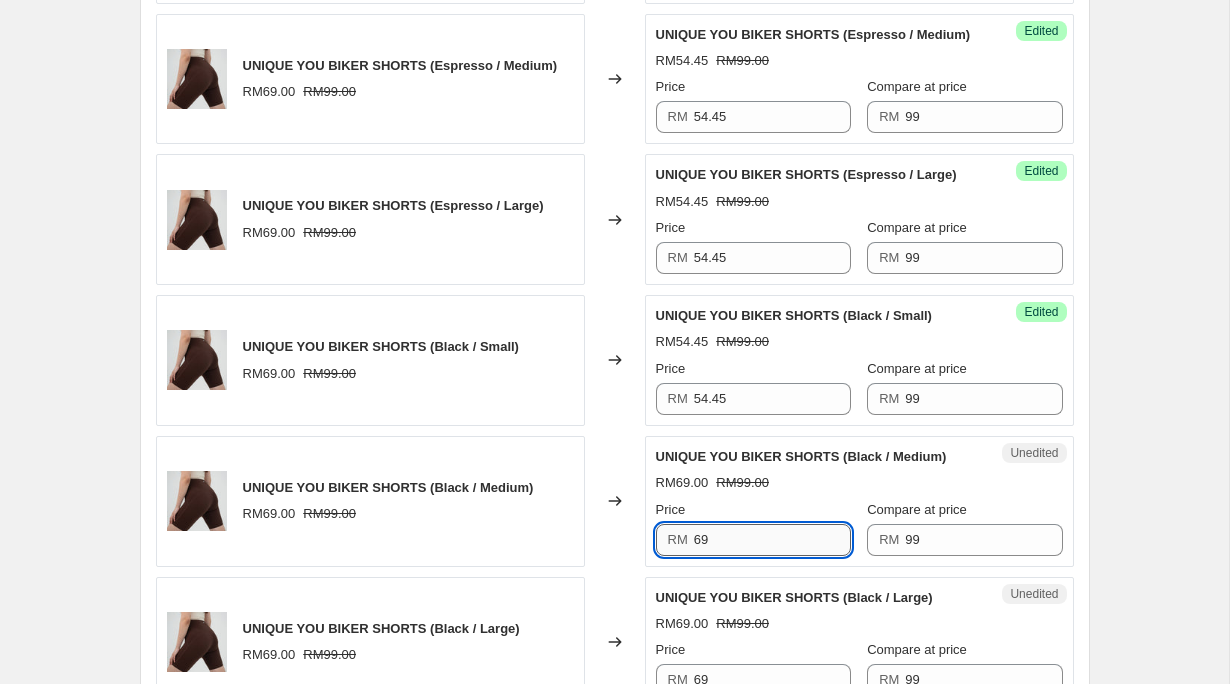 click on "69" at bounding box center (772, 540) 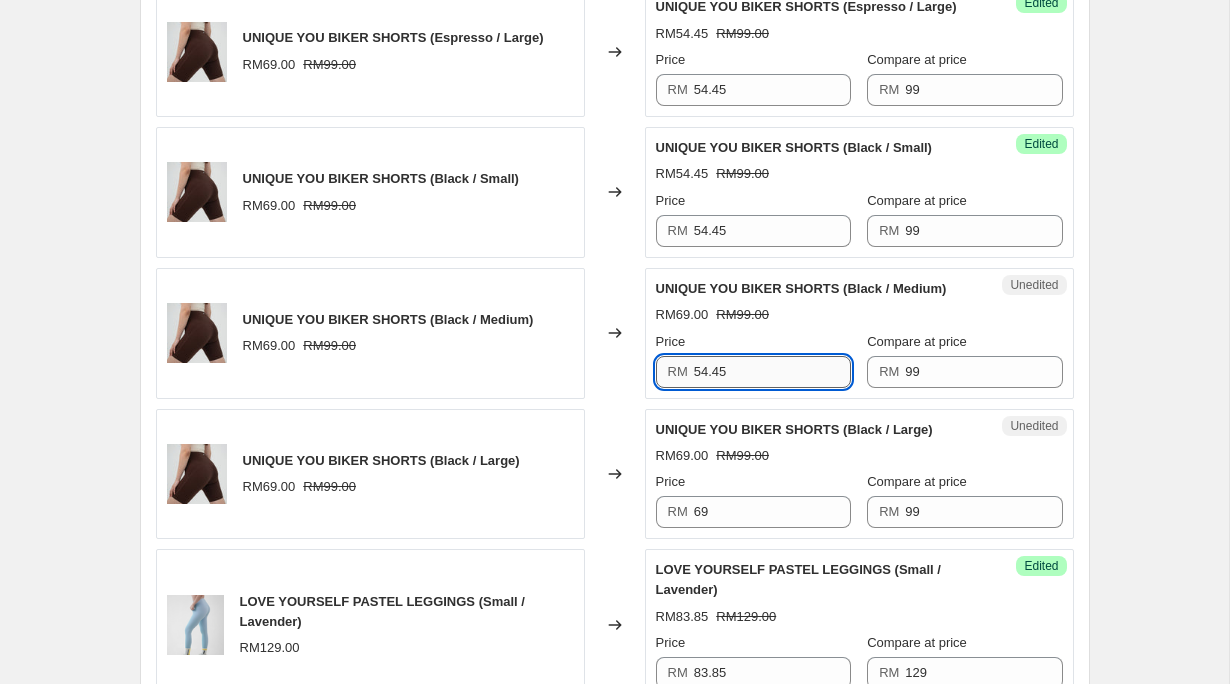 scroll, scrollTop: 2470, scrollLeft: 0, axis: vertical 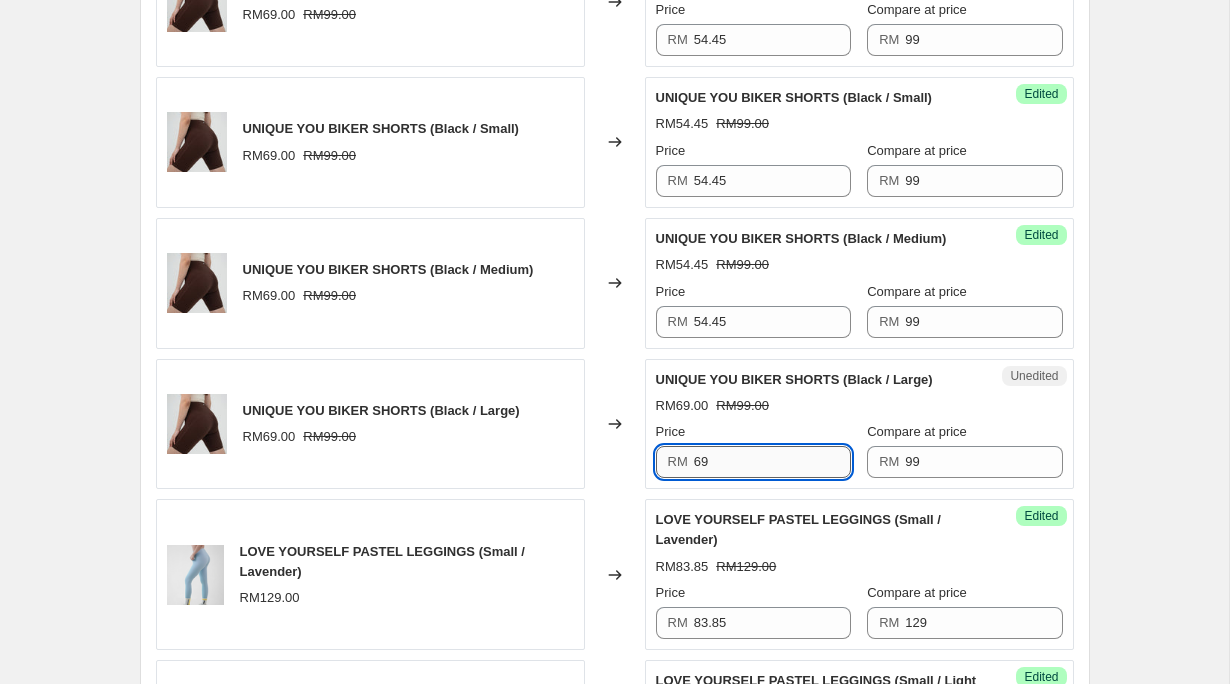 click on "69" at bounding box center (772, 462) 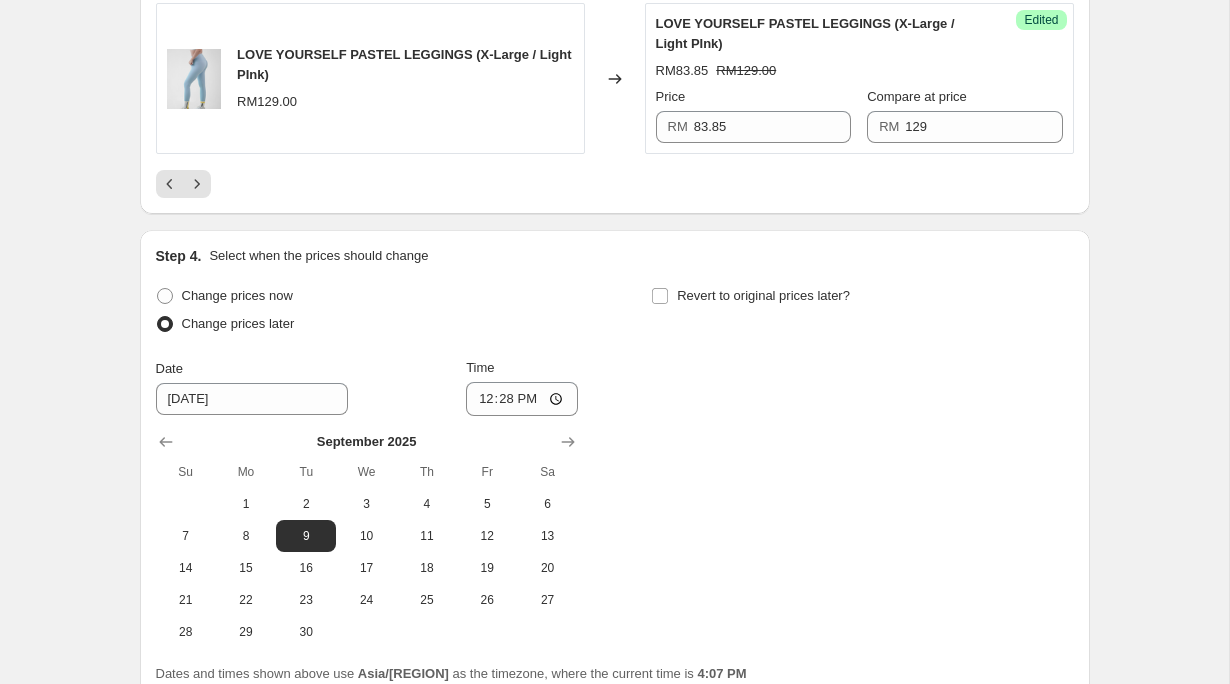 scroll, scrollTop: 4558, scrollLeft: 0, axis: vertical 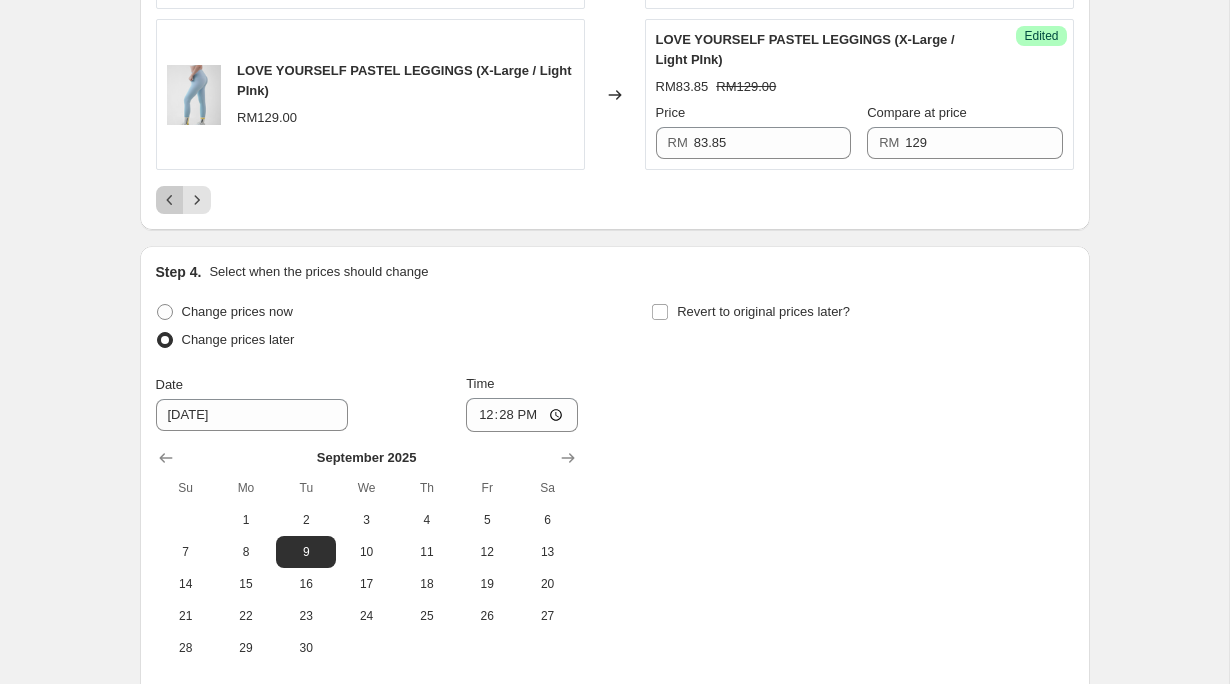click 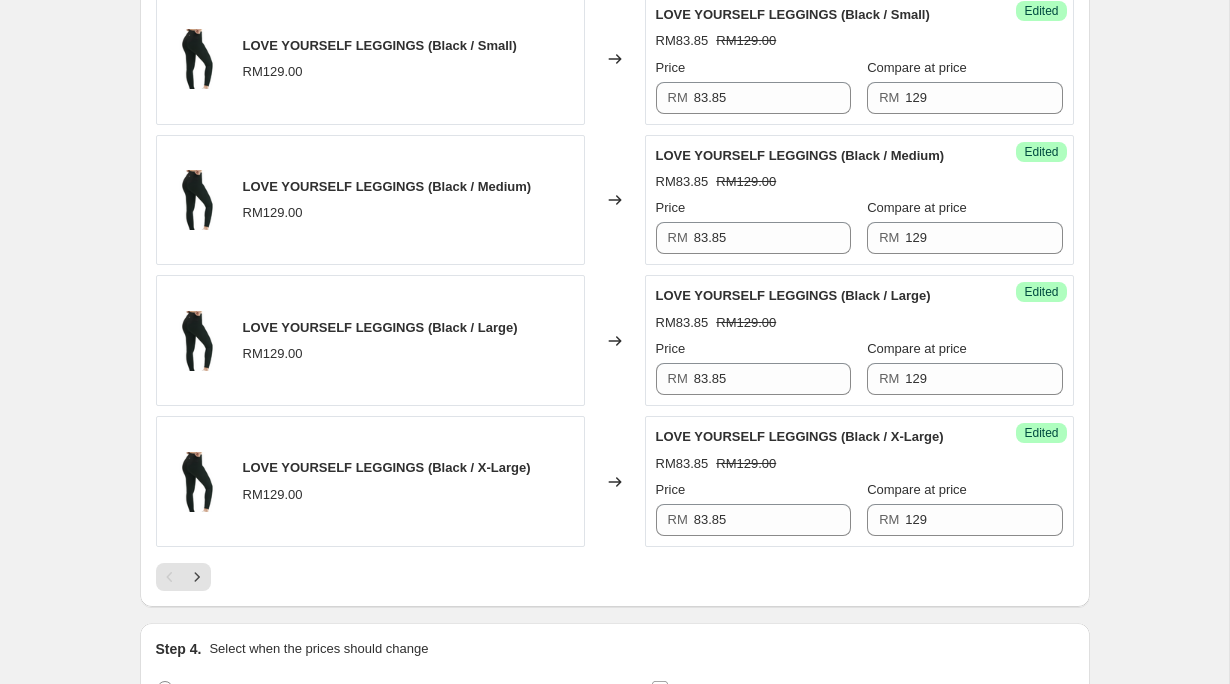 scroll, scrollTop: 4010, scrollLeft: 0, axis: vertical 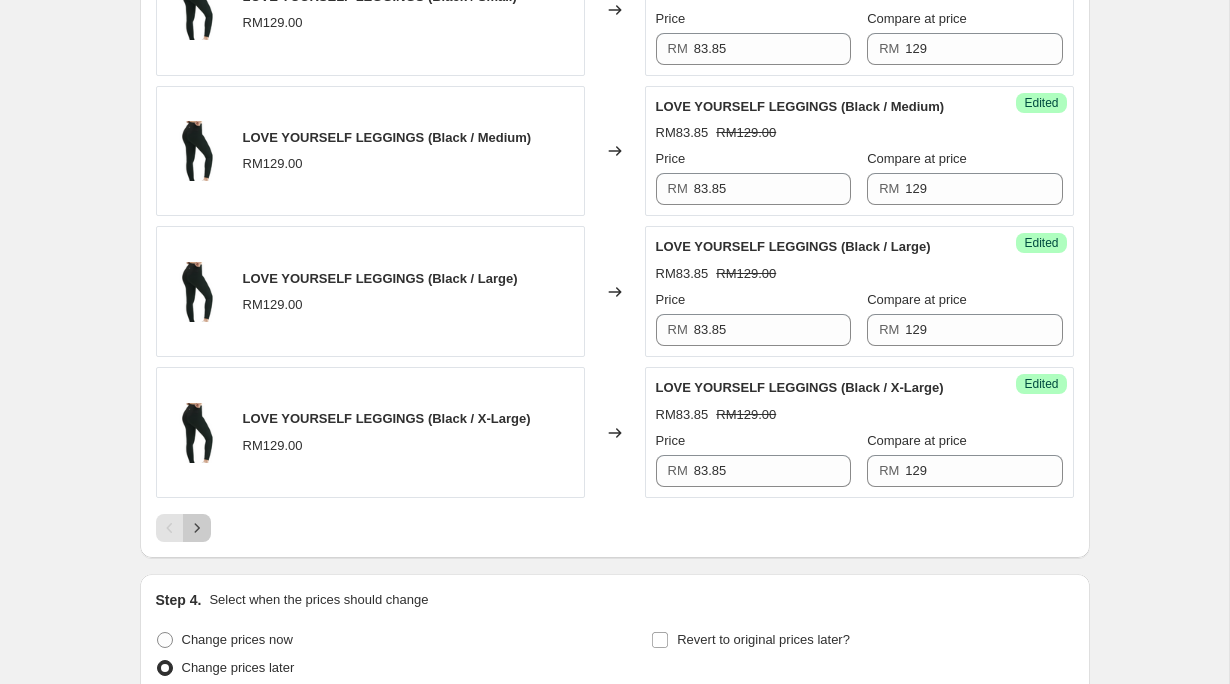click 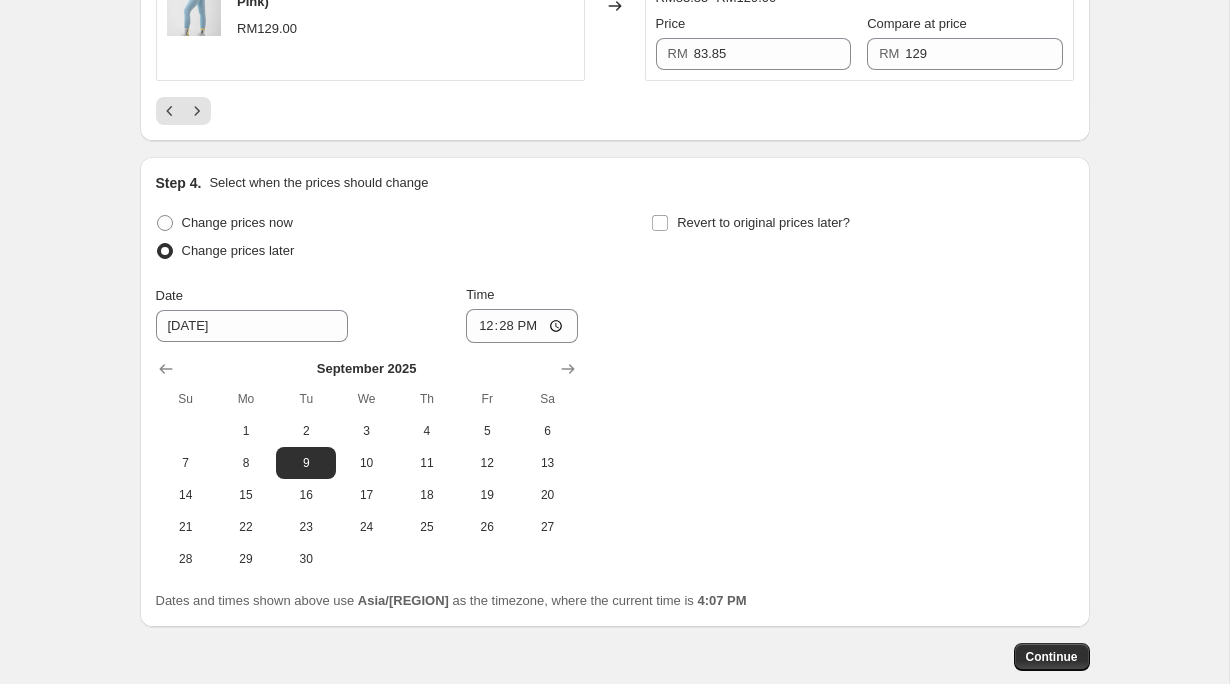 scroll, scrollTop: 4620, scrollLeft: 0, axis: vertical 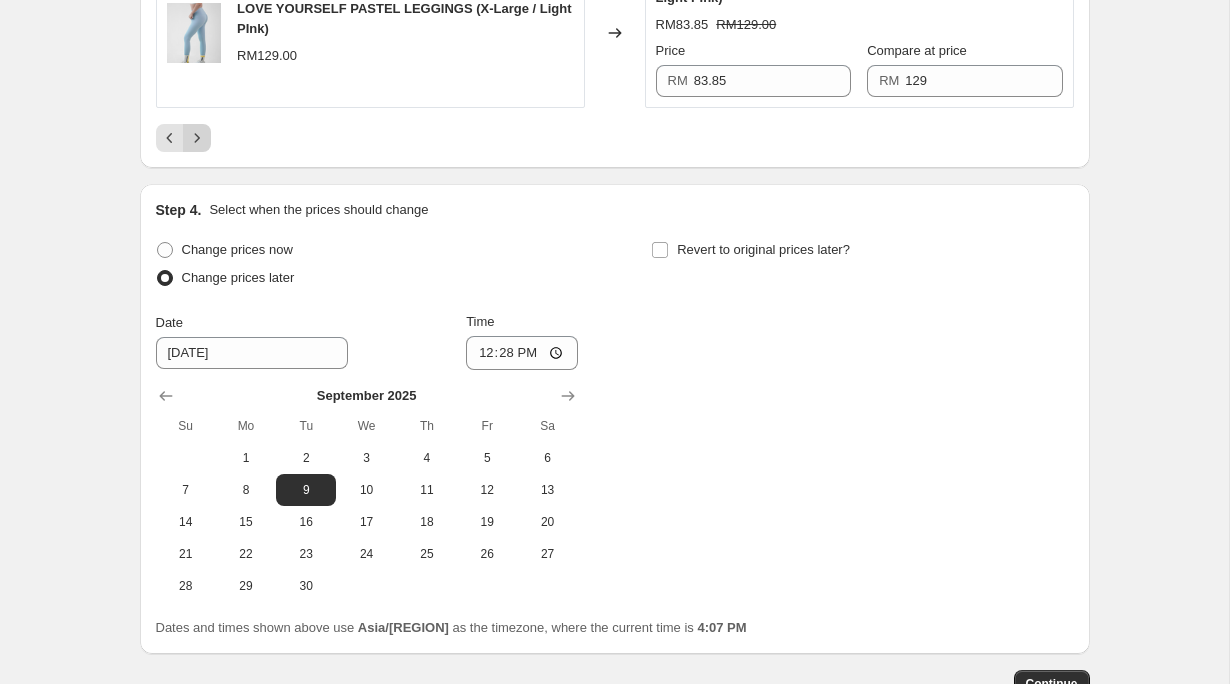 click at bounding box center (197, 138) 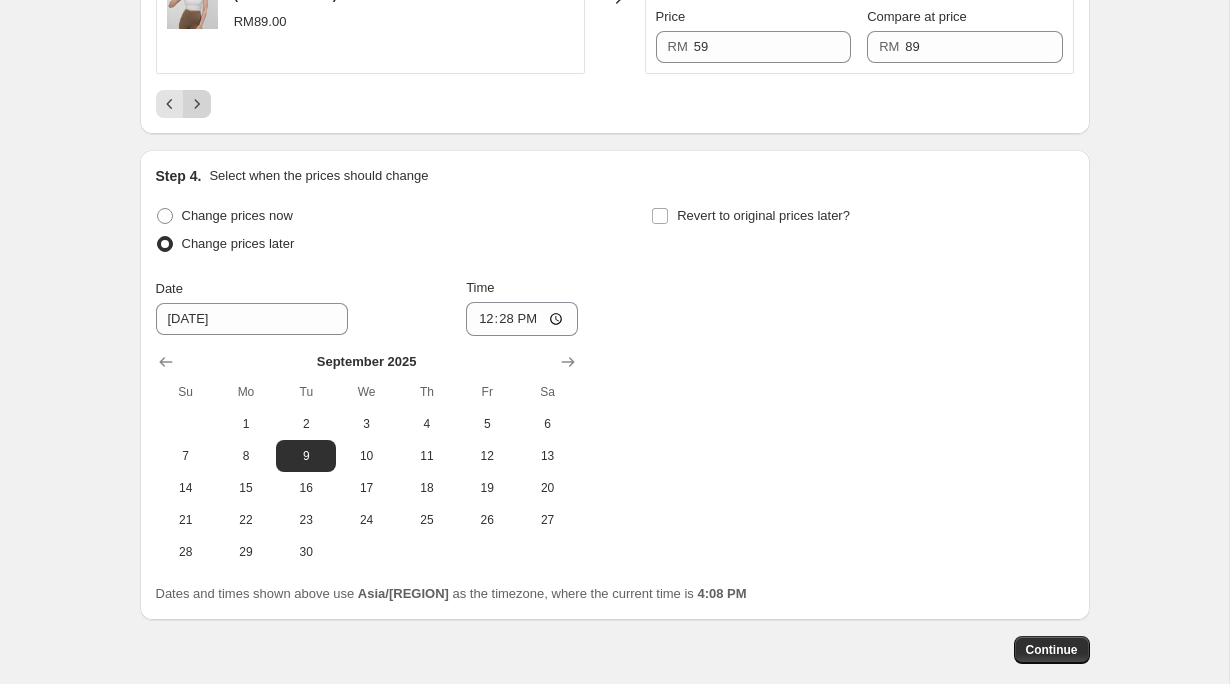 scroll, scrollTop: 4426, scrollLeft: 0, axis: vertical 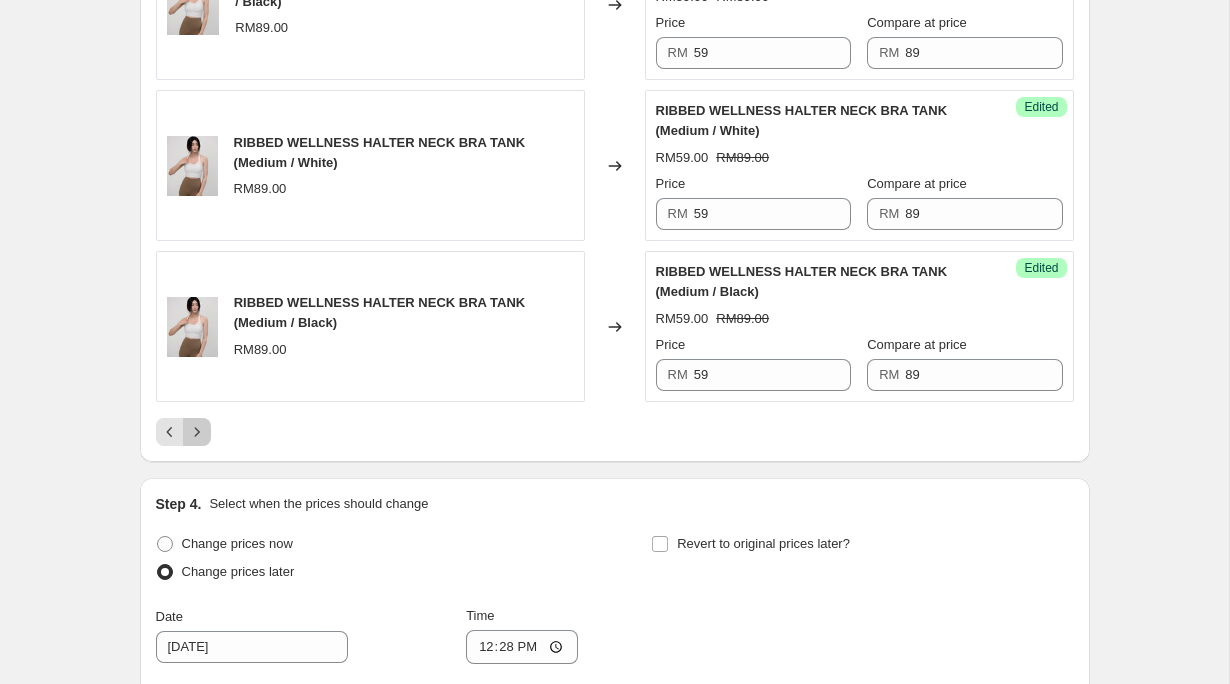 click 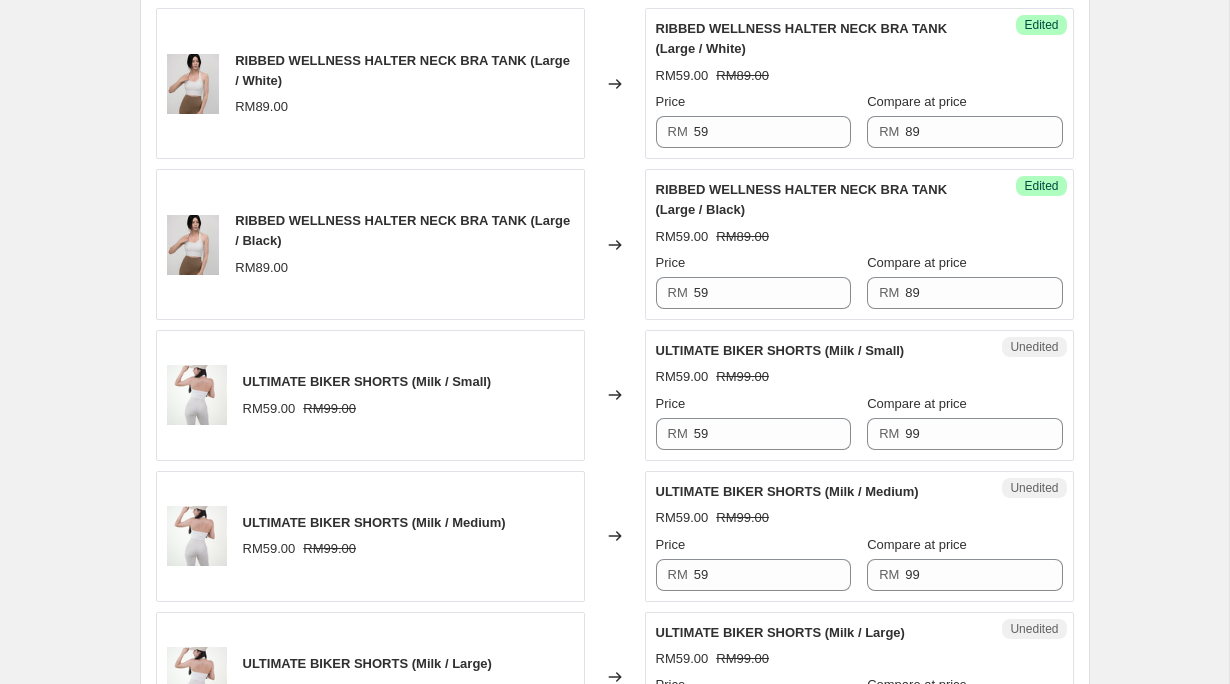 scroll, scrollTop: 1691, scrollLeft: 0, axis: vertical 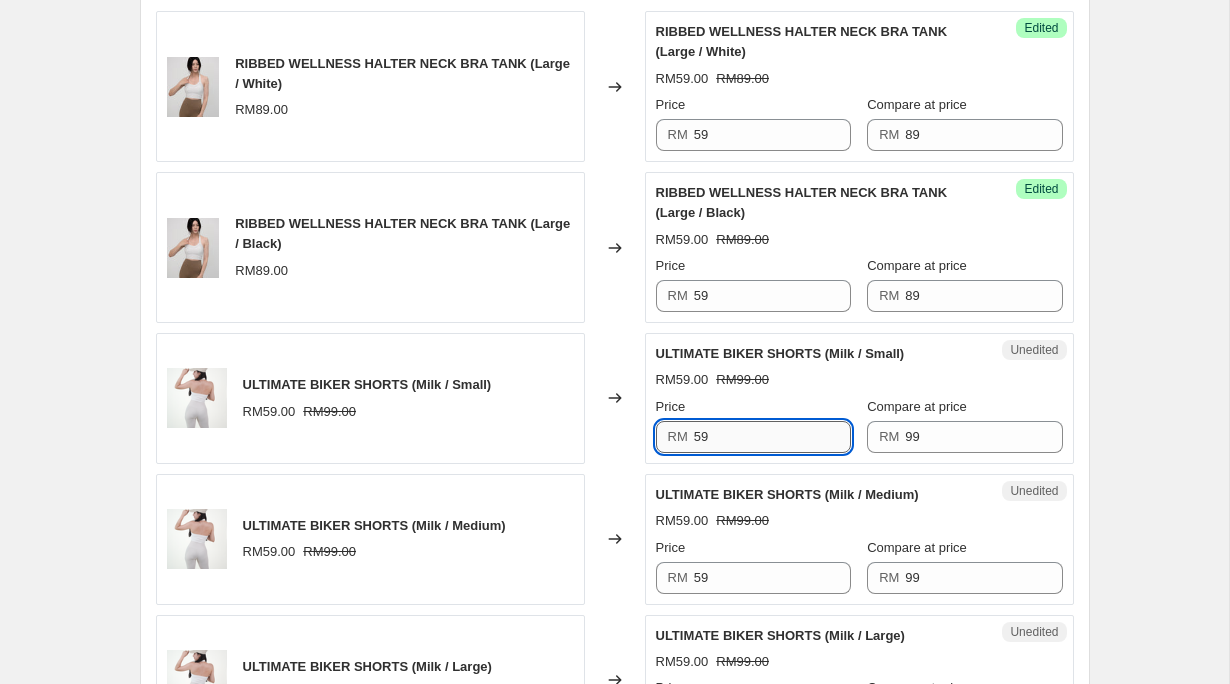 click on "59" at bounding box center [772, 437] 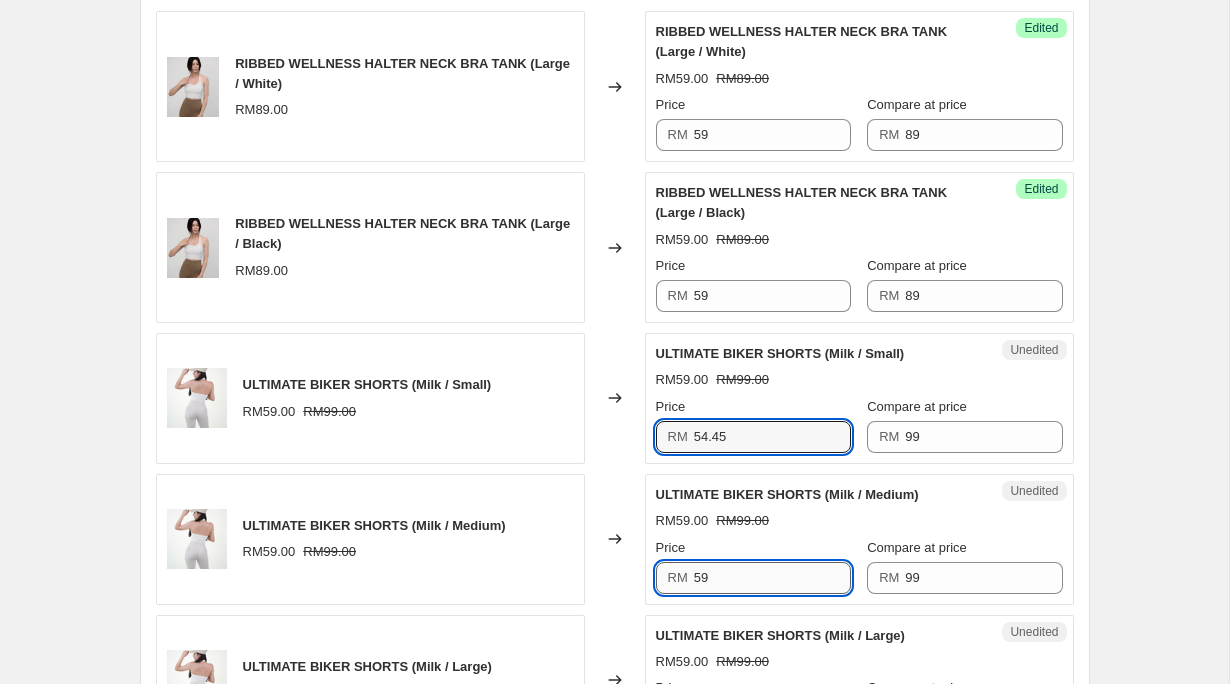 click on "59" at bounding box center [772, 578] 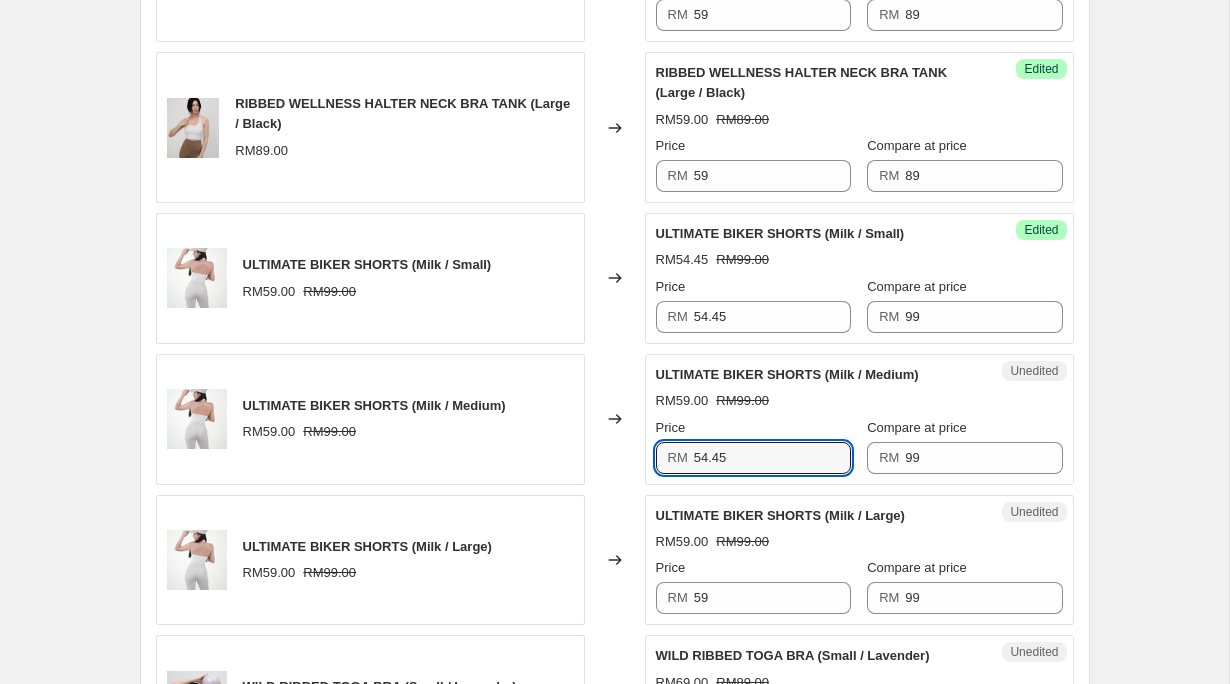 scroll, scrollTop: 1825, scrollLeft: 0, axis: vertical 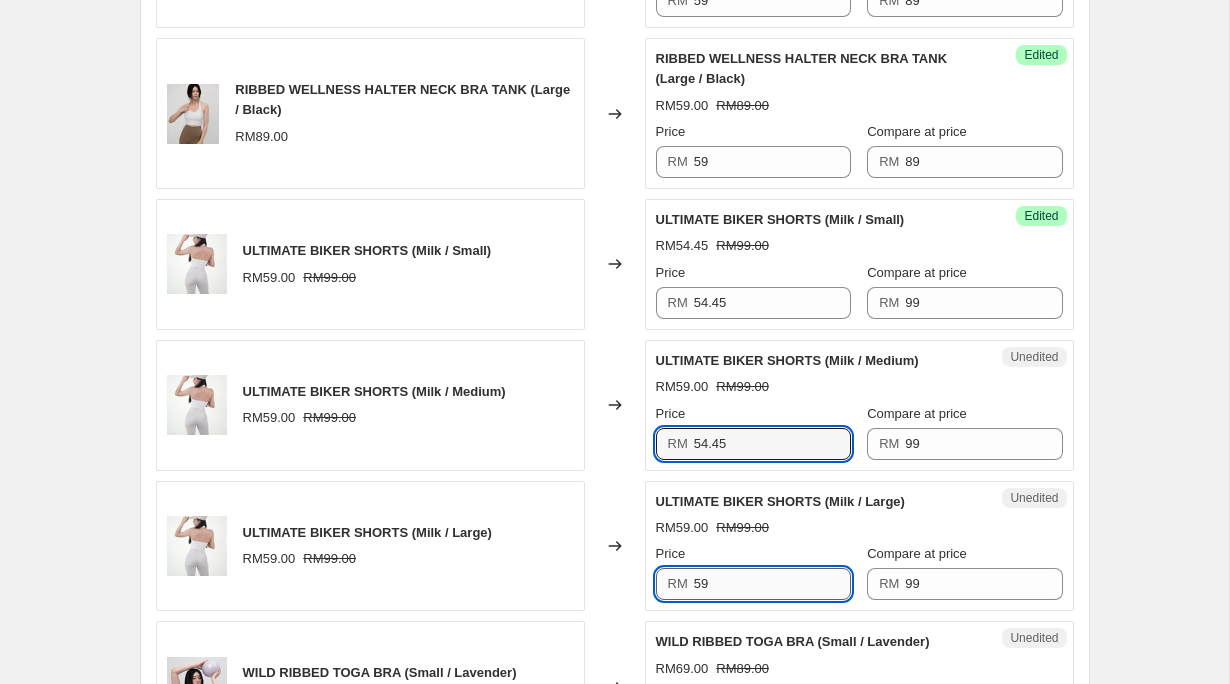 click on "59" at bounding box center [772, 584] 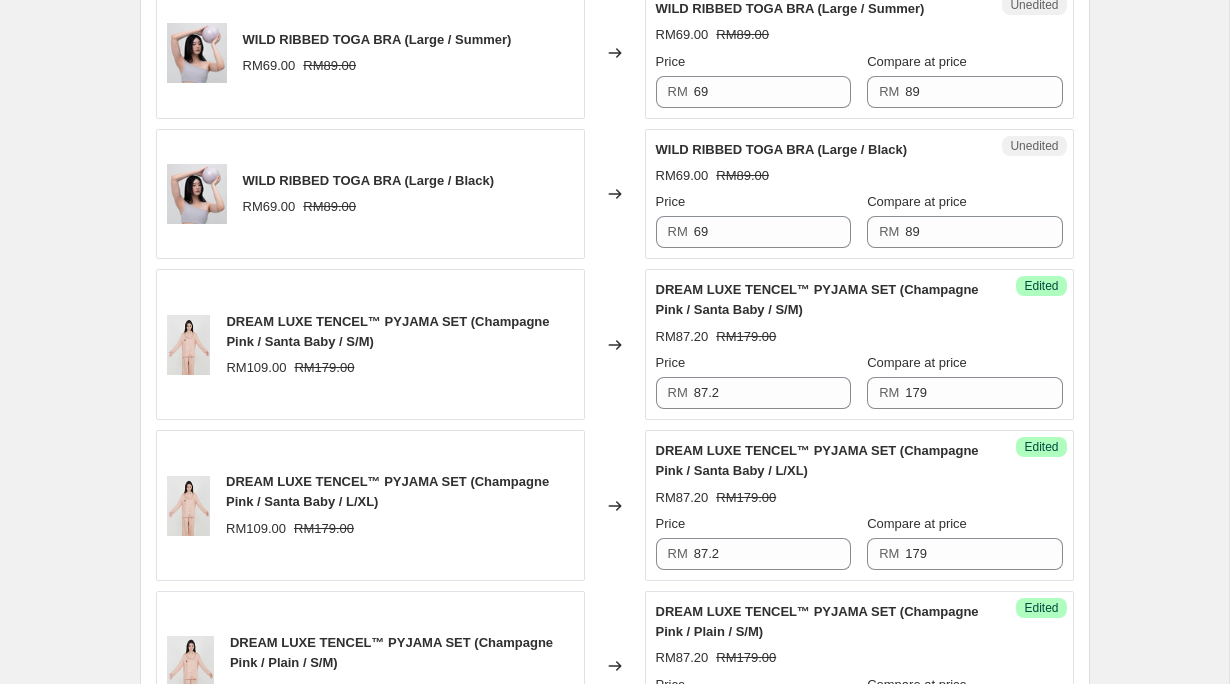 scroll, scrollTop: 3446, scrollLeft: 0, axis: vertical 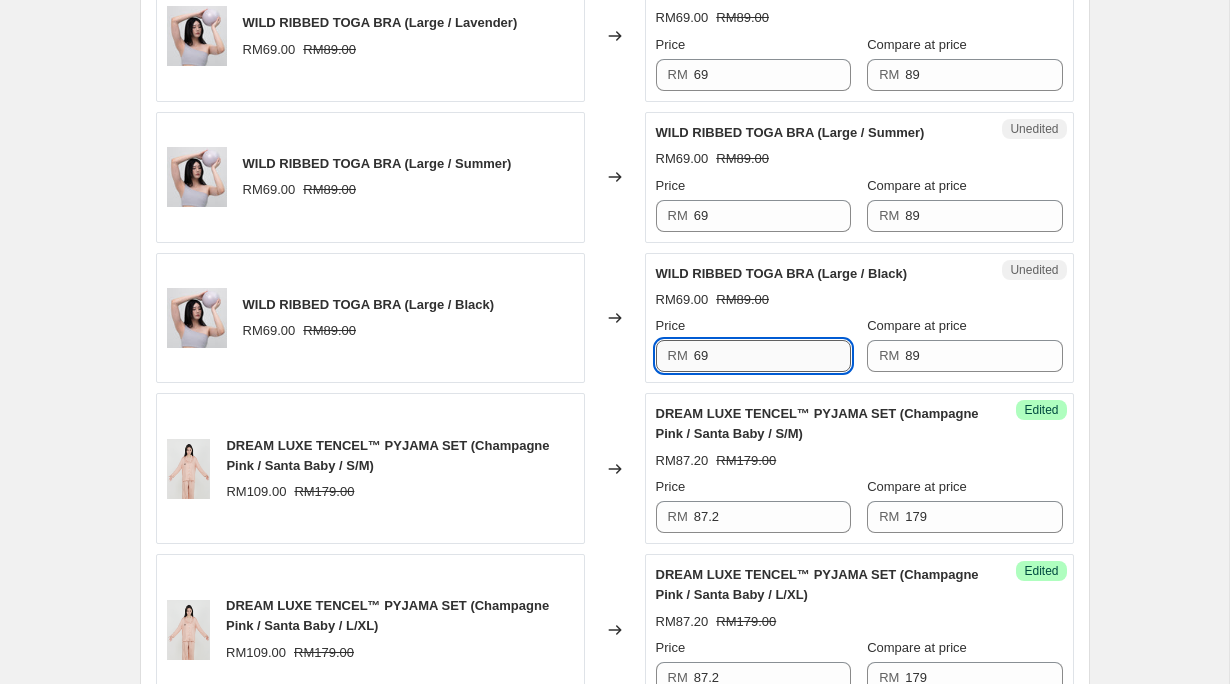 click on "69" at bounding box center (772, 356) 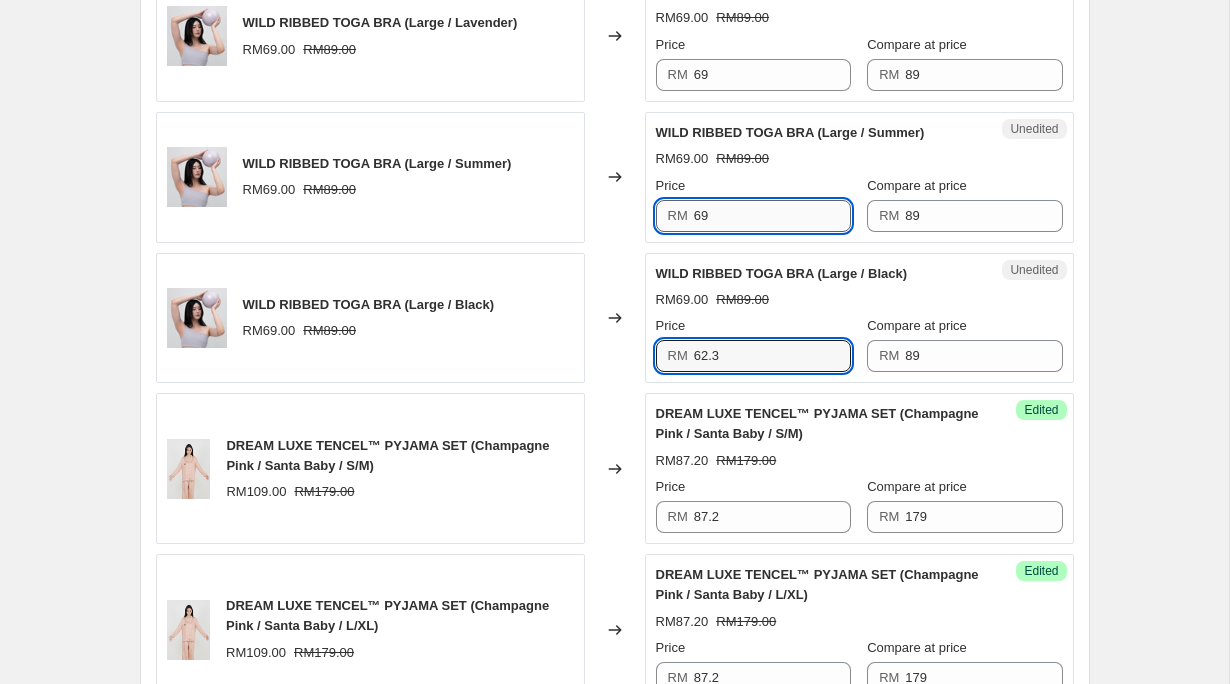 click on "69" at bounding box center (772, 216) 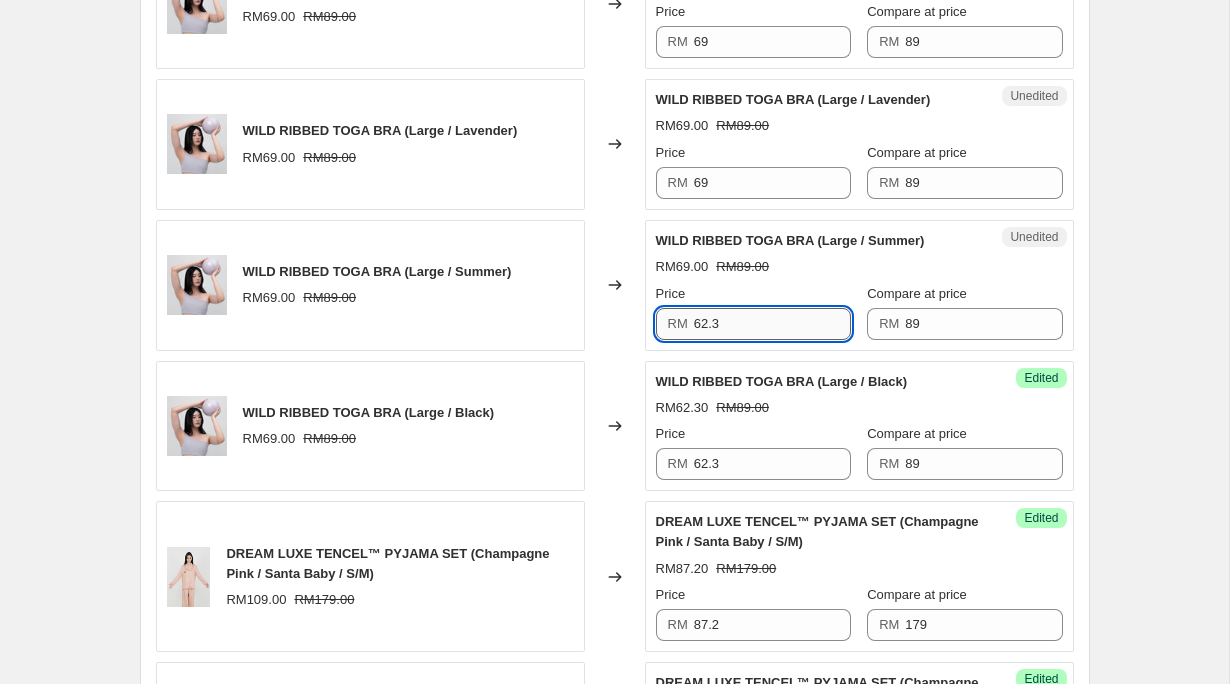scroll, scrollTop: 3204, scrollLeft: 0, axis: vertical 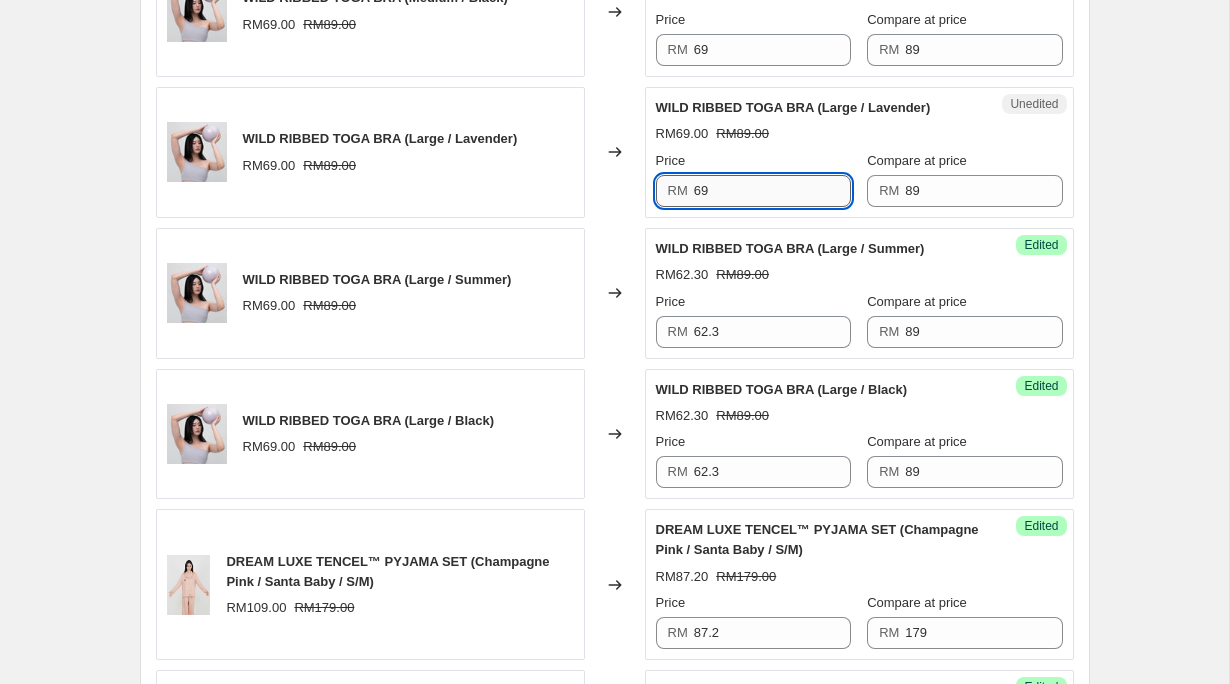 click on "69" at bounding box center [772, 191] 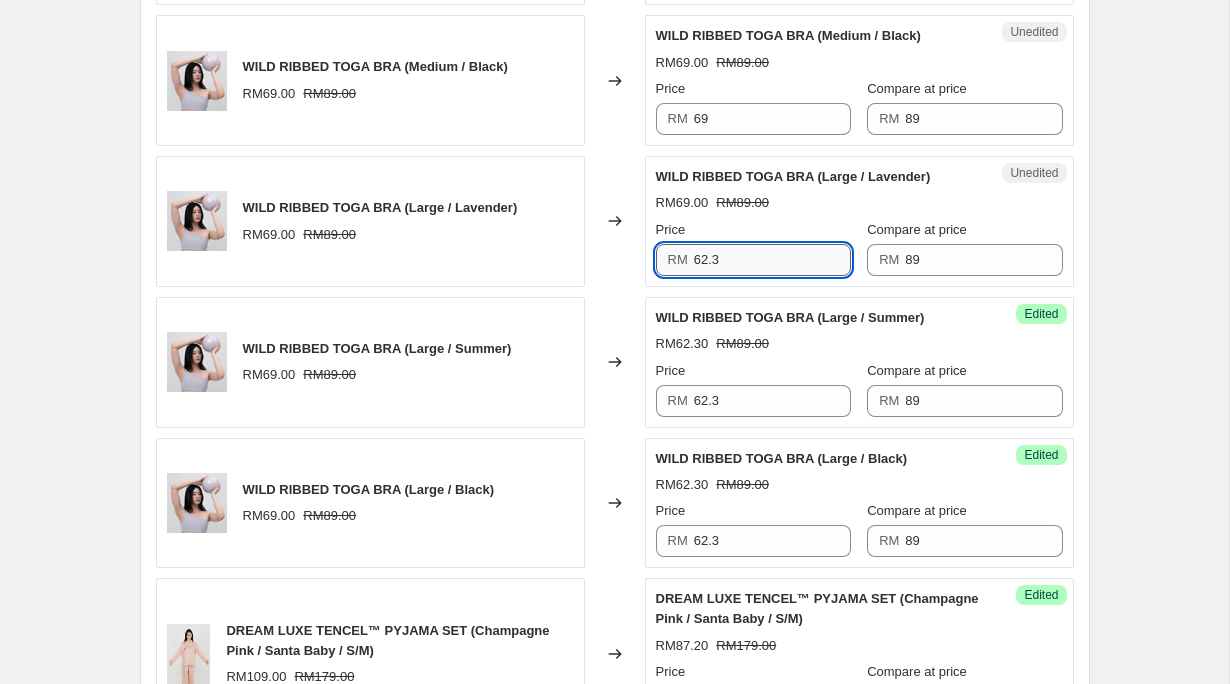 scroll, scrollTop: 3123, scrollLeft: 0, axis: vertical 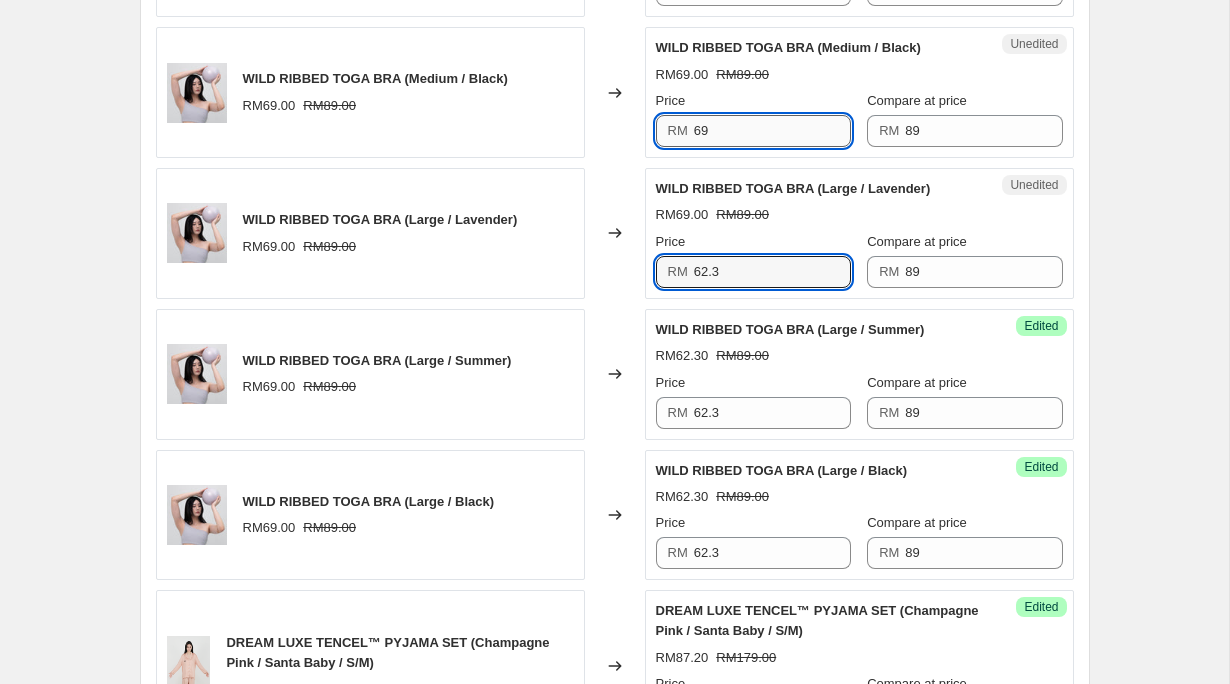 click on "69" at bounding box center [772, 131] 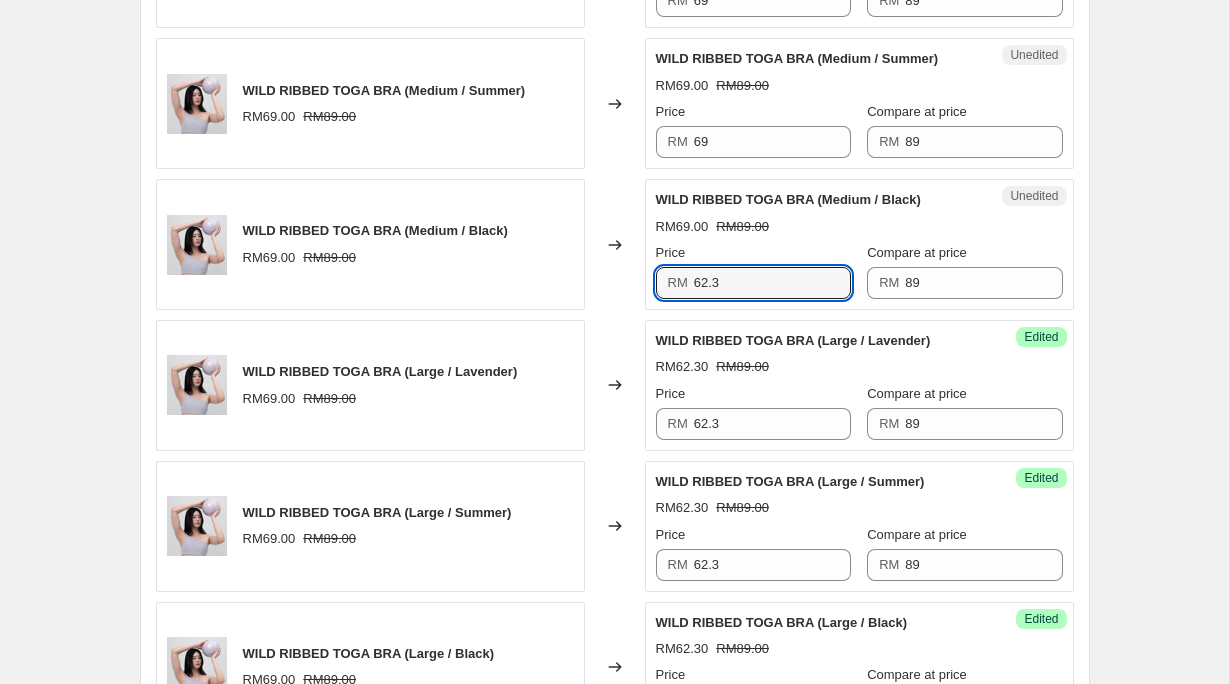 scroll, scrollTop: 2951, scrollLeft: 0, axis: vertical 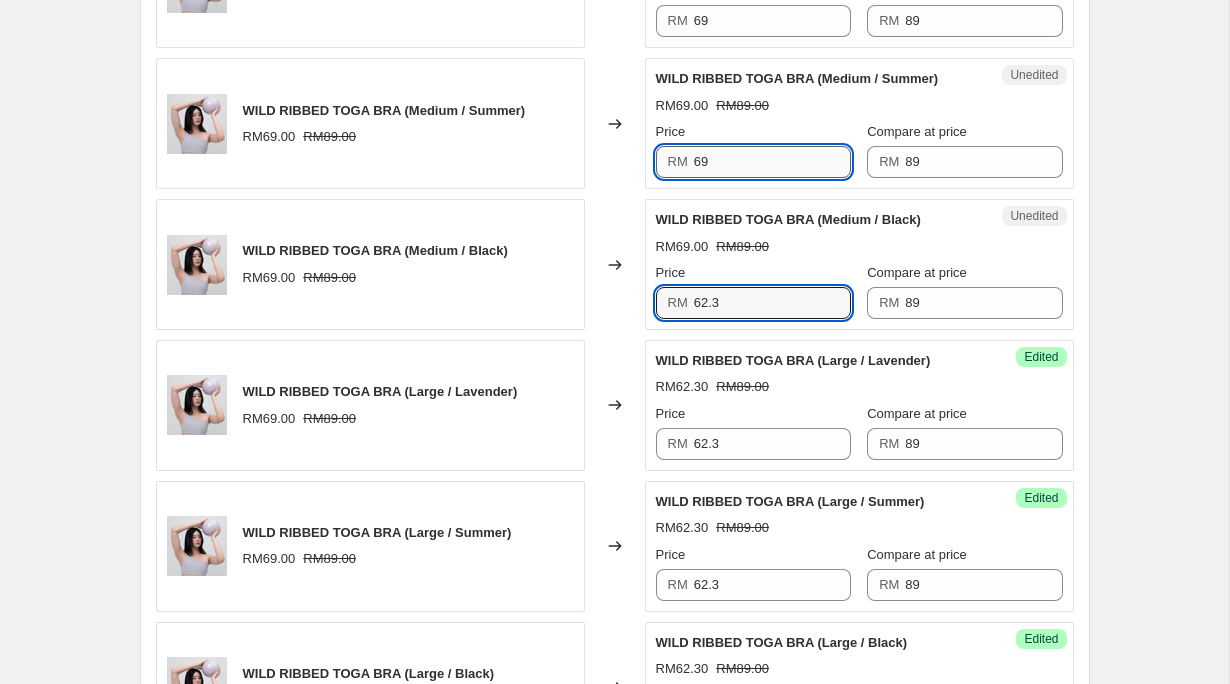 click on "69" at bounding box center [772, 162] 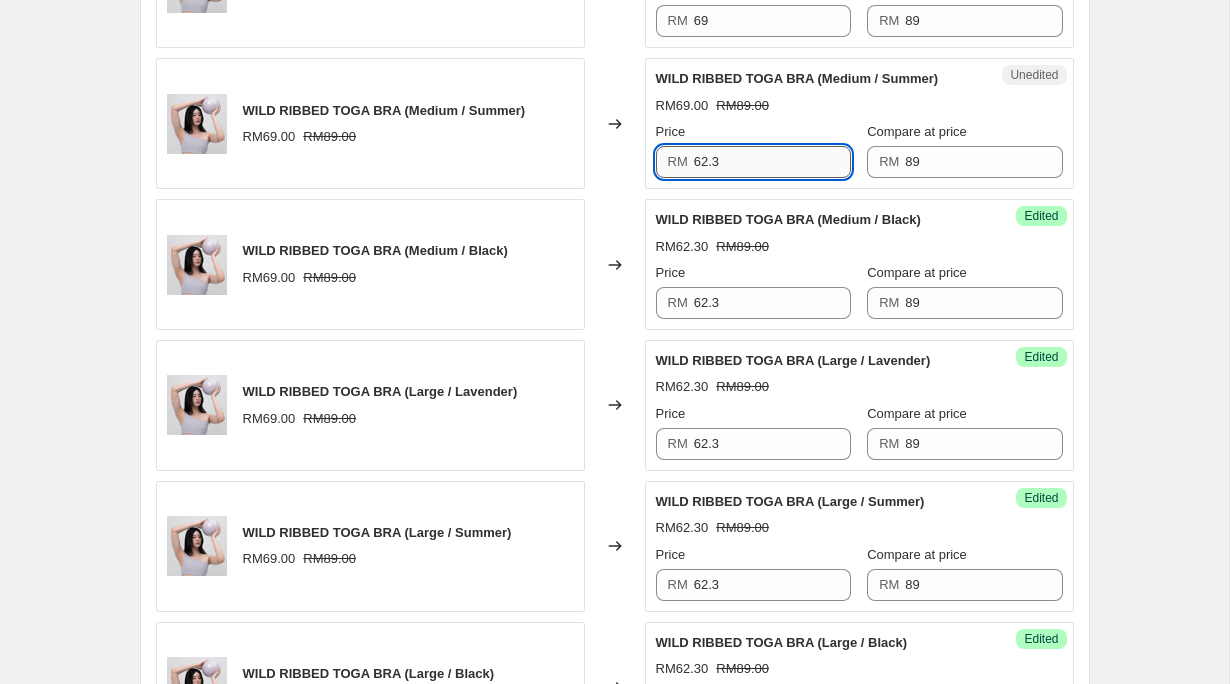 scroll, scrollTop: 2853, scrollLeft: 0, axis: vertical 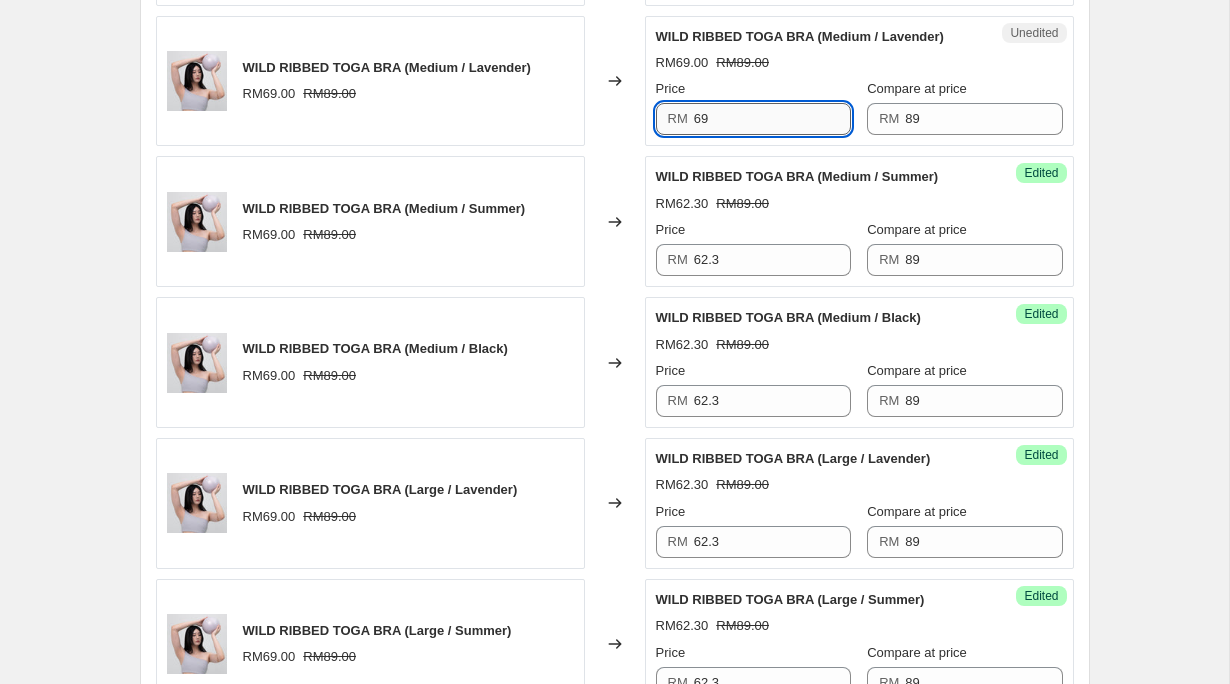 click on "69" at bounding box center (772, 119) 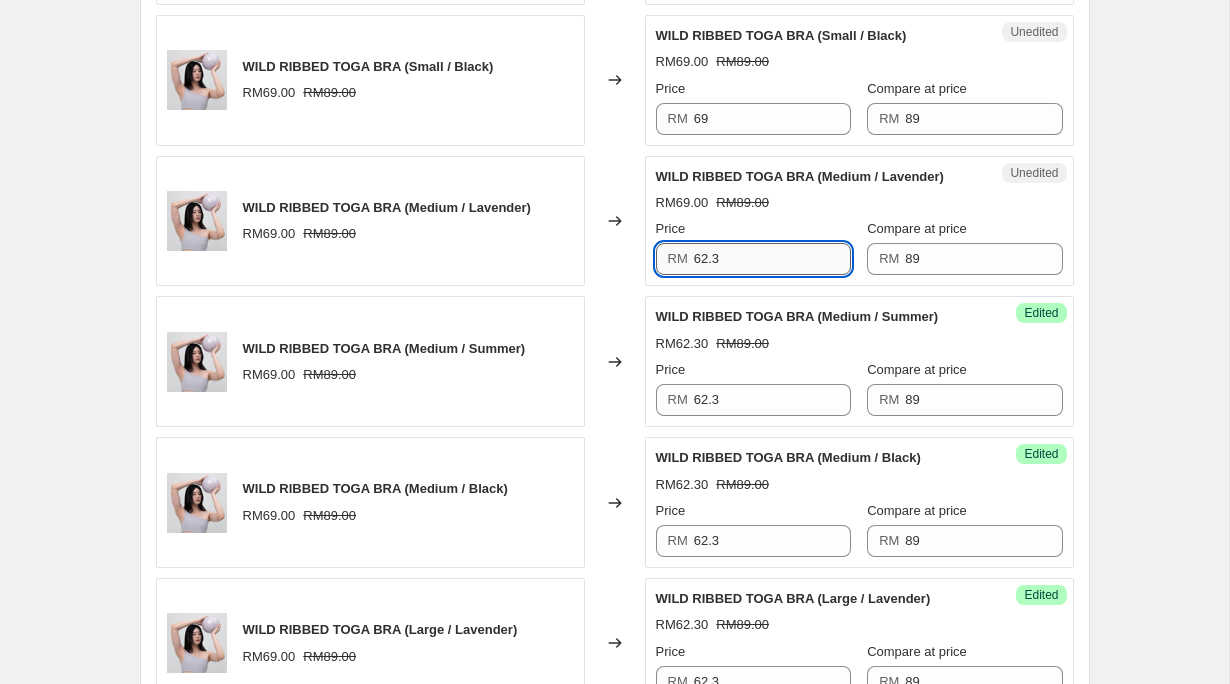 scroll, scrollTop: 2537, scrollLeft: 0, axis: vertical 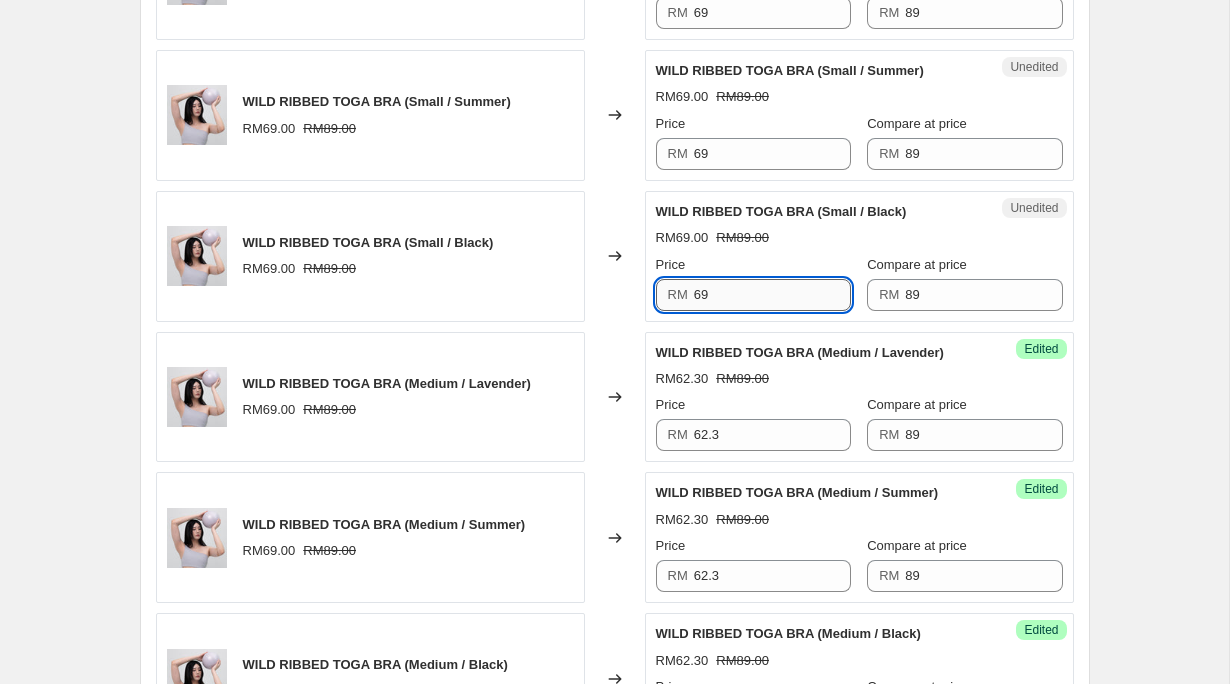 click on "69" at bounding box center (772, 295) 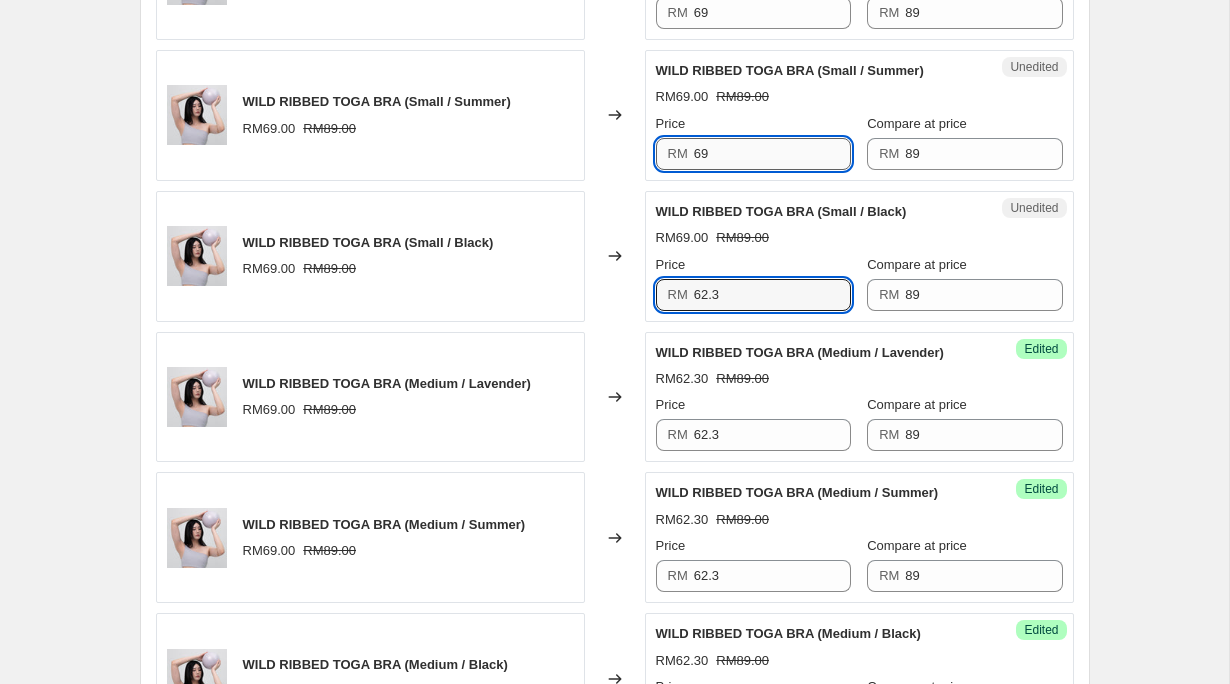 click on "69" at bounding box center (772, 154) 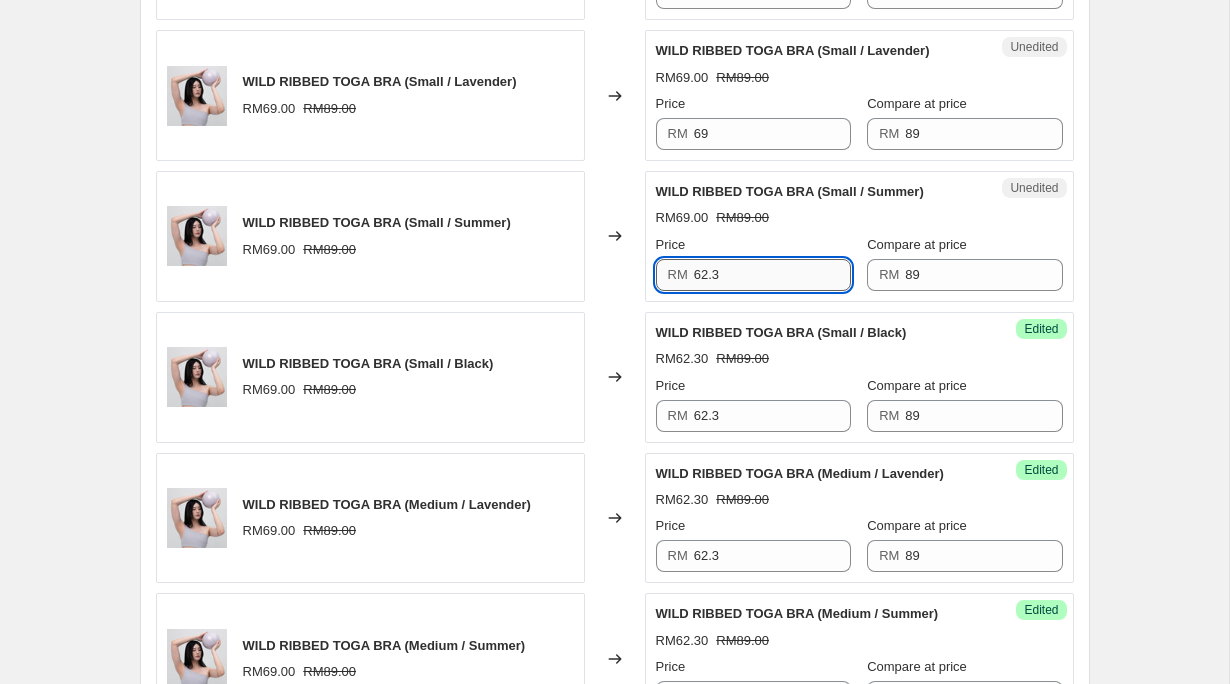 scroll, scrollTop: 2418, scrollLeft: 0, axis: vertical 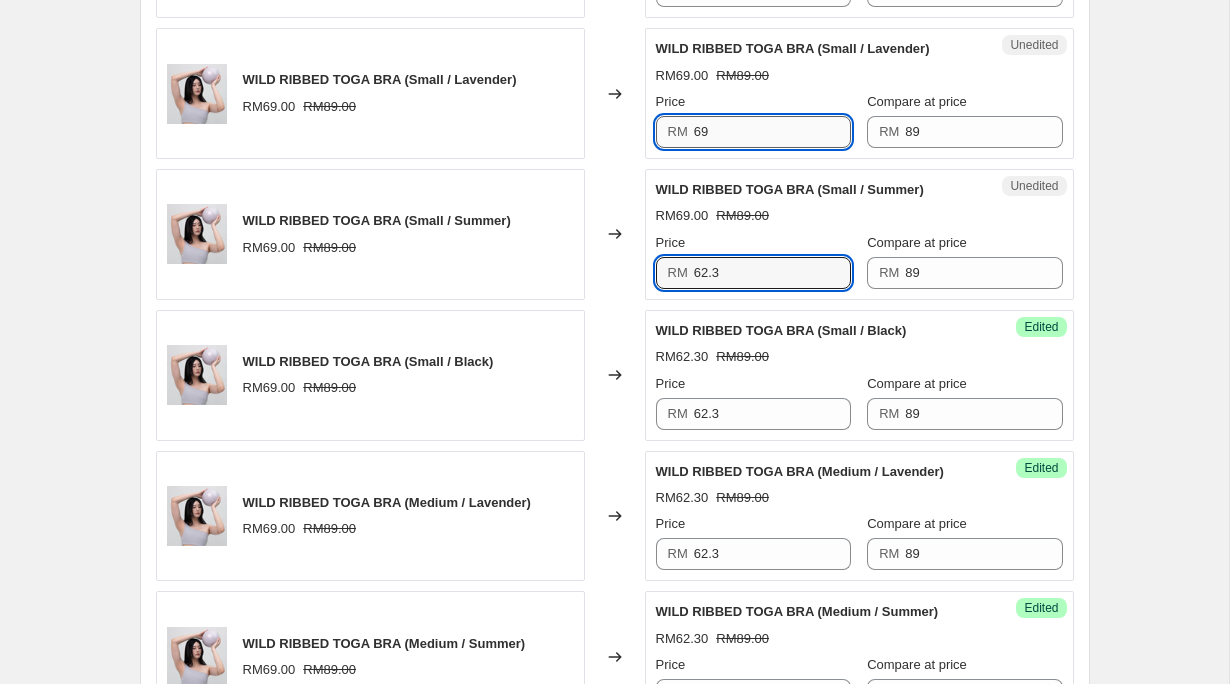 click on "69" at bounding box center (772, 132) 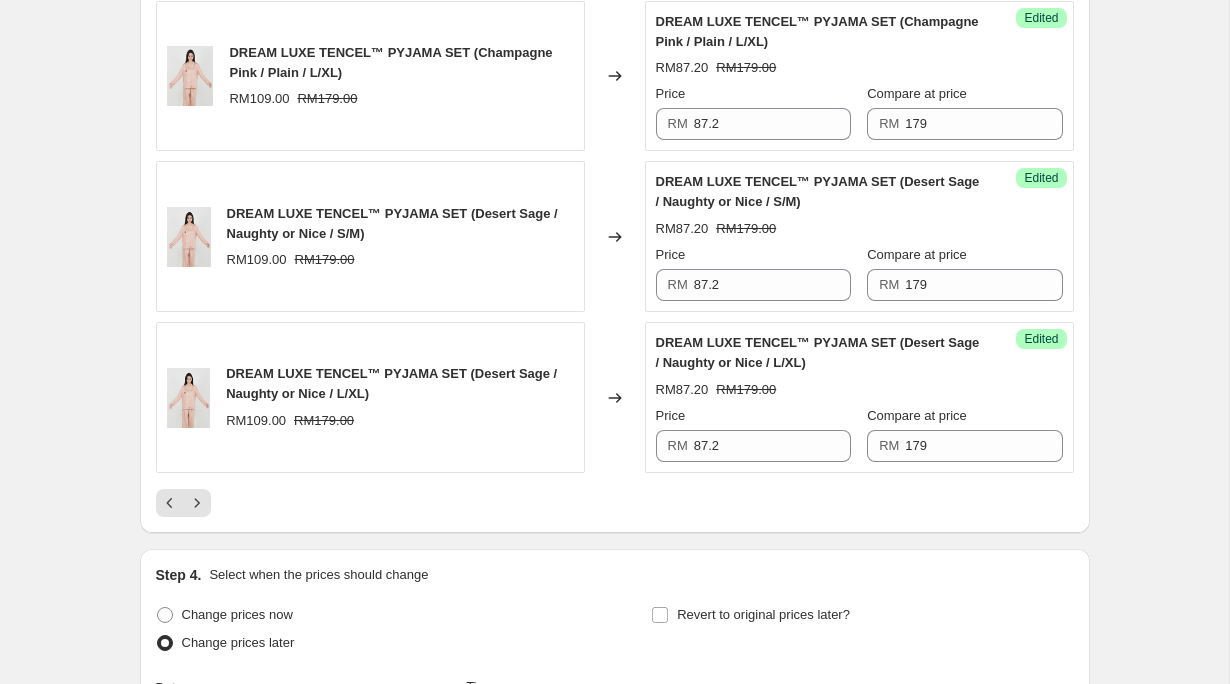 scroll, scrollTop: 4696, scrollLeft: 0, axis: vertical 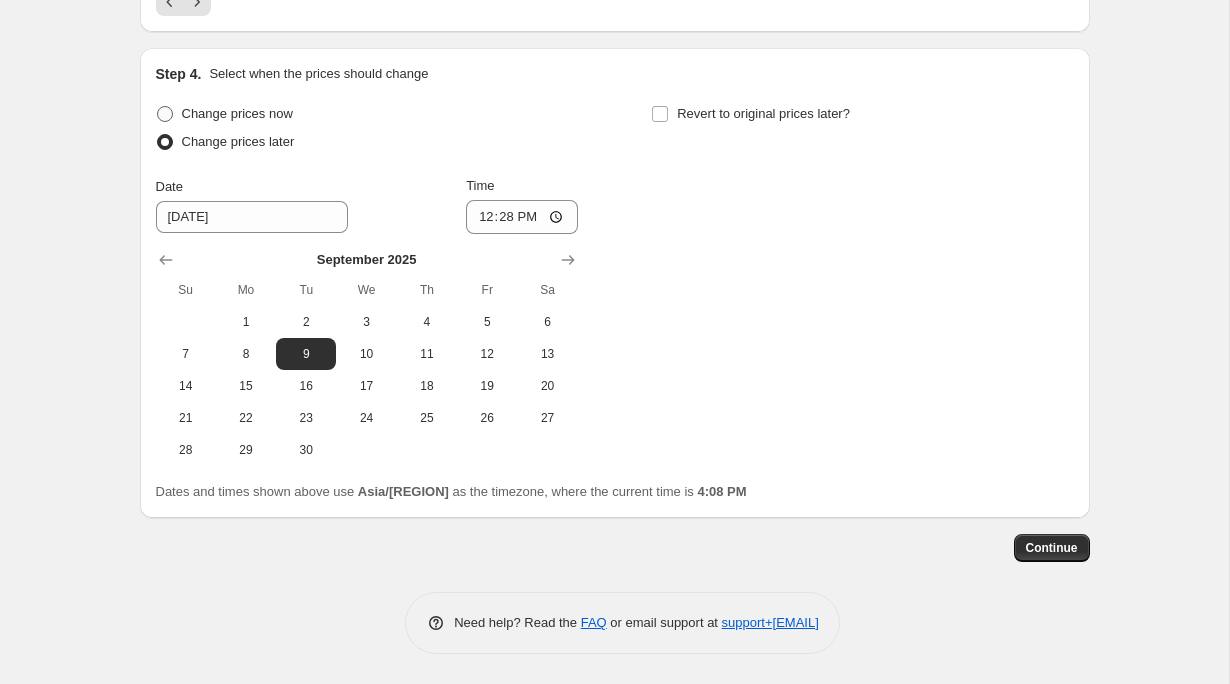 click at bounding box center (165, 114) 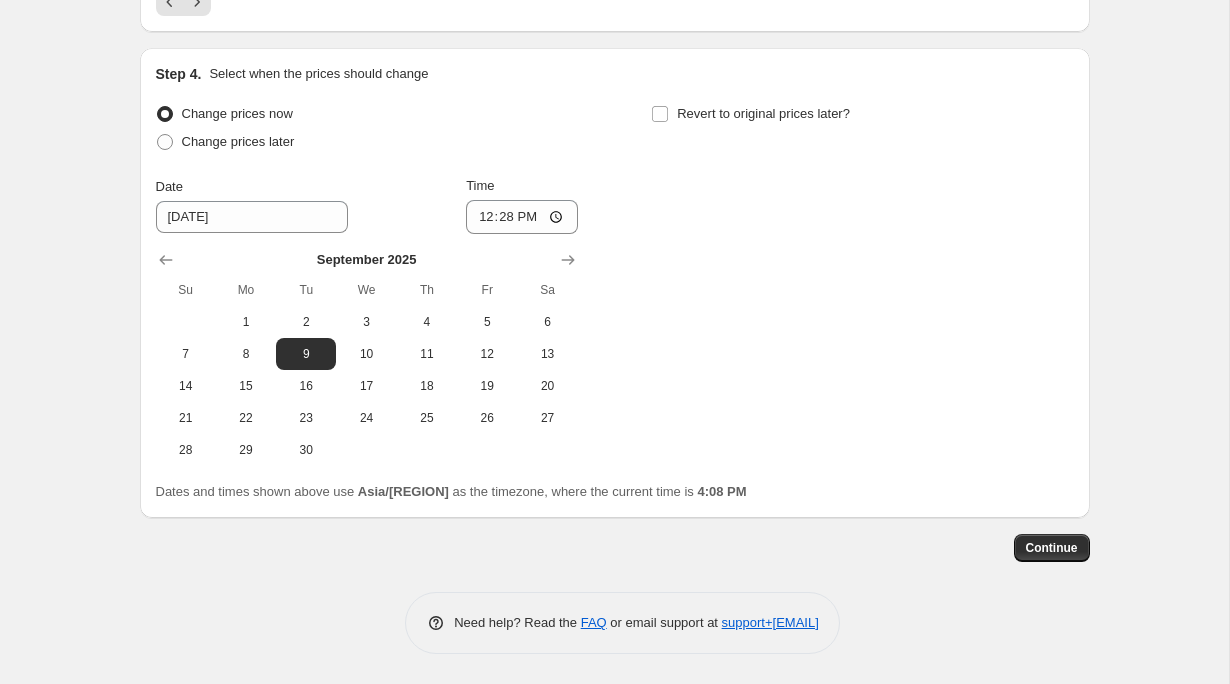 scroll, scrollTop: 4354, scrollLeft: 0, axis: vertical 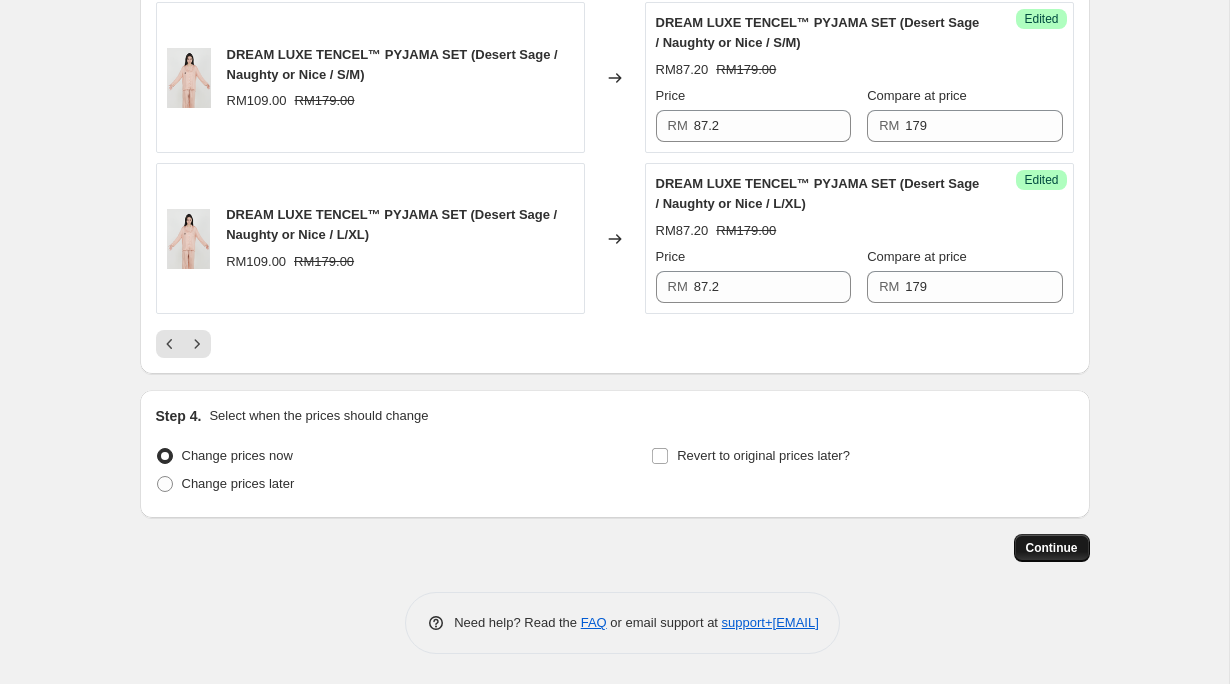 click on "Continue" at bounding box center (1052, 548) 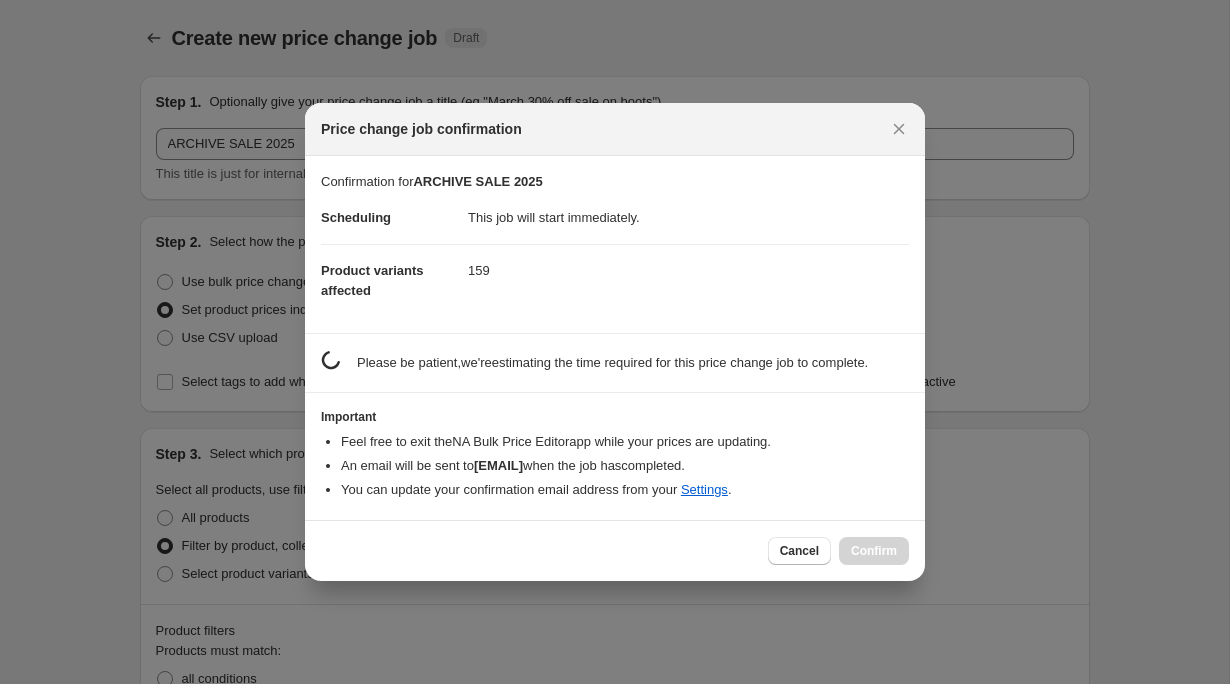 scroll, scrollTop: 0, scrollLeft: 0, axis: both 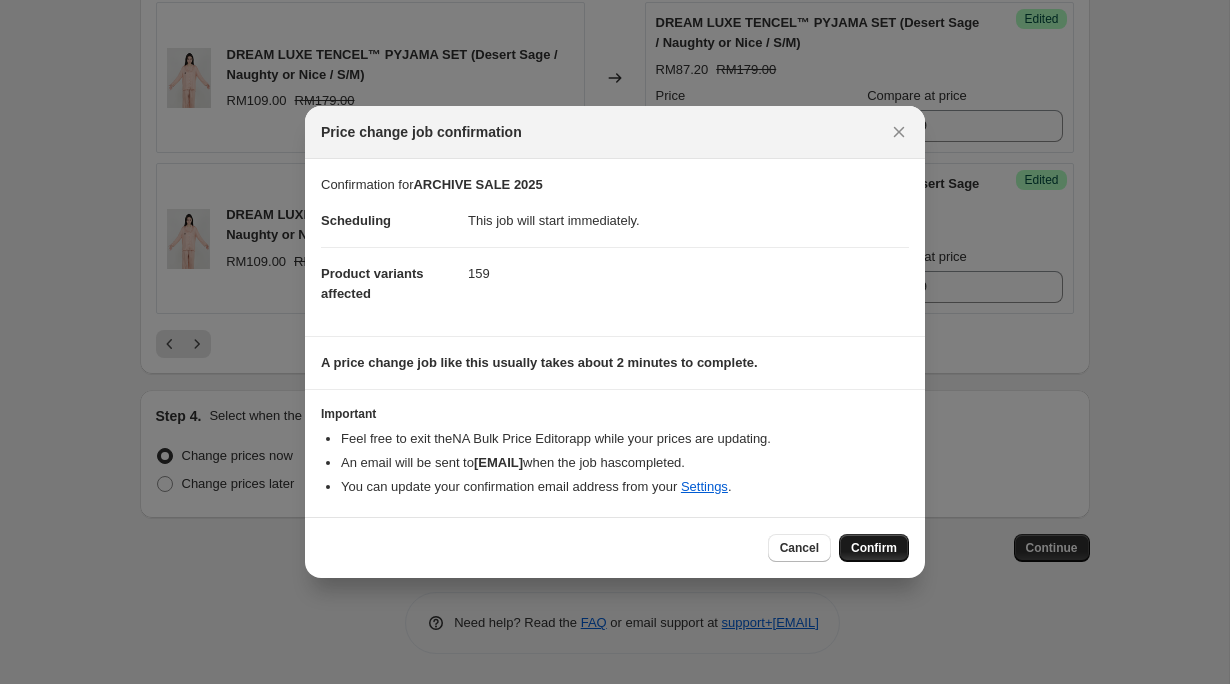 click on "Confirm" at bounding box center (874, 548) 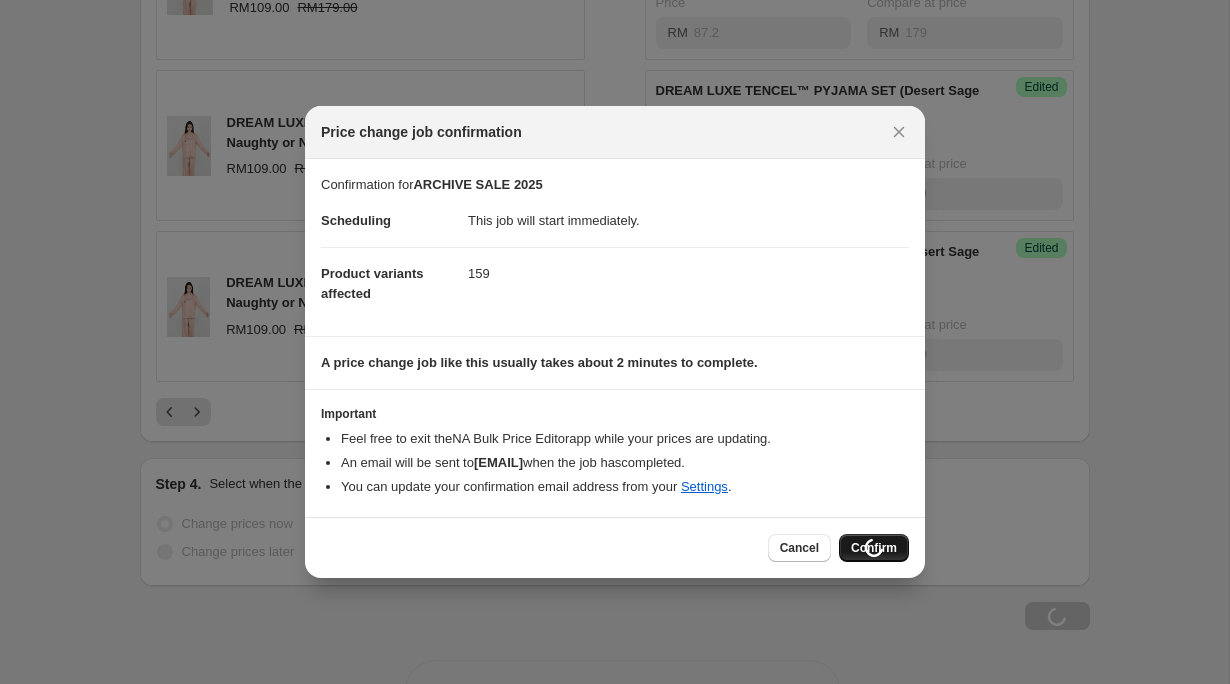 scroll, scrollTop: 4422, scrollLeft: 0, axis: vertical 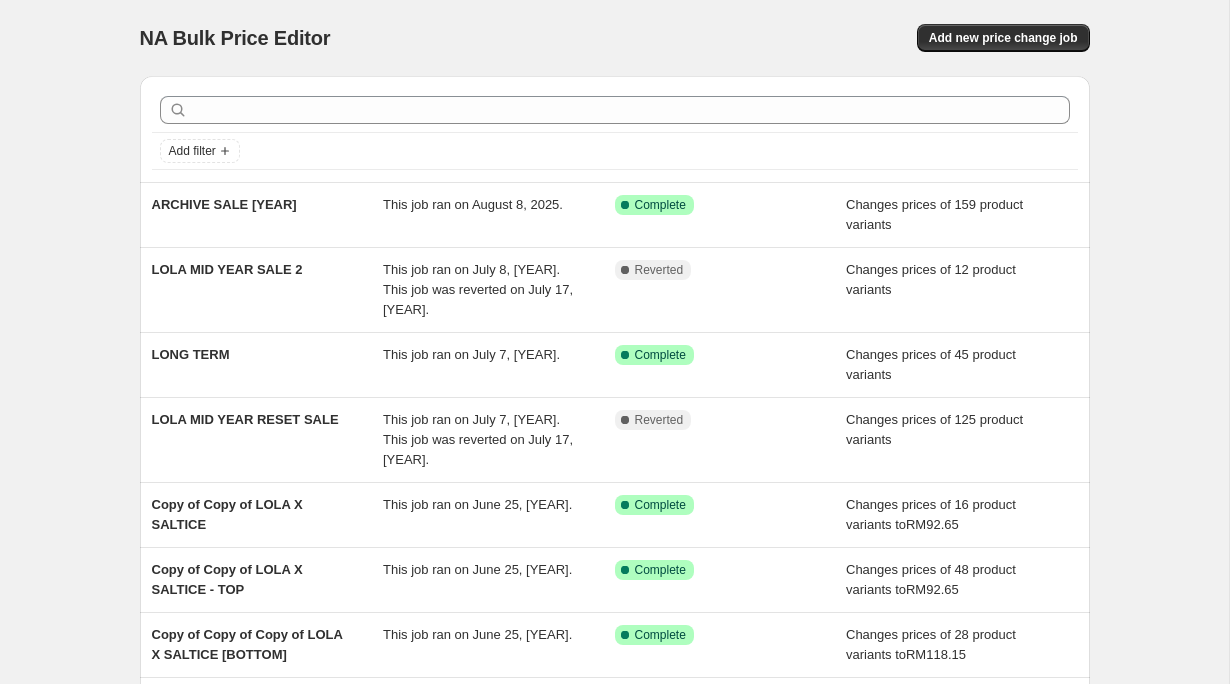 click on "NA Bulk Price Editor. This page is ready NA Bulk Price Editor Add new price change job" at bounding box center (615, 38) 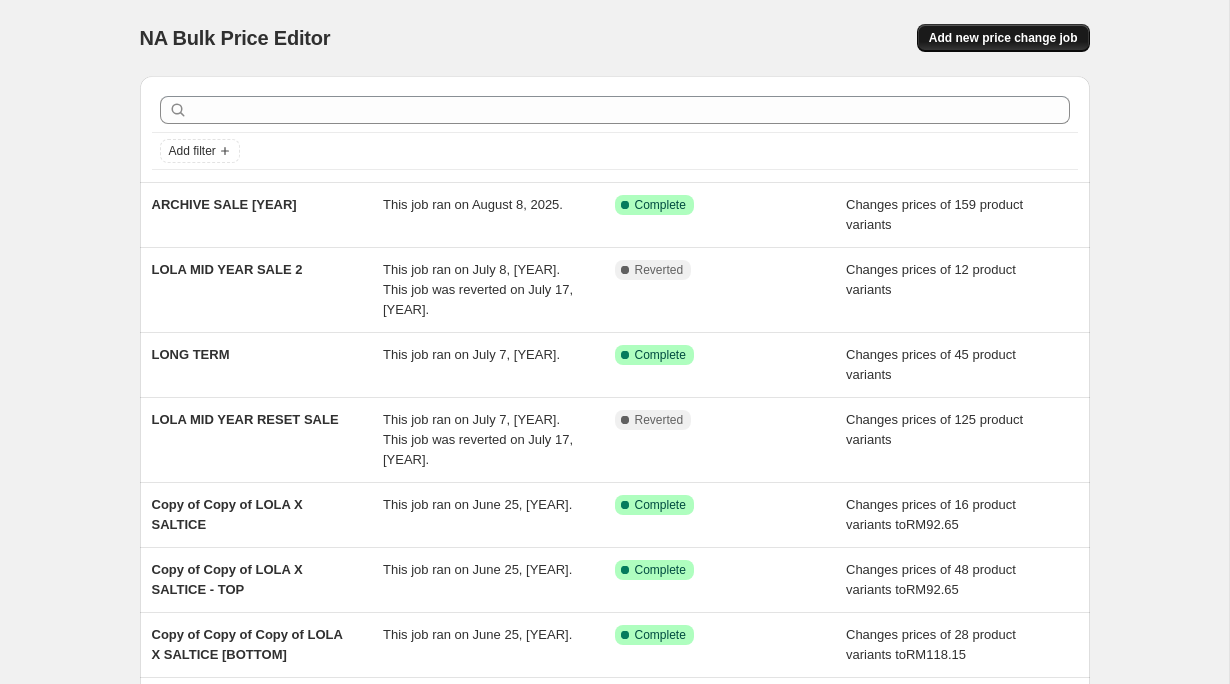 click on "Add new price change job" at bounding box center (1003, 38) 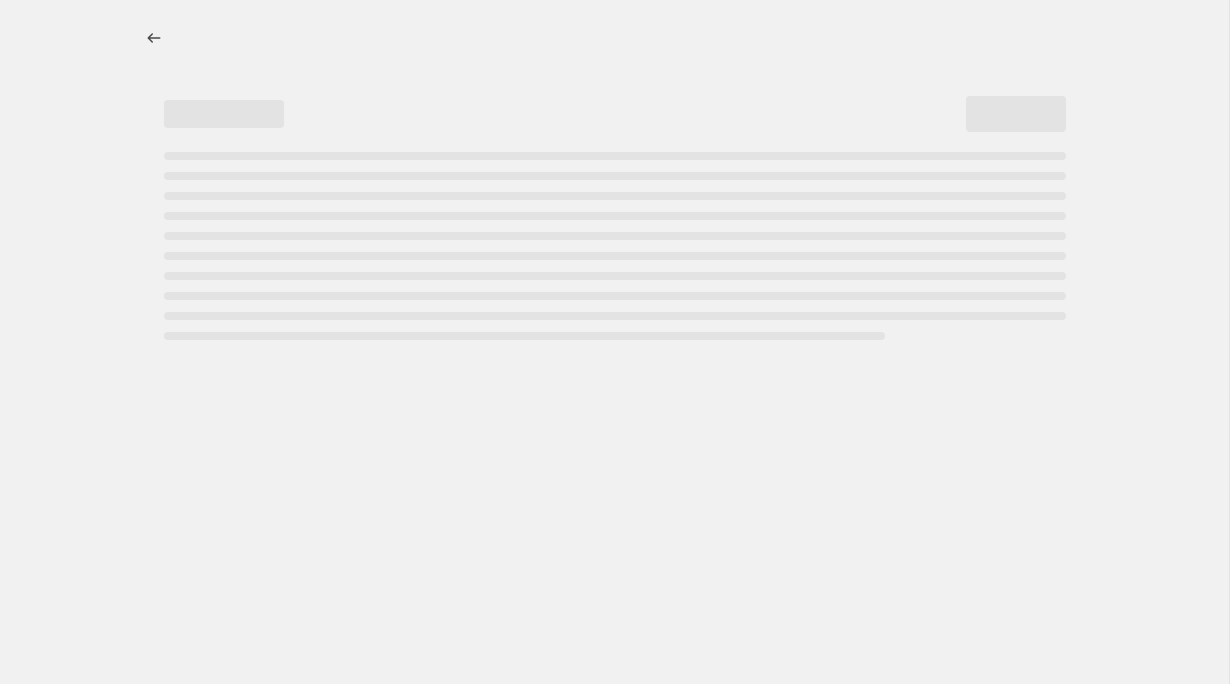 select on "percentage" 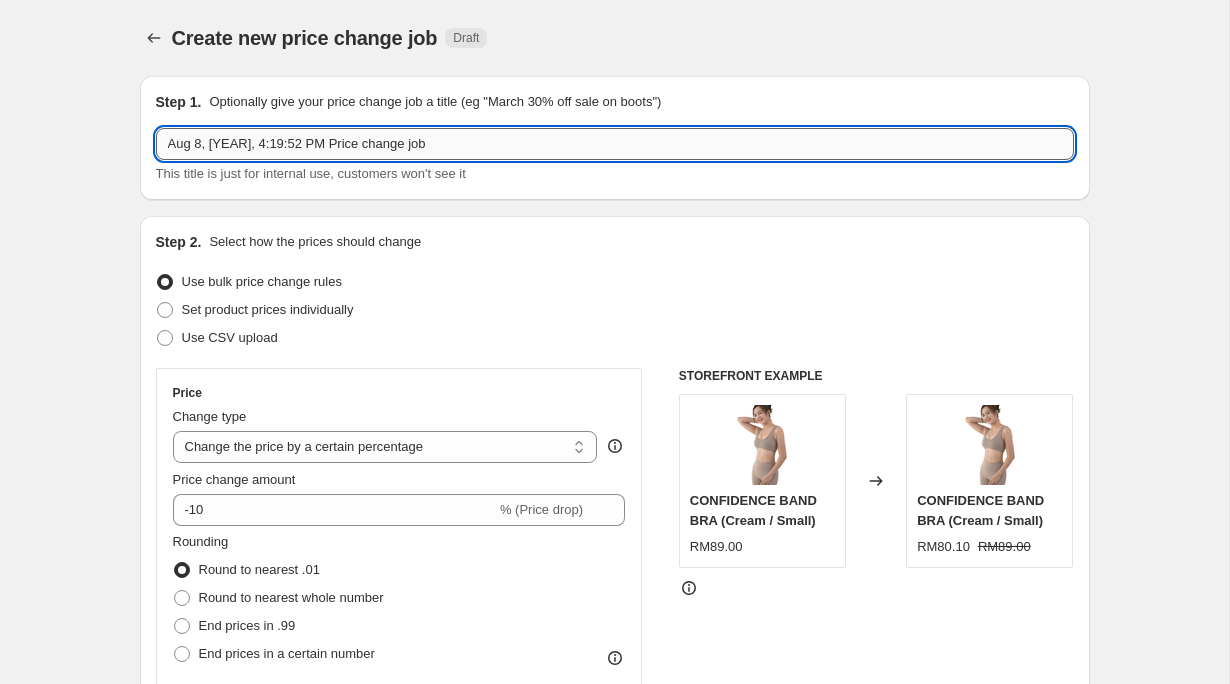 click on "Aug 8, 2025, 4:19:52 PM Price change job" at bounding box center [615, 144] 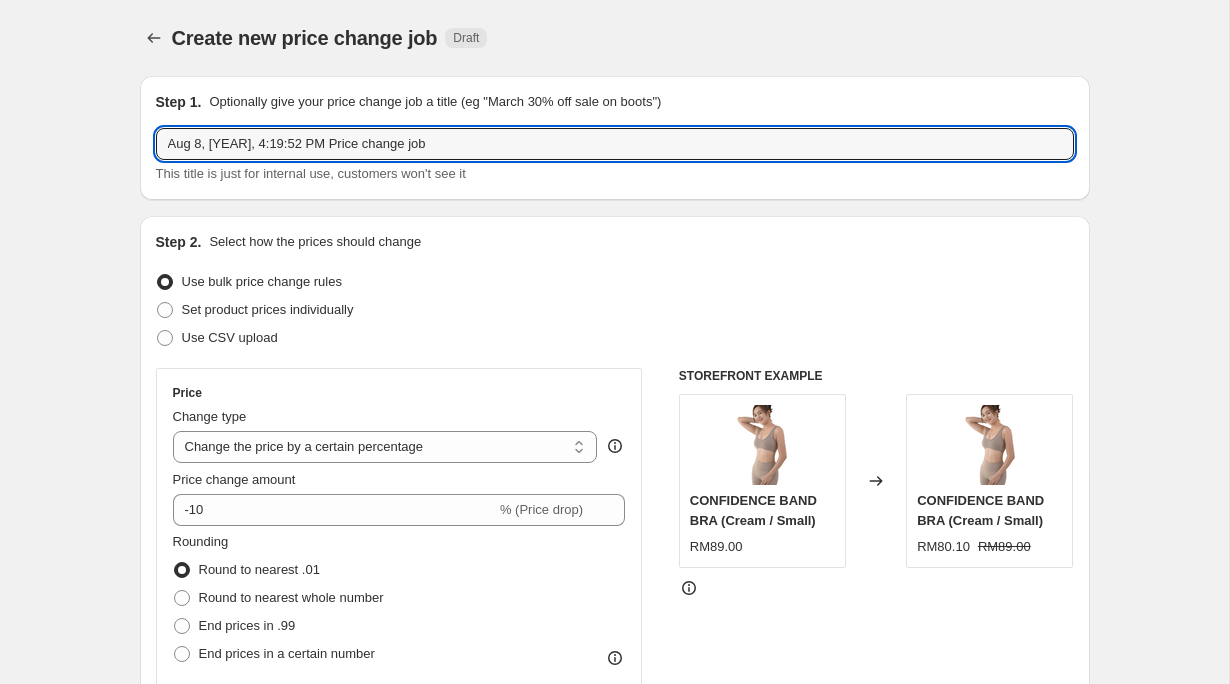 drag, startPoint x: 456, startPoint y: 147, endPoint x: 126, endPoint y: 129, distance: 330.49054 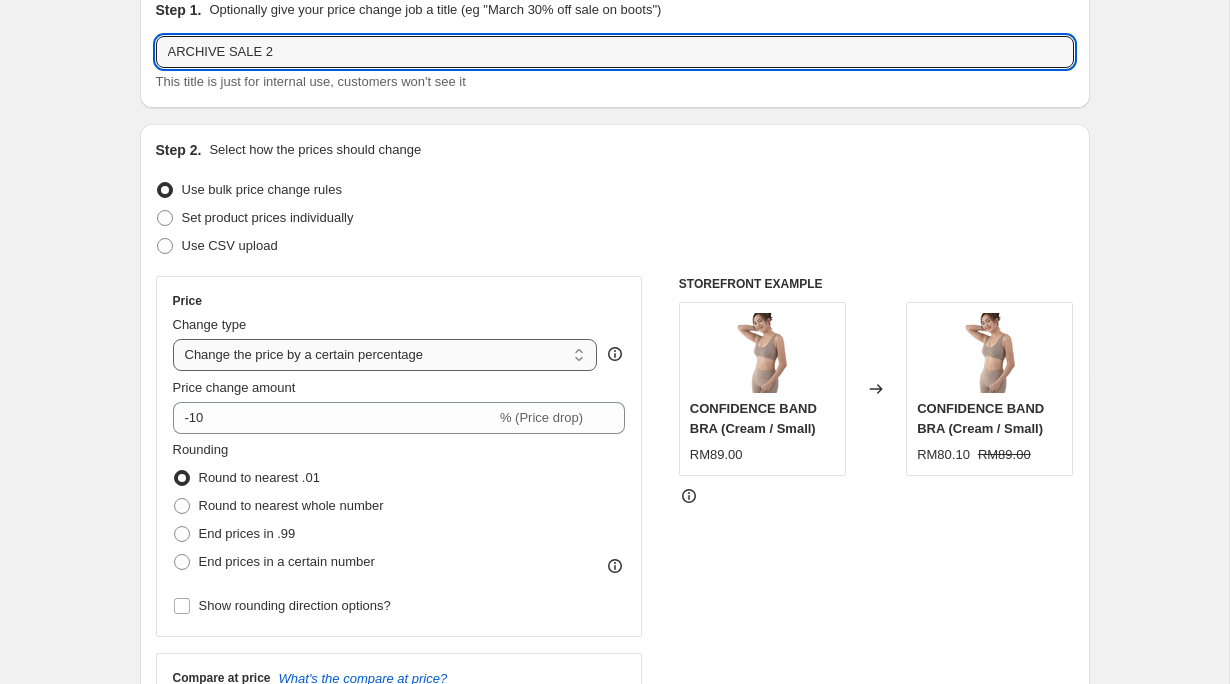 scroll, scrollTop: 0, scrollLeft: 0, axis: both 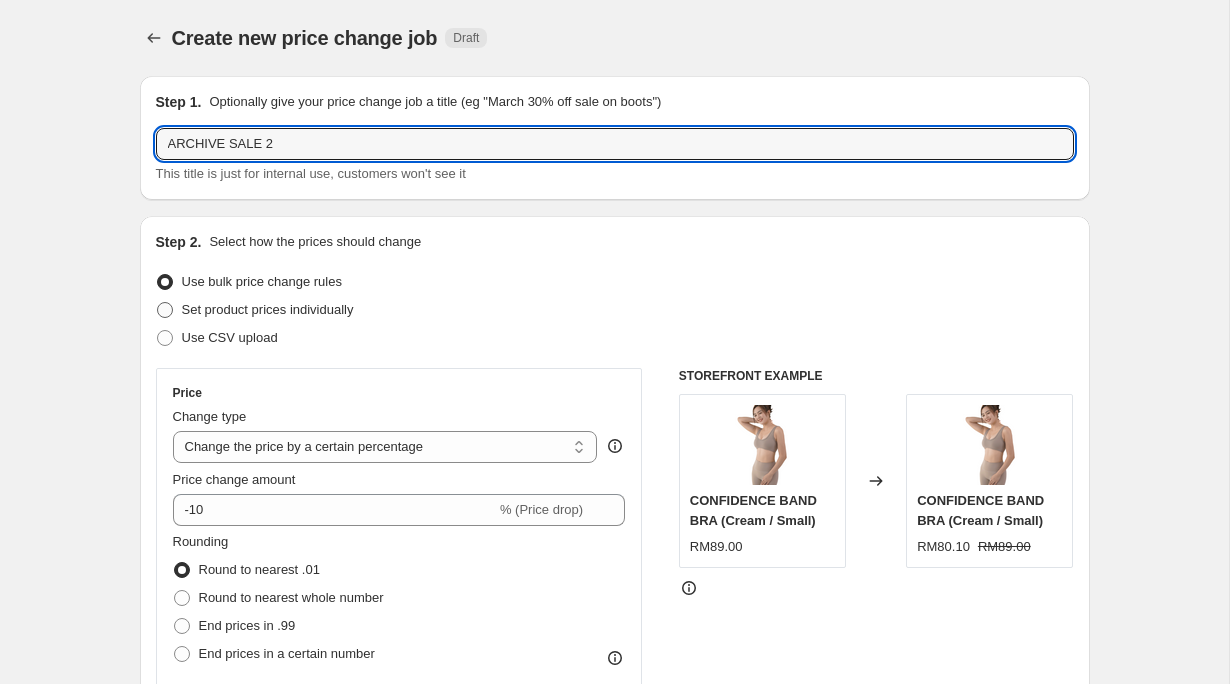 type on "ARCHIVE SALE 2" 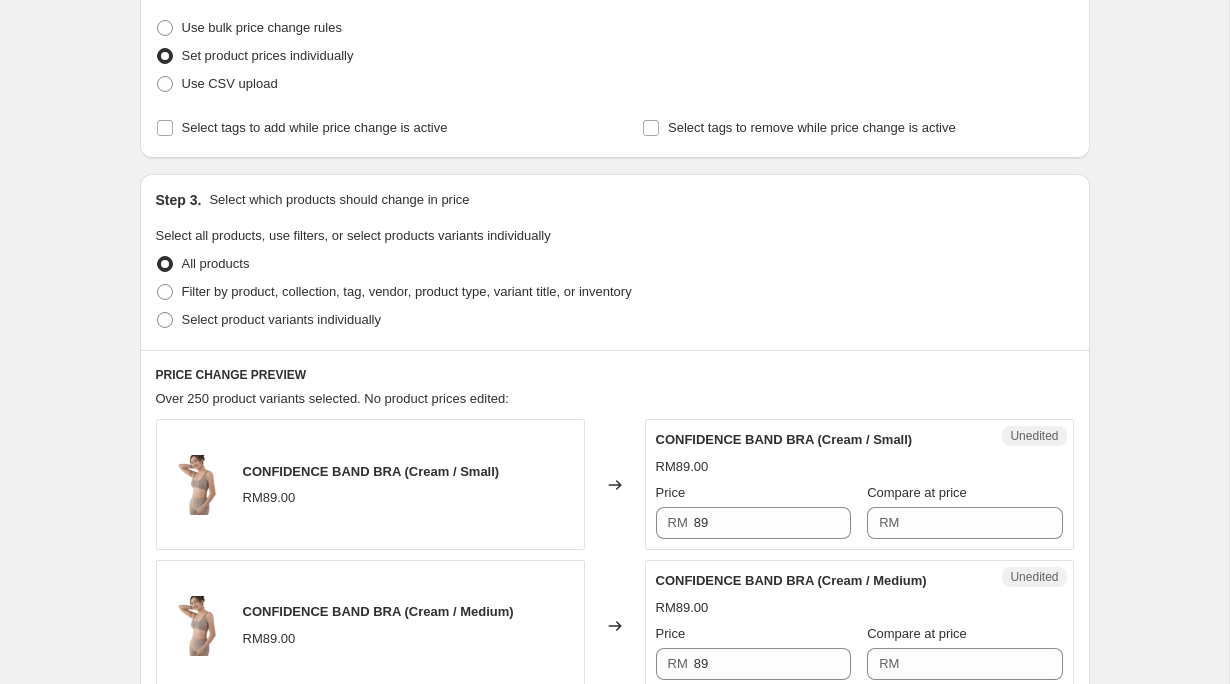 scroll, scrollTop: 253, scrollLeft: 0, axis: vertical 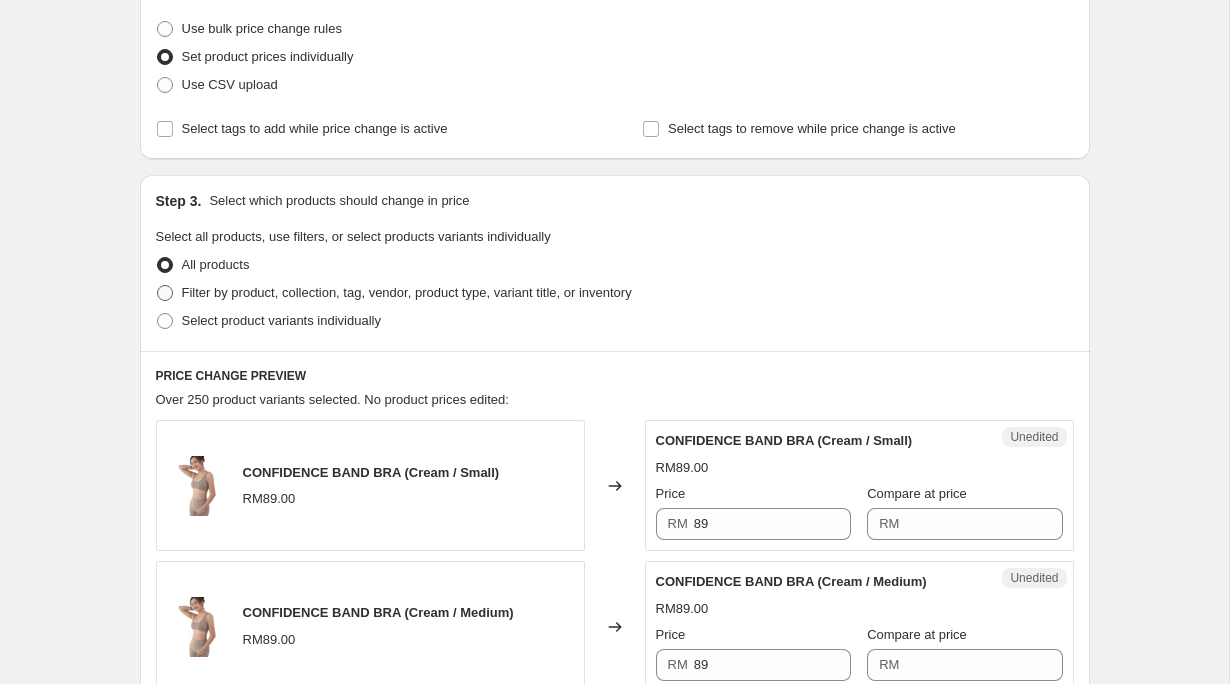 click on "Filter by product, collection, tag, vendor, product type, variant title, or inventory" at bounding box center (407, 292) 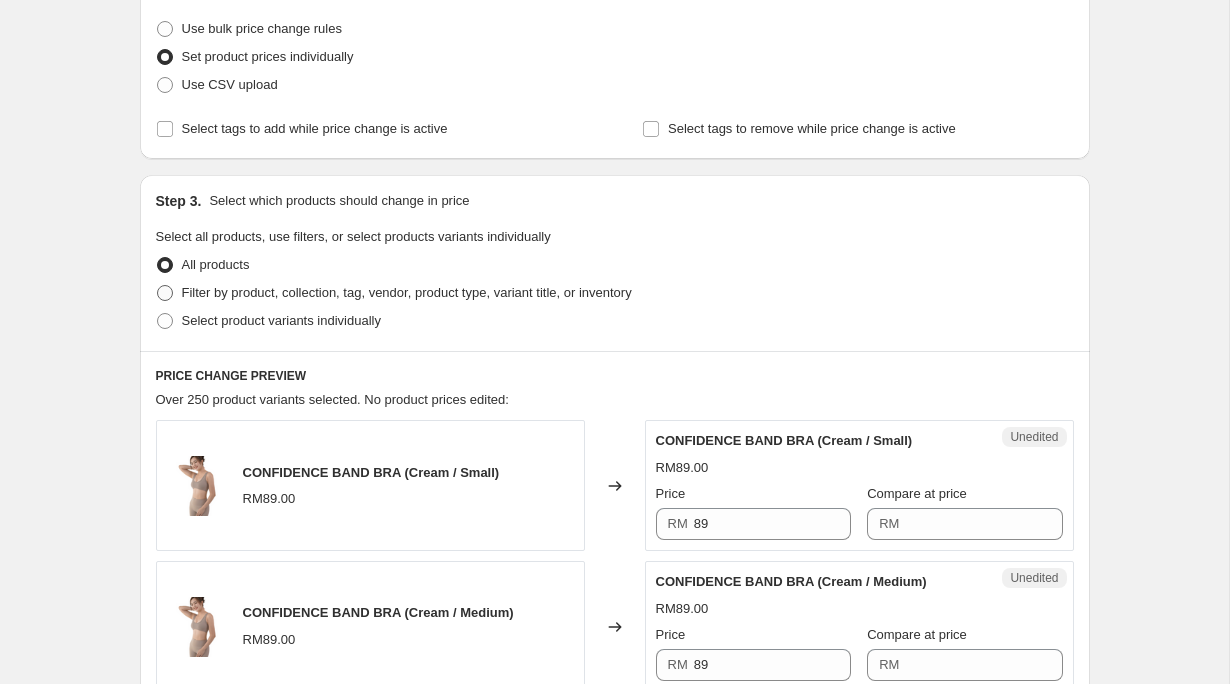radio on "true" 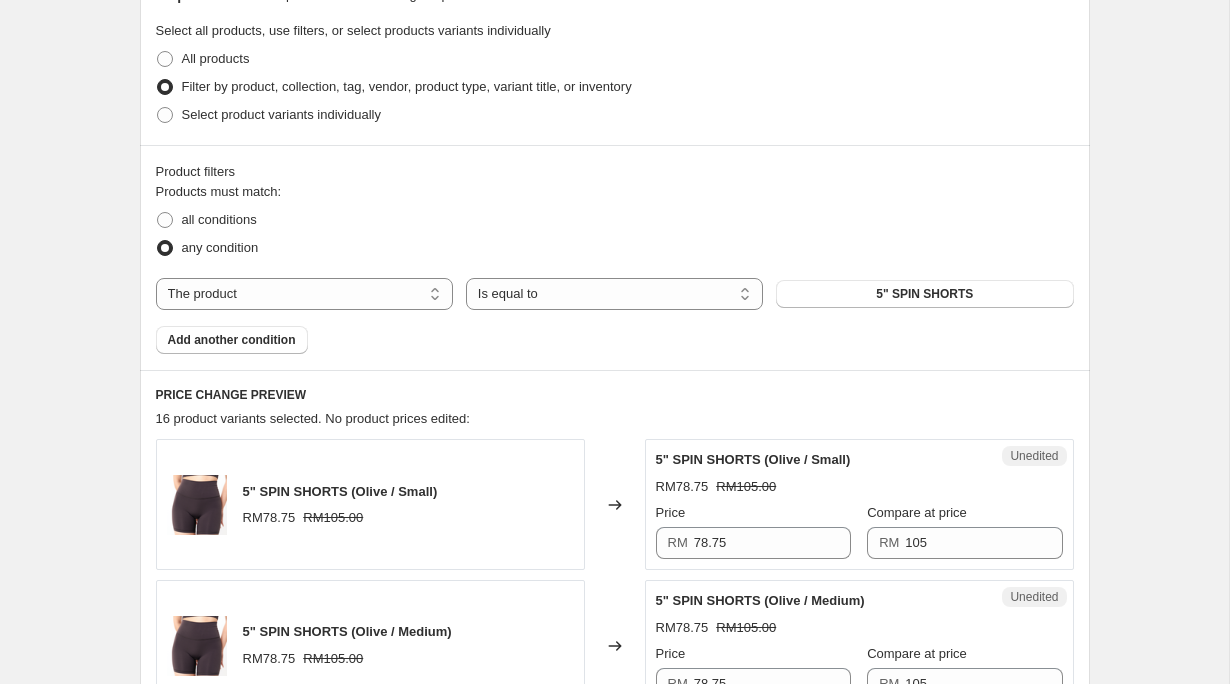 scroll, scrollTop: 500, scrollLeft: 0, axis: vertical 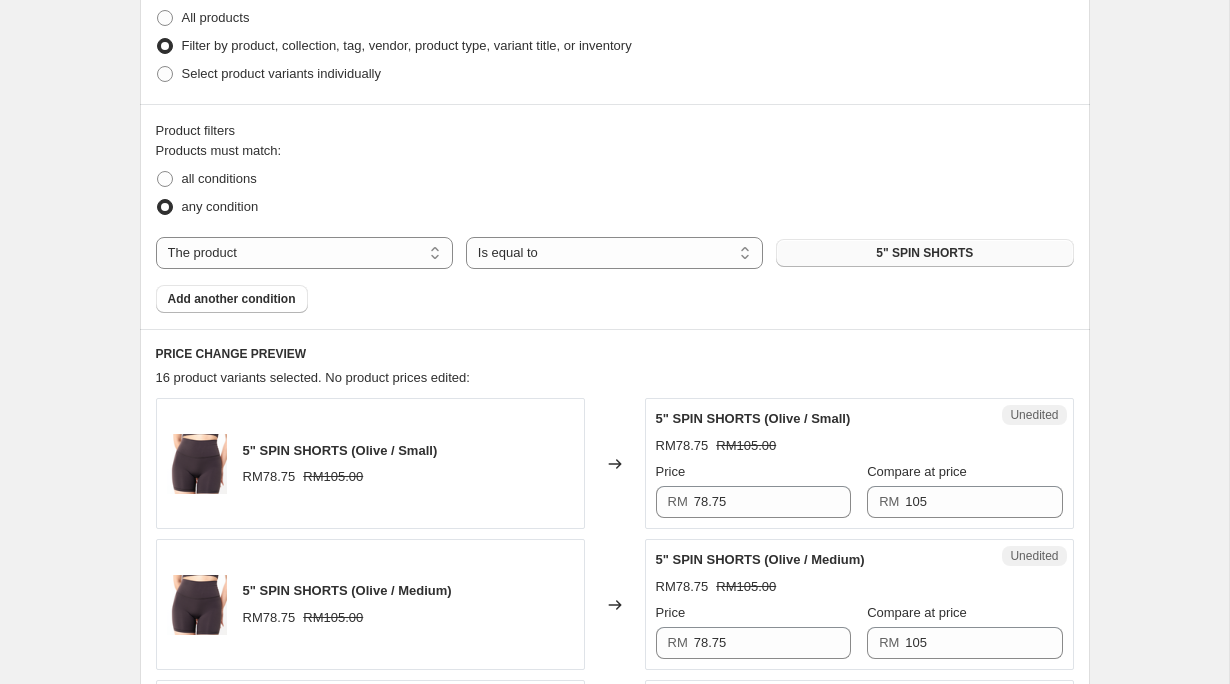 click on "5" SPIN SHORTS" at bounding box center [924, 253] 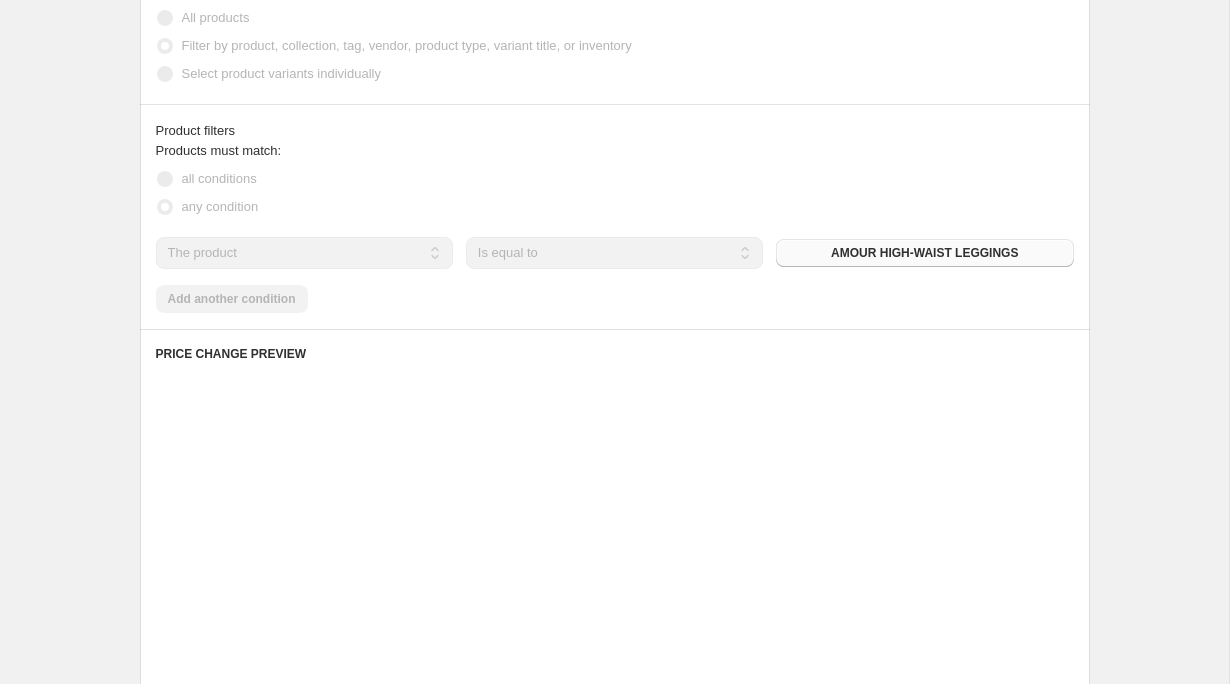scroll, scrollTop: 815, scrollLeft: 0, axis: vertical 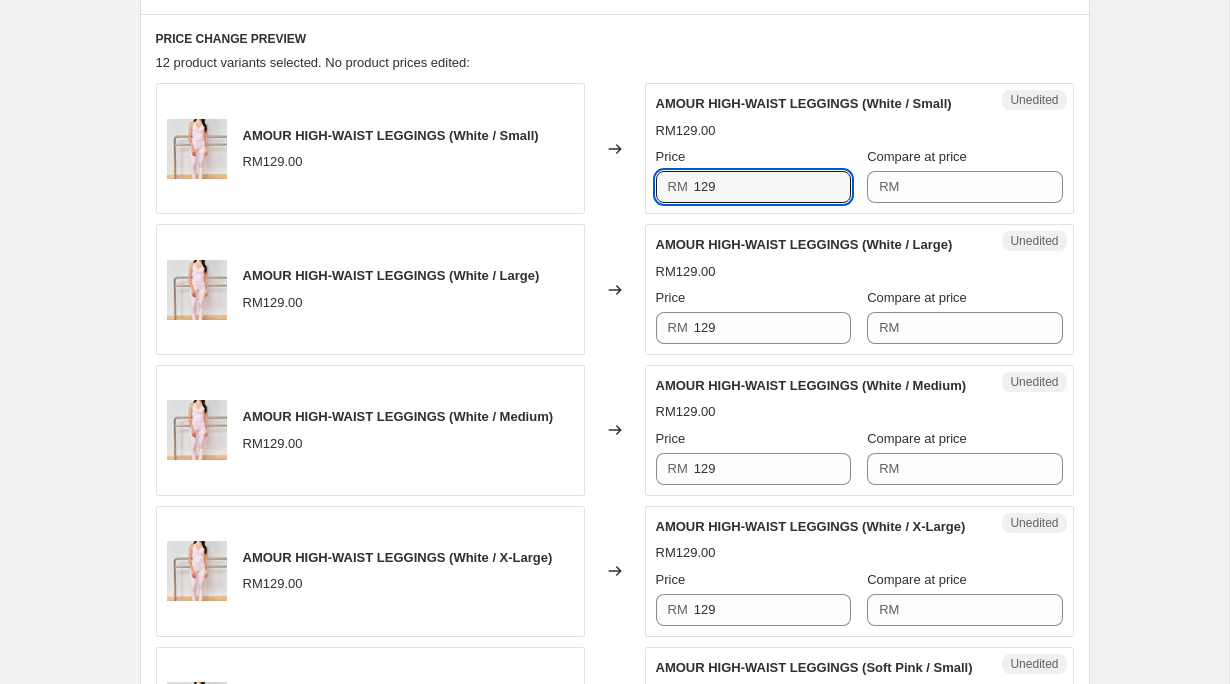 drag, startPoint x: 737, startPoint y: 191, endPoint x: 580, endPoint y: 163, distance: 159.47726 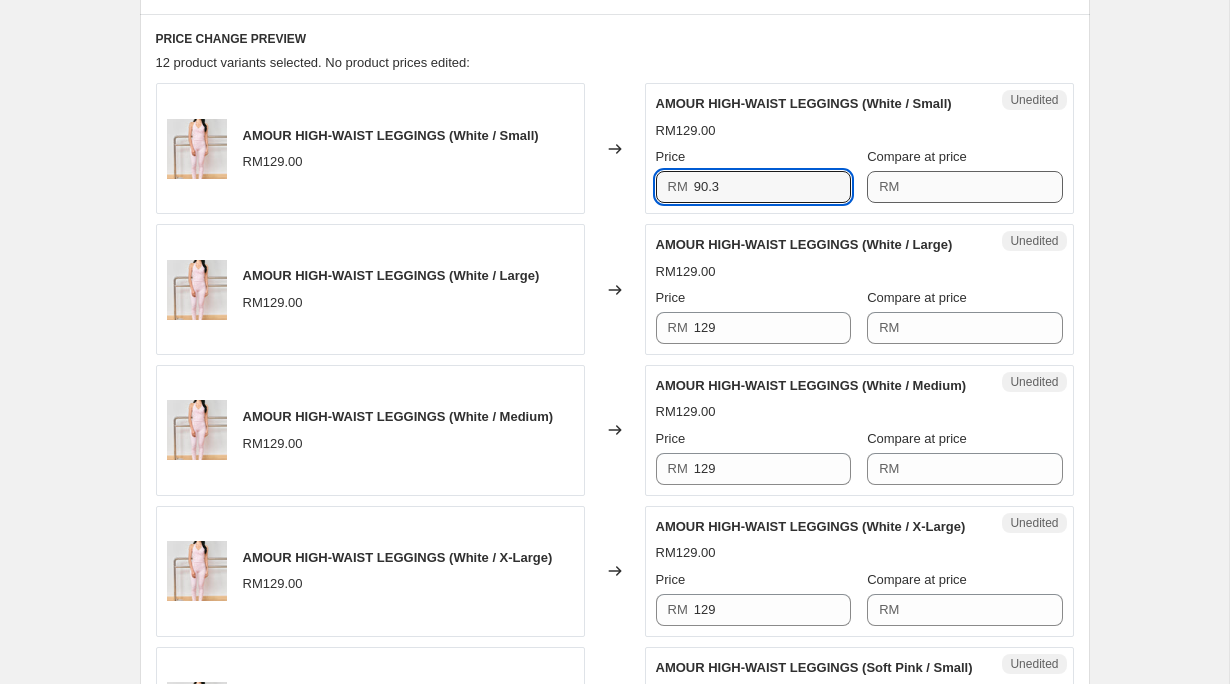 type on "90.3" 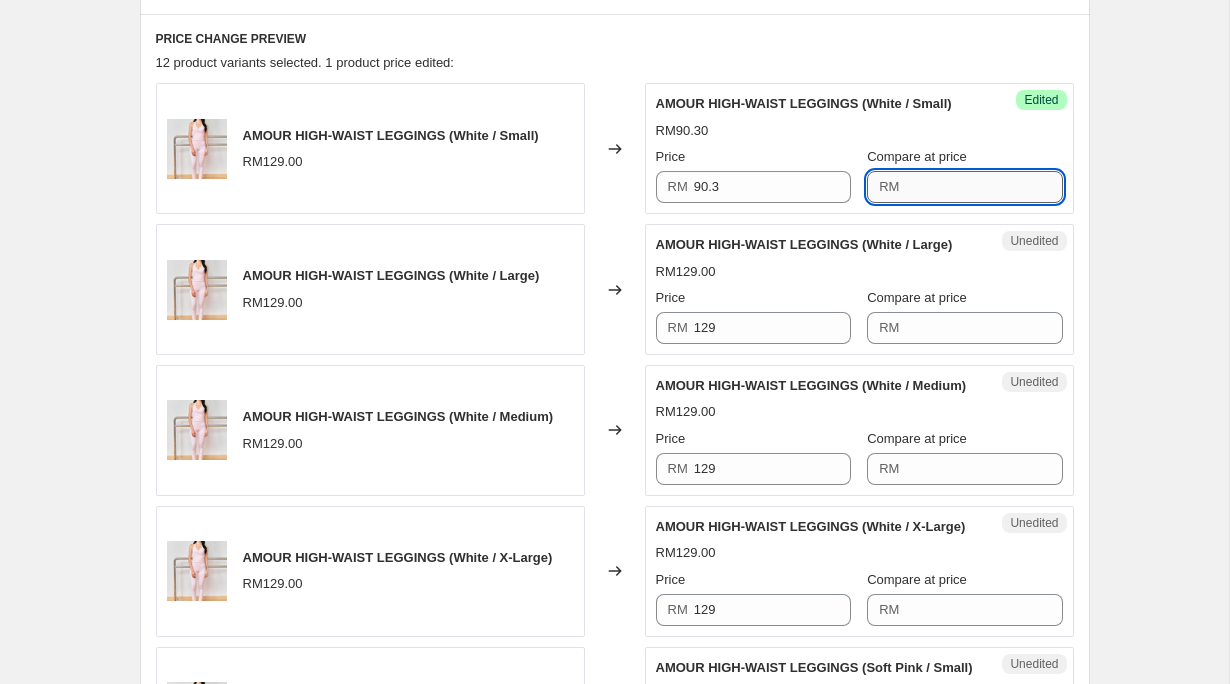 click on "Compare at price" at bounding box center (983, 187) 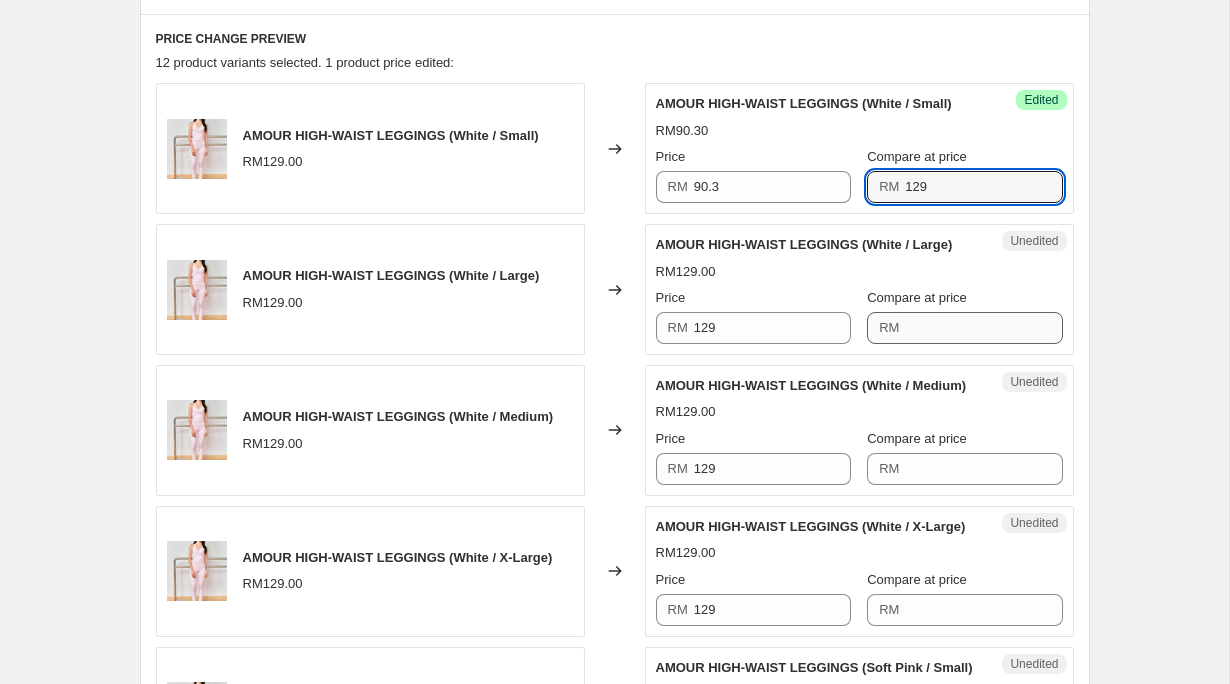 type on "129" 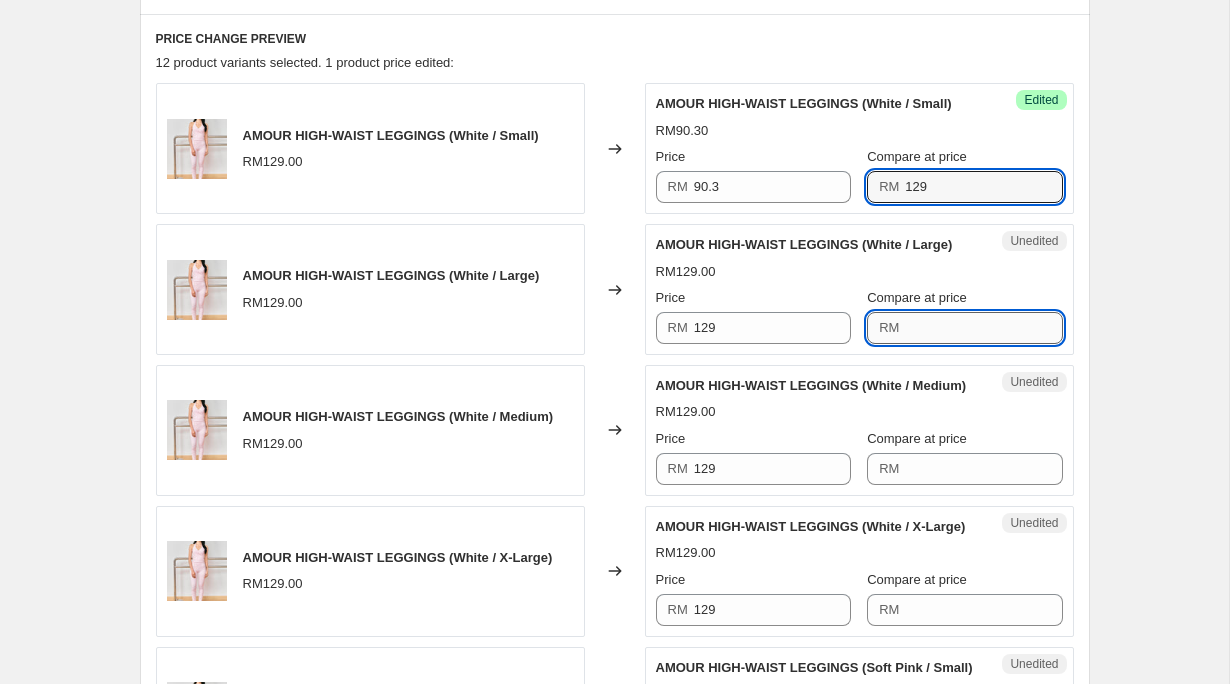 click on "Compare at price" at bounding box center (983, 328) 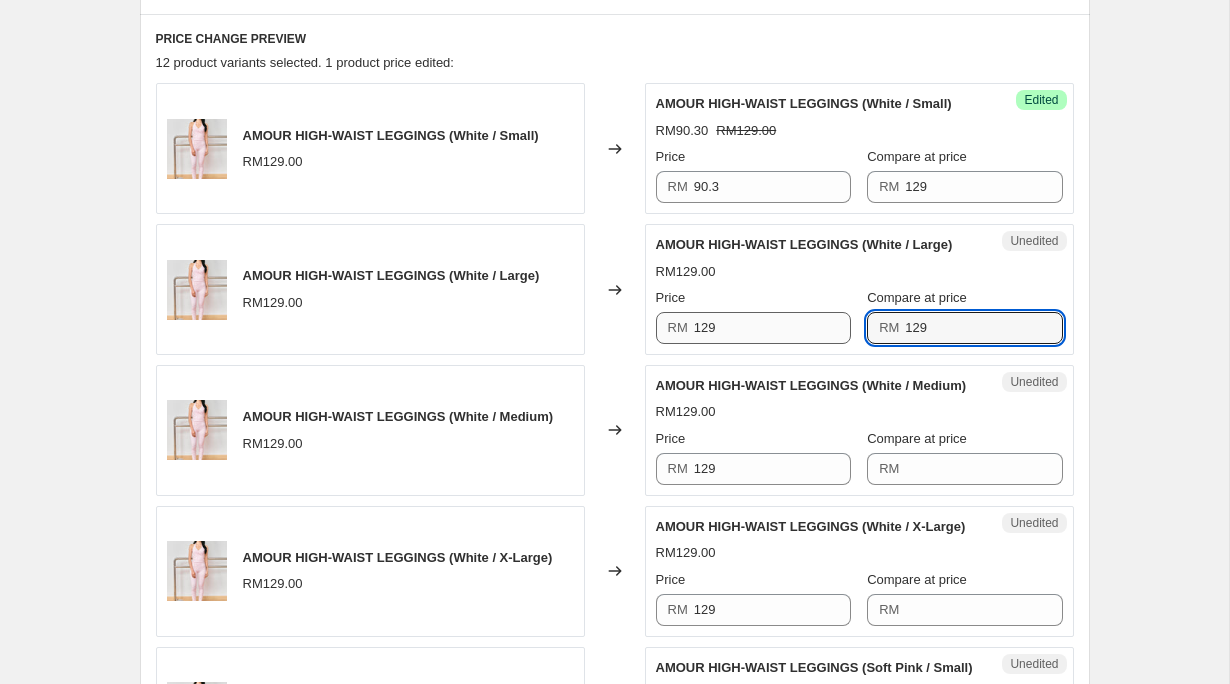 type on "129" 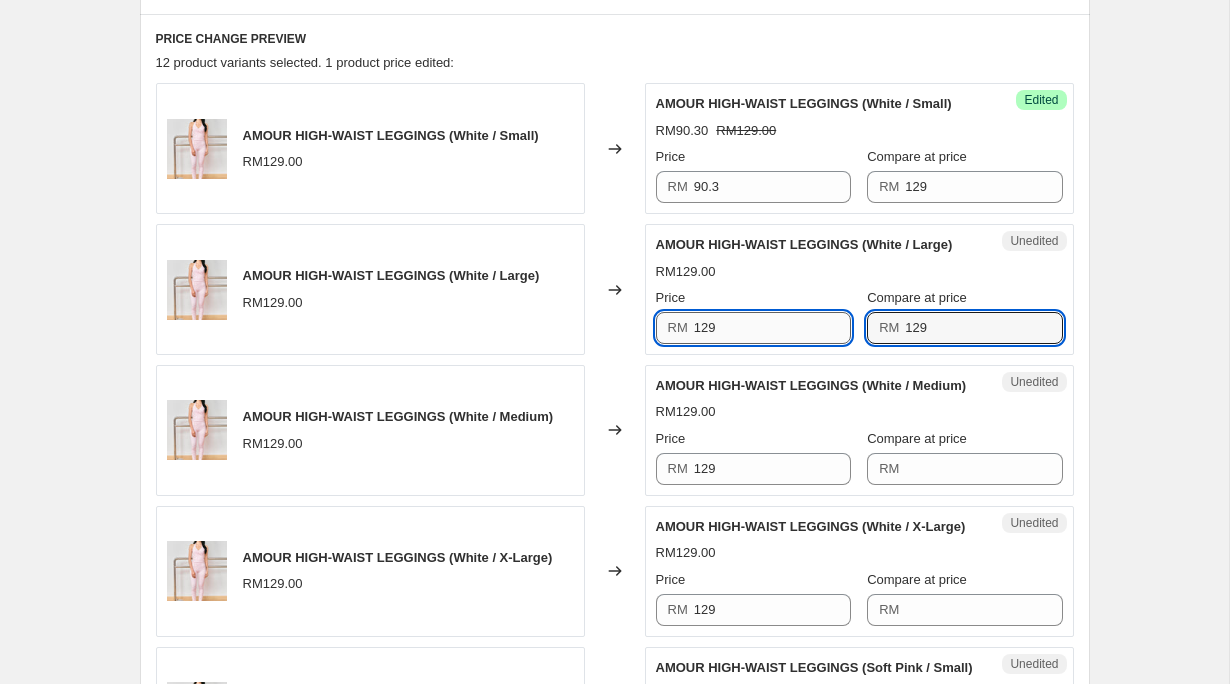 click on "129" at bounding box center [772, 328] 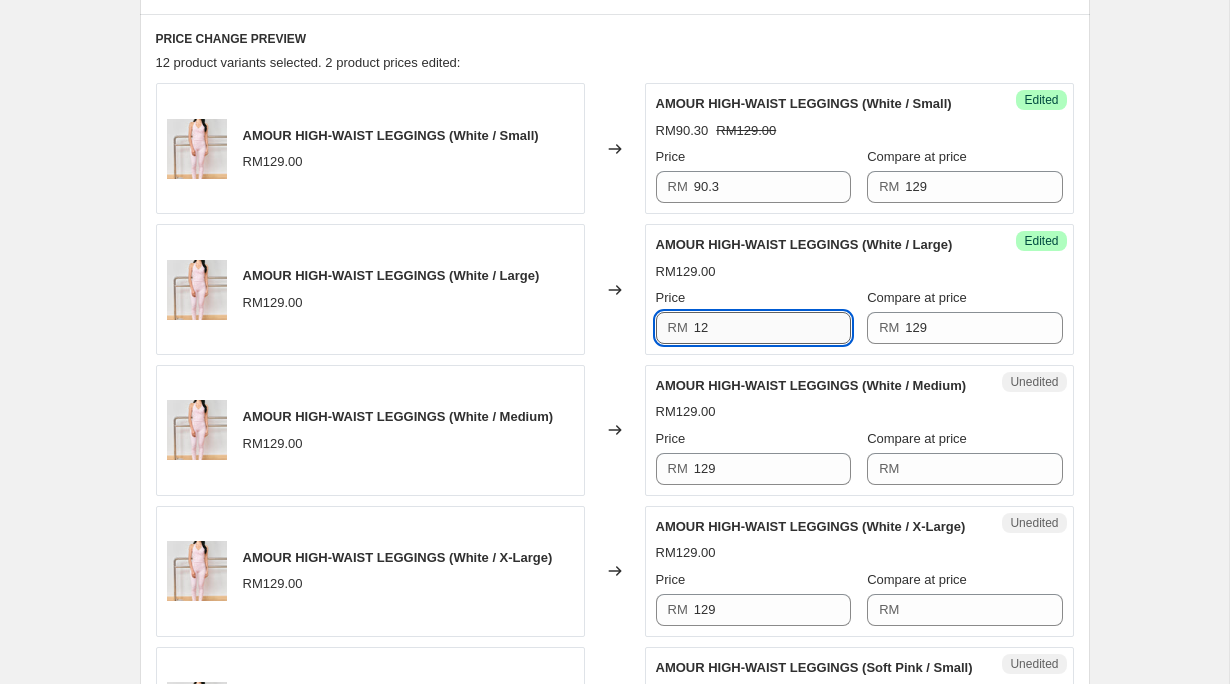 type on "1" 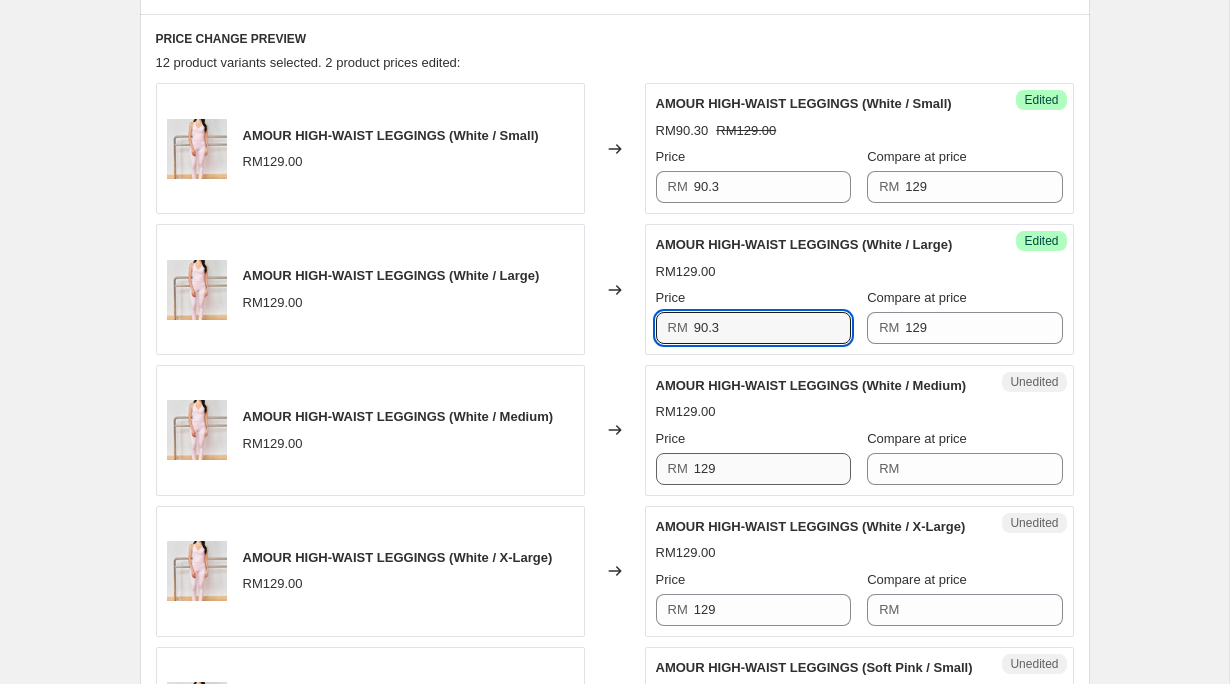 type on "90.3" 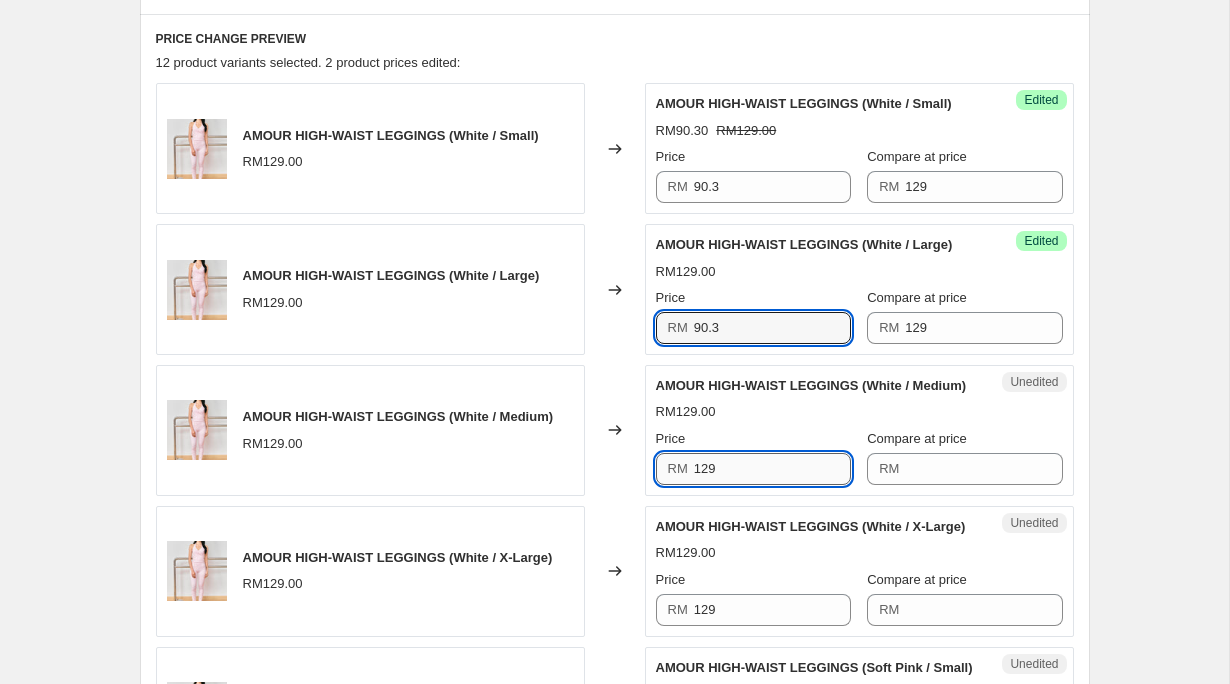 click on "129" at bounding box center (772, 469) 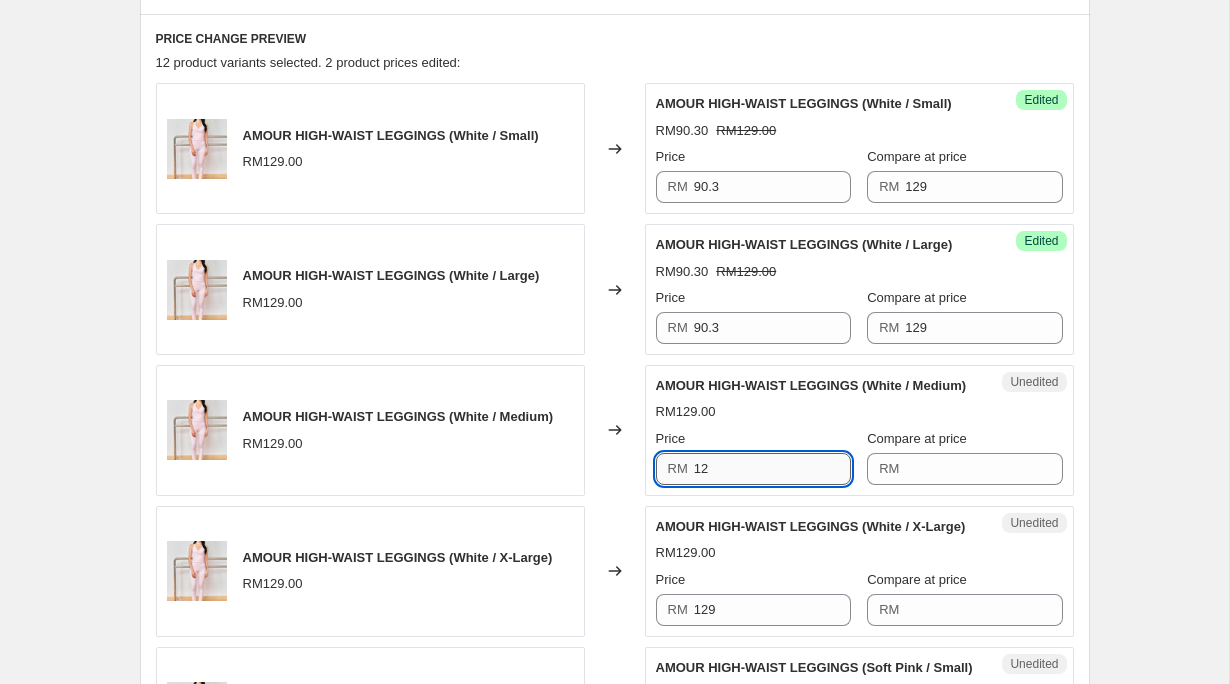 type on "1" 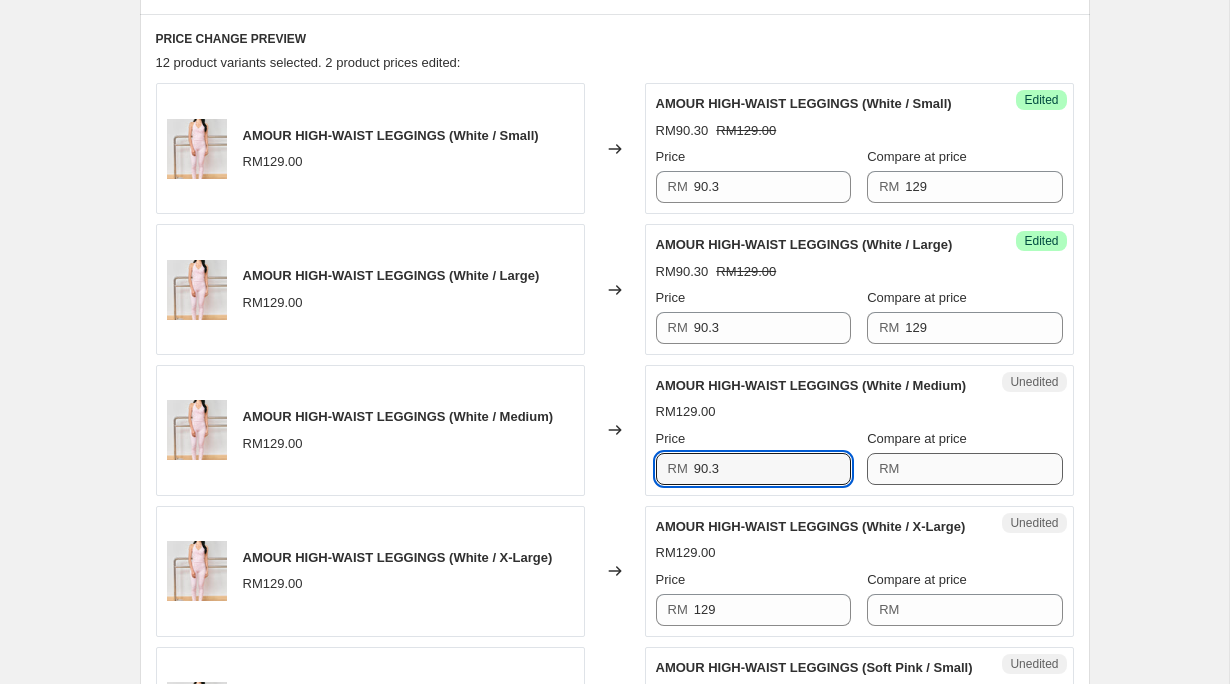 type on "90.3" 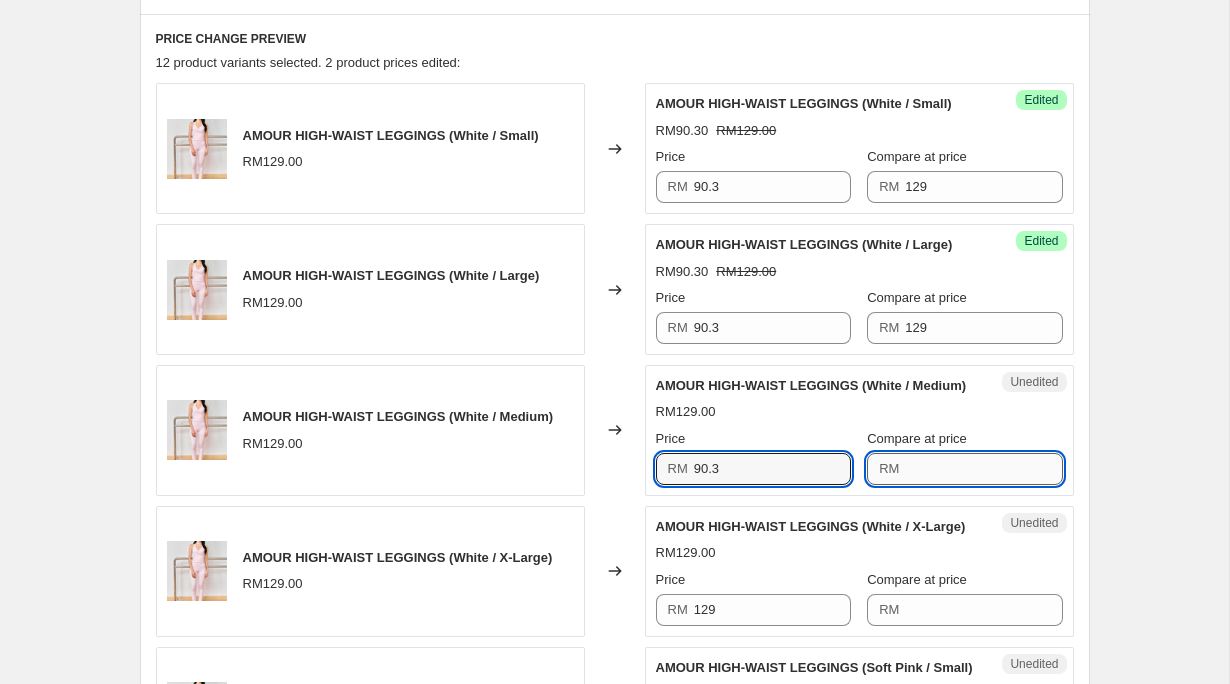 click on "Compare at price" at bounding box center [983, 469] 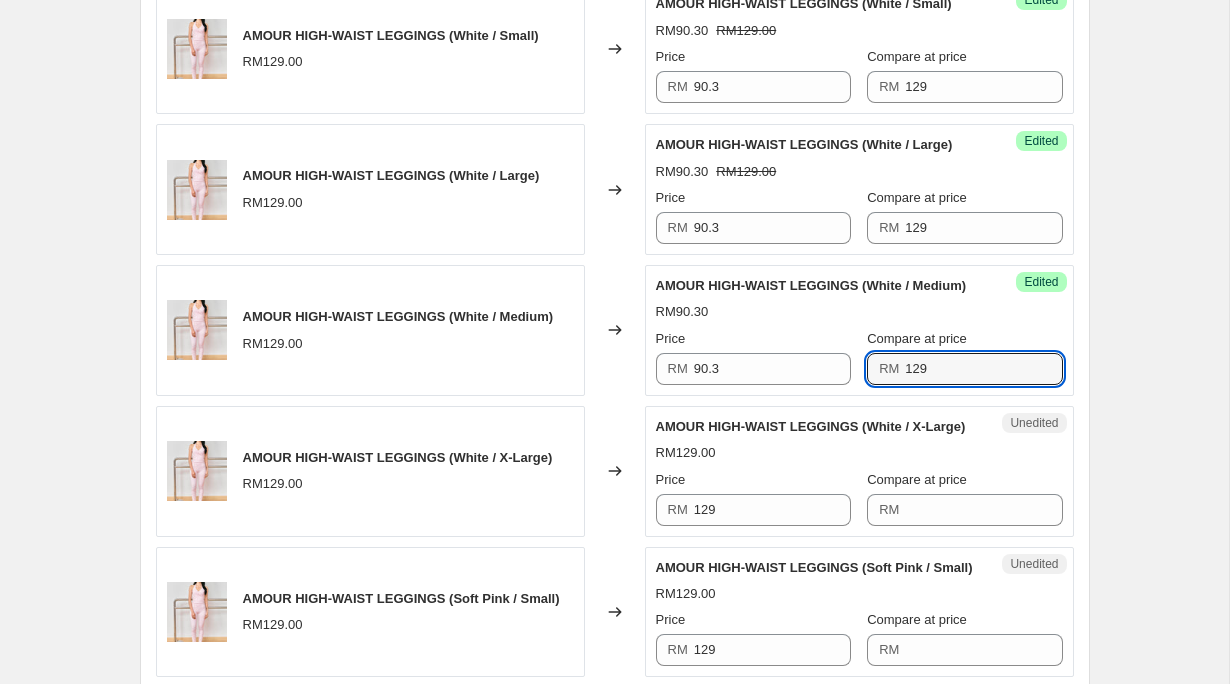 scroll, scrollTop: 922, scrollLeft: 0, axis: vertical 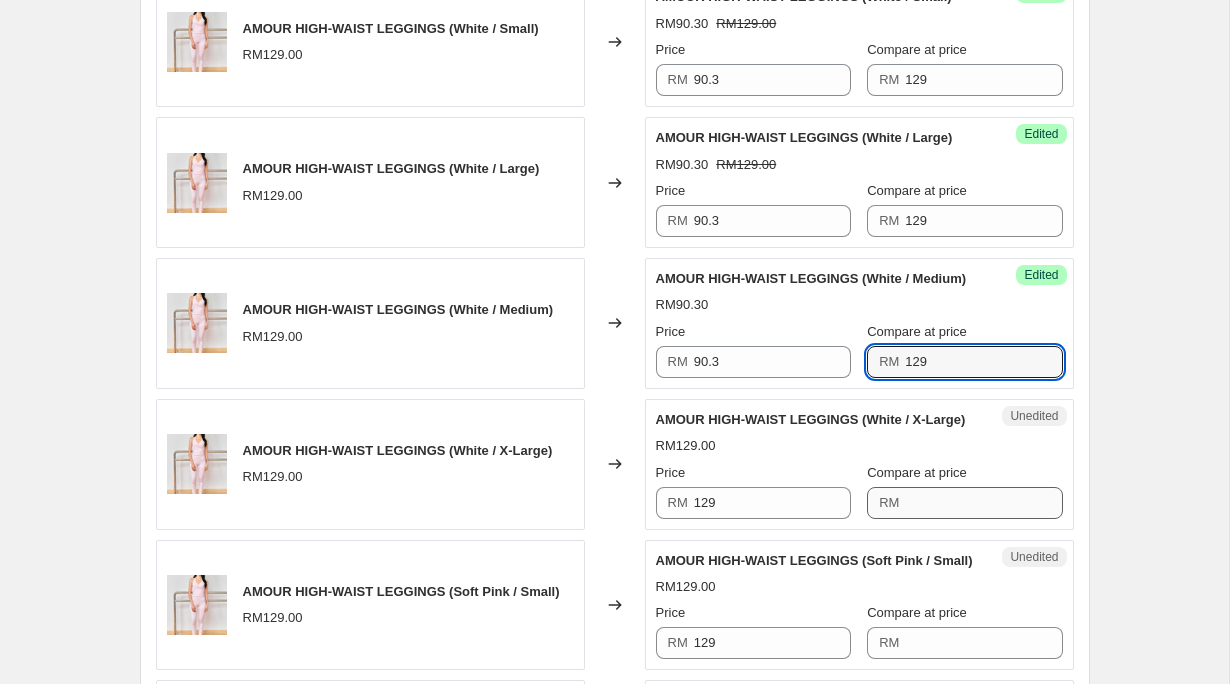 type on "129" 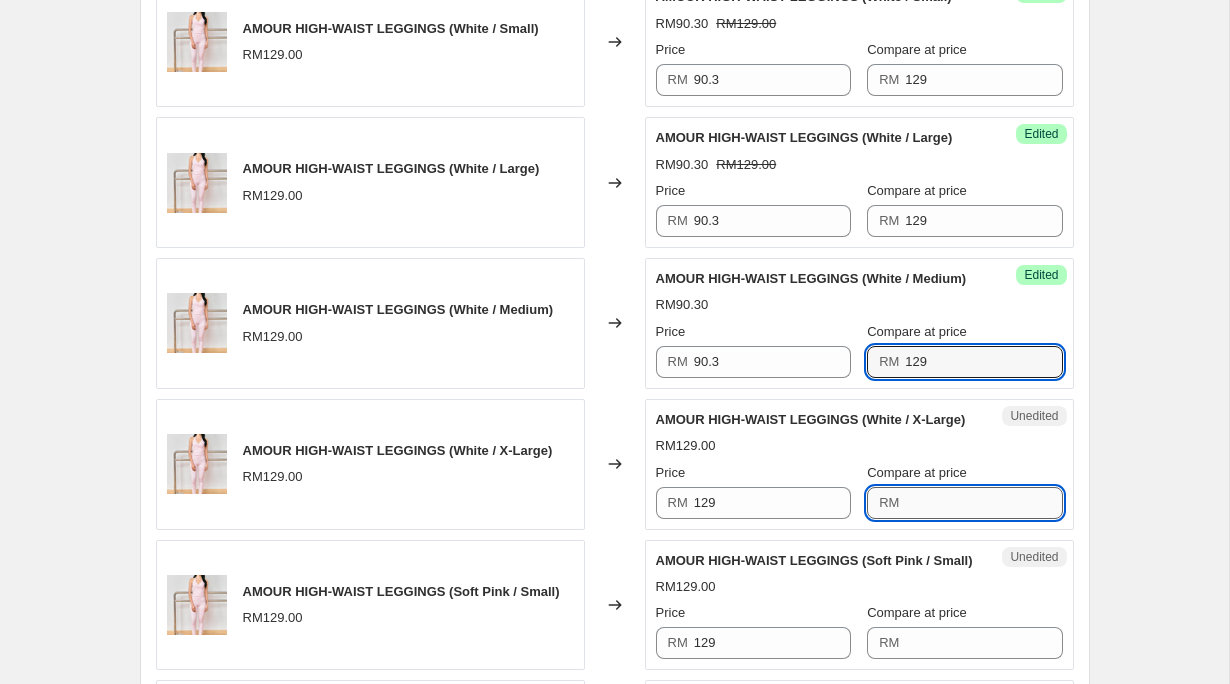 click on "Compare at price" at bounding box center [983, 503] 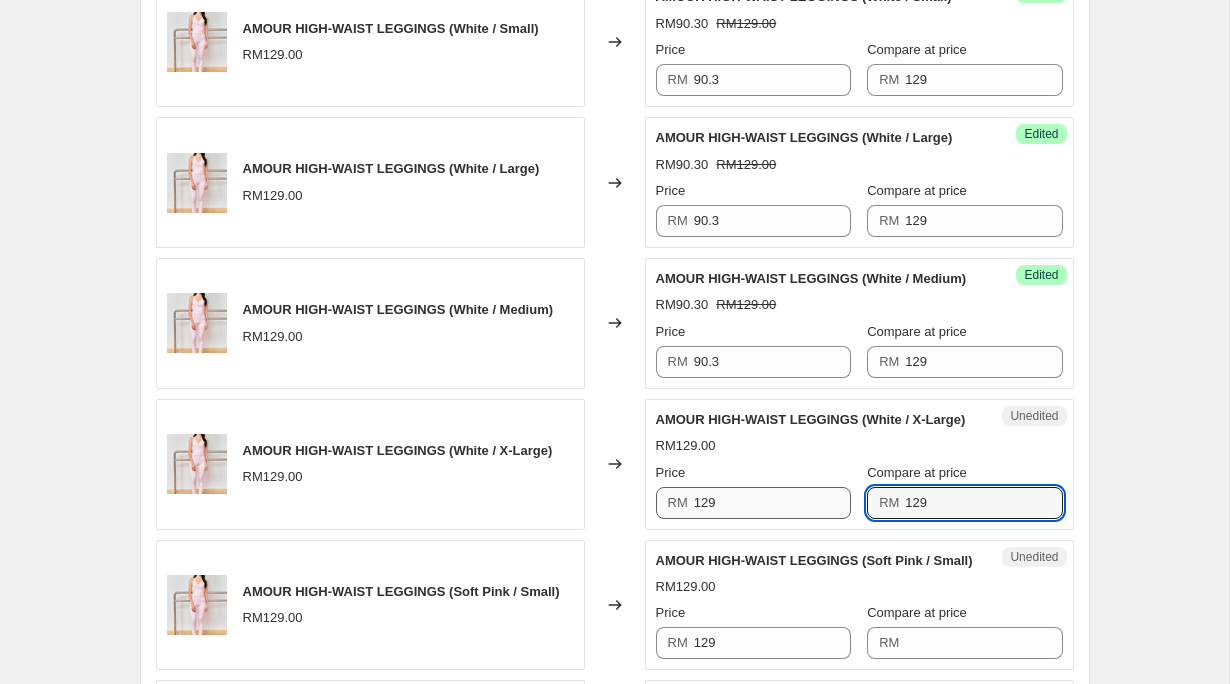type on "129" 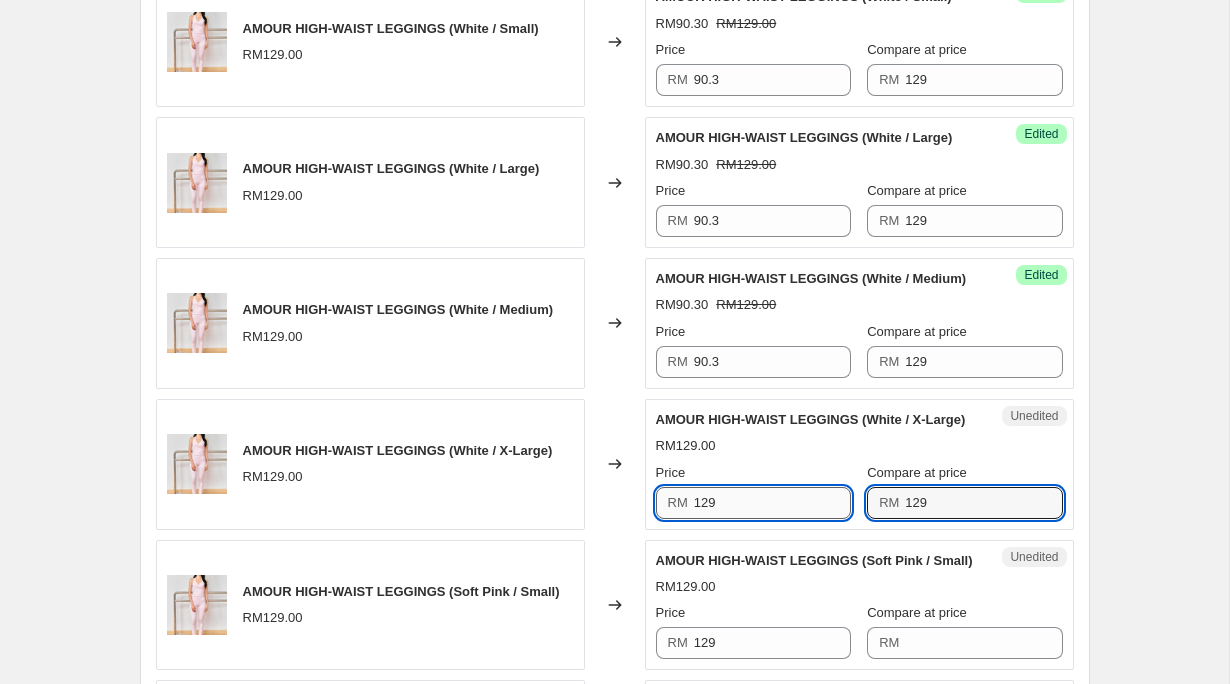 click on "129" at bounding box center [772, 503] 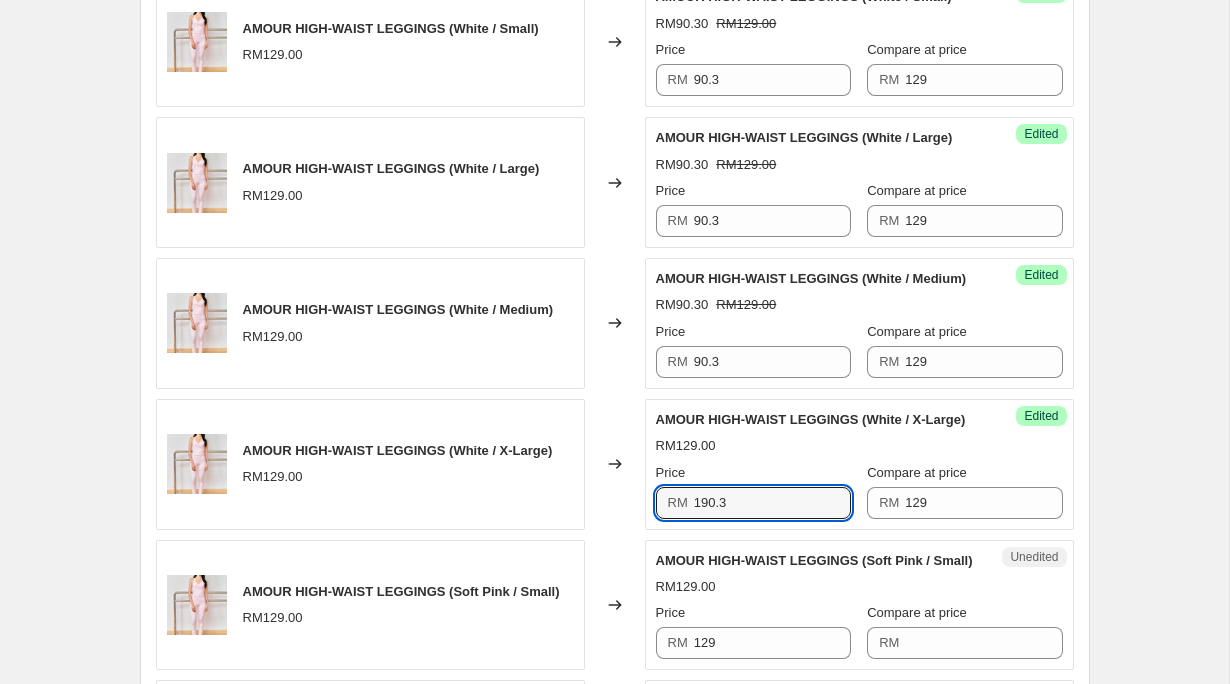 scroll, scrollTop: 940, scrollLeft: 0, axis: vertical 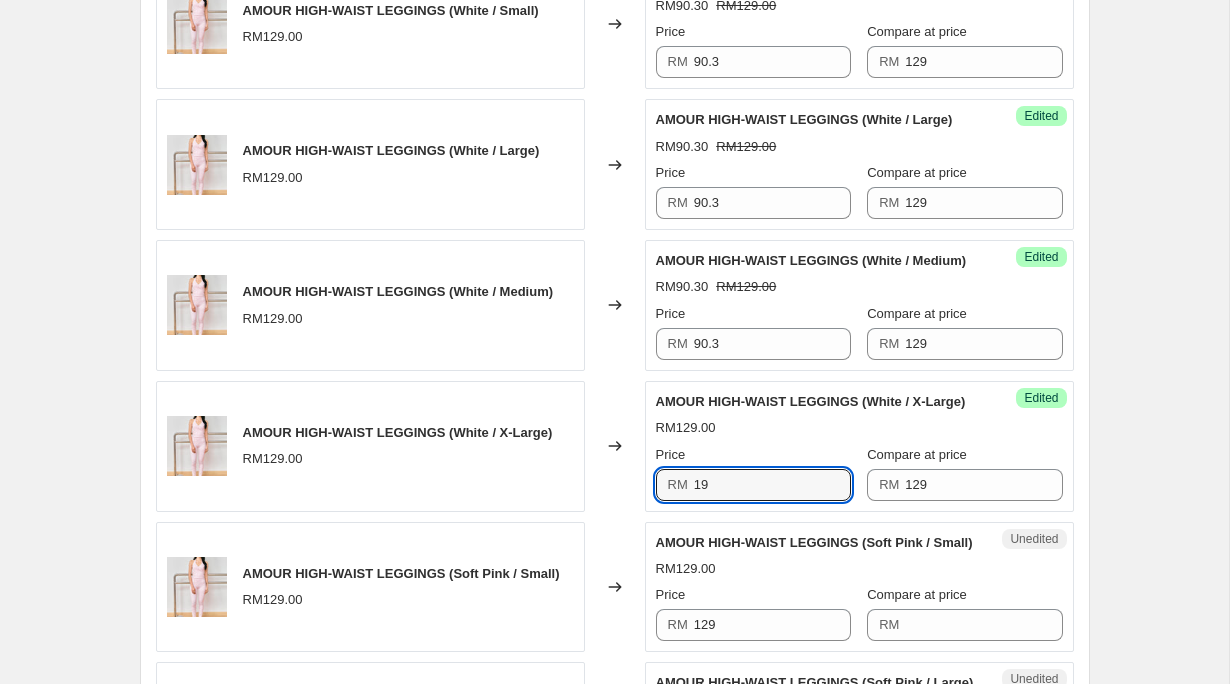 type on "1" 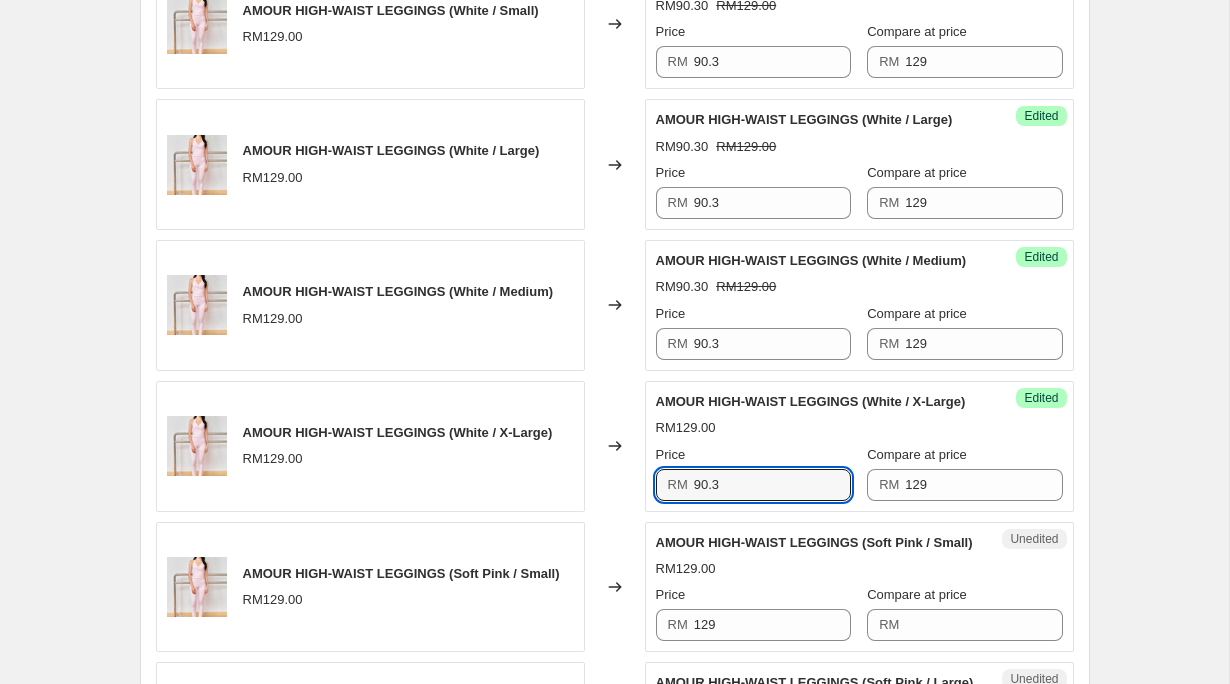 scroll, scrollTop: 1075, scrollLeft: 0, axis: vertical 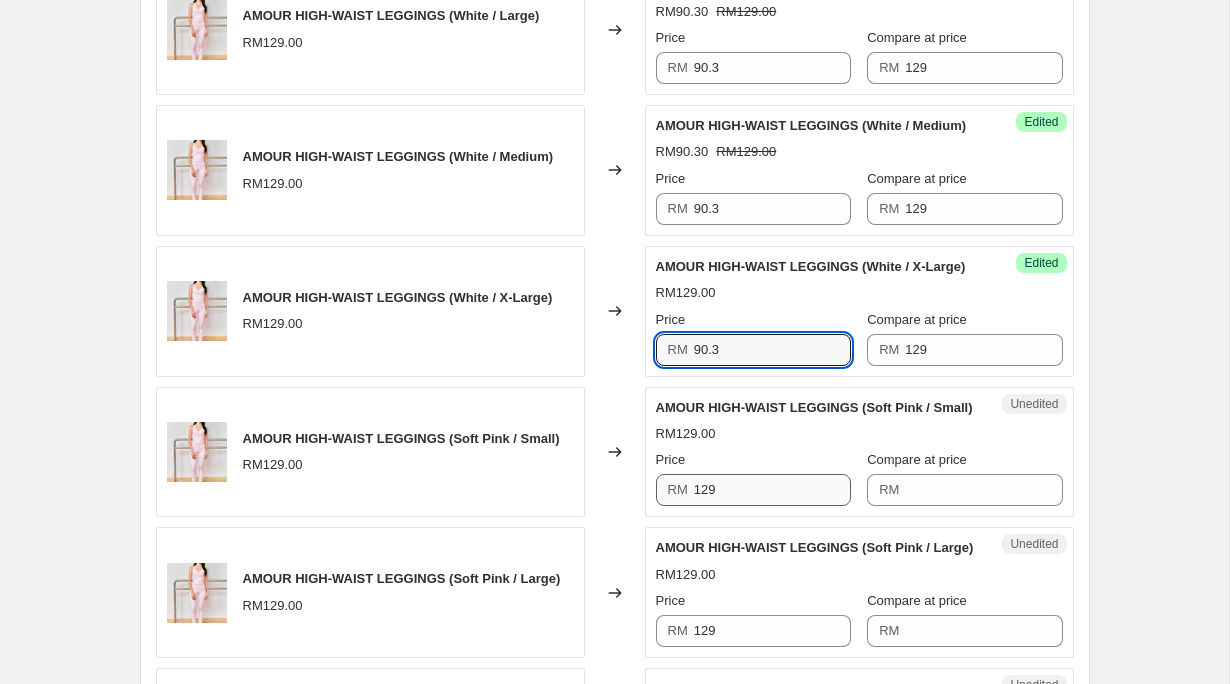type on "90.3" 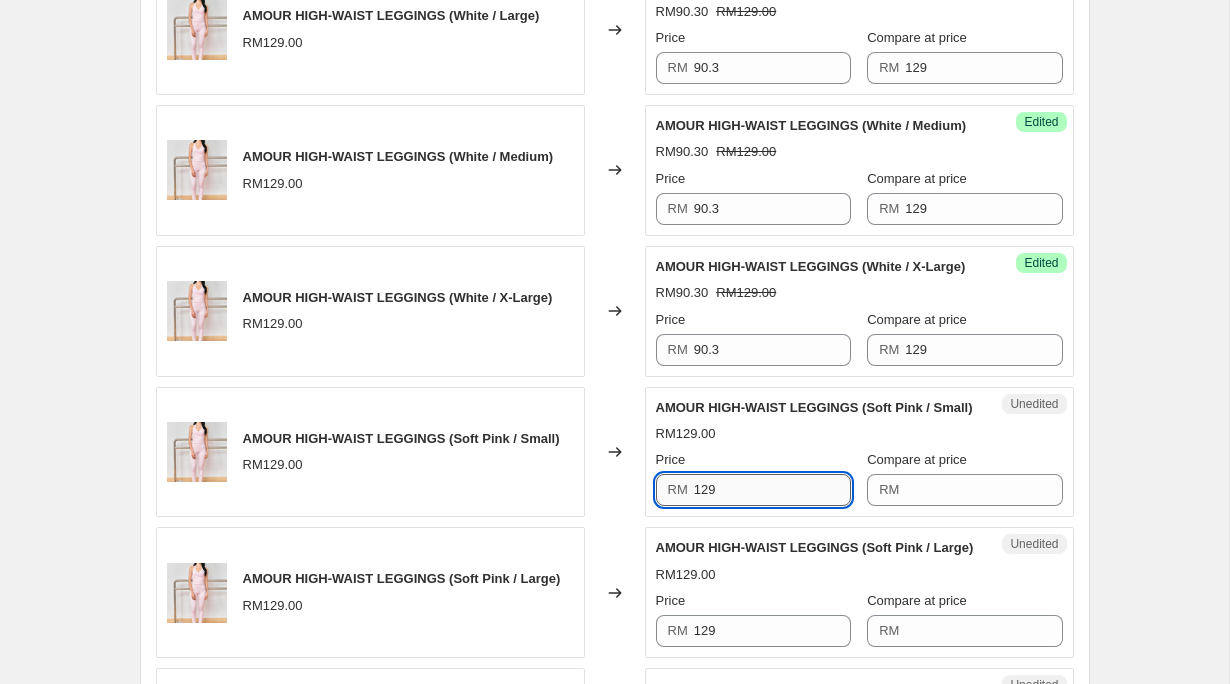 click on "129" at bounding box center (772, 490) 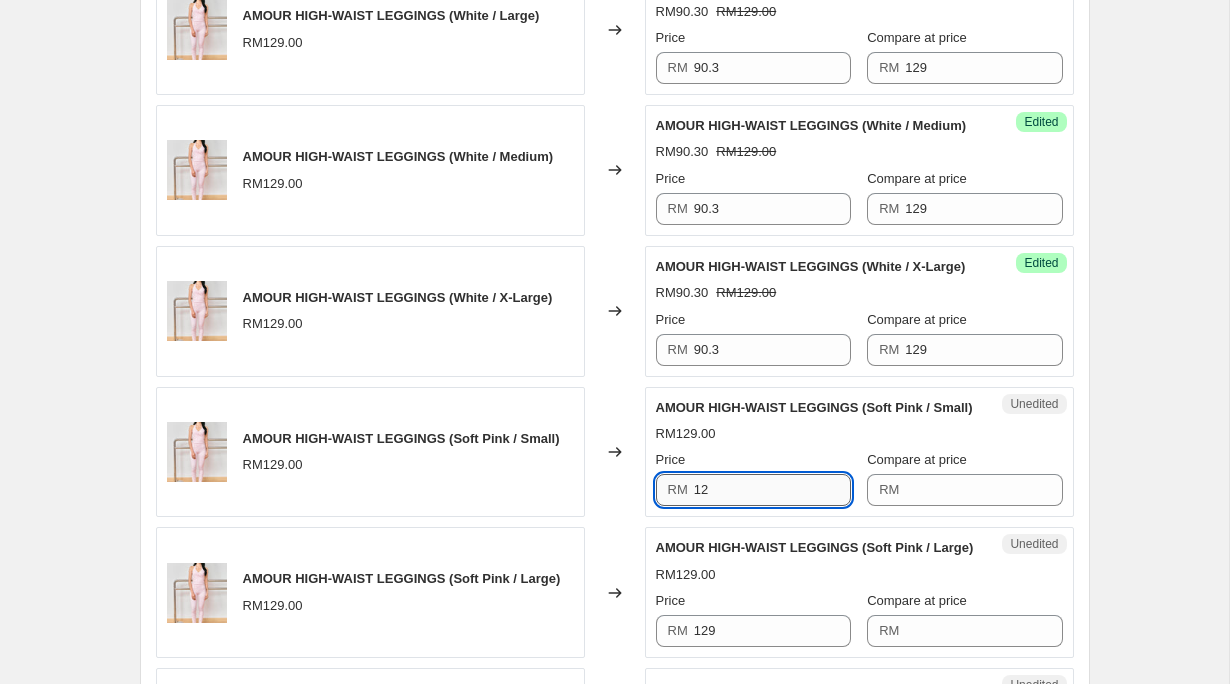 type on "1" 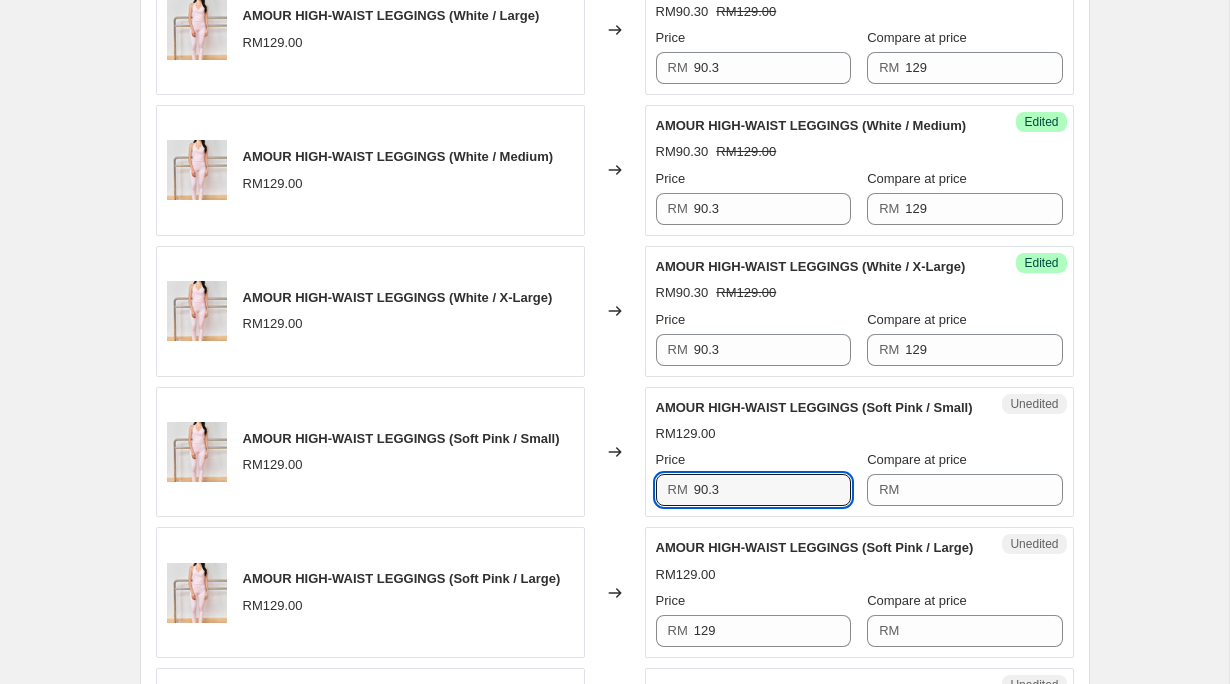 type on "90.3" 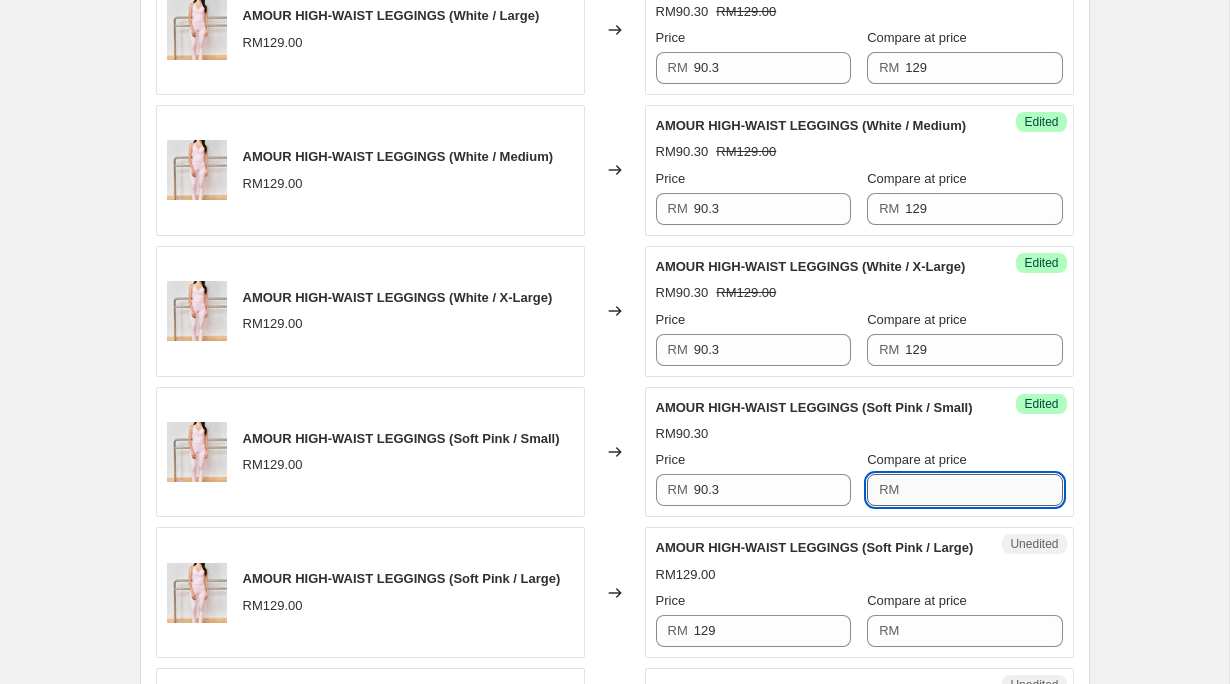 click on "Compare at price" at bounding box center (983, 490) 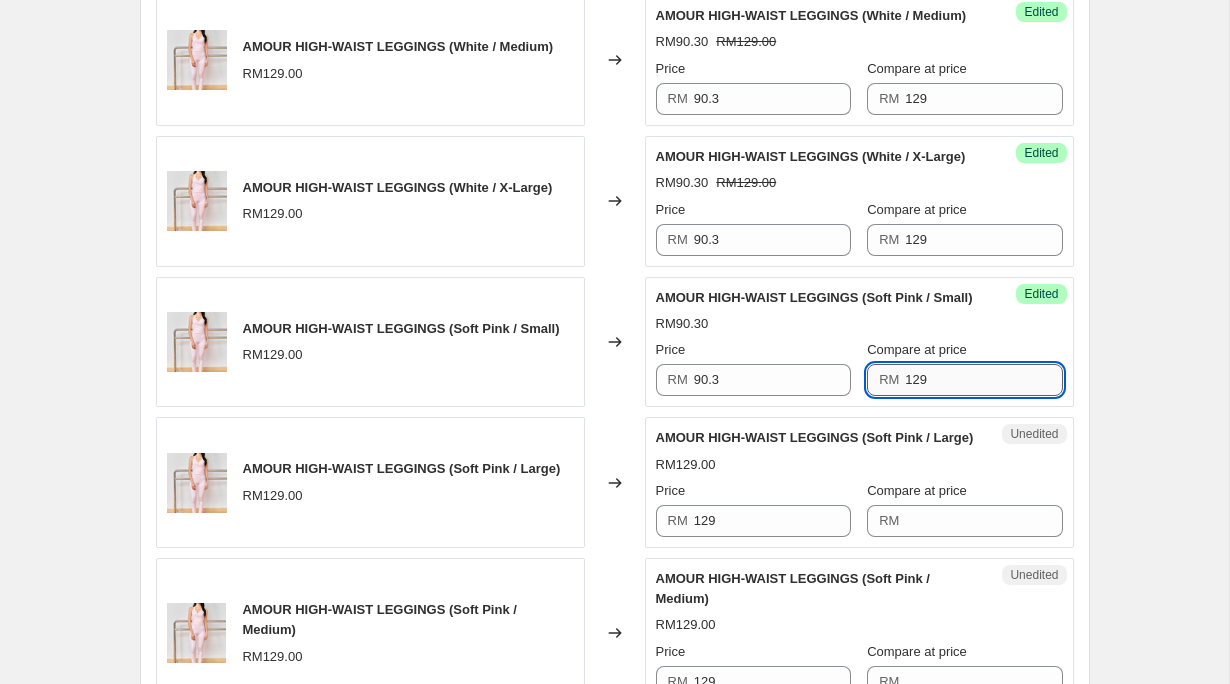 scroll, scrollTop: 1190, scrollLeft: 0, axis: vertical 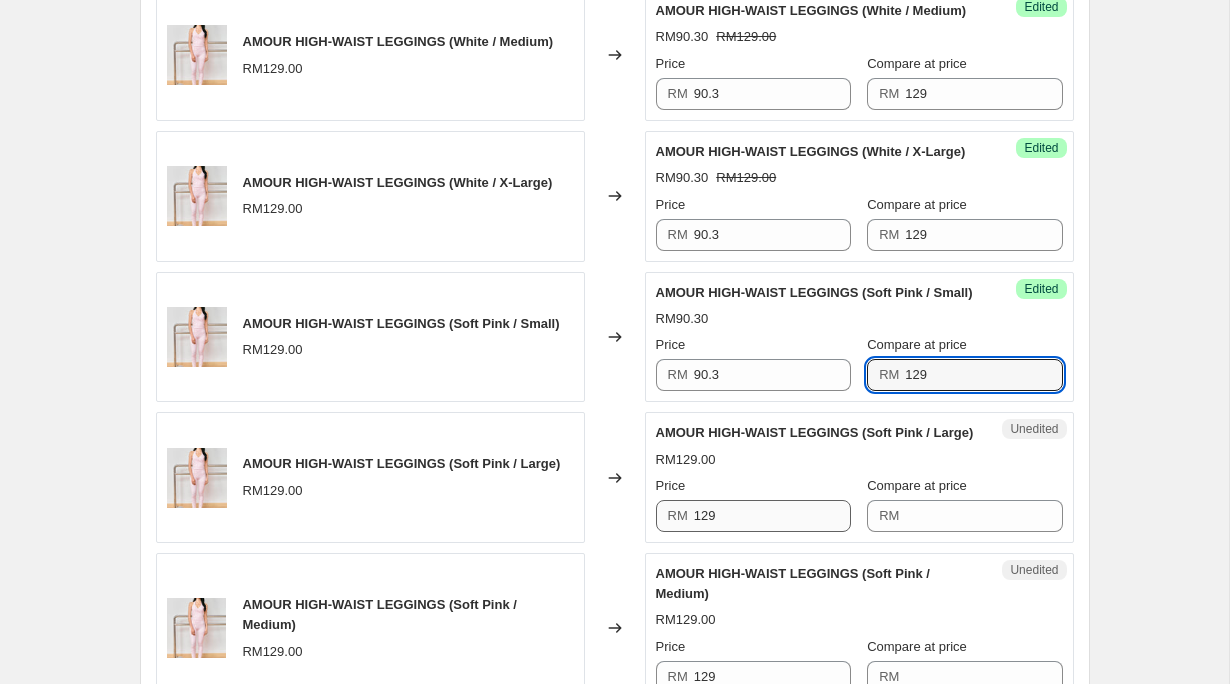 type on "129" 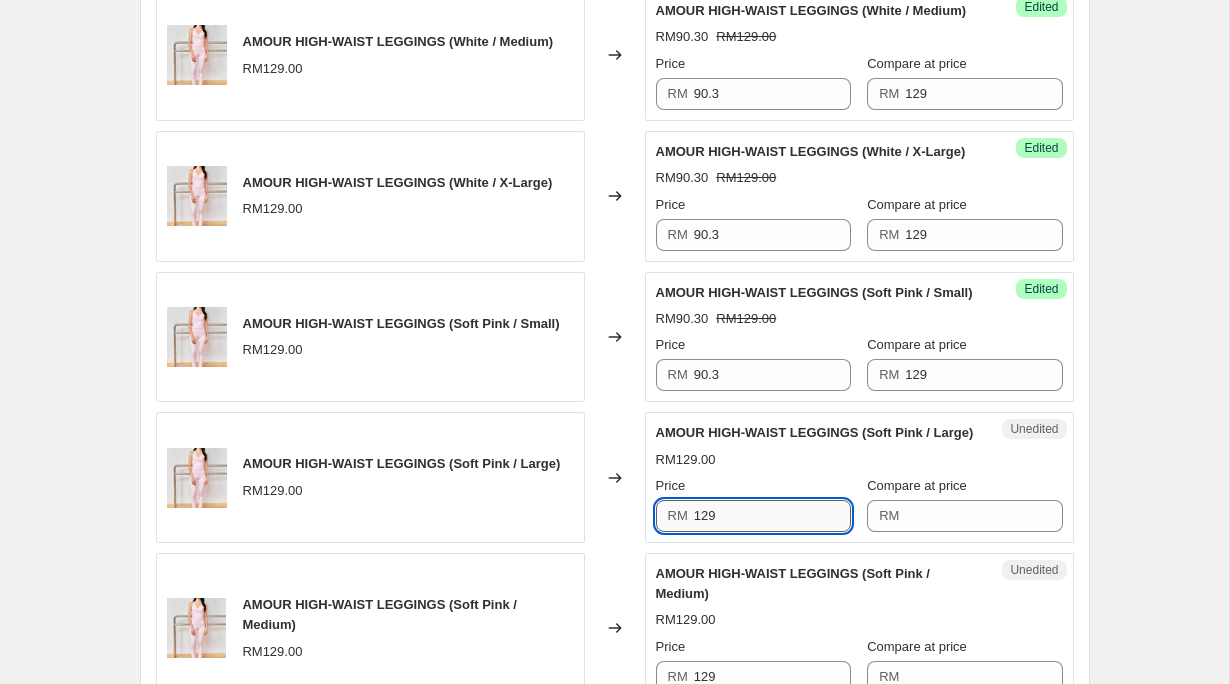 click on "129" at bounding box center (772, 516) 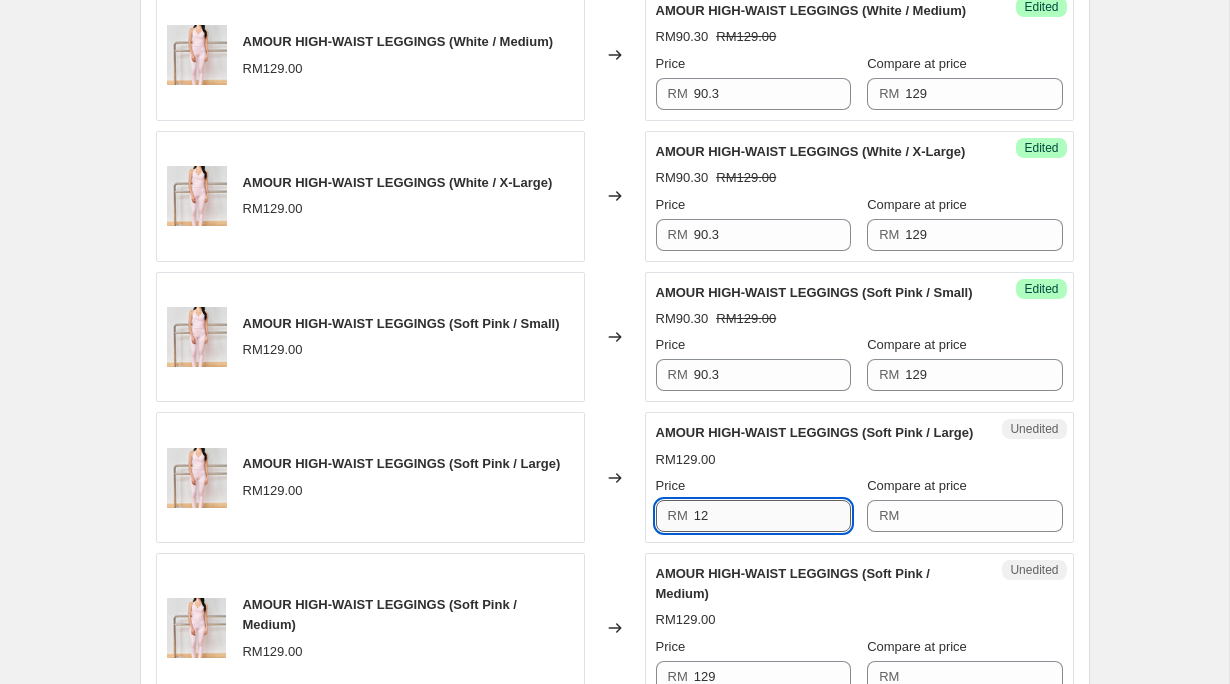 type on "1" 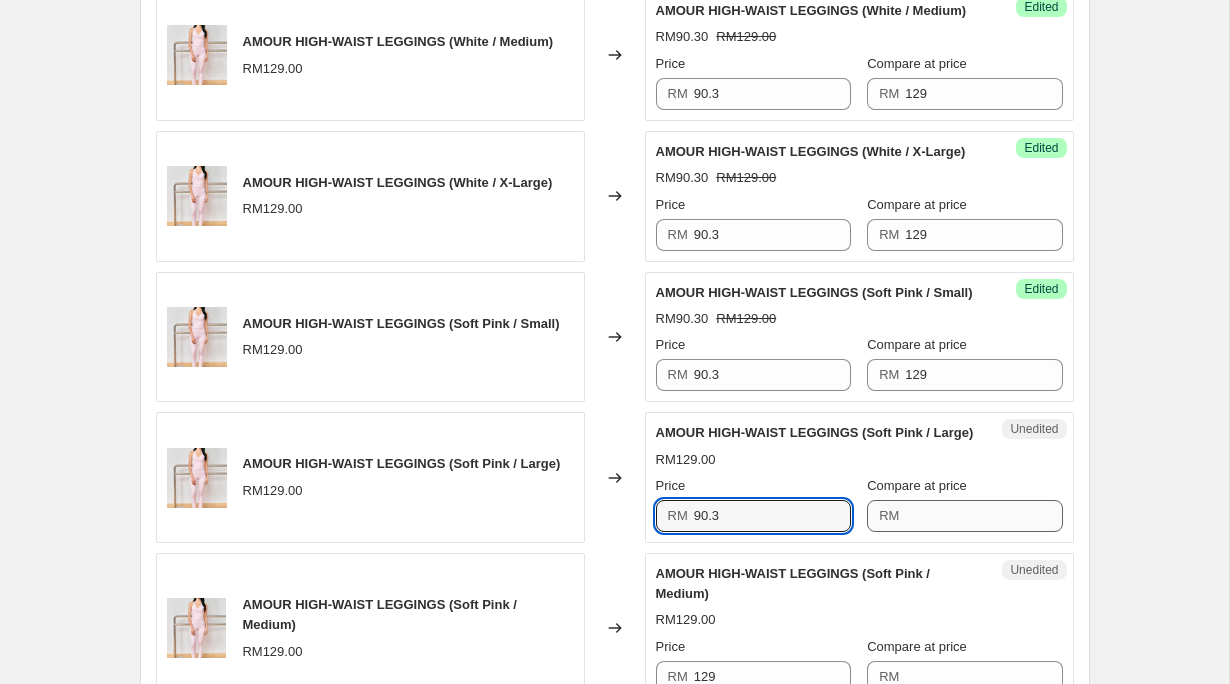 type on "90.3" 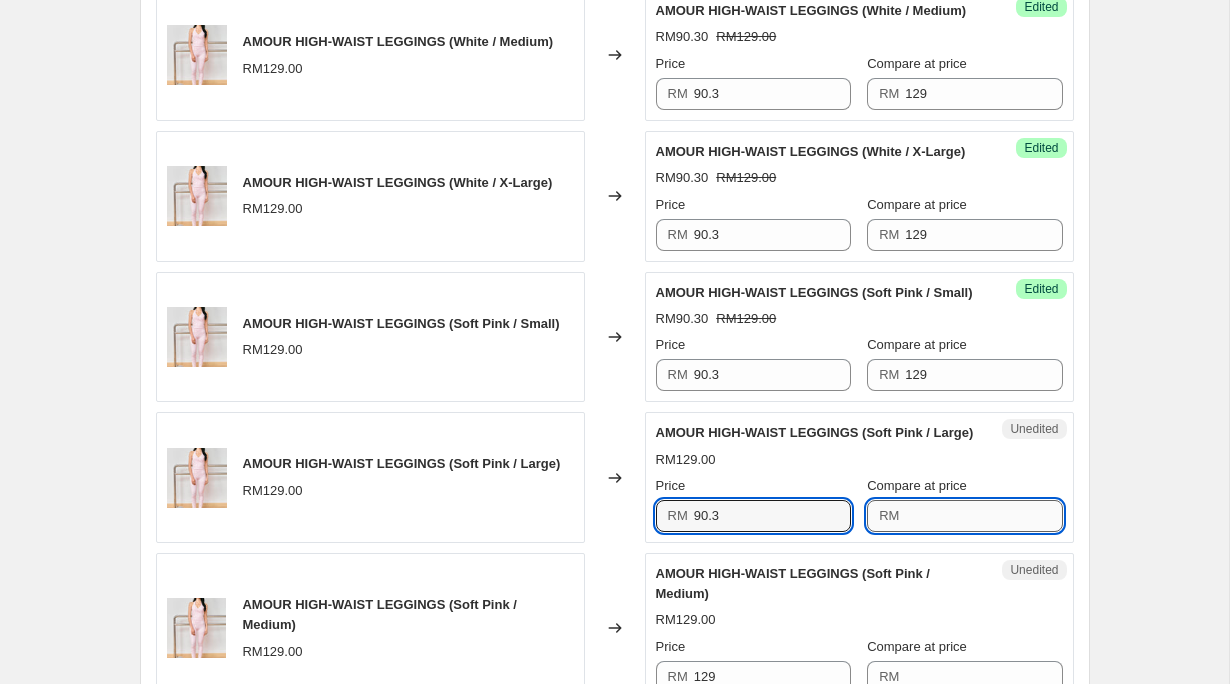click on "Compare at price" at bounding box center [983, 516] 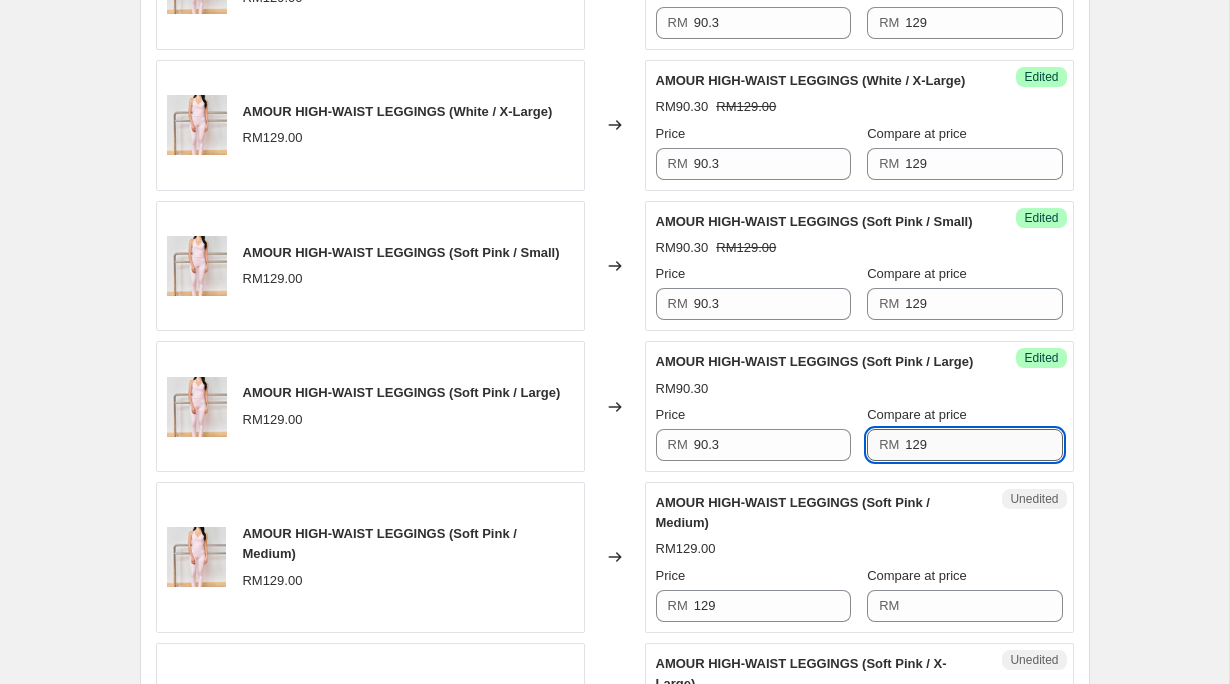 scroll, scrollTop: 1290, scrollLeft: 0, axis: vertical 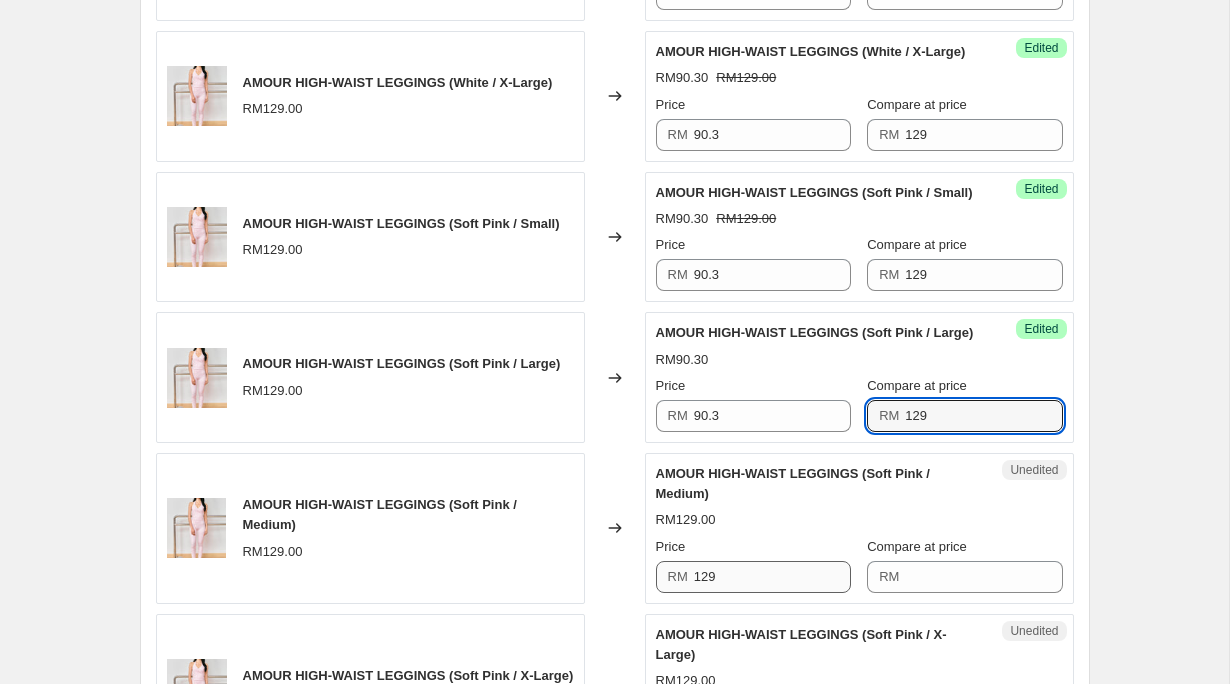 type on "129" 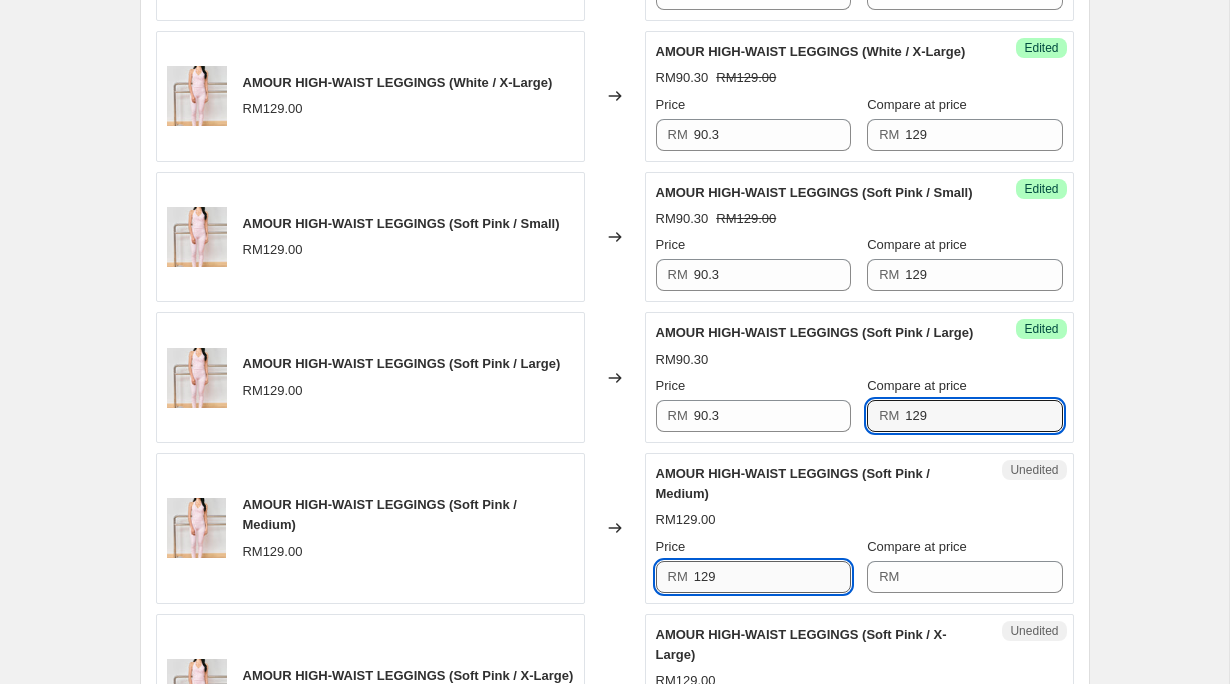 click on "129" at bounding box center (772, 577) 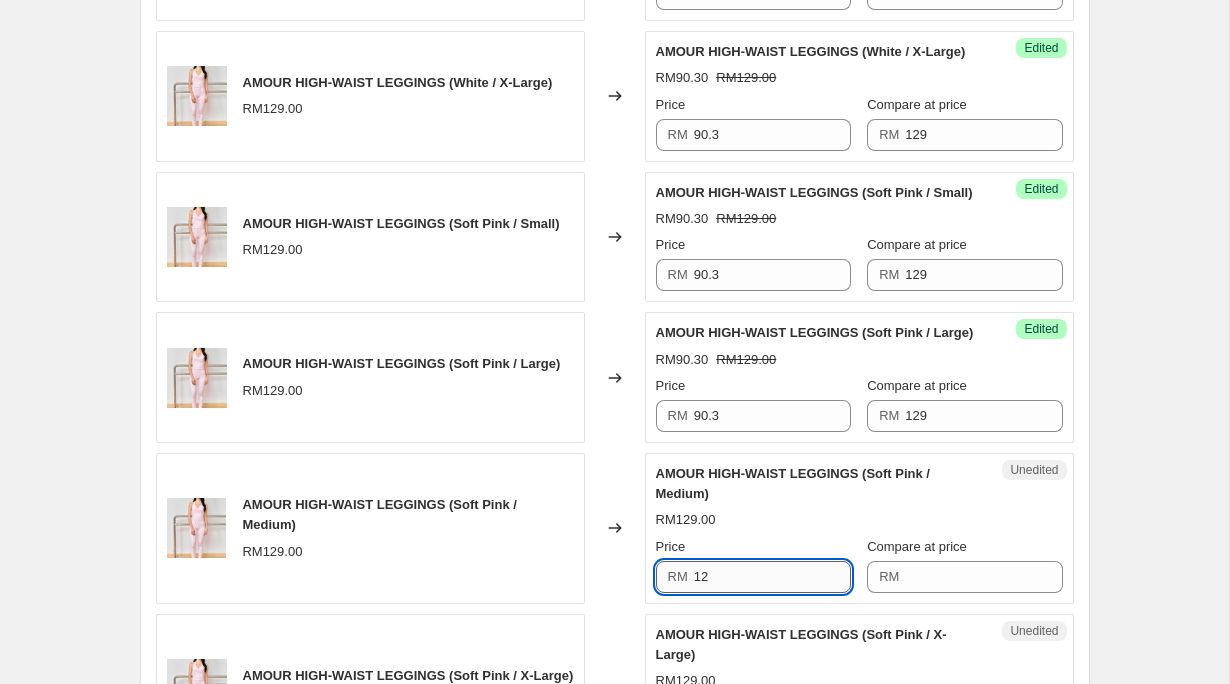 type on "1" 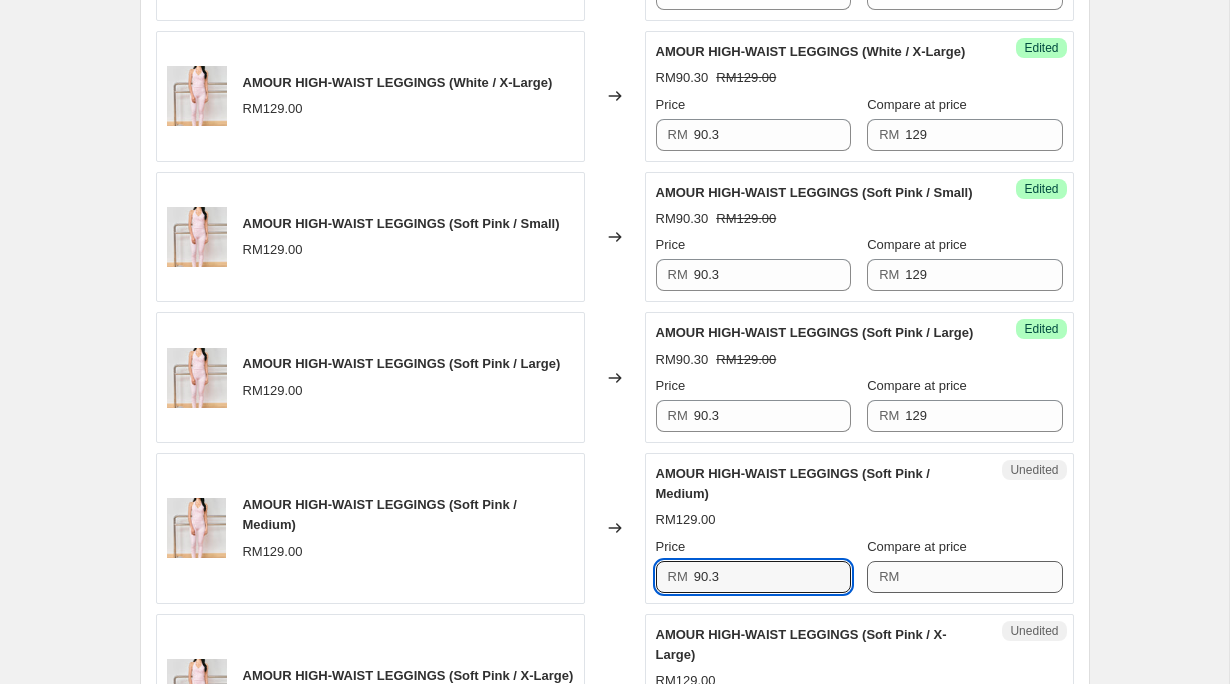type on "90.3" 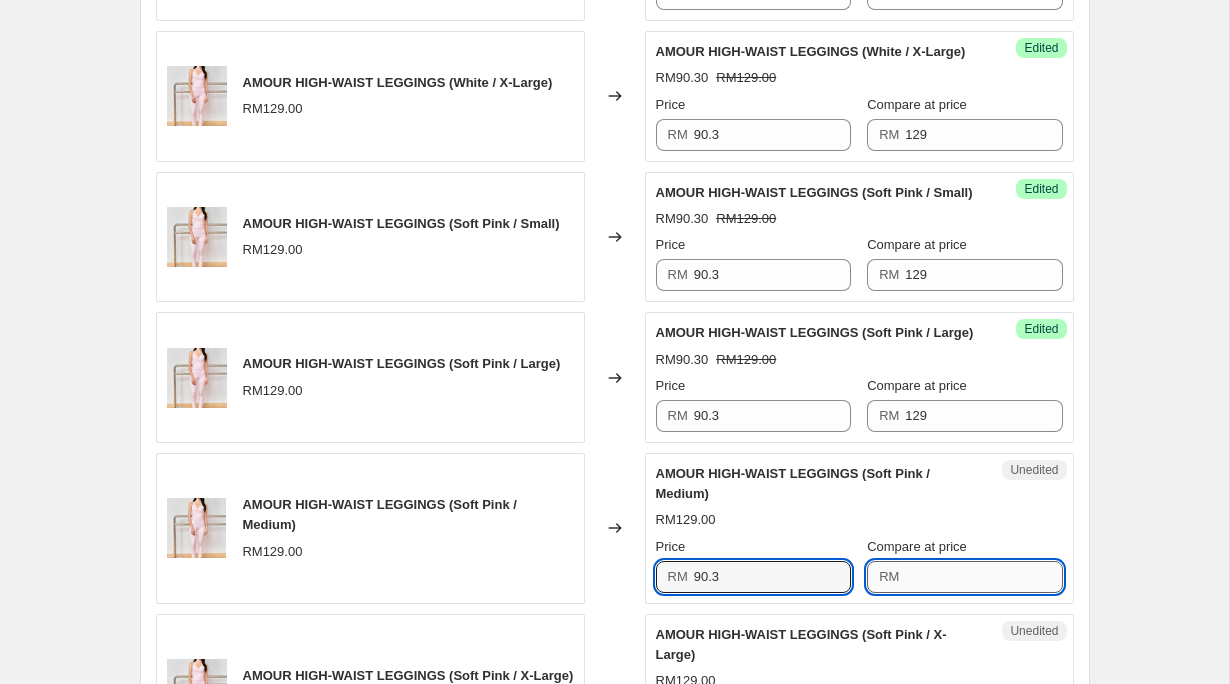 click on "Compare at price" at bounding box center (983, 577) 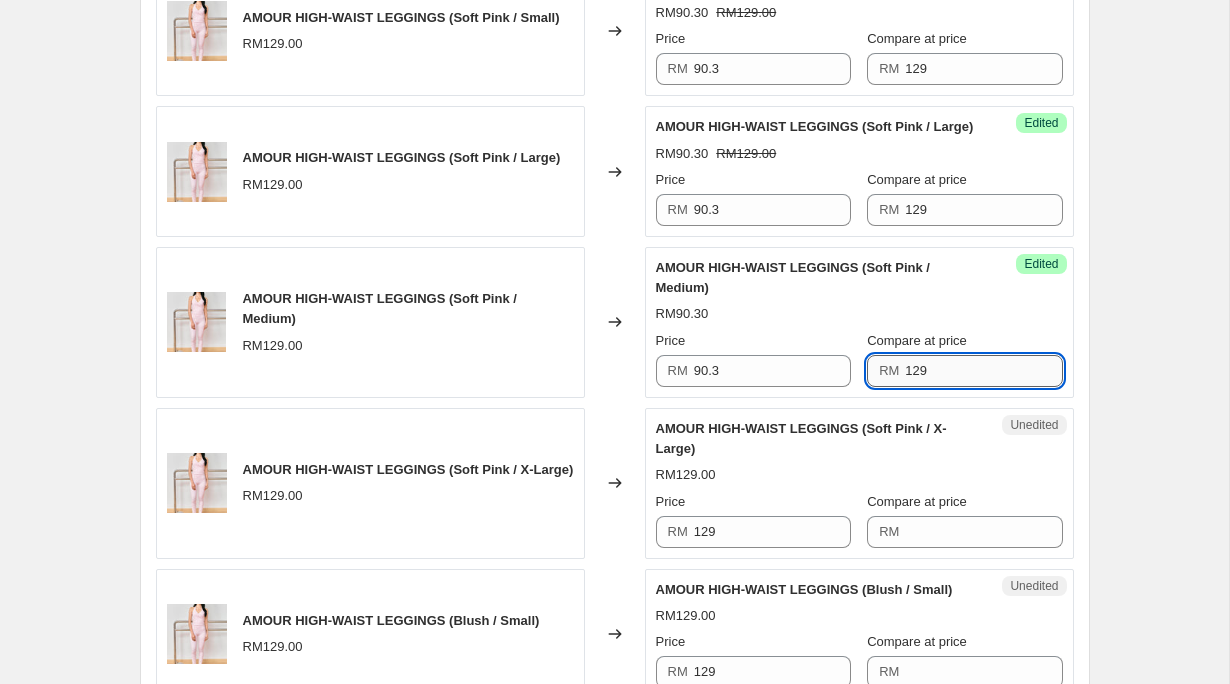 scroll, scrollTop: 1574, scrollLeft: 0, axis: vertical 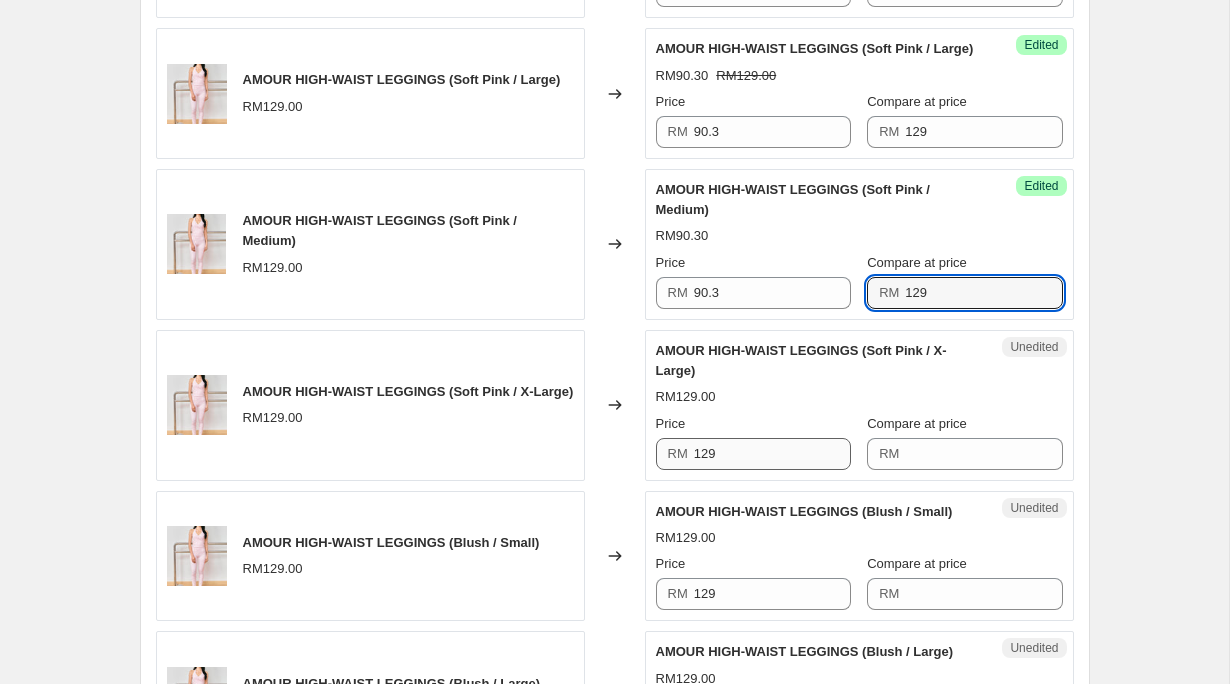 type on "129" 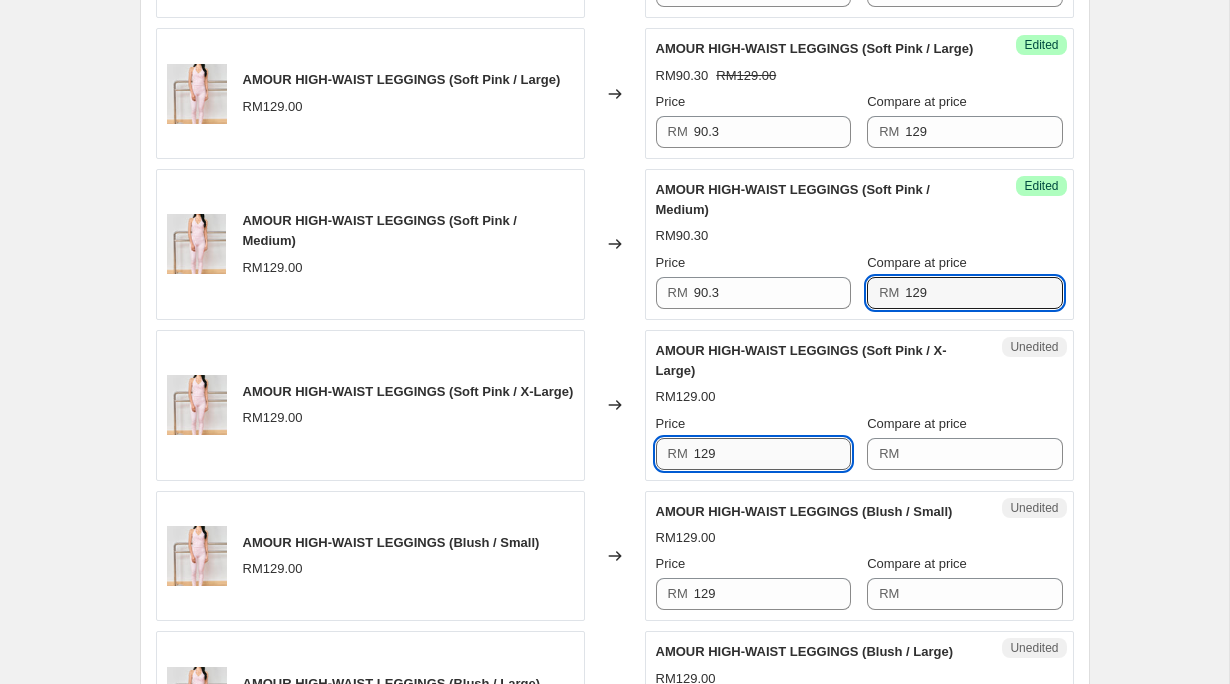 click on "129" at bounding box center (772, 454) 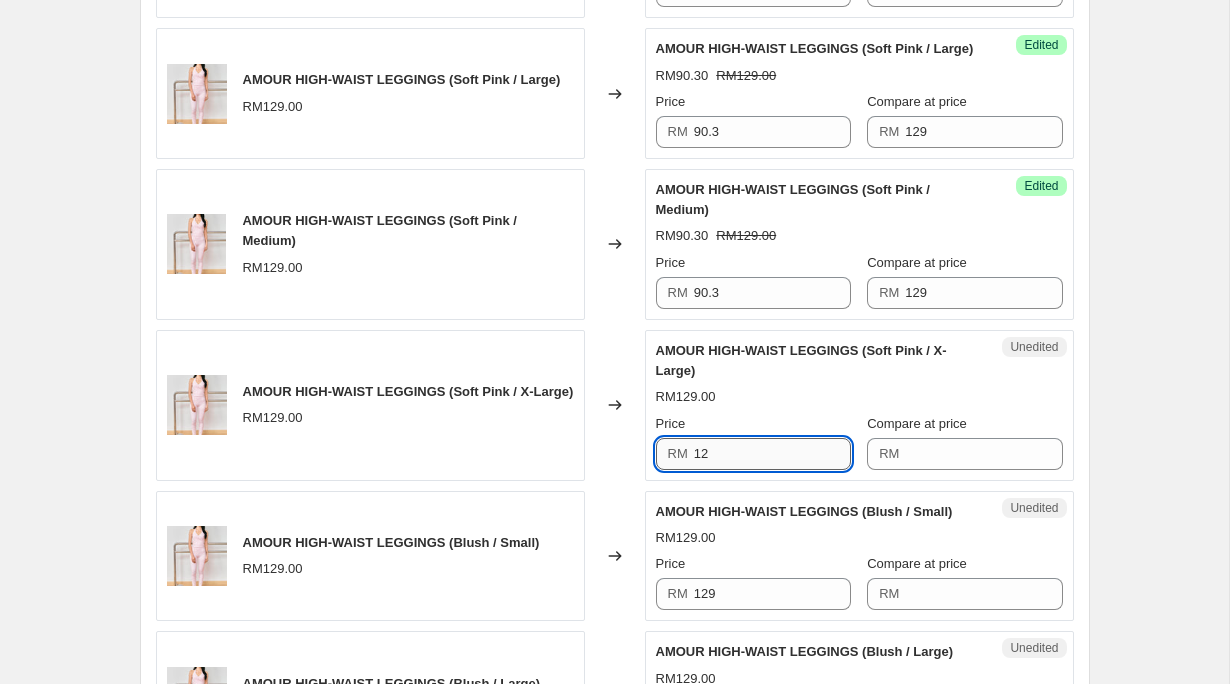 type on "1" 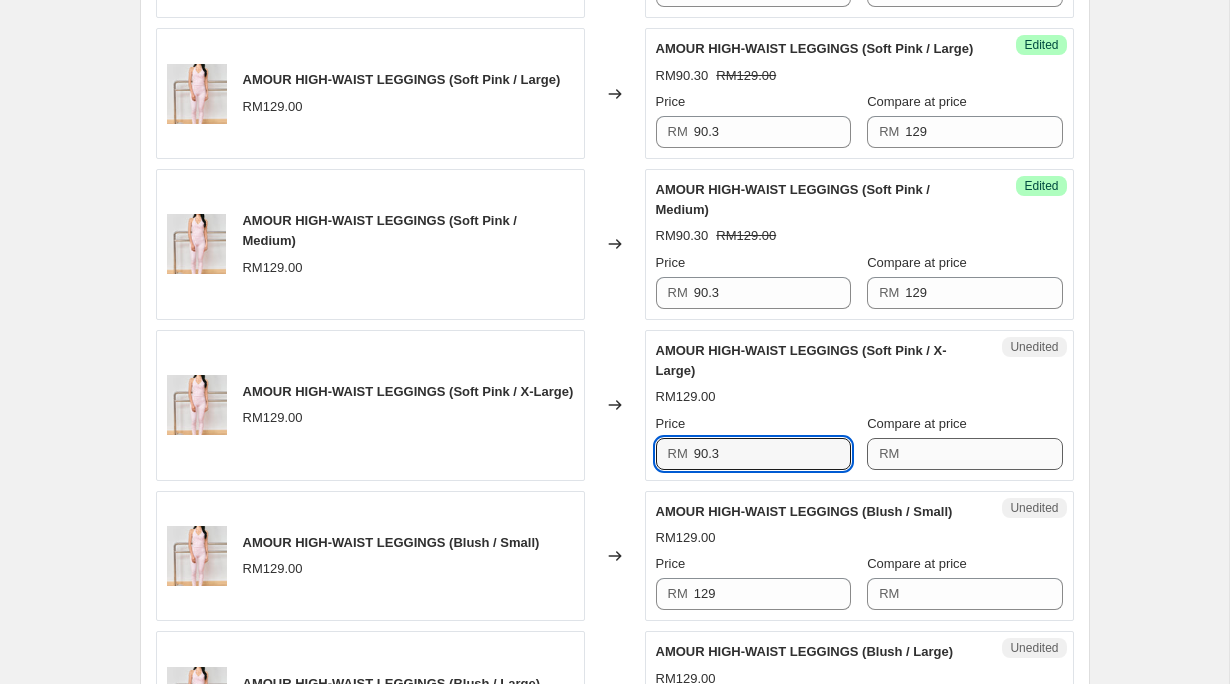 type on "90.3" 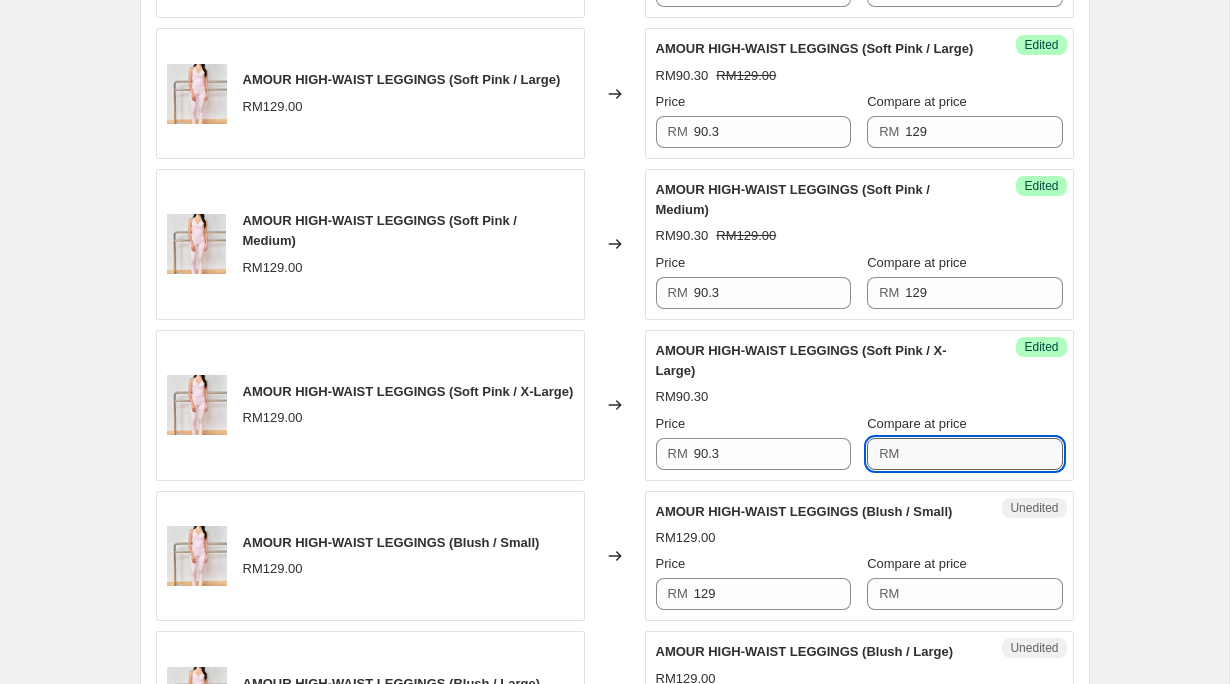 click on "Compare at price" at bounding box center [983, 454] 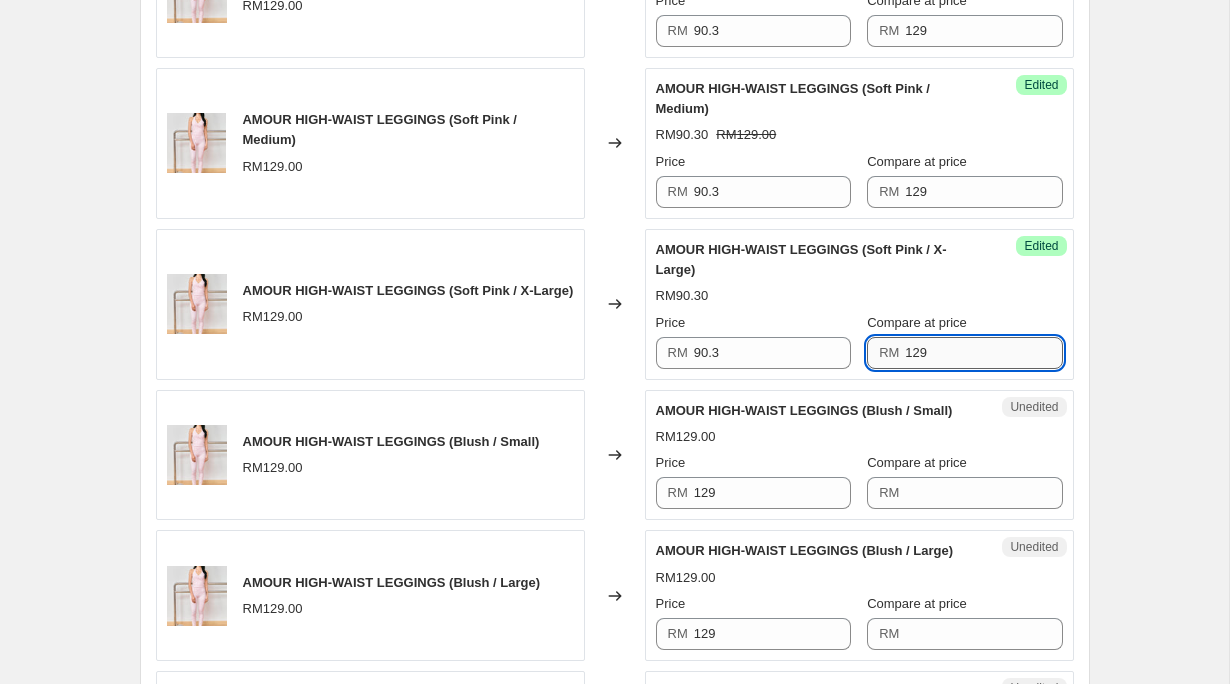 scroll, scrollTop: 1684, scrollLeft: 0, axis: vertical 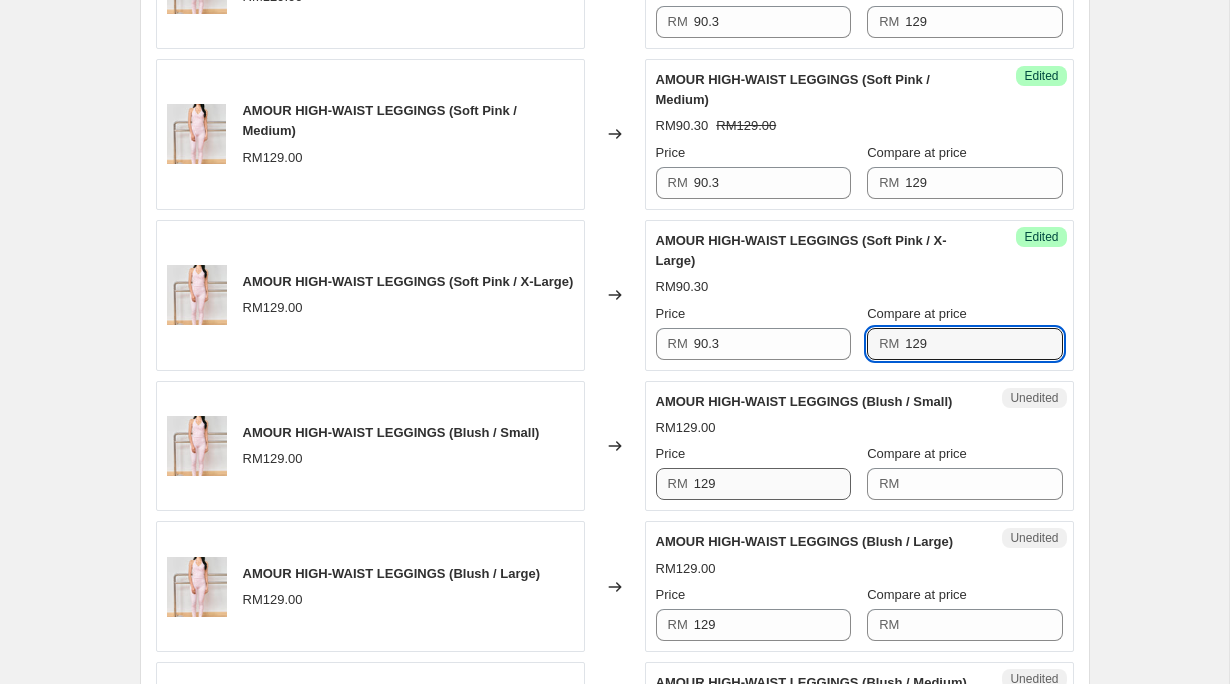 type on "129" 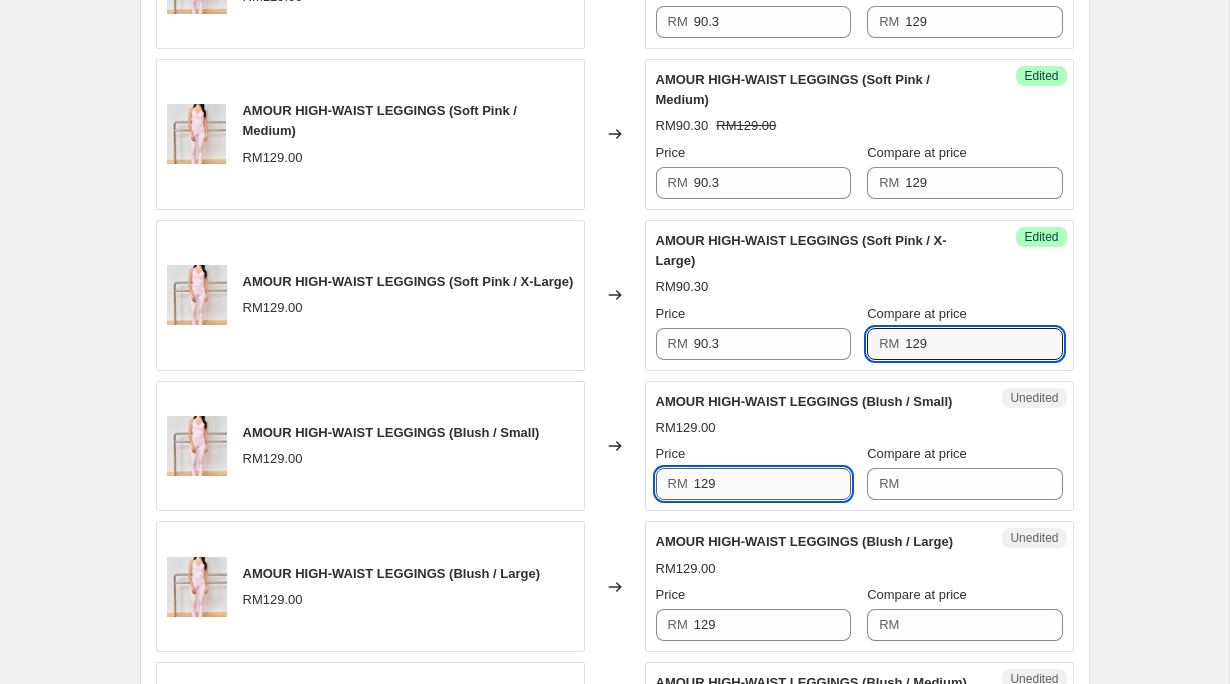 click on "129" at bounding box center [772, 484] 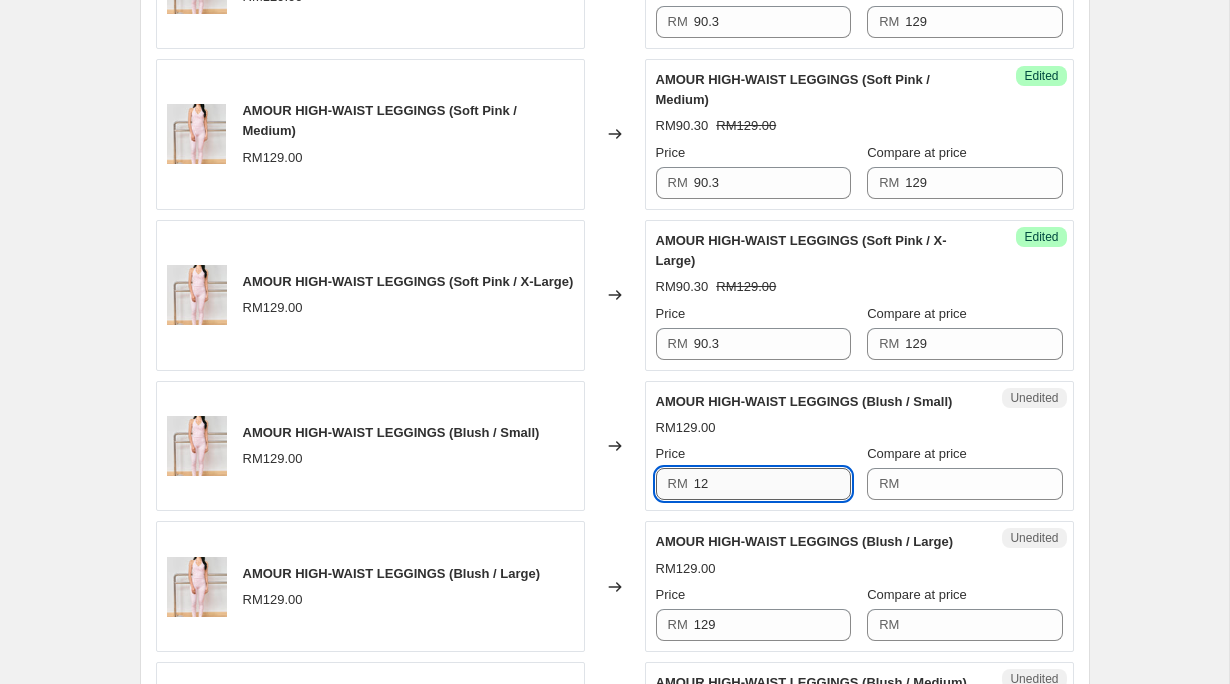 type on "1" 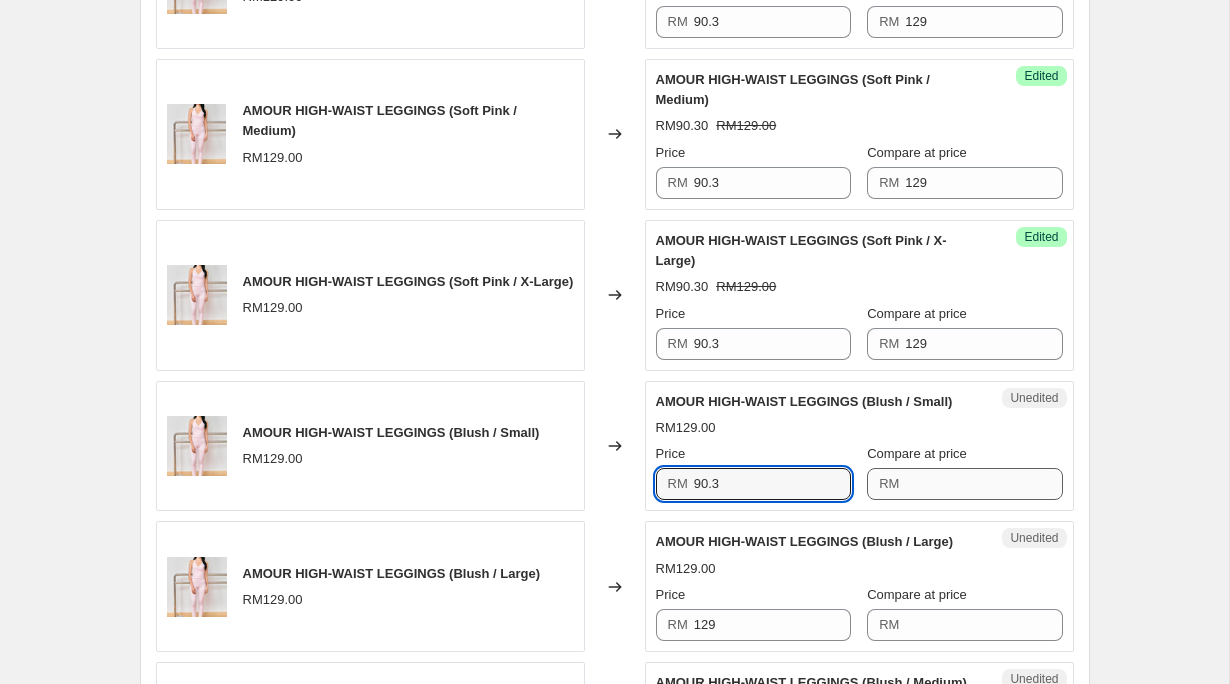 type on "90.3" 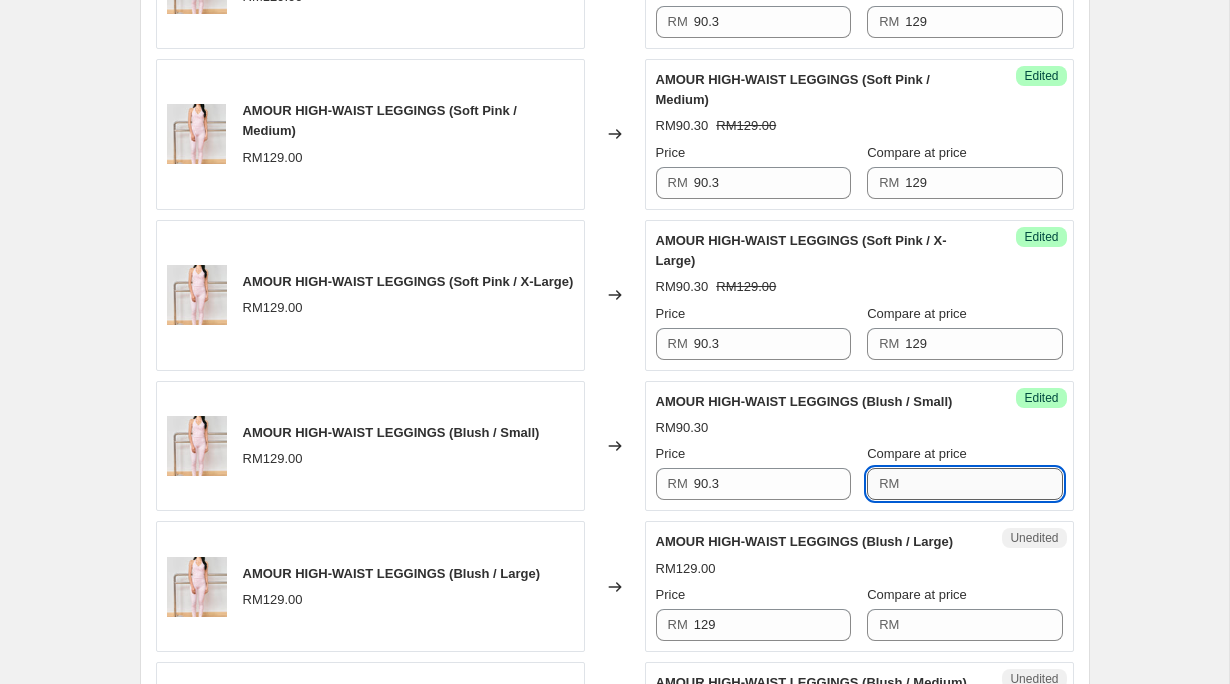 click on "Compare at price" at bounding box center (983, 484) 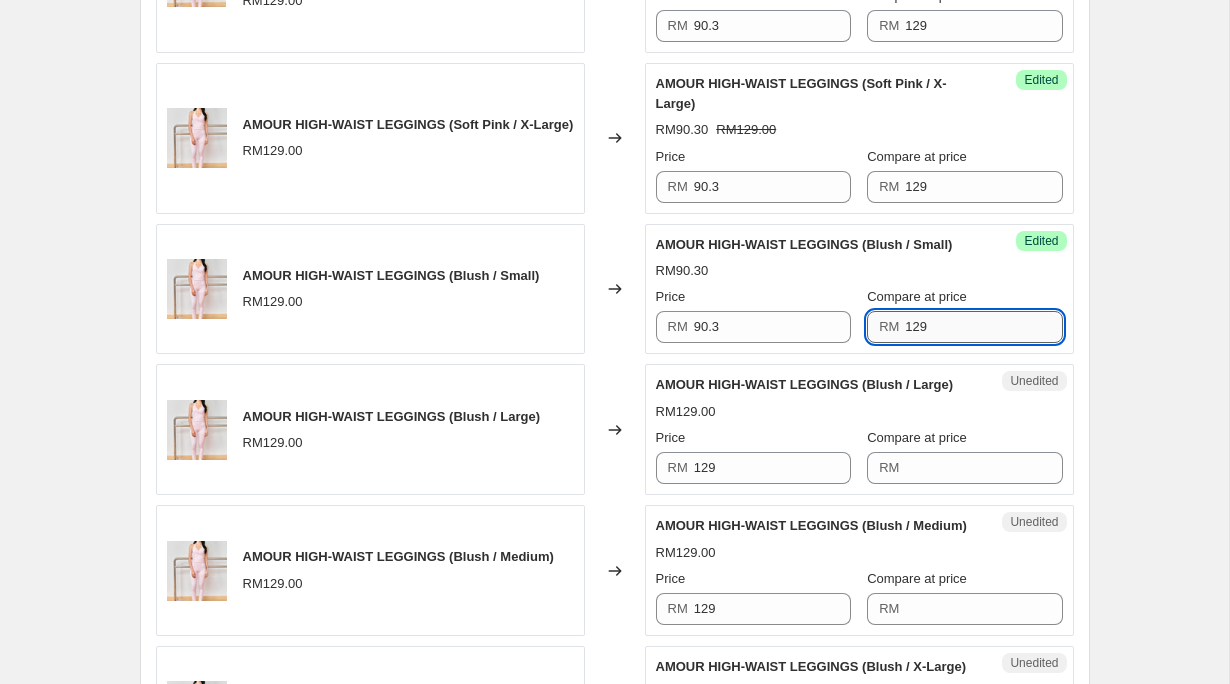 scroll, scrollTop: 1874, scrollLeft: 0, axis: vertical 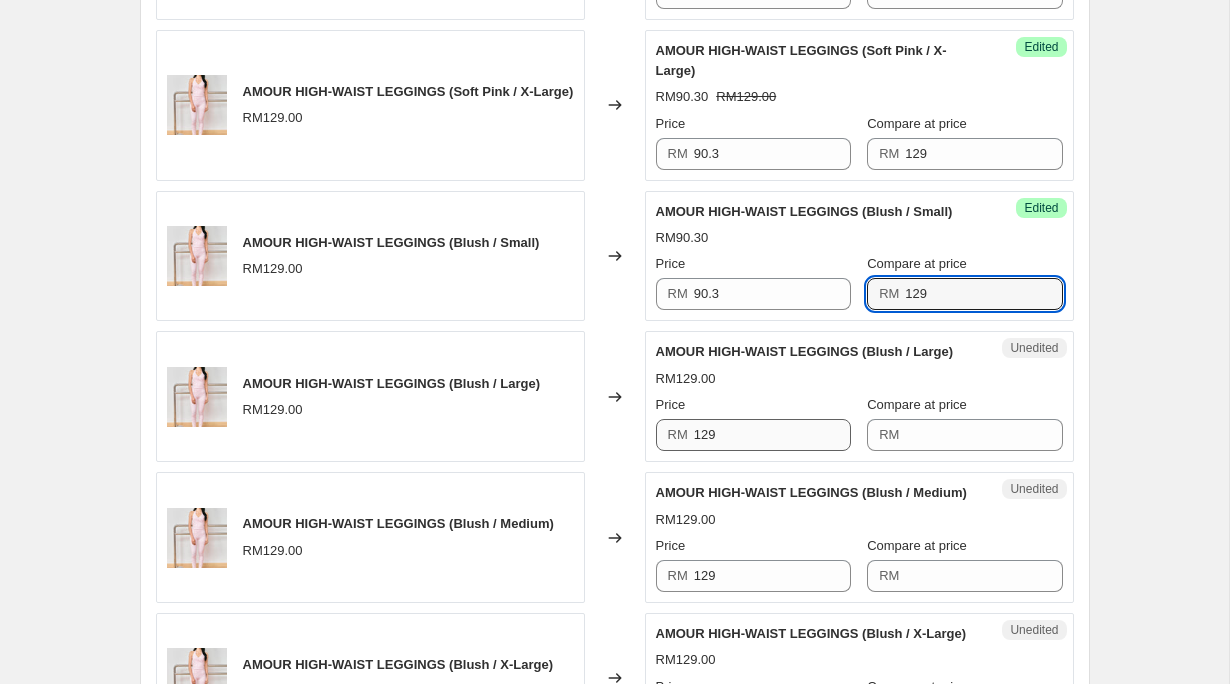 type on "129" 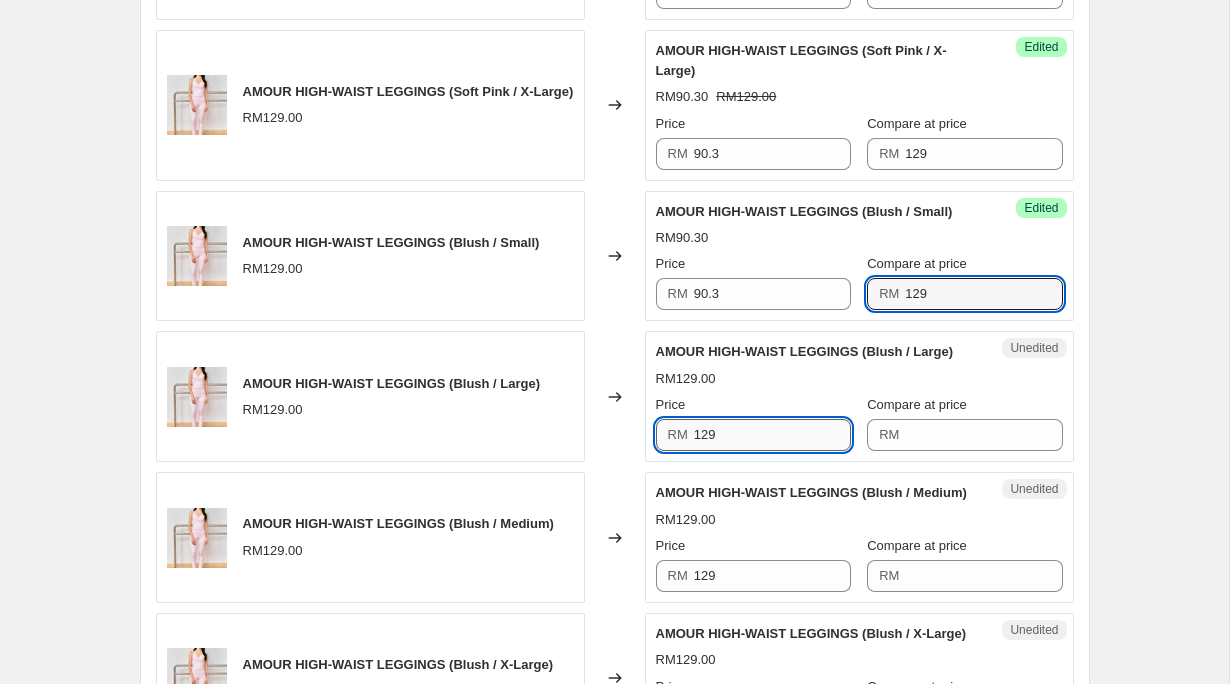 click on "129" at bounding box center (772, 435) 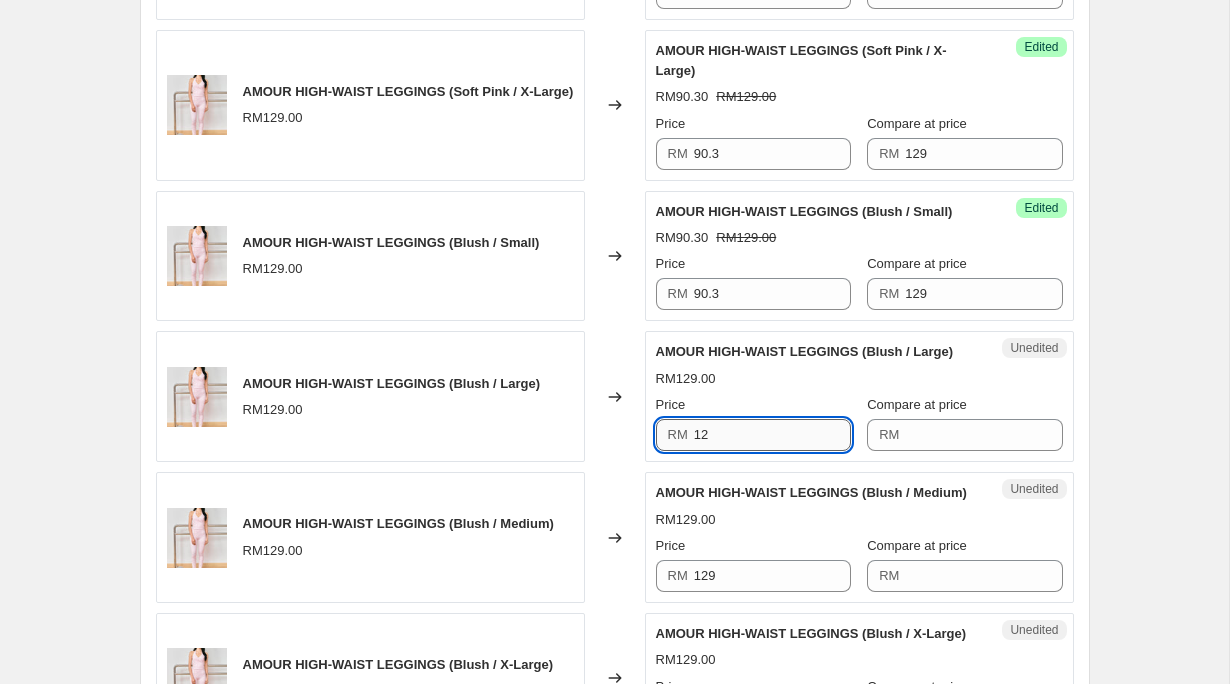 type on "1" 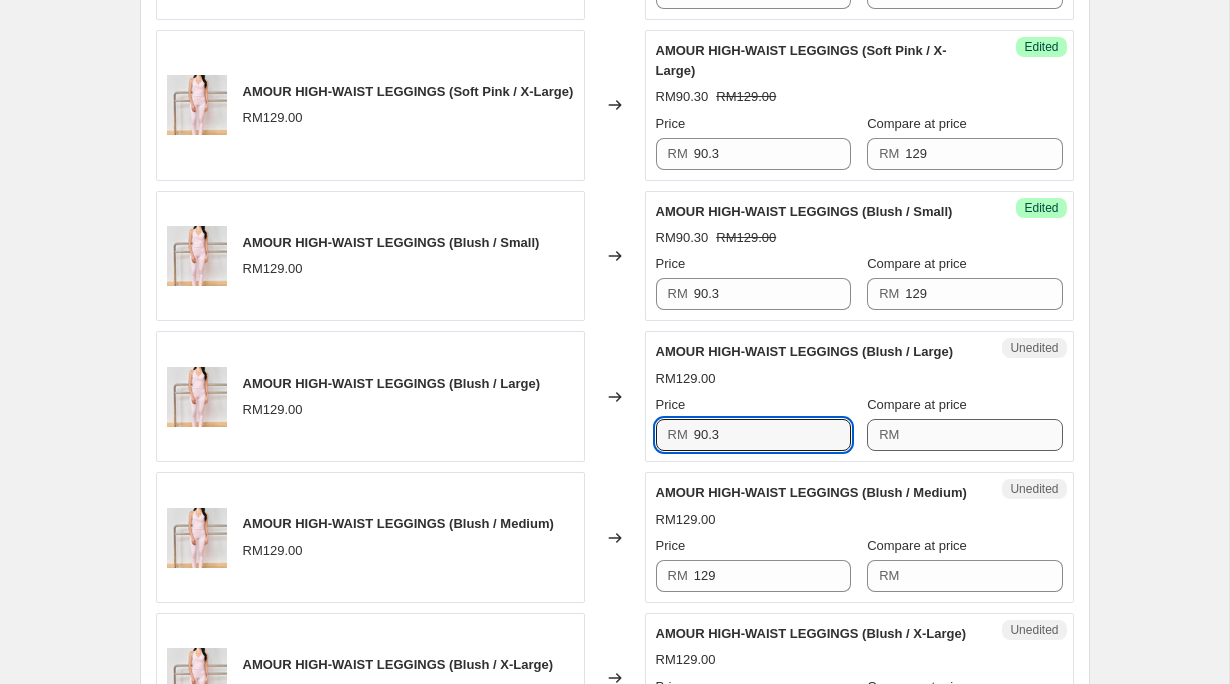 type on "90.3" 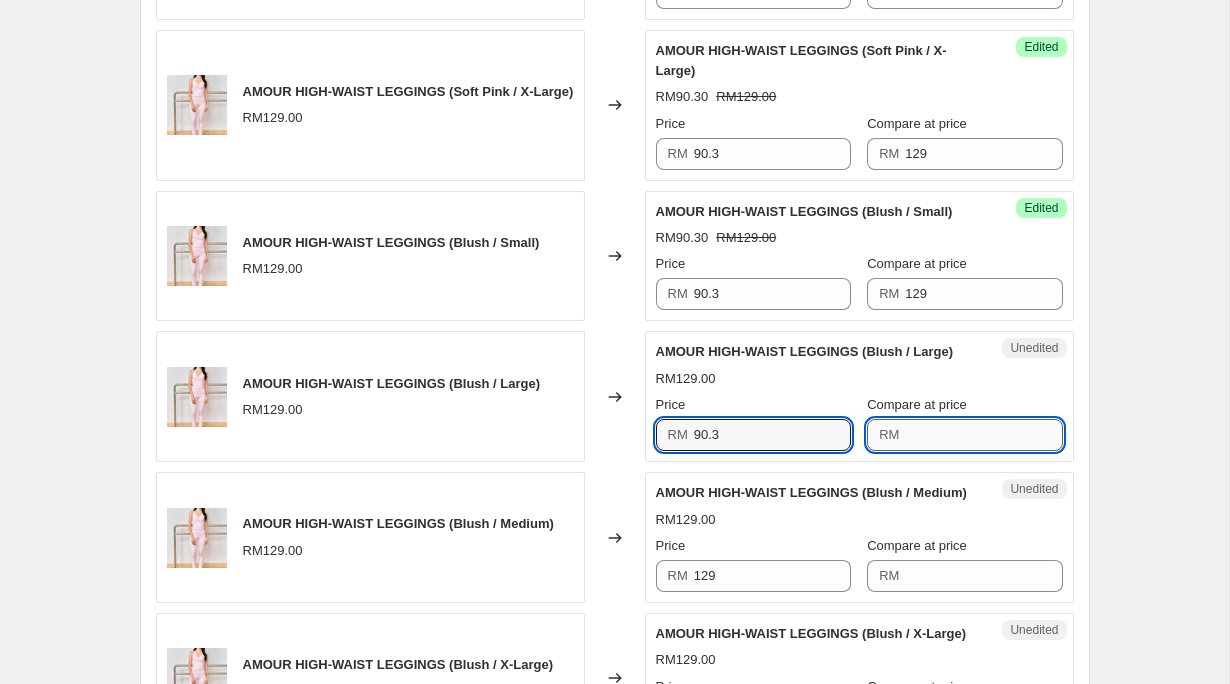 click on "Compare at price" at bounding box center (983, 435) 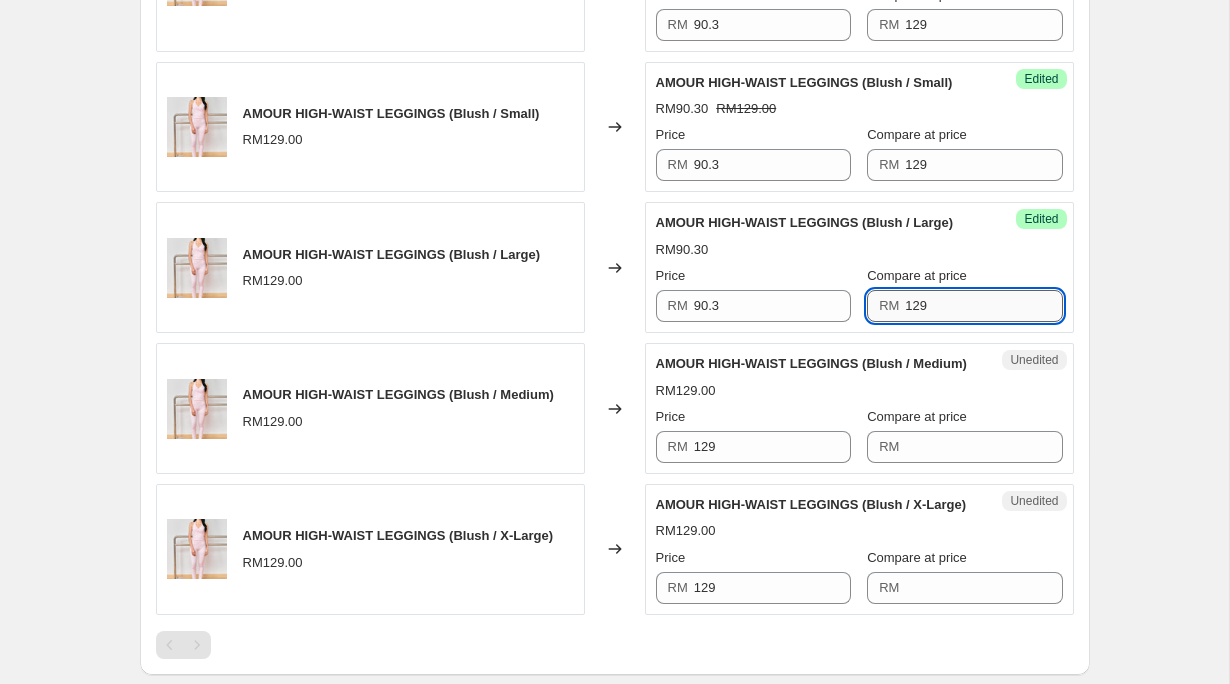 scroll, scrollTop: 2010, scrollLeft: 0, axis: vertical 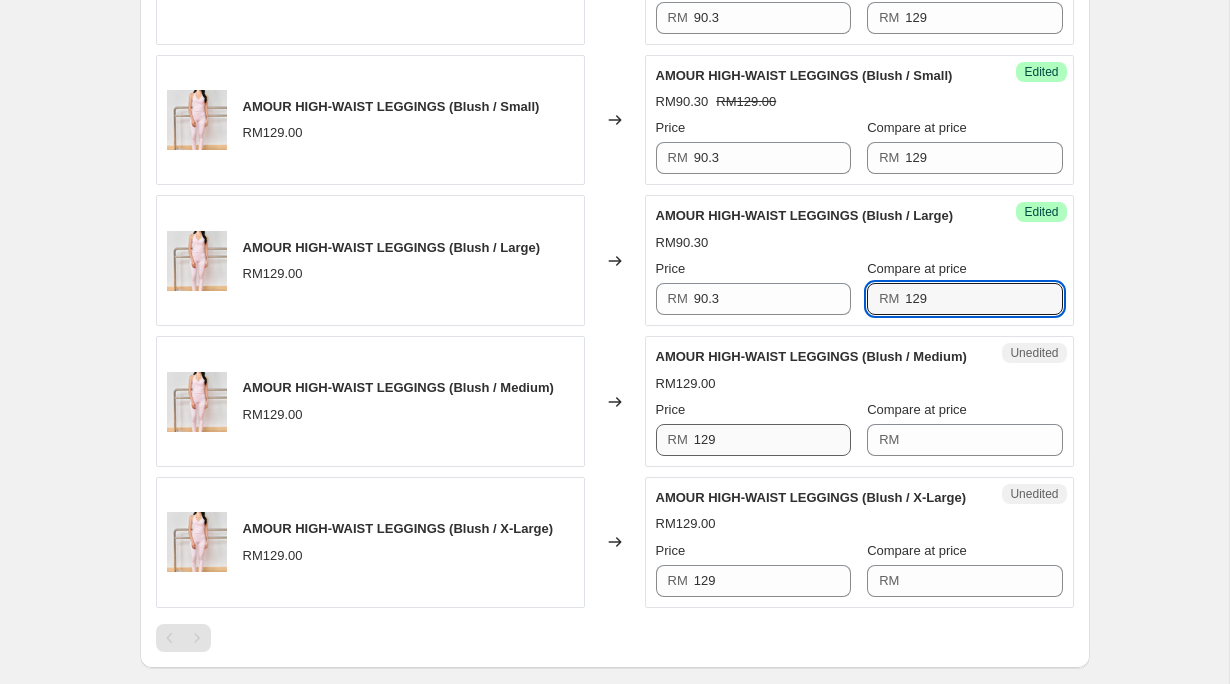 type on "129" 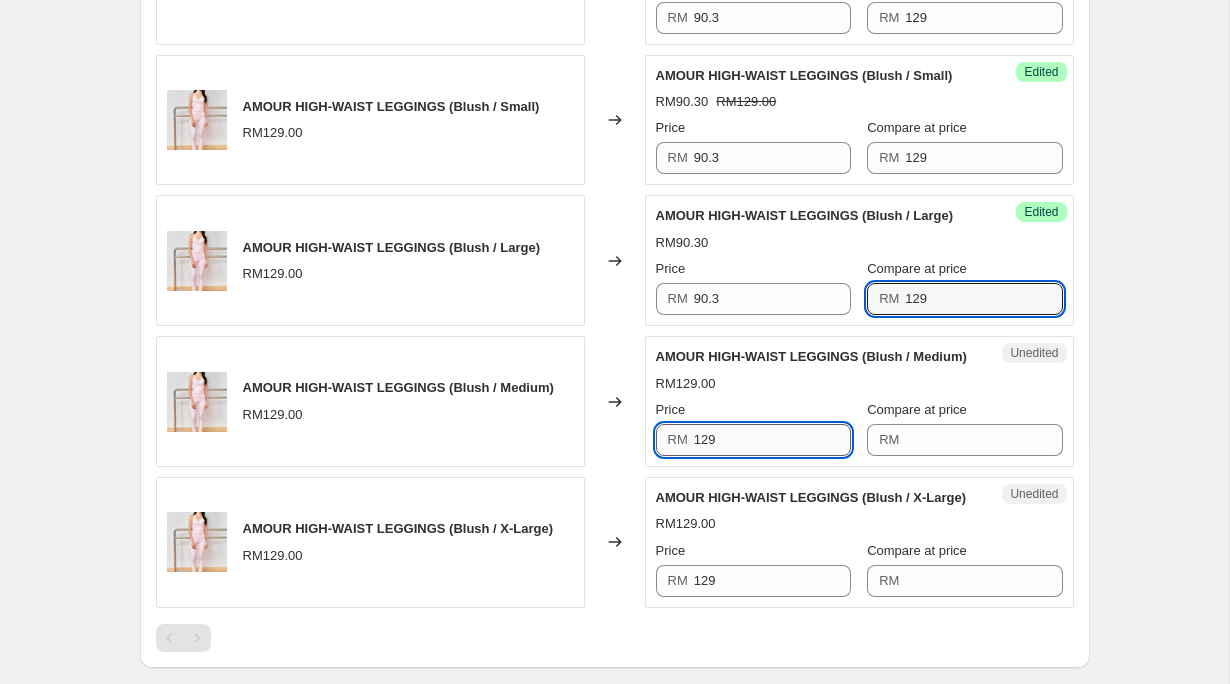 click on "129" at bounding box center [772, 440] 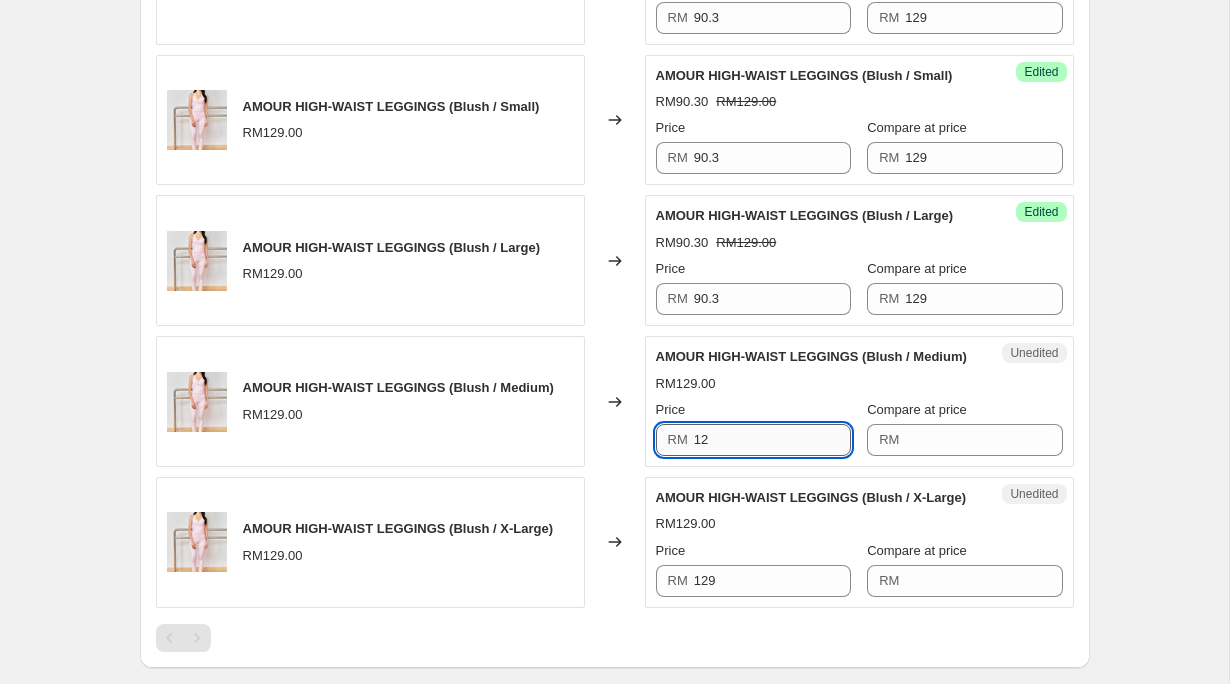 type on "1" 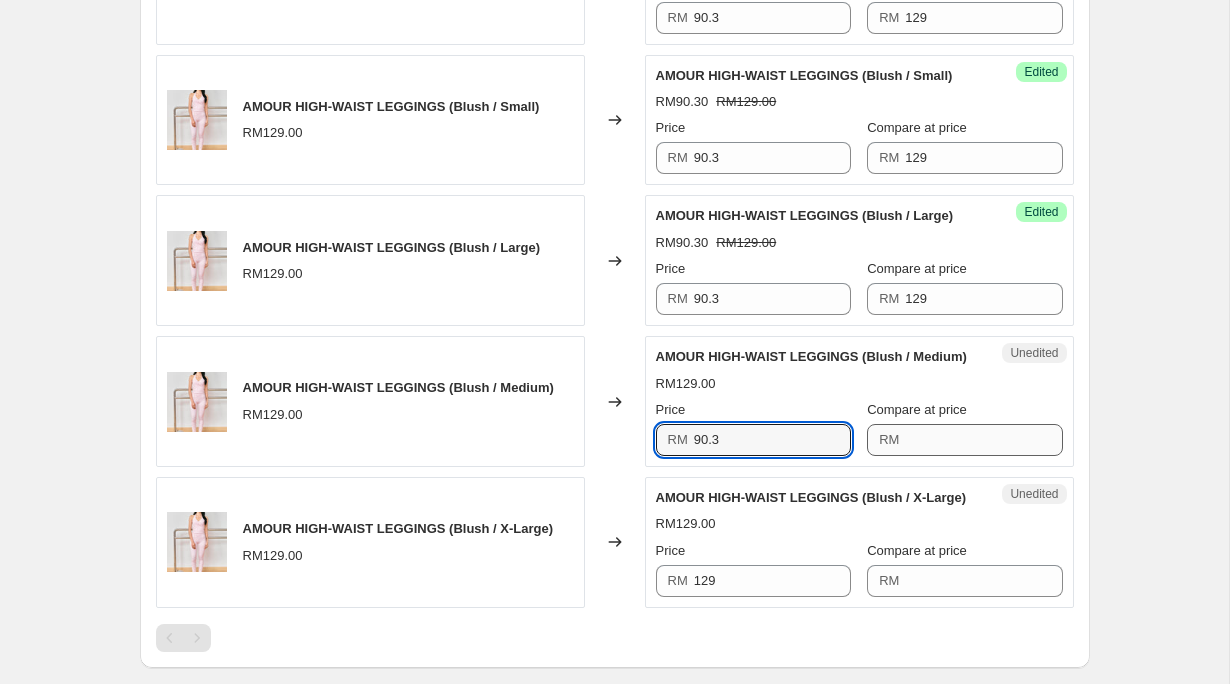 type on "90.3" 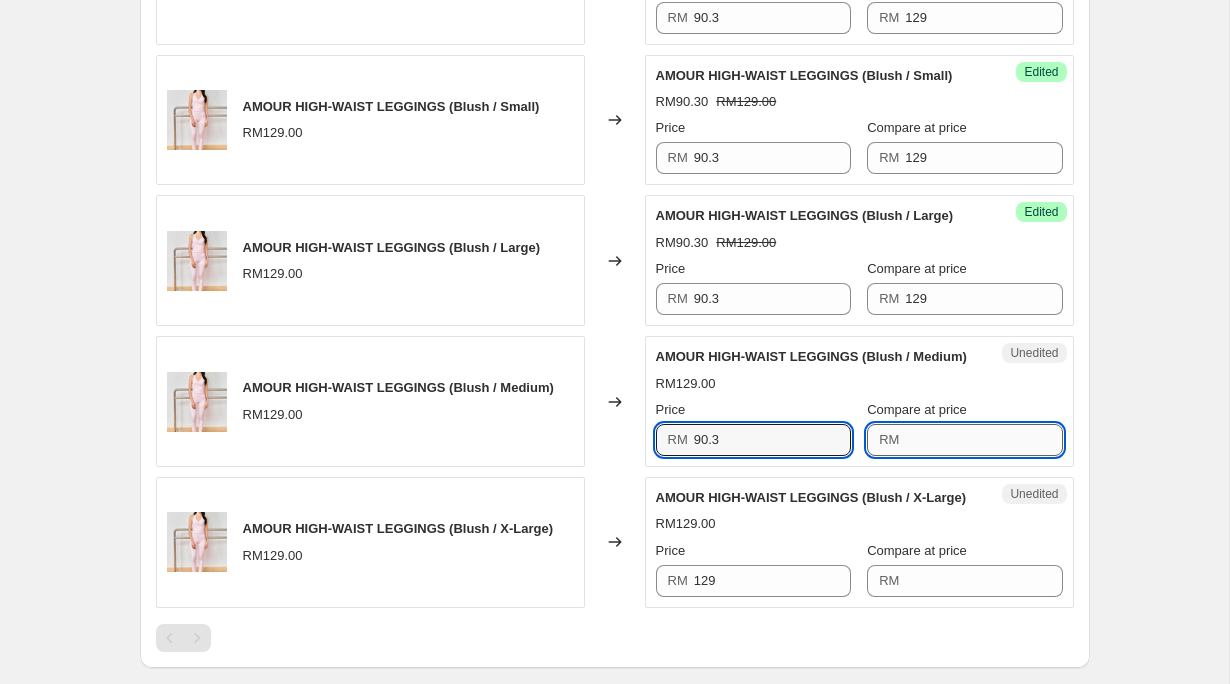 click on "Compare at price" at bounding box center [983, 440] 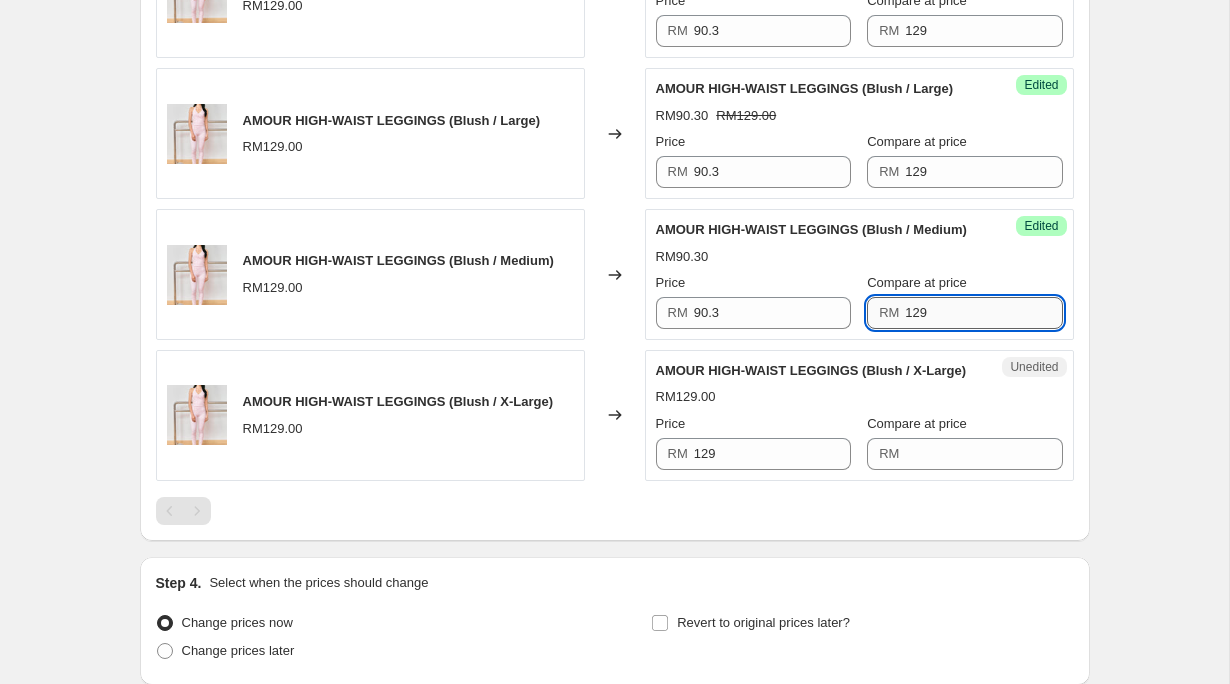 scroll, scrollTop: 2144, scrollLeft: 0, axis: vertical 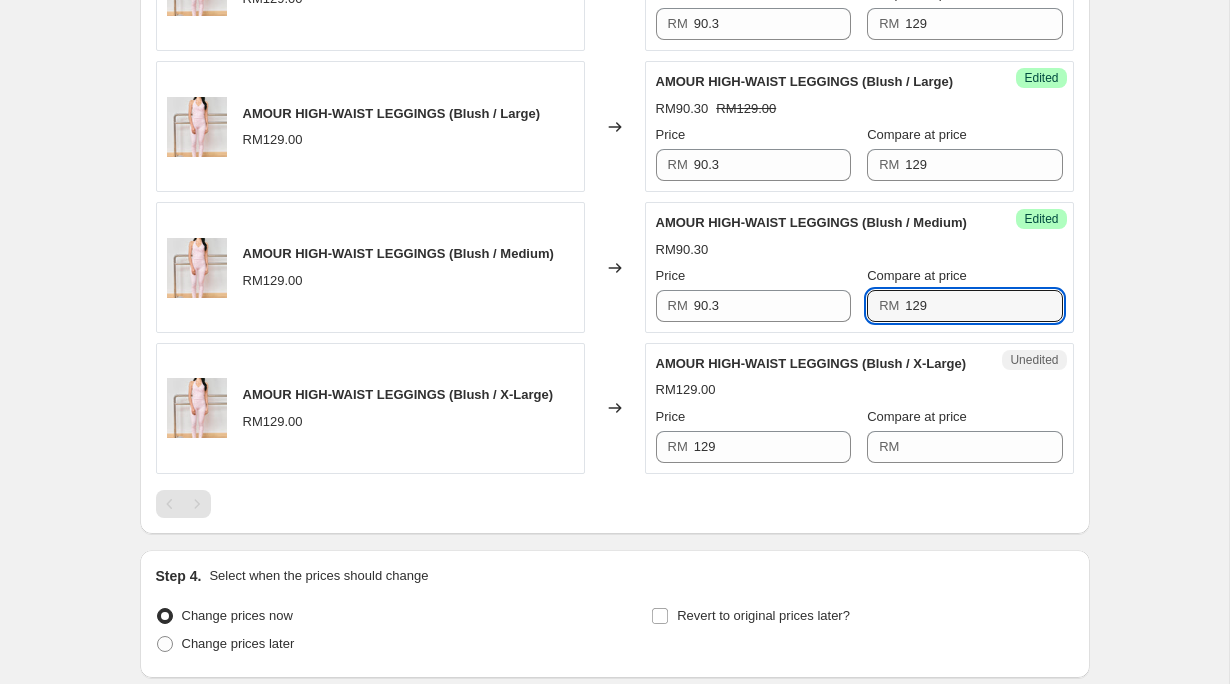 type on "129" 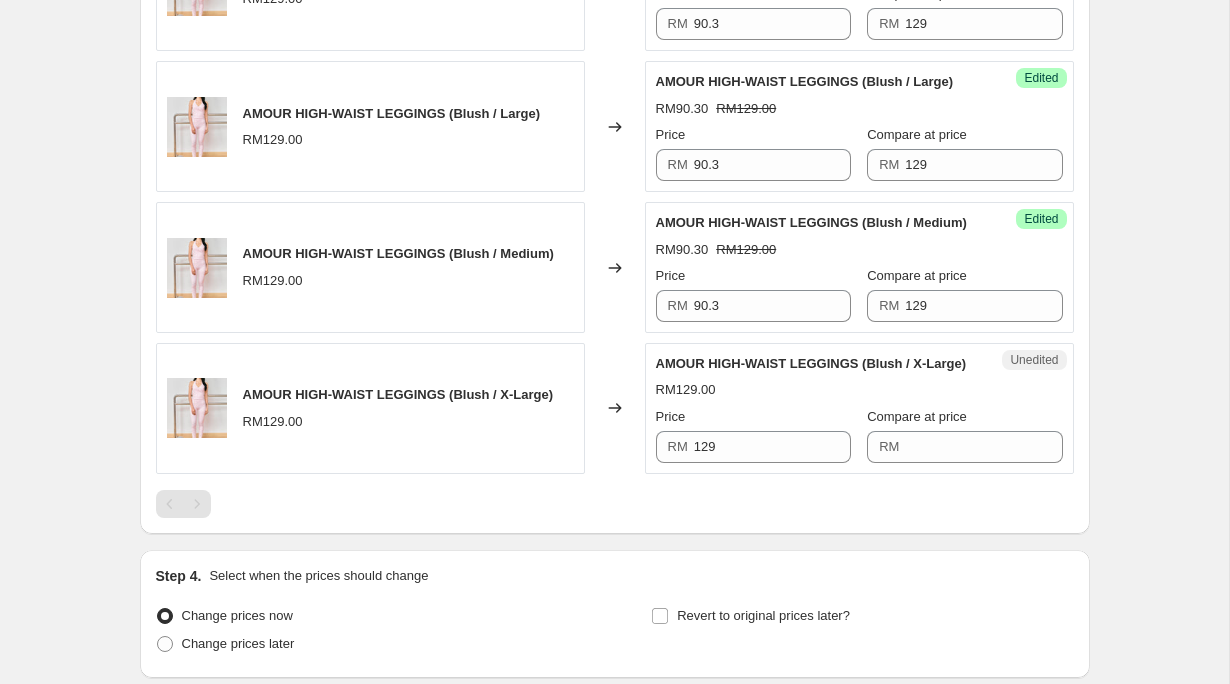 click on "Price RM 129" at bounding box center (753, 435) 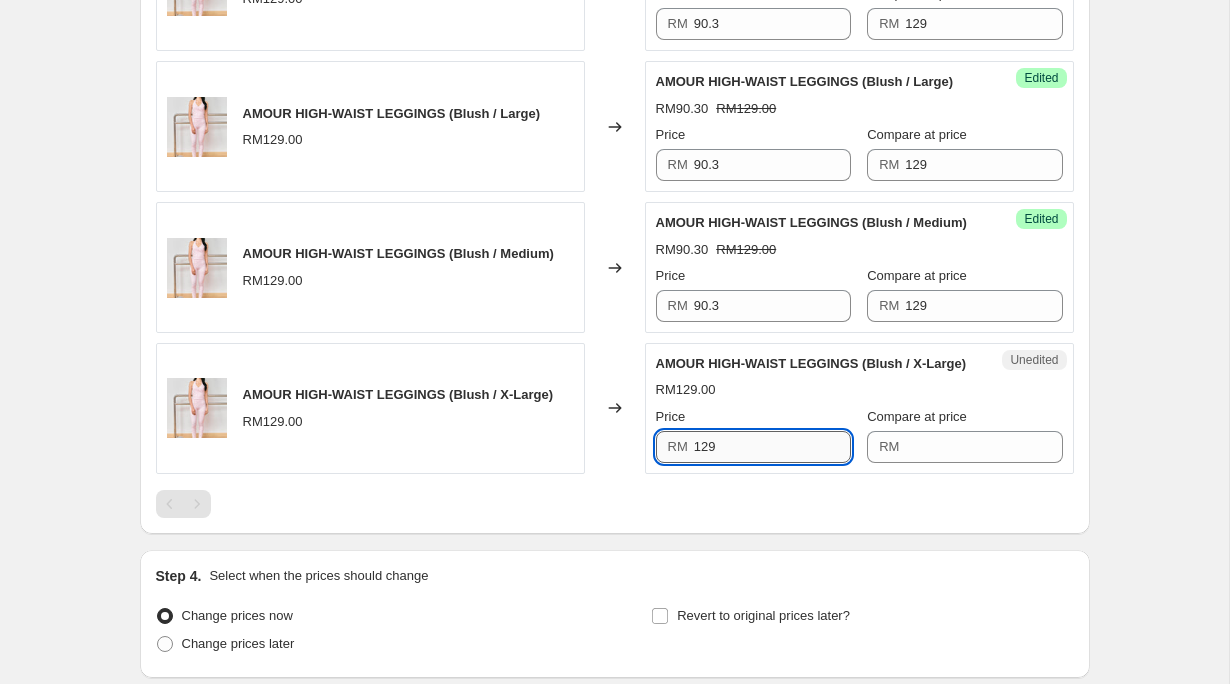 click on "129" at bounding box center (772, 447) 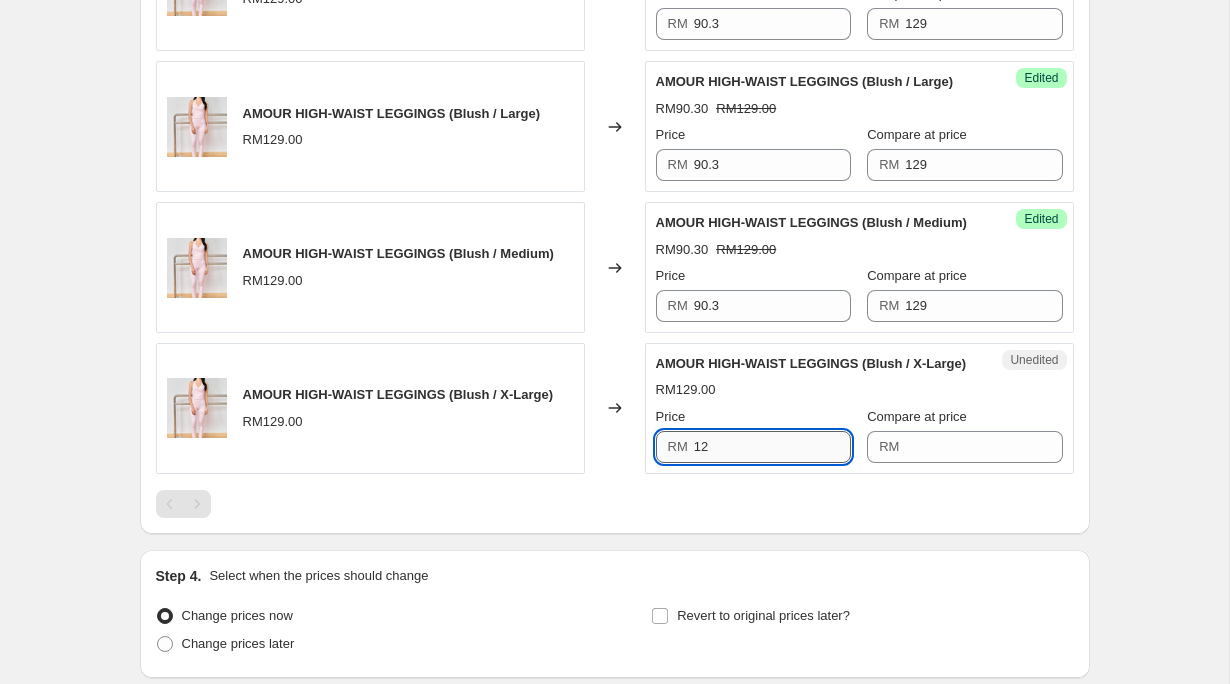 type on "1" 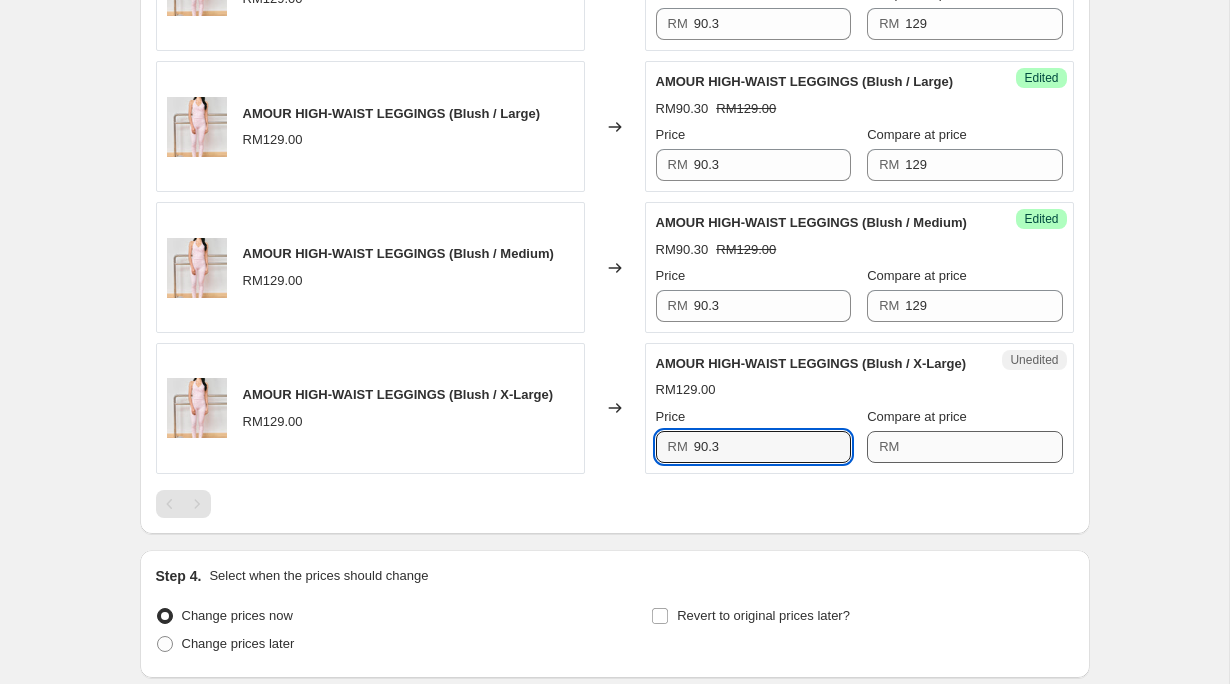 type on "90.3" 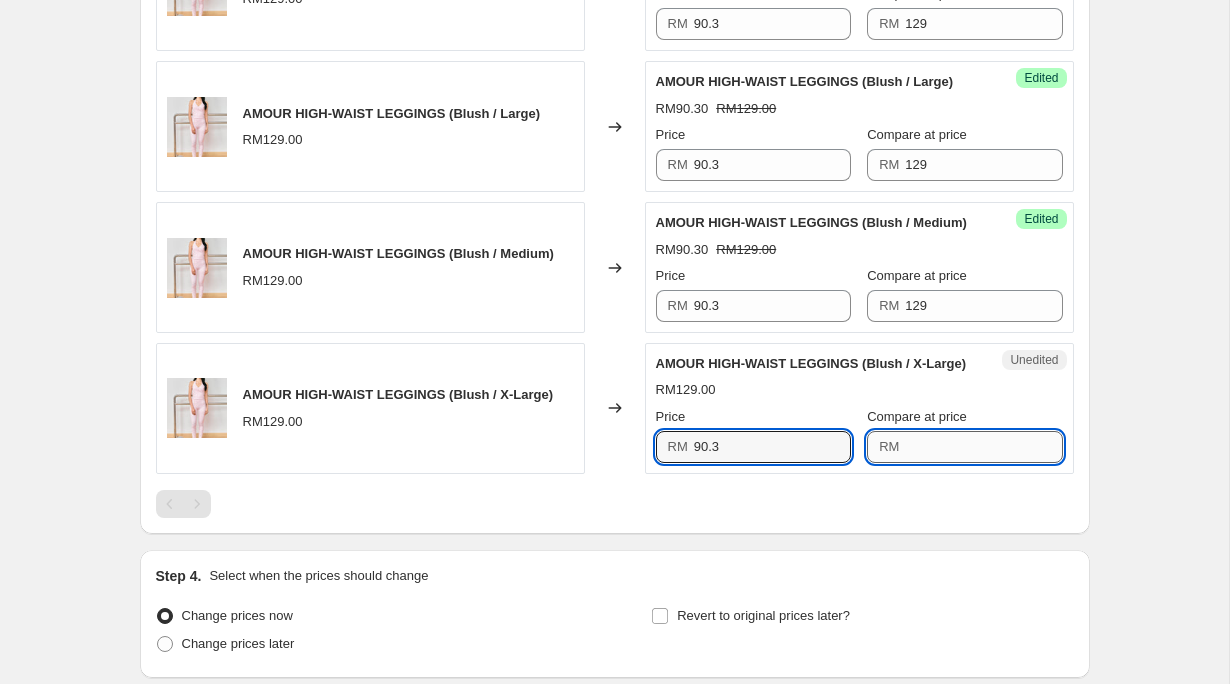 click on "Compare at price" at bounding box center (983, 447) 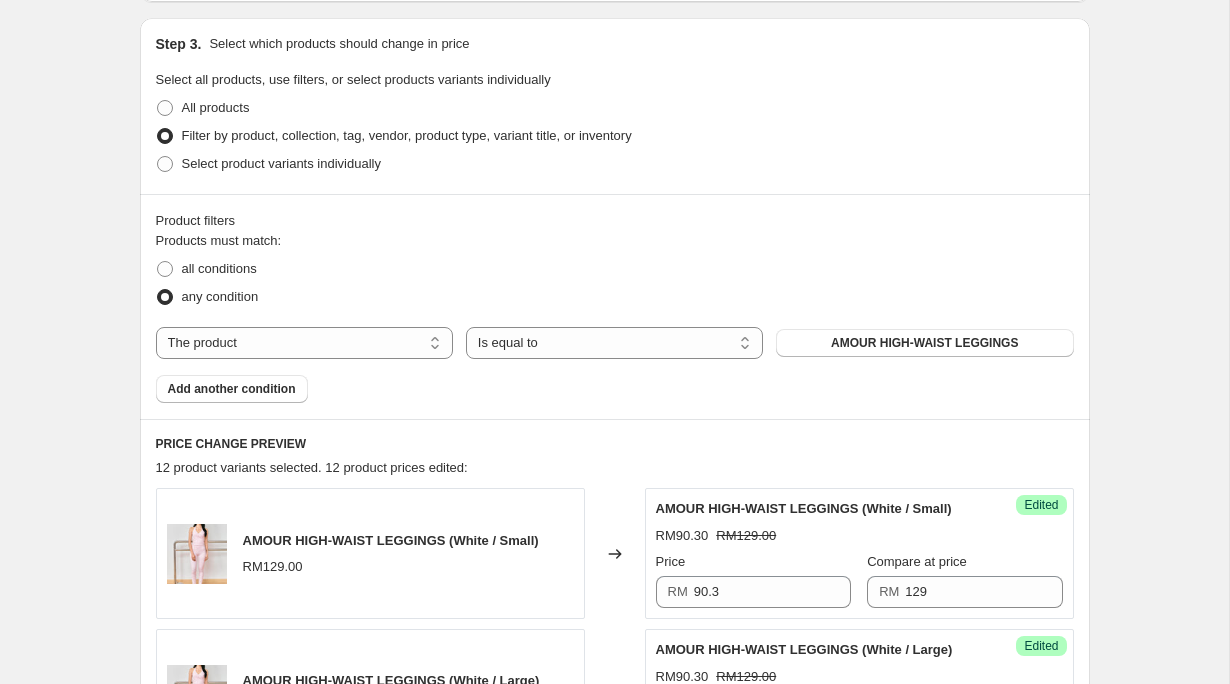 scroll, scrollTop: 422, scrollLeft: 0, axis: vertical 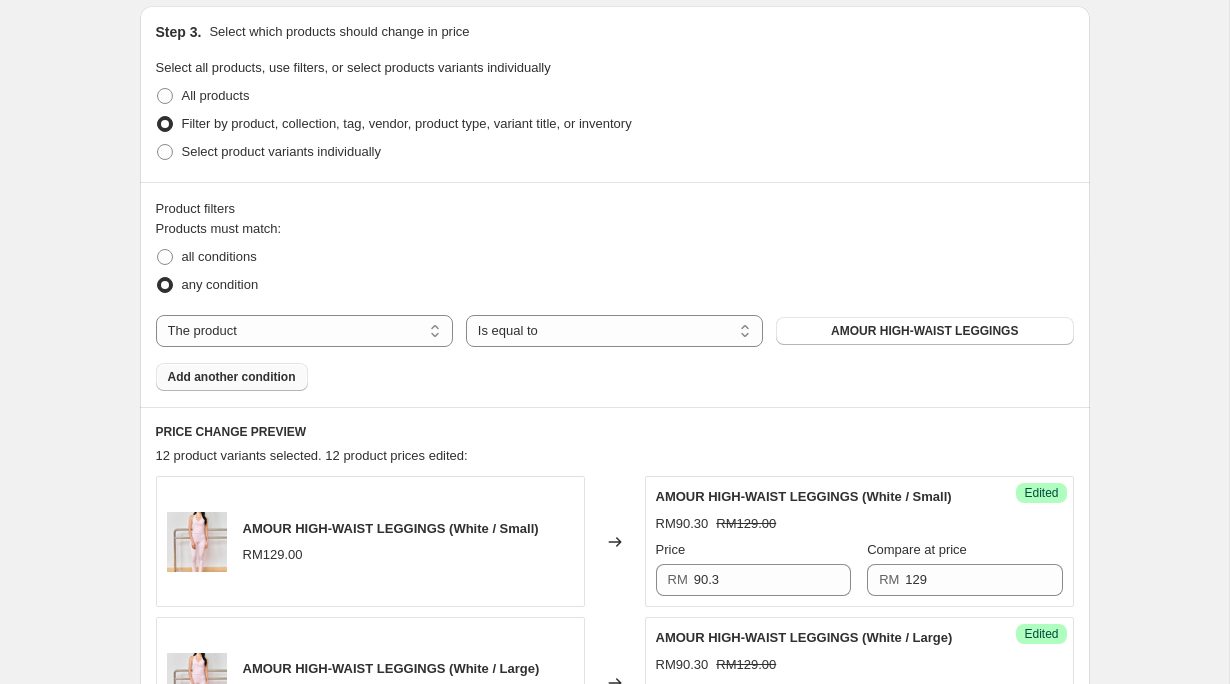 type on "129" 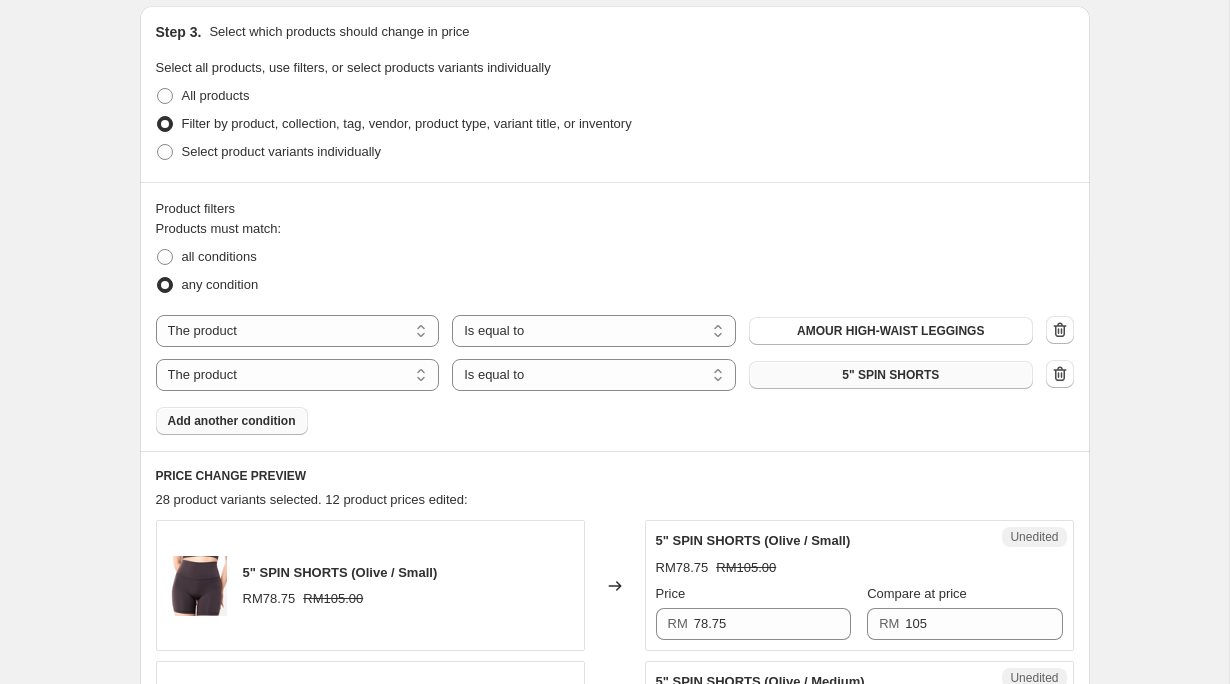 click on "5" SPIN SHORTS" at bounding box center (891, 375) 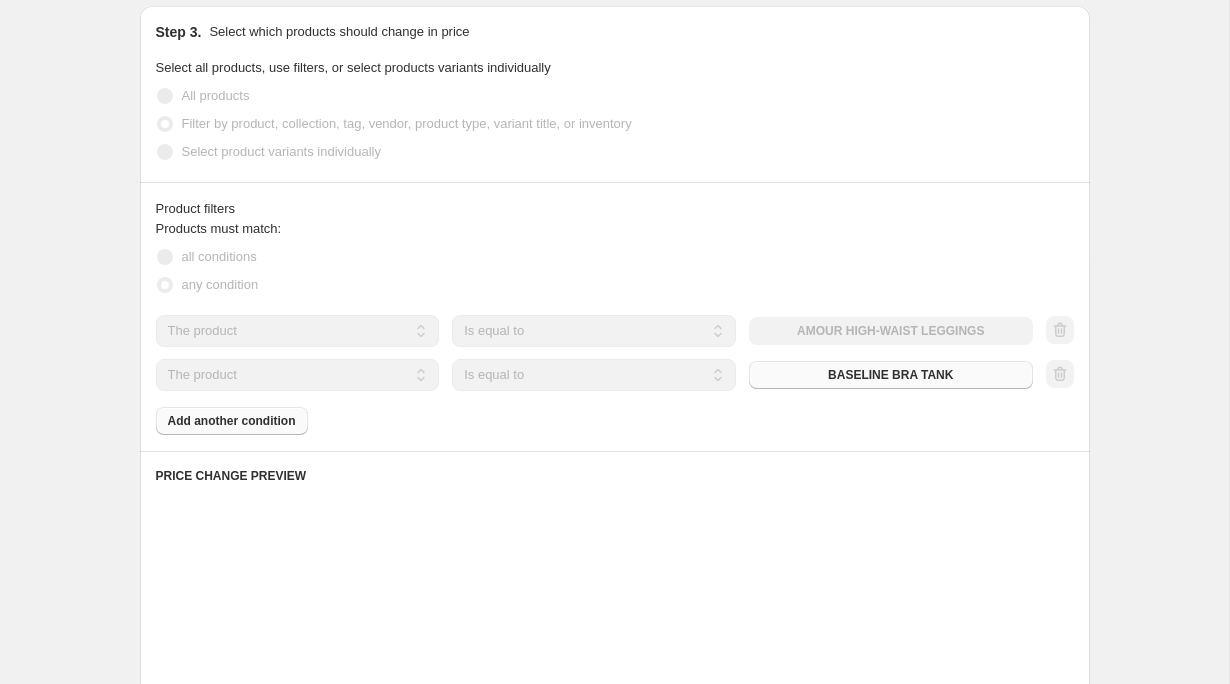 scroll, scrollTop: 635, scrollLeft: 0, axis: vertical 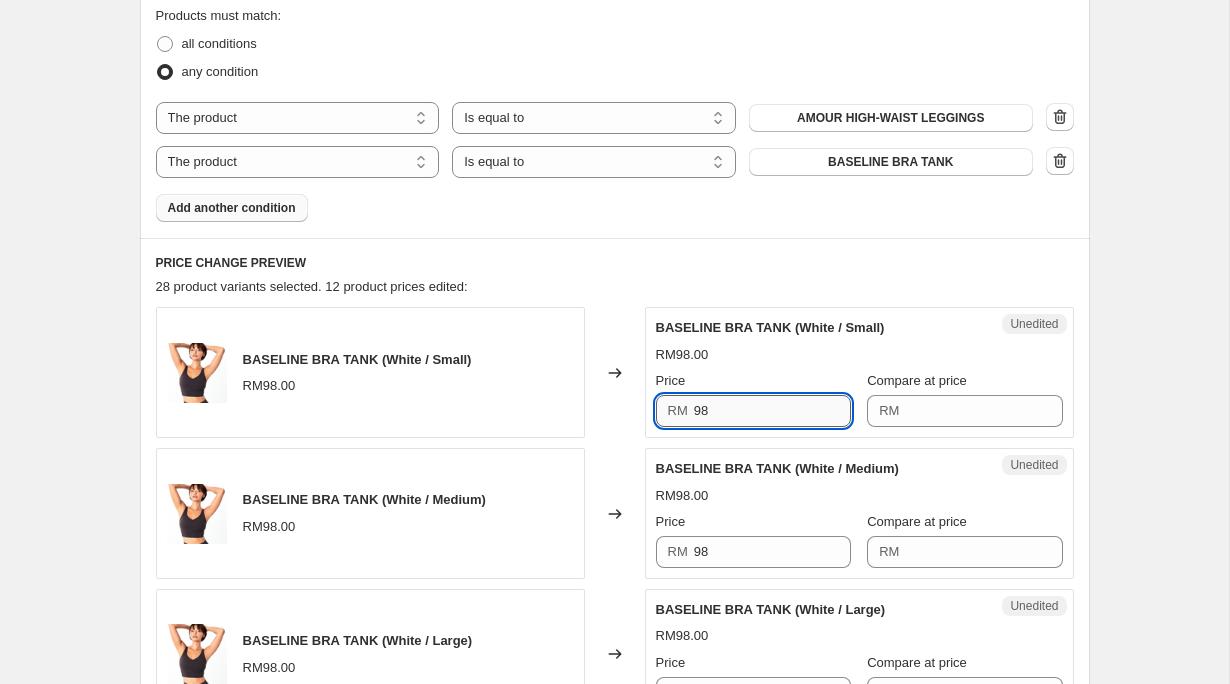 click on "98" at bounding box center (772, 411) 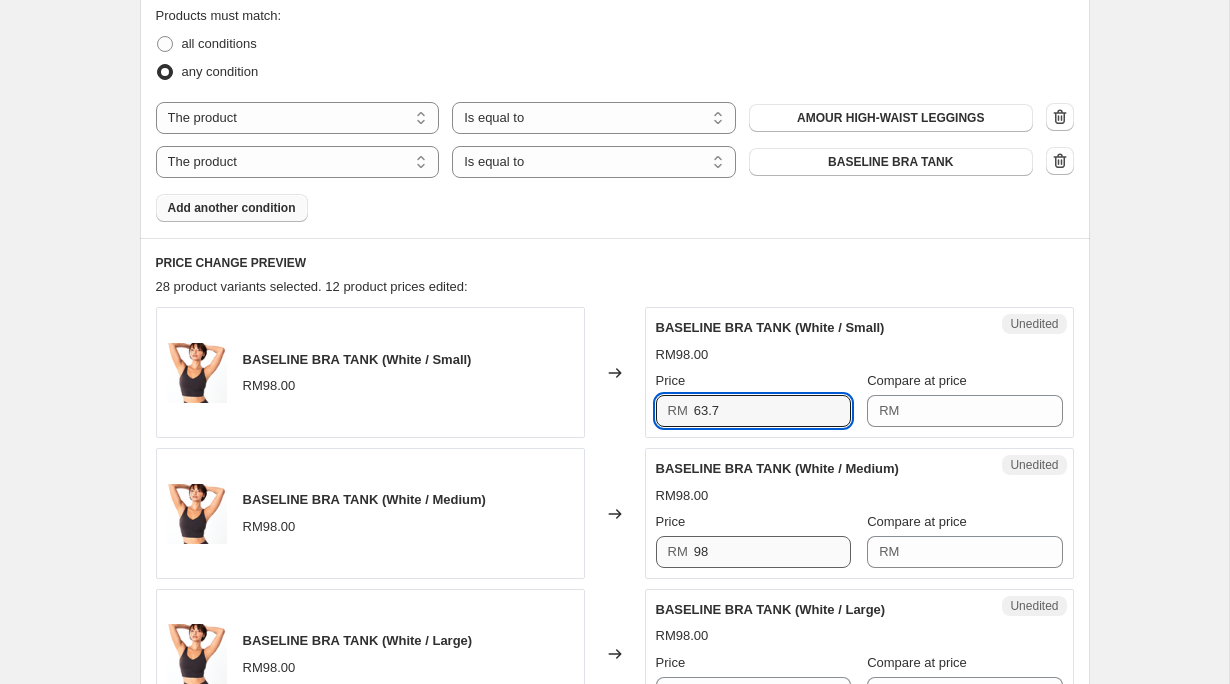 type on "63.7" 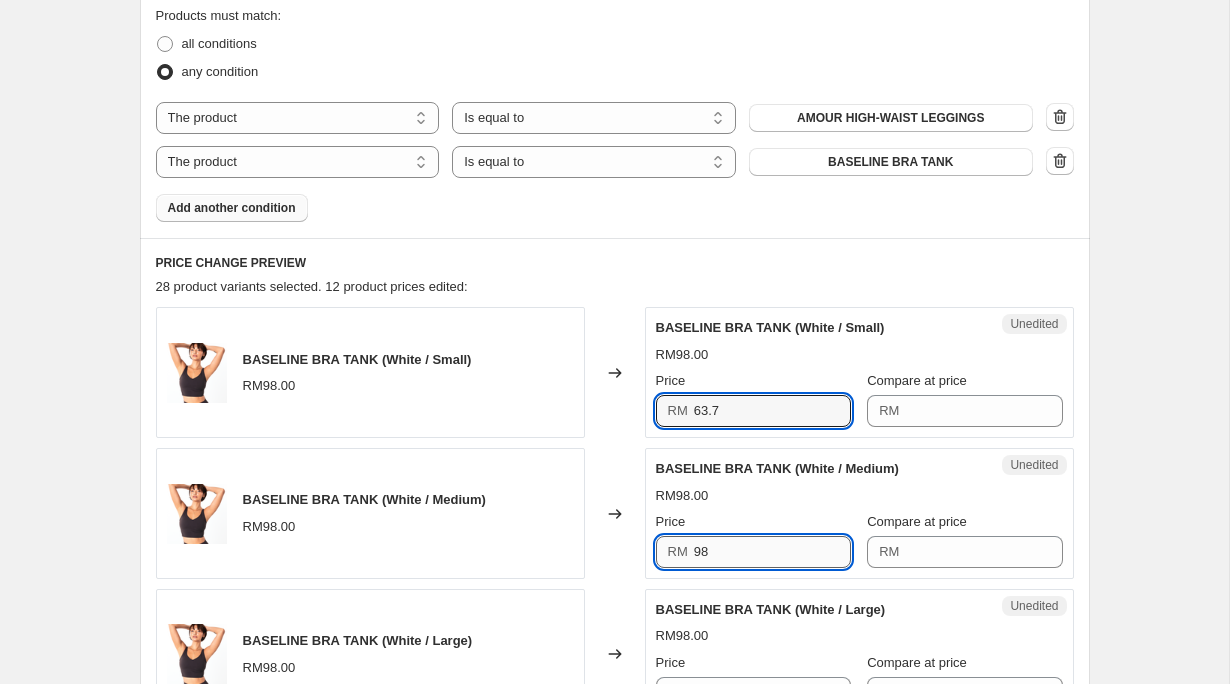 click on "98" at bounding box center [772, 552] 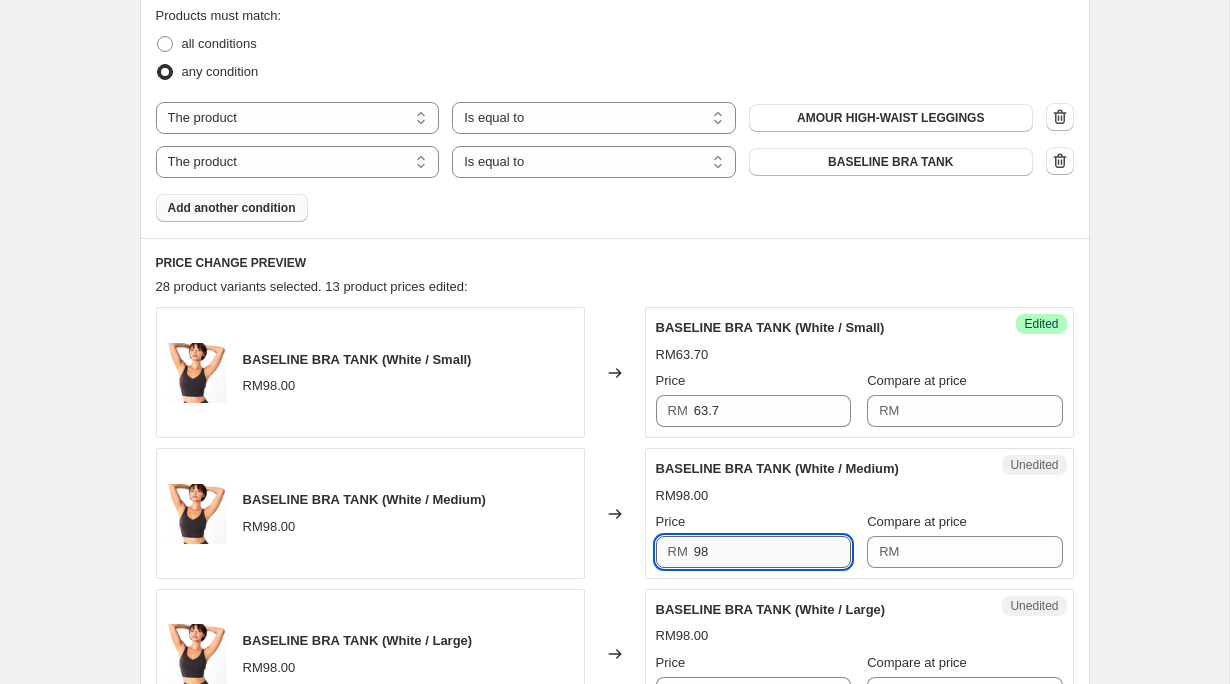 type on "9" 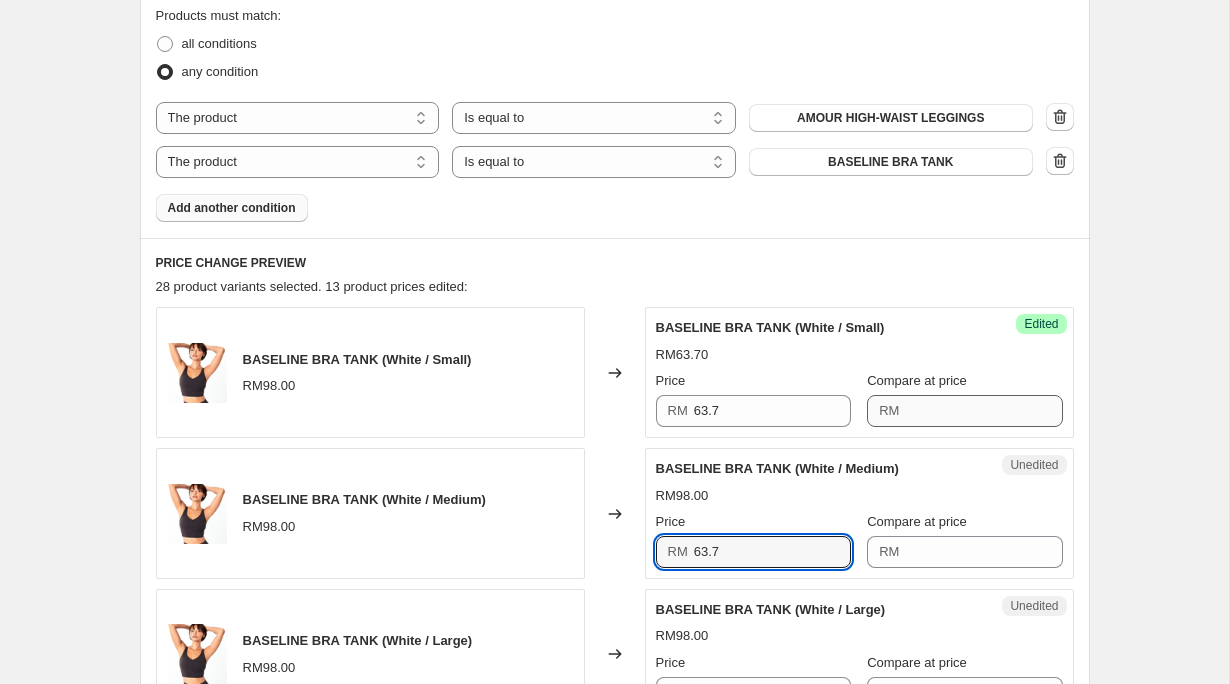 type on "63.7" 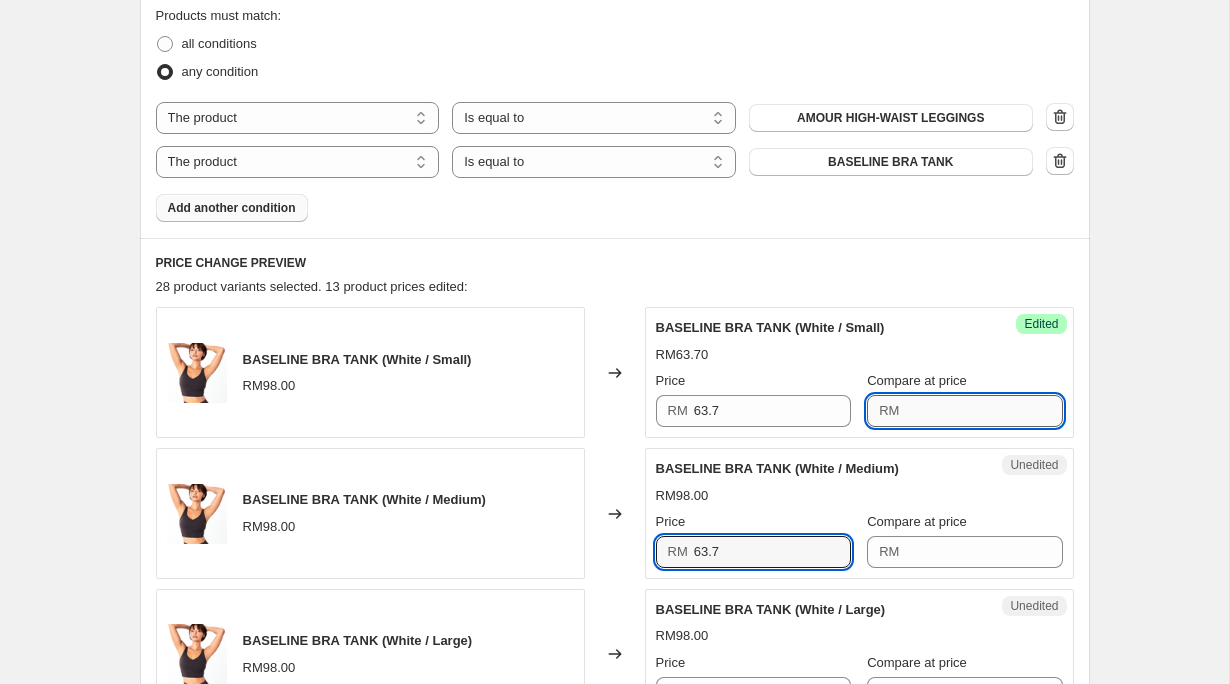 click on "Compare at price" at bounding box center (983, 411) 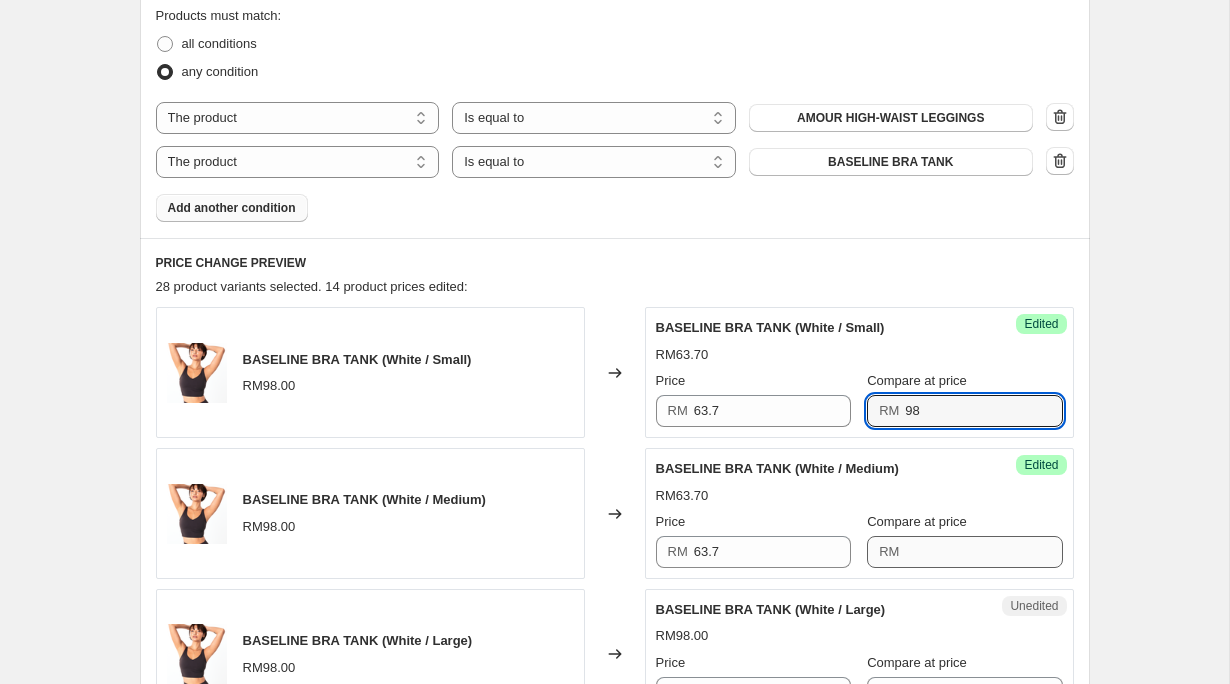 type on "98" 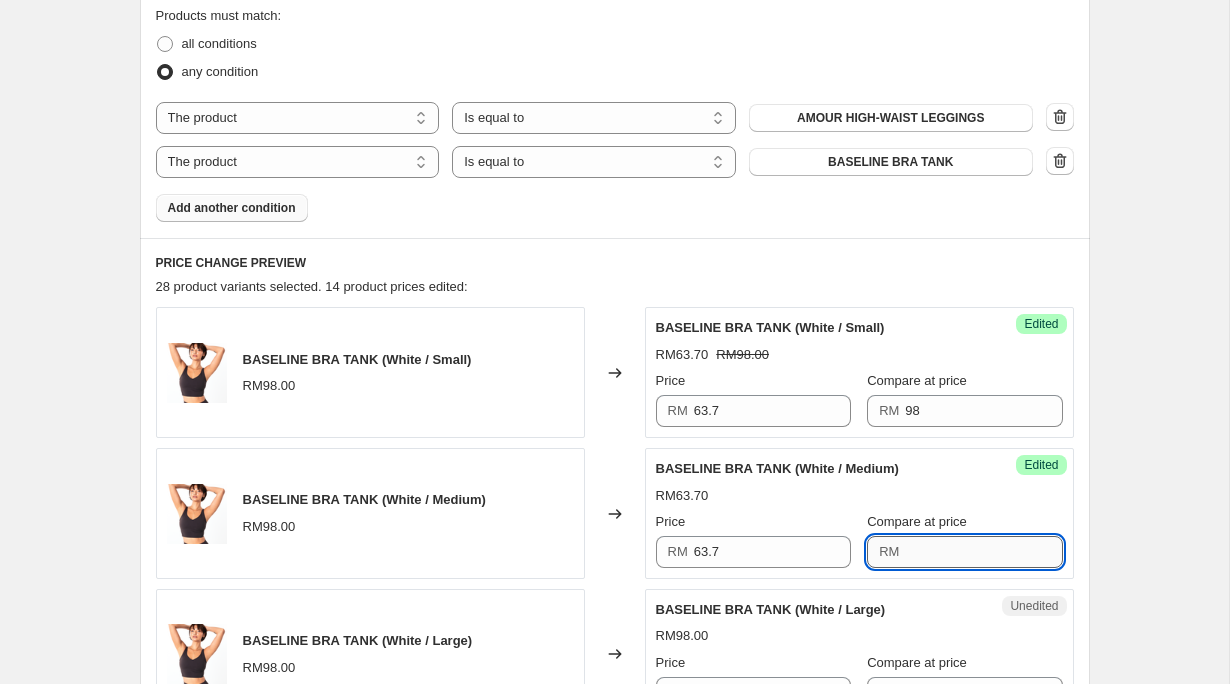 click on "Compare at price" at bounding box center (983, 552) 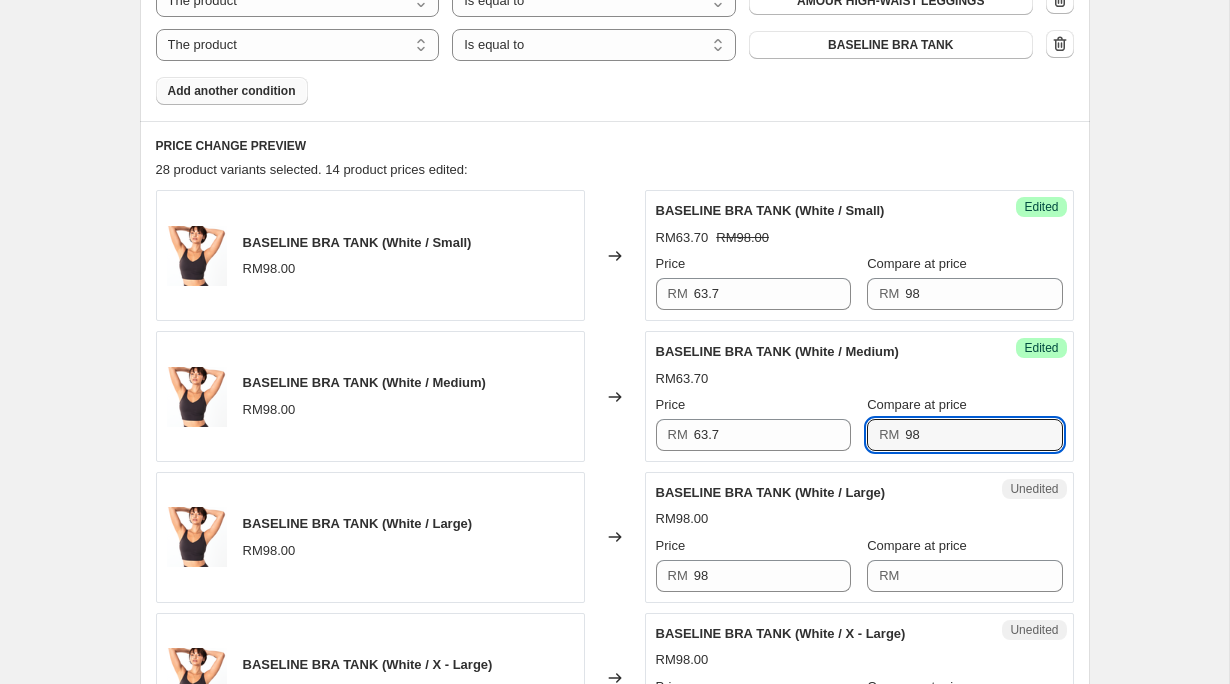 scroll, scrollTop: 763, scrollLeft: 0, axis: vertical 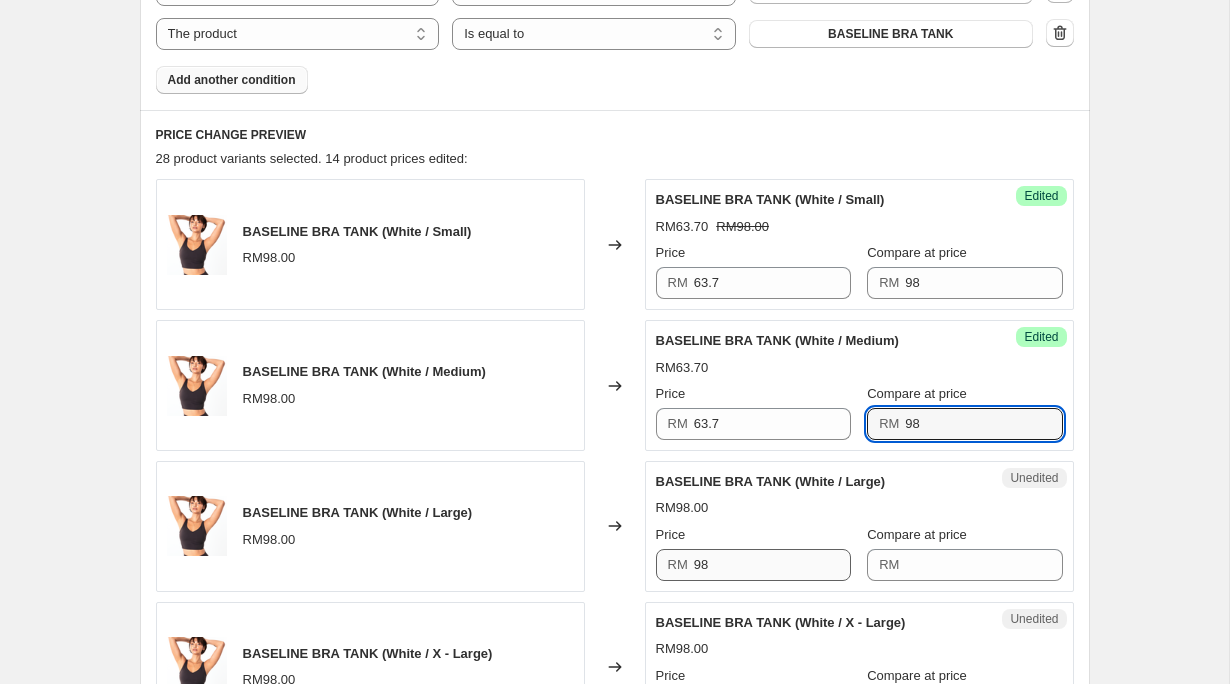 type on "98" 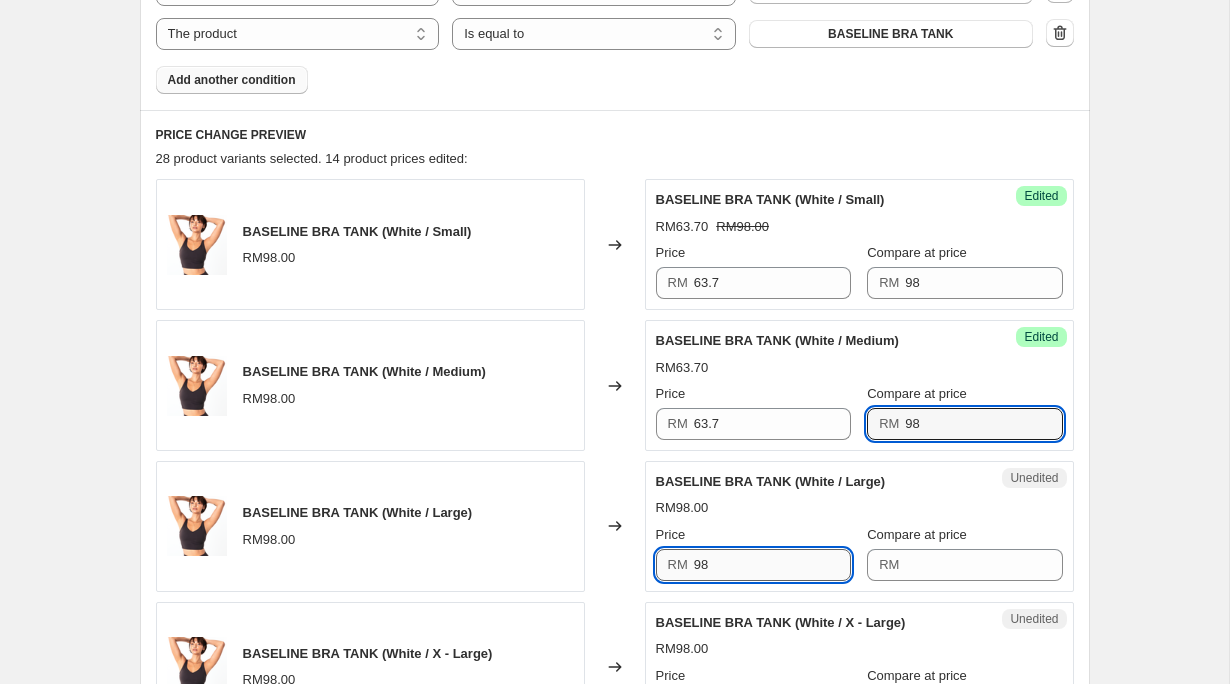 click on "98" at bounding box center (772, 565) 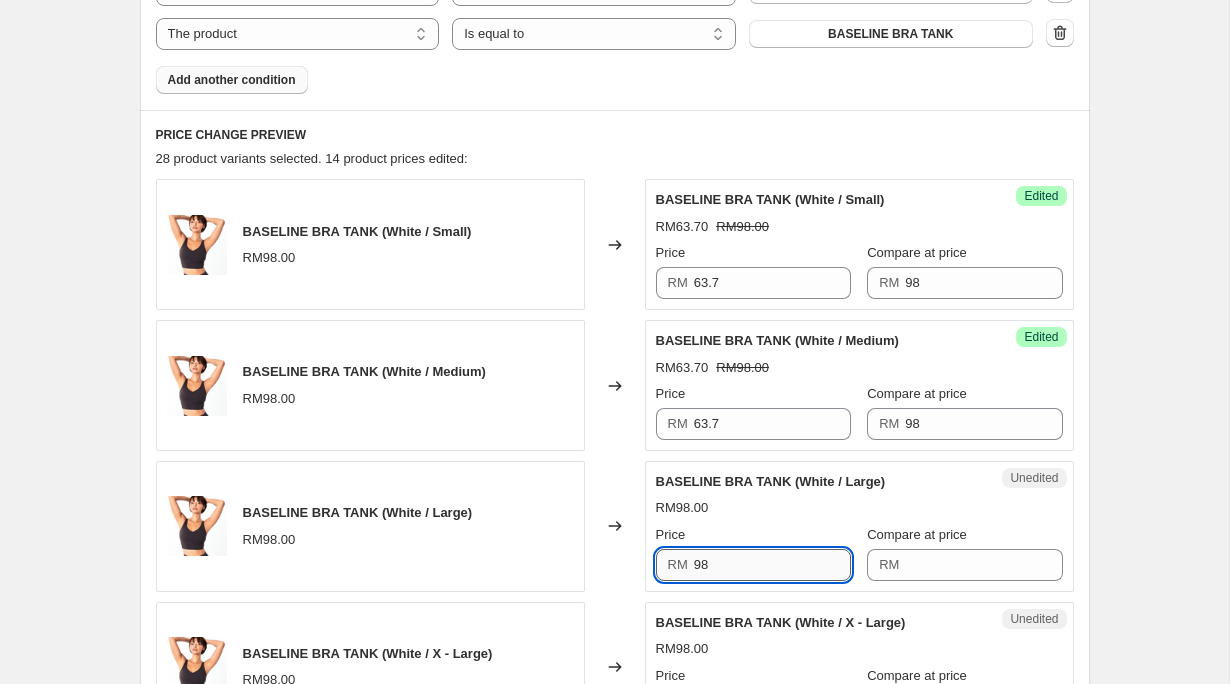 type on "9" 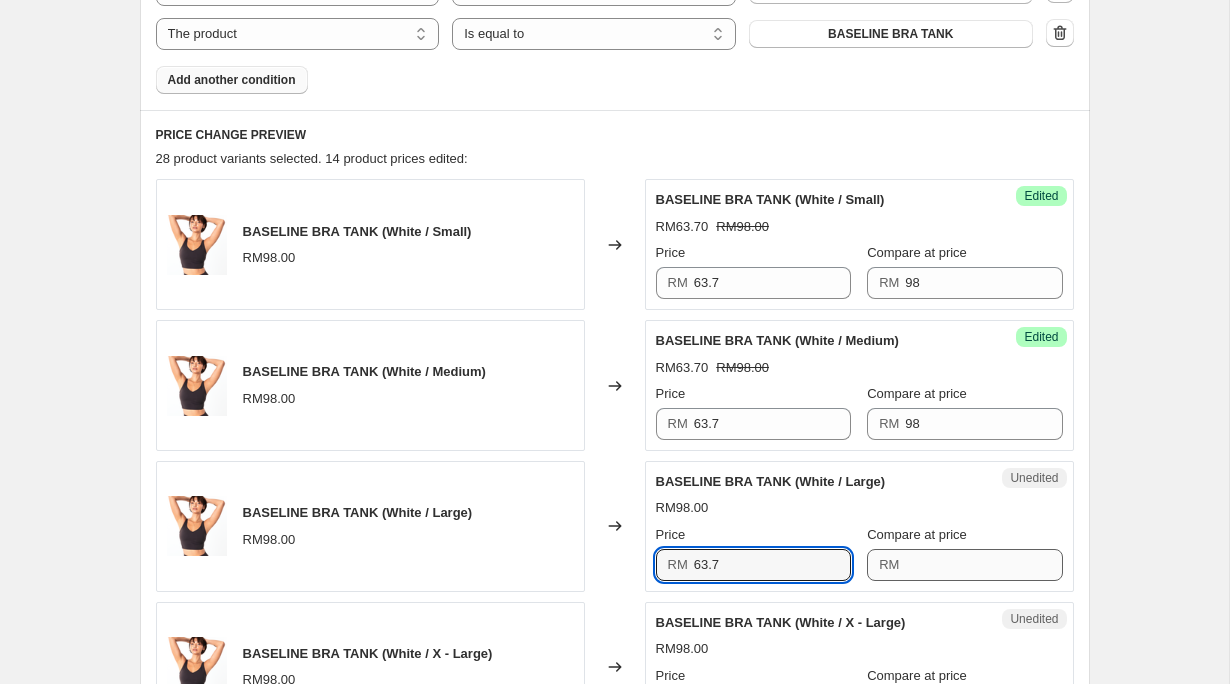 type on "63.7" 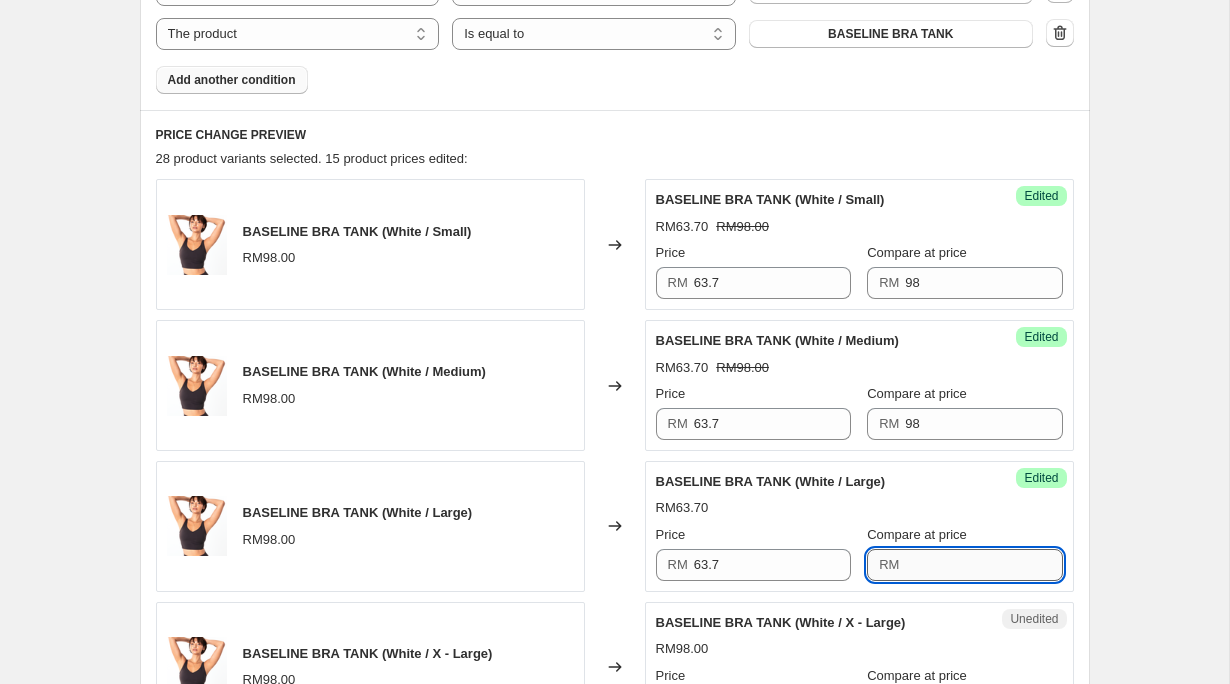 click on "Compare at price" at bounding box center [983, 565] 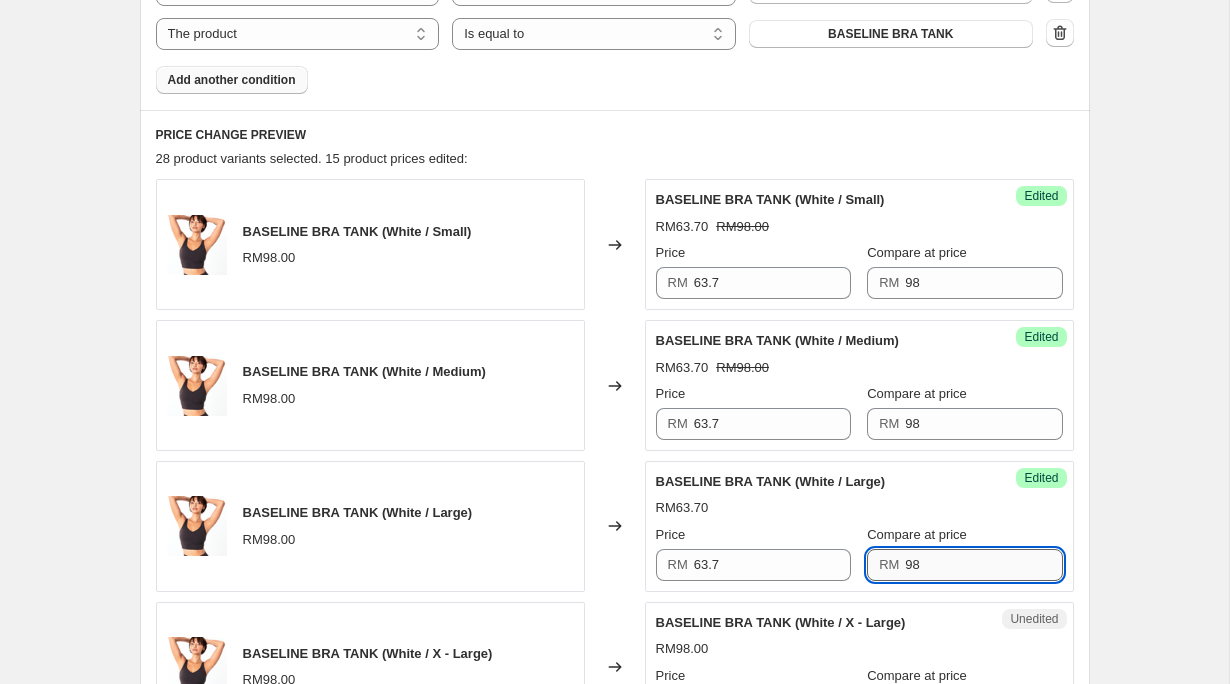 scroll, scrollTop: 1027, scrollLeft: 0, axis: vertical 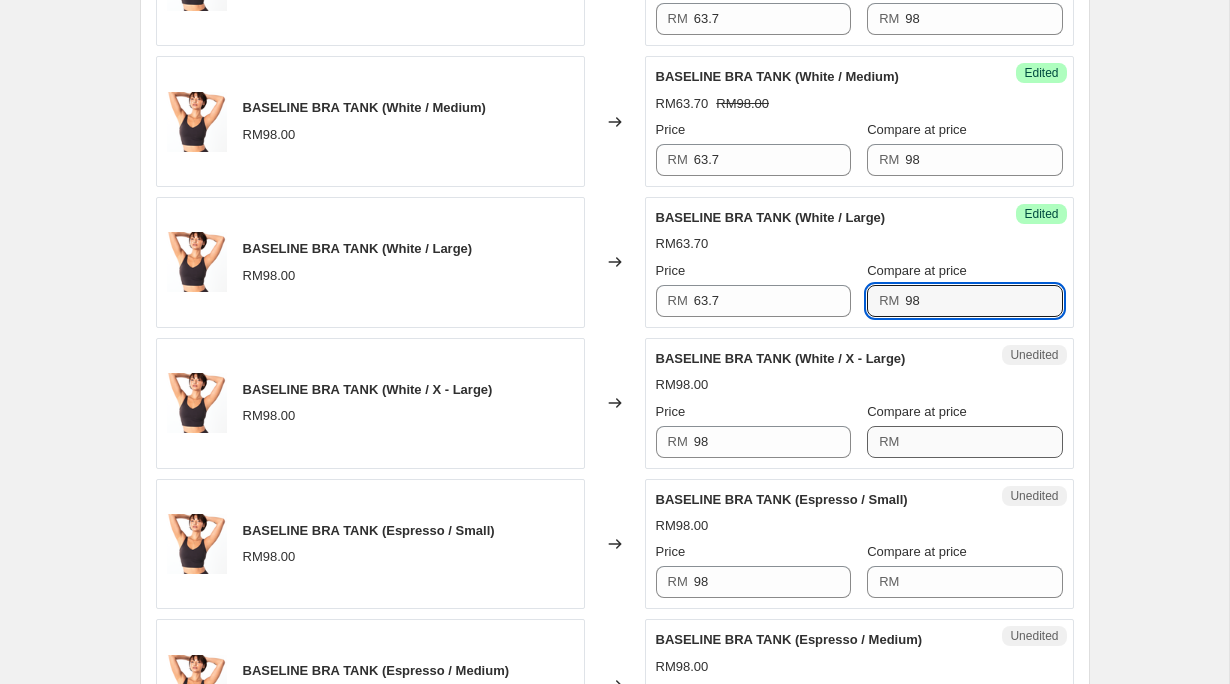 type on "98" 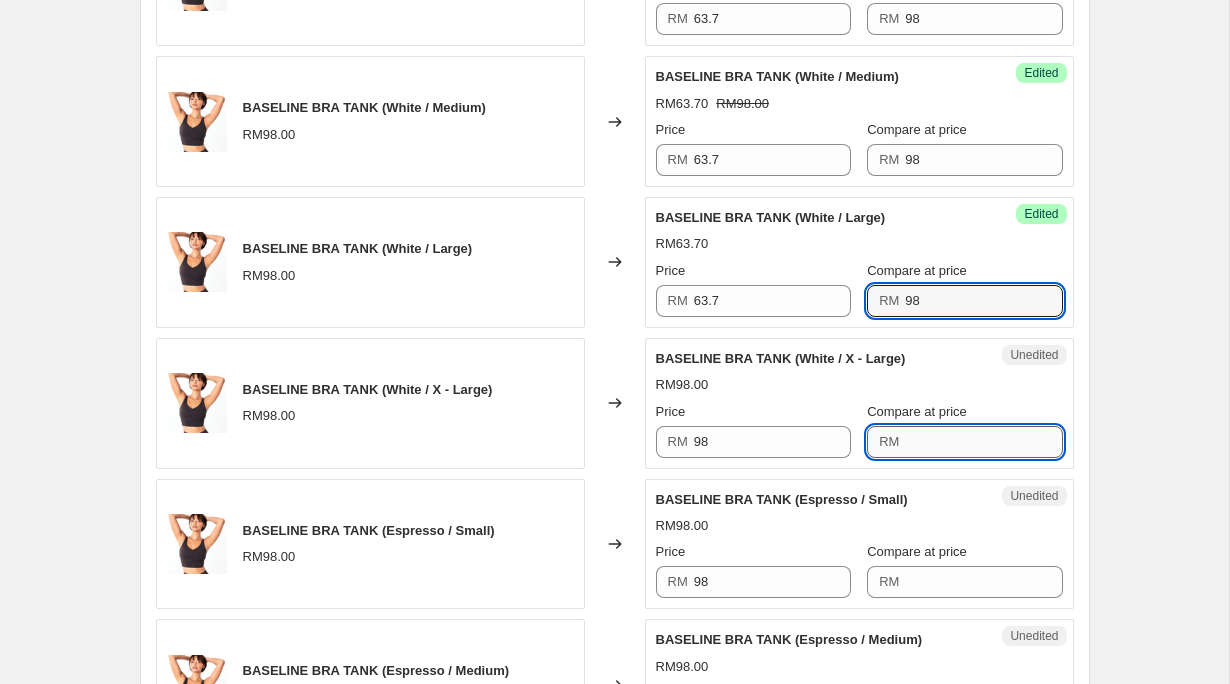 click on "Compare at price" at bounding box center (983, 442) 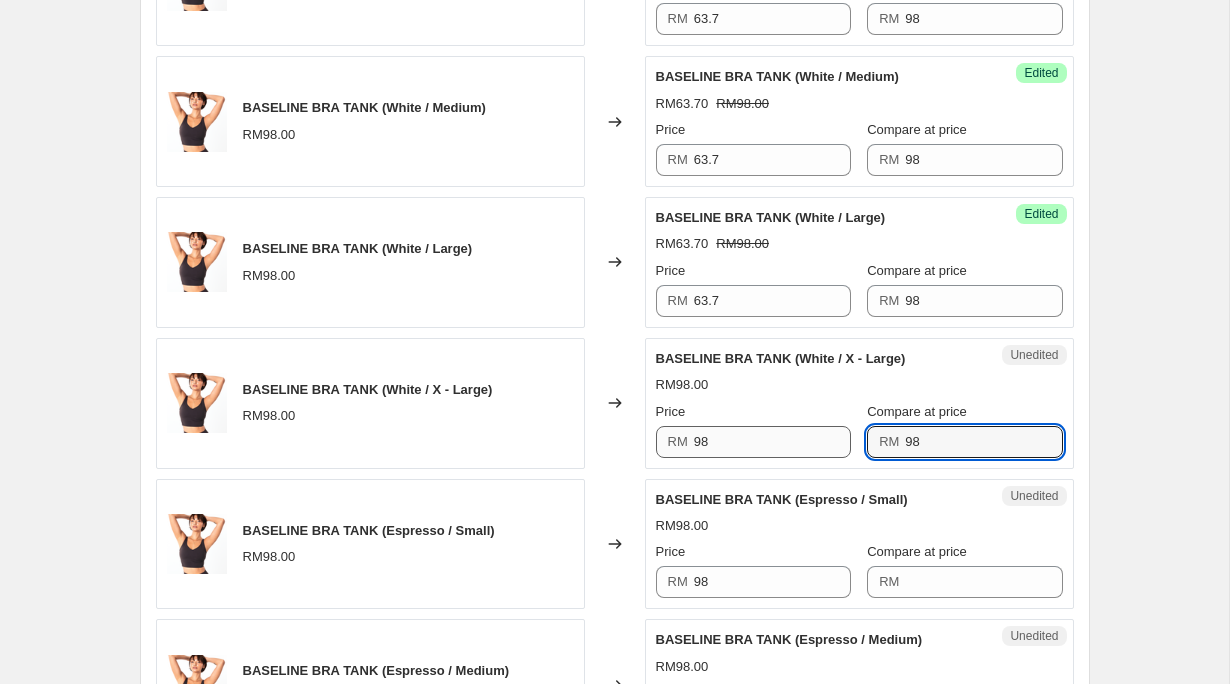 type on "98" 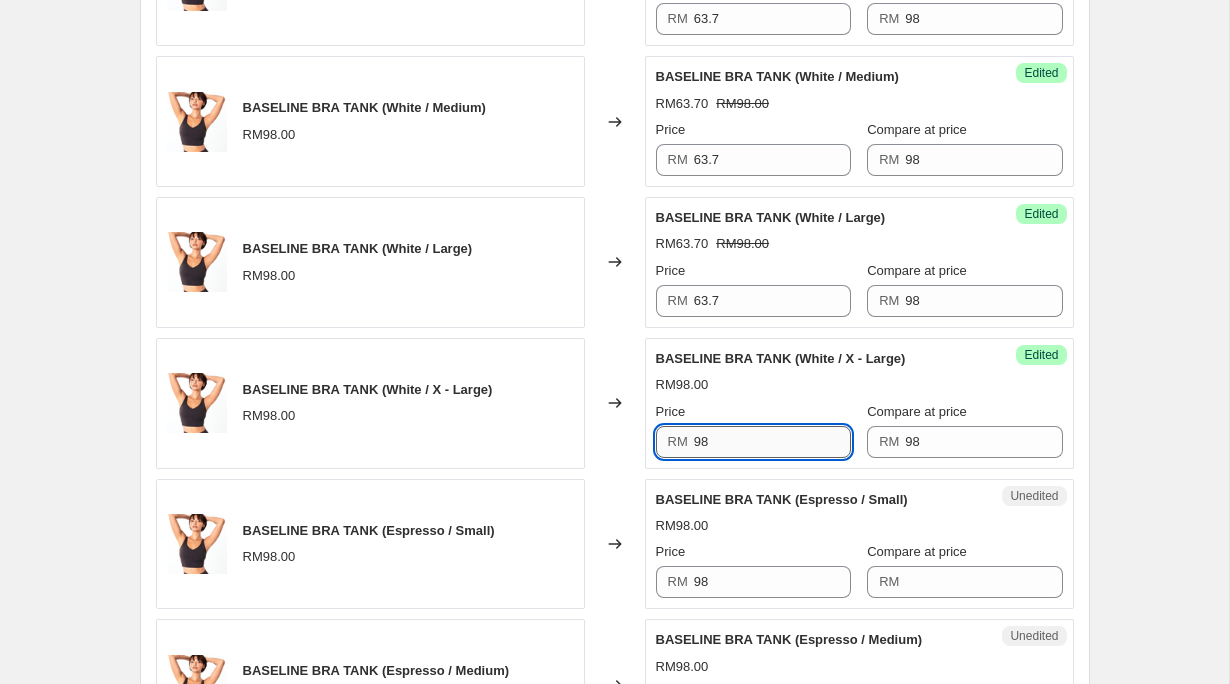 click on "98" at bounding box center (772, 442) 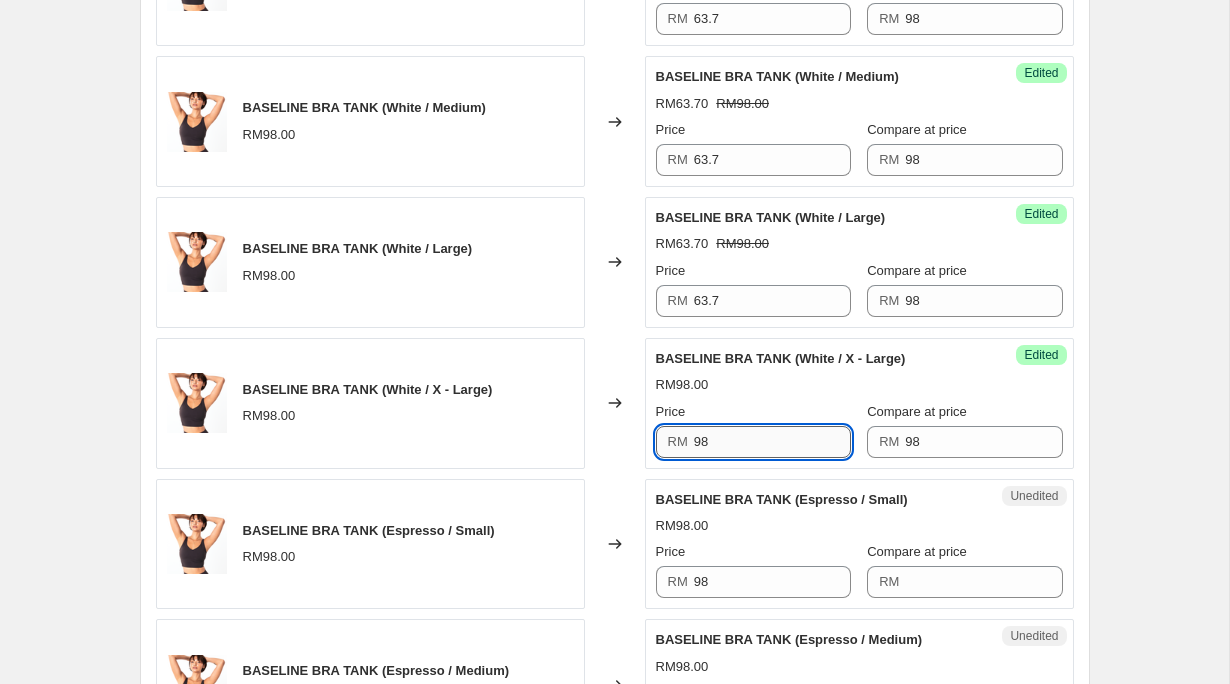 type on "9" 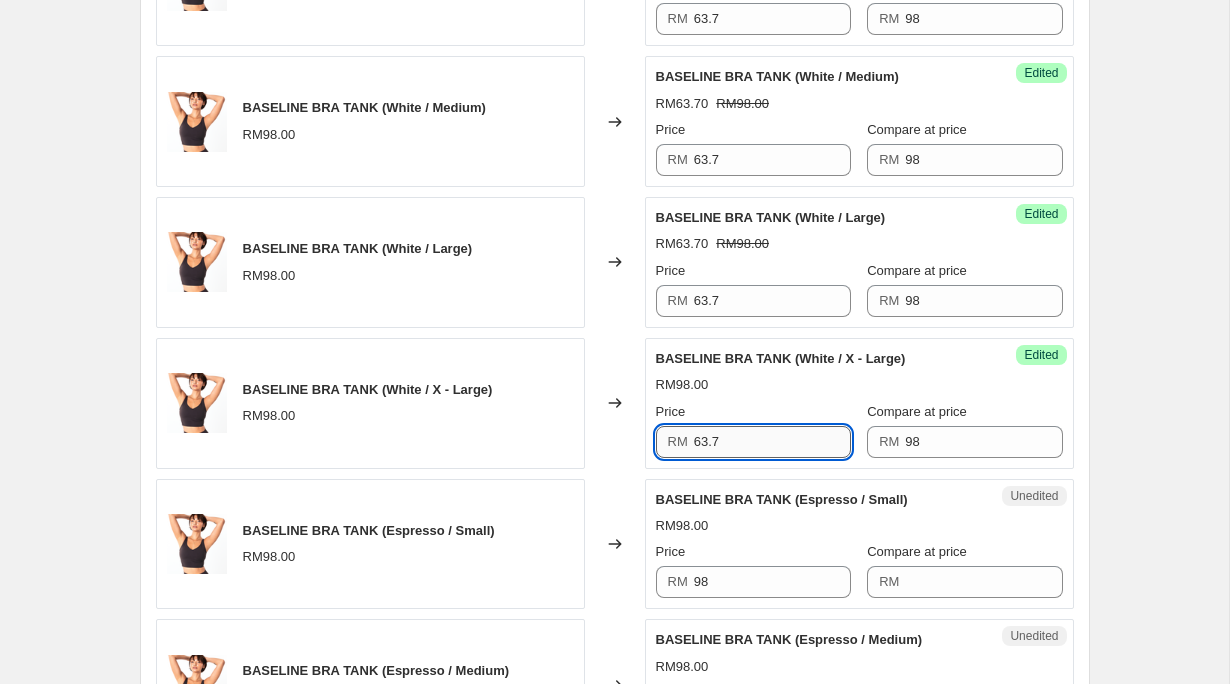 scroll, scrollTop: 1095, scrollLeft: 0, axis: vertical 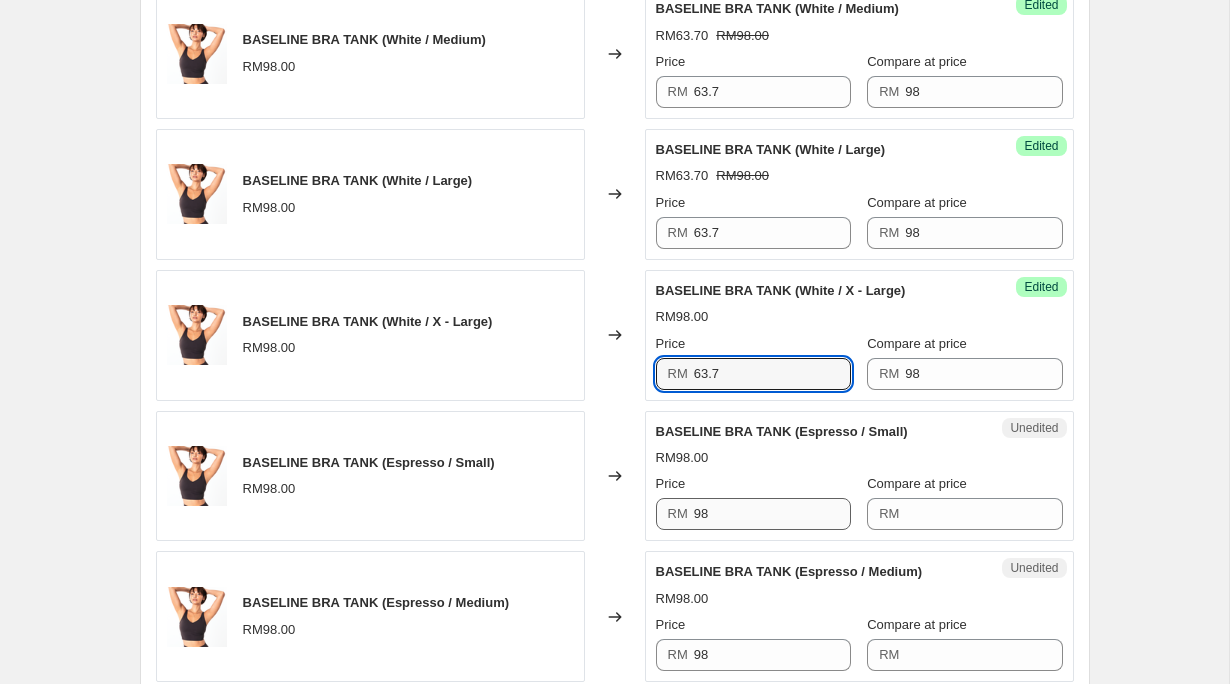 type on "63.7" 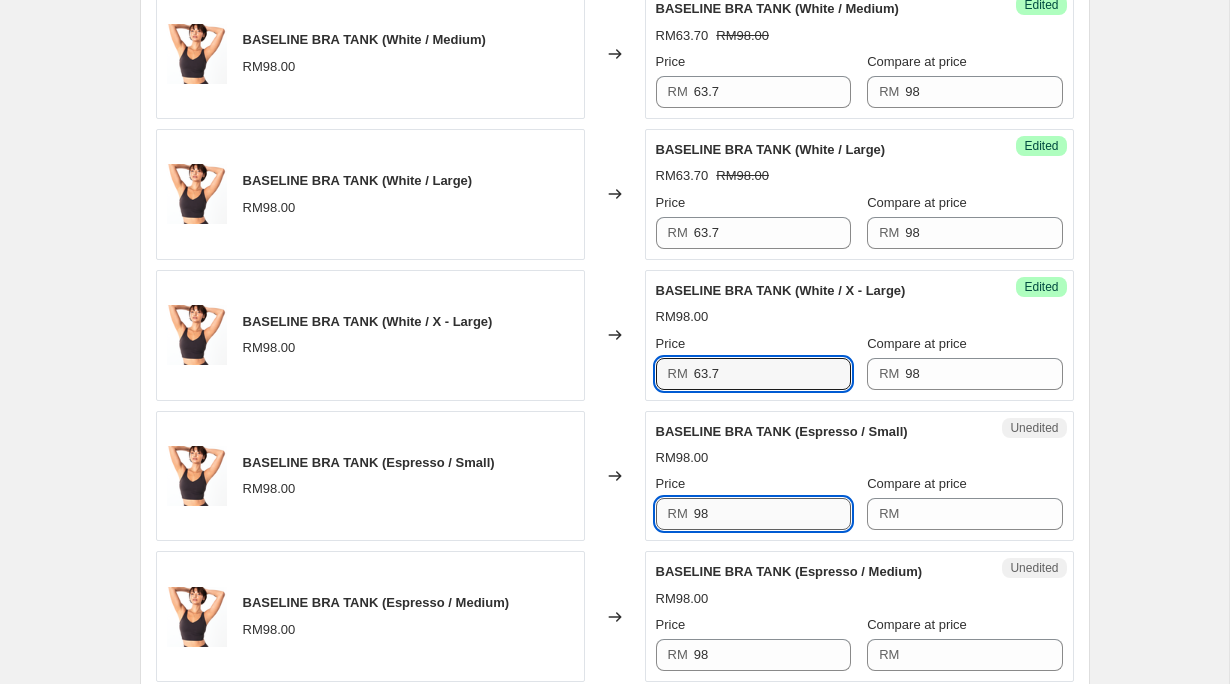 click on "98" at bounding box center [772, 514] 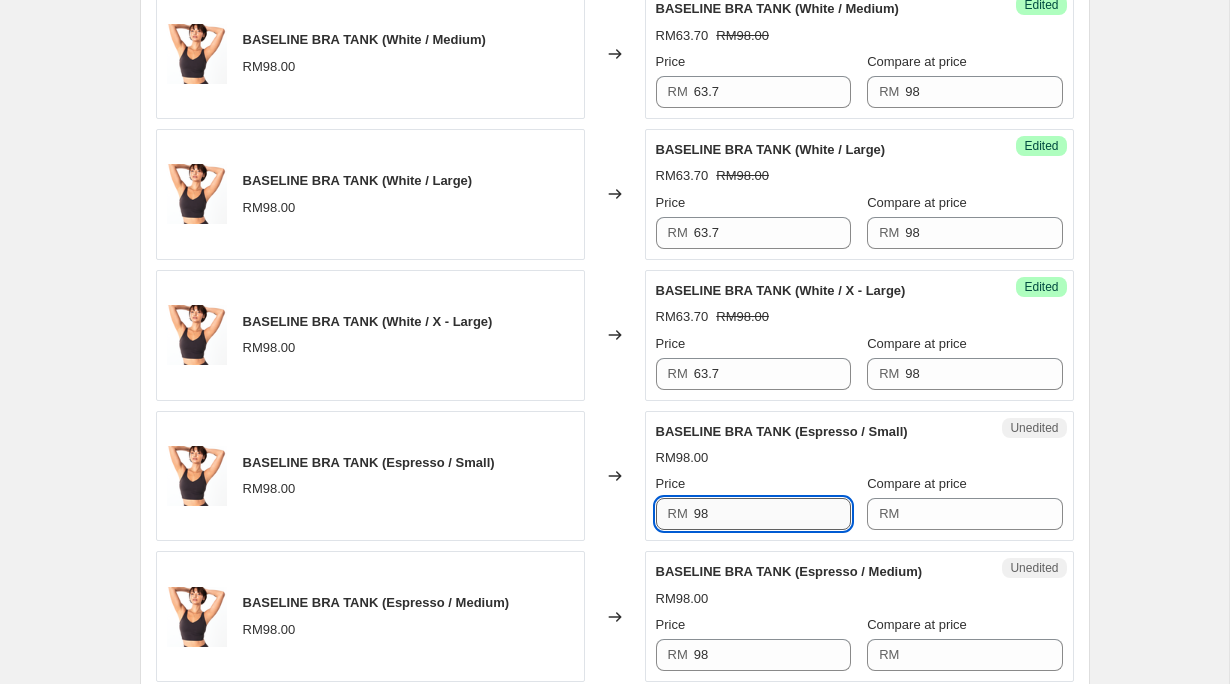 type on "9" 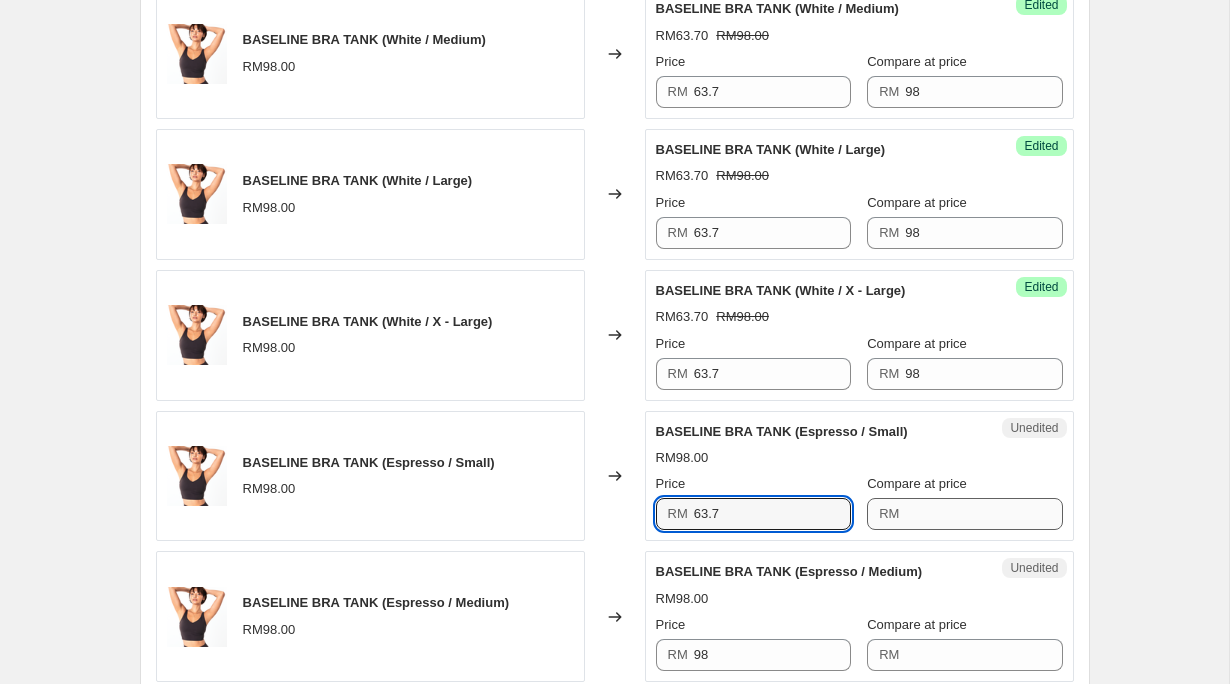 type on "63.7" 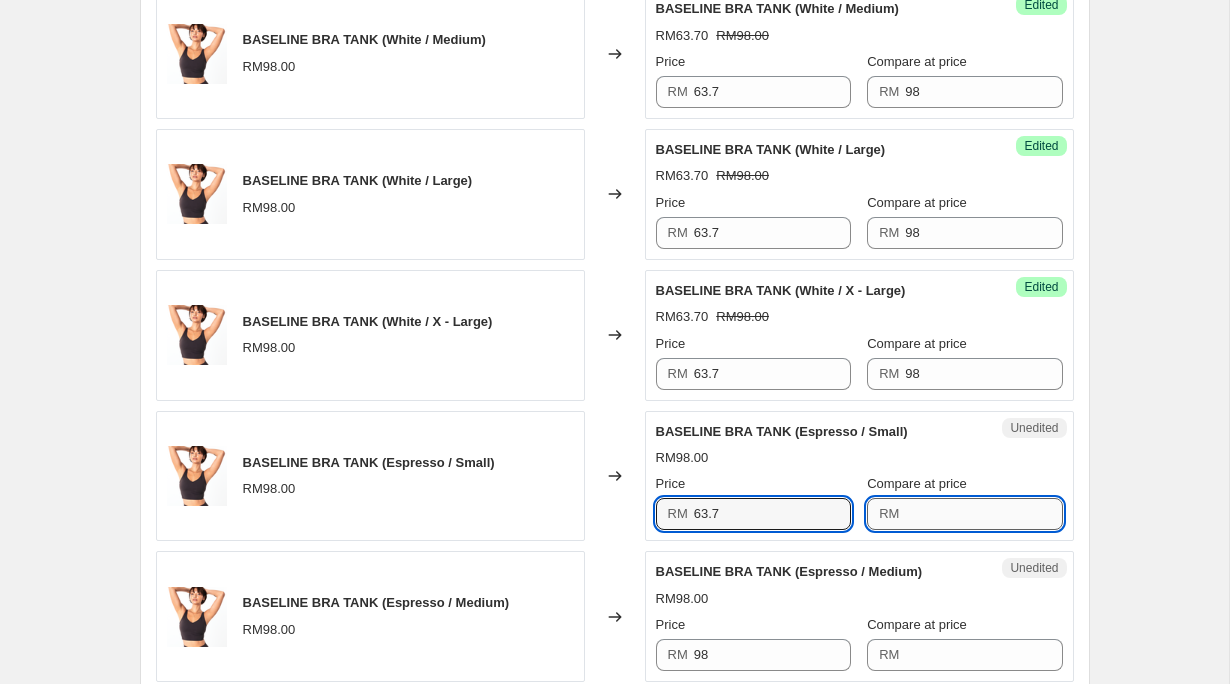 click on "Compare at price" at bounding box center [983, 514] 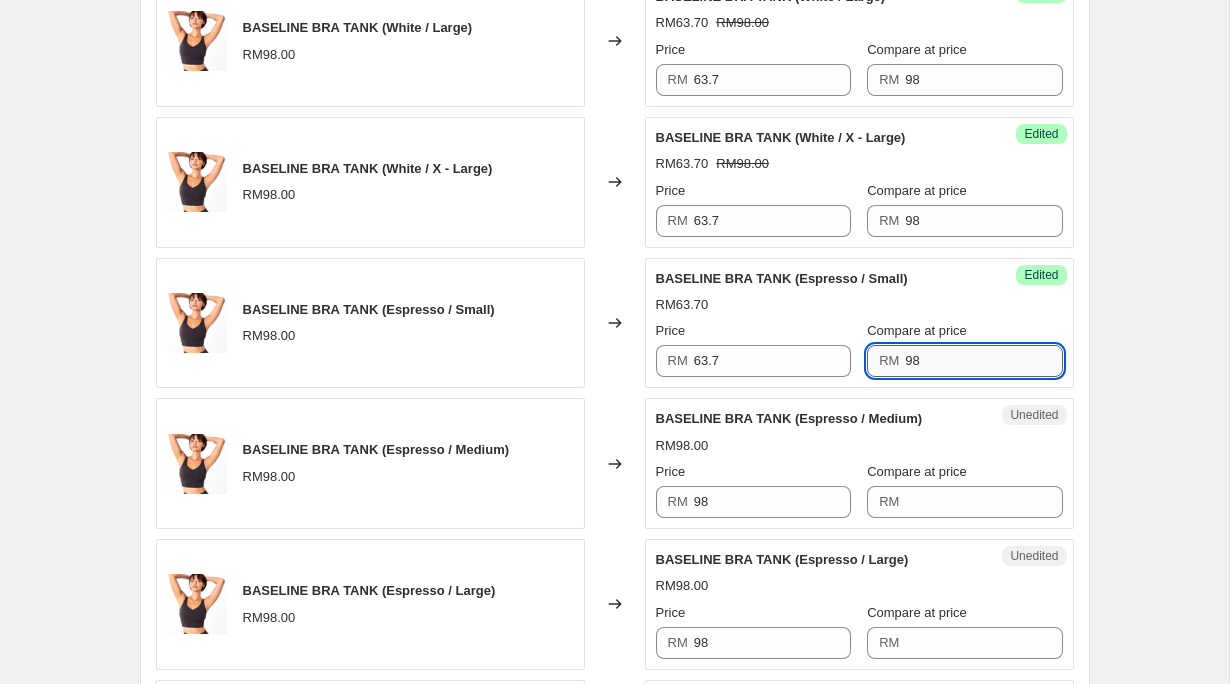 scroll, scrollTop: 1255, scrollLeft: 0, axis: vertical 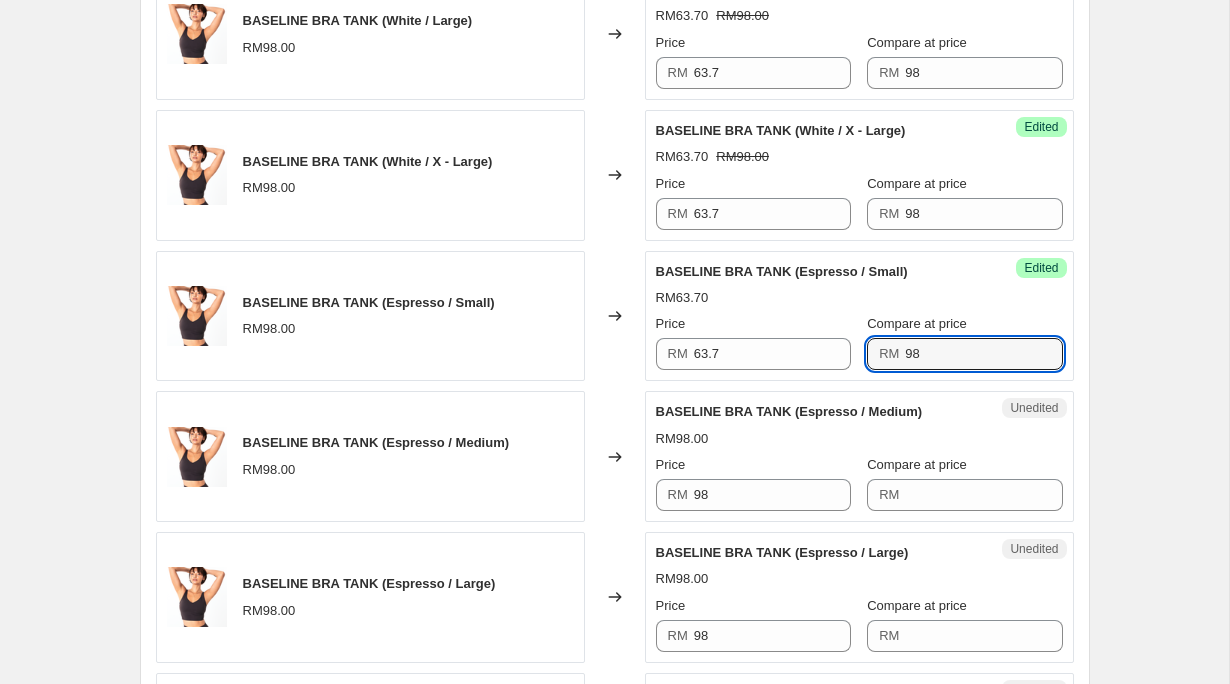 type on "98" 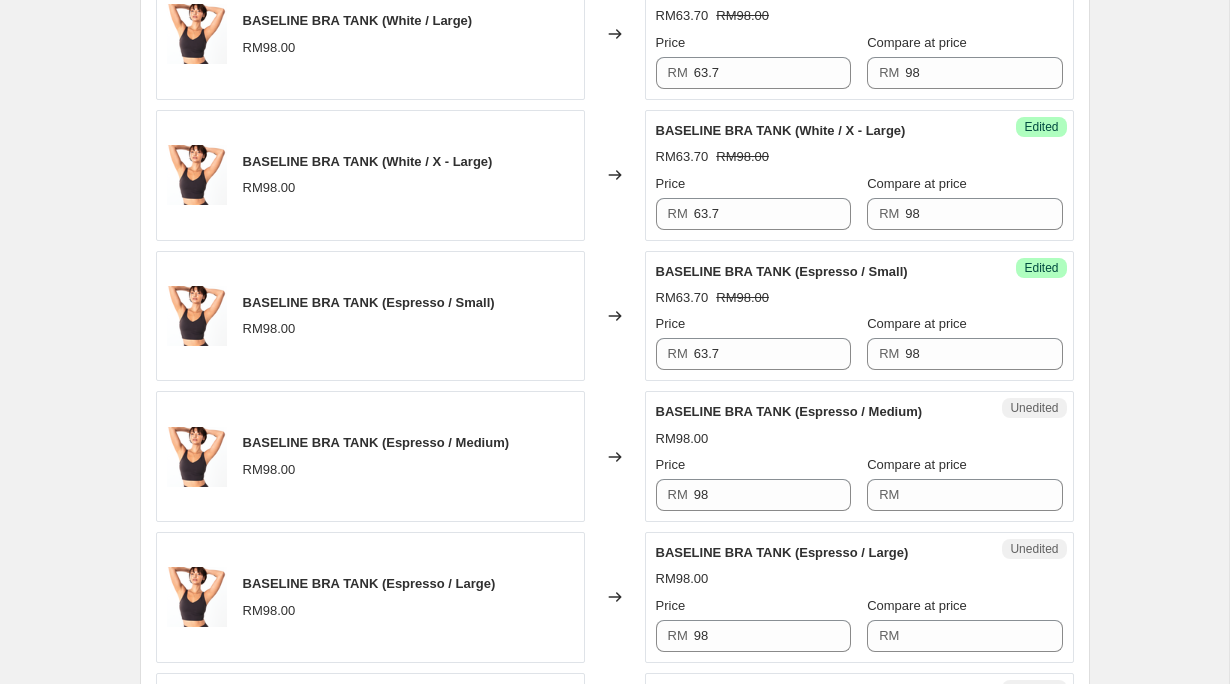 click on "Compare at price RM" at bounding box center (964, 483) 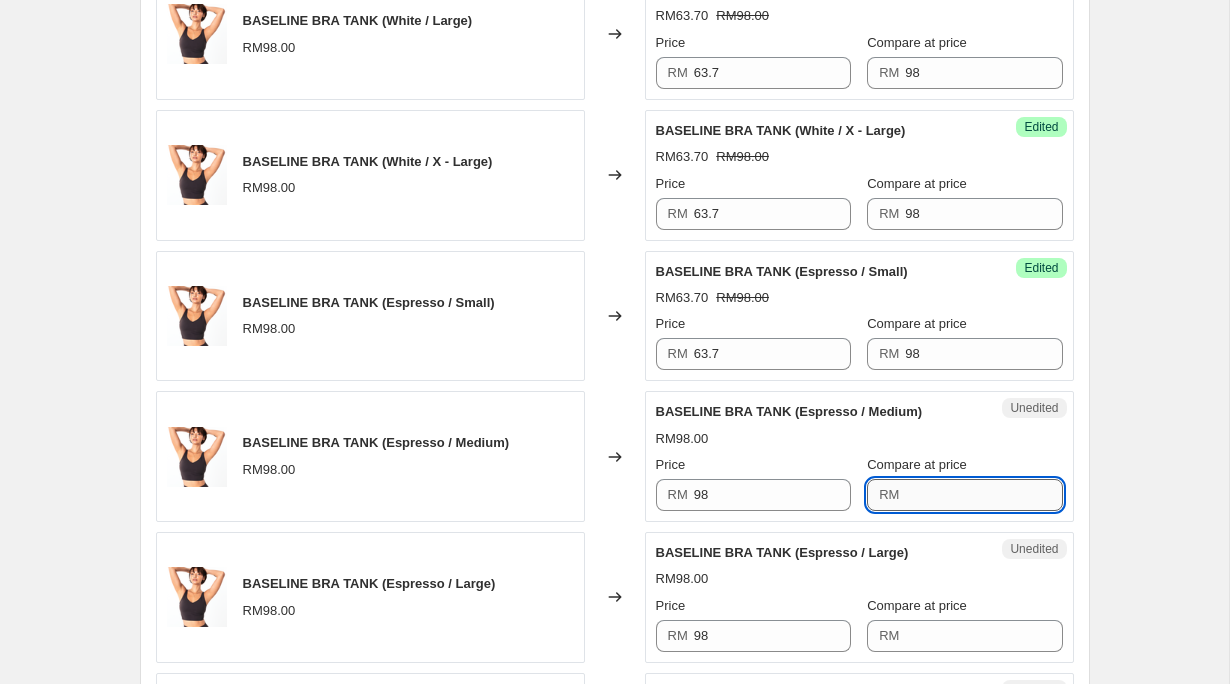 click on "Compare at price" at bounding box center [983, 495] 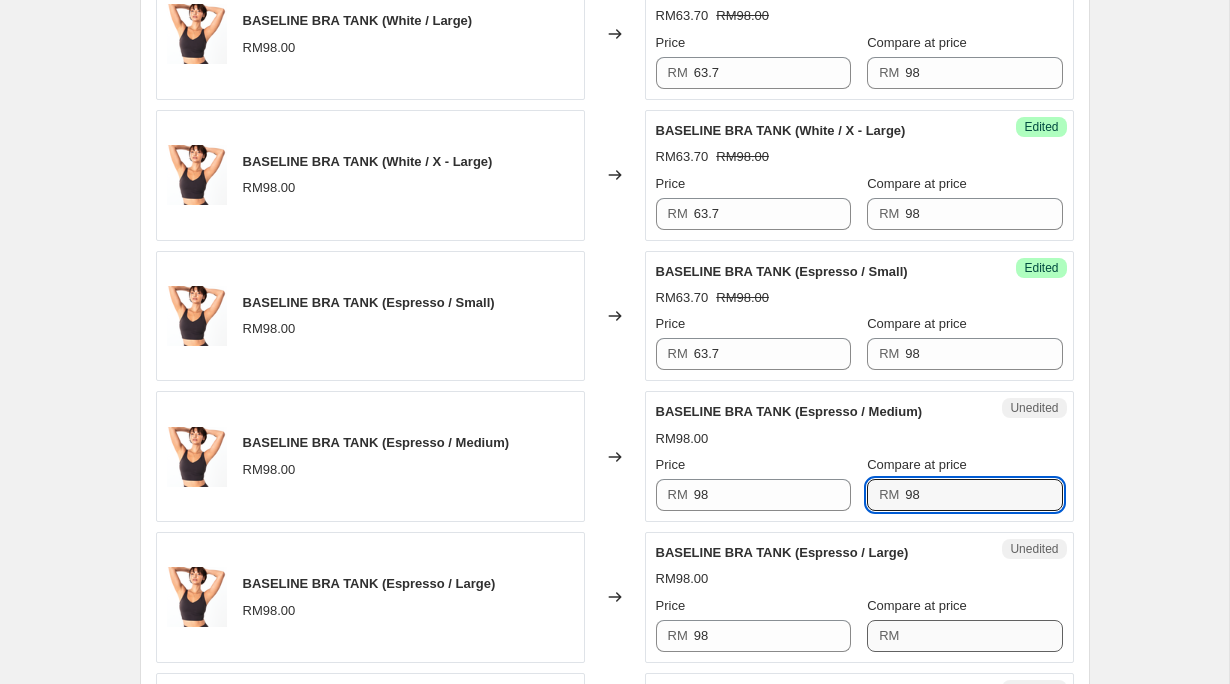type on "98" 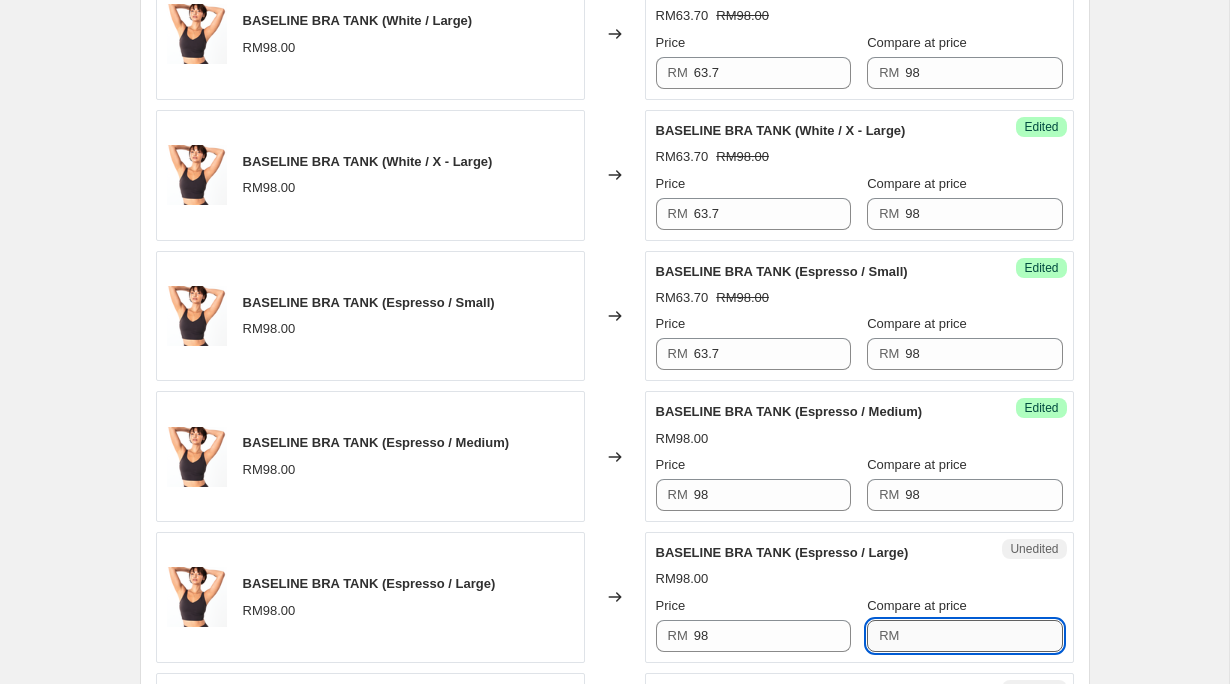 click on "Compare at price" at bounding box center (983, 636) 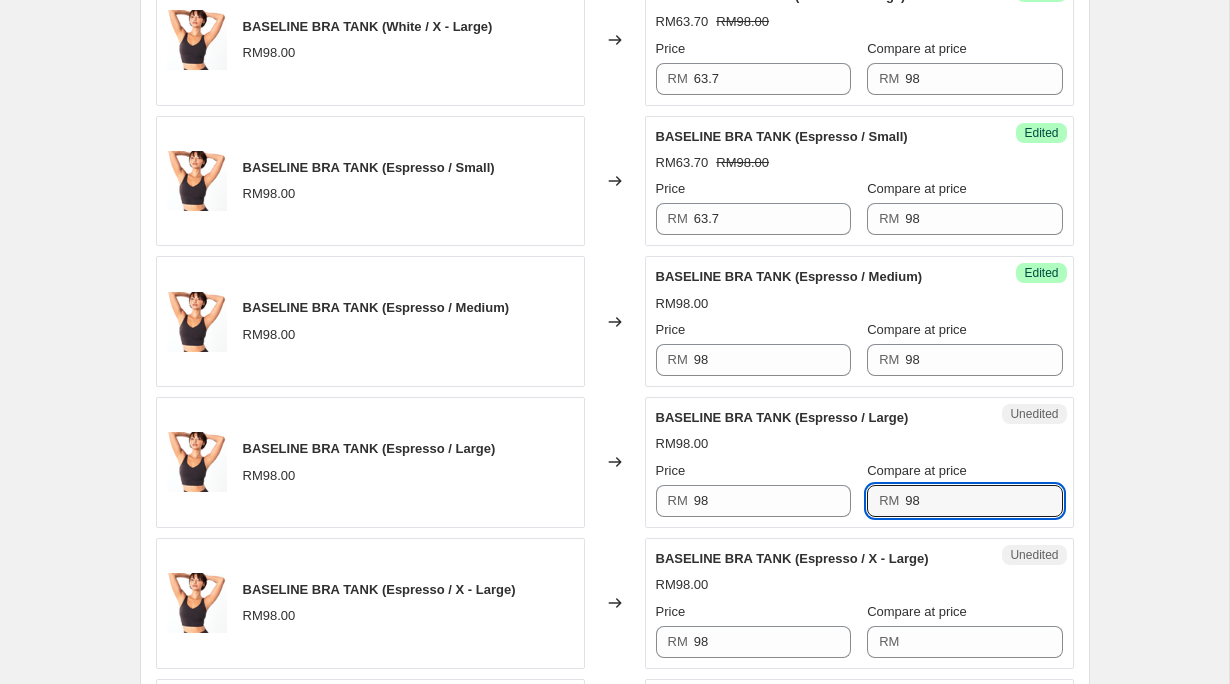 scroll, scrollTop: 1406, scrollLeft: 0, axis: vertical 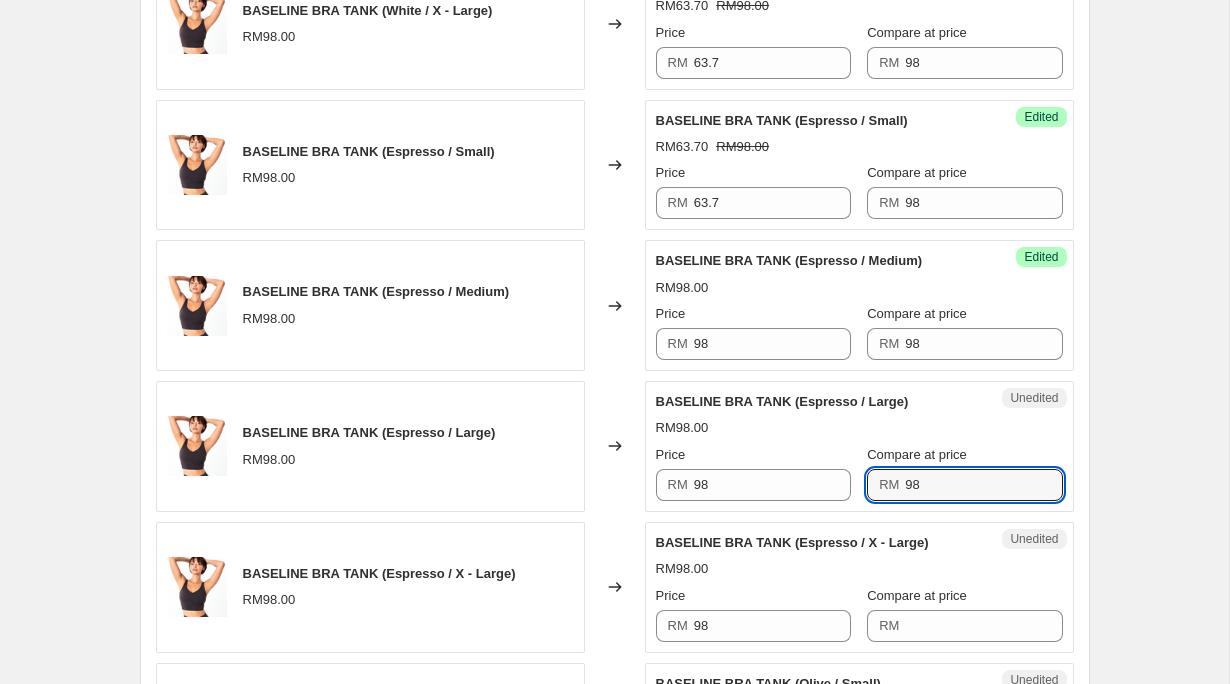 type on "98" 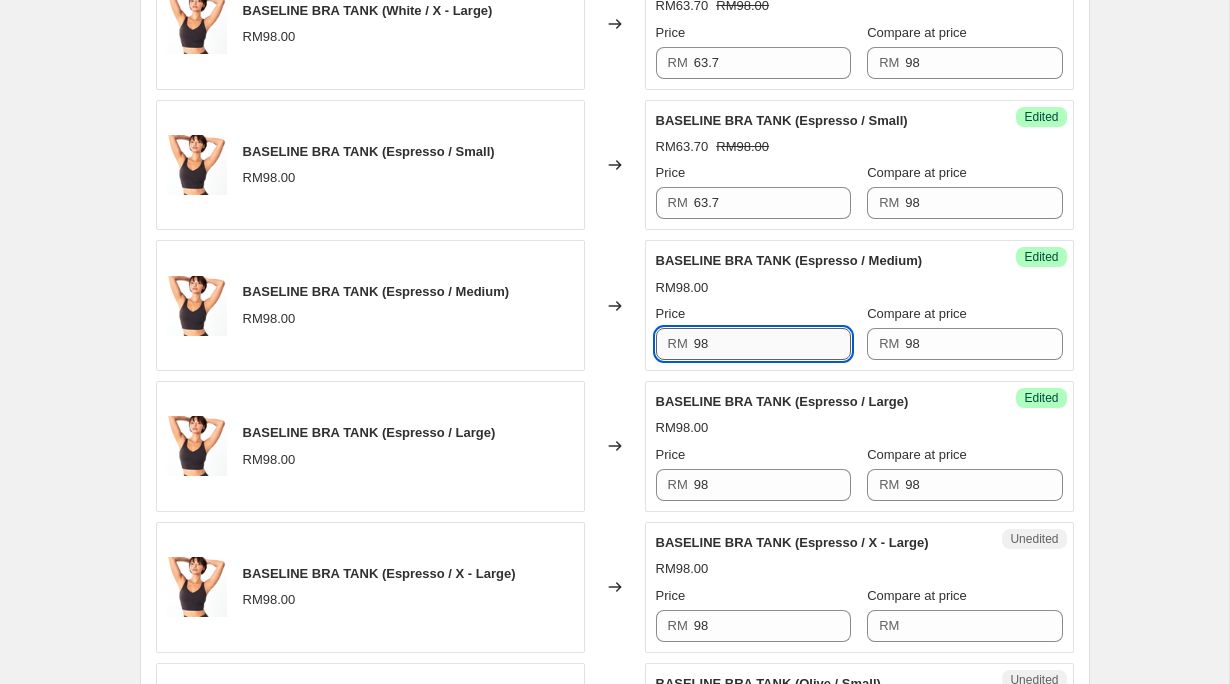 click on "98" at bounding box center [772, 344] 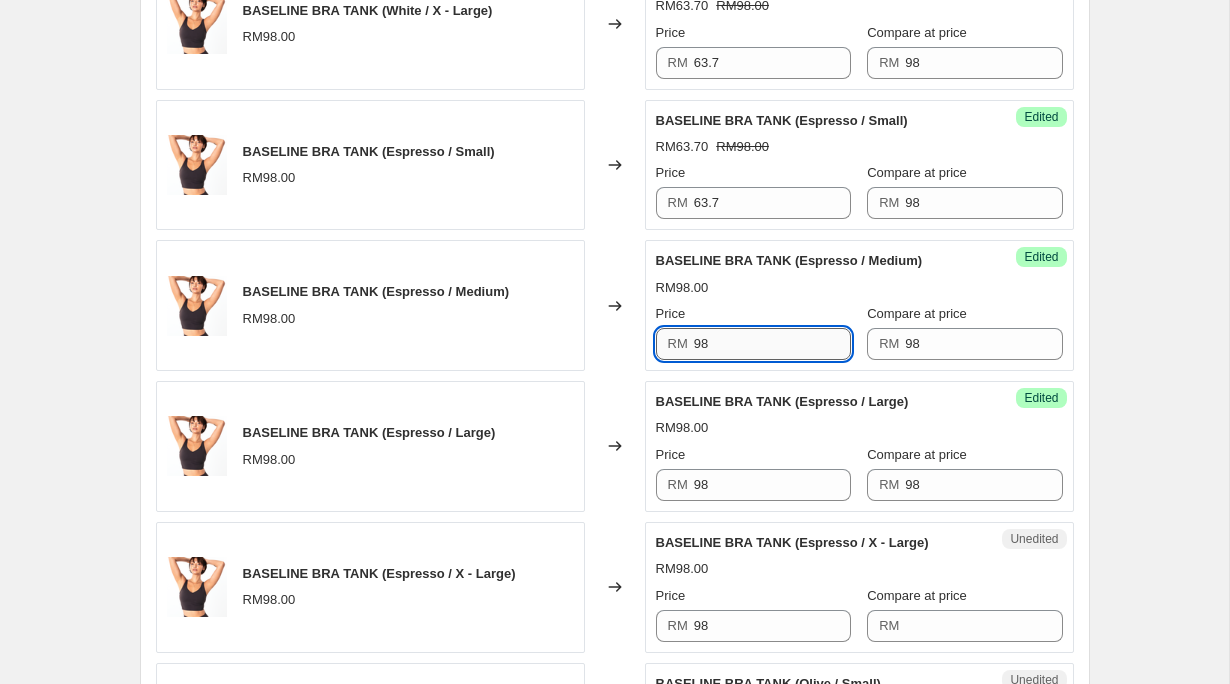 type on "9" 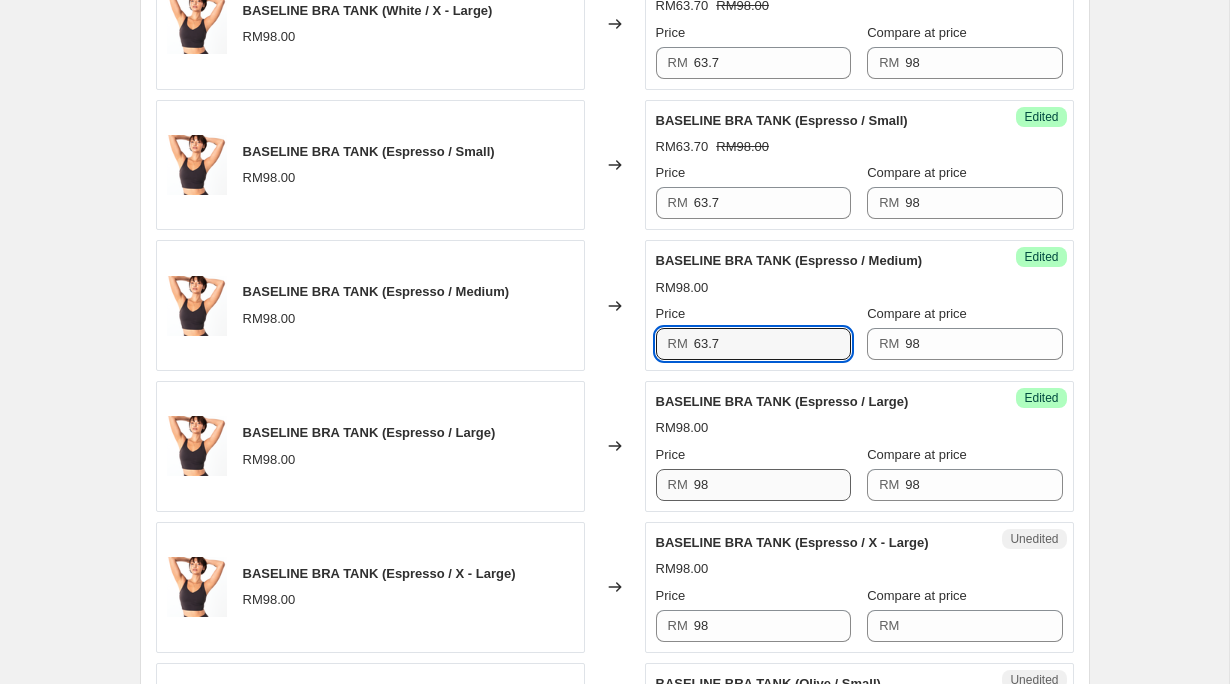type on "63.7" 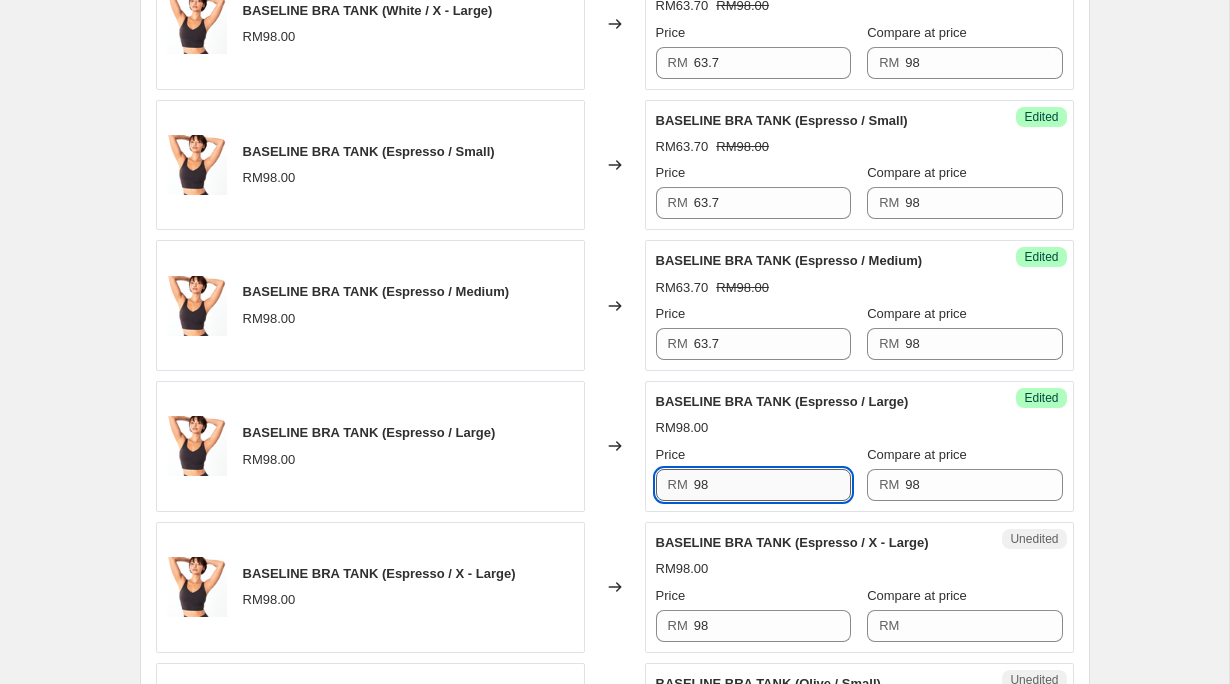 click on "98" at bounding box center [772, 485] 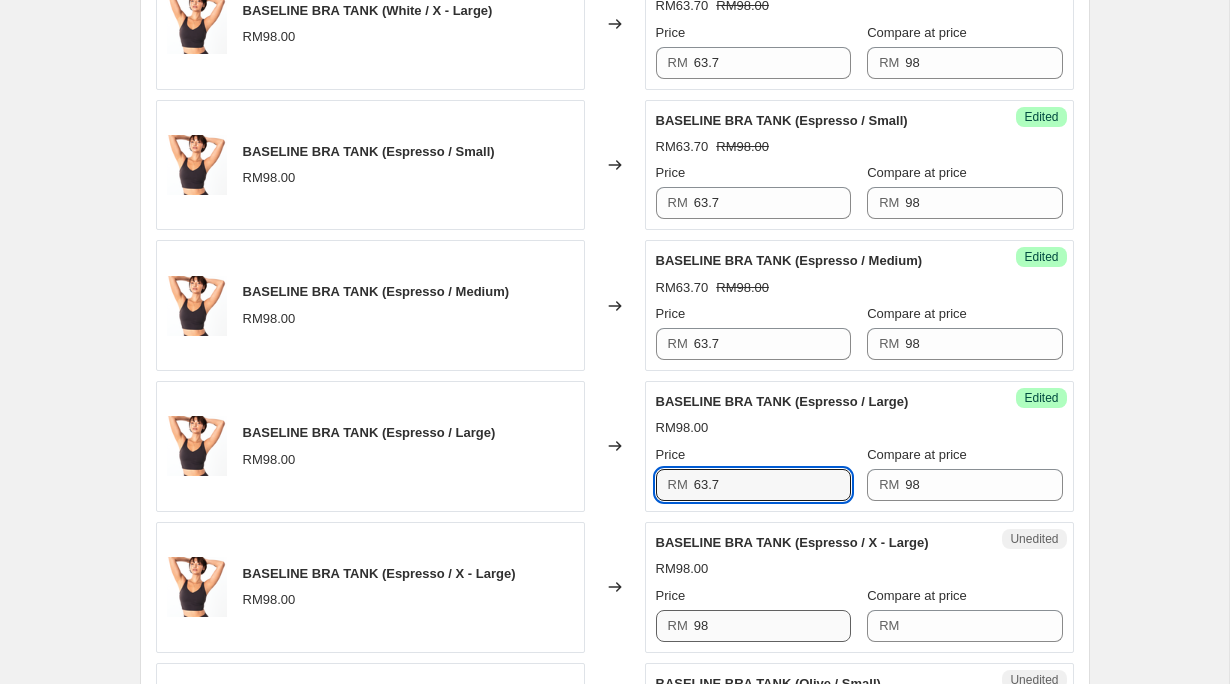 type on "63.7" 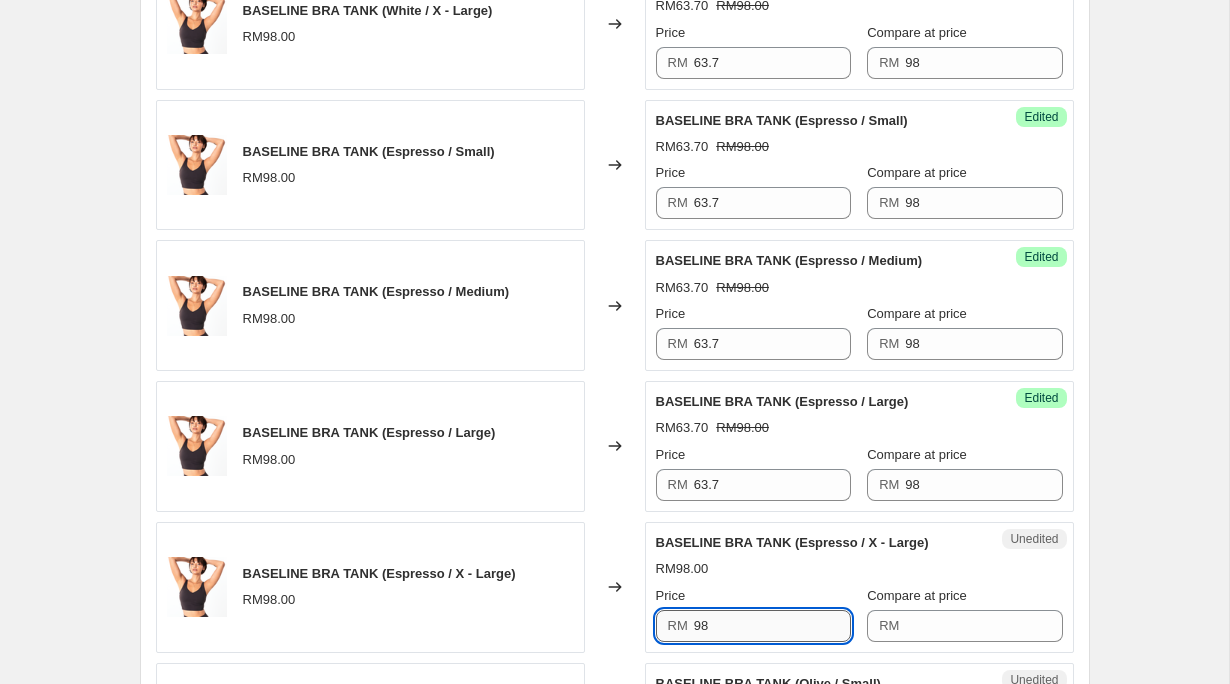 click on "98" at bounding box center (772, 626) 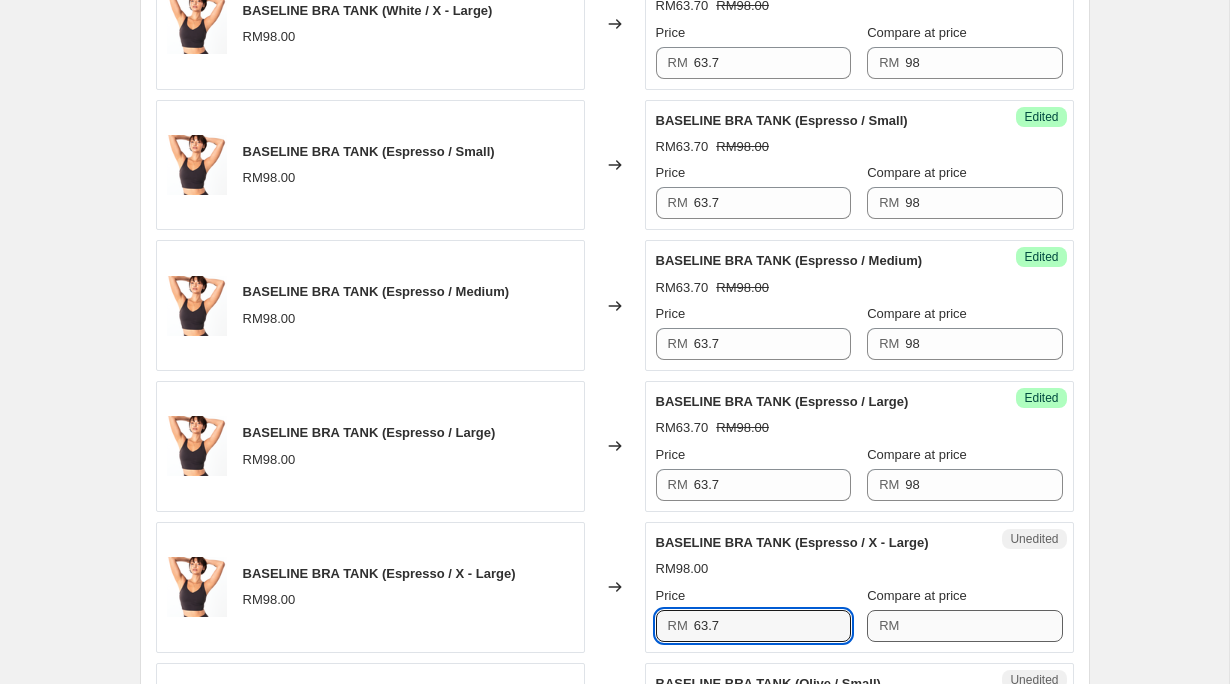 type on "63.7" 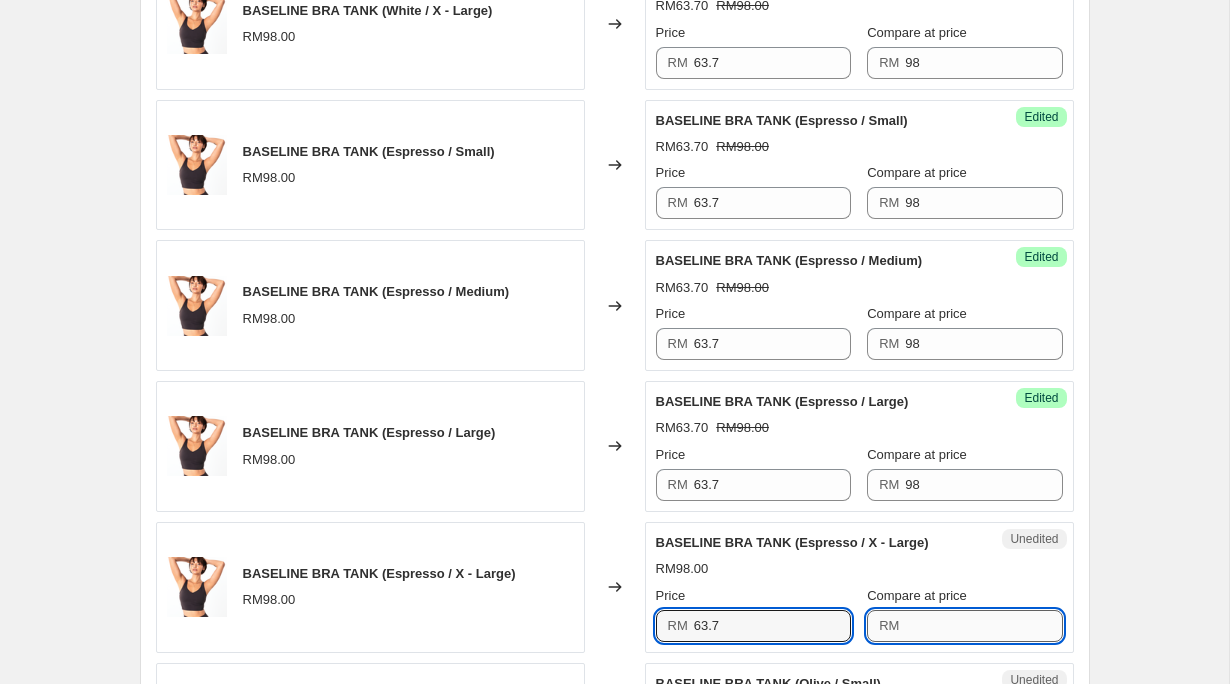 click on "Compare at price" at bounding box center (983, 626) 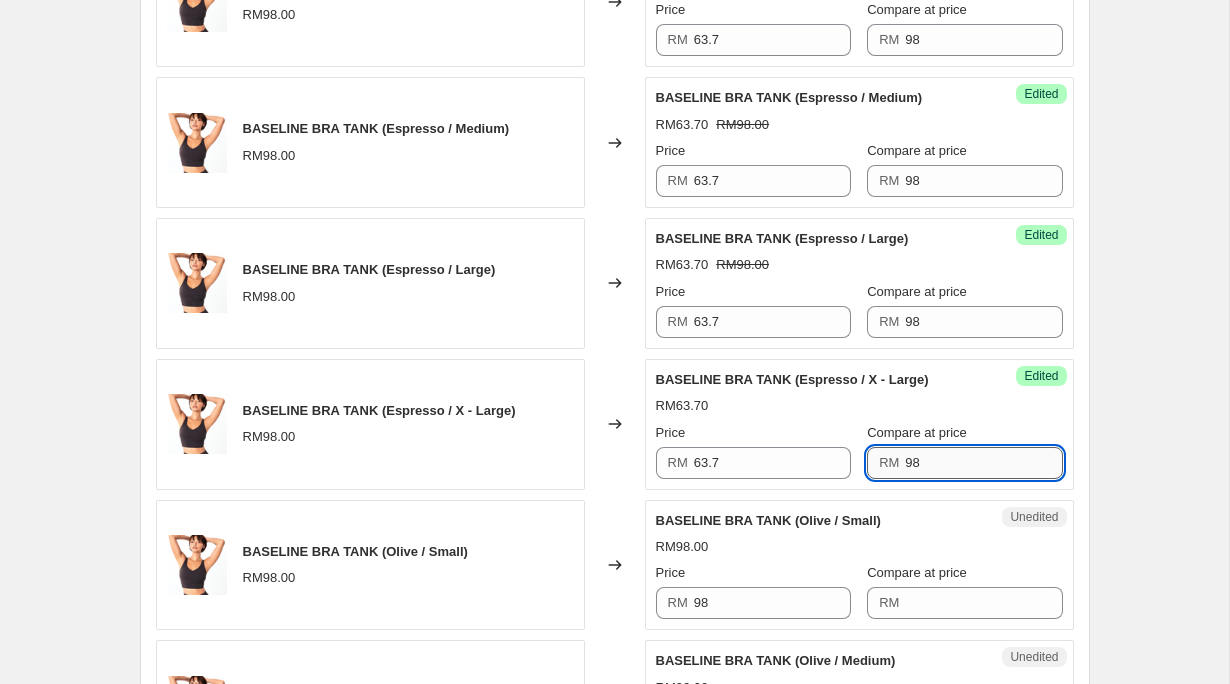 scroll, scrollTop: 1675, scrollLeft: 0, axis: vertical 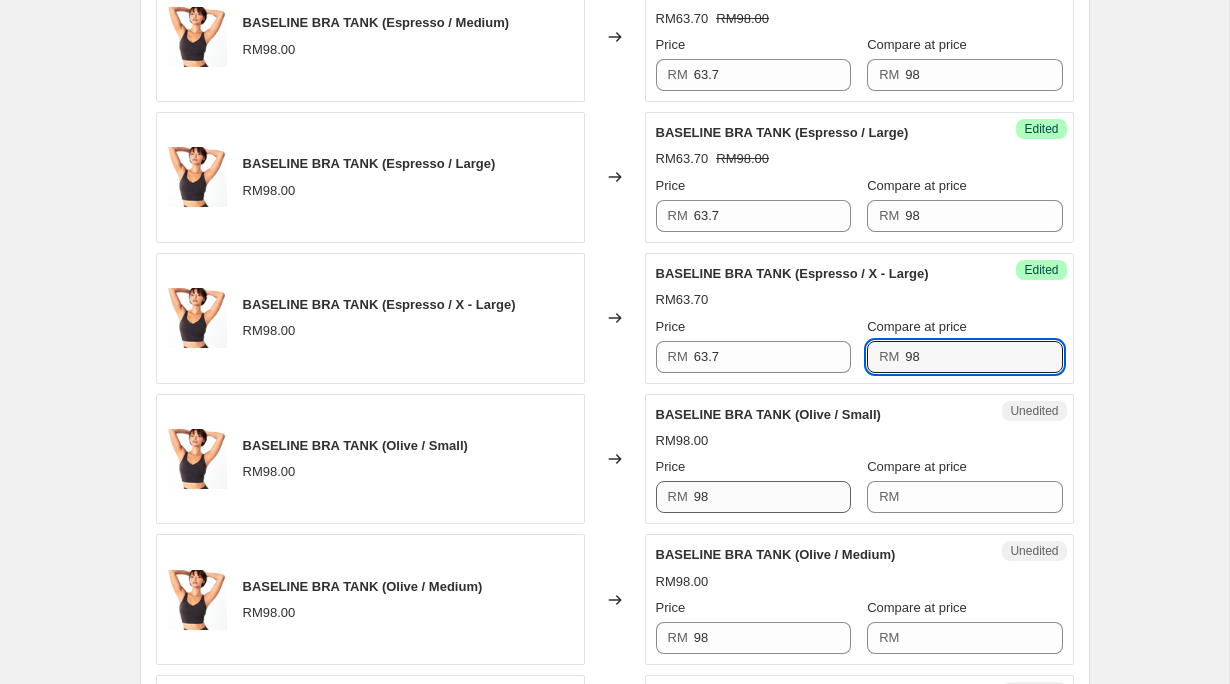 type on "98" 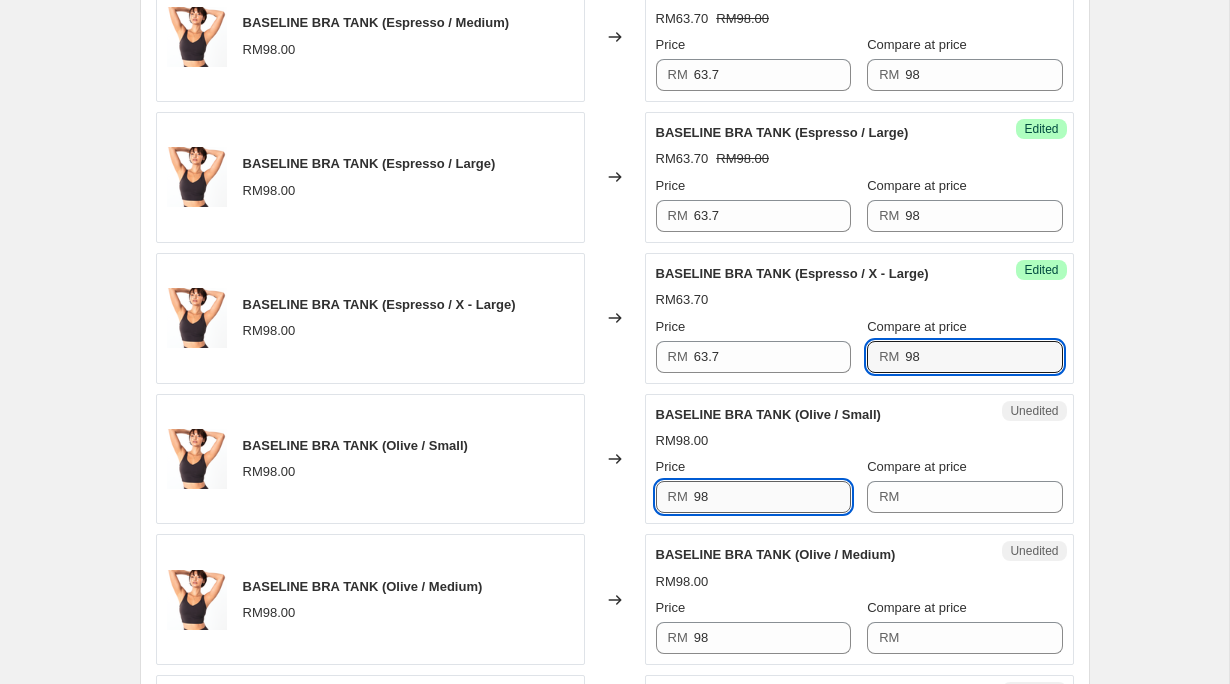 click on "98" at bounding box center (772, 497) 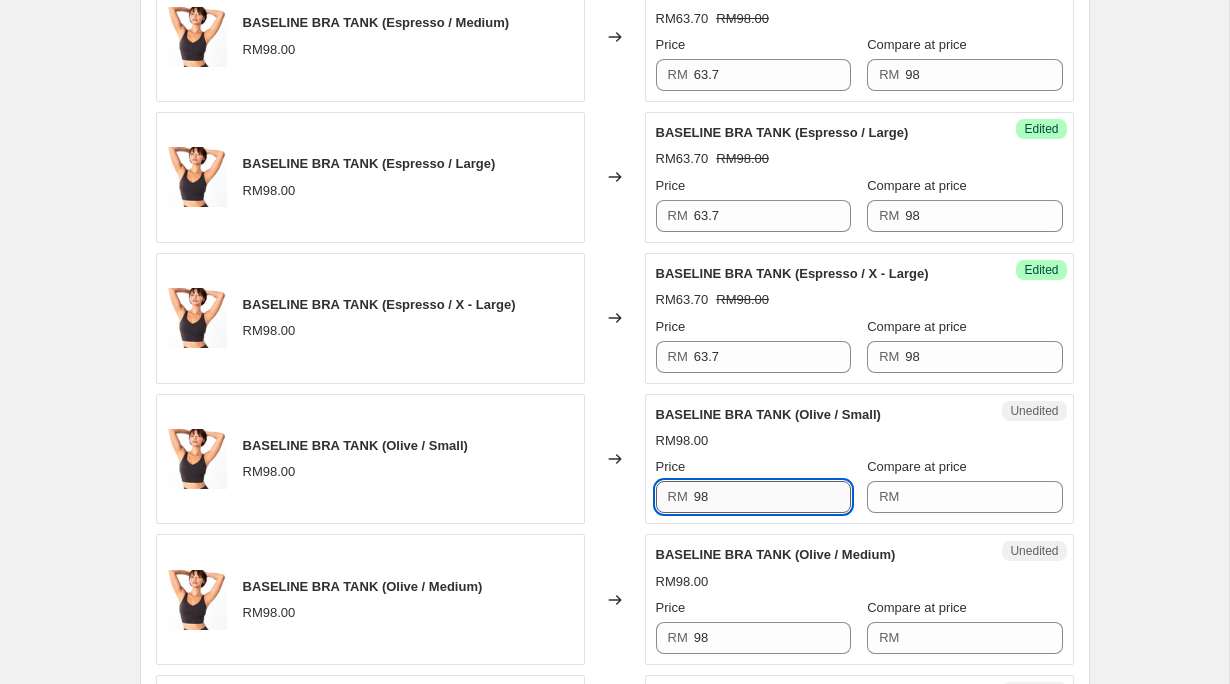 type on "9" 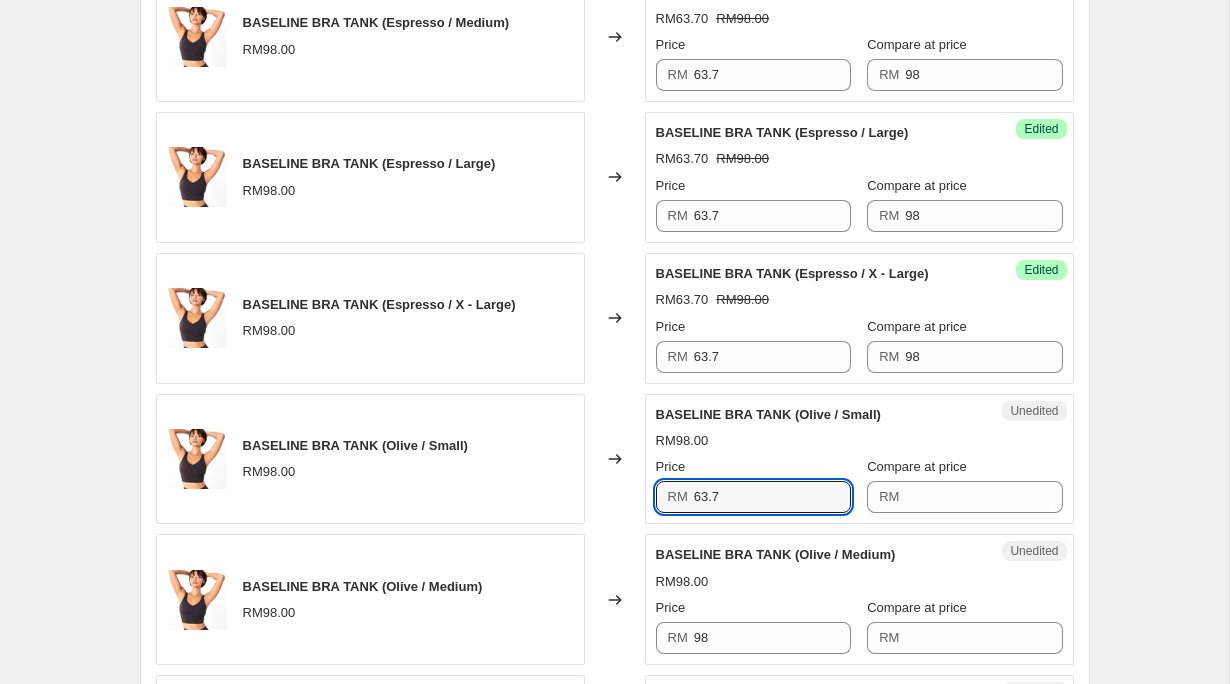 type on "63.7" 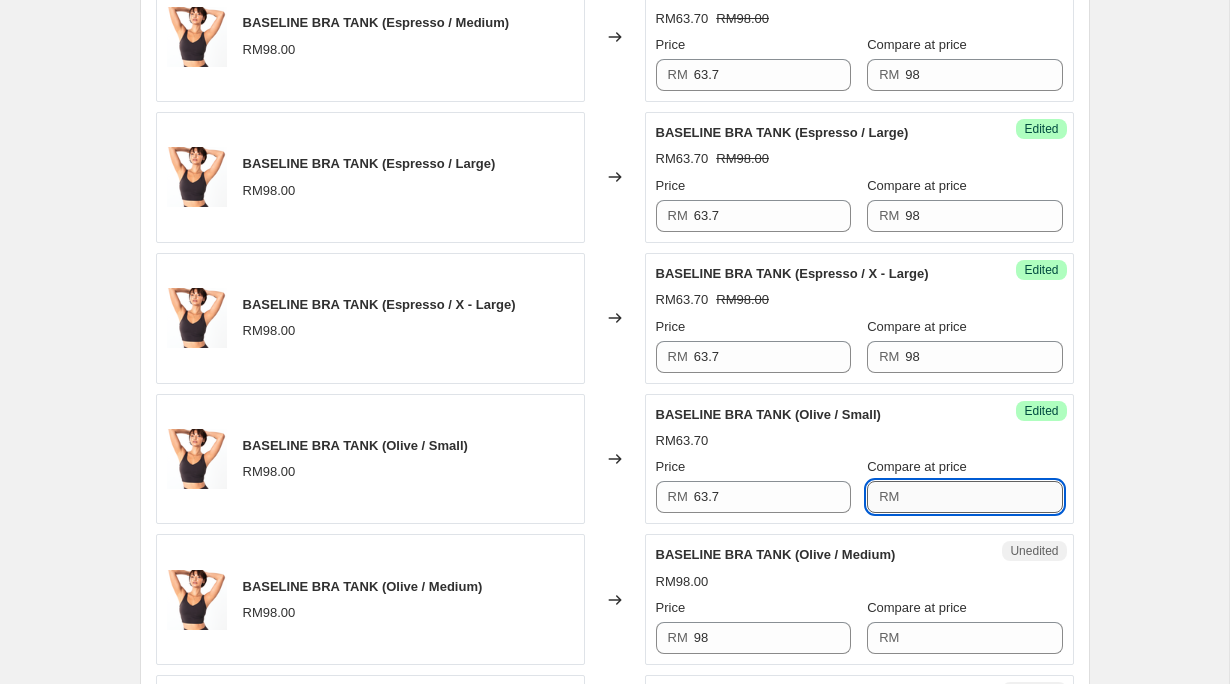 click on "Compare at price" at bounding box center (983, 497) 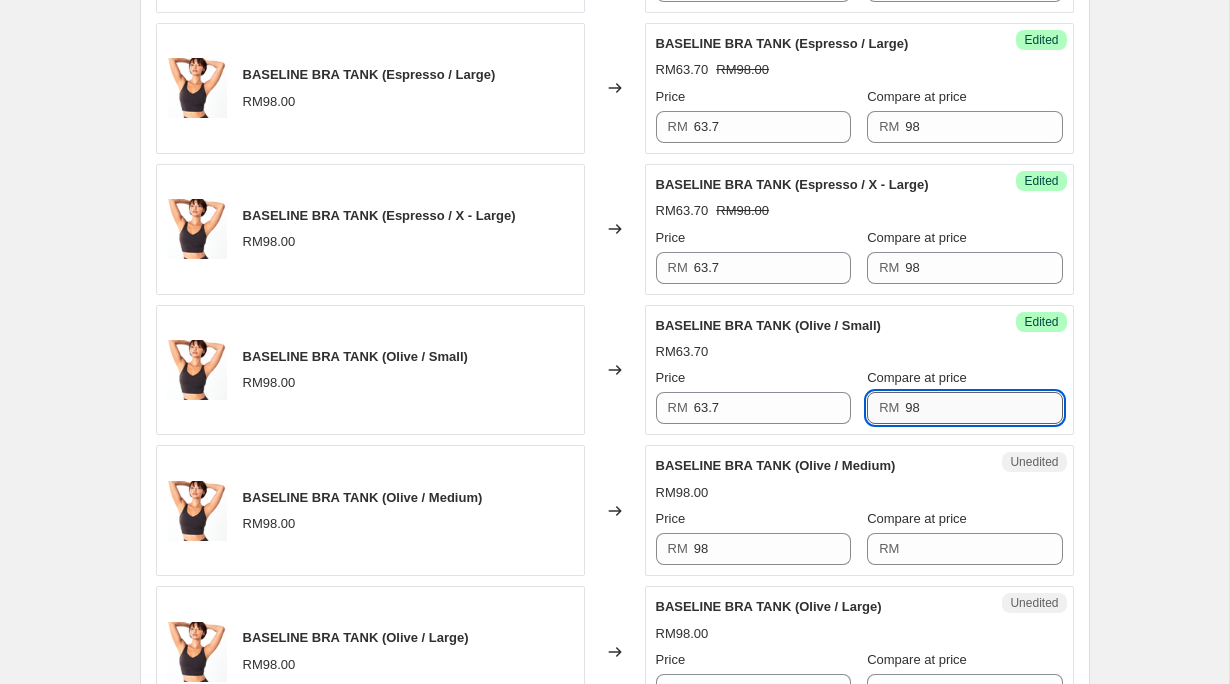 scroll, scrollTop: 1765, scrollLeft: 0, axis: vertical 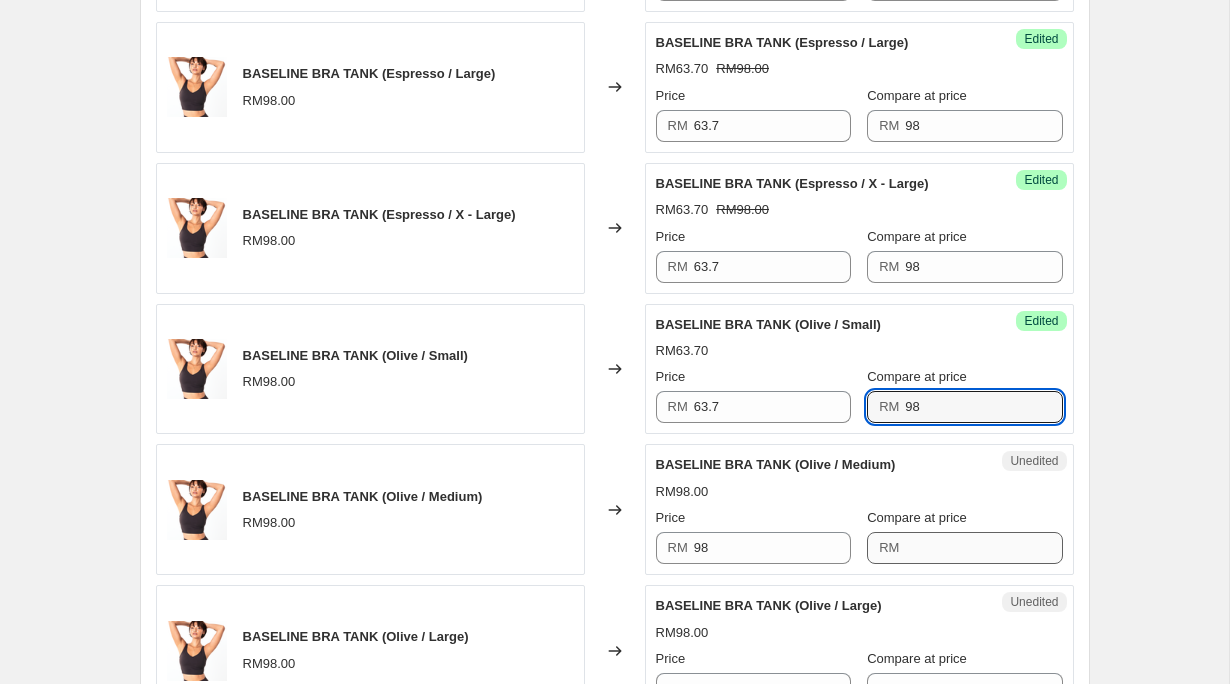 type on "98" 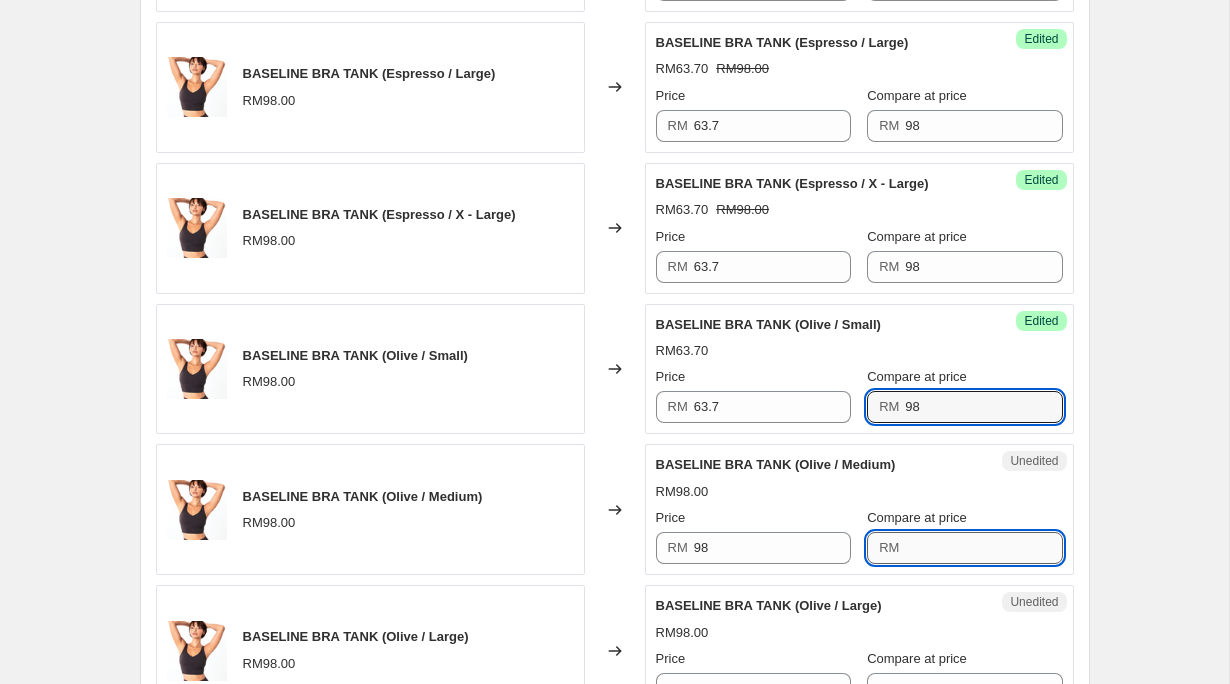 click on "Compare at price" at bounding box center (983, 548) 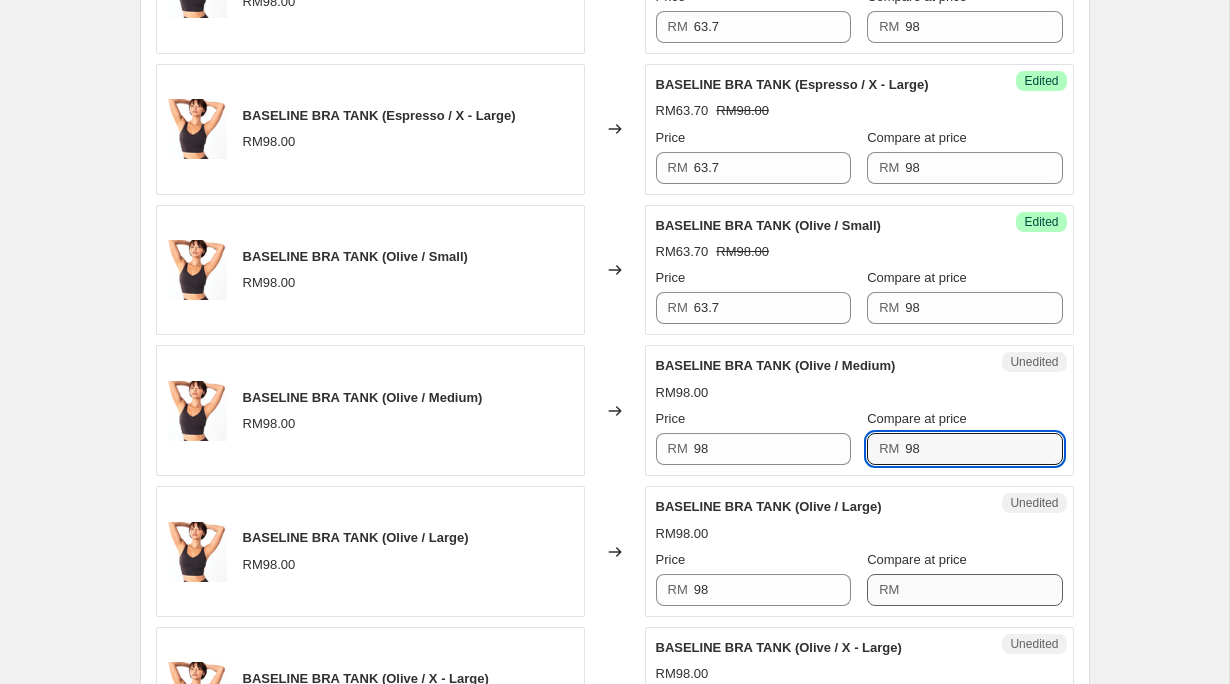 scroll, scrollTop: 1869, scrollLeft: 0, axis: vertical 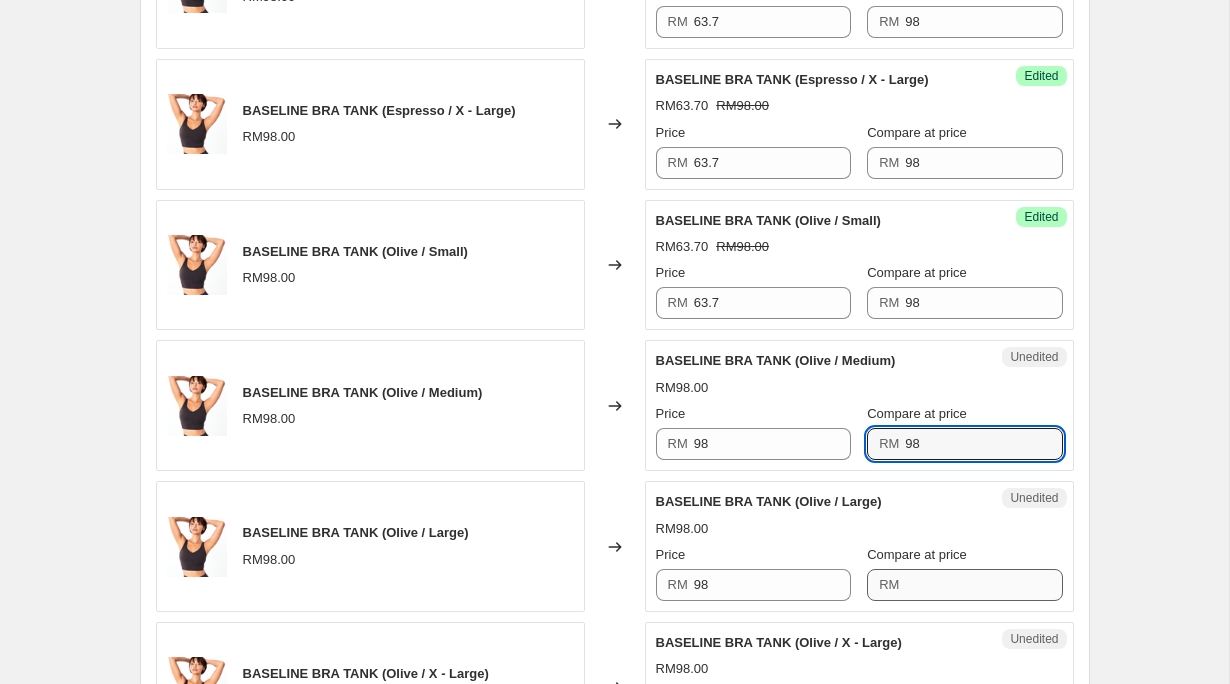 type on "98" 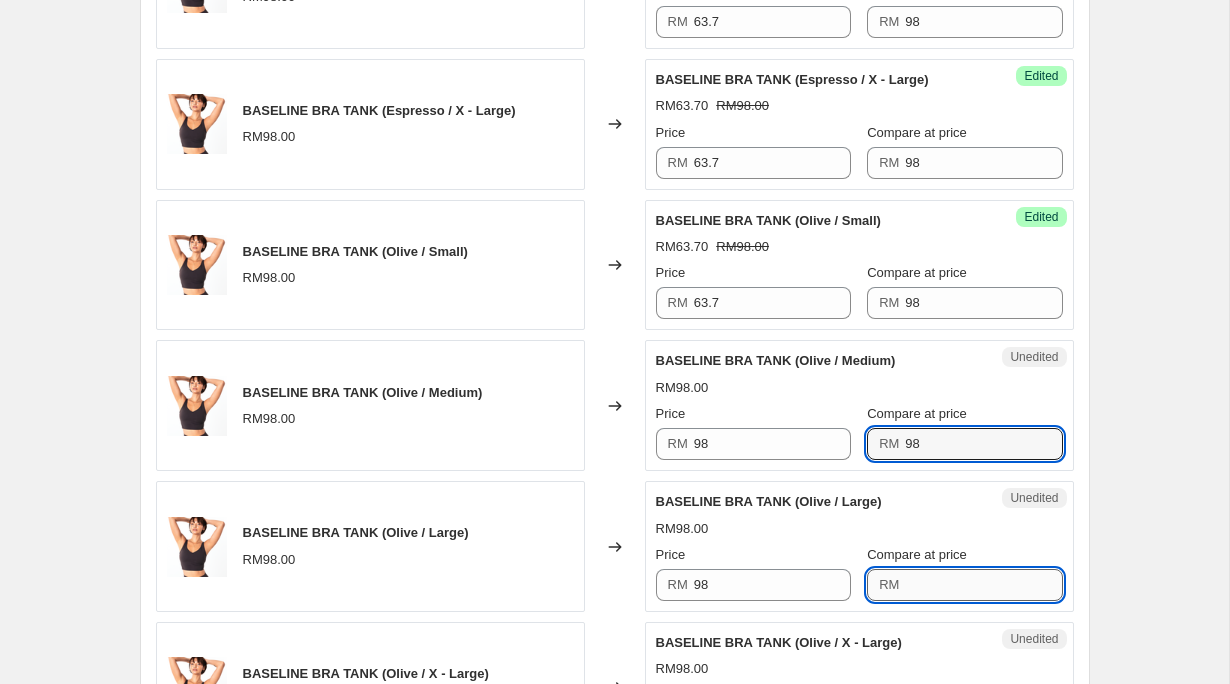 click on "Compare at price" at bounding box center (983, 585) 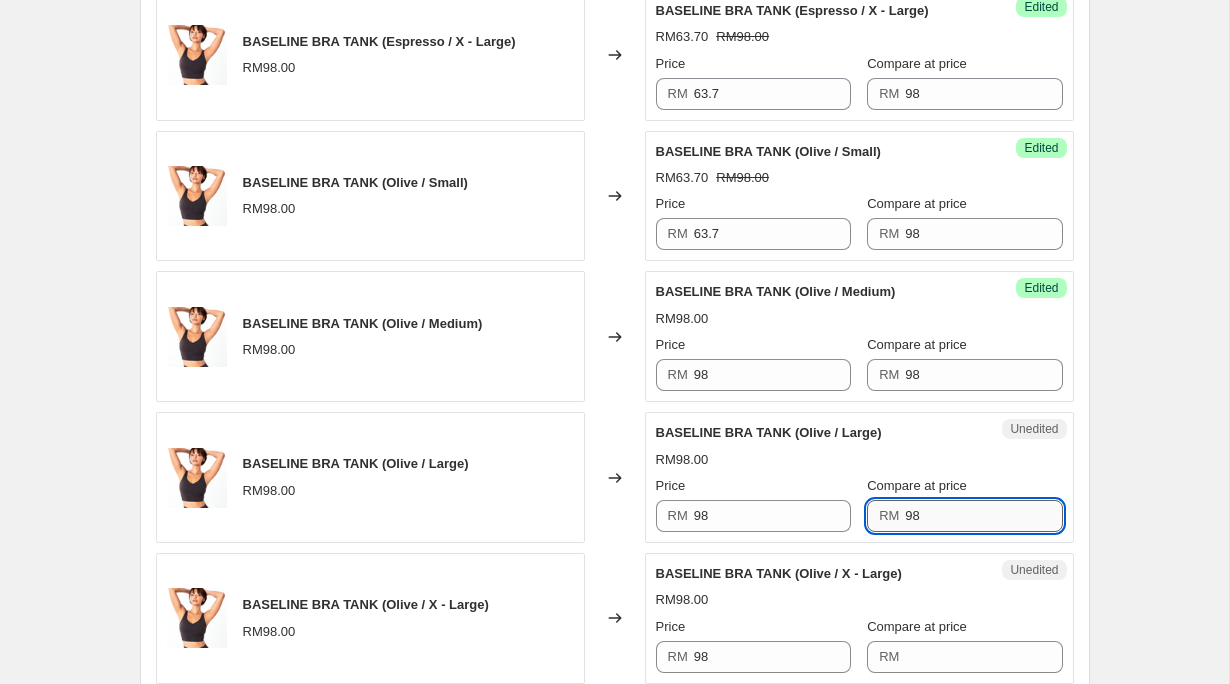 scroll, scrollTop: 1954, scrollLeft: 0, axis: vertical 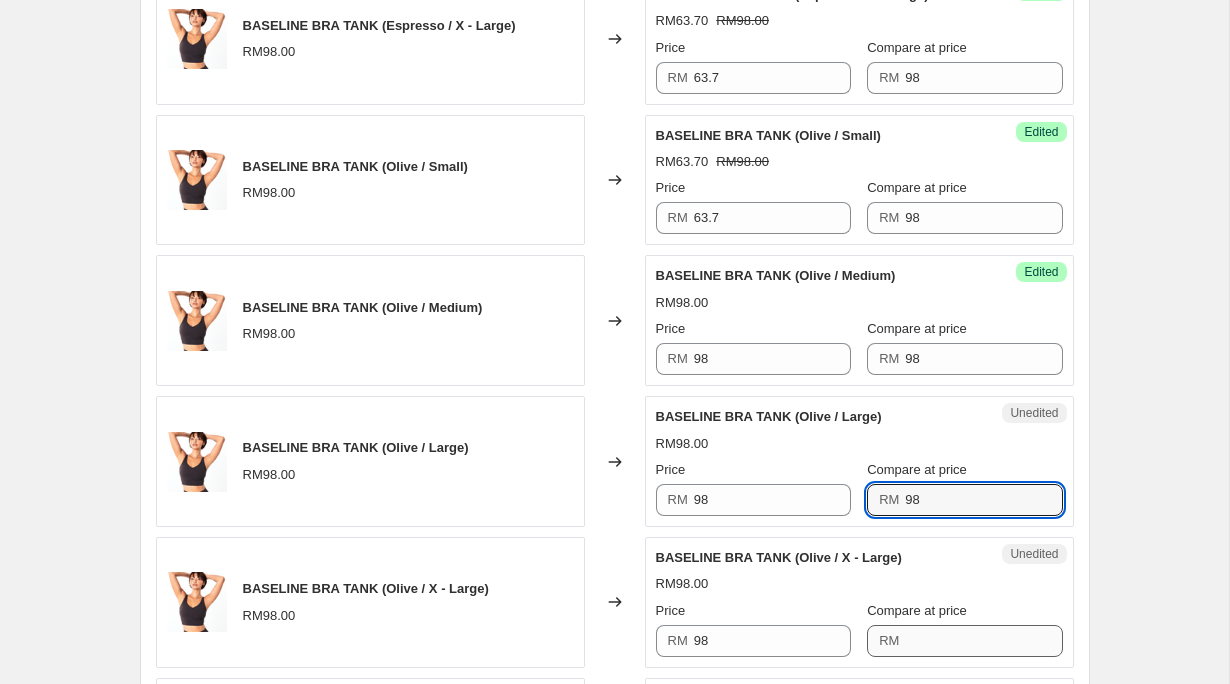 type on "98" 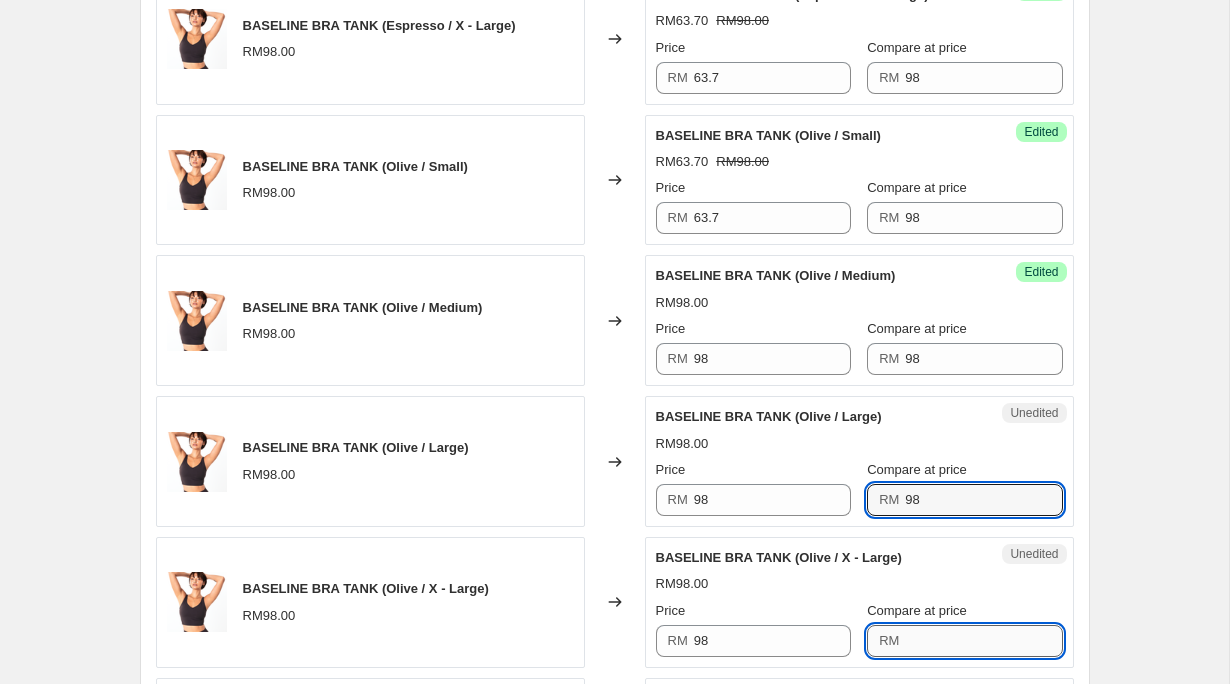 click on "Compare at price" at bounding box center [983, 641] 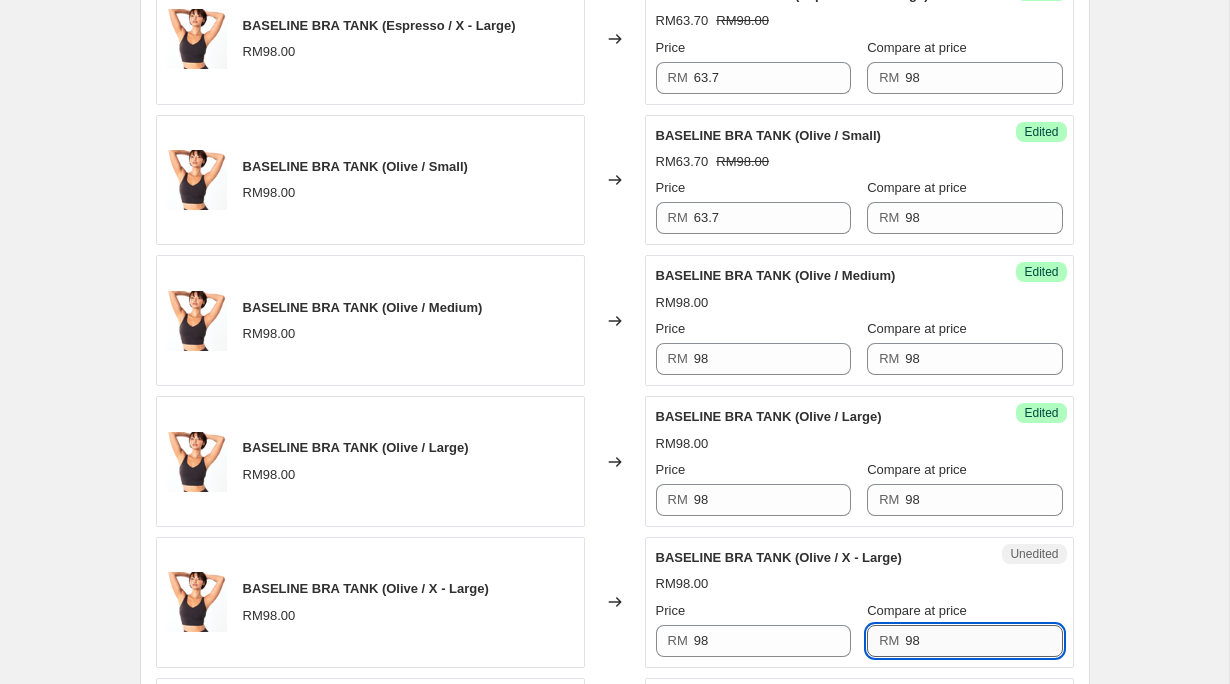 scroll, scrollTop: 2056, scrollLeft: 0, axis: vertical 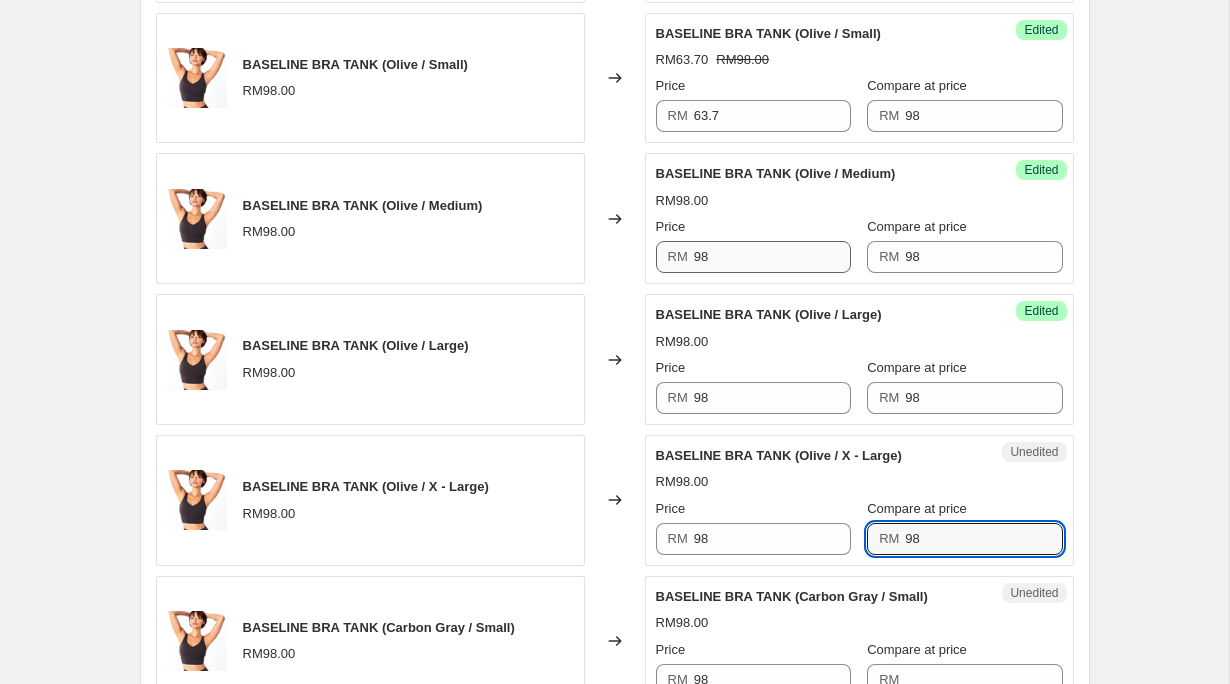 type on "98" 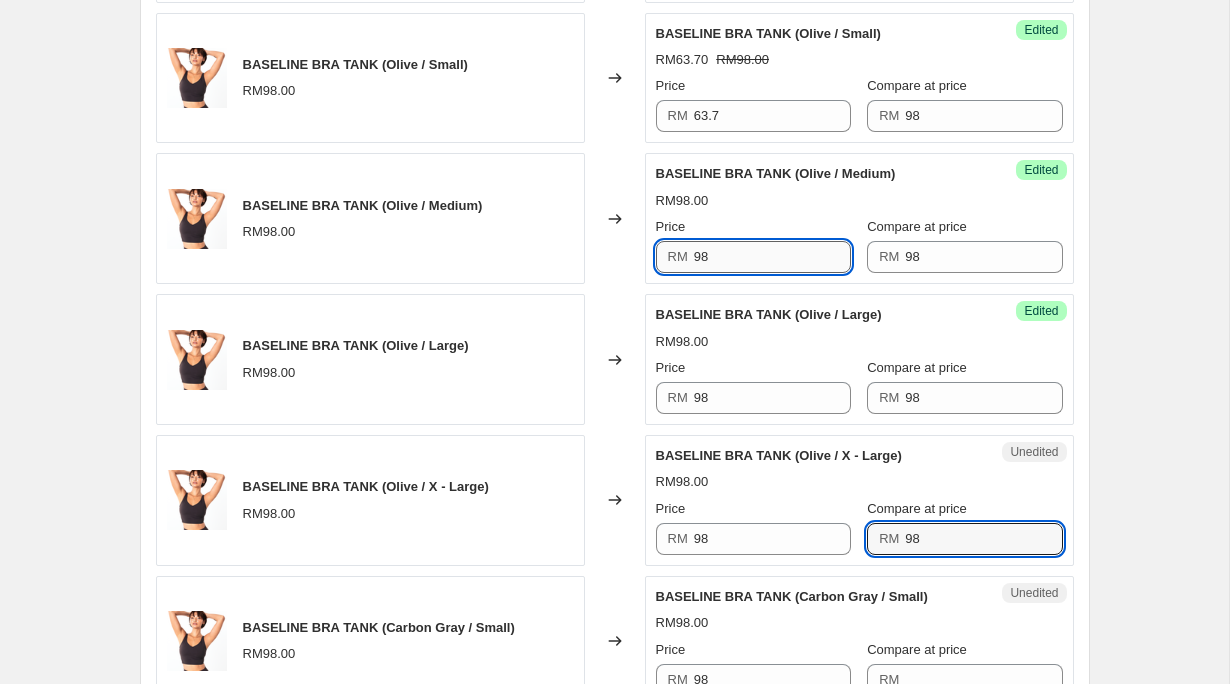 click on "98" at bounding box center [772, 257] 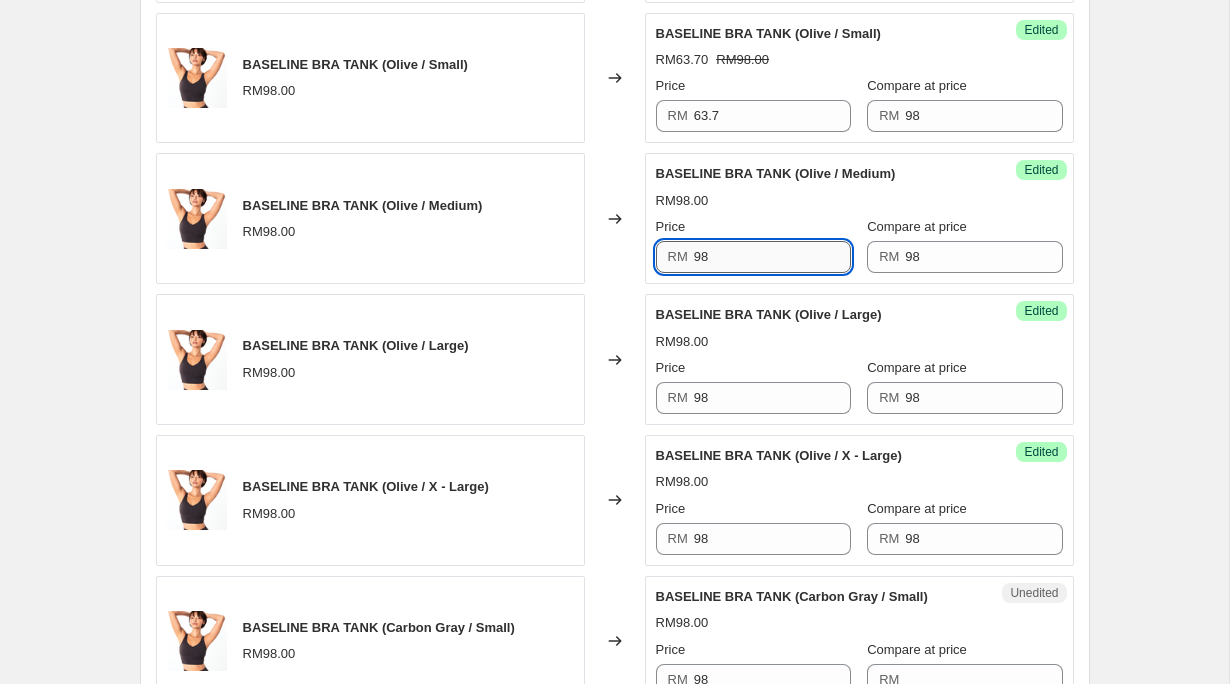type on "9" 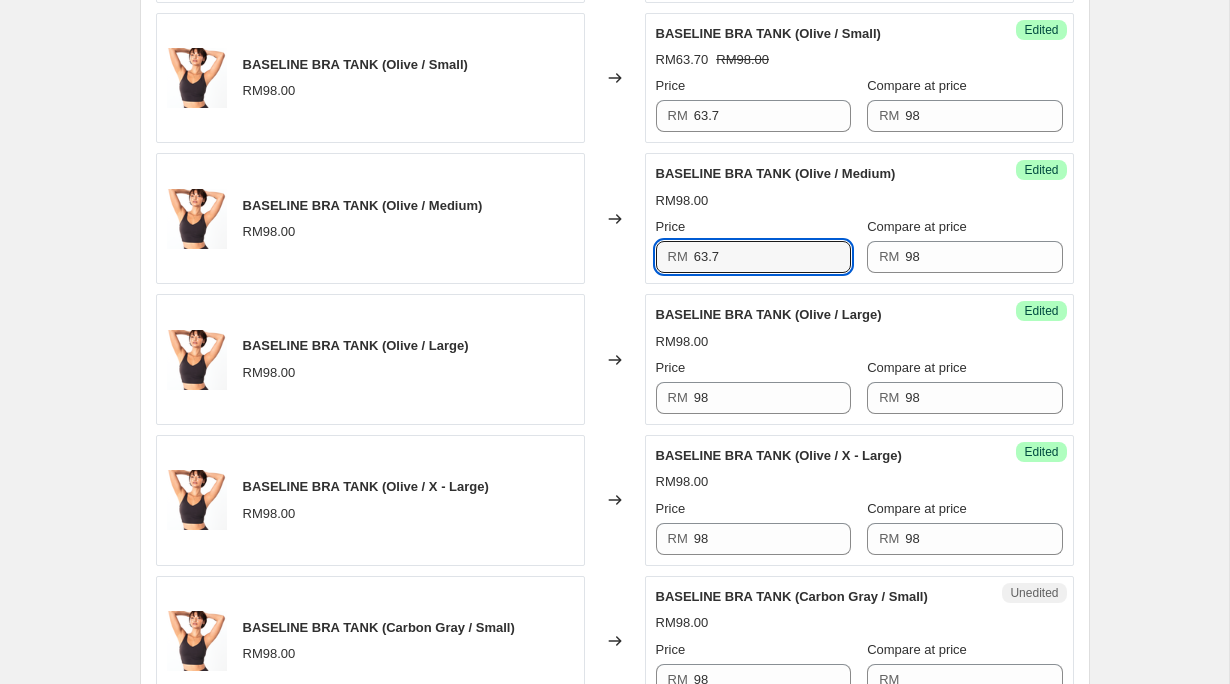 type on "63.7" 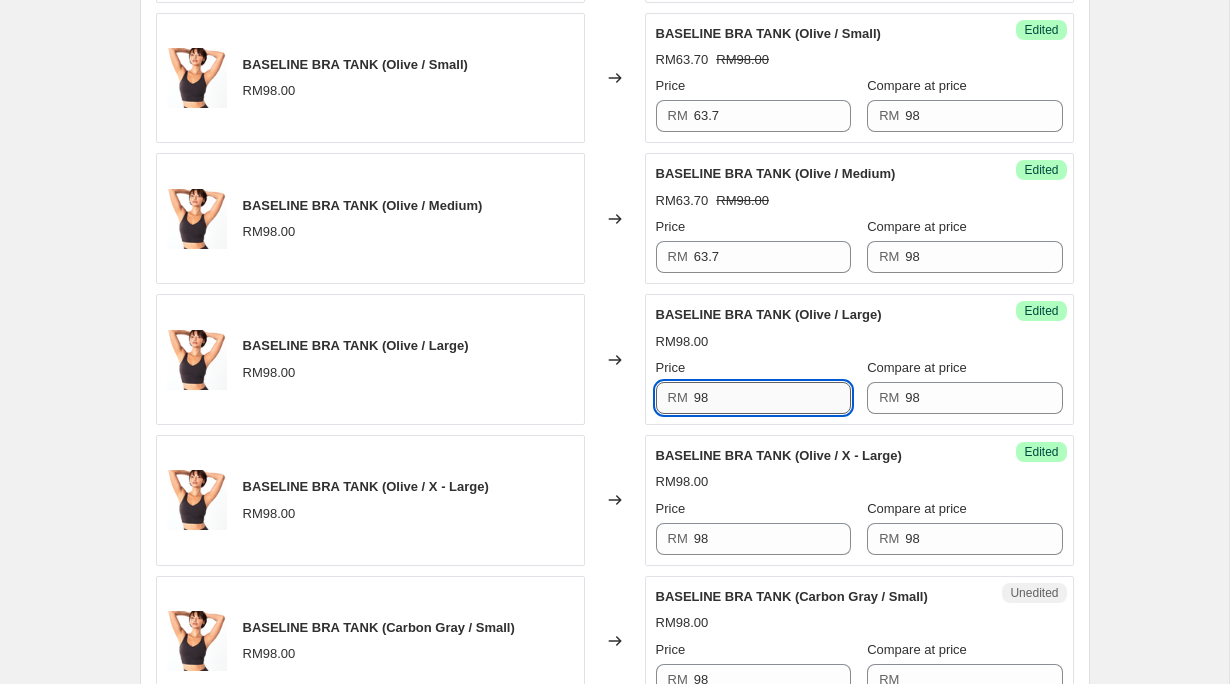 click on "98" at bounding box center (772, 398) 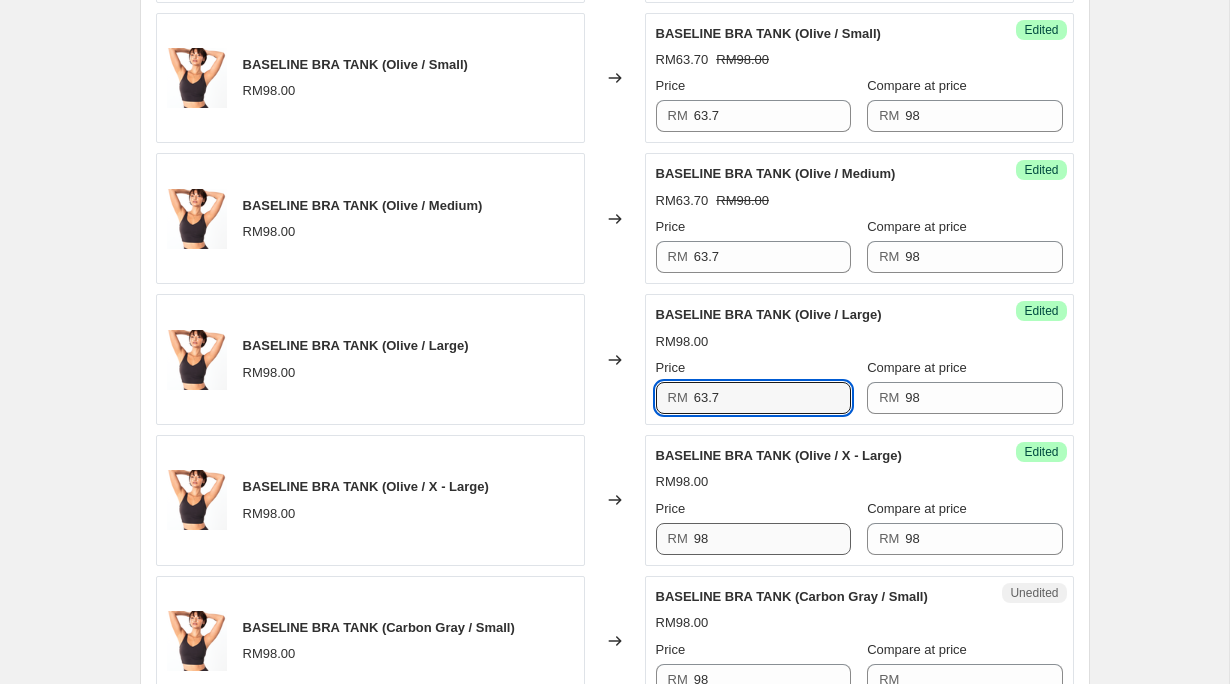 type on "63.7" 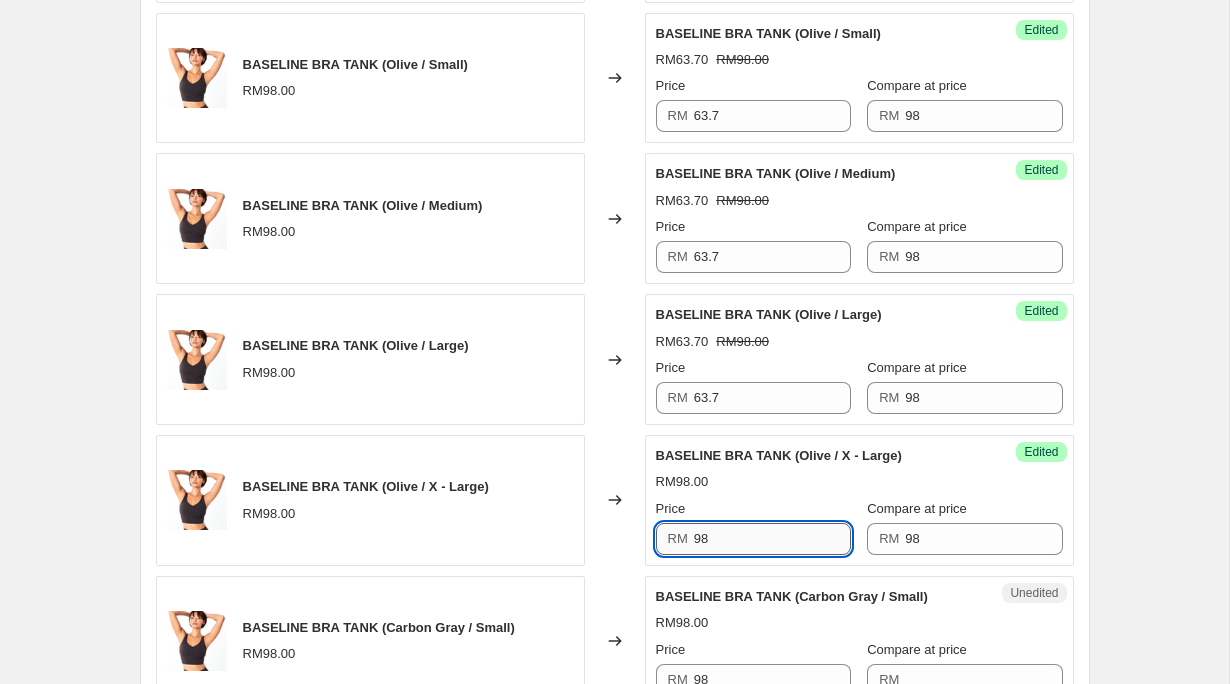 click on "98" at bounding box center (772, 539) 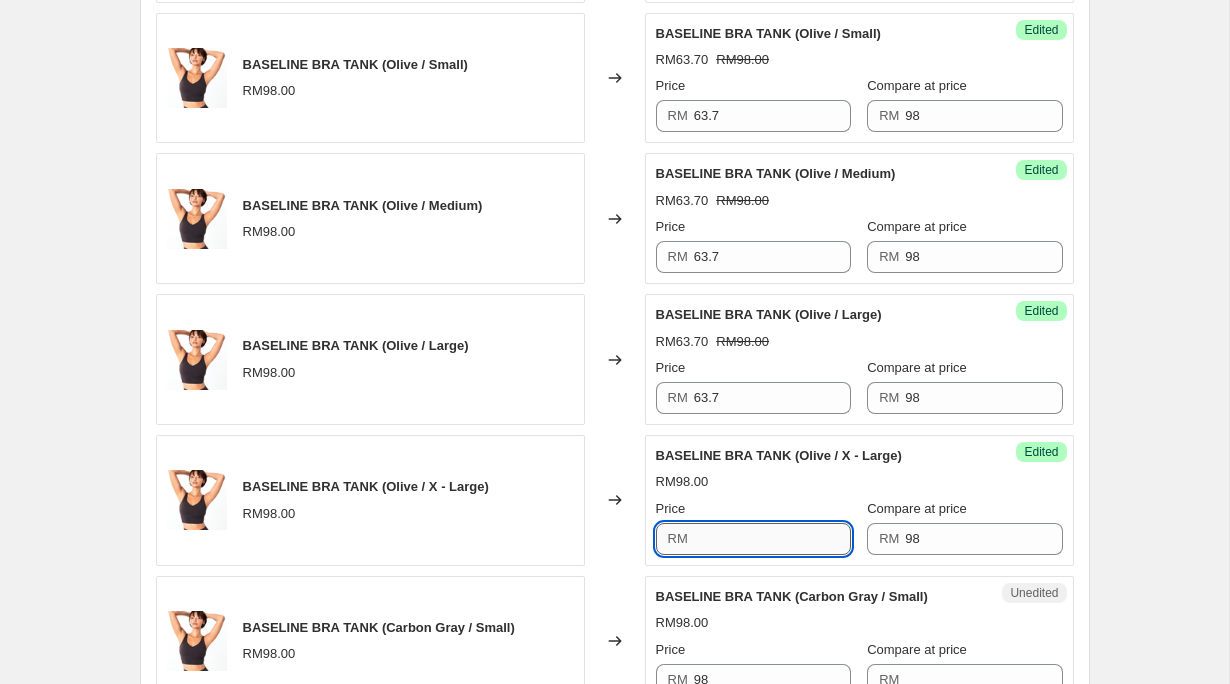type on "7" 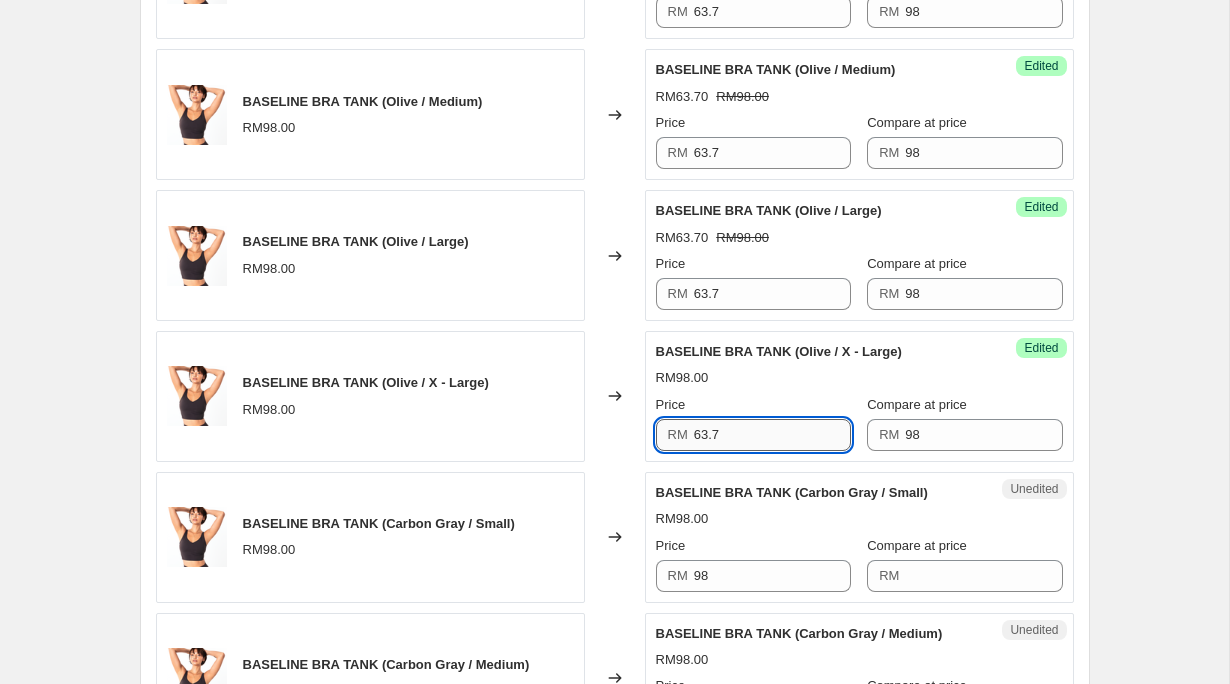 scroll, scrollTop: 2156, scrollLeft: 0, axis: vertical 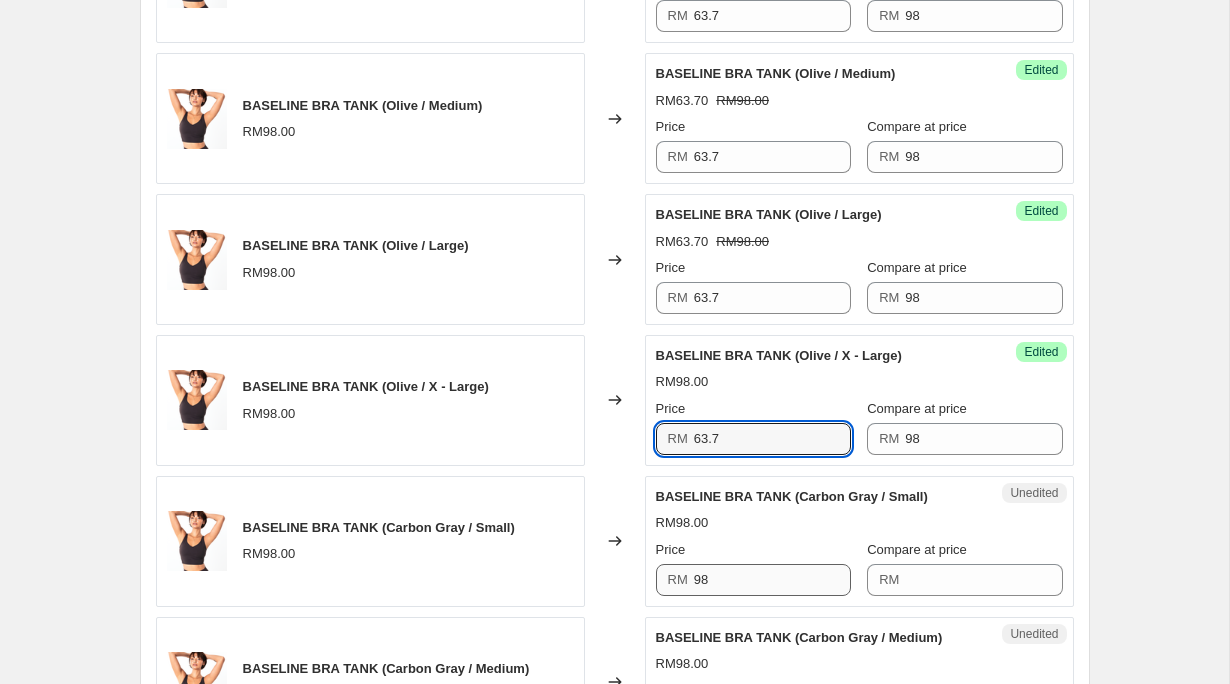 type on "63.7" 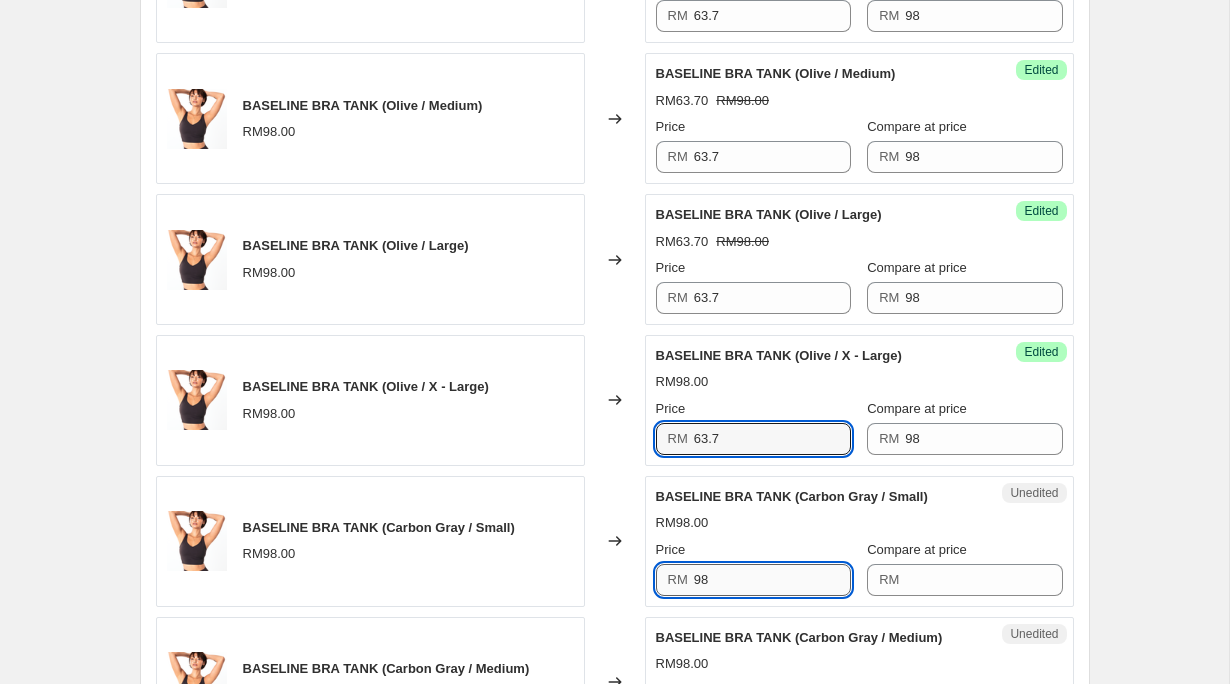 click on "98" at bounding box center (772, 580) 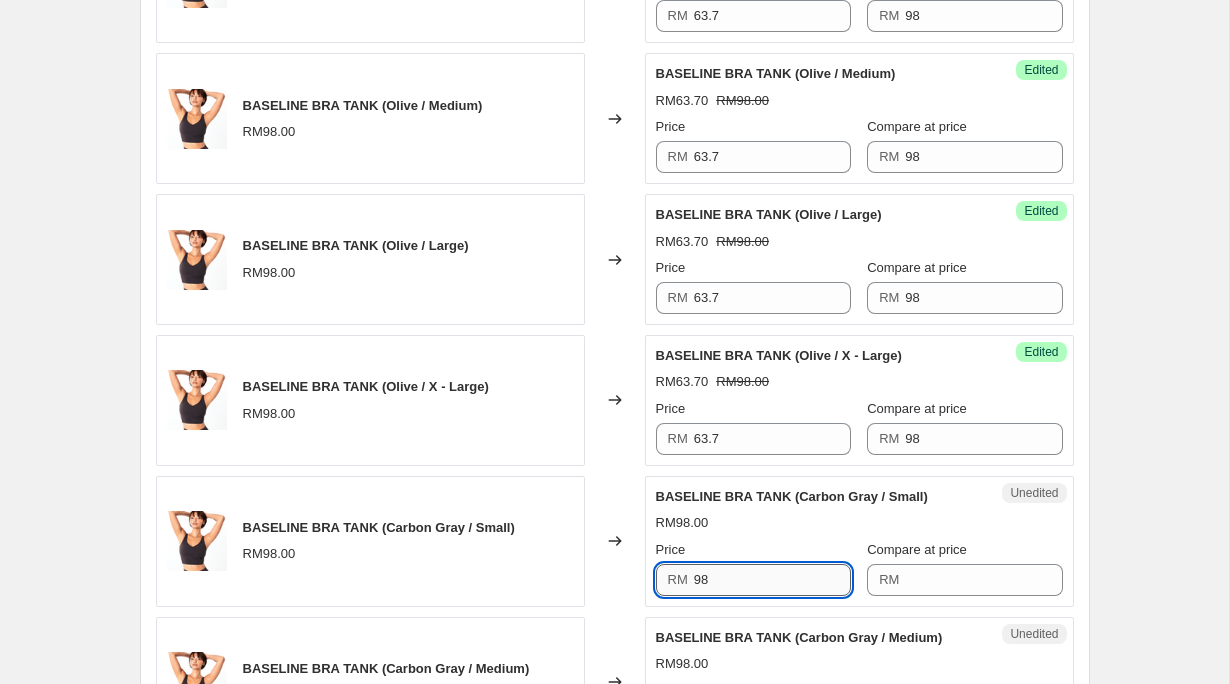 type on "9" 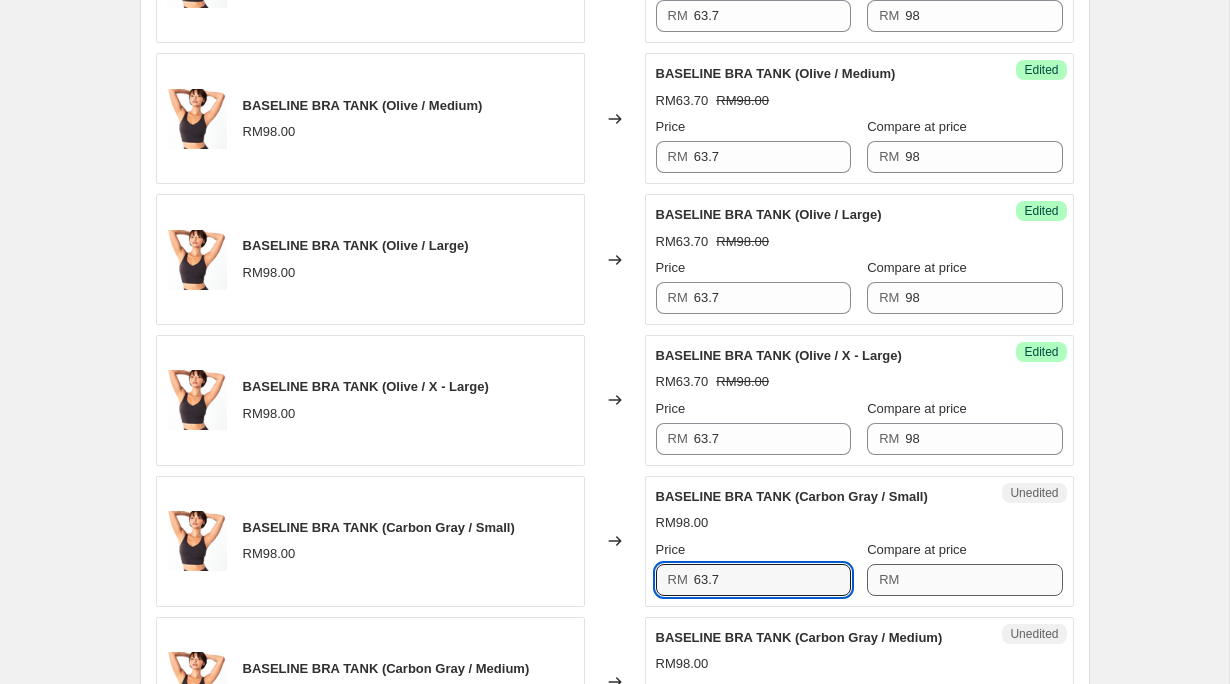 type on "63.7" 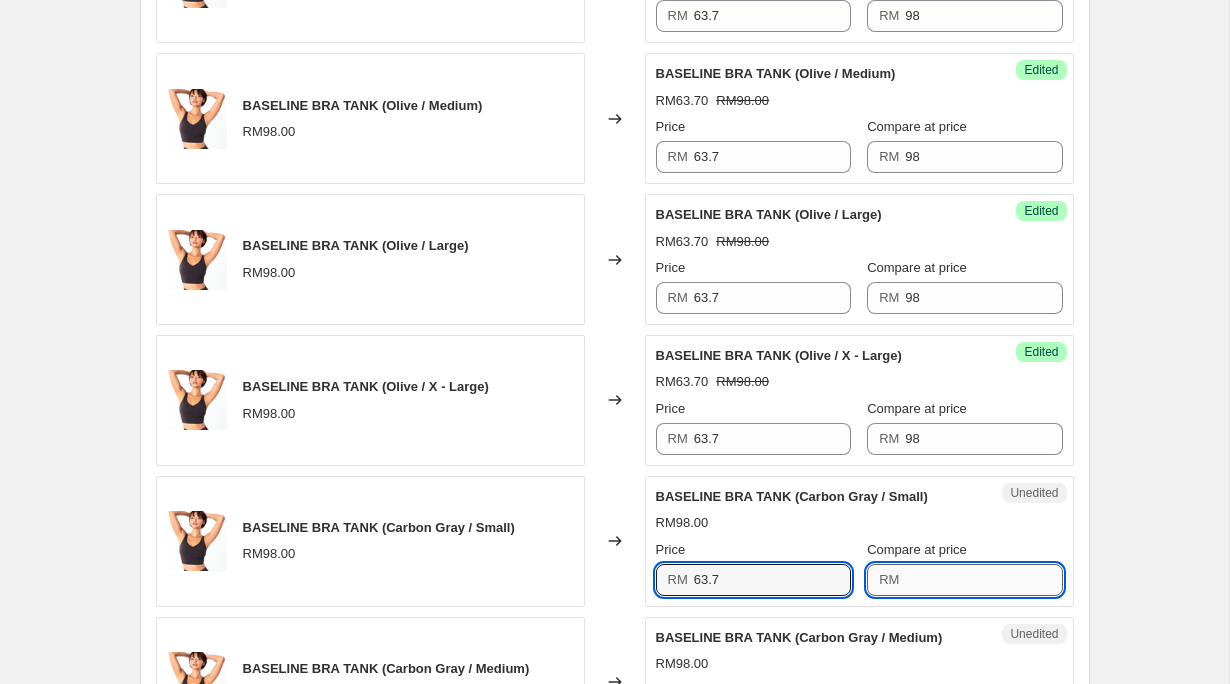 click on "Compare at price" at bounding box center [983, 580] 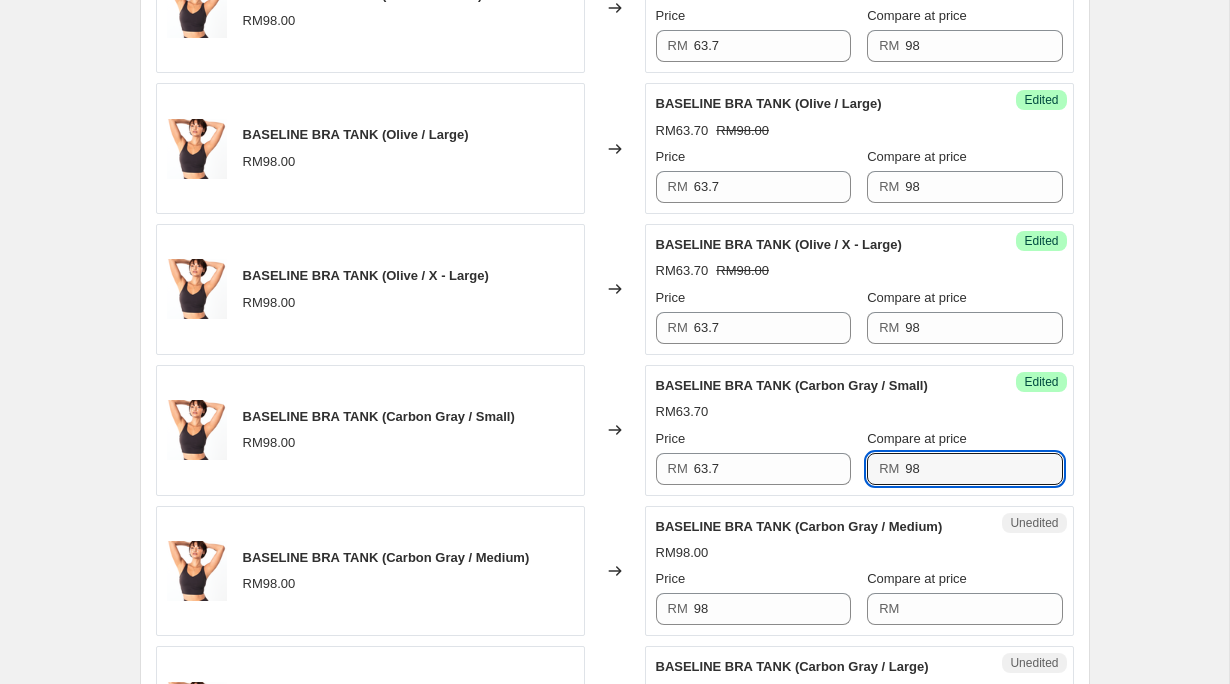 scroll, scrollTop: 2273, scrollLeft: 0, axis: vertical 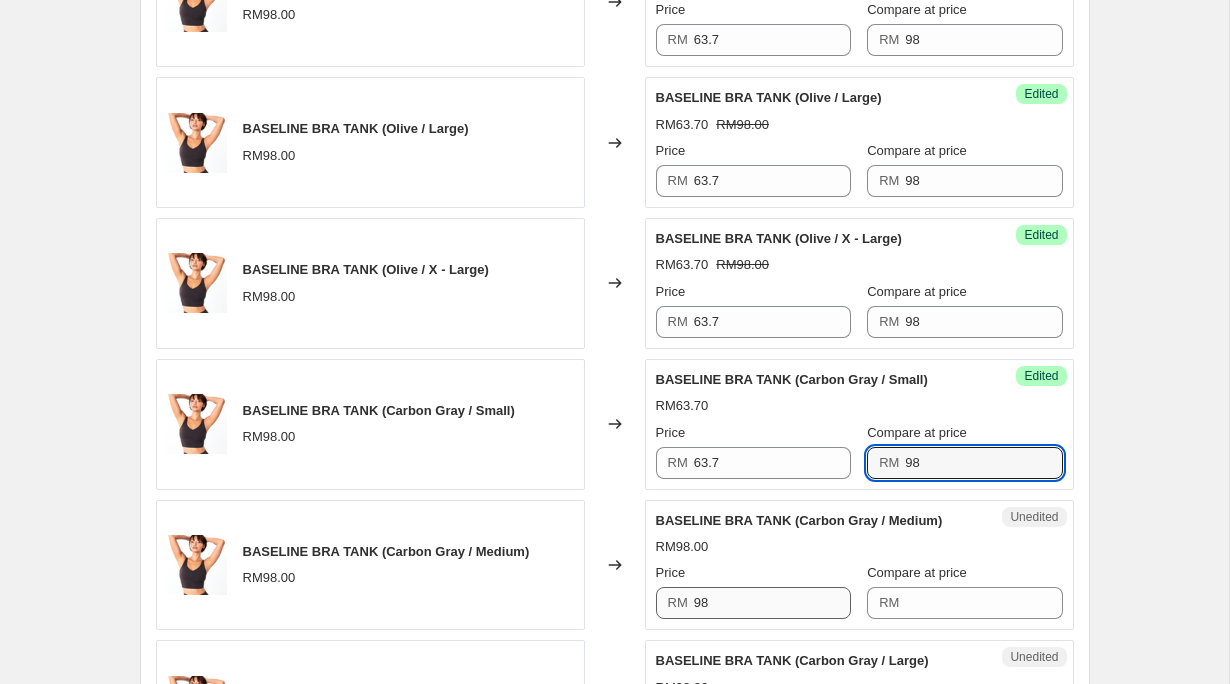 type on "98" 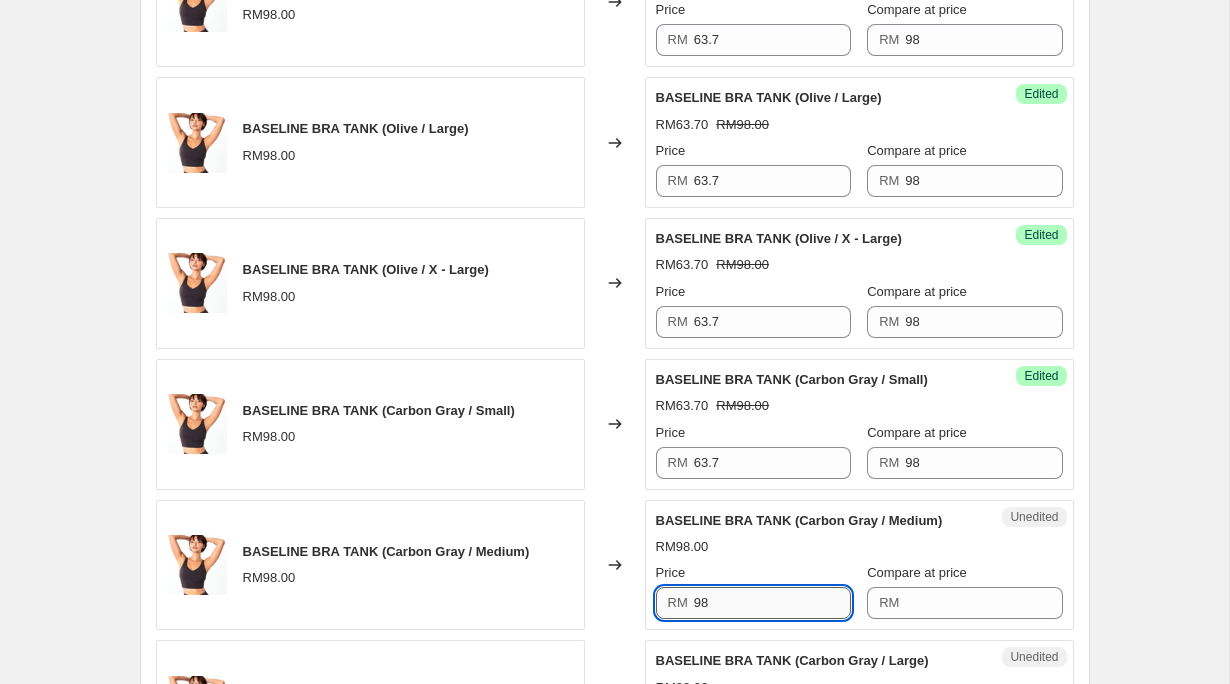 click on "98" at bounding box center [772, 603] 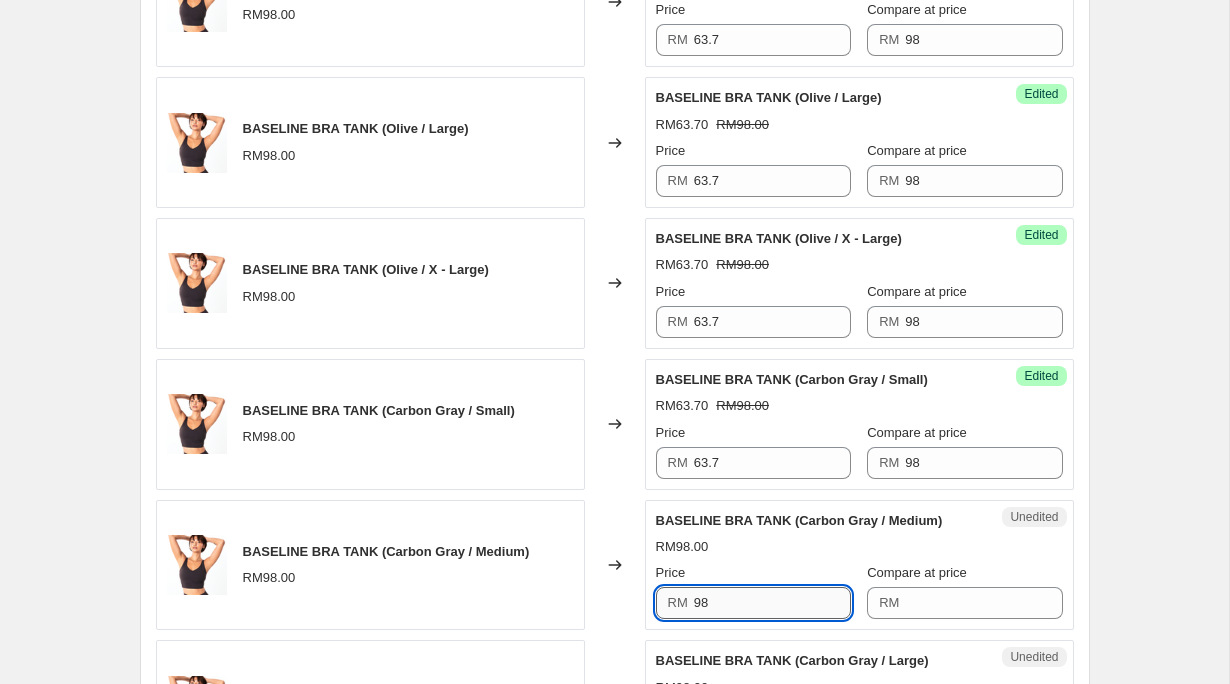 type on "9" 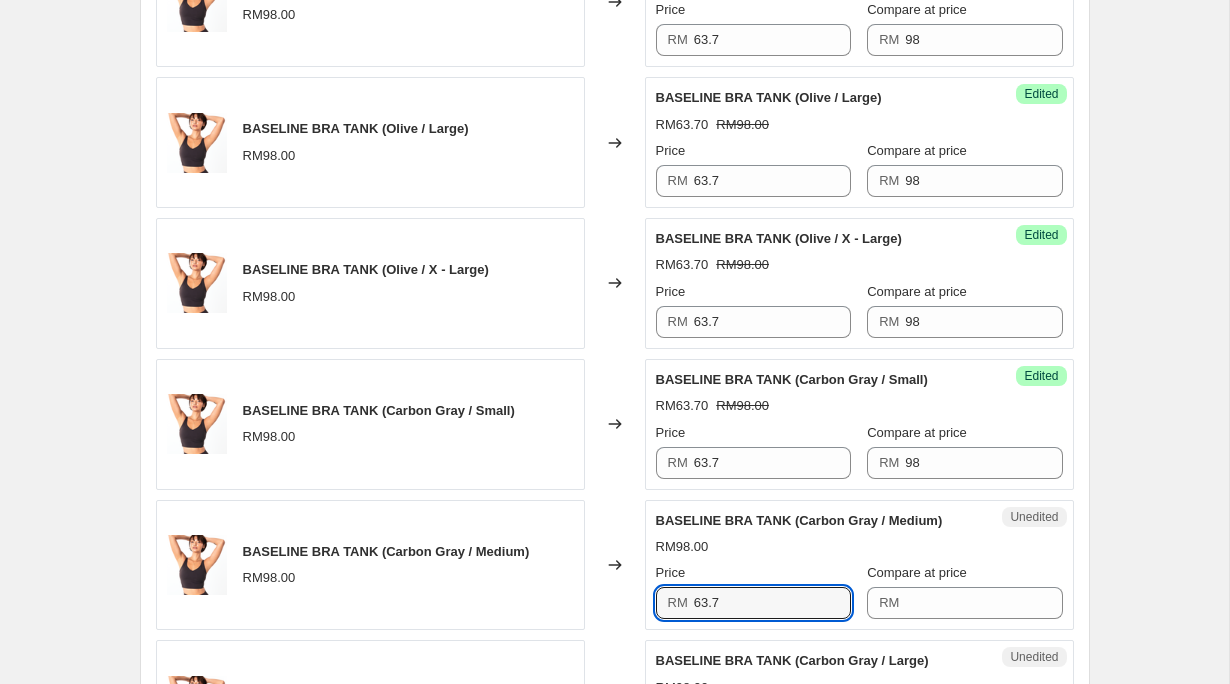 type on "63.7" 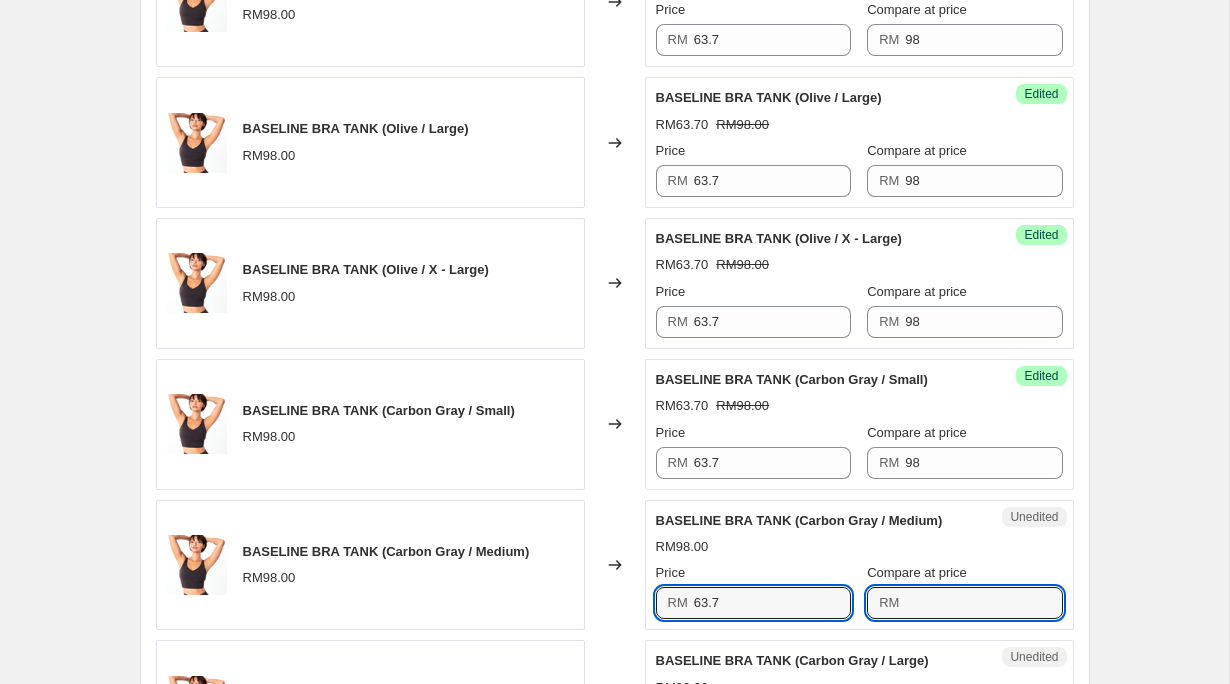 click on "Compare at price" at bounding box center [983, 603] 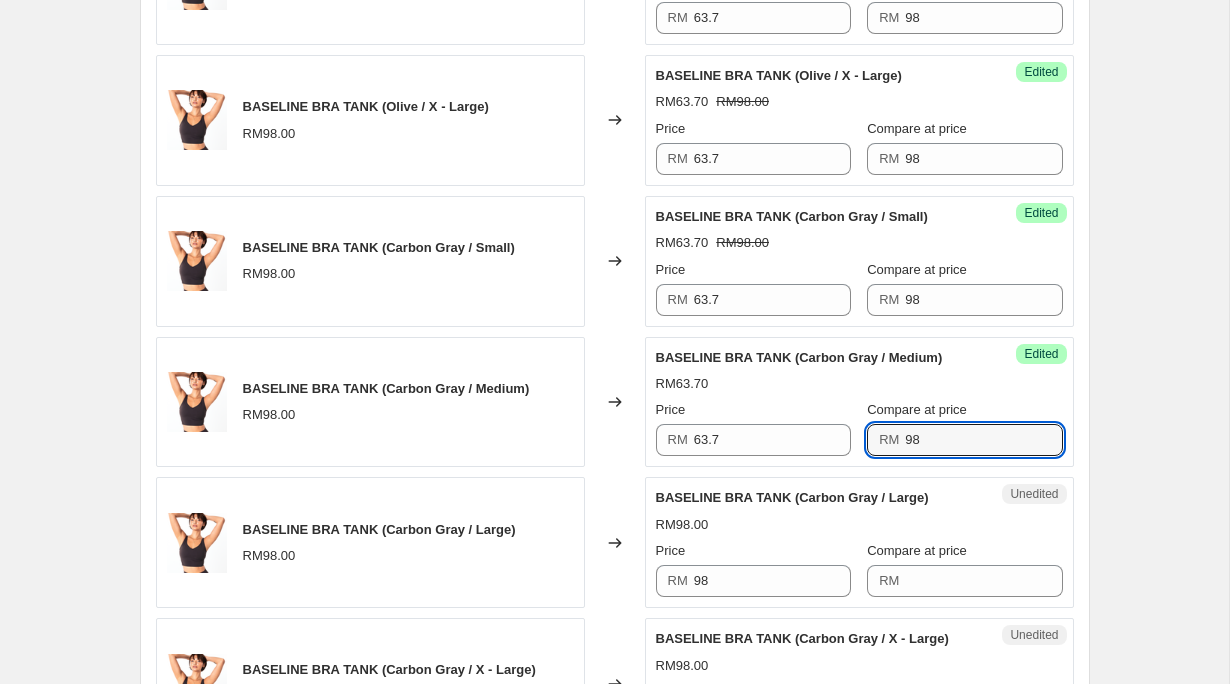 scroll, scrollTop: 2486, scrollLeft: 0, axis: vertical 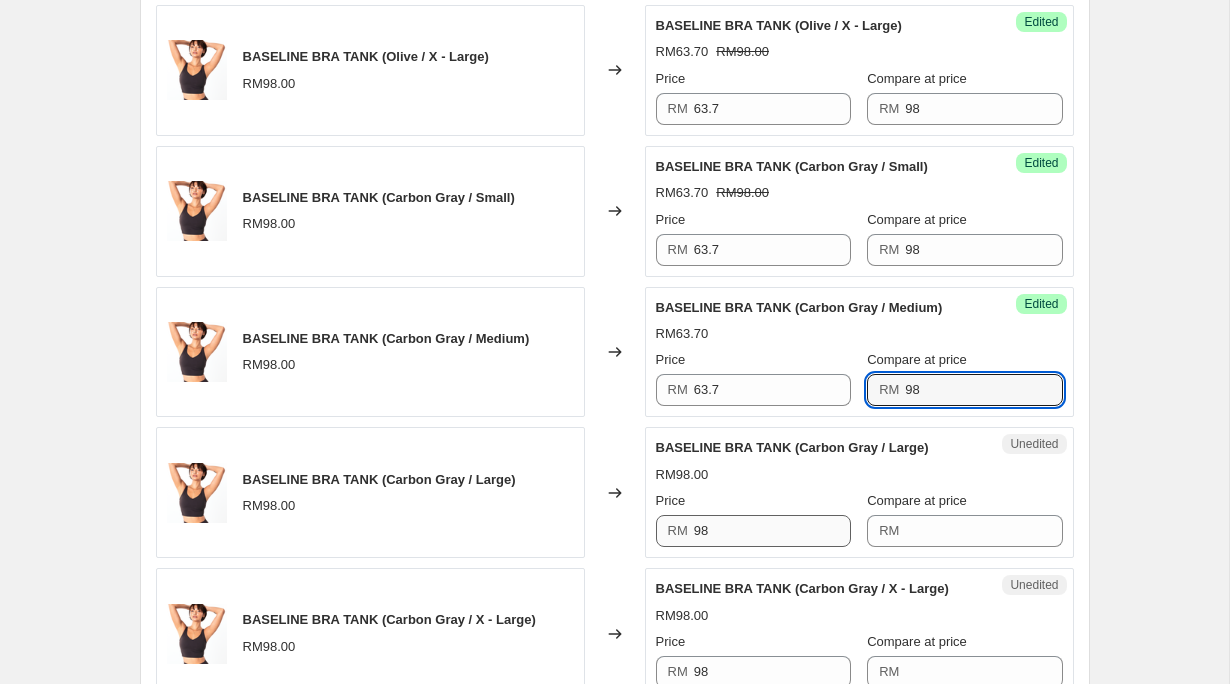 type on "98" 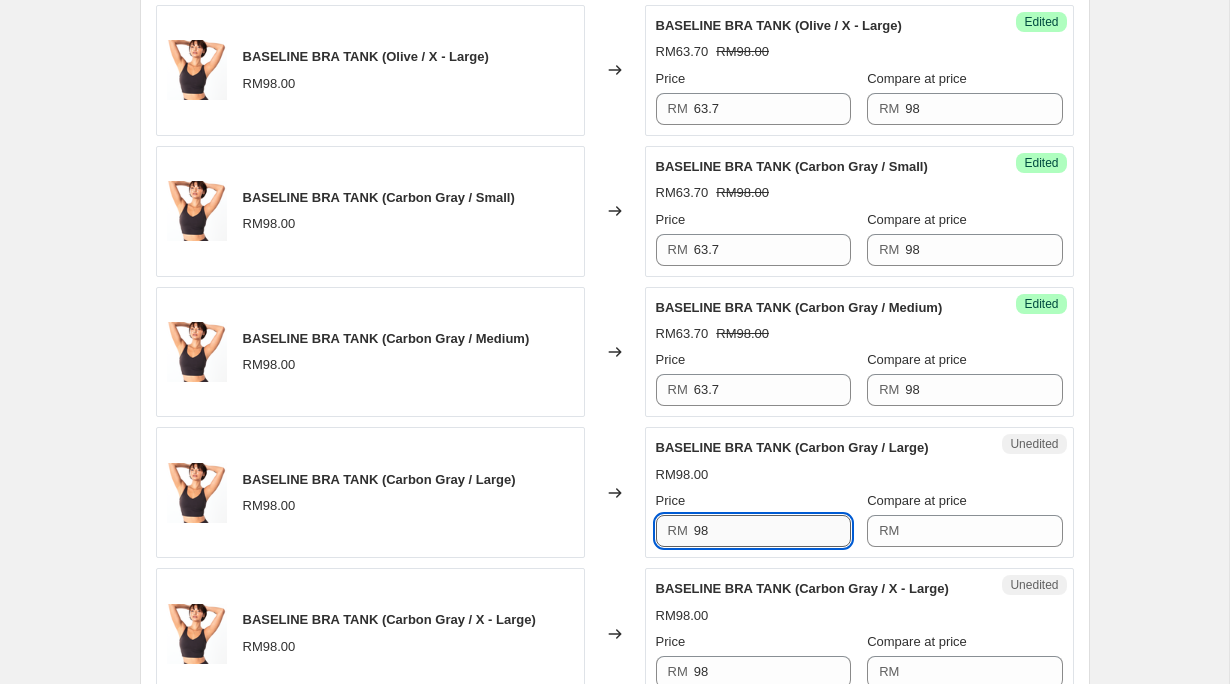 click on "98" at bounding box center (772, 531) 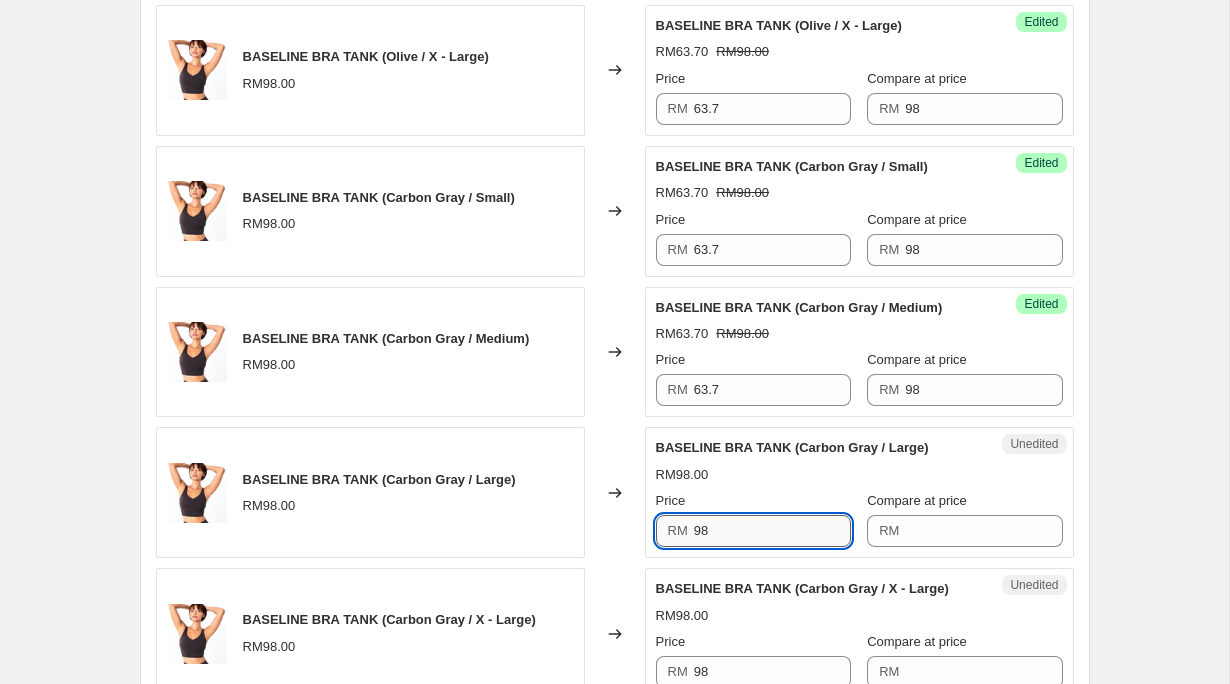 type on "9" 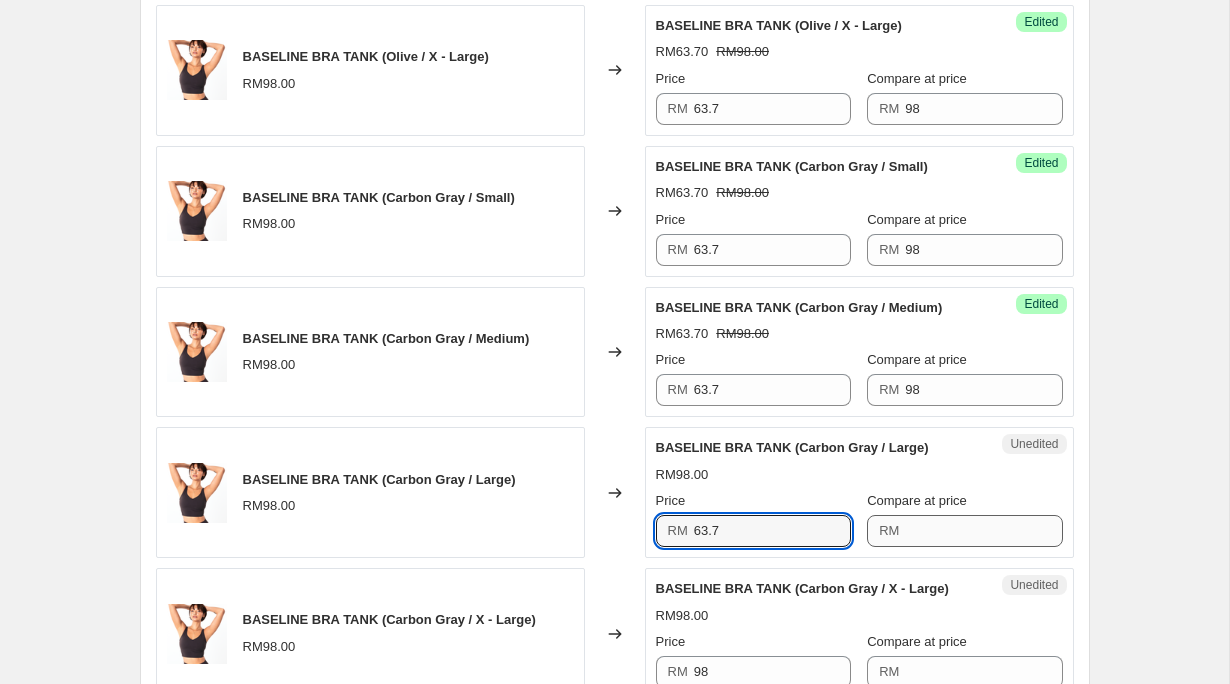 type on "63.7" 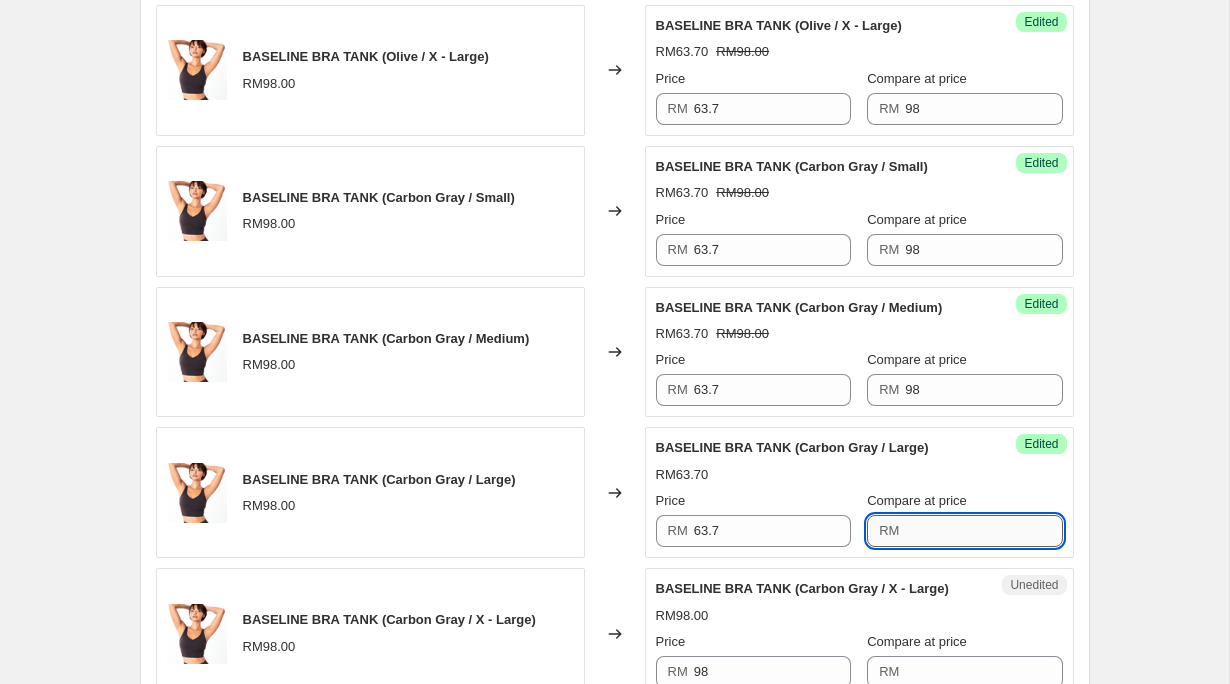 click on "Compare at price" at bounding box center (983, 531) 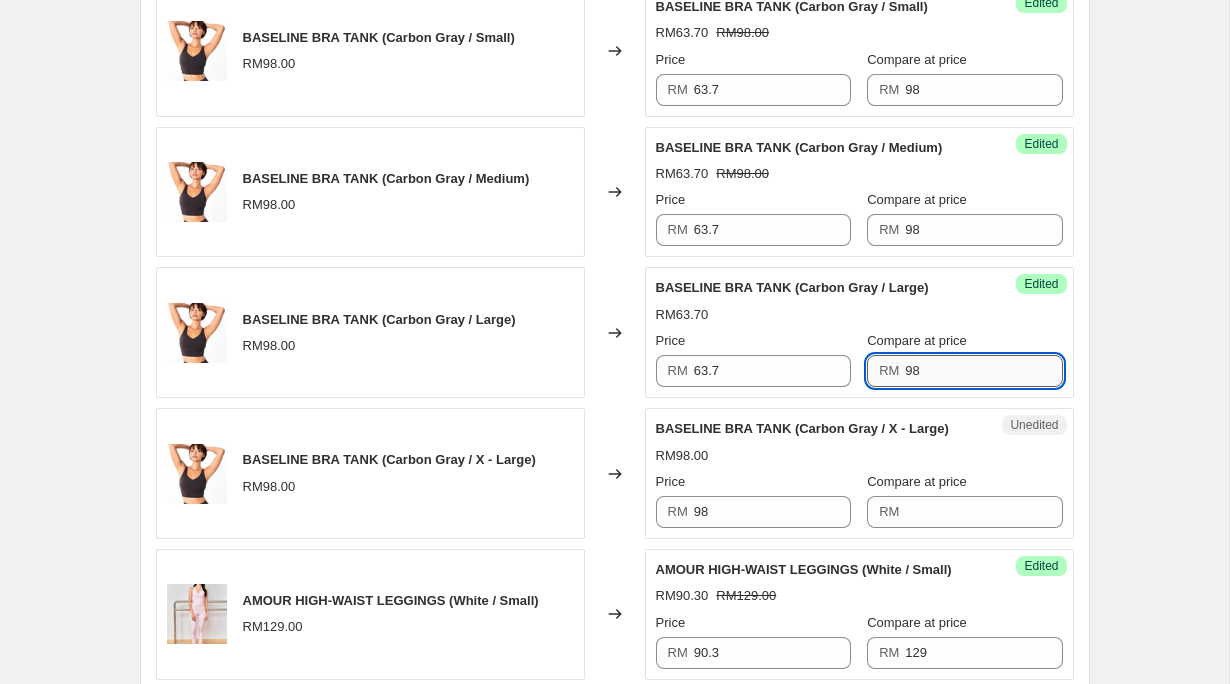 scroll, scrollTop: 2649, scrollLeft: 0, axis: vertical 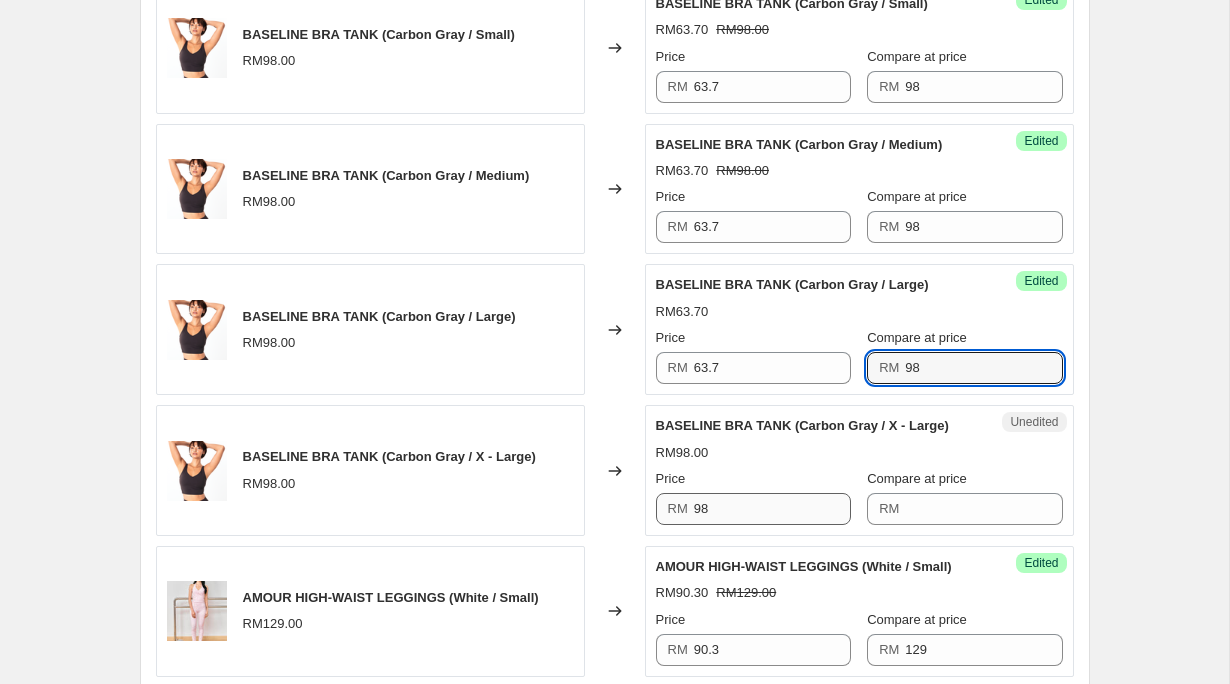 type on "98" 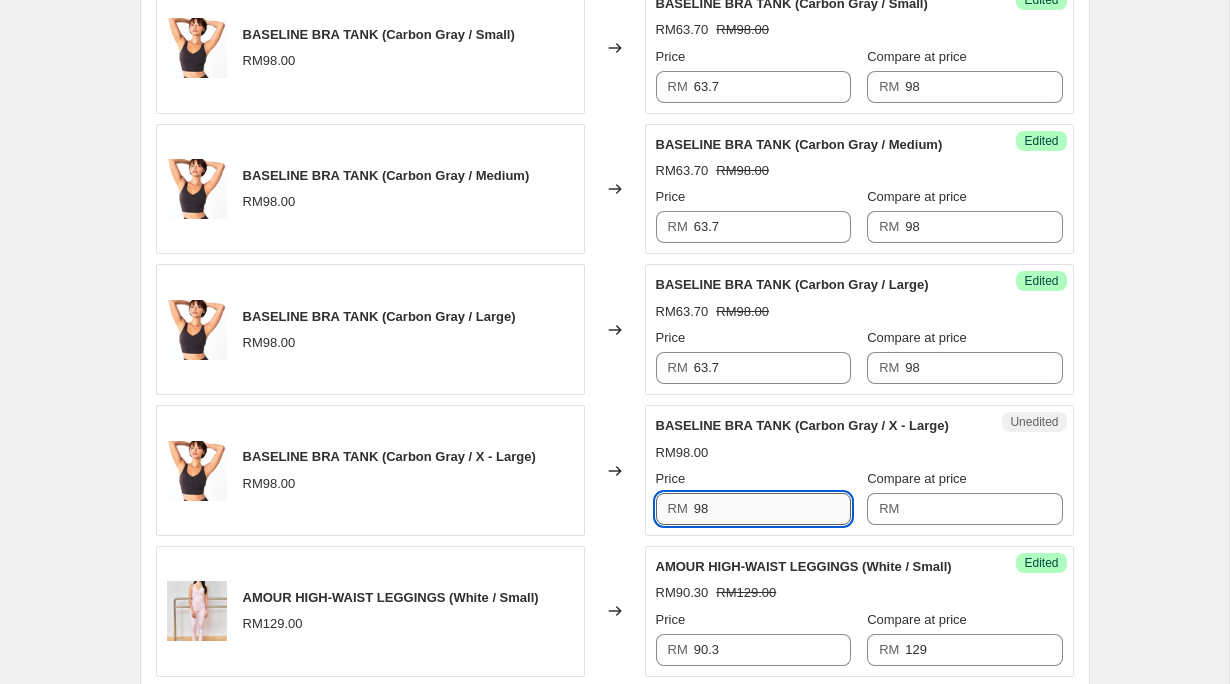 click on "98" at bounding box center [772, 509] 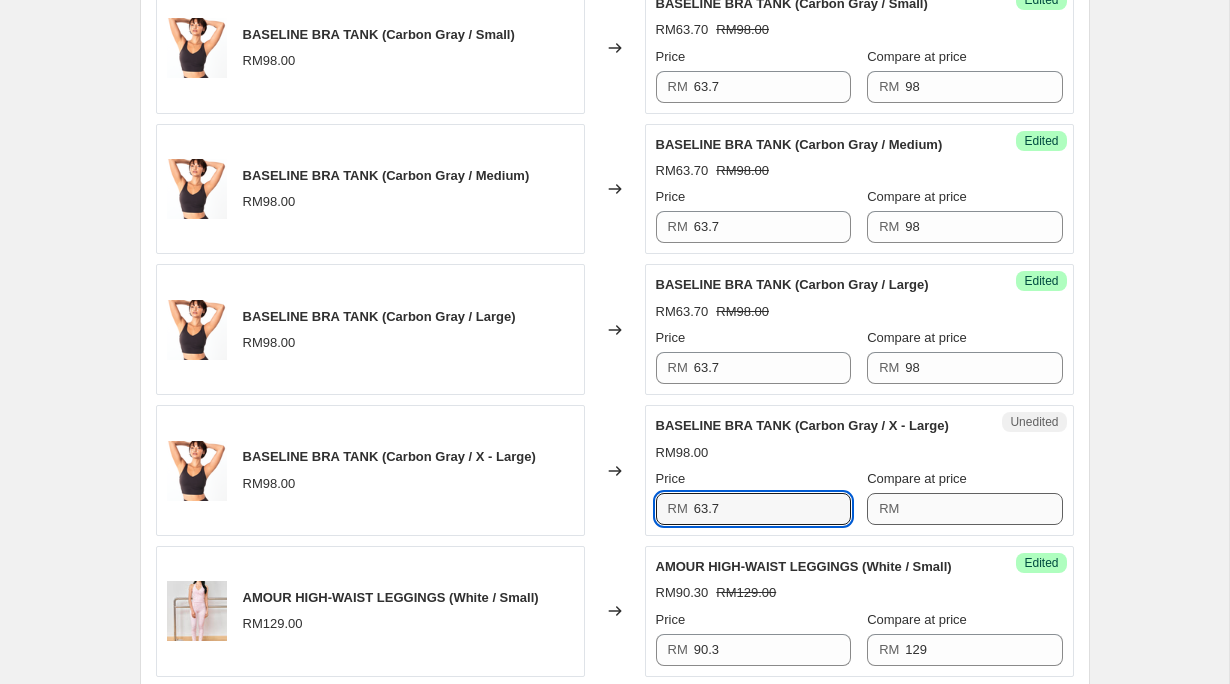 type on "63.7" 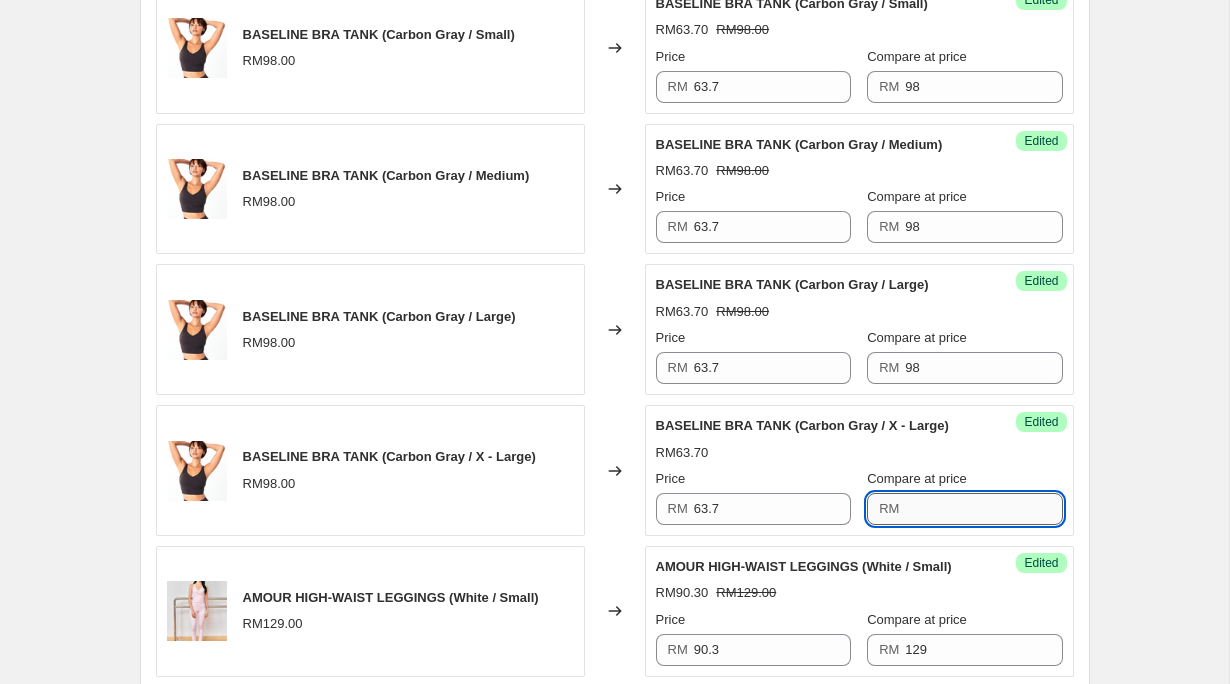 click on "Compare at price" at bounding box center (983, 509) 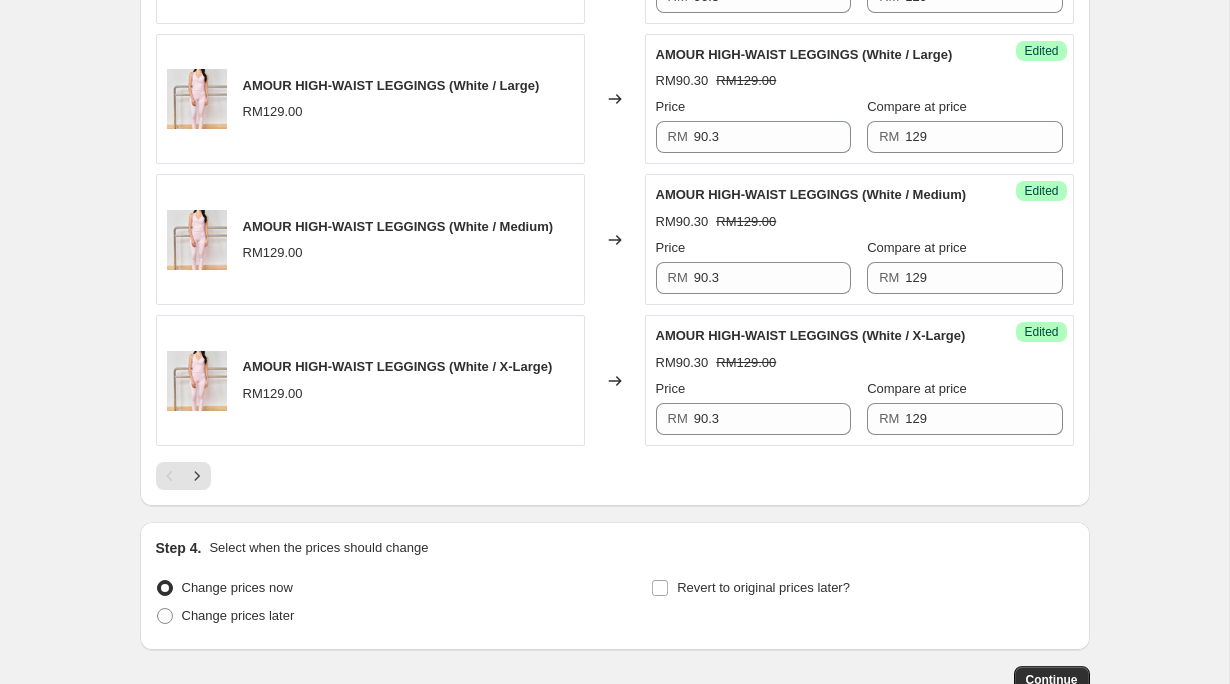 scroll, scrollTop: 3474, scrollLeft: 0, axis: vertical 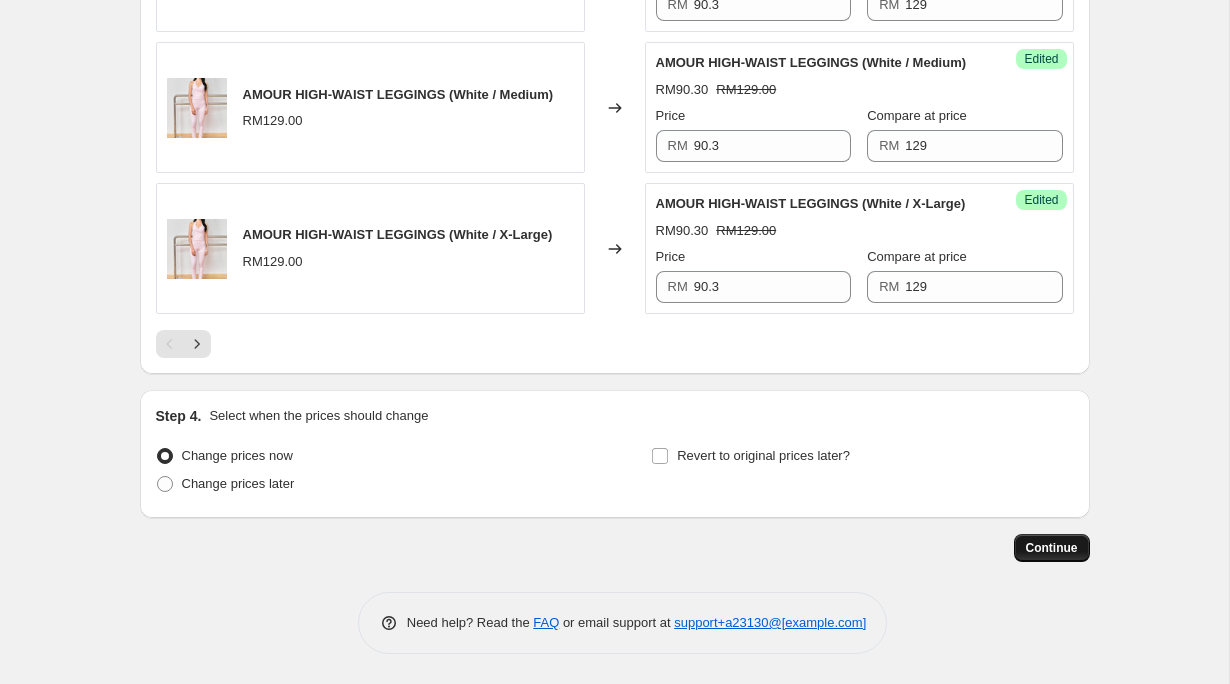 type on "98" 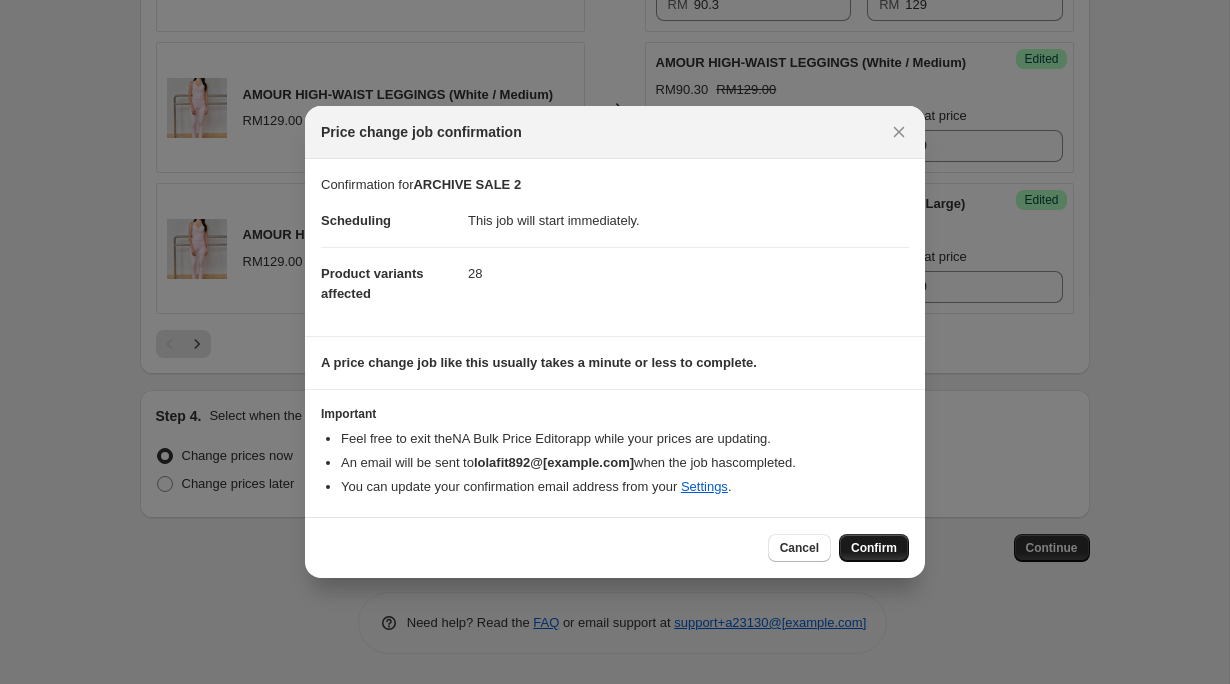 click on "Confirm" at bounding box center (874, 548) 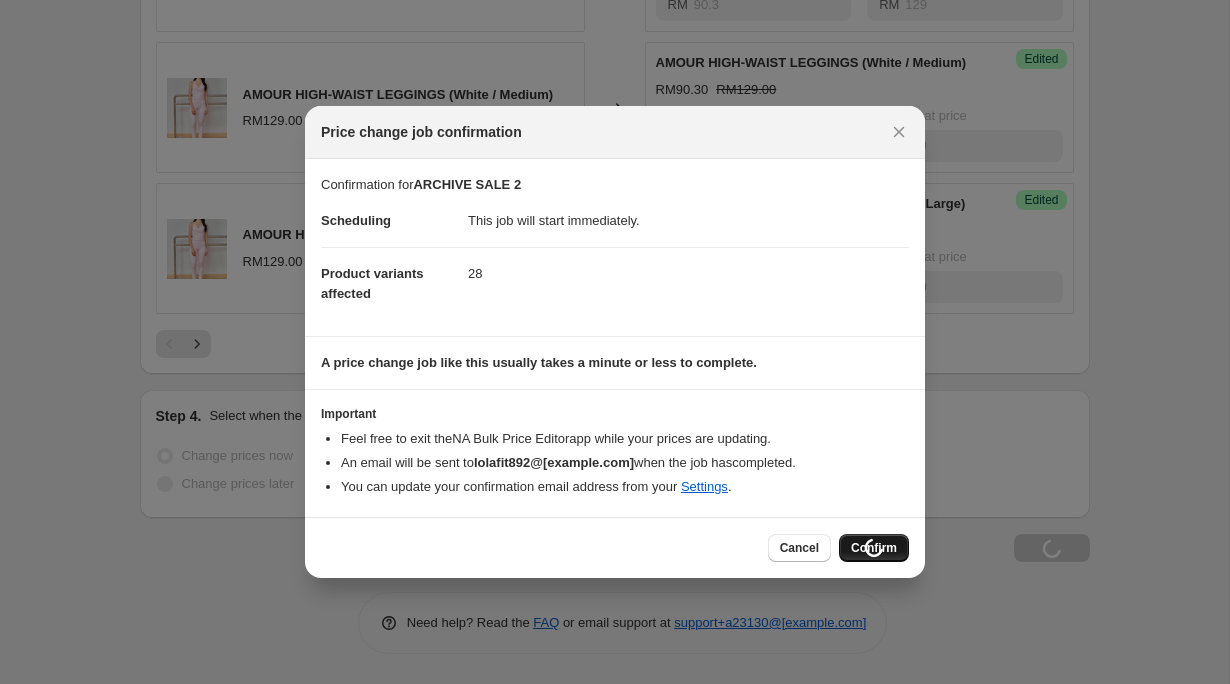 scroll, scrollTop: 3542, scrollLeft: 0, axis: vertical 